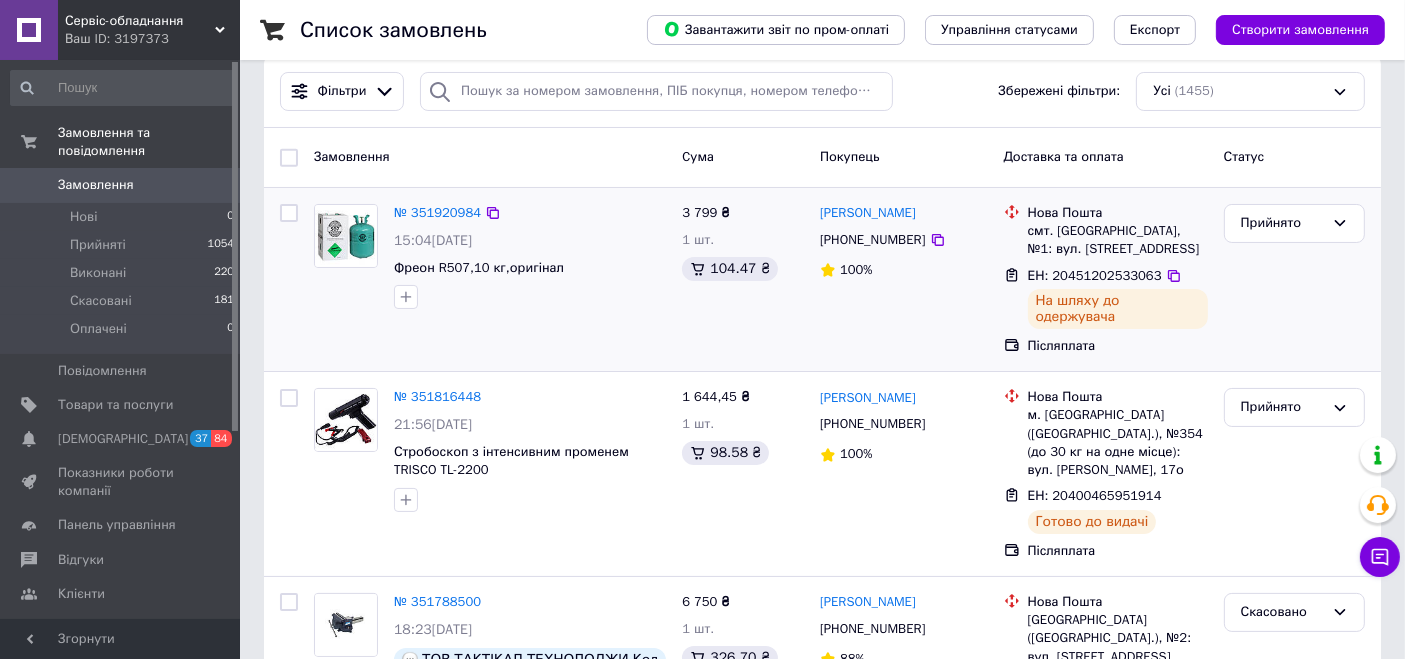 scroll, scrollTop: 333, scrollLeft: 0, axis: vertical 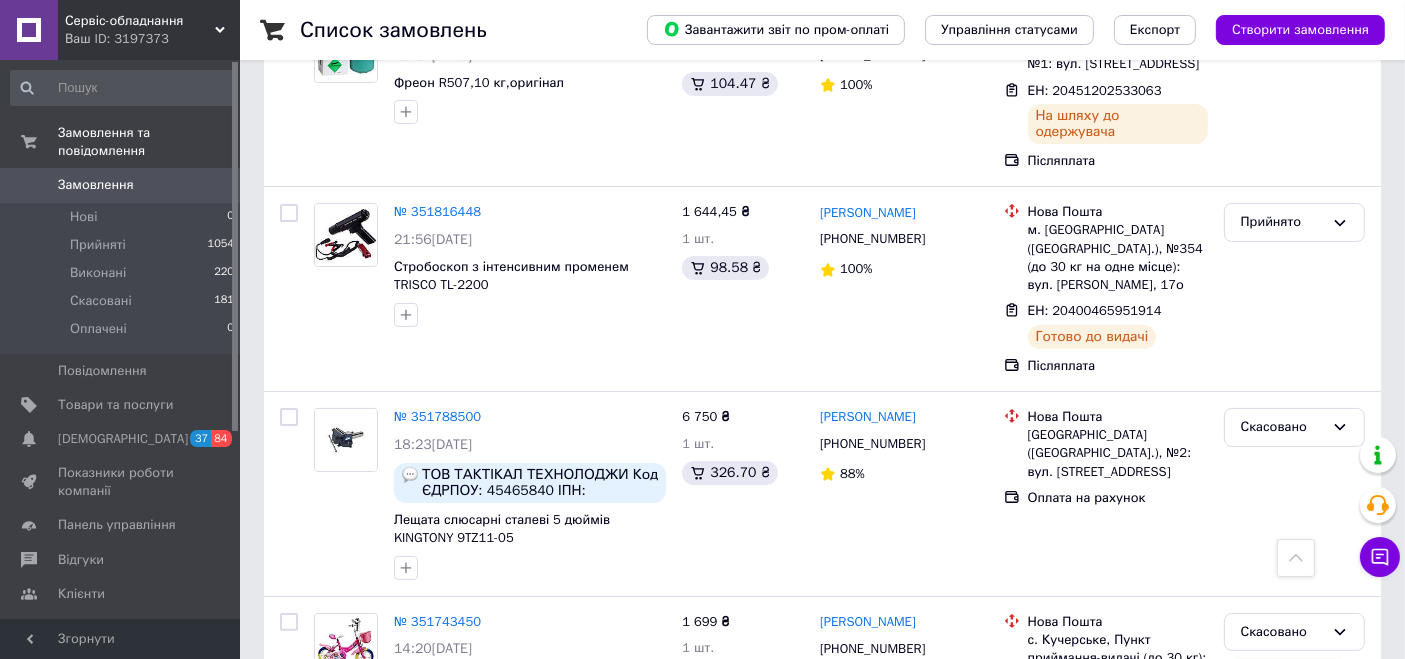 click on "Сервіс-обладнання" at bounding box center (140, 21) 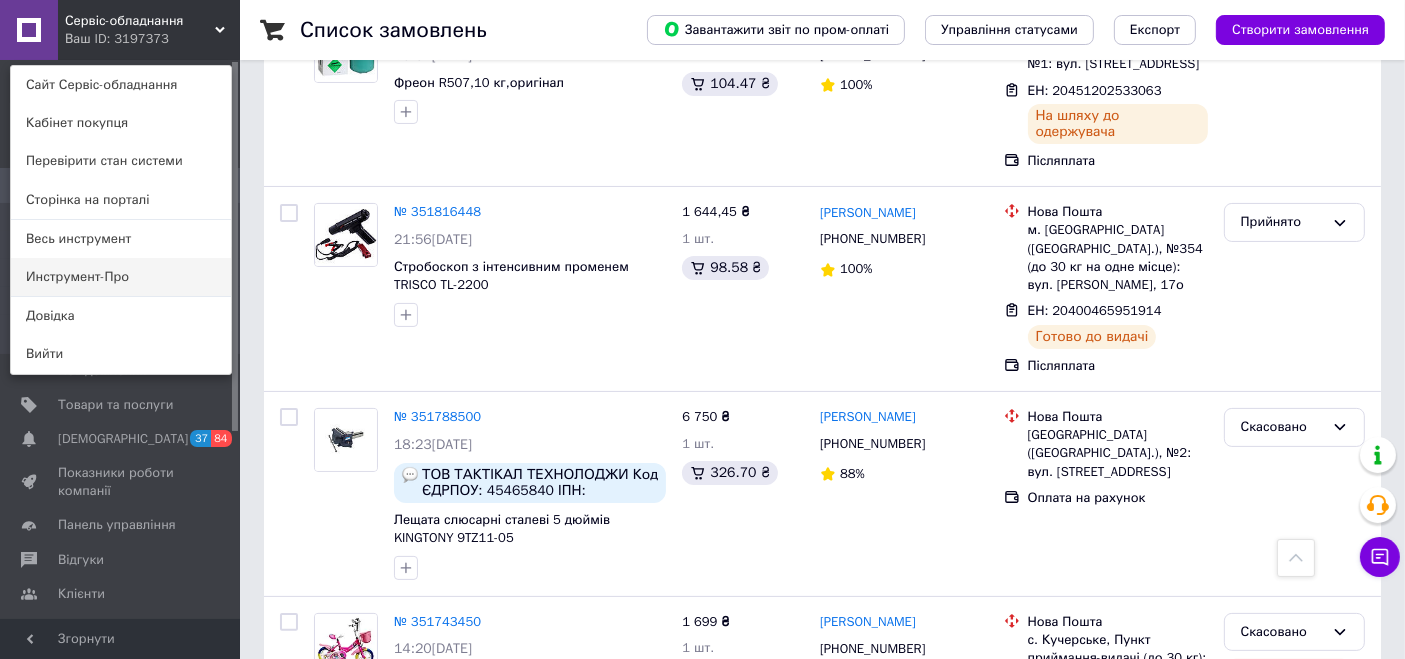 click on "Инструмент-Про" at bounding box center (121, 277) 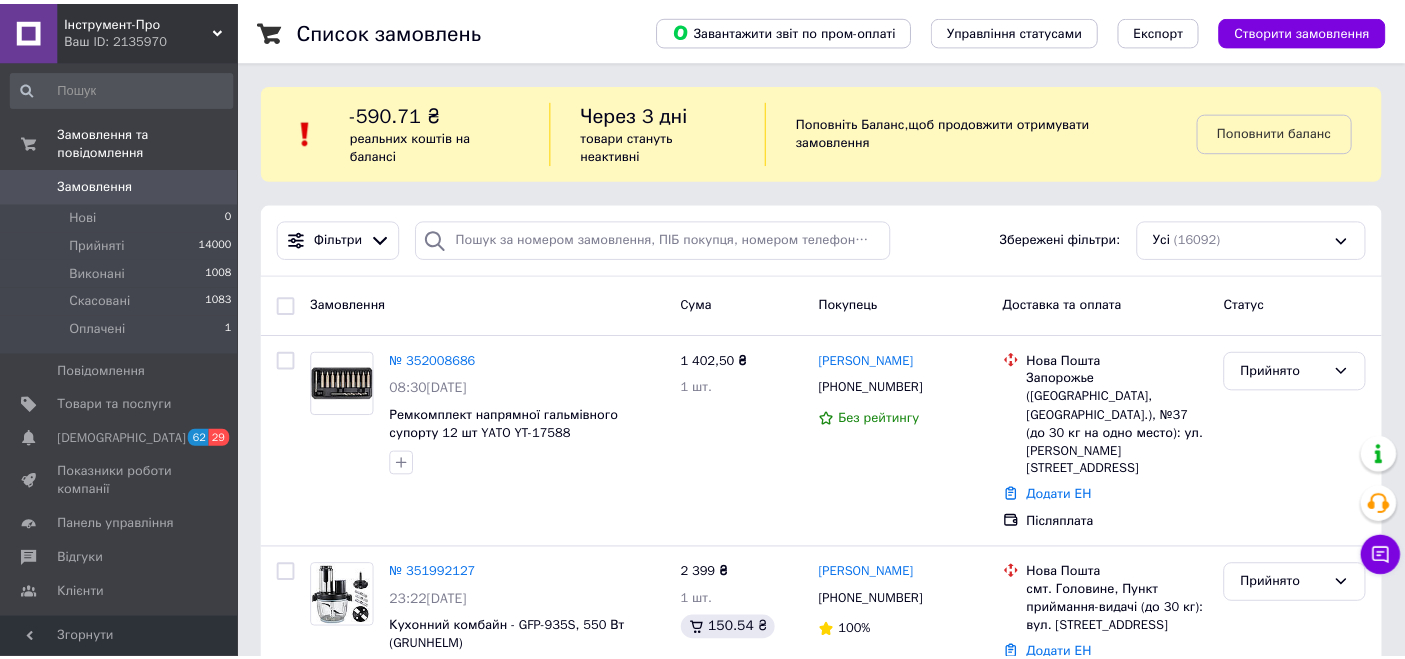 scroll, scrollTop: 0, scrollLeft: 0, axis: both 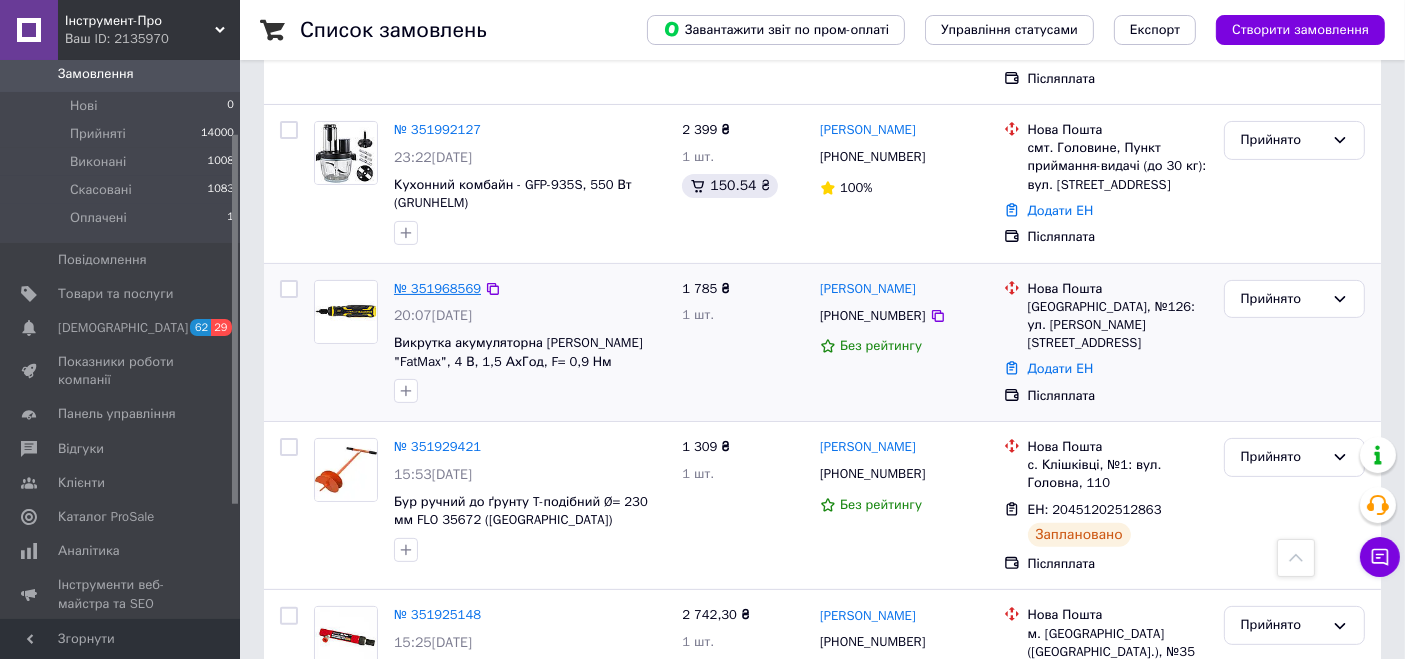 click on "№ 351968569" at bounding box center (437, 288) 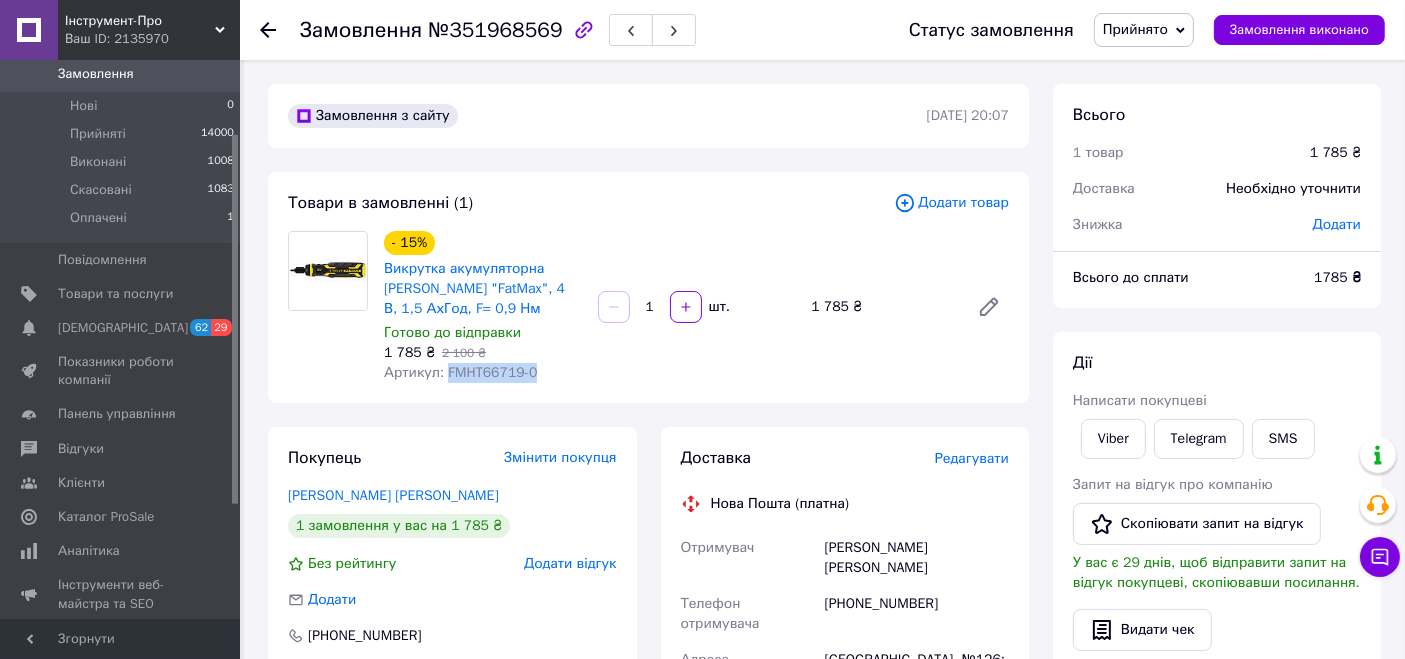 drag, startPoint x: 548, startPoint y: 370, endPoint x: 442, endPoint y: 376, distance: 106.16968 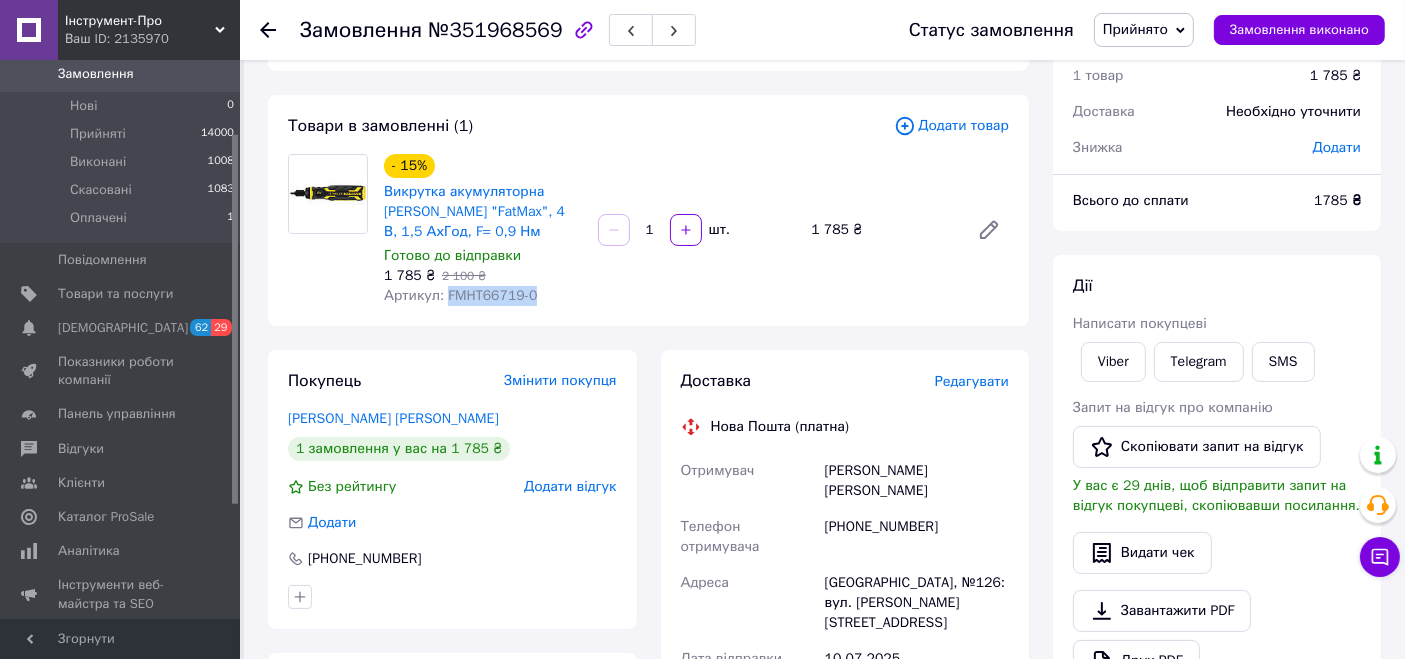 scroll, scrollTop: 111, scrollLeft: 0, axis: vertical 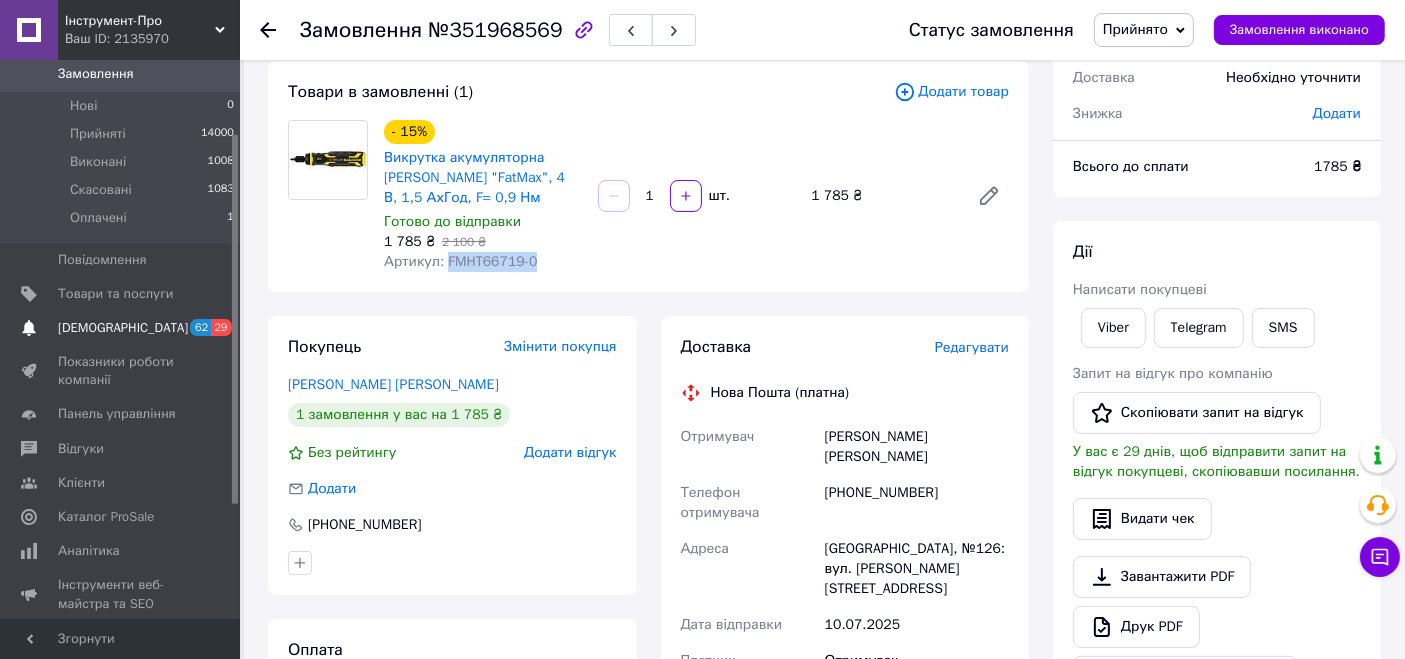 click on "[DEMOGRAPHIC_DATA]" at bounding box center (121, 328) 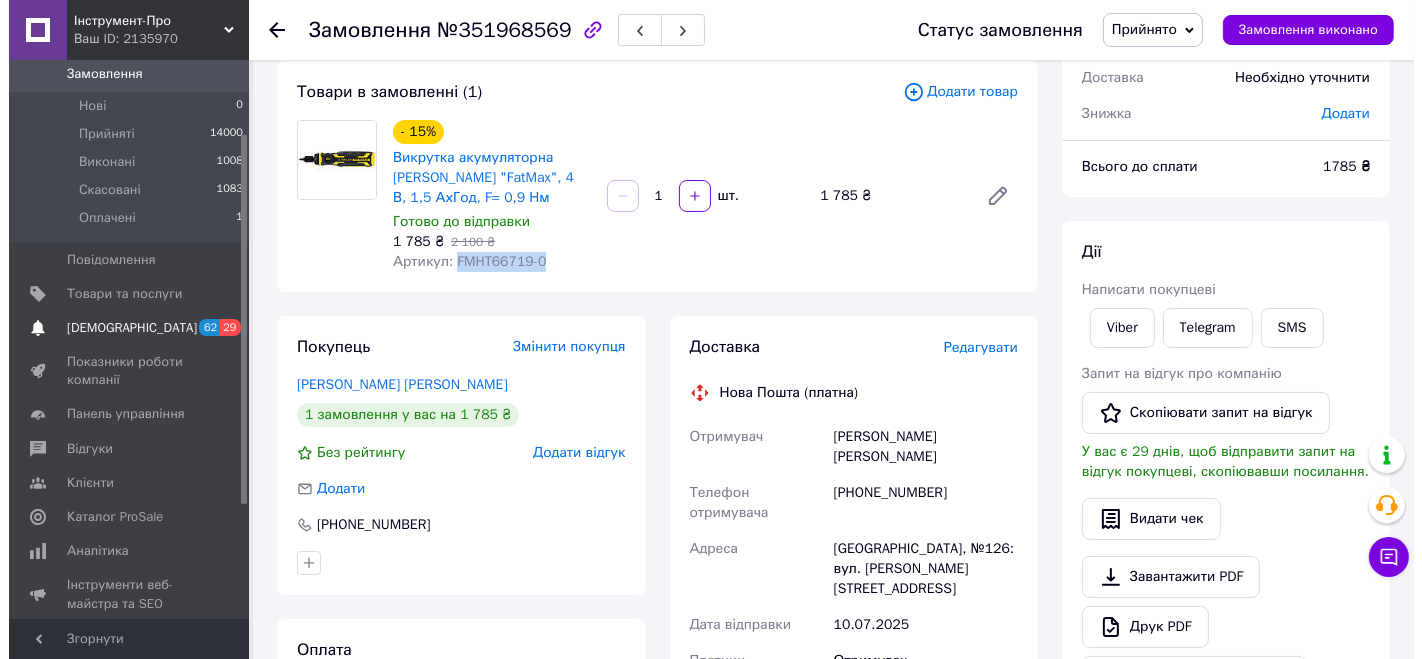 scroll, scrollTop: 0, scrollLeft: 0, axis: both 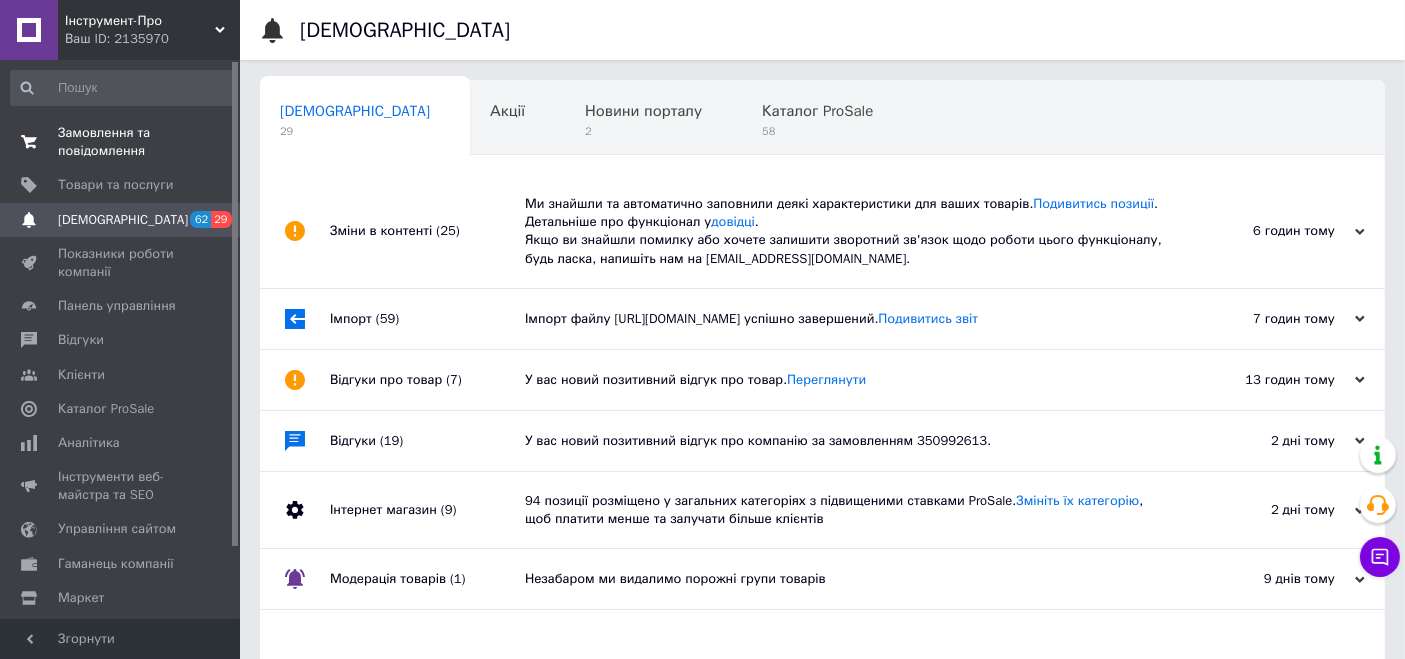 click on "Замовлення та повідомлення" at bounding box center (121, 142) 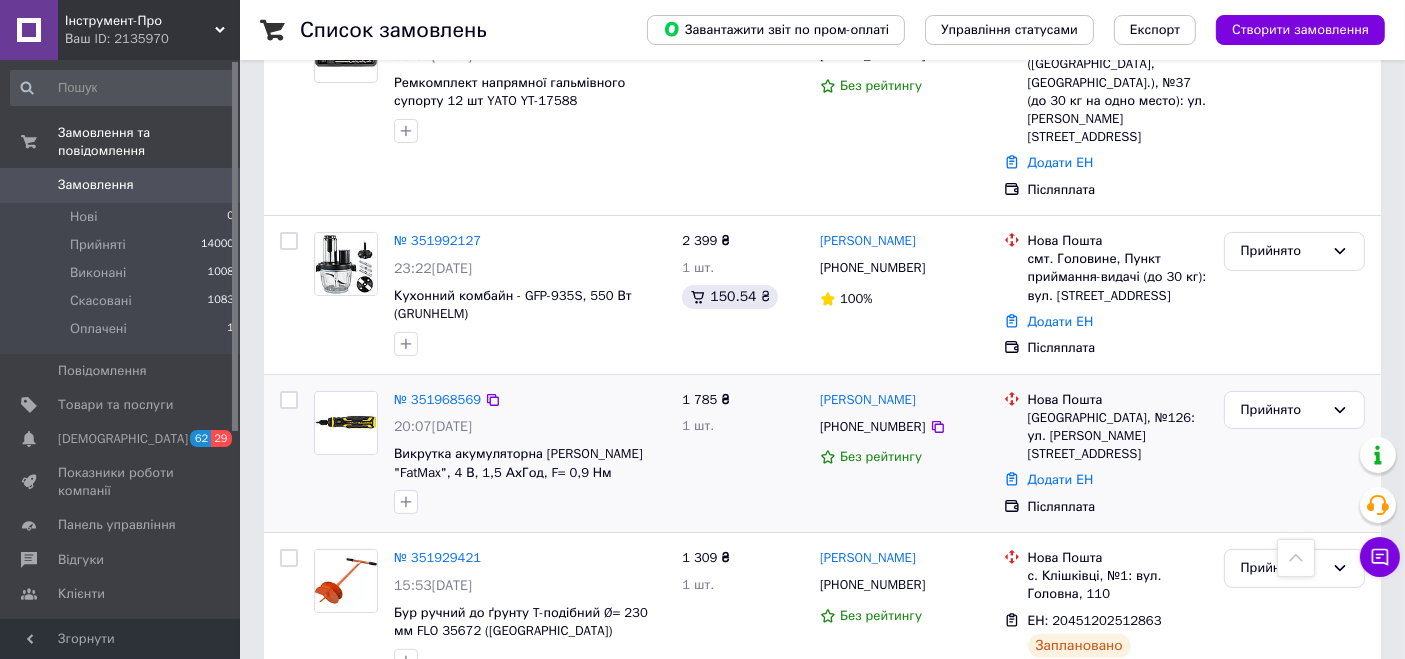 scroll, scrollTop: 222, scrollLeft: 0, axis: vertical 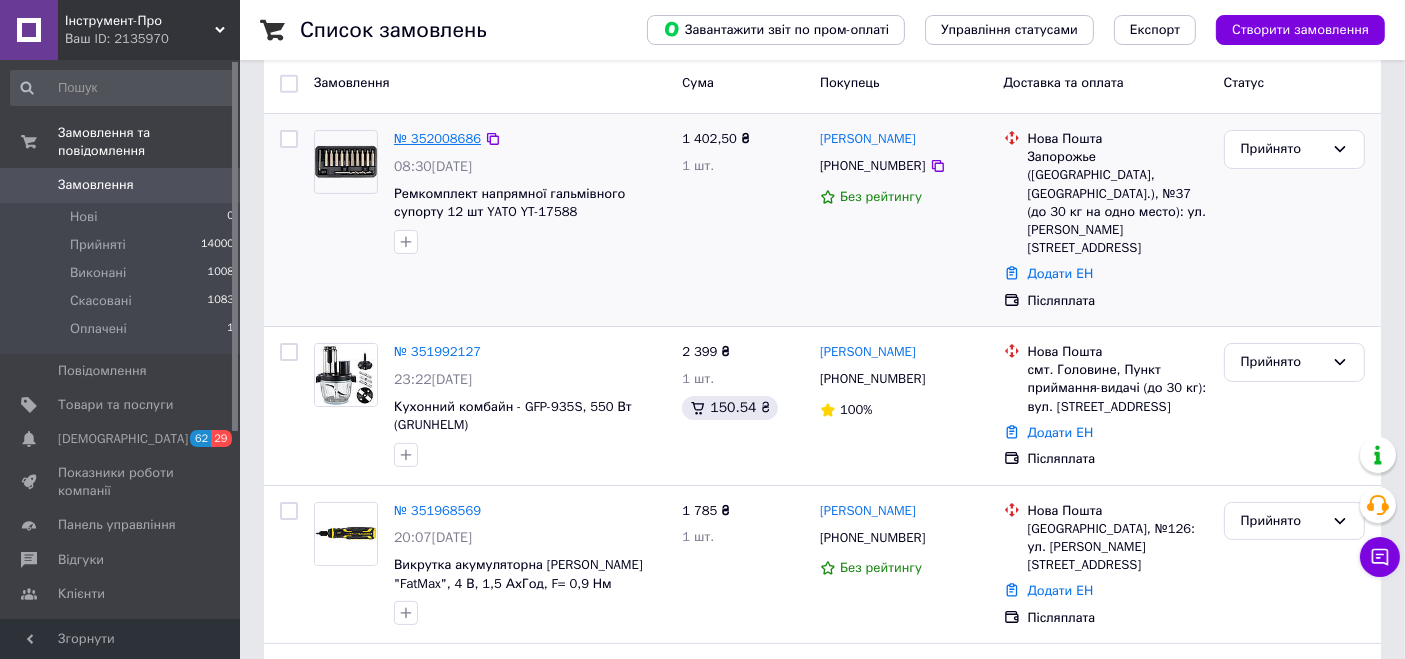 click on "№ 352008686" at bounding box center (437, 138) 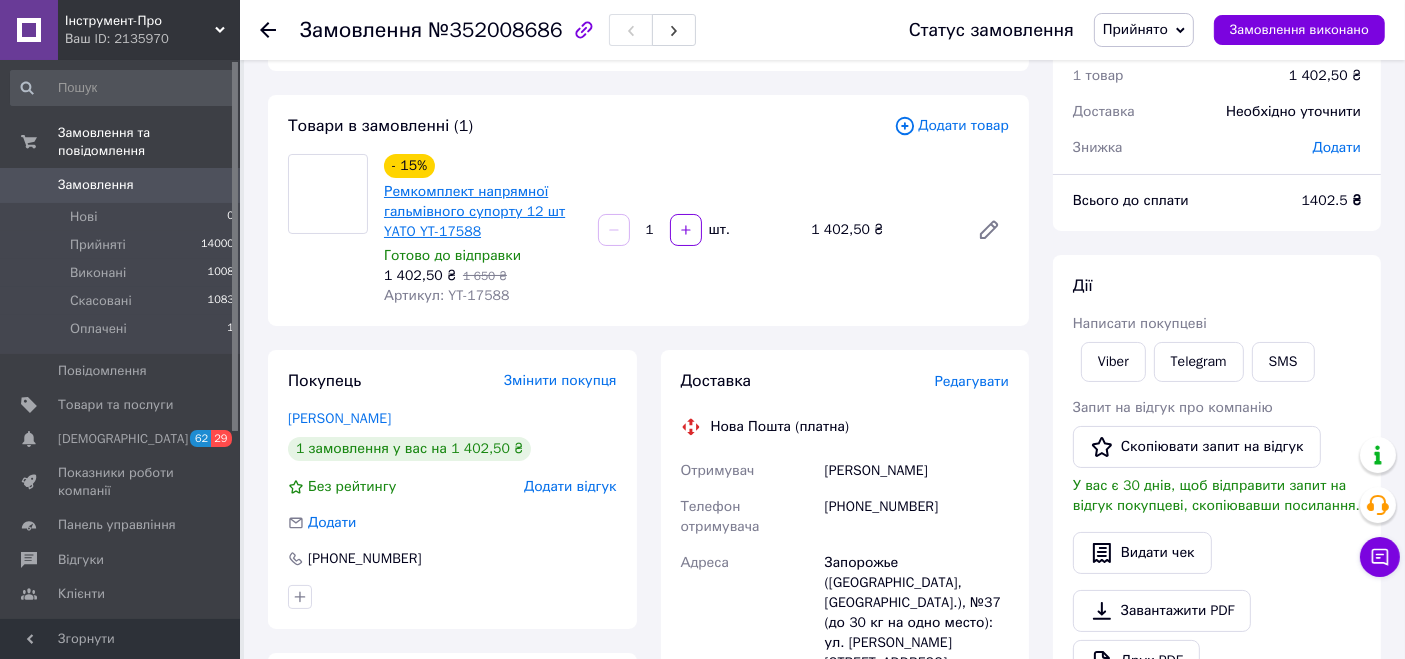 scroll, scrollTop: 0, scrollLeft: 0, axis: both 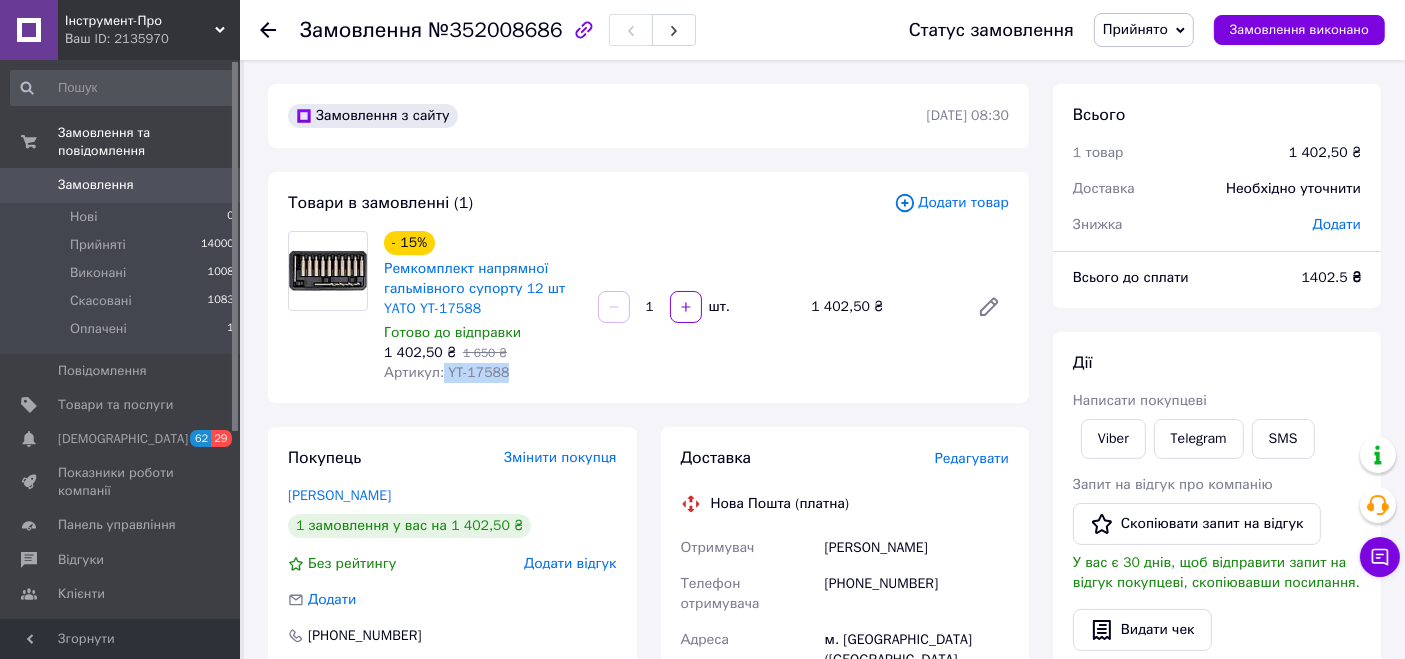 drag, startPoint x: 505, startPoint y: 379, endPoint x: 438, endPoint y: 380, distance: 67.00746 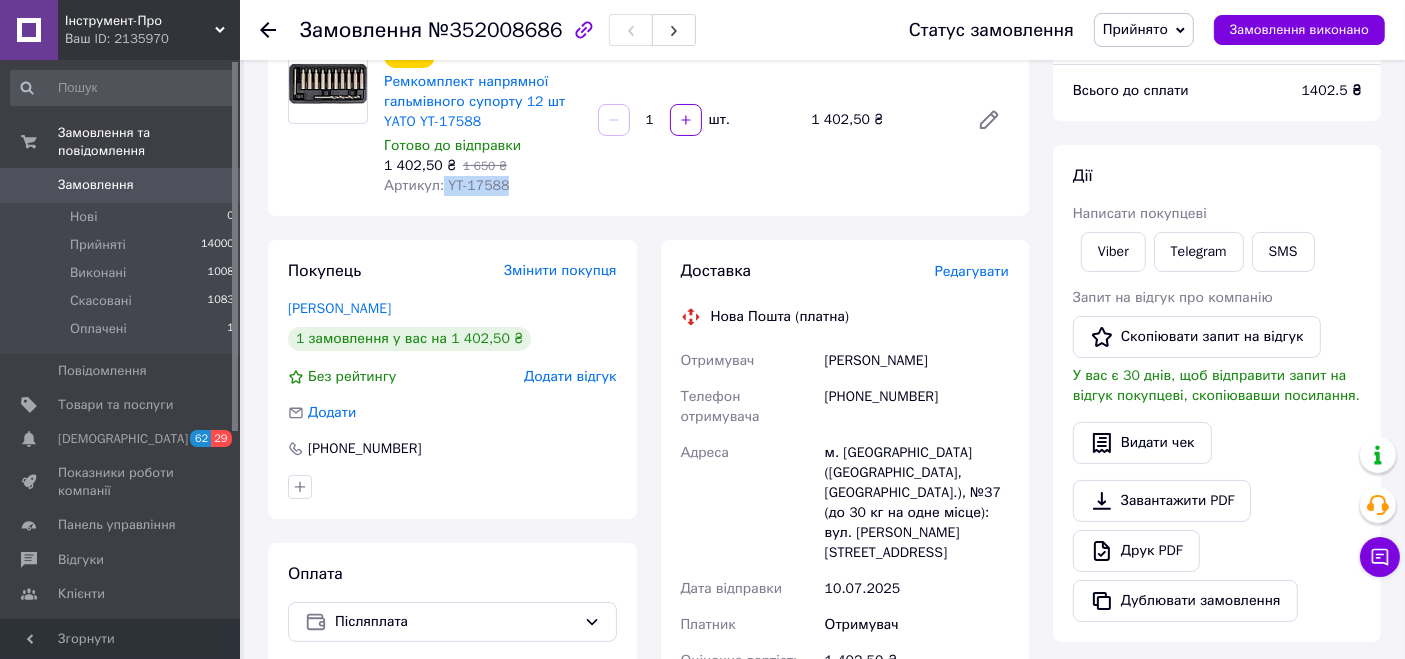 scroll, scrollTop: 222, scrollLeft: 0, axis: vertical 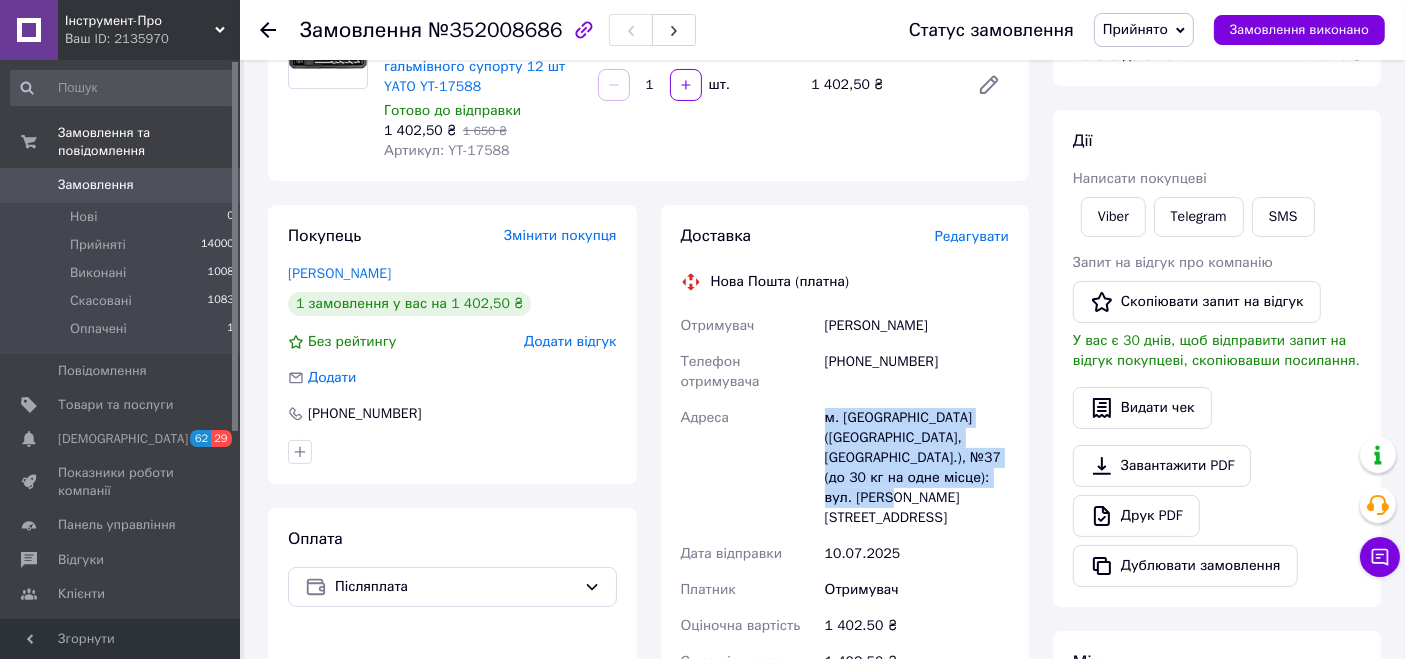 drag, startPoint x: 785, startPoint y: 407, endPoint x: 960, endPoint y: 463, distance: 183.74167 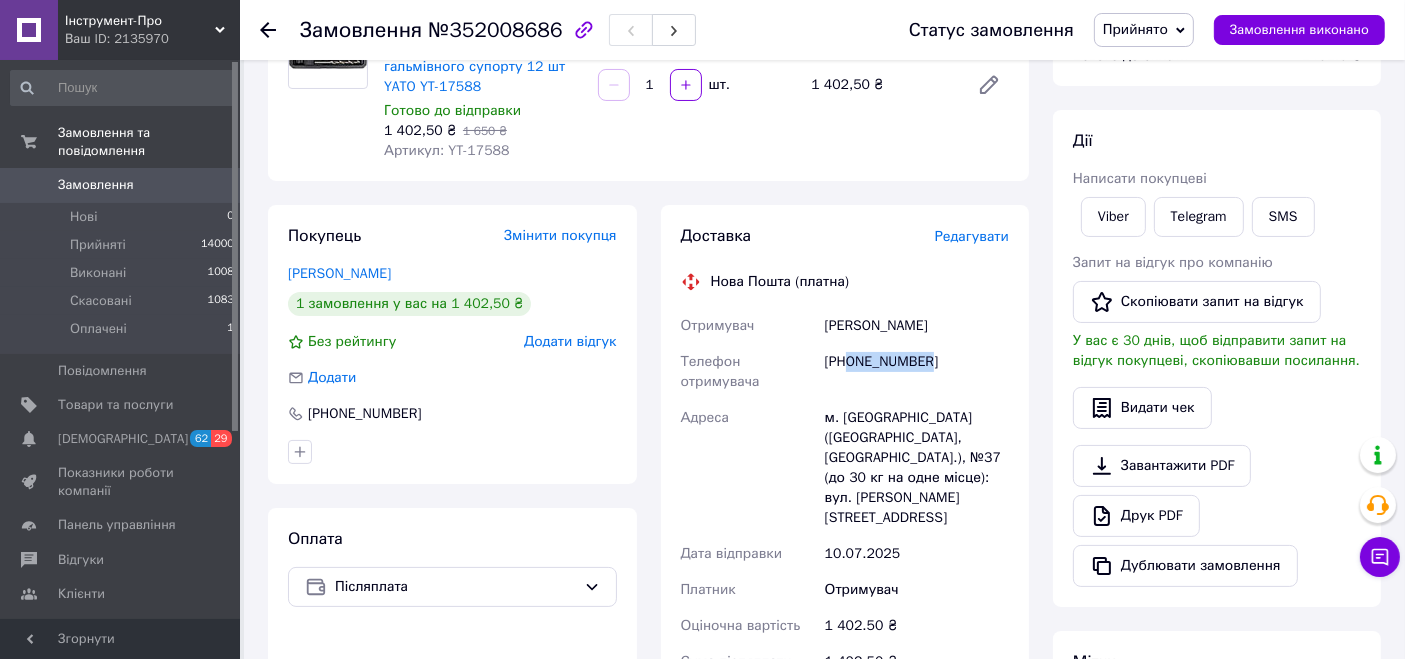 drag, startPoint x: 928, startPoint y: 367, endPoint x: 845, endPoint y: 364, distance: 83.0542 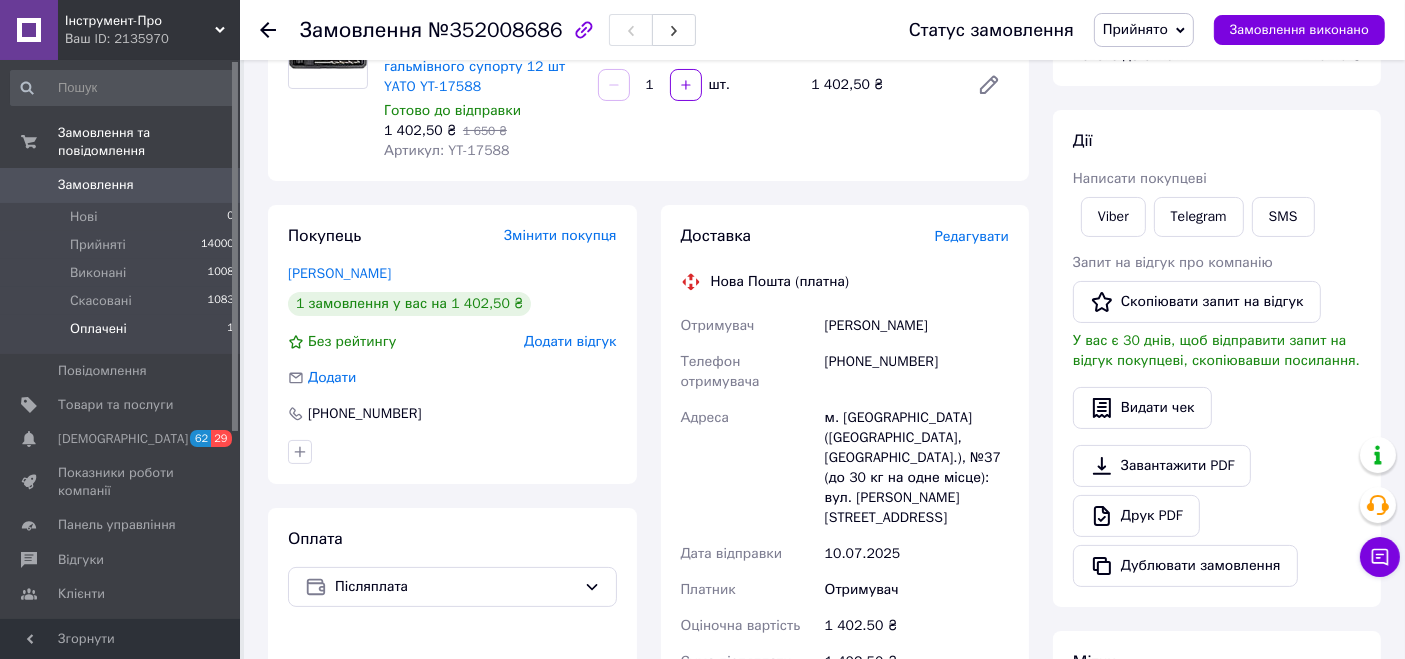 click on "Оплачені" at bounding box center (98, 329) 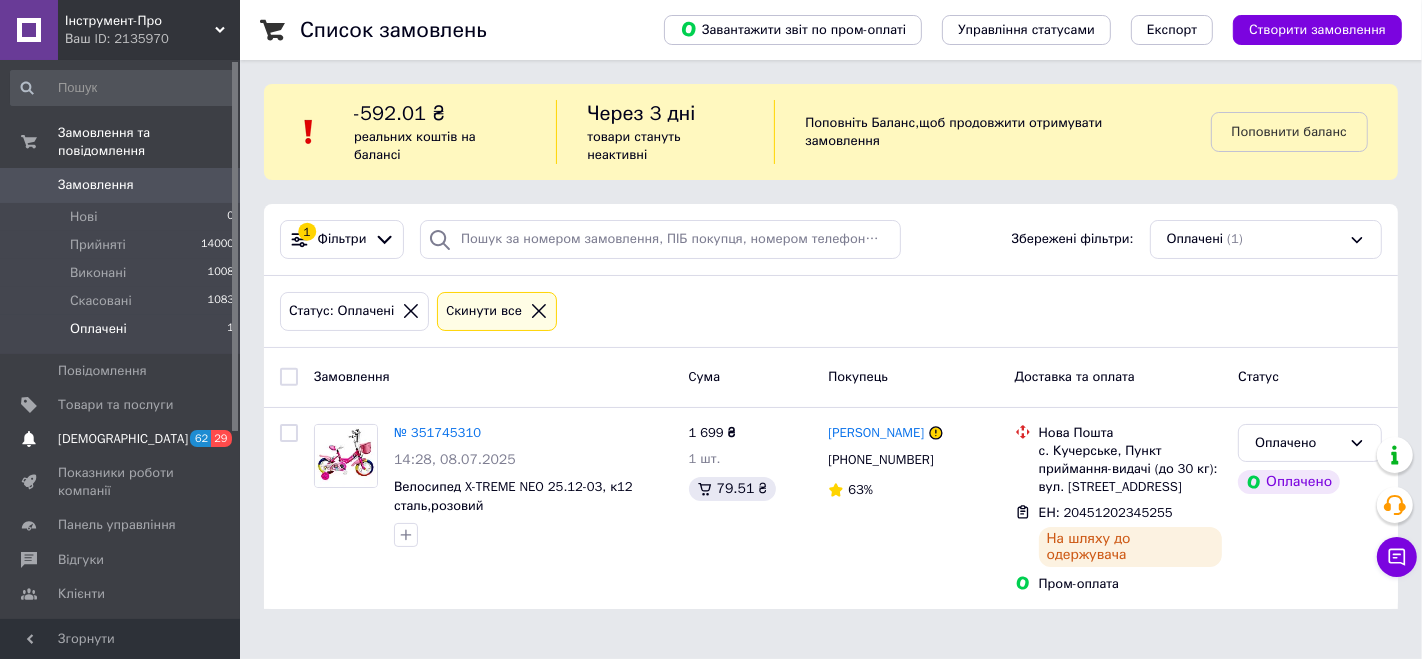 click on "[DEMOGRAPHIC_DATA]" at bounding box center [121, 439] 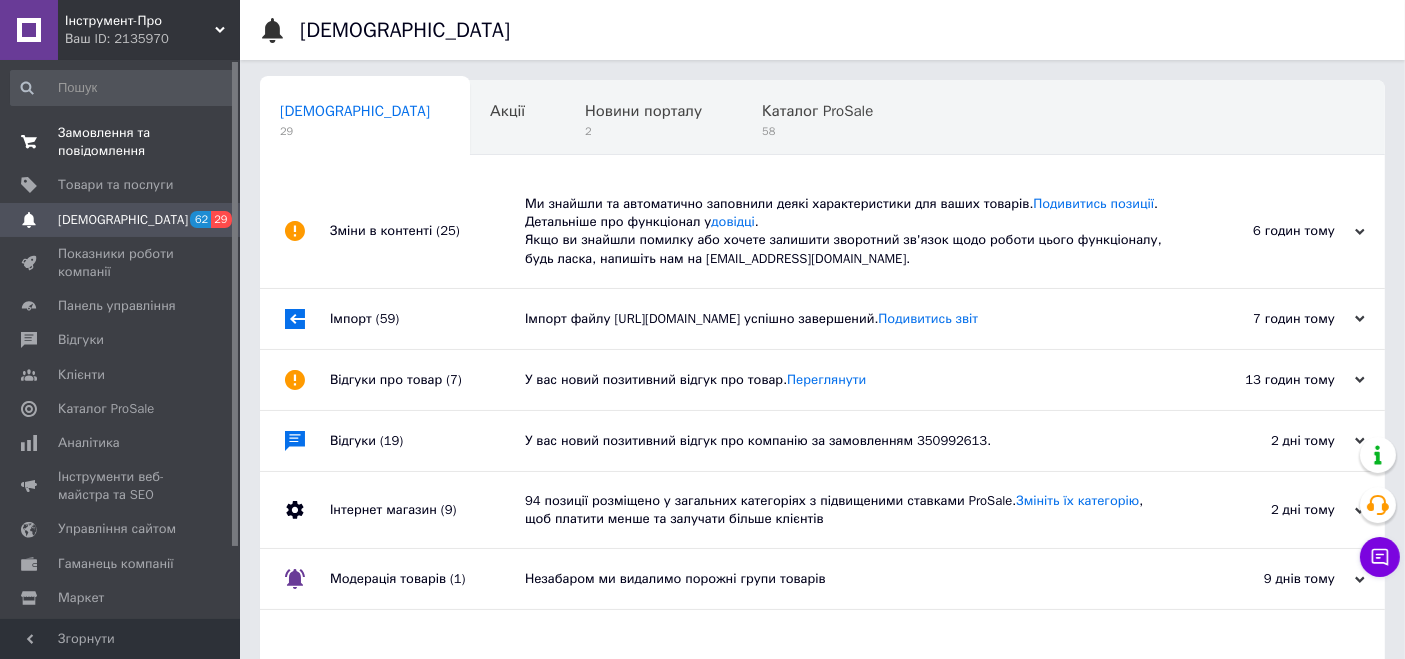 click on "Замовлення та повідомлення" at bounding box center (121, 142) 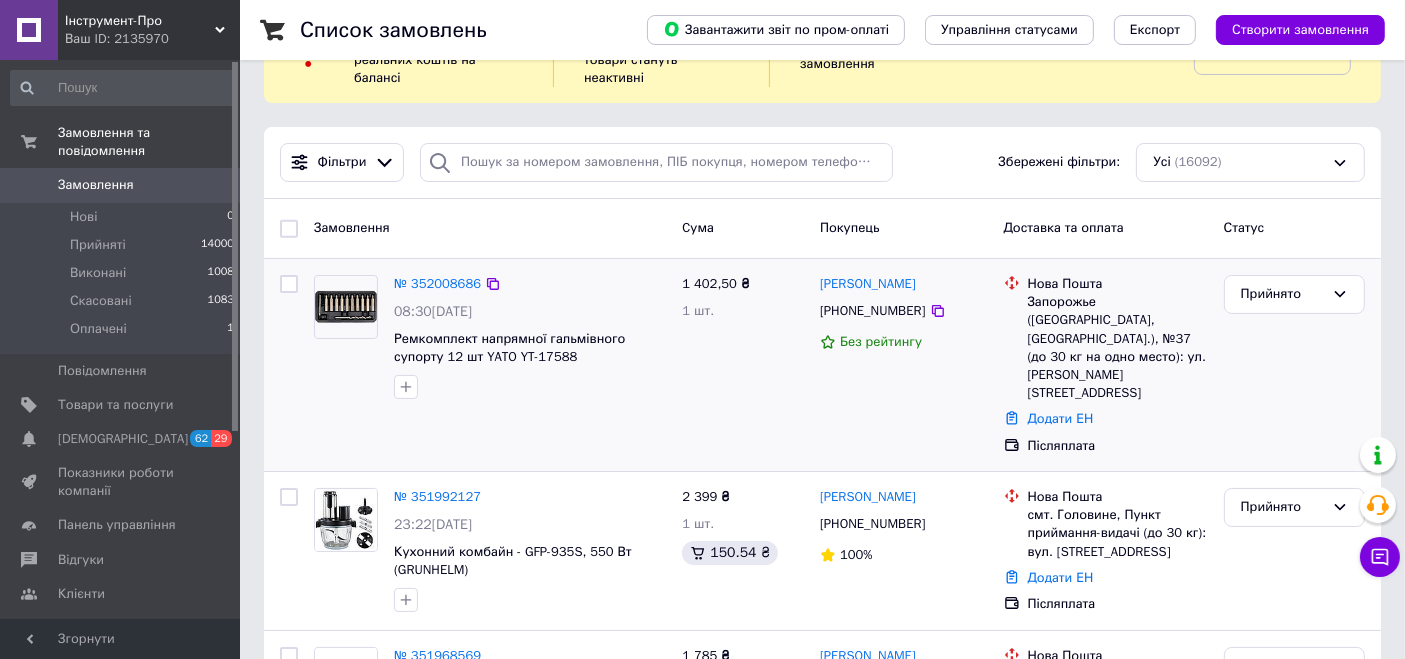 scroll, scrollTop: 111, scrollLeft: 0, axis: vertical 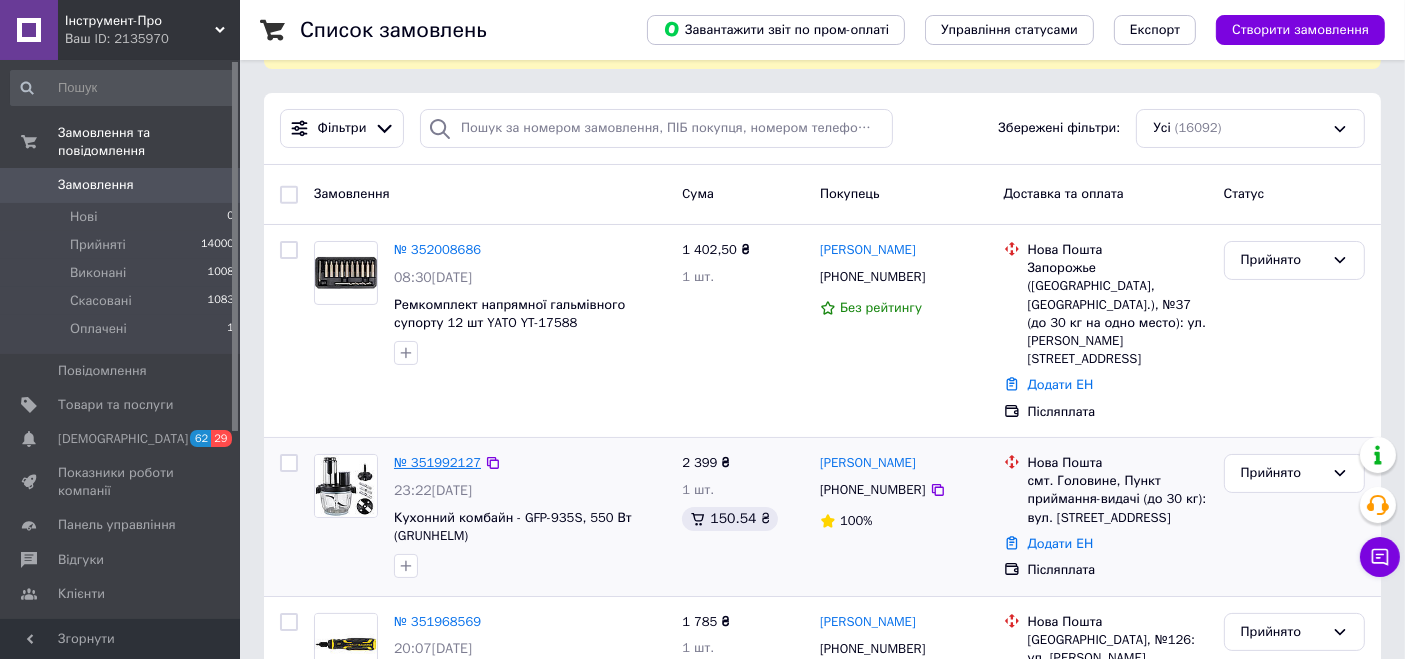 click on "№ 351992127" at bounding box center [437, 462] 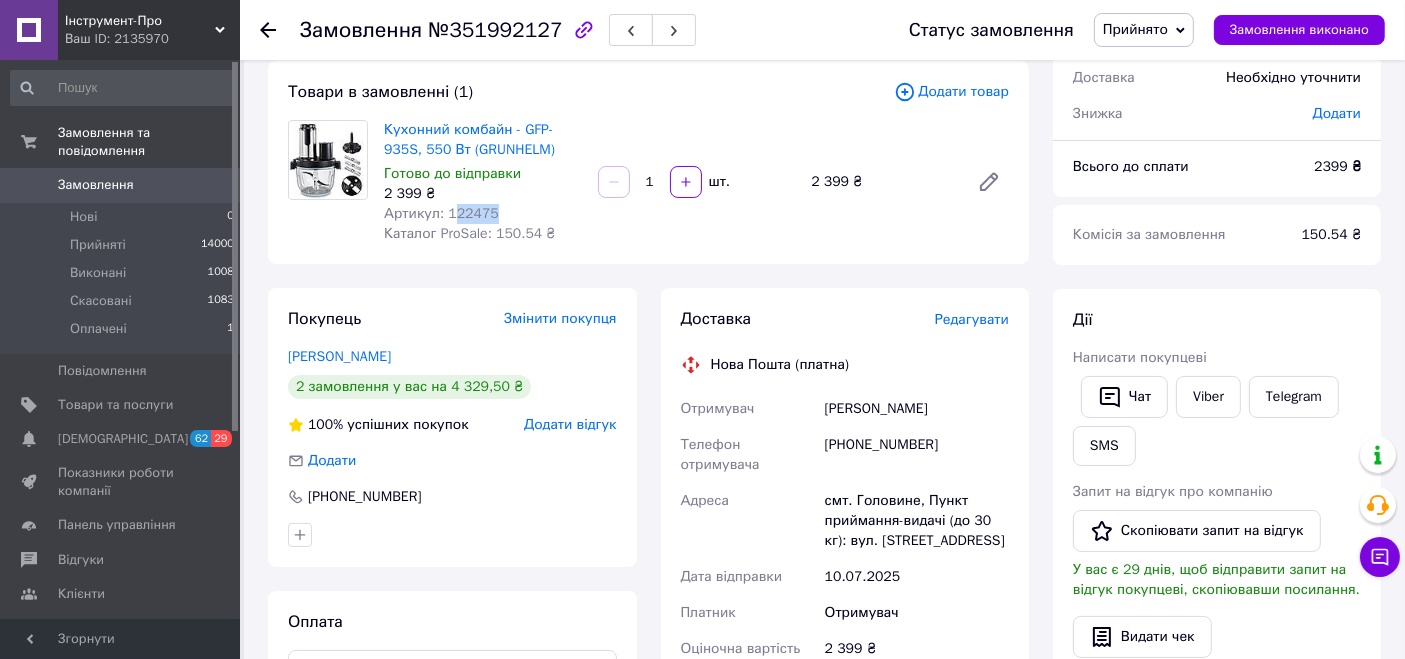 drag, startPoint x: 503, startPoint y: 221, endPoint x: 447, endPoint y: 218, distance: 56.0803 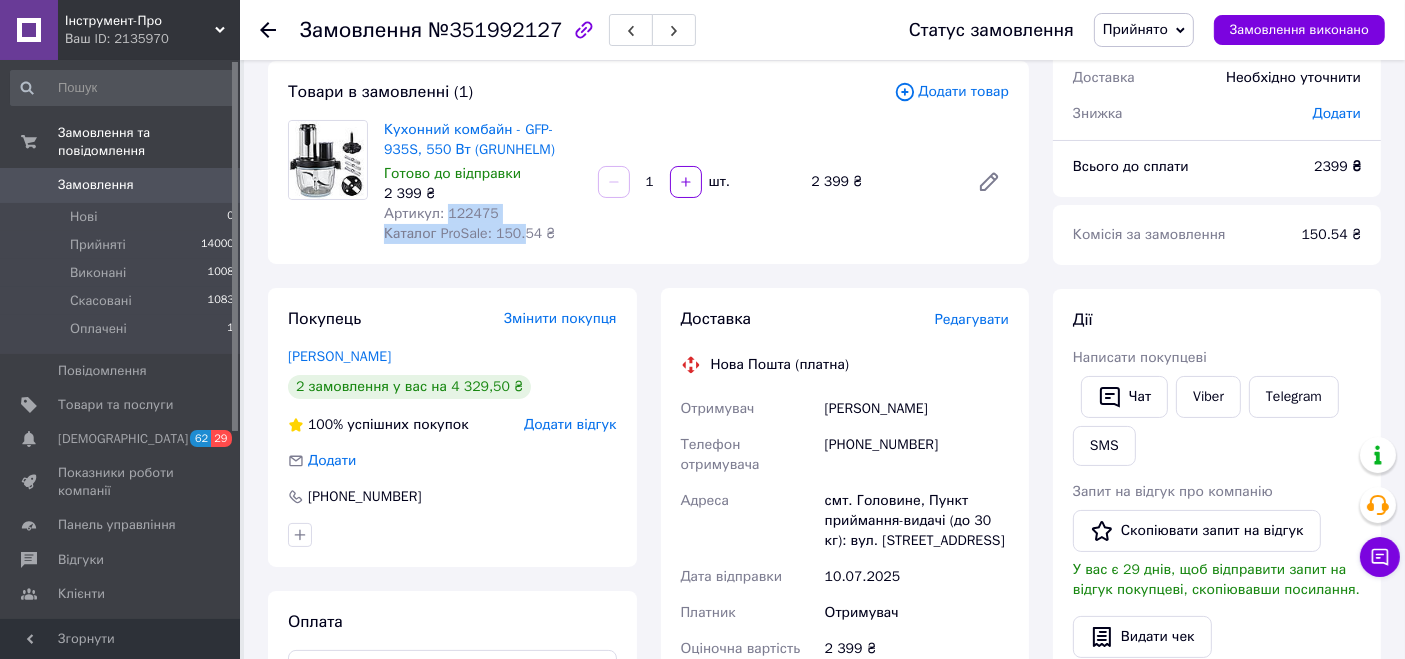drag, startPoint x: 442, startPoint y: 211, endPoint x: 515, endPoint y: 232, distance: 75.96052 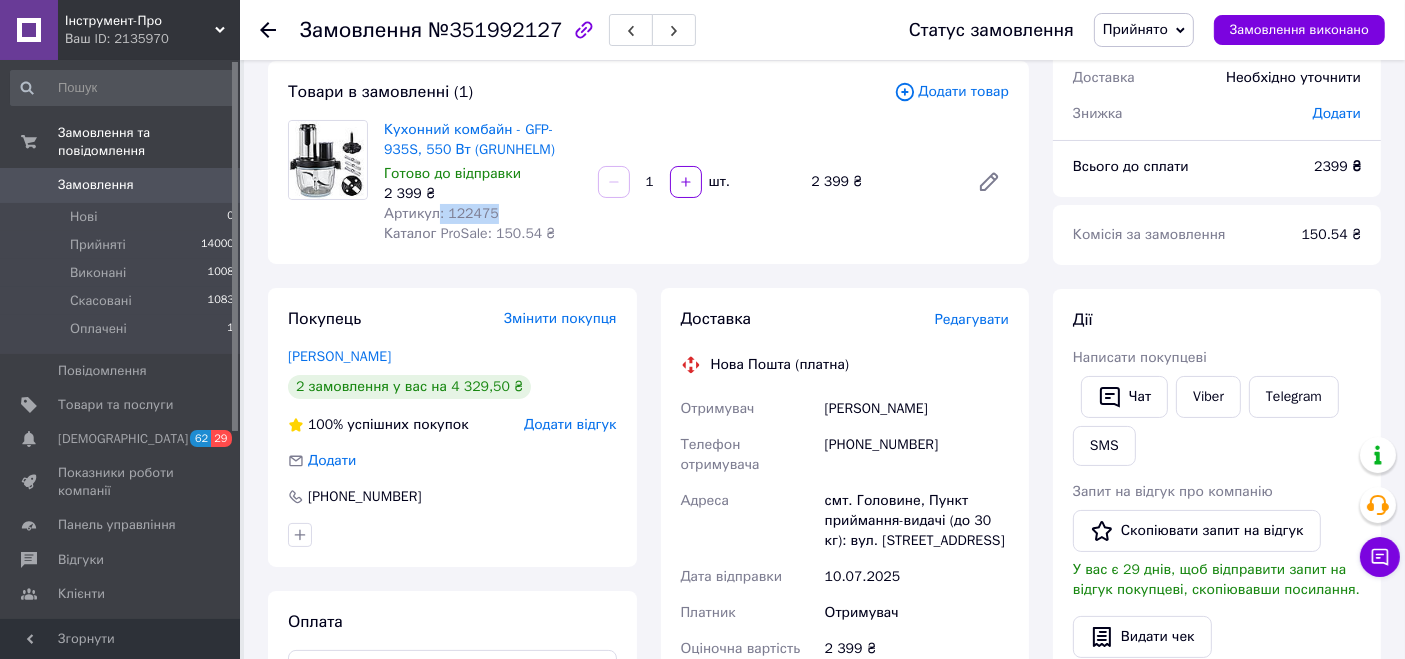 drag, startPoint x: 487, startPoint y: 214, endPoint x: 440, endPoint y: 215, distance: 47.010635 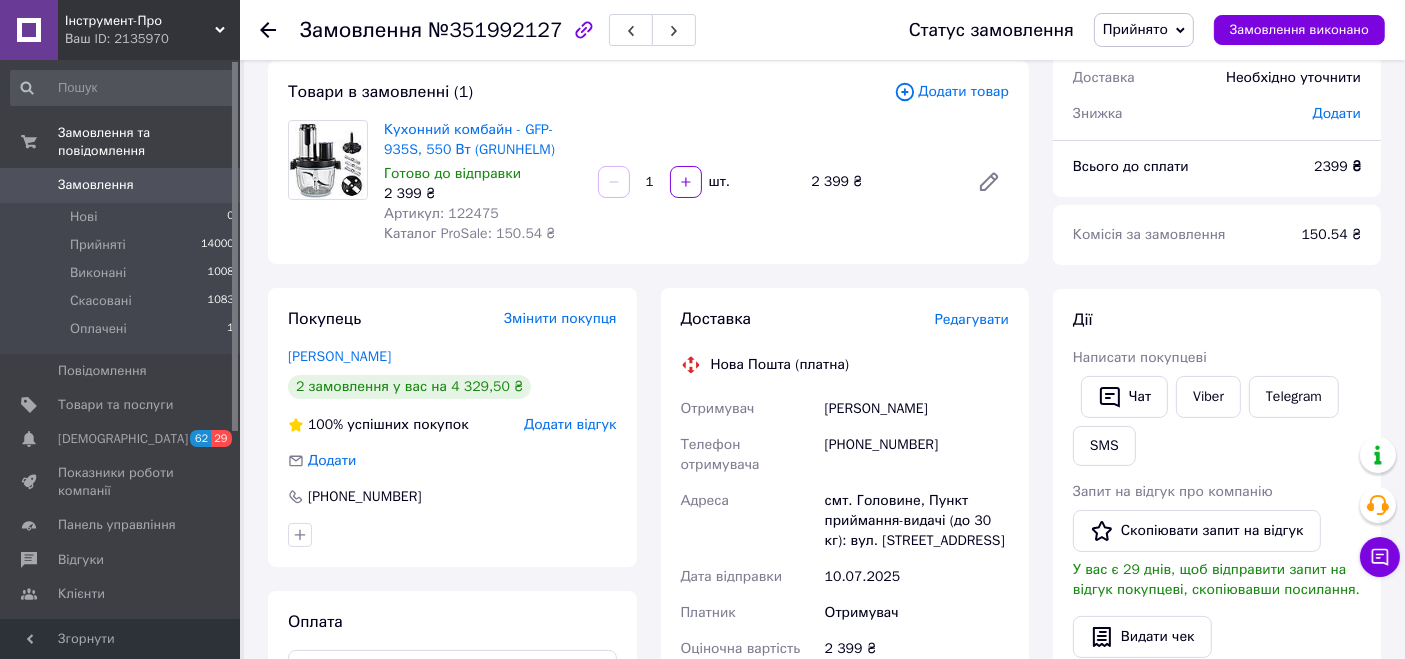 drag, startPoint x: 451, startPoint y: 215, endPoint x: 513, endPoint y: 201, distance: 63.560993 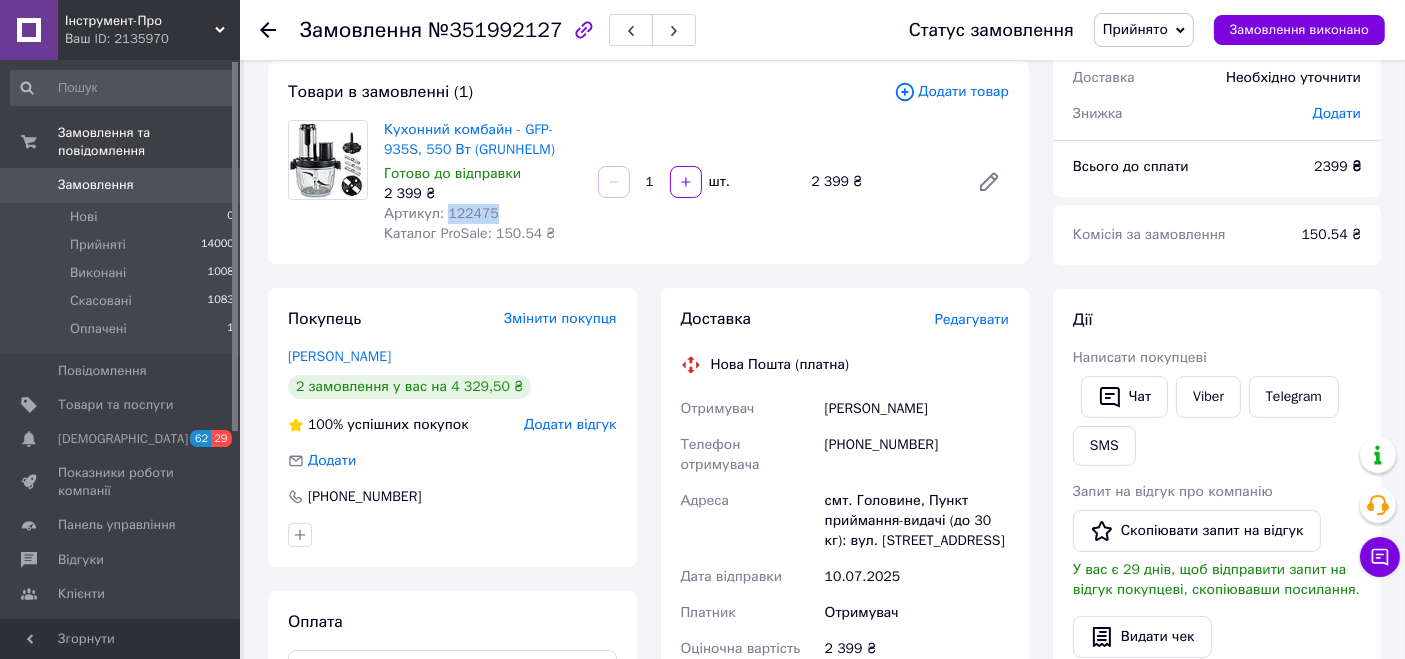 drag, startPoint x: 500, startPoint y: 220, endPoint x: 444, endPoint y: 211, distance: 56.718605 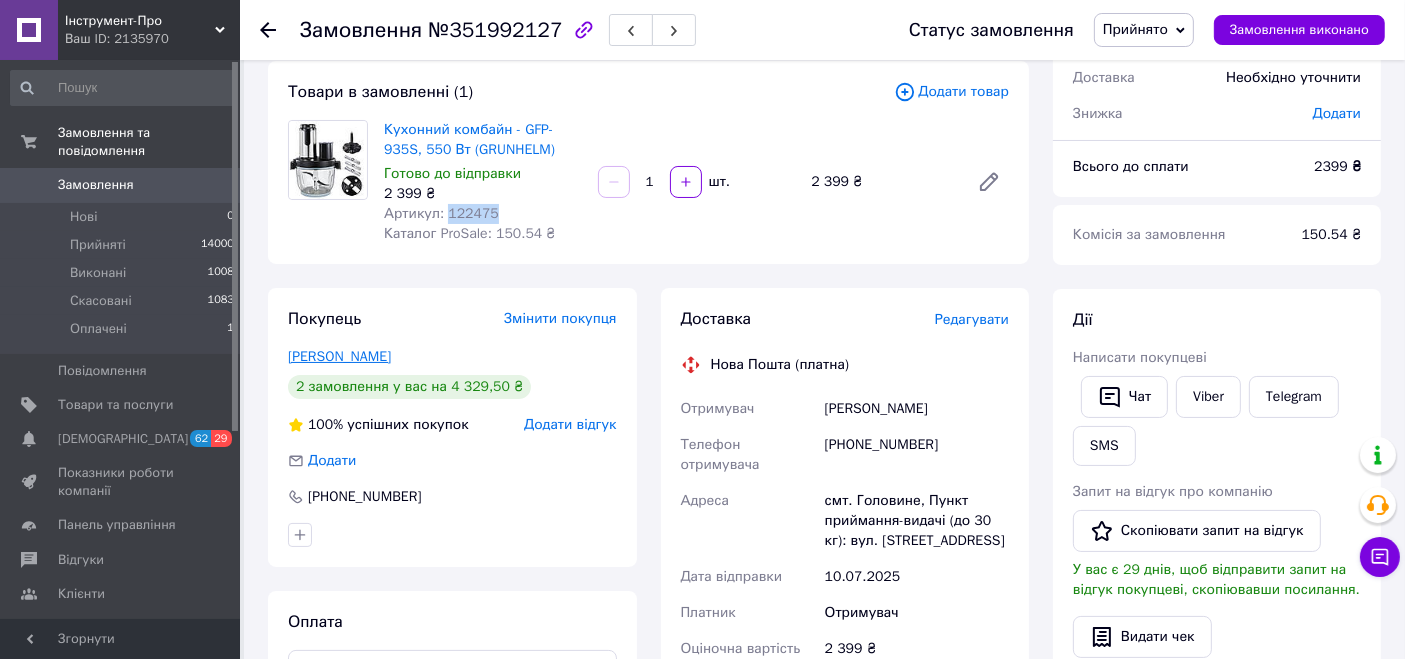 click on "Петренко віка" at bounding box center [339, 356] 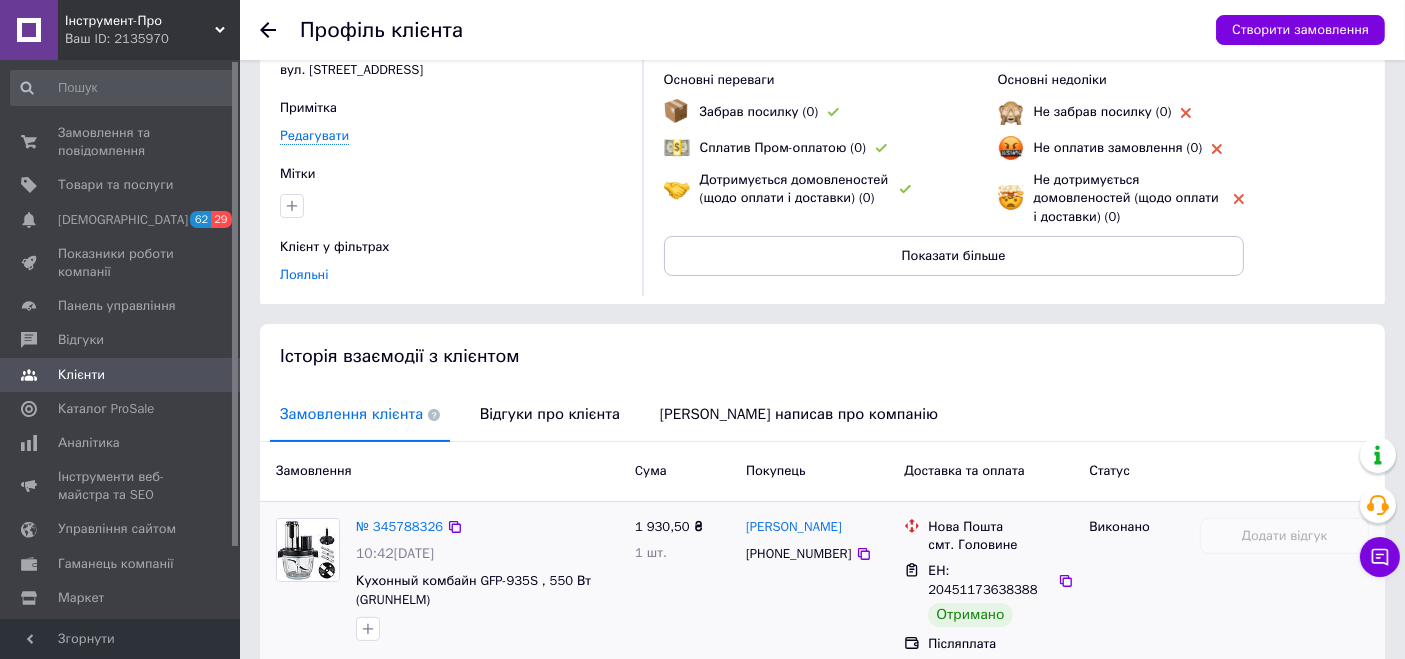 scroll, scrollTop: 333, scrollLeft: 0, axis: vertical 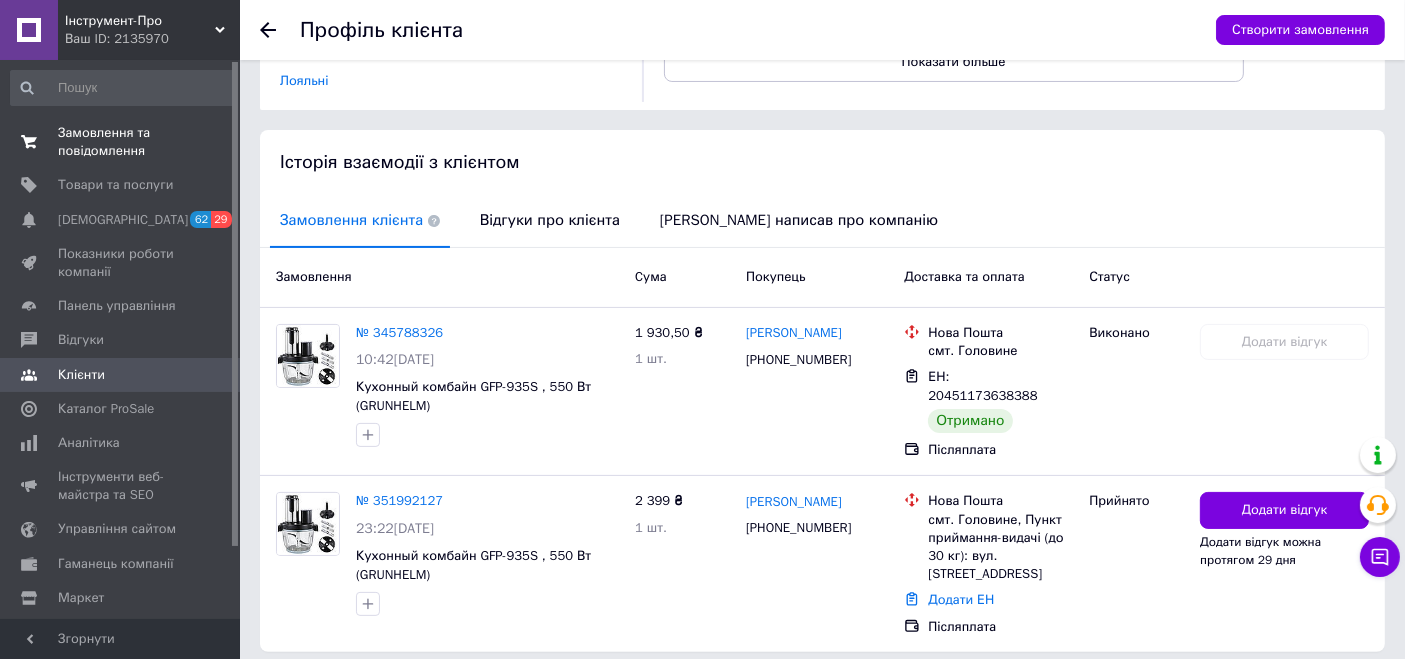 click on "Замовлення та повідомлення" at bounding box center [121, 142] 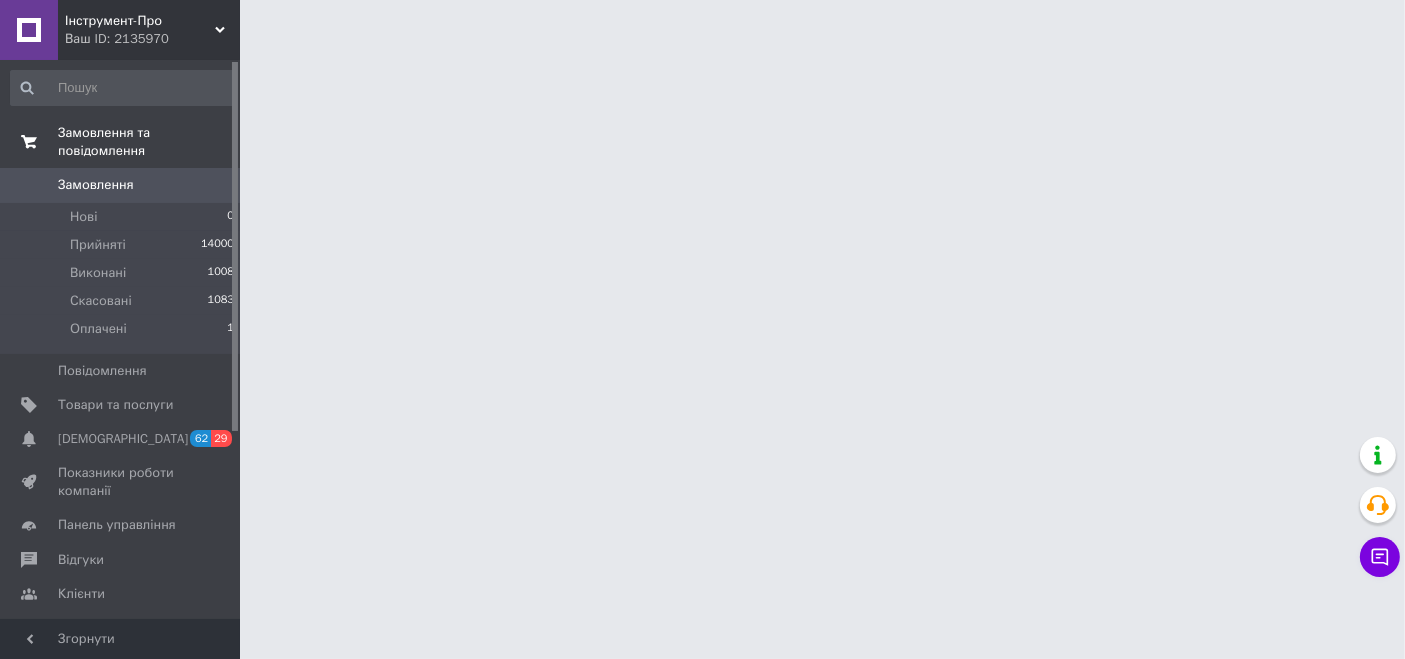 scroll, scrollTop: 0, scrollLeft: 0, axis: both 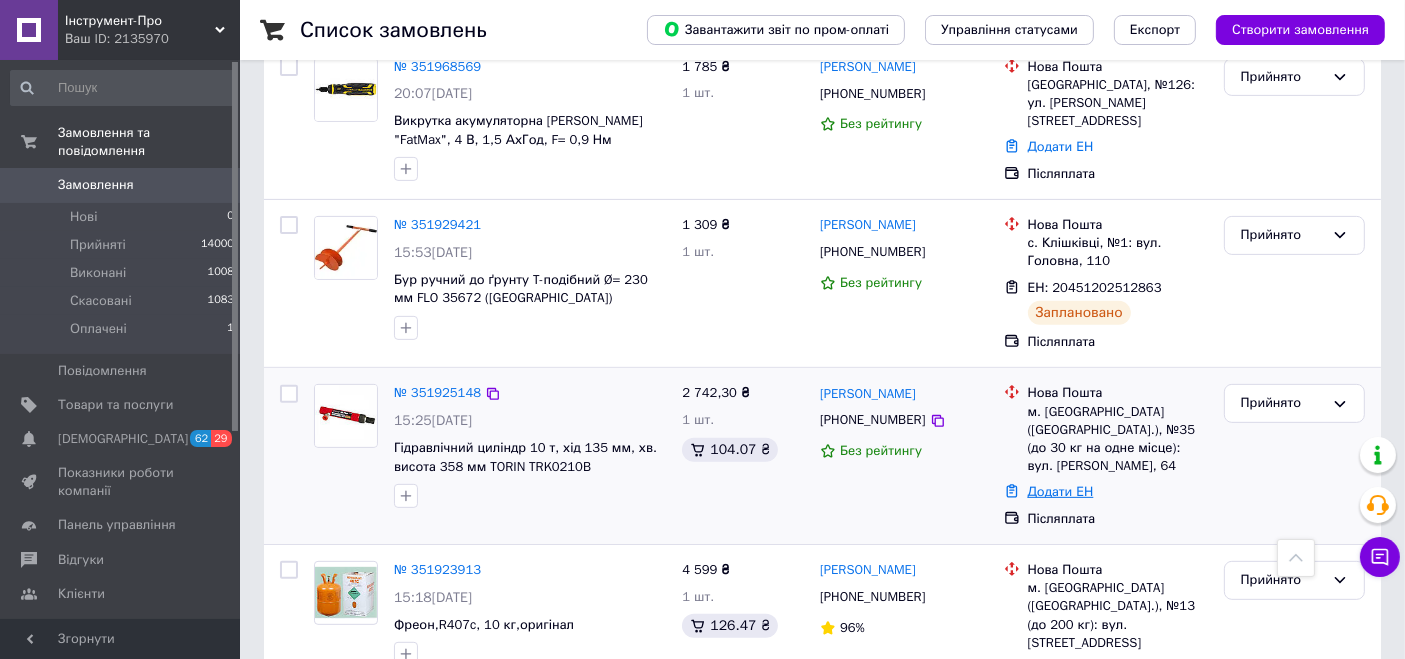 click on "Додати ЕН" at bounding box center (1061, 491) 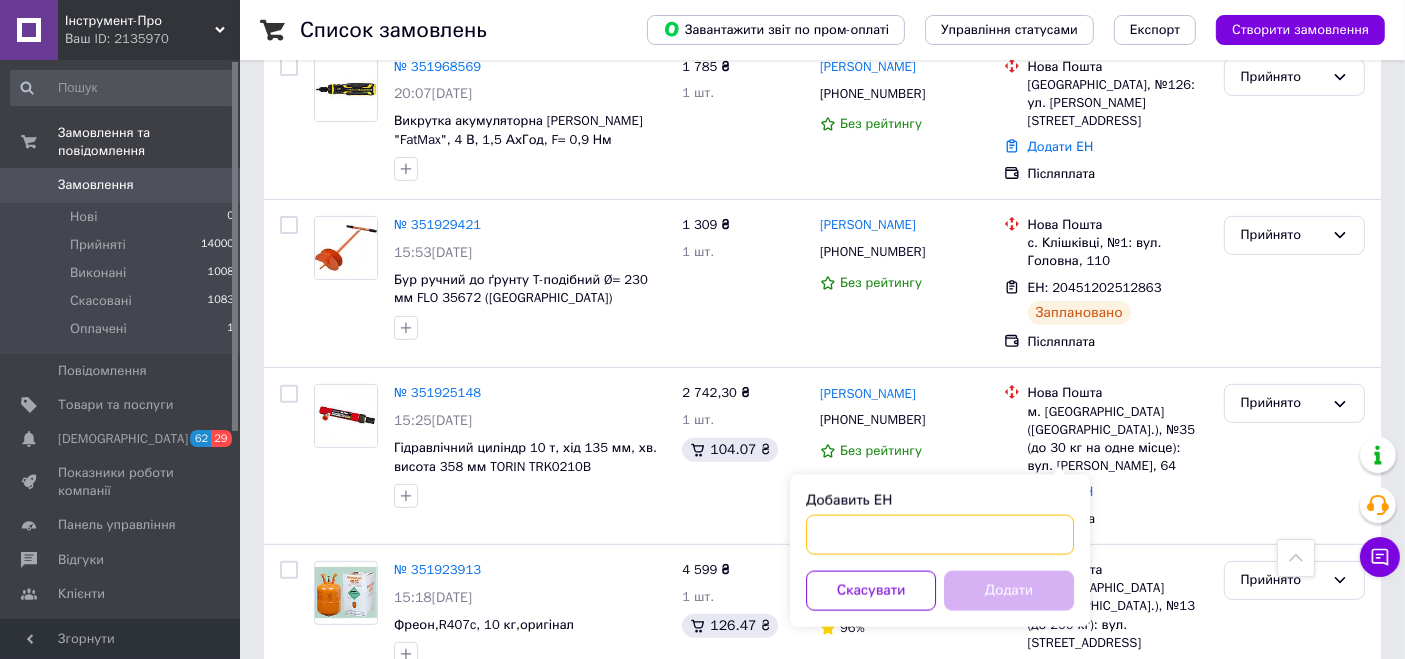 click on "Добавить ЕН" at bounding box center [940, 535] 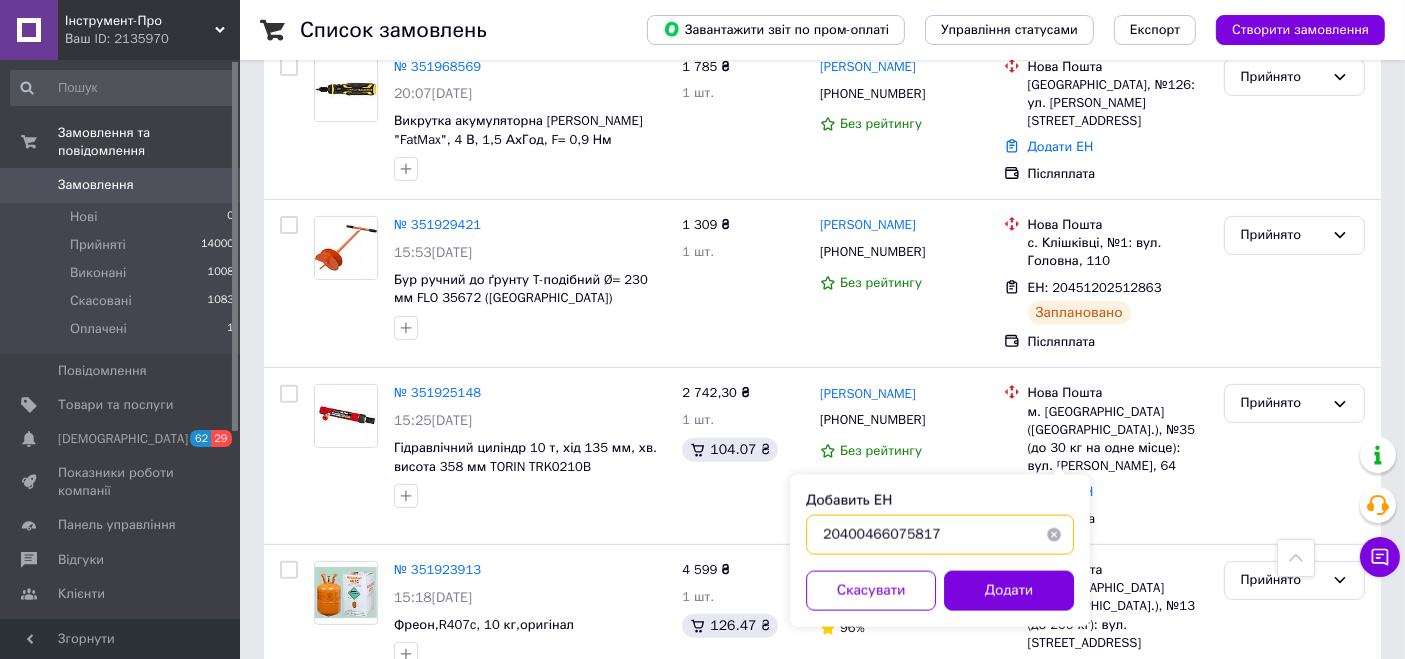 type on "20400466075817" 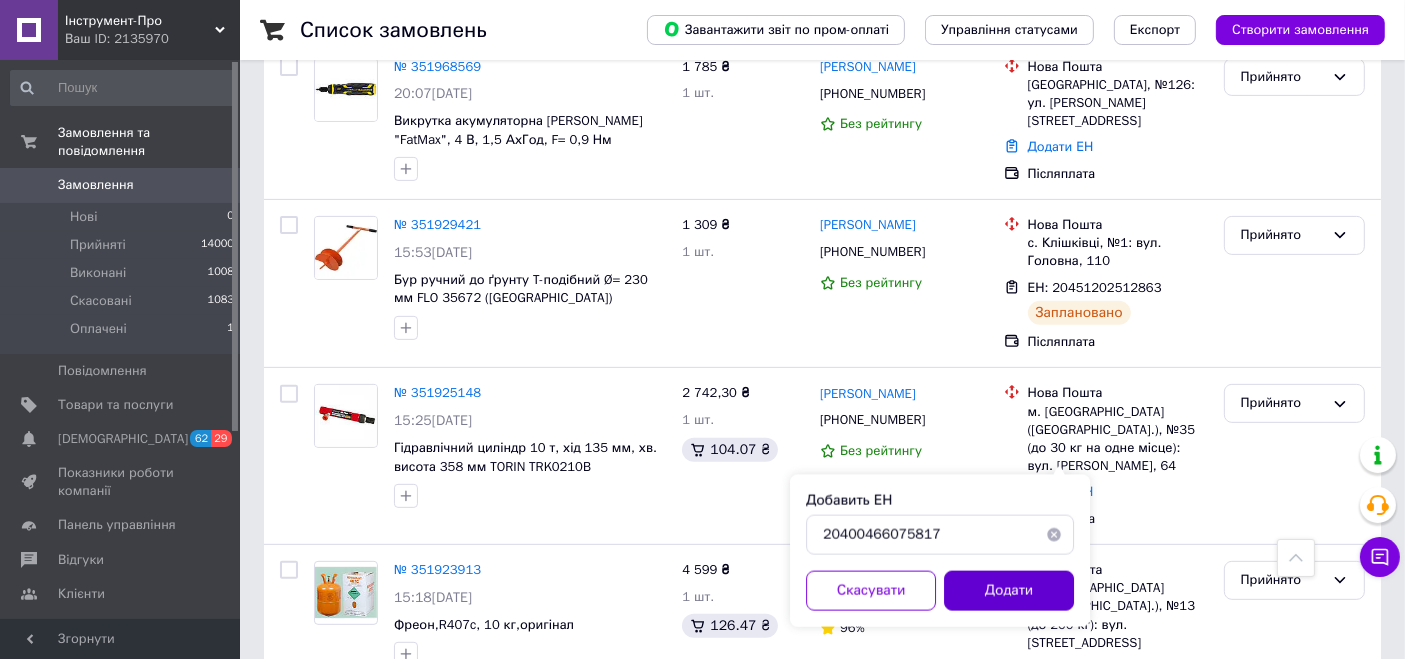 click on "Додати" at bounding box center [1009, 591] 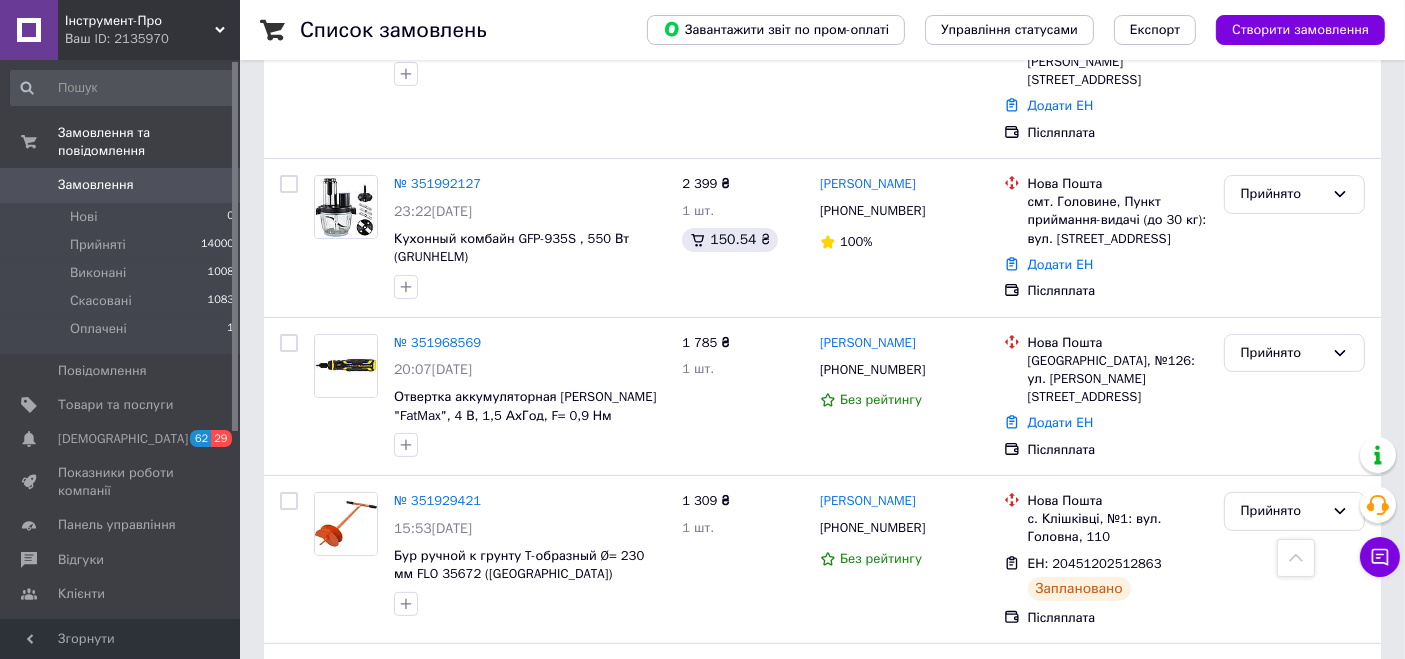 scroll, scrollTop: 222, scrollLeft: 0, axis: vertical 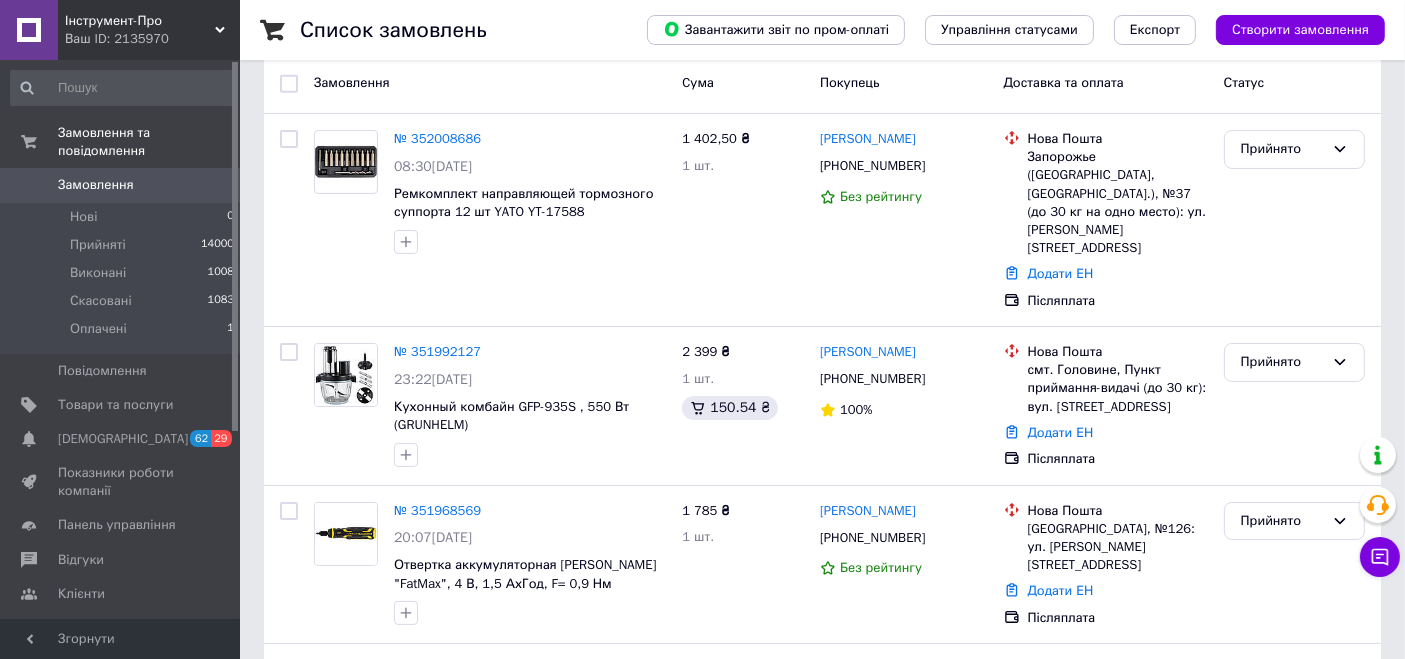 click on "Інструмент-Про" at bounding box center (140, 21) 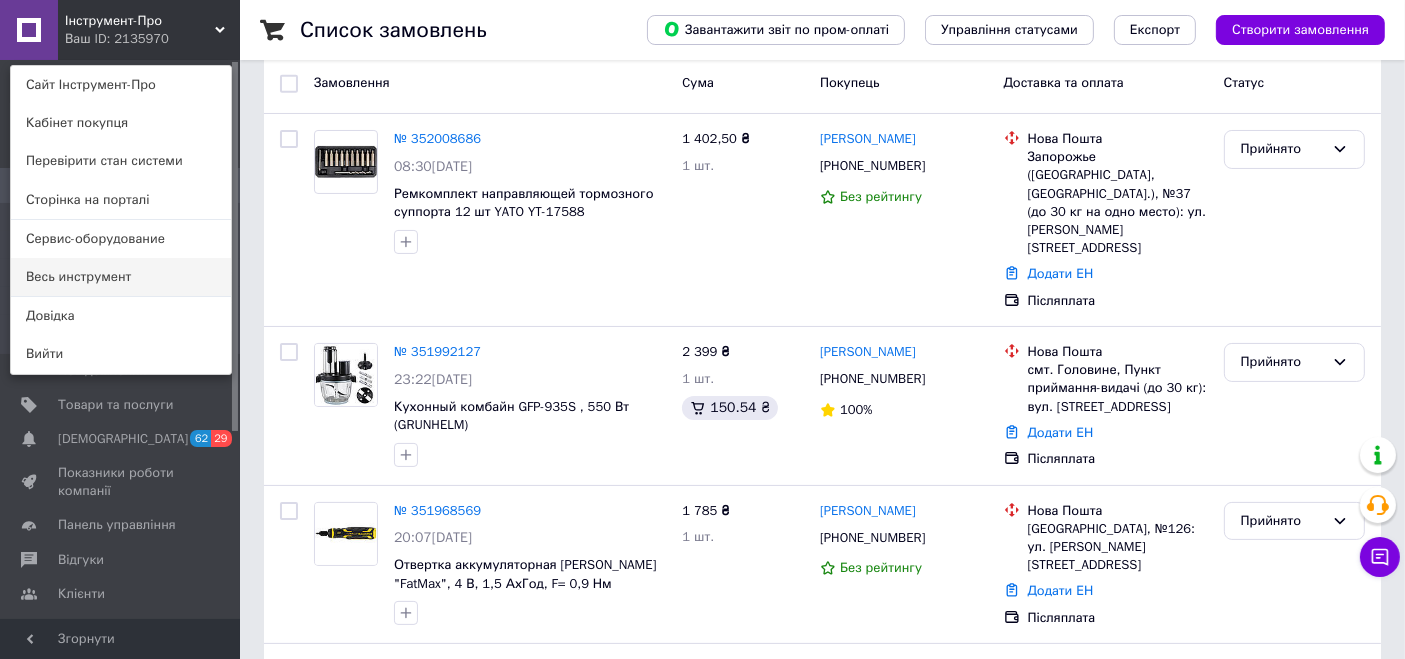 click on "Весь инструмент" at bounding box center (121, 277) 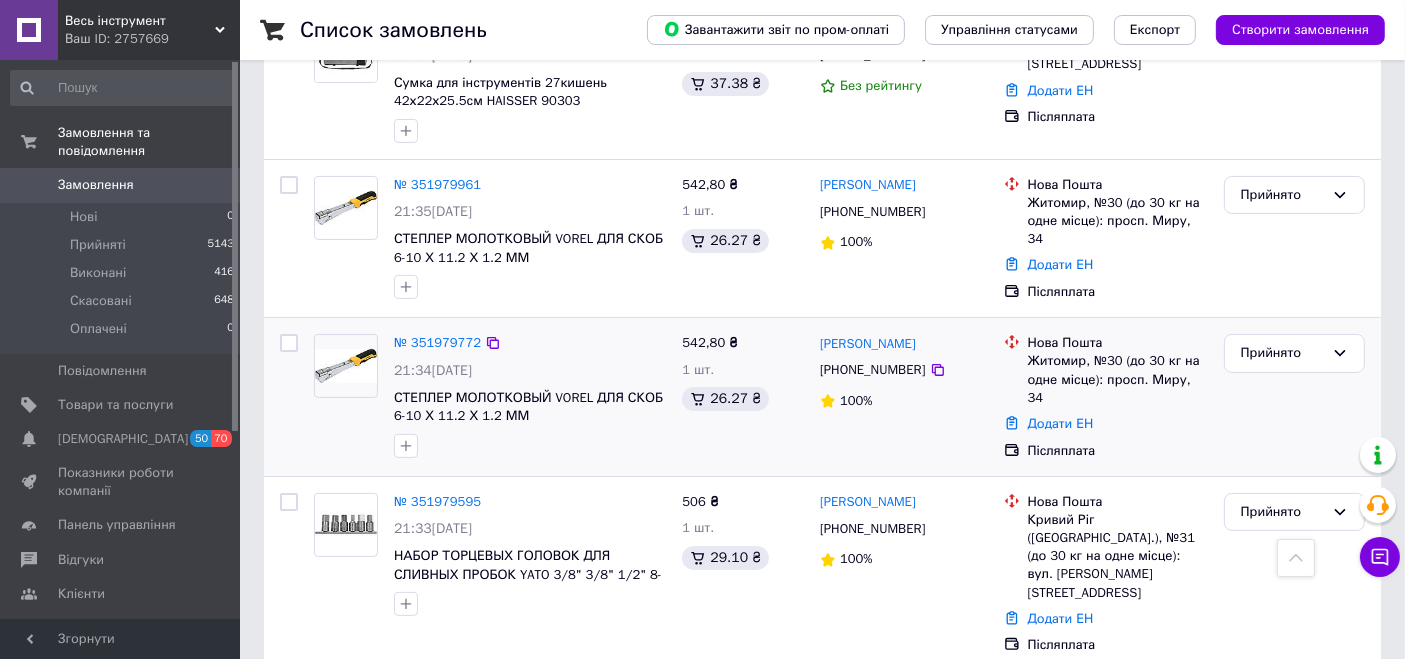 scroll, scrollTop: 444, scrollLeft: 0, axis: vertical 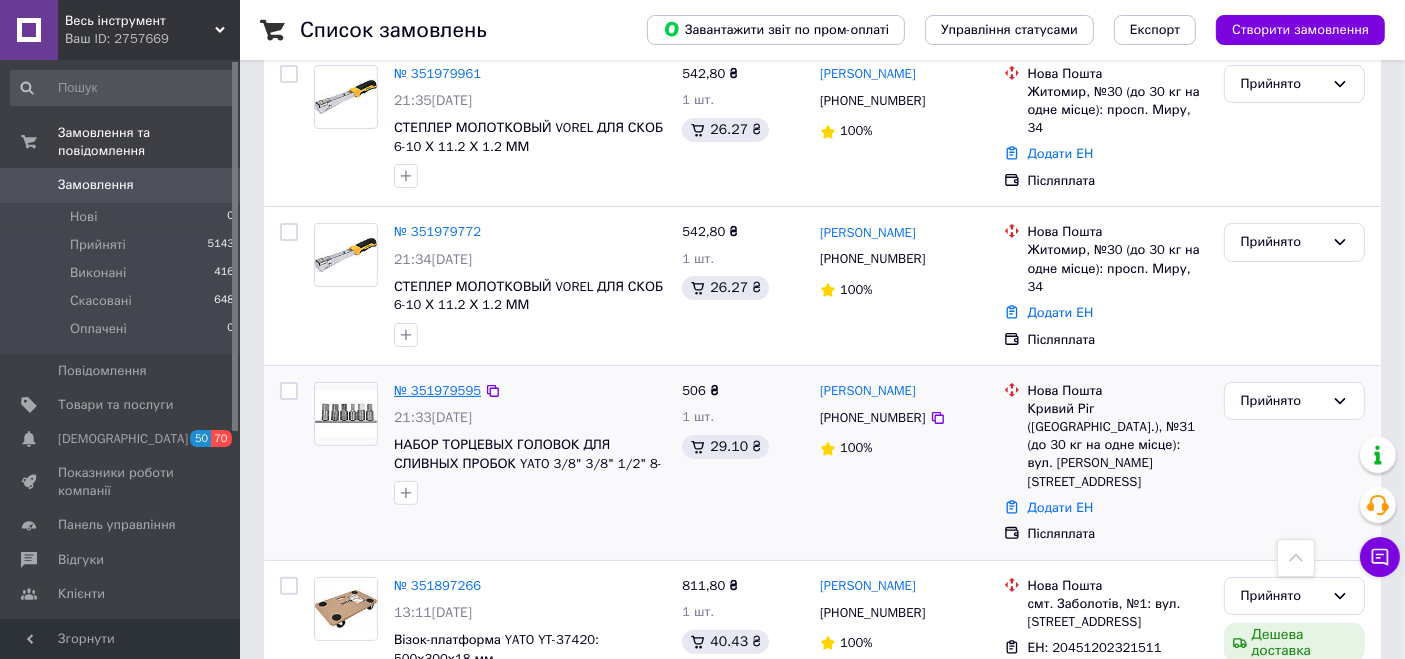 click on "№ 351979595" at bounding box center [437, 390] 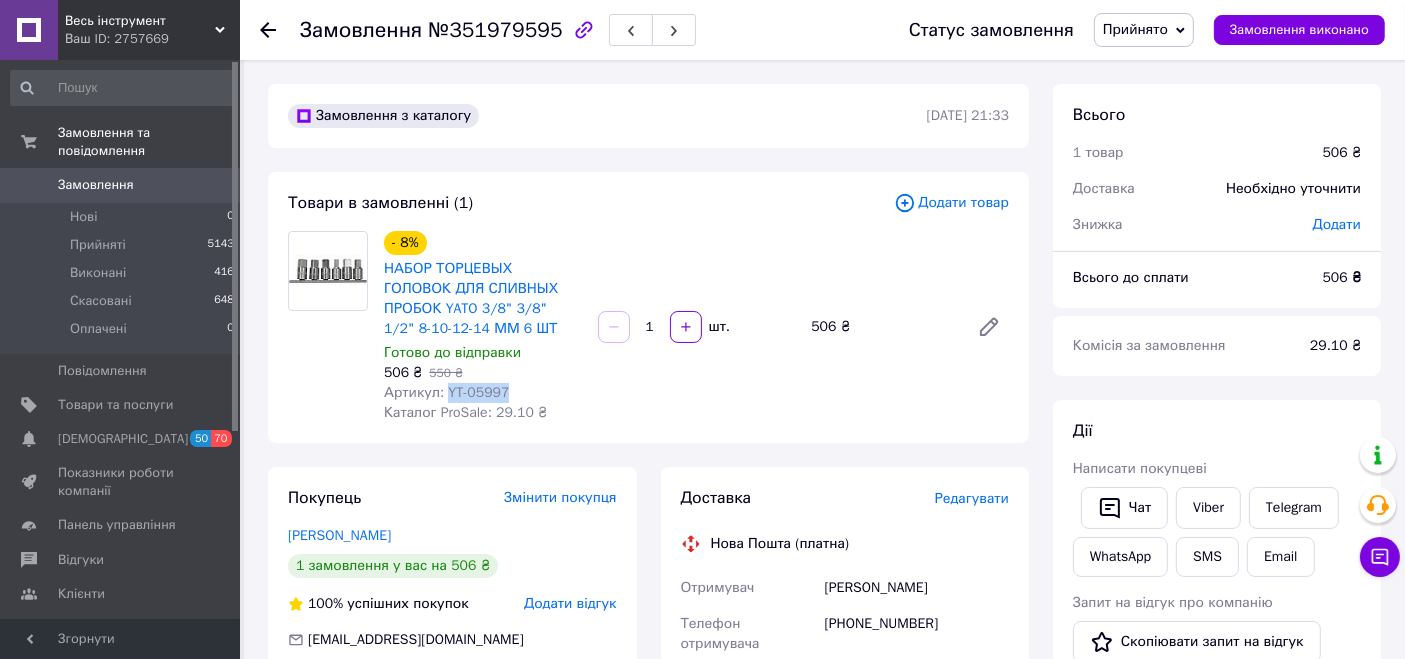 drag, startPoint x: 502, startPoint y: 387, endPoint x: 444, endPoint y: 394, distance: 58.420887 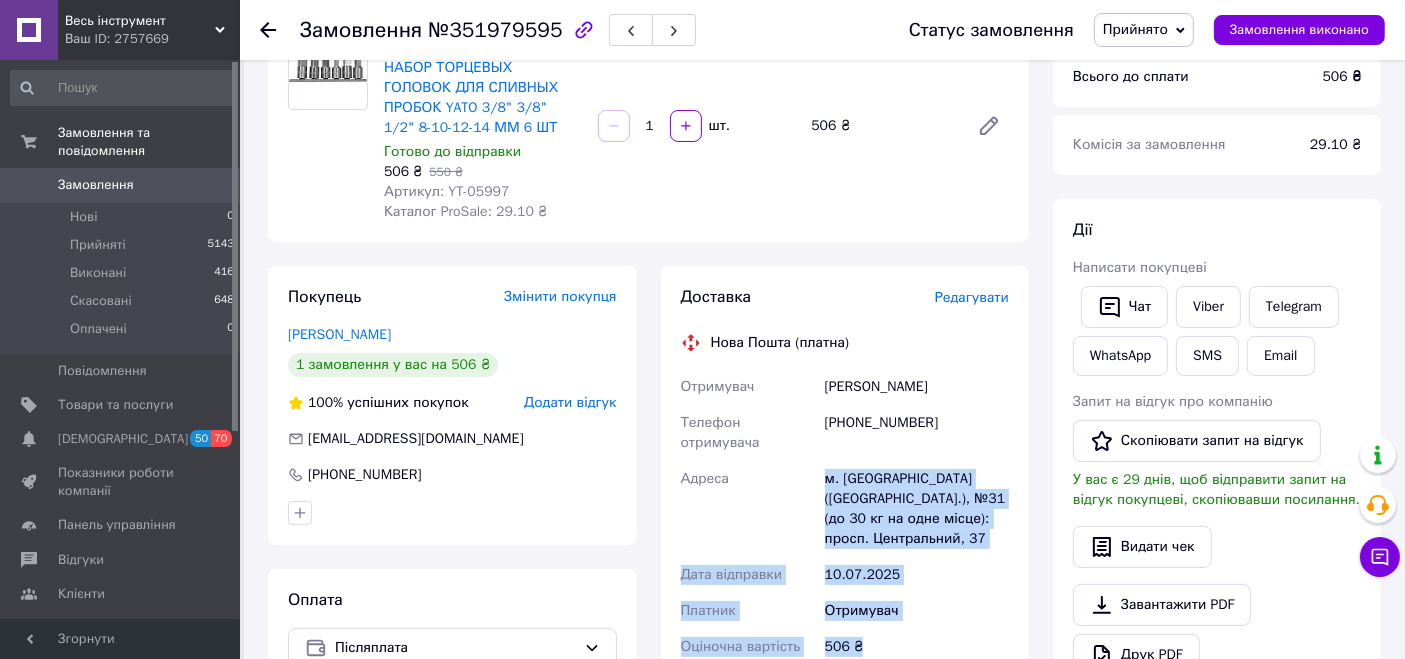 scroll, scrollTop: 315, scrollLeft: 0, axis: vertical 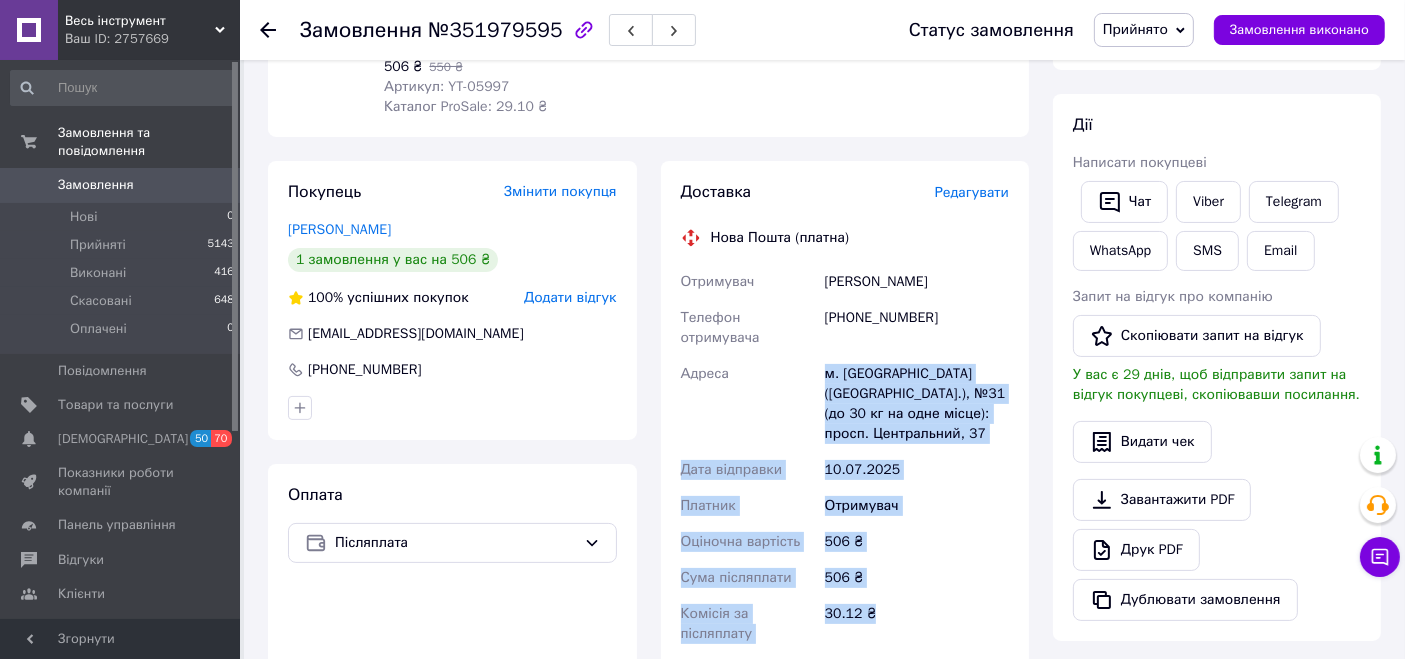 drag, startPoint x: 811, startPoint y: 548, endPoint x: 870, endPoint y: 626, distance: 97.80082 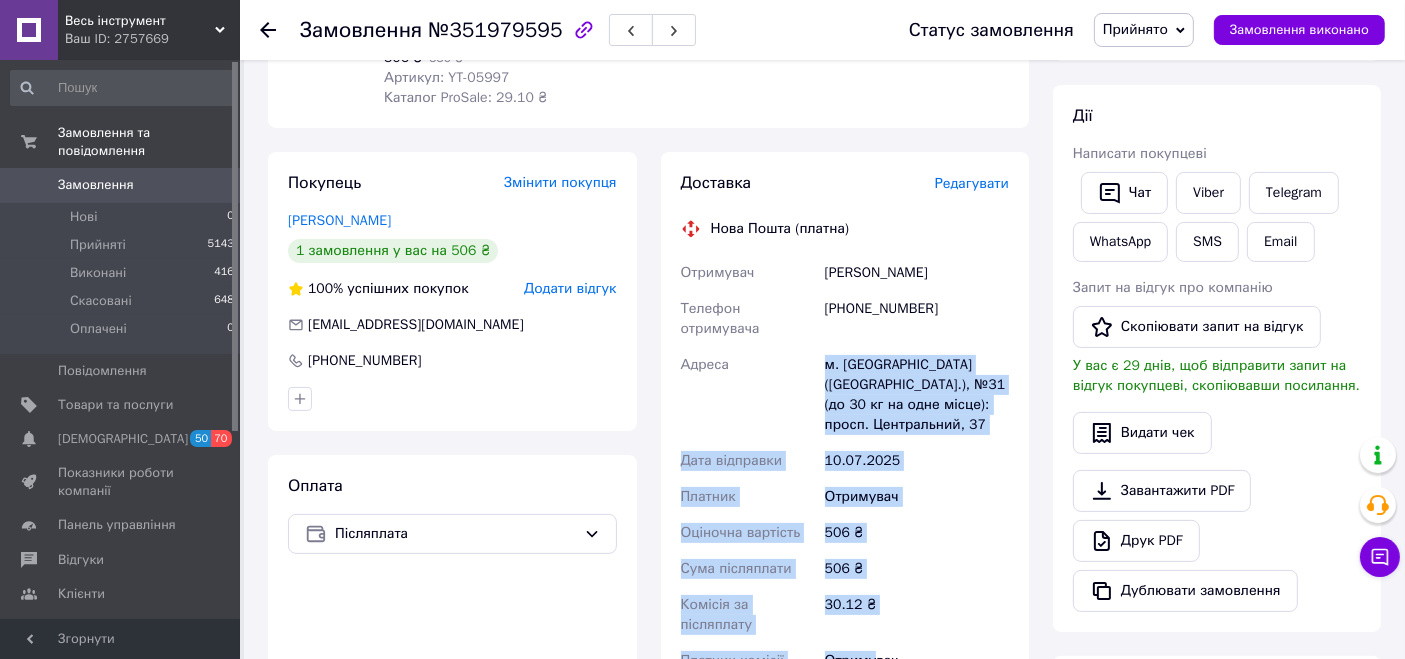 click on "Отримувач" at bounding box center [917, 497] 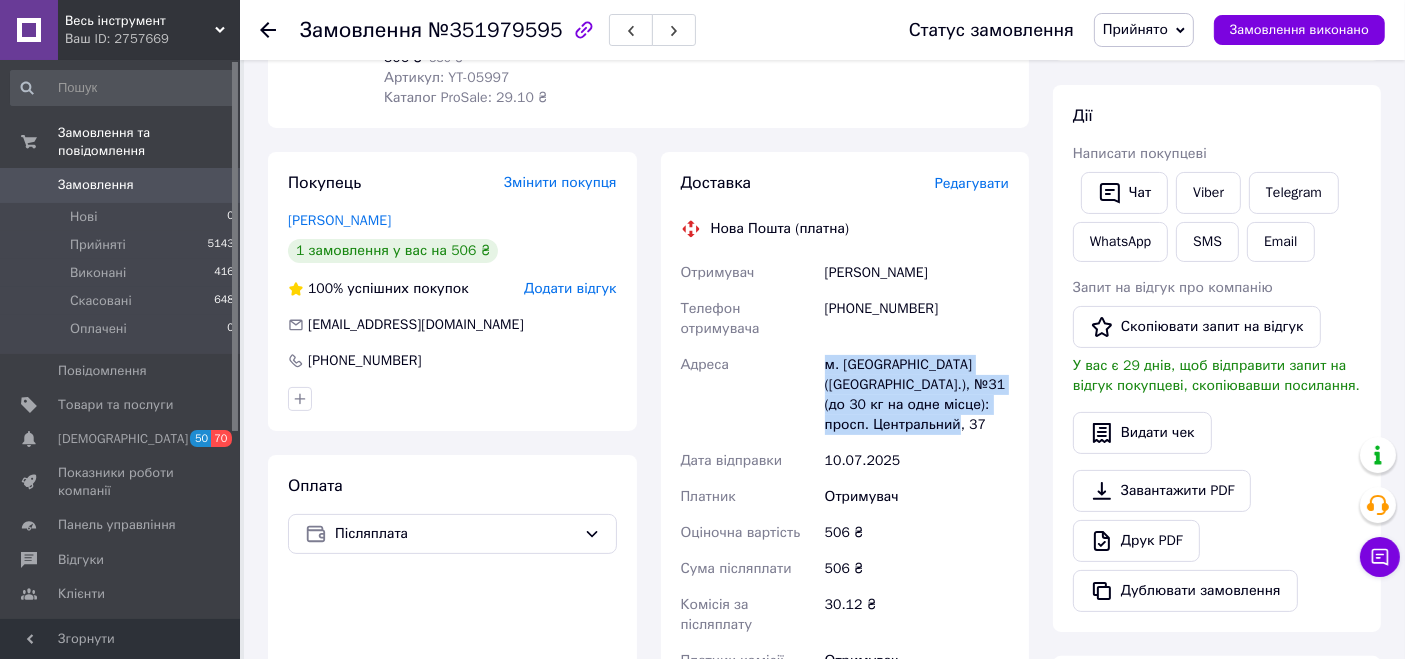 drag, startPoint x: 862, startPoint y: 438, endPoint x: 806, endPoint y: 355, distance: 100.12492 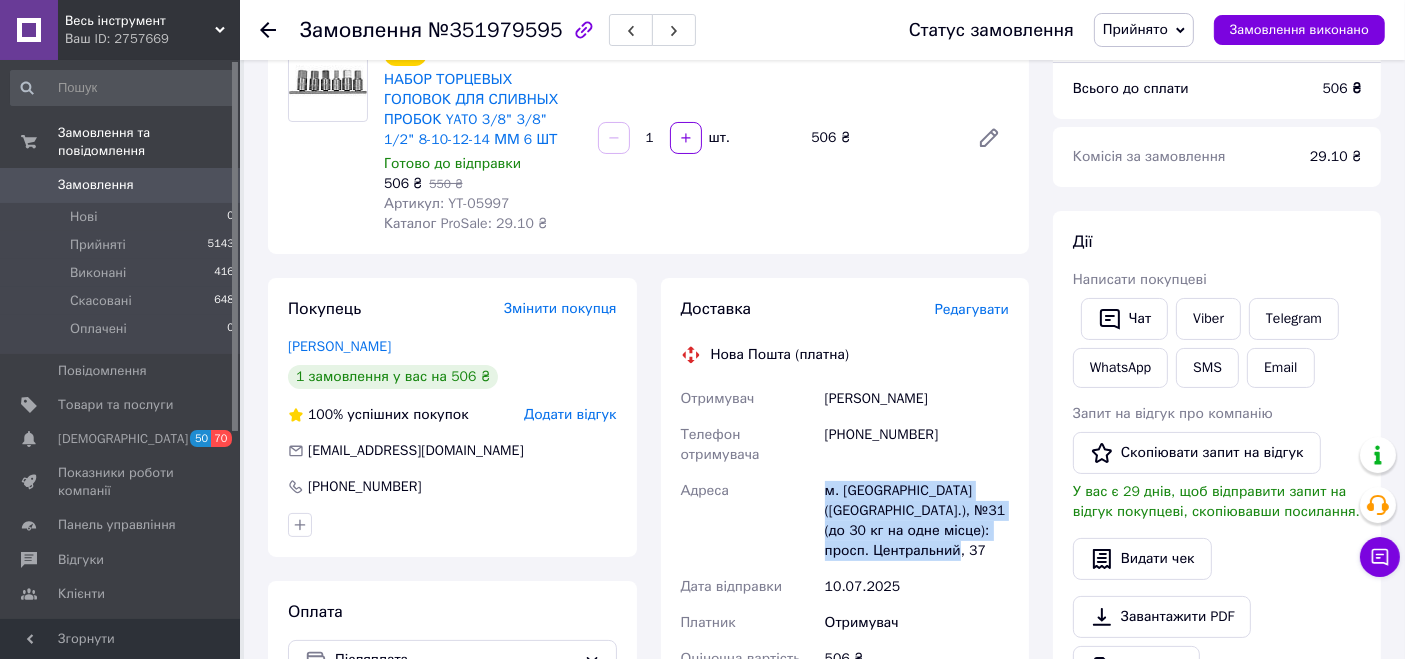scroll, scrollTop: 315, scrollLeft: 0, axis: vertical 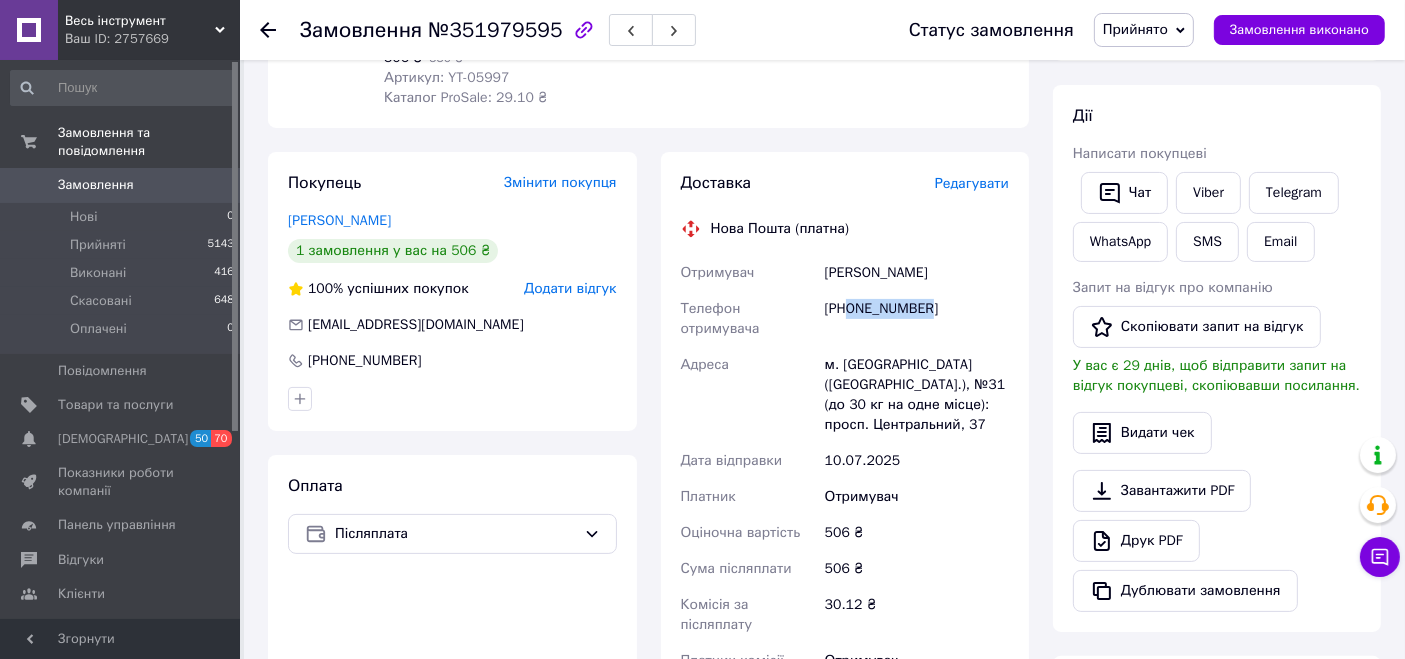 drag, startPoint x: 938, startPoint y: 307, endPoint x: 848, endPoint y: 307, distance: 90 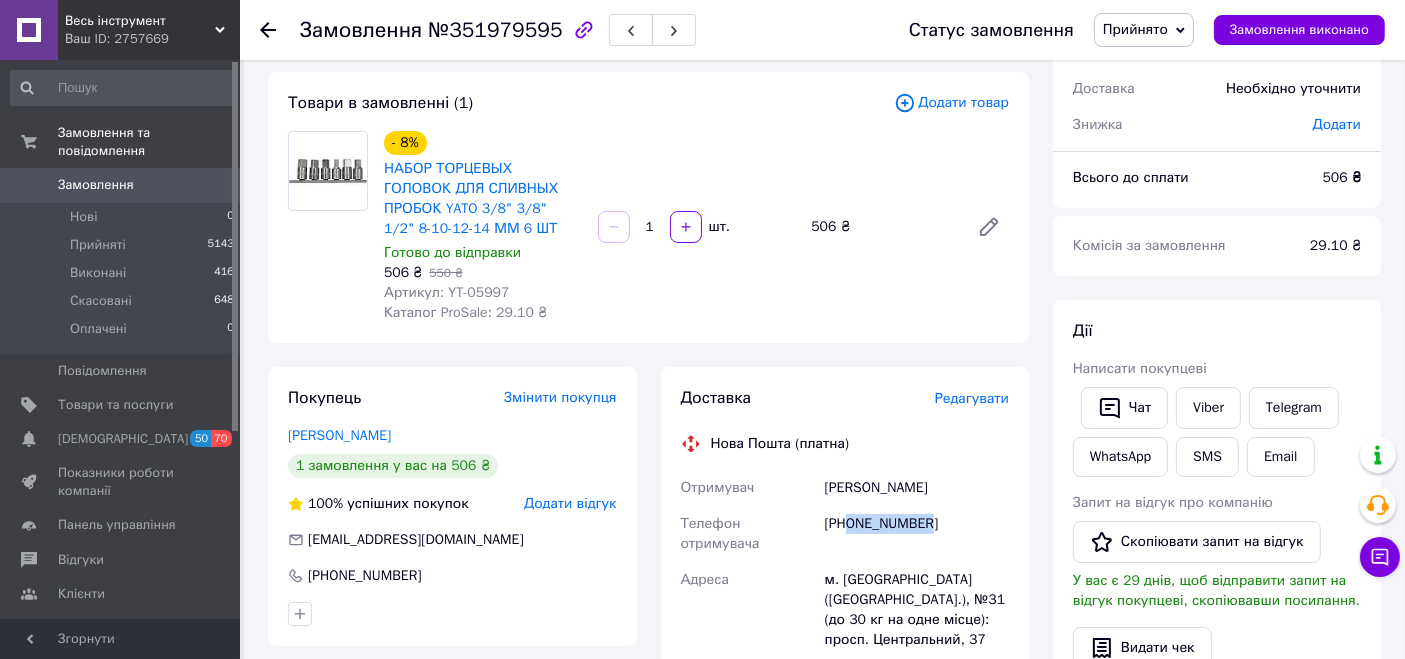 scroll, scrollTop: 93, scrollLeft: 0, axis: vertical 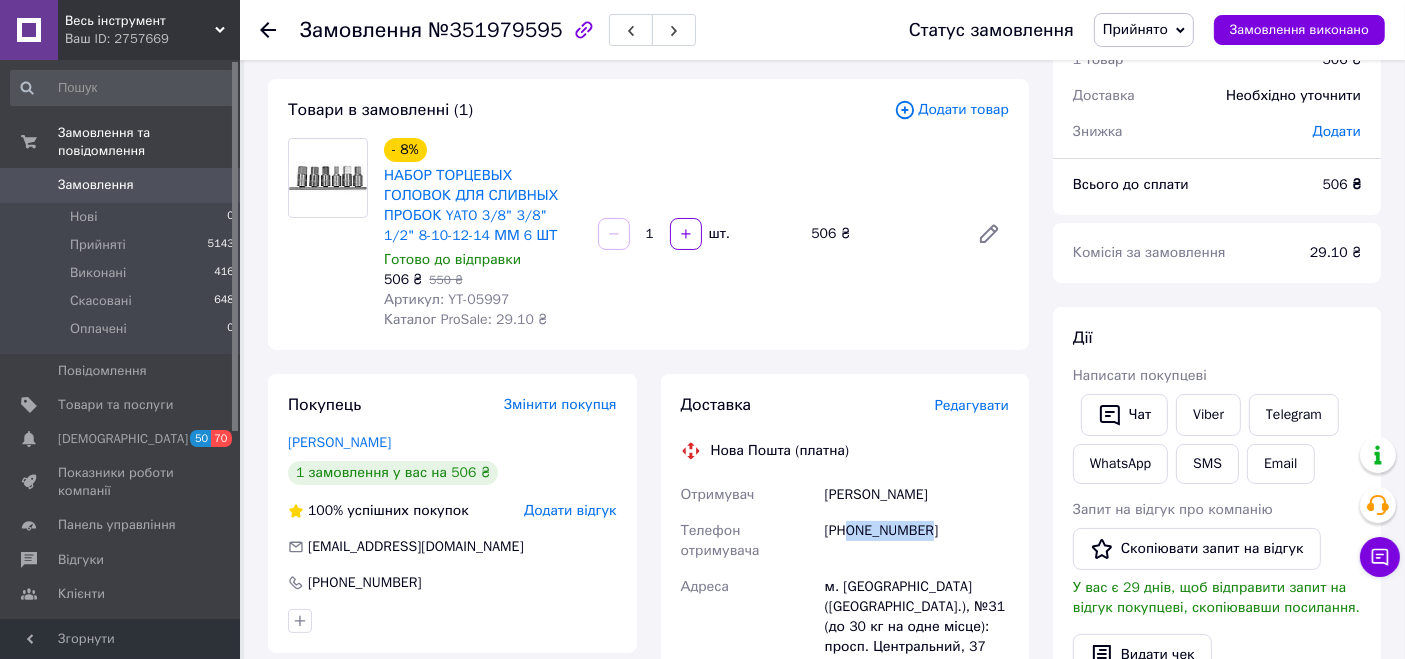 copy on "0676094069" 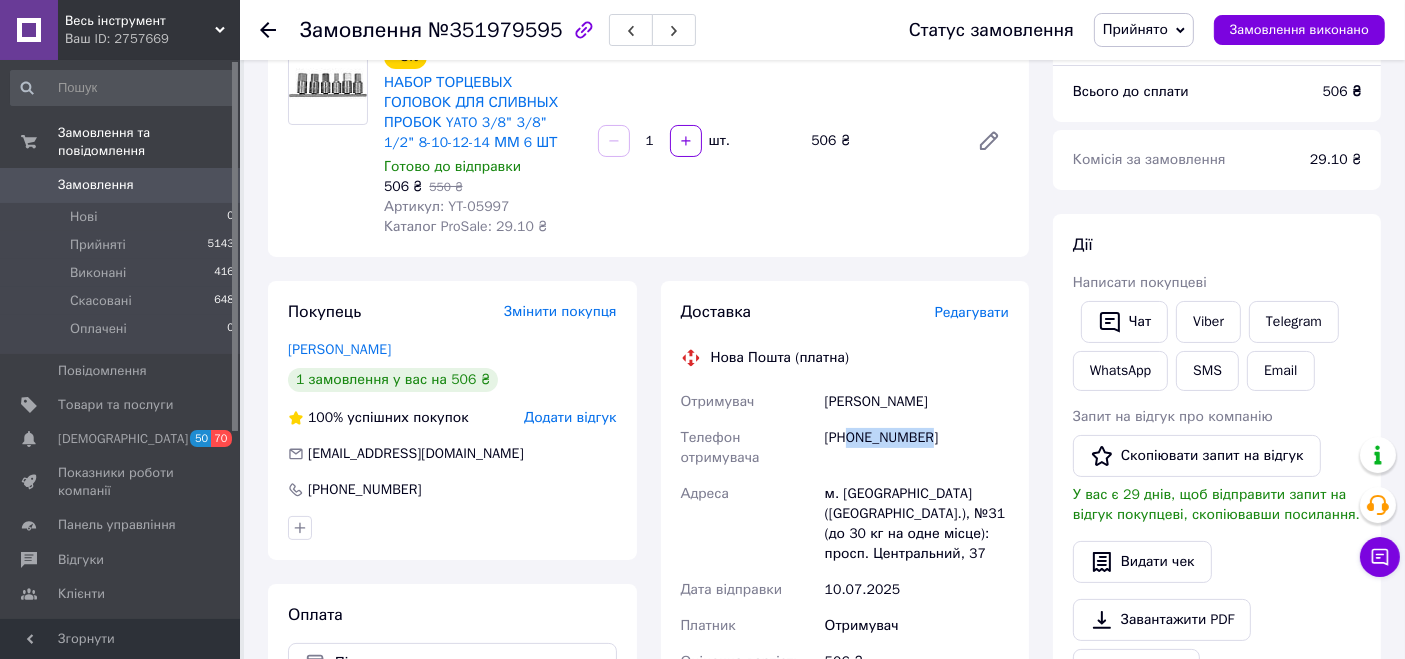 scroll, scrollTop: 315, scrollLeft: 0, axis: vertical 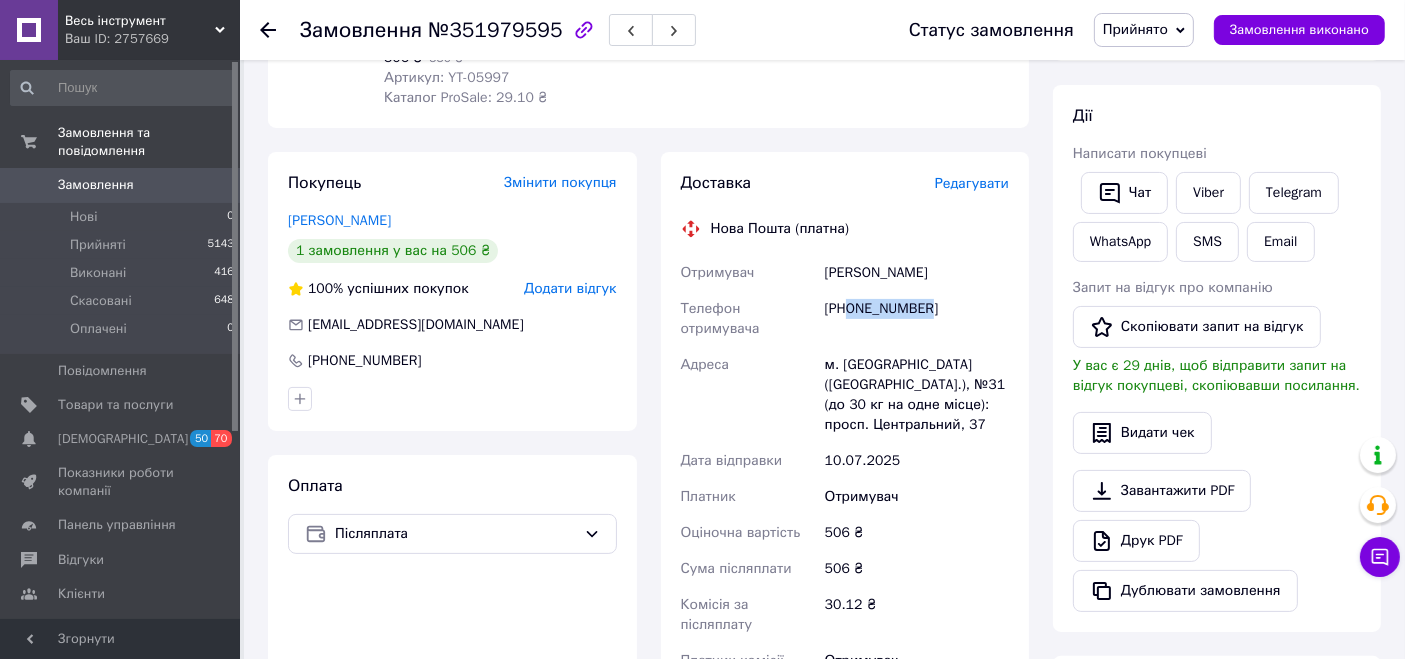 copy on "0676094069" 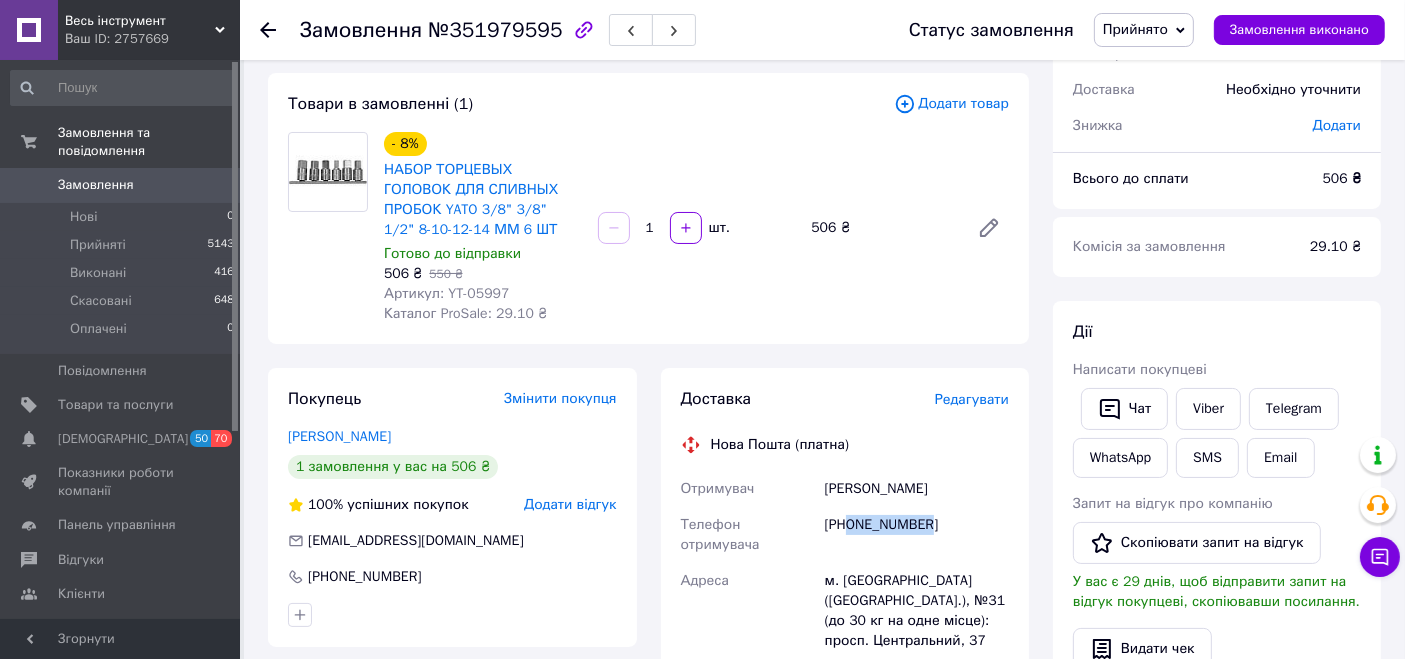 scroll, scrollTop: 0, scrollLeft: 0, axis: both 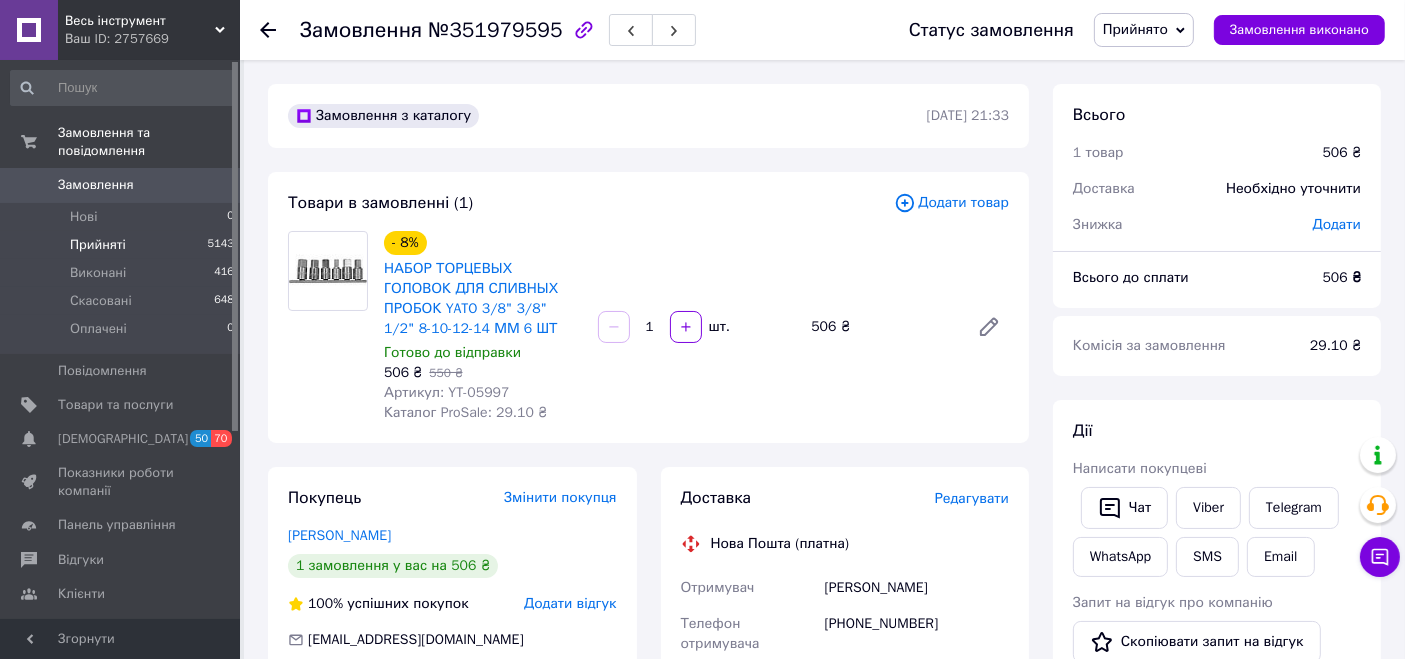 click on "Прийняті 5143" at bounding box center (123, 245) 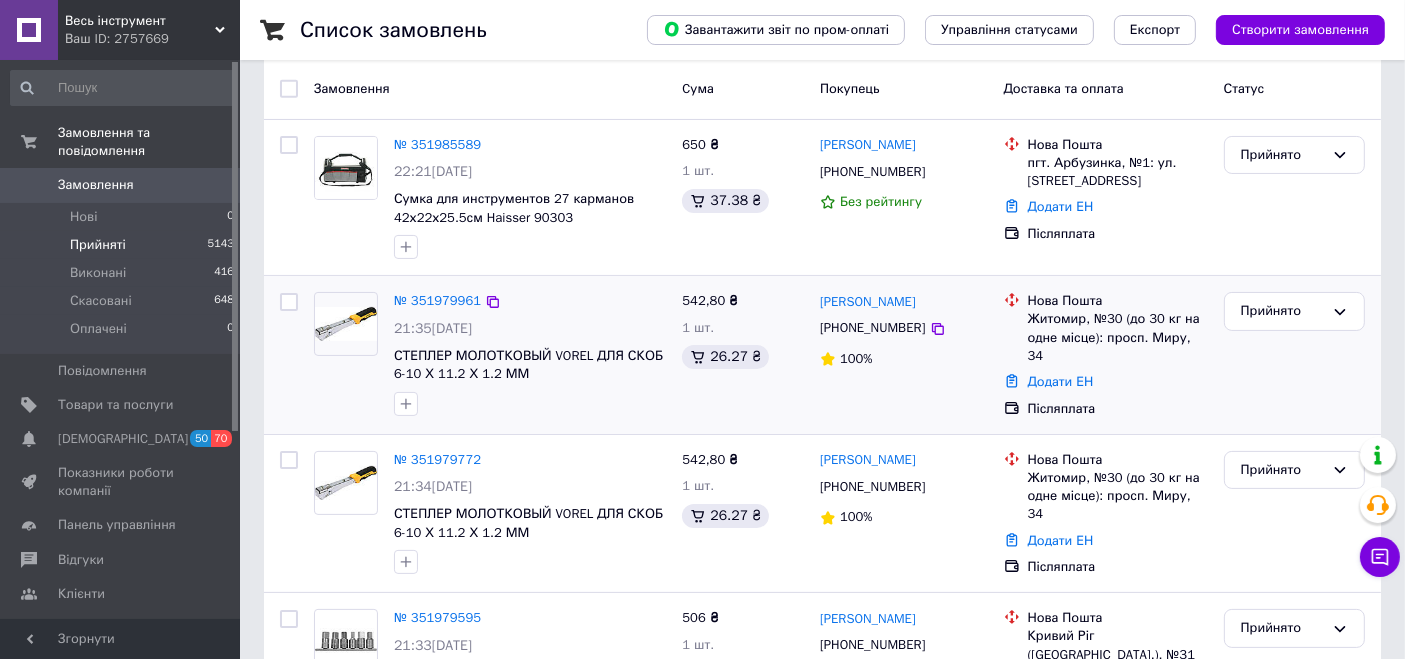 scroll, scrollTop: 333, scrollLeft: 0, axis: vertical 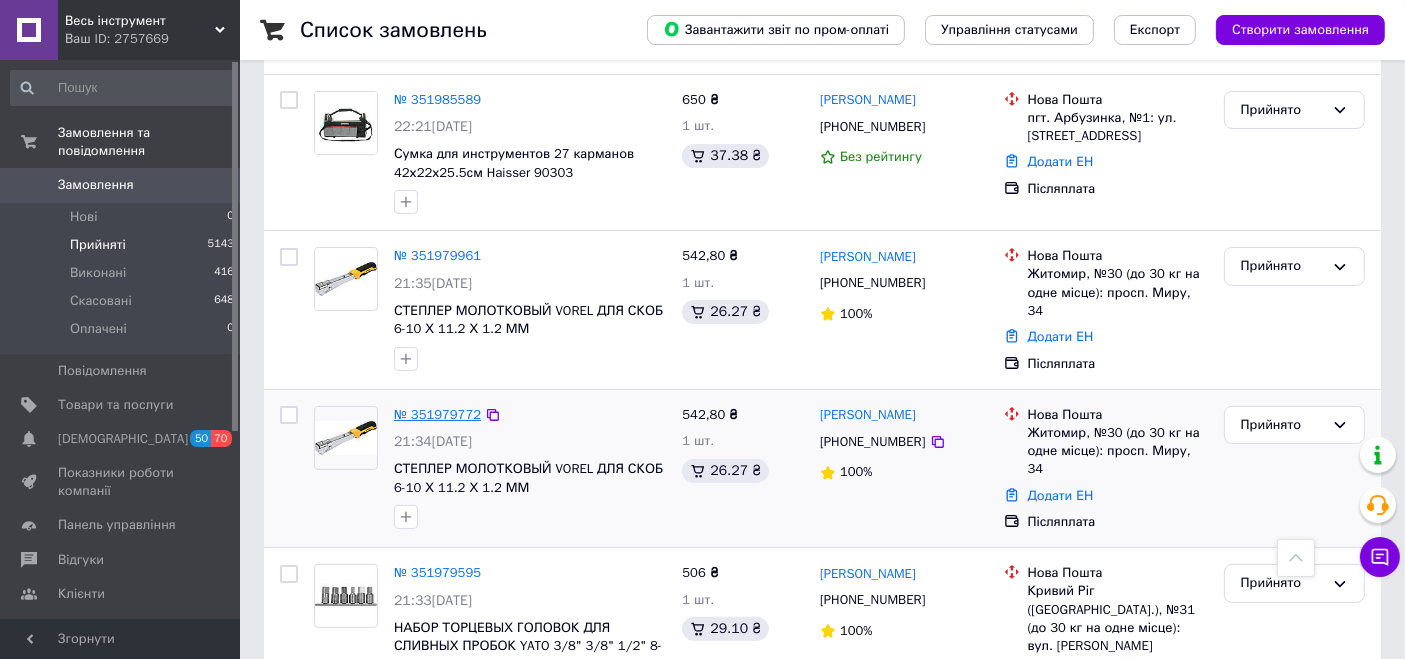 click on "№ 351979772" at bounding box center (437, 414) 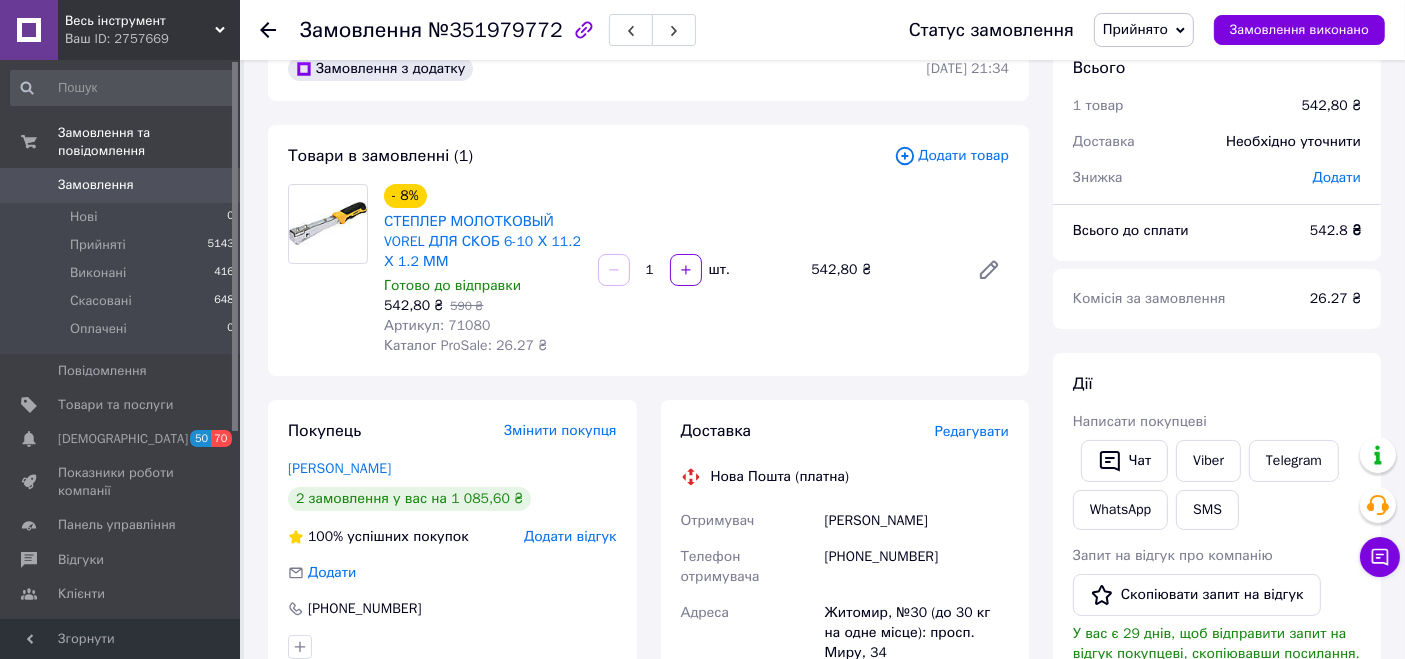 scroll, scrollTop: 0, scrollLeft: 0, axis: both 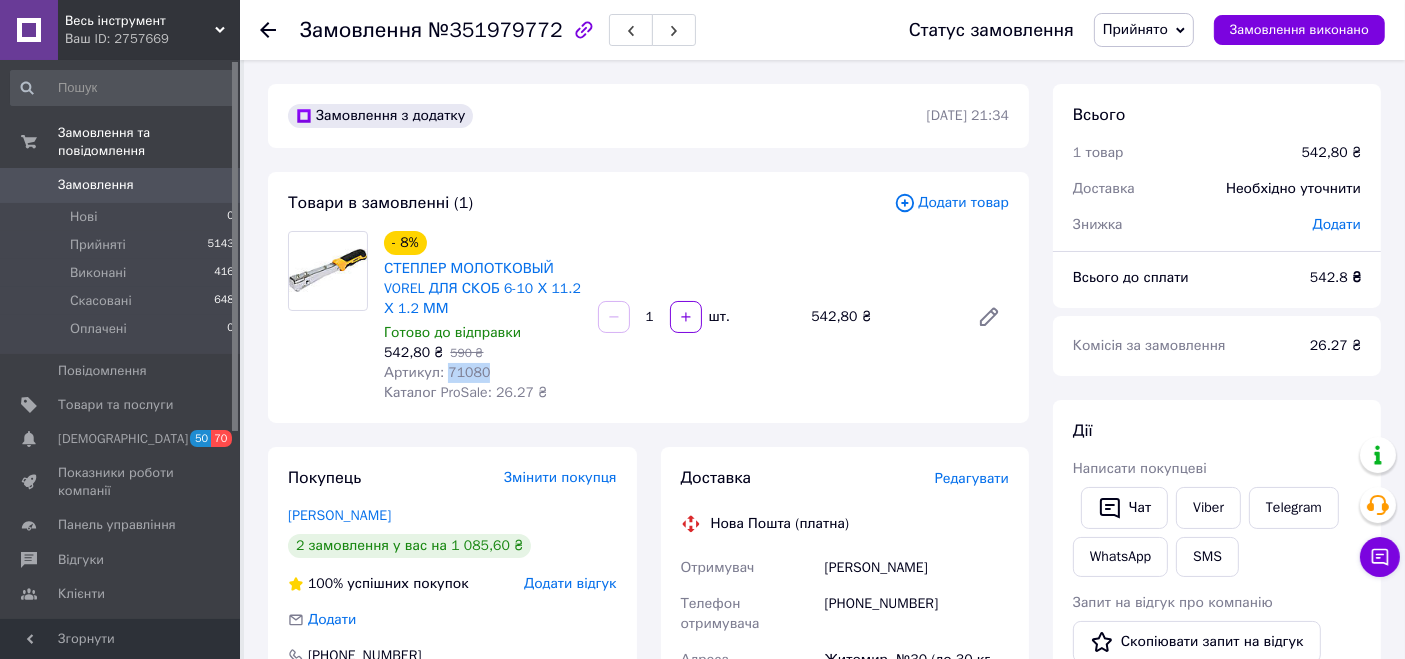 drag, startPoint x: 479, startPoint y: 378, endPoint x: 441, endPoint y: 371, distance: 38.63936 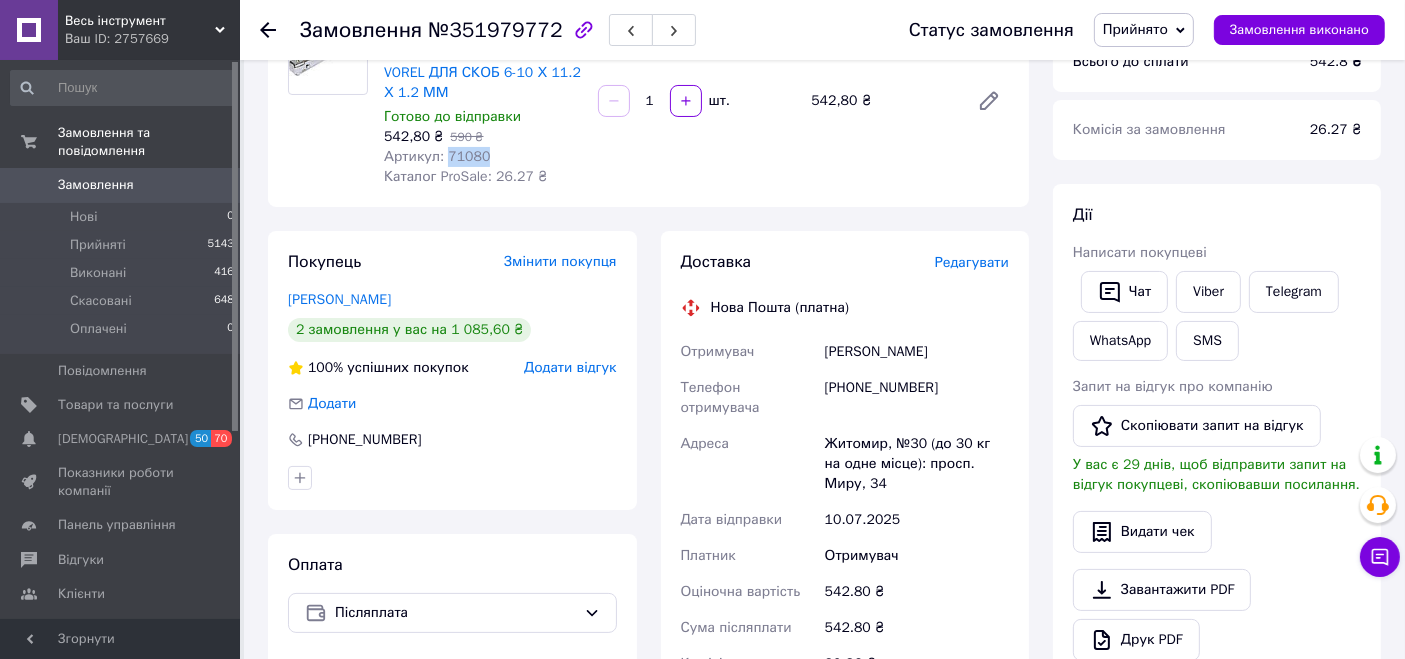 scroll, scrollTop: 222, scrollLeft: 0, axis: vertical 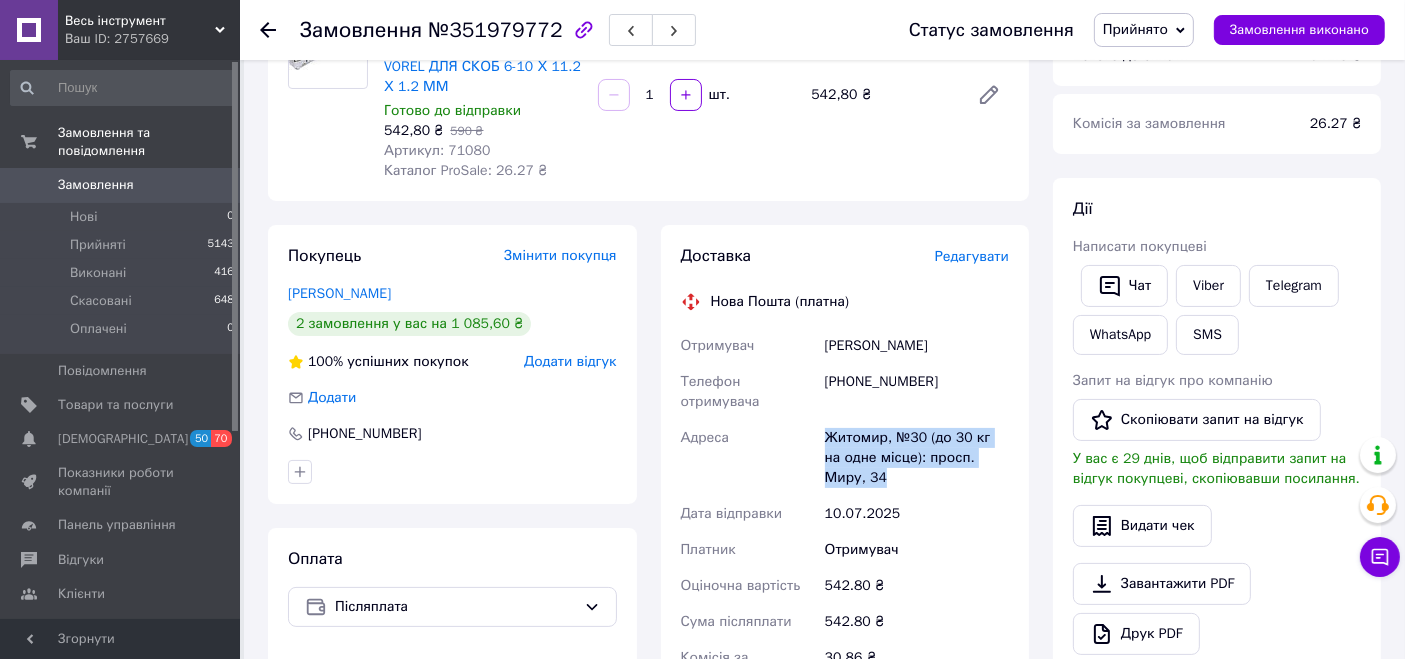 drag, startPoint x: 833, startPoint y: 453, endPoint x: 874, endPoint y: 449, distance: 41.19466 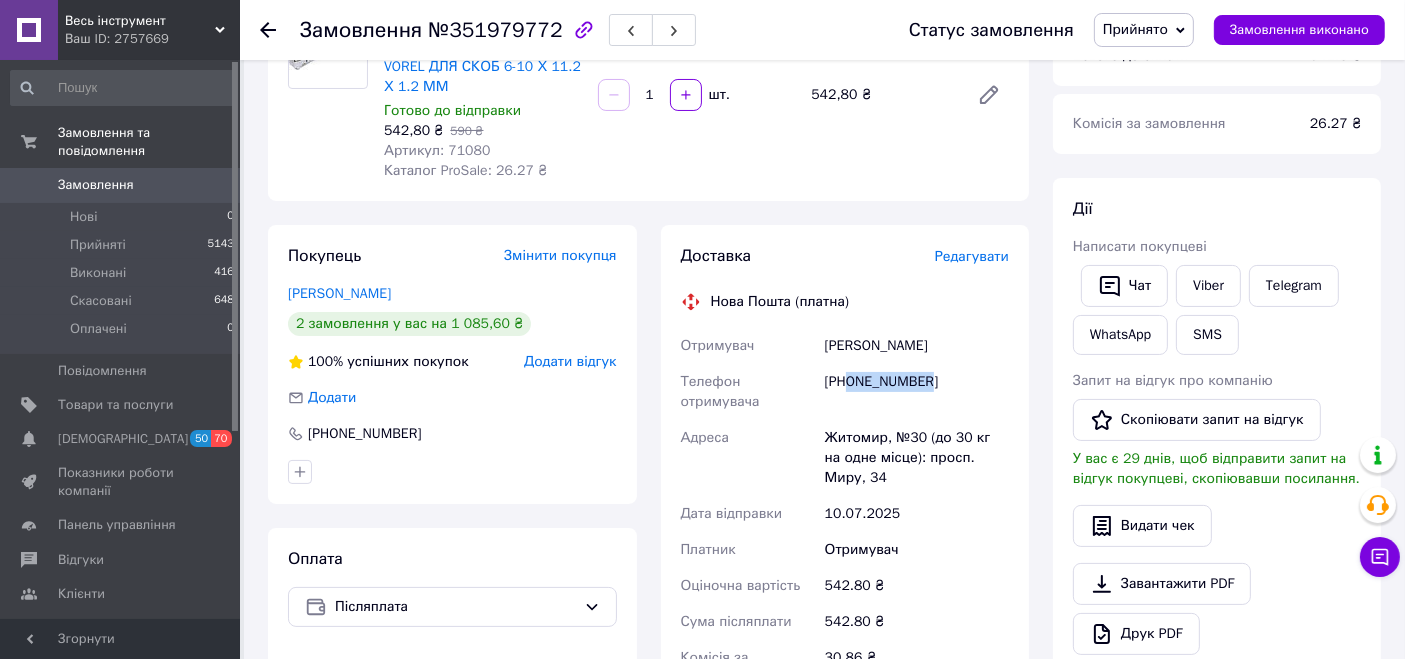 drag, startPoint x: 909, startPoint y: 392, endPoint x: 851, endPoint y: 383, distance: 58.694122 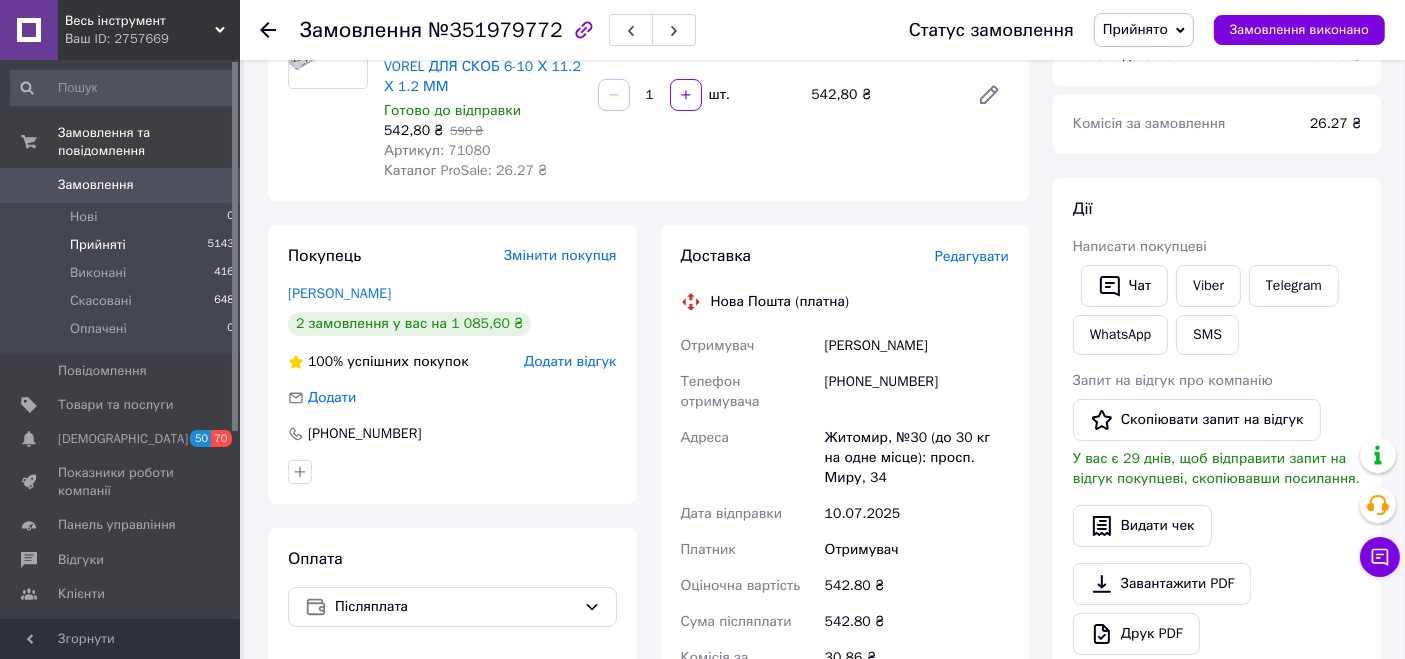 click on "Прийняті" at bounding box center (98, 245) 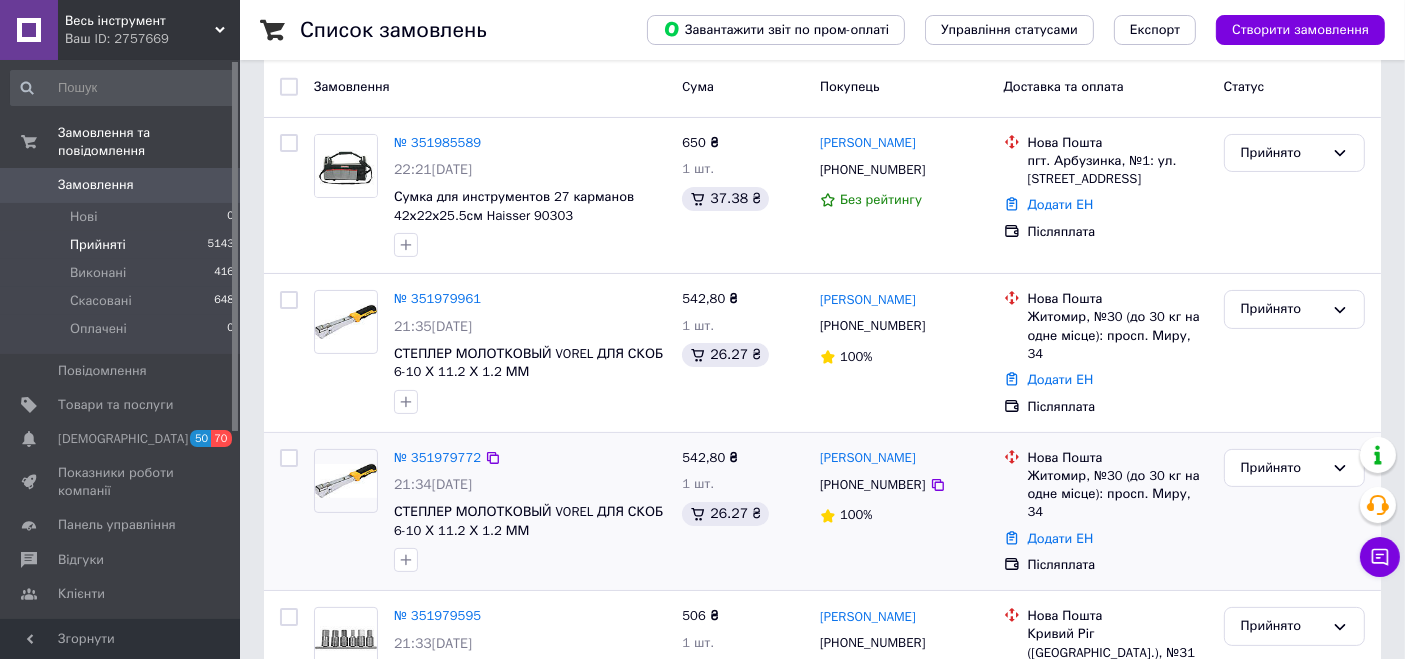 scroll, scrollTop: 320, scrollLeft: 0, axis: vertical 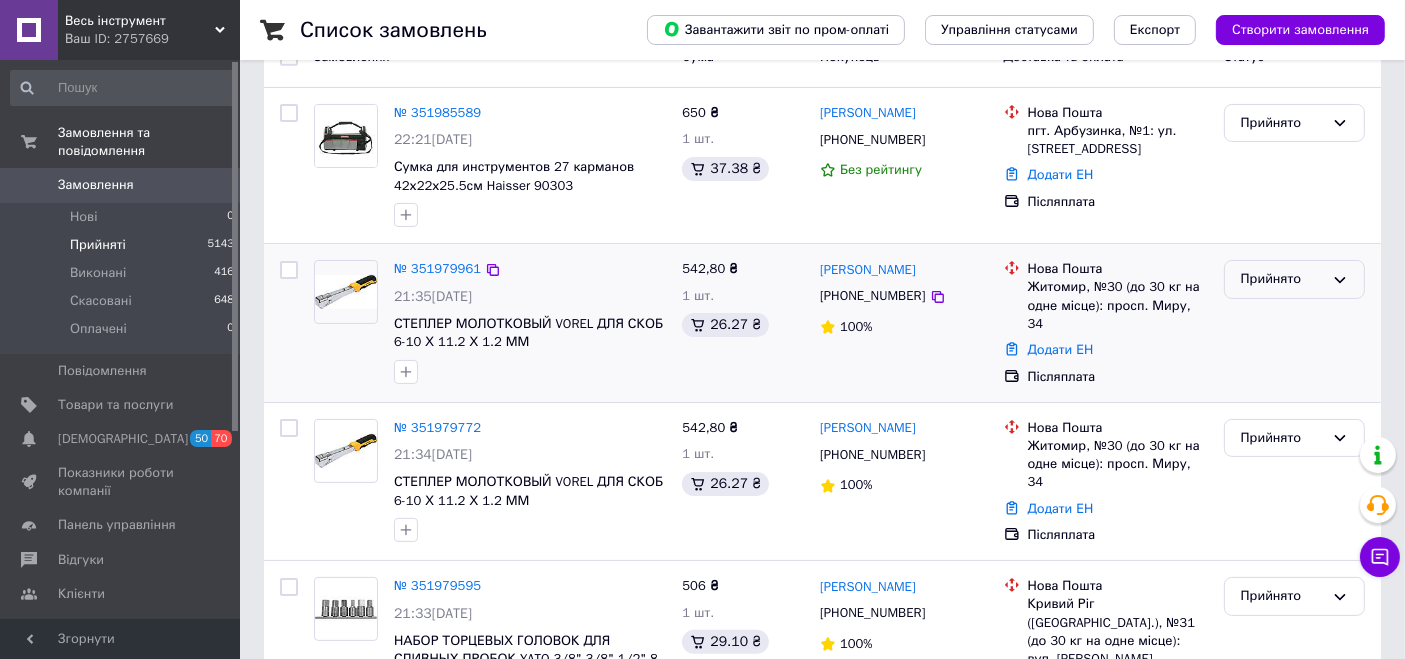 click on "Прийнято" at bounding box center (1282, 279) 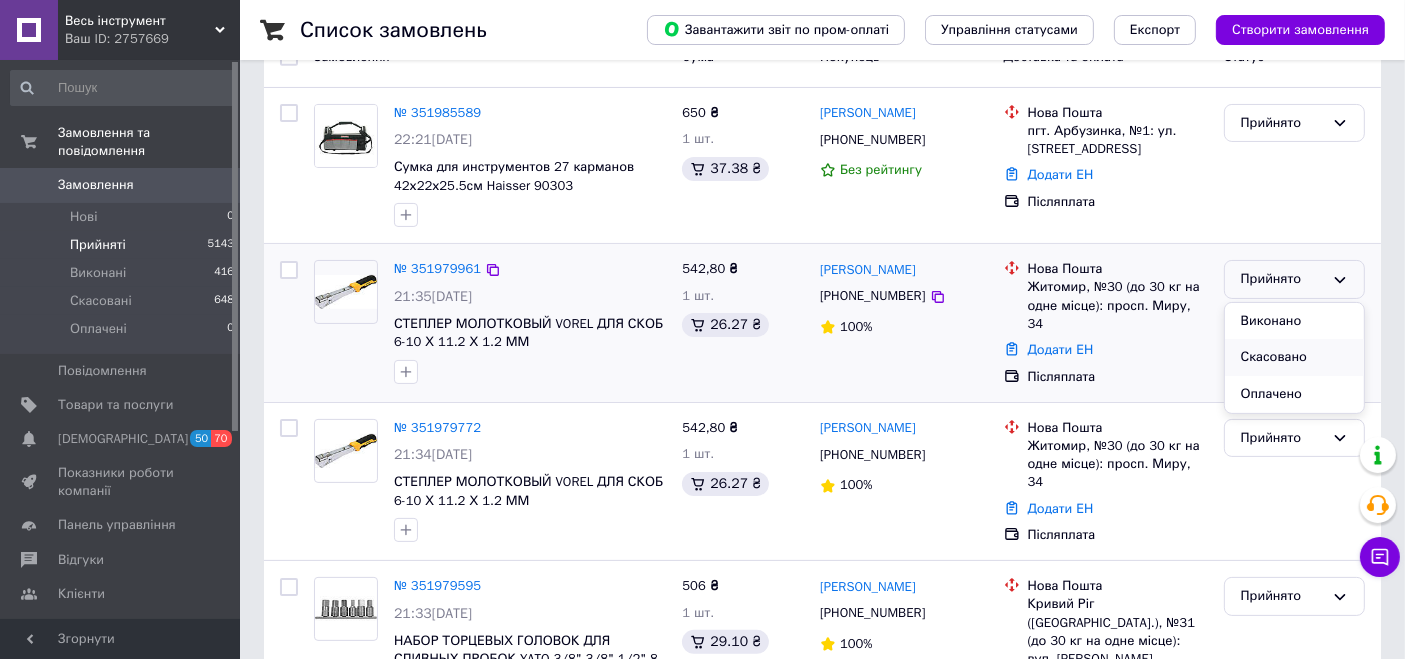 click on "Скасовано" at bounding box center [1294, 357] 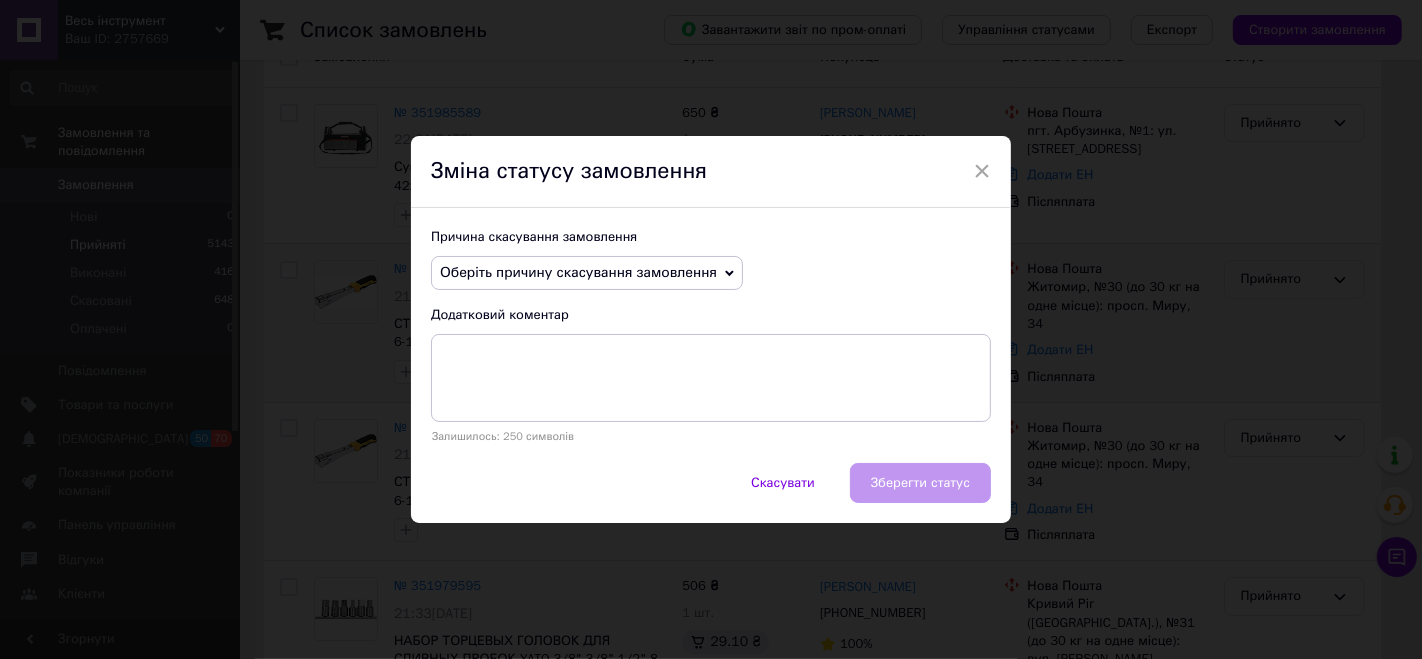 click on "Оберіть причину скасування замовлення" at bounding box center (587, 273) 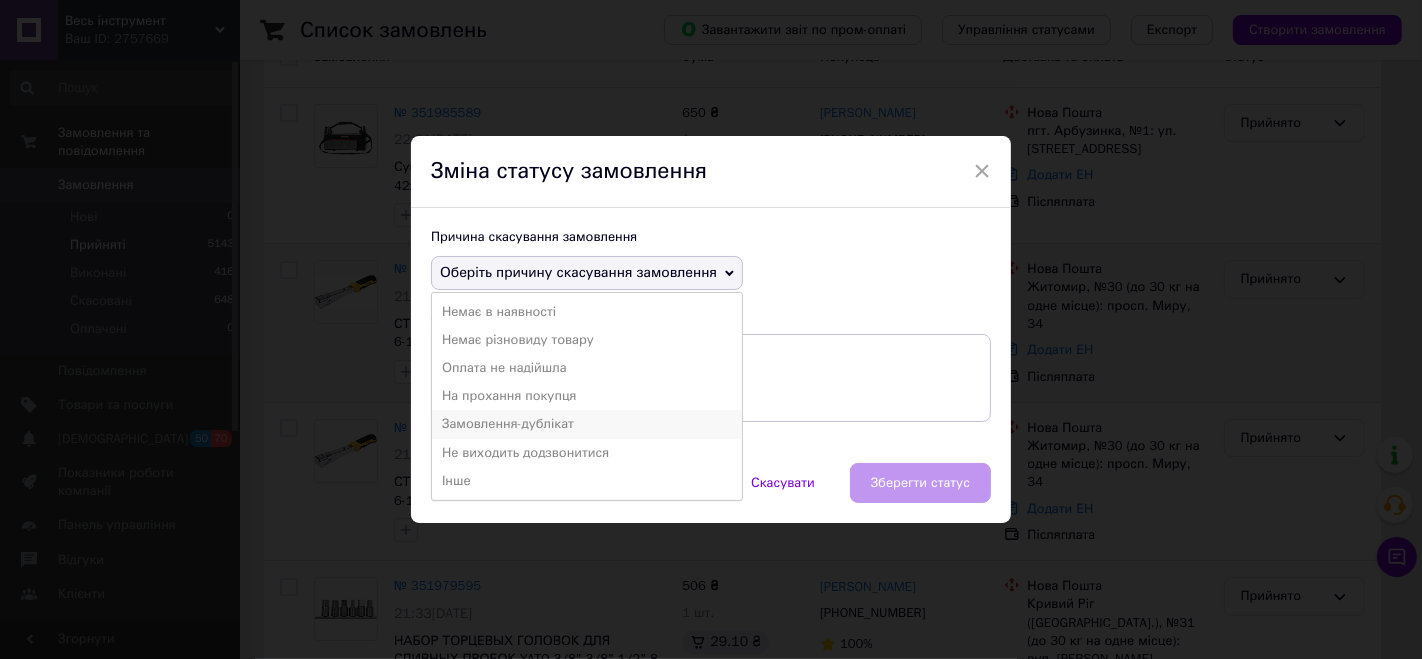 click on "Замовлення-дублікат" at bounding box center (587, 424) 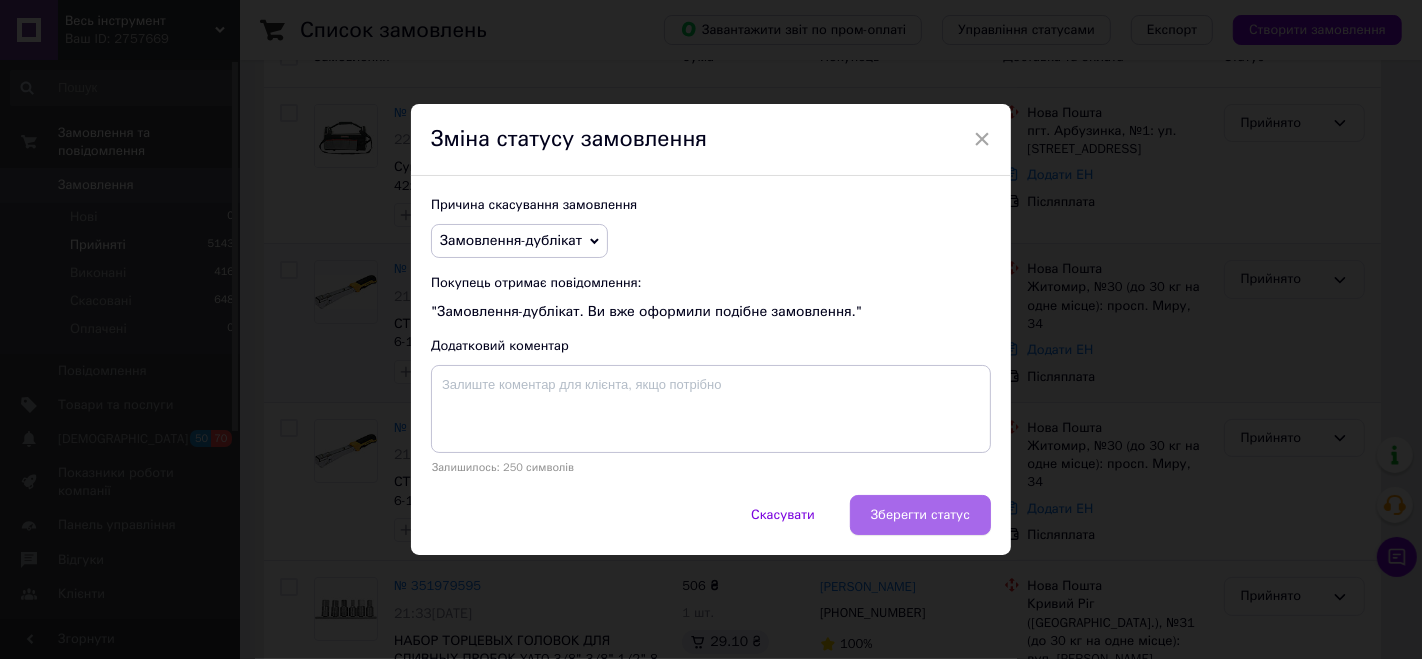 click on "Зберегти статус" at bounding box center (920, 515) 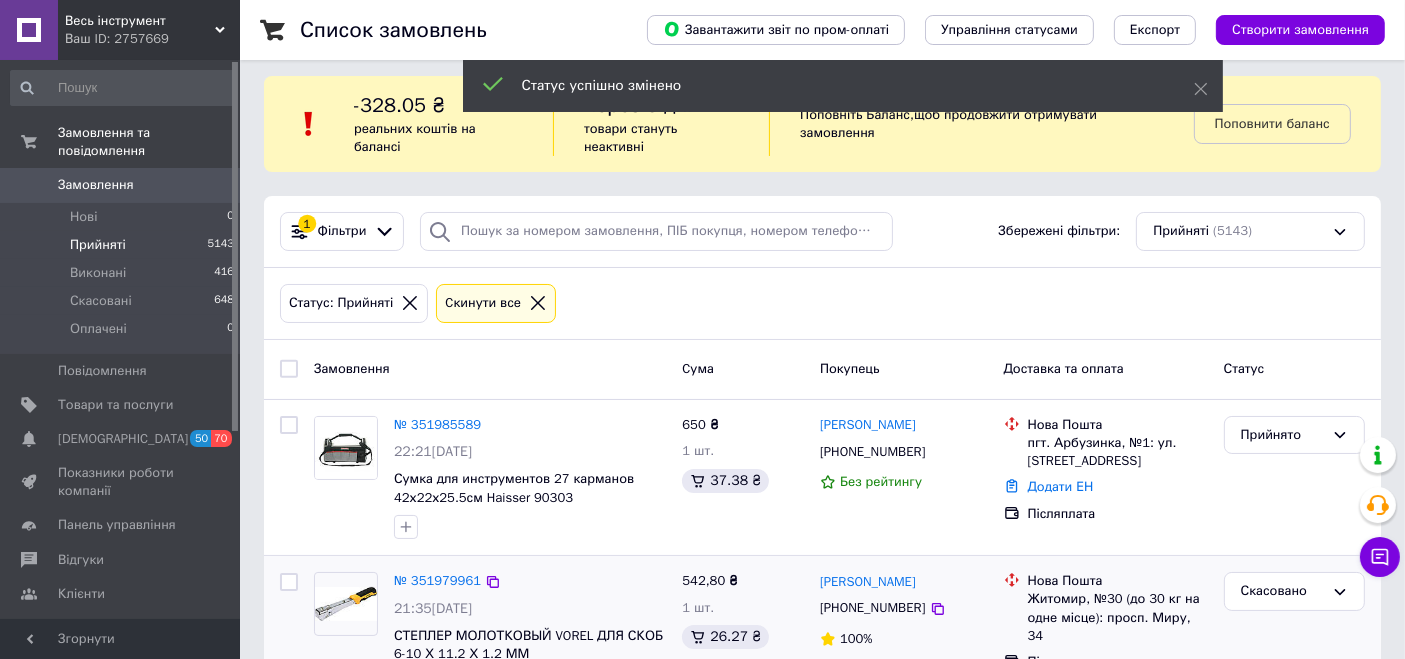 scroll, scrollTop: 0, scrollLeft: 0, axis: both 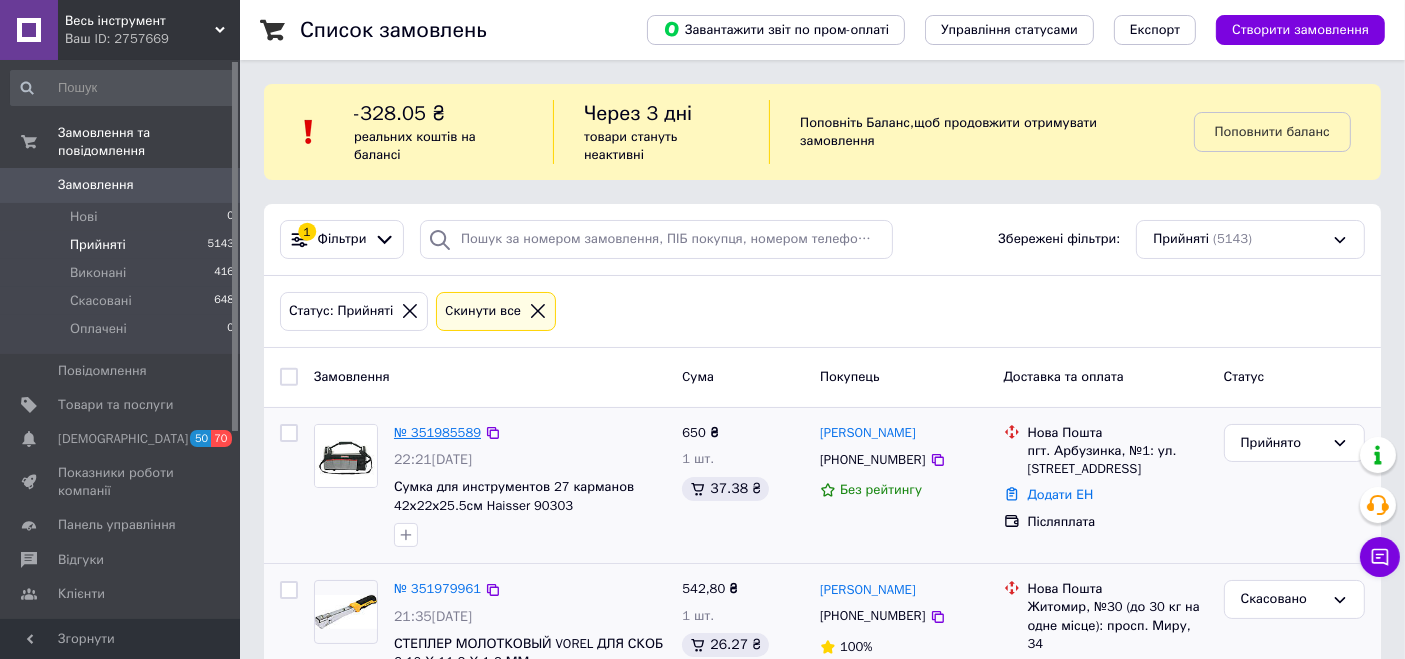 click on "№ 351985589" at bounding box center (437, 432) 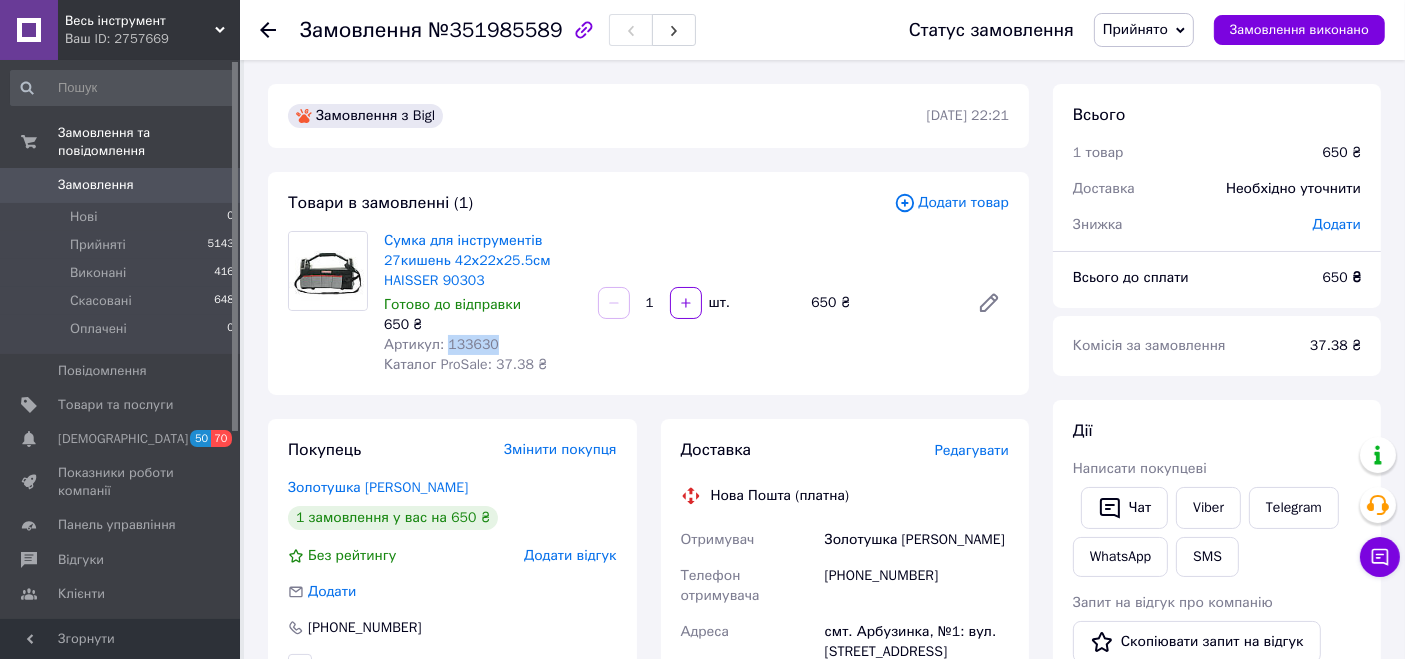 drag, startPoint x: 491, startPoint y: 346, endPoint x: 446, endPoint y: 350, distance: 45.17743 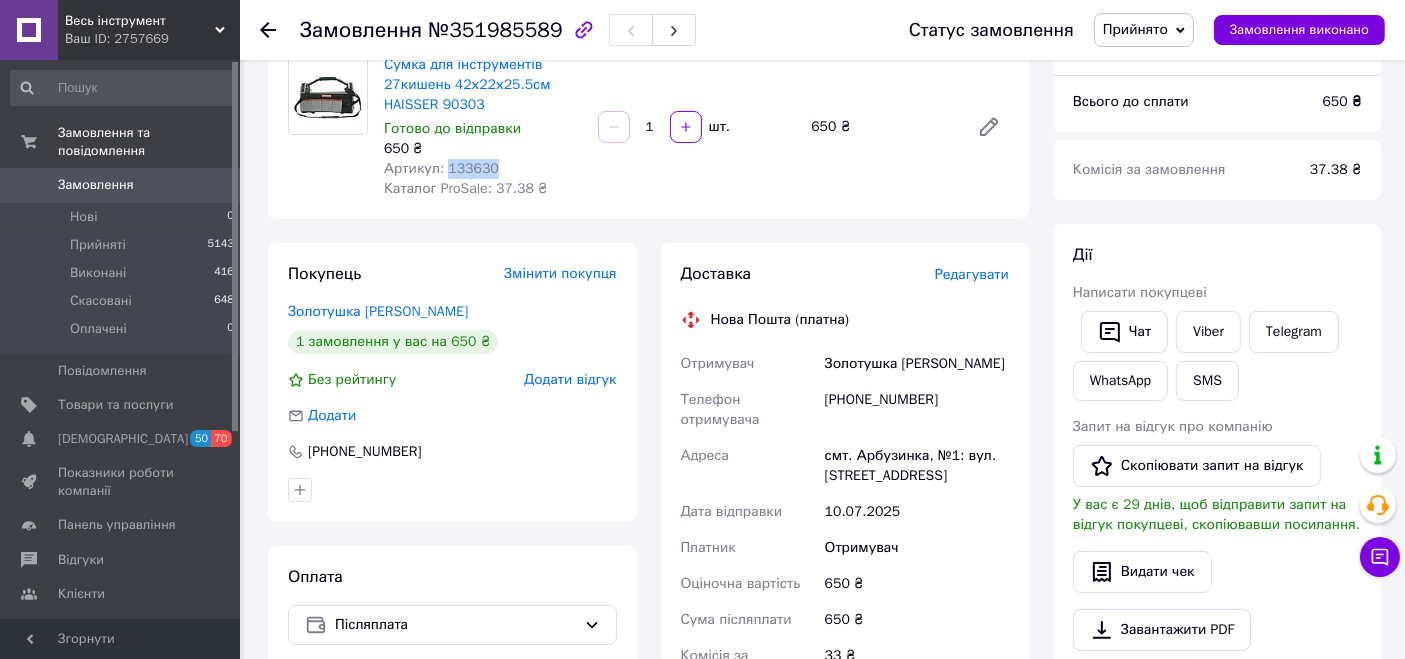 scroll, scrollTop: 222, scrollLeft: 0, axis: vertical 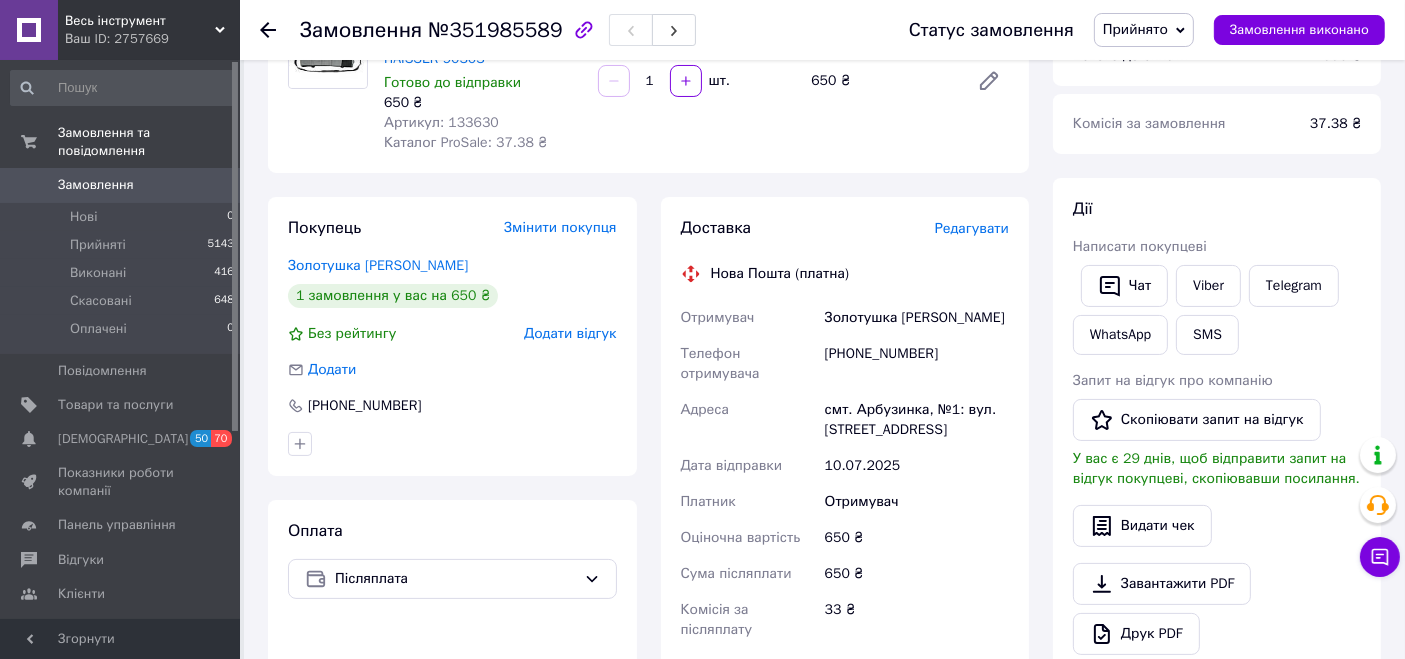 click on "Весь інструмент Ваш ID: 2757669" at bounding box center [149, 30] 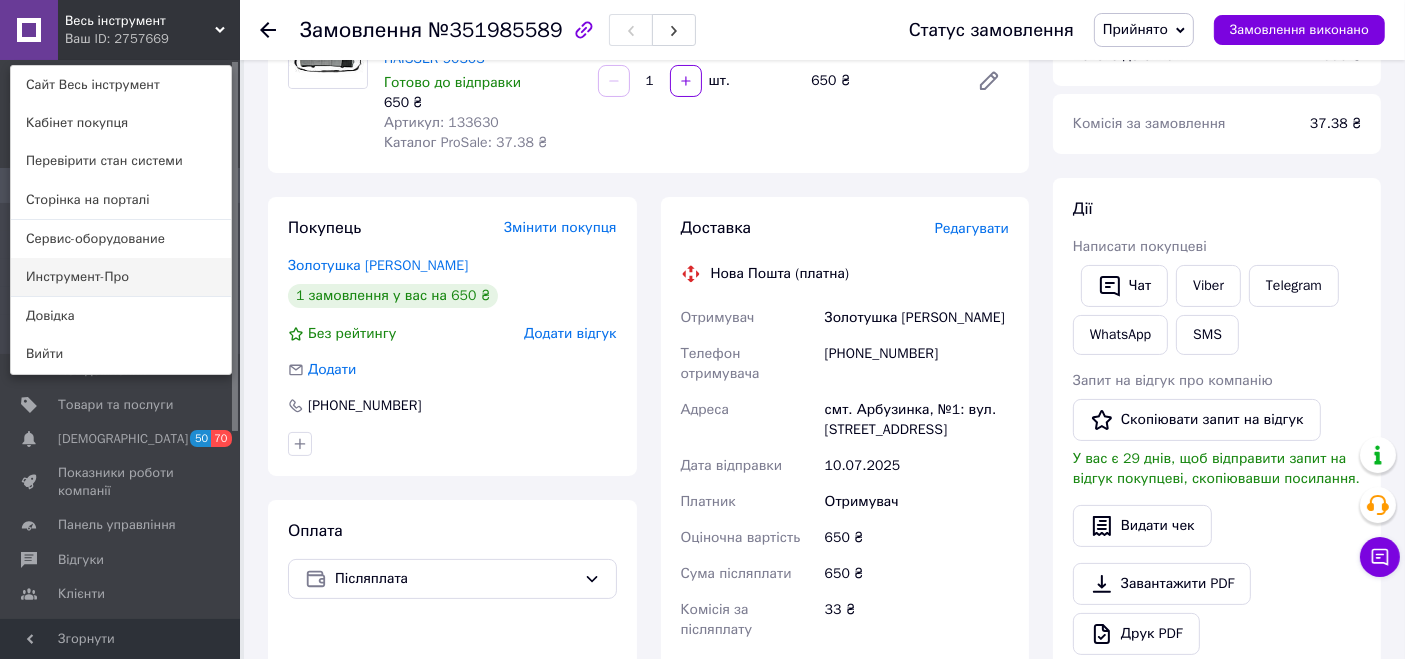 click on "Инструмент-Про" at bounding box center (121, 277) 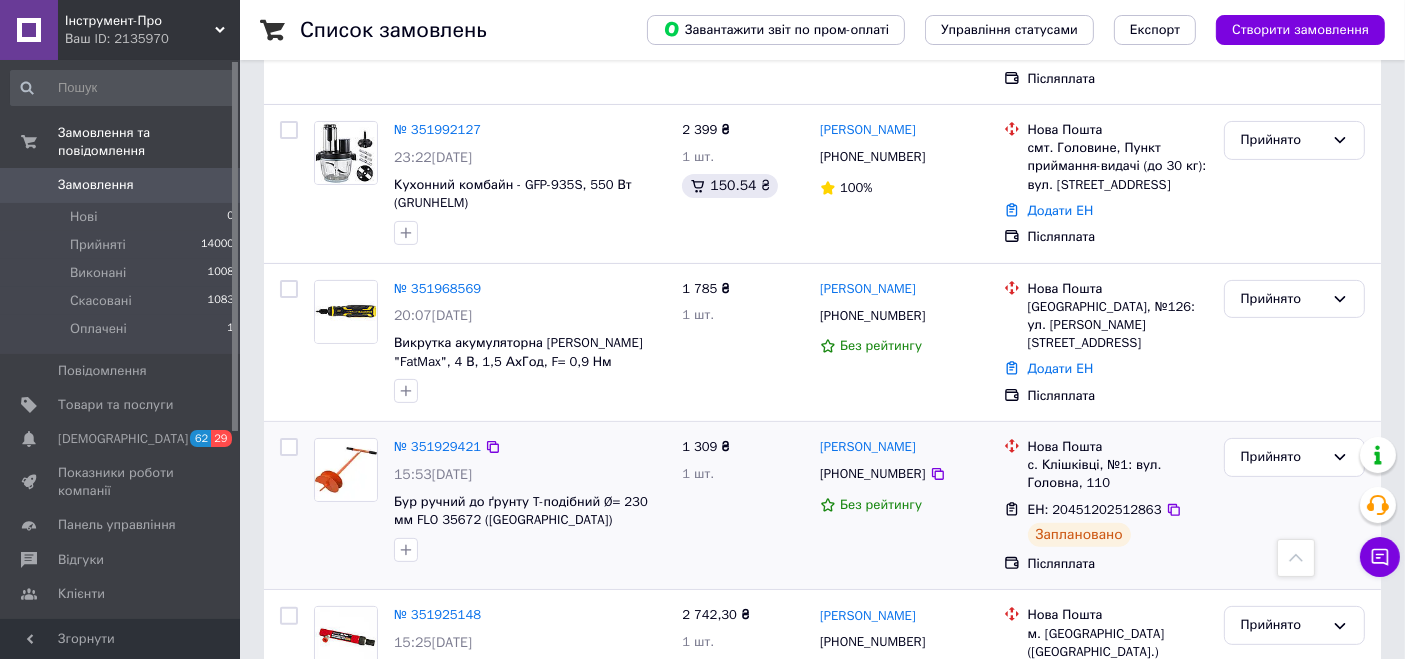 scroll, scrollTop: 333, scrollLeft: 0, axis: vertical 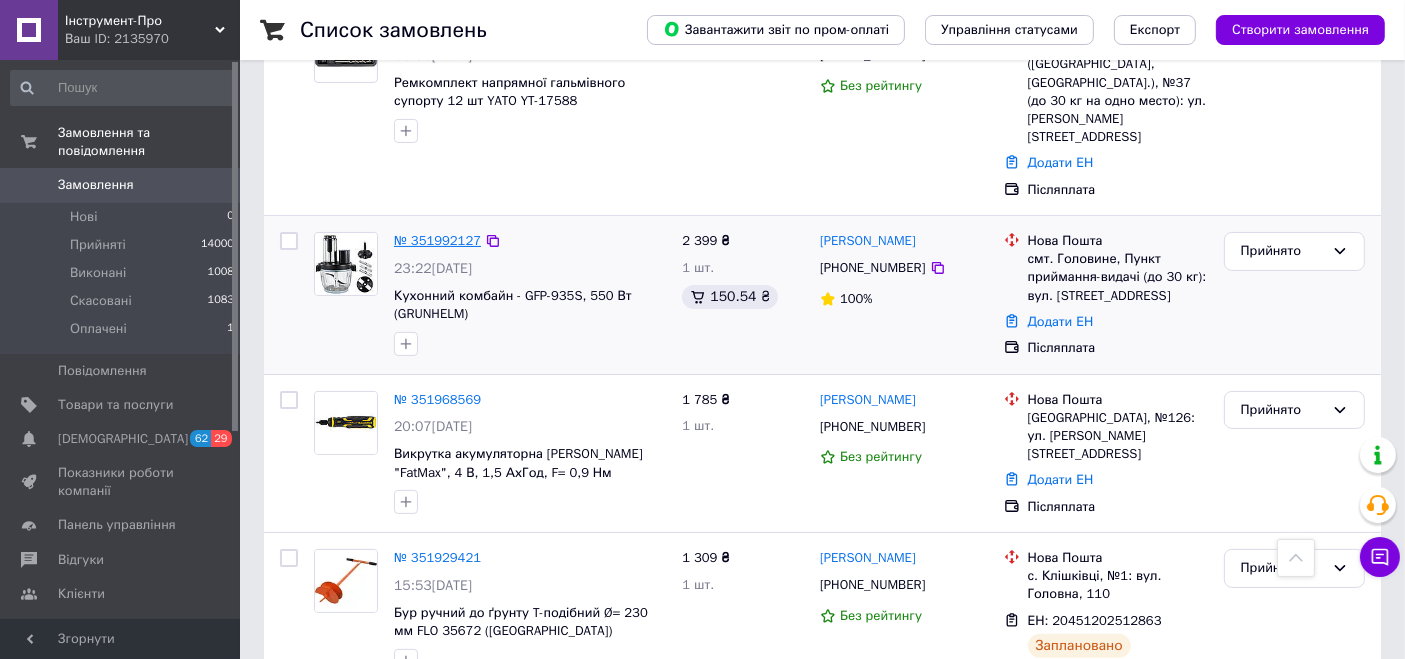 click on "№ 351992127" at bounding box center (437, 240) 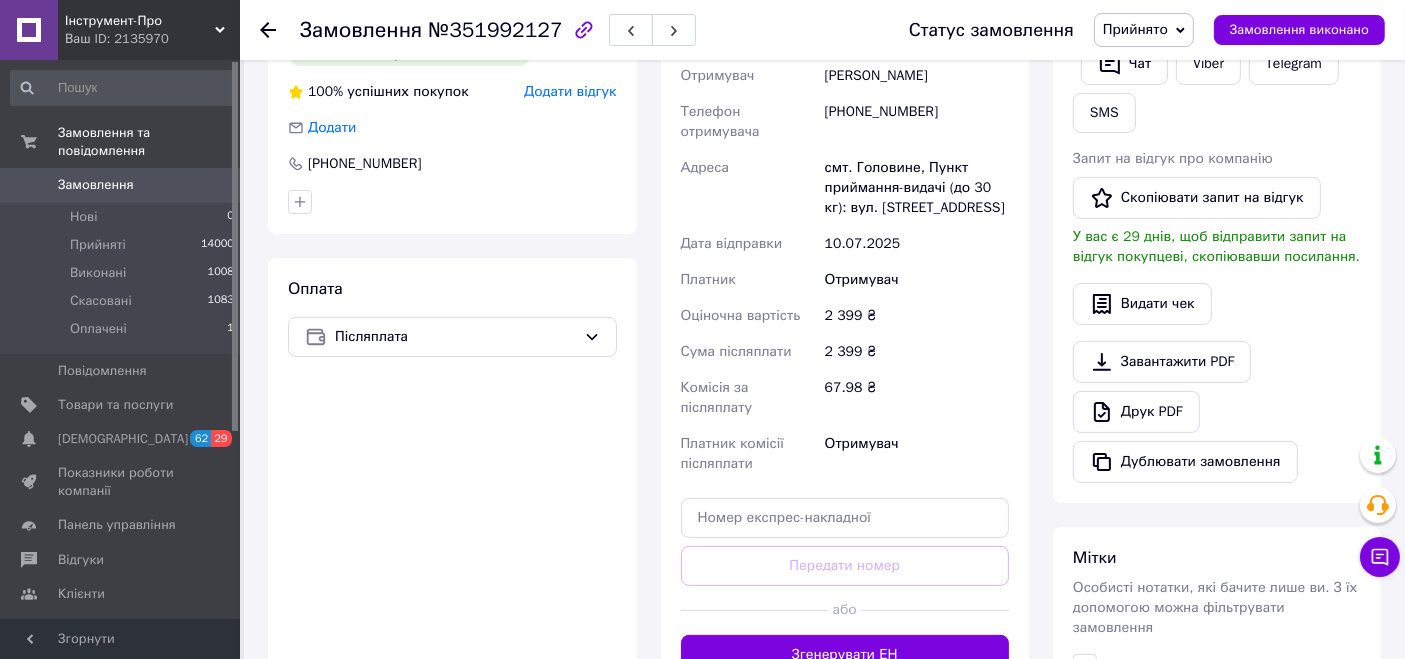 scroll, scrollTop: 222, scrollLeft: 0, axis: vertical 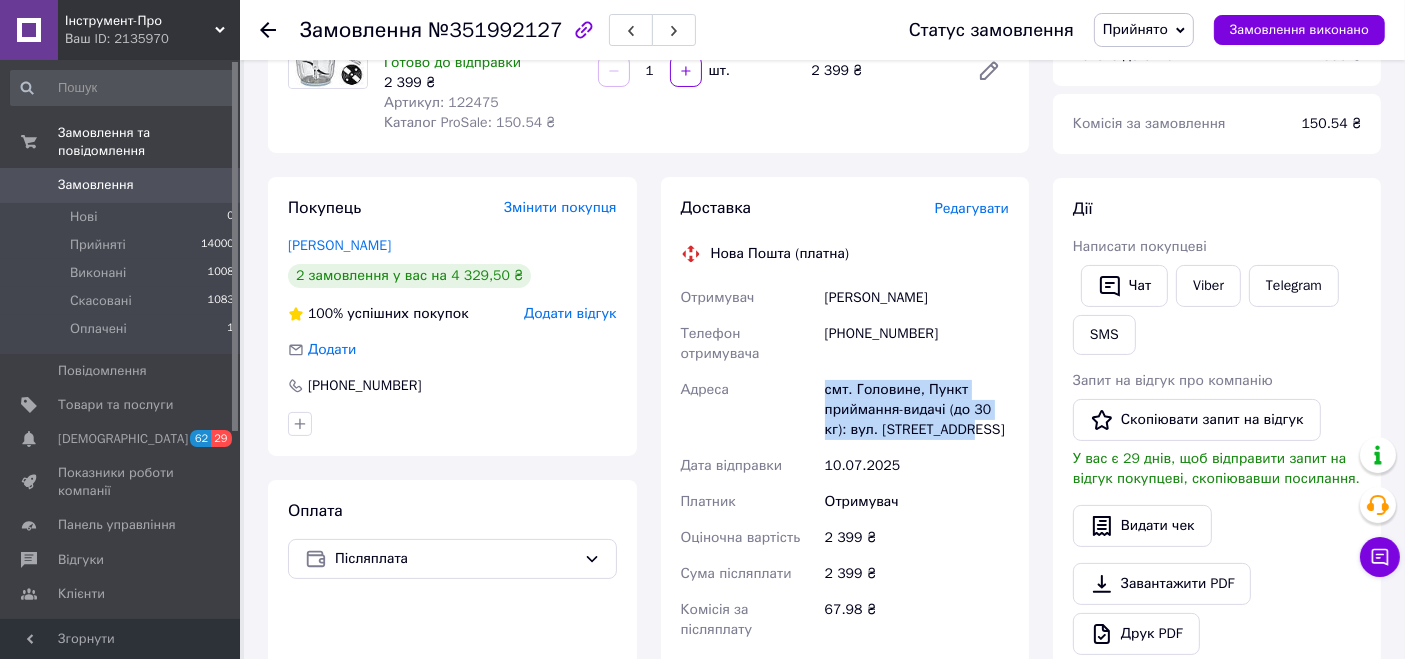 drag, startPoint x: 825, startPoint y: 367, endPoint x: 968, endPoint y: 412, distance: 149.91331 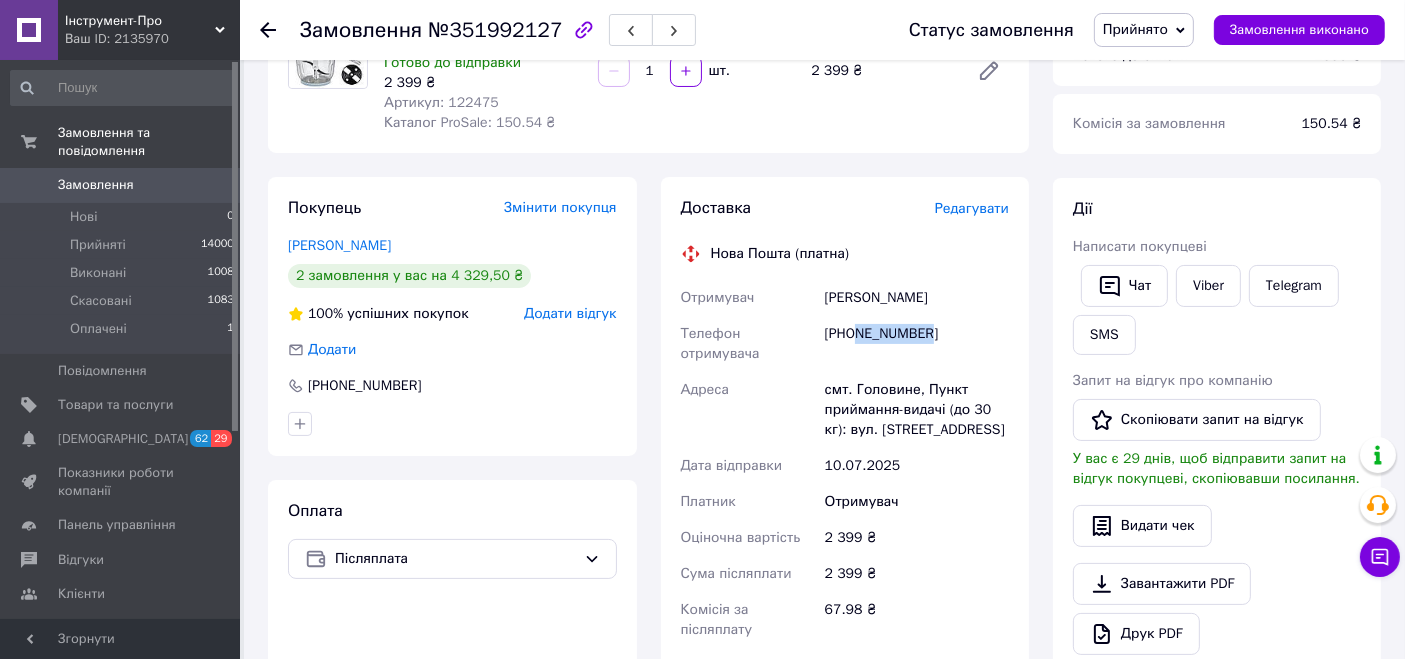 drag, startPoint x: 977, startPoint y: 338, endPoint x: 854, endPoint y: 333, distance: 123.101585 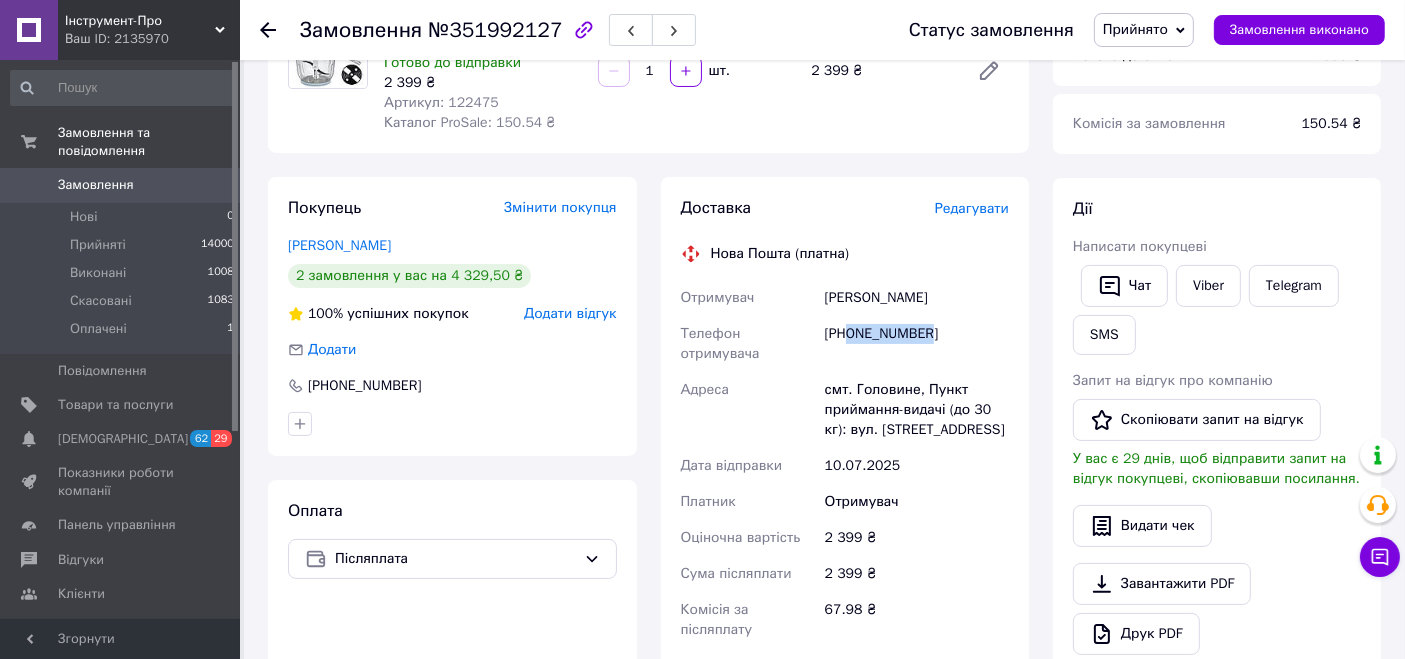 drag, startPoint x: 852, startPoint y: 330, endPoint x: 938, endPoint y: 340, distance: 86.579445 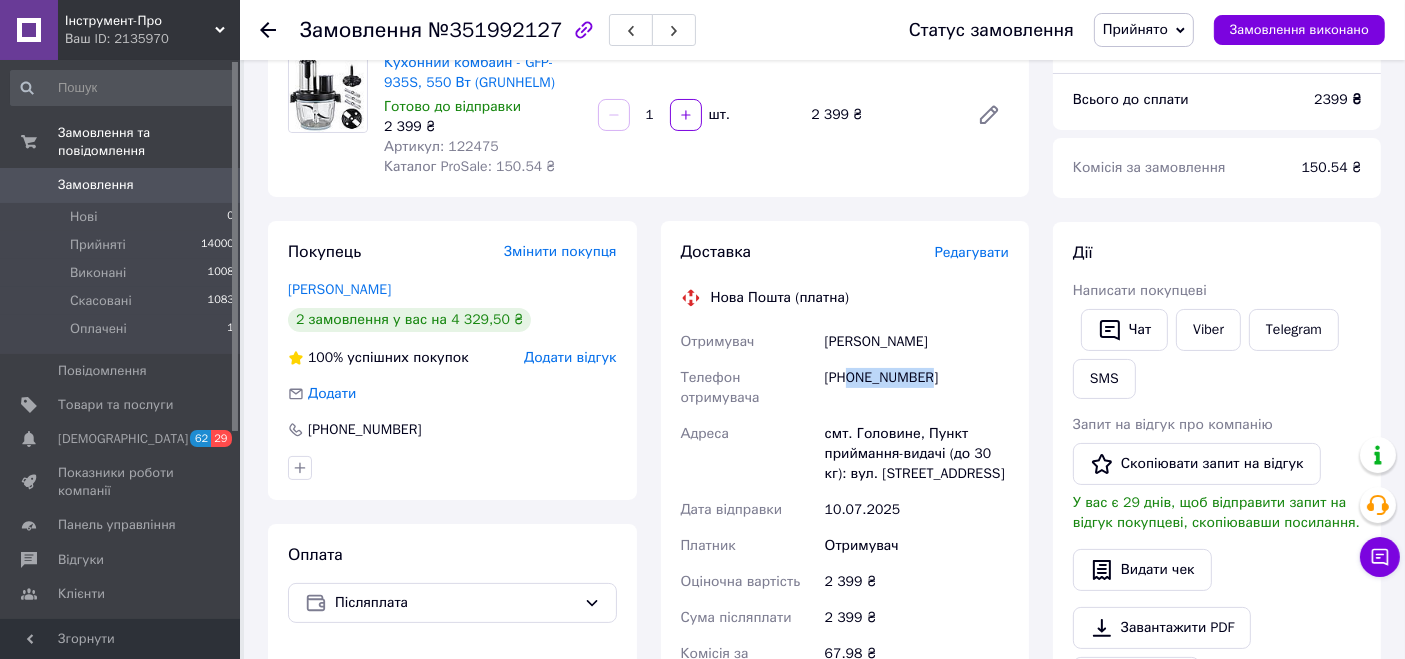 scroll, scrollTop: 111, scrollLeft: 0, axis: vertical 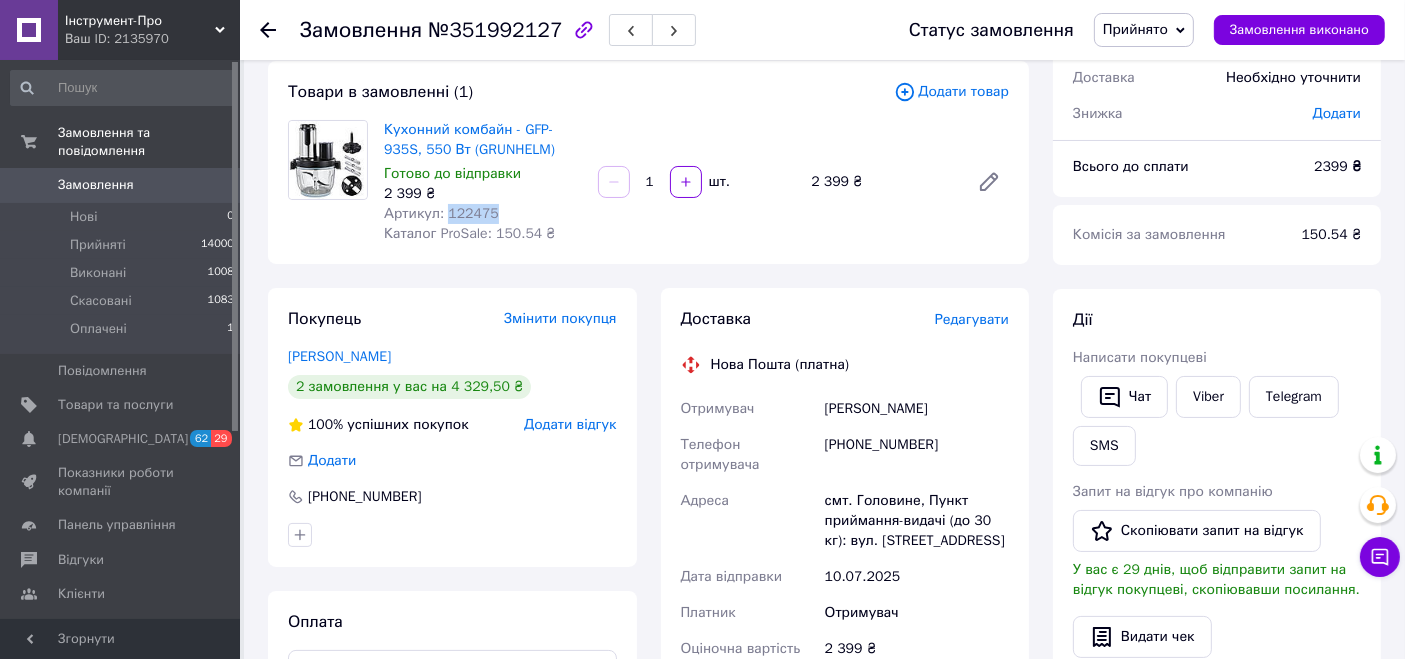 drag, startPoint x: 488, startPoint y: 218, endPoint x: 442, endPoint y: 212, distance: 46.389652 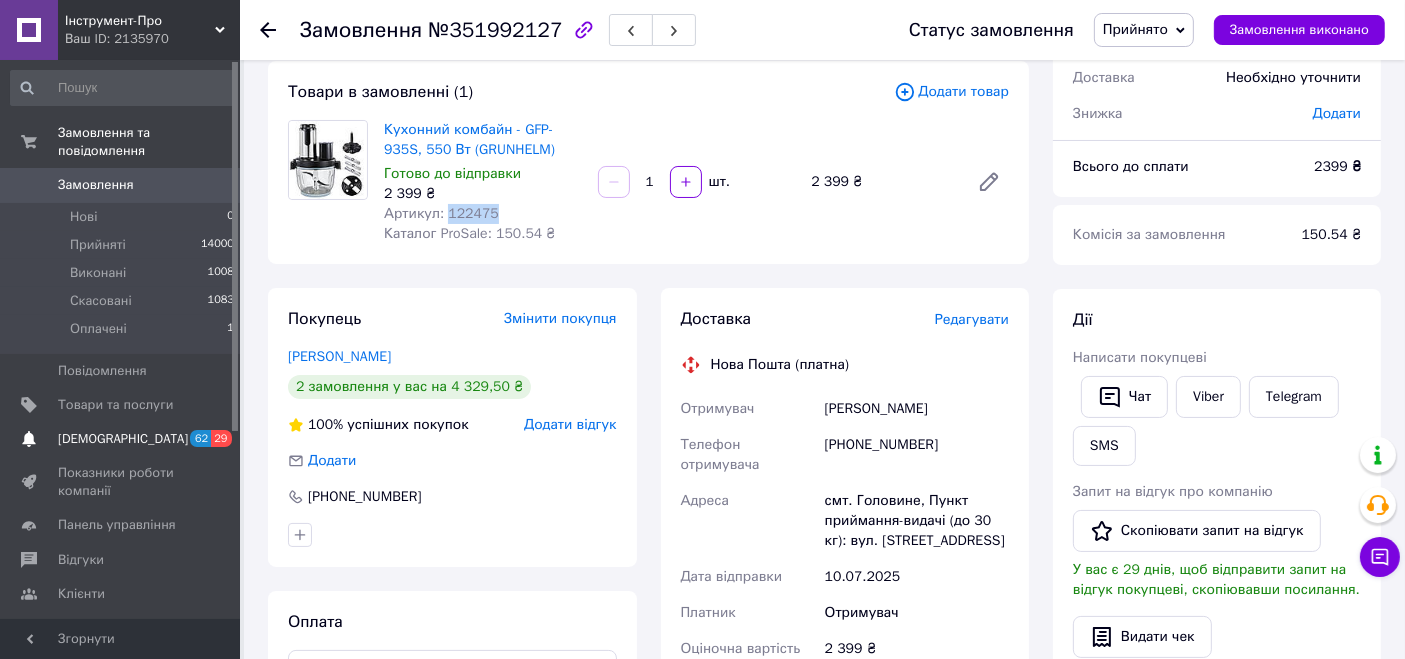 click on "[DEMOGRAPHIC_DATA]" at bounding box center (123, 439) 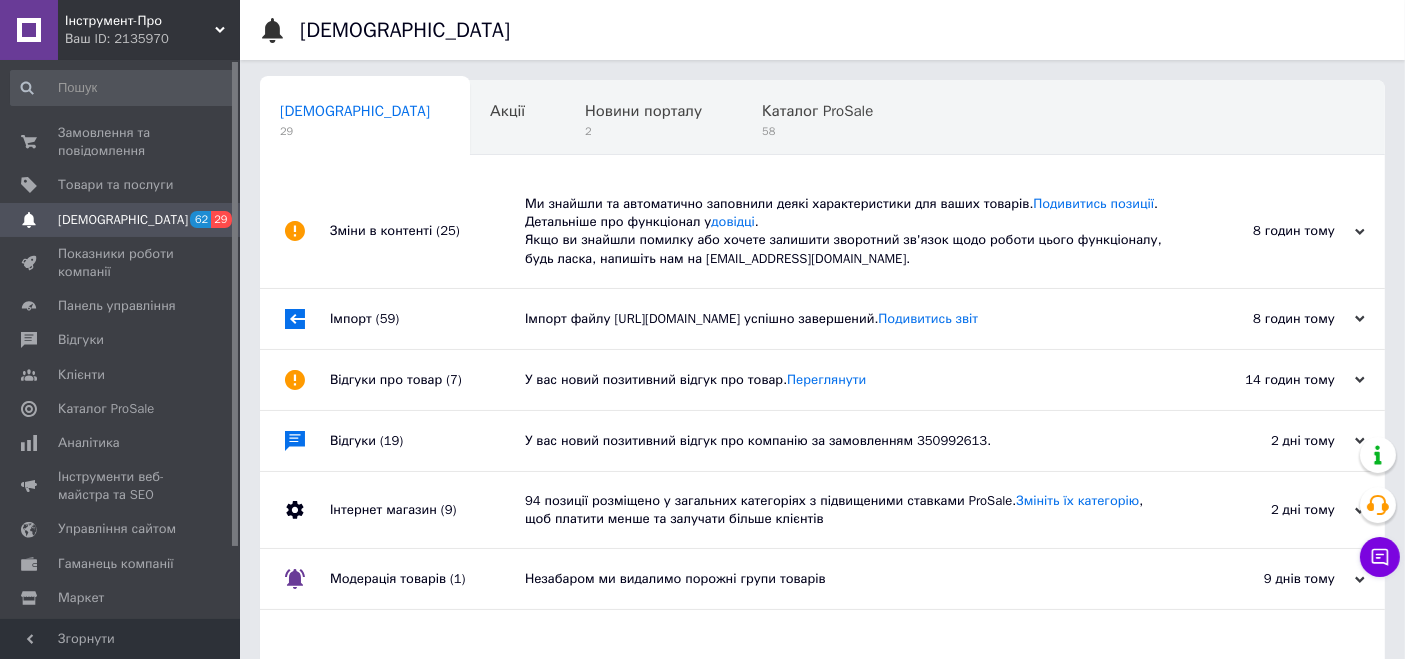 click on "[DEMOGRAPHIC_DATA]" at bounding box center (123, 220) 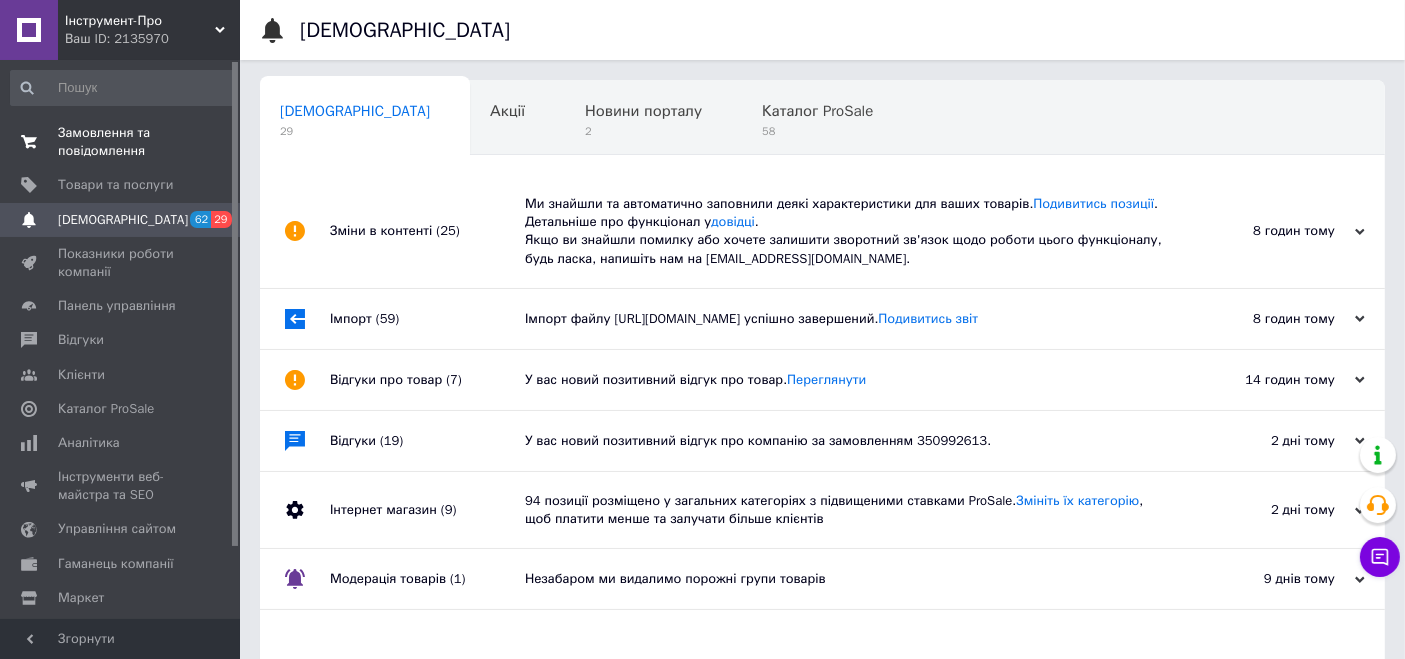 click on "Замовлення та повідомлення" at bounding box center (121, 142) 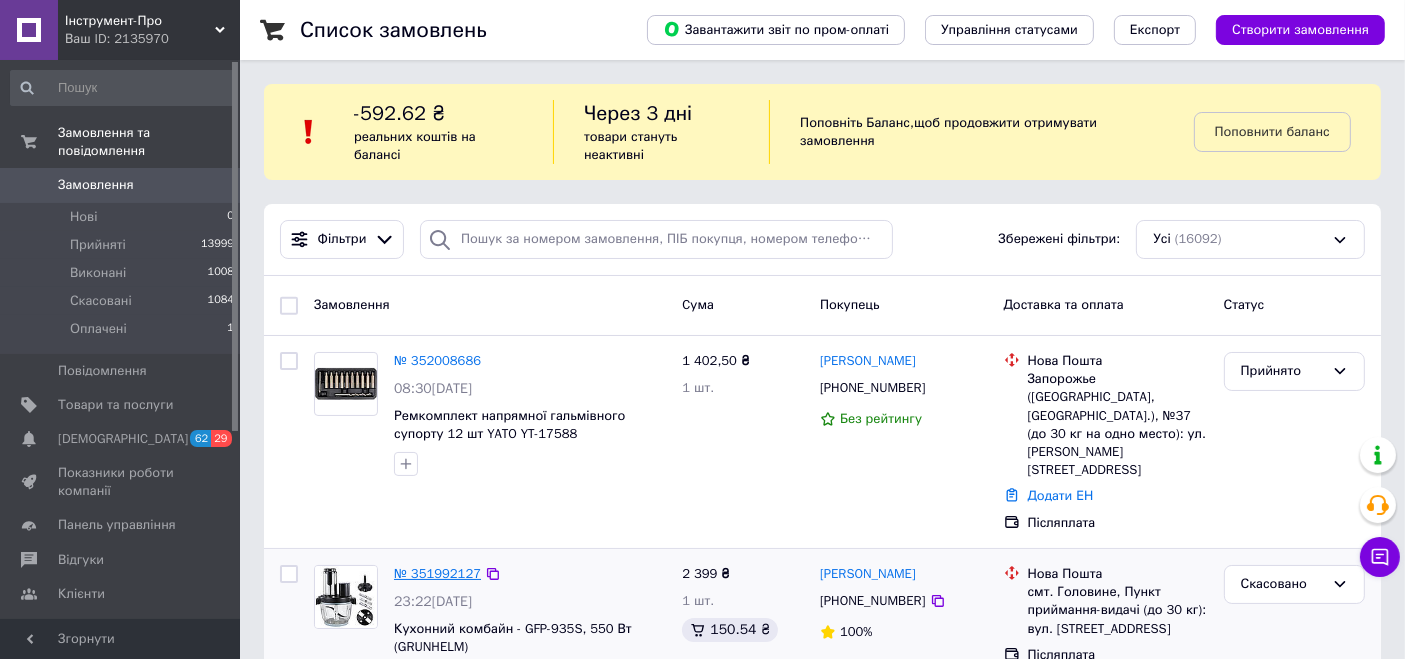 click on "№ 351992127" at bounding box center (437, 573) 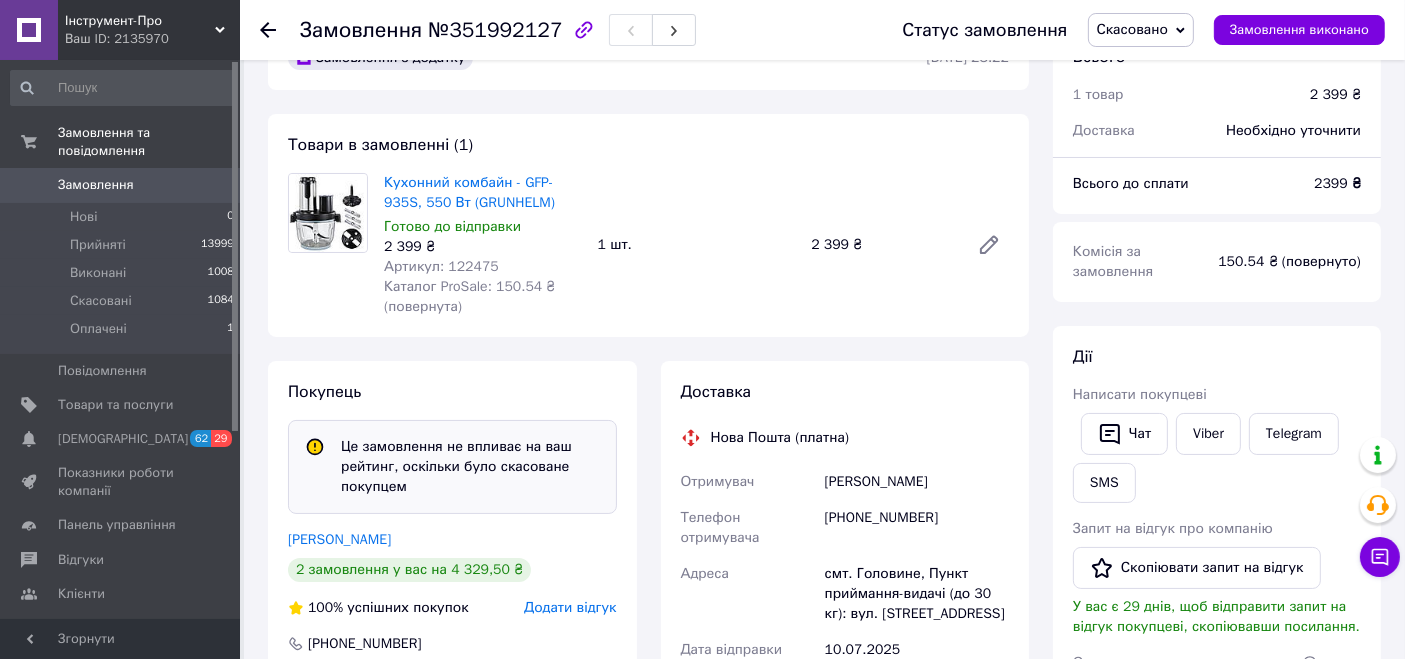 scroll, scrollTop: 221, scrollLeft: 0, axis: vertical 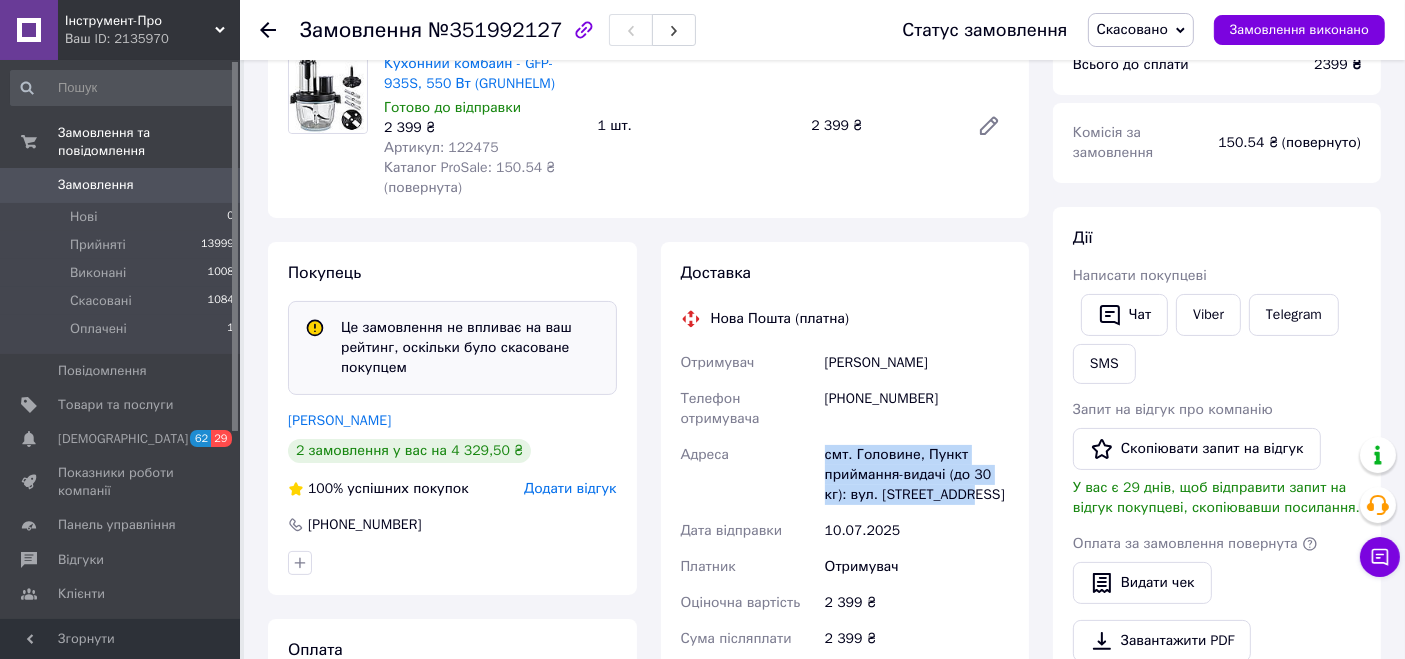 drag, startPoint x: 793, startPoint y: 427, endPoint x: 1016, endPoint y: 478, distance: 228.7575 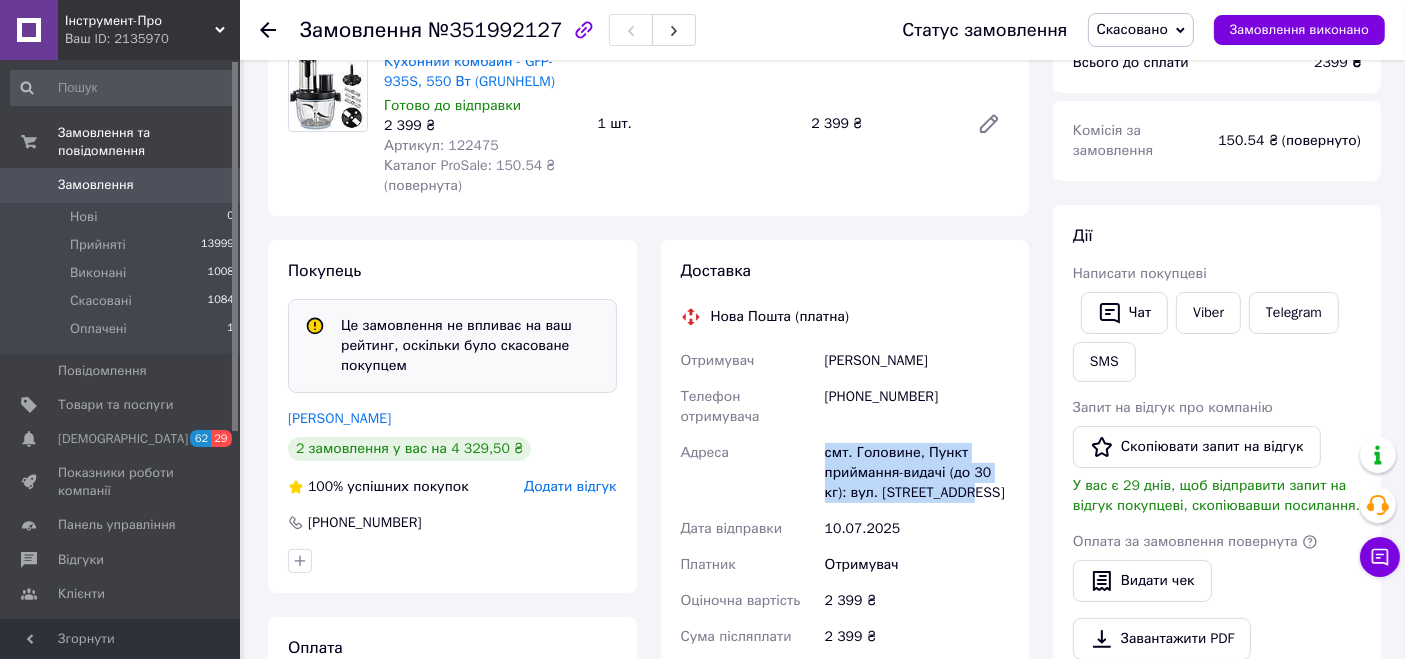 scroll, scrollTop: 332, scrollLeft: 0, axis: vertical 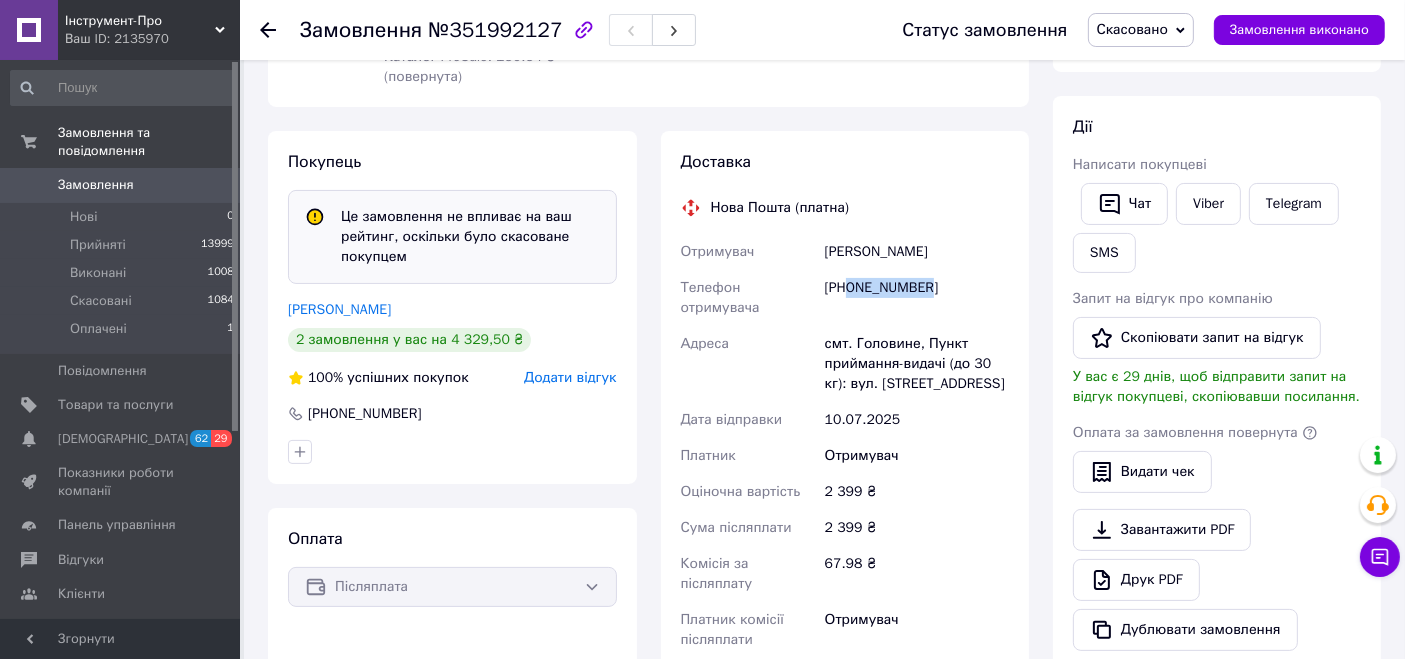 drag, startPoint x: 897, startPoint y: 287, endPoint x: 851, endPoint y: 288, distance: 46.010868 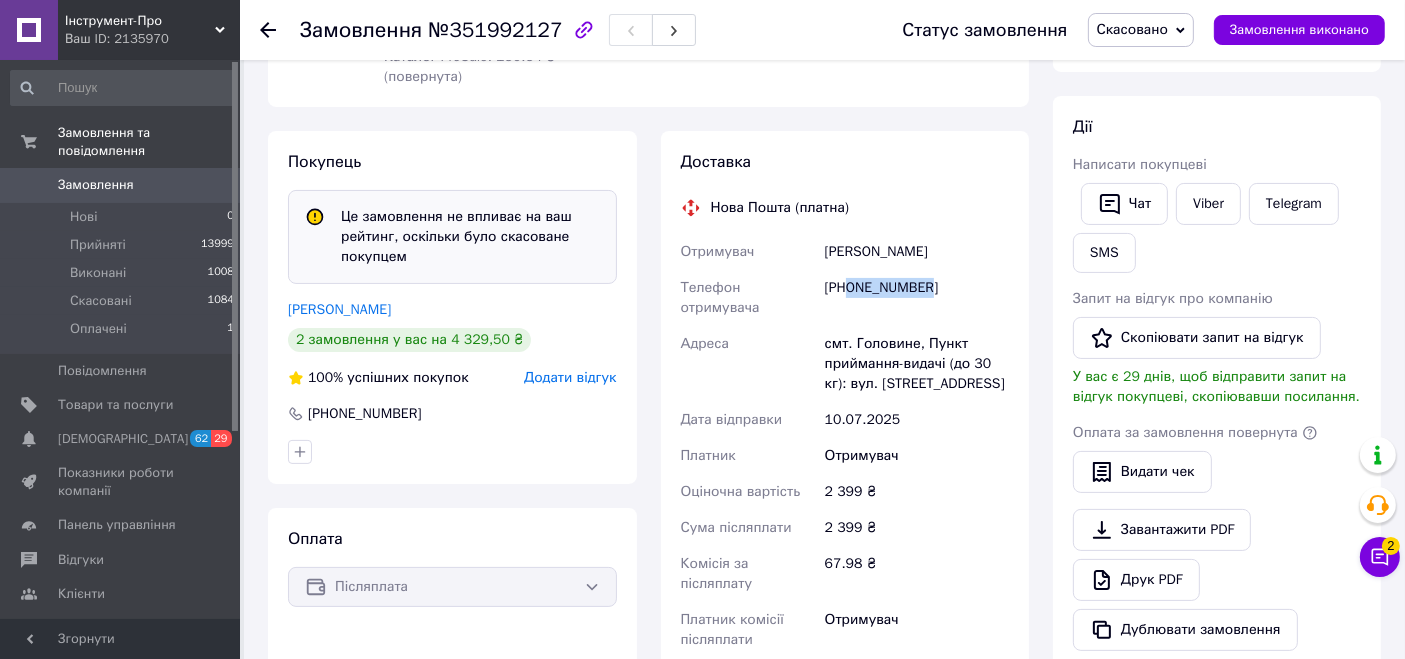 scroll, scrollTop: 0, scrollLeft: 0, axis: both 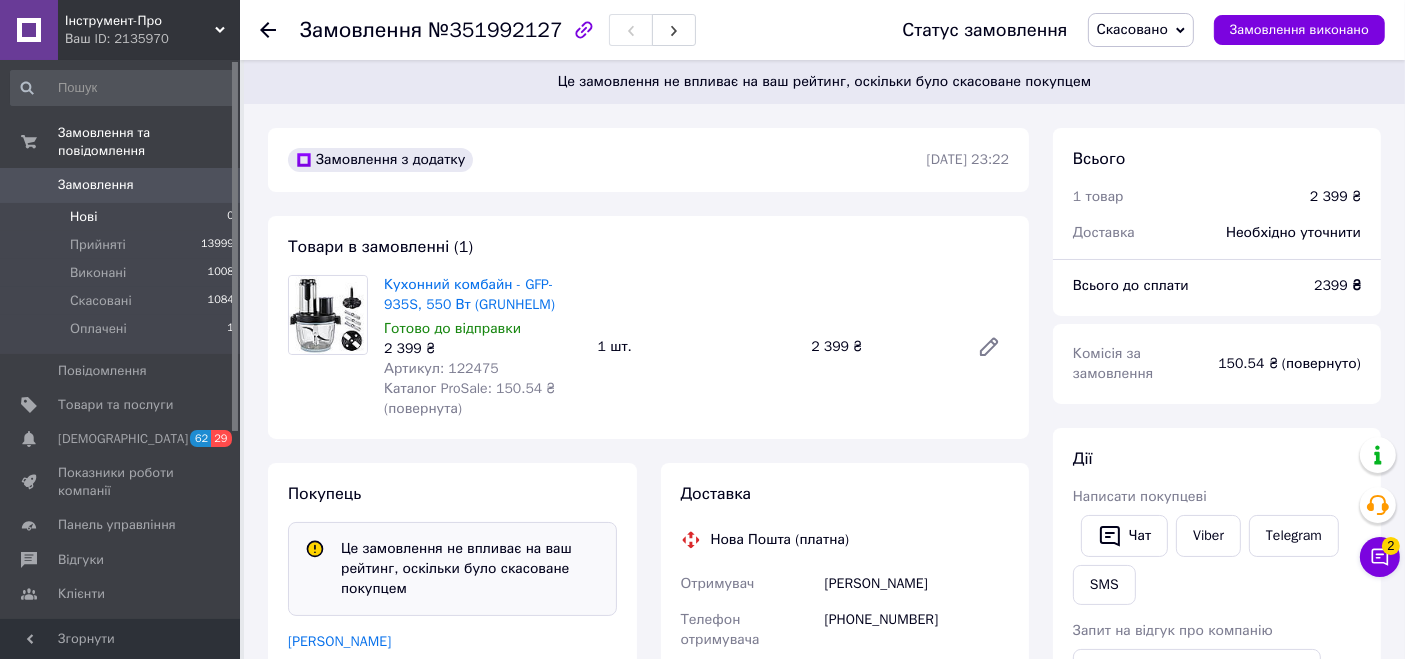 drag, startPoint x: 100, startPoint y: 216, endPoint x: 117, endPoint y: 201, distance: 22.671568 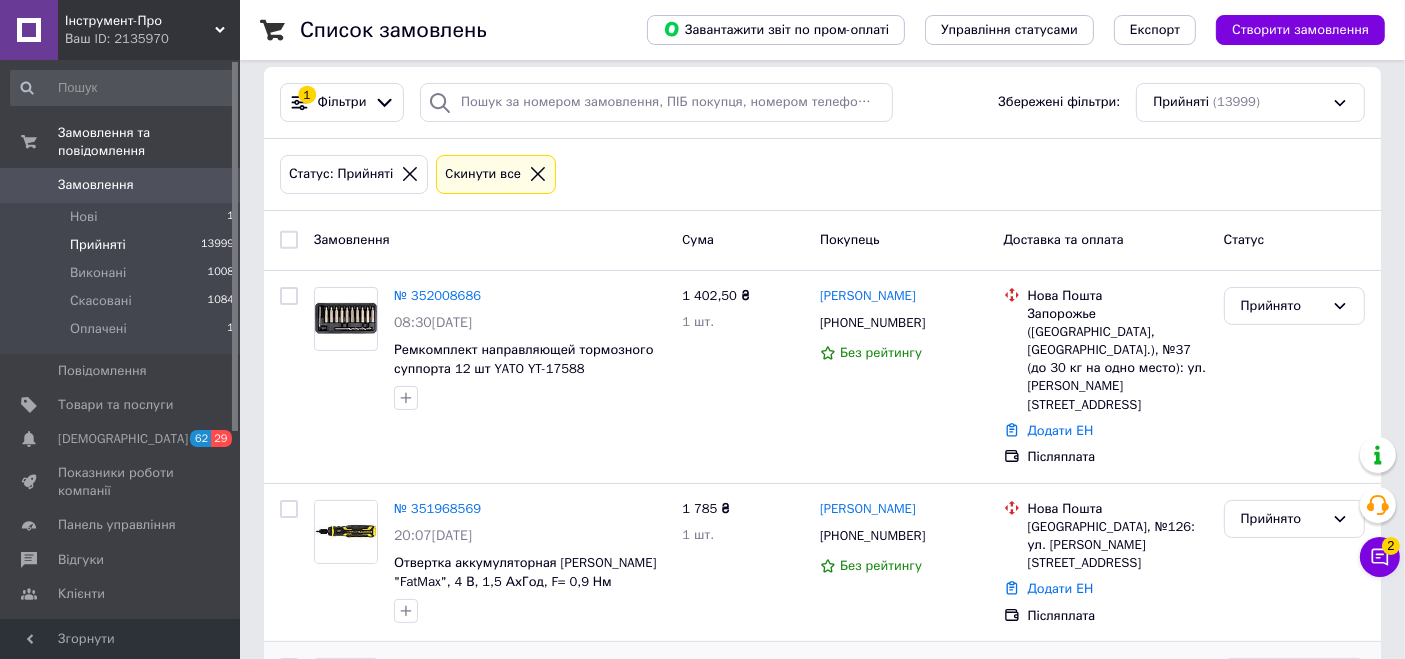 scroll, scrollTop: 222, scrollLeft: 0, axis: vertical 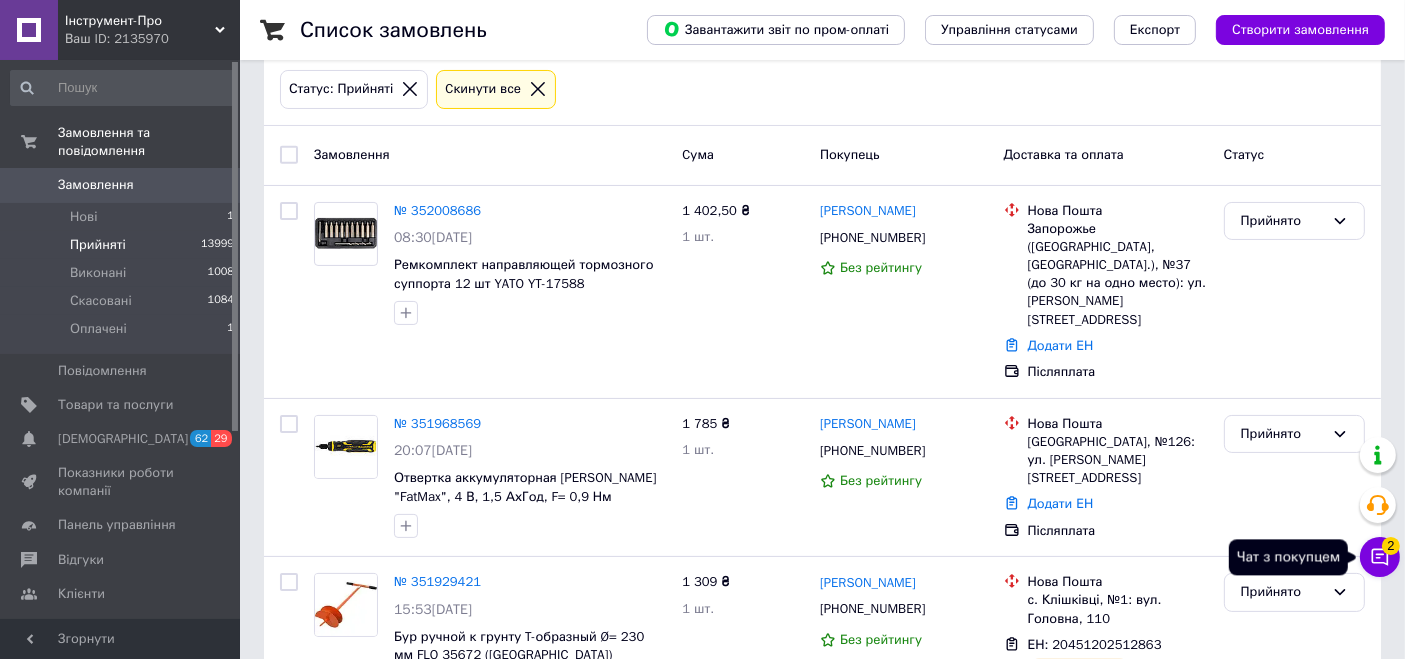 click on "Чат з покупцем 2" at bounding box center [1380, 557] 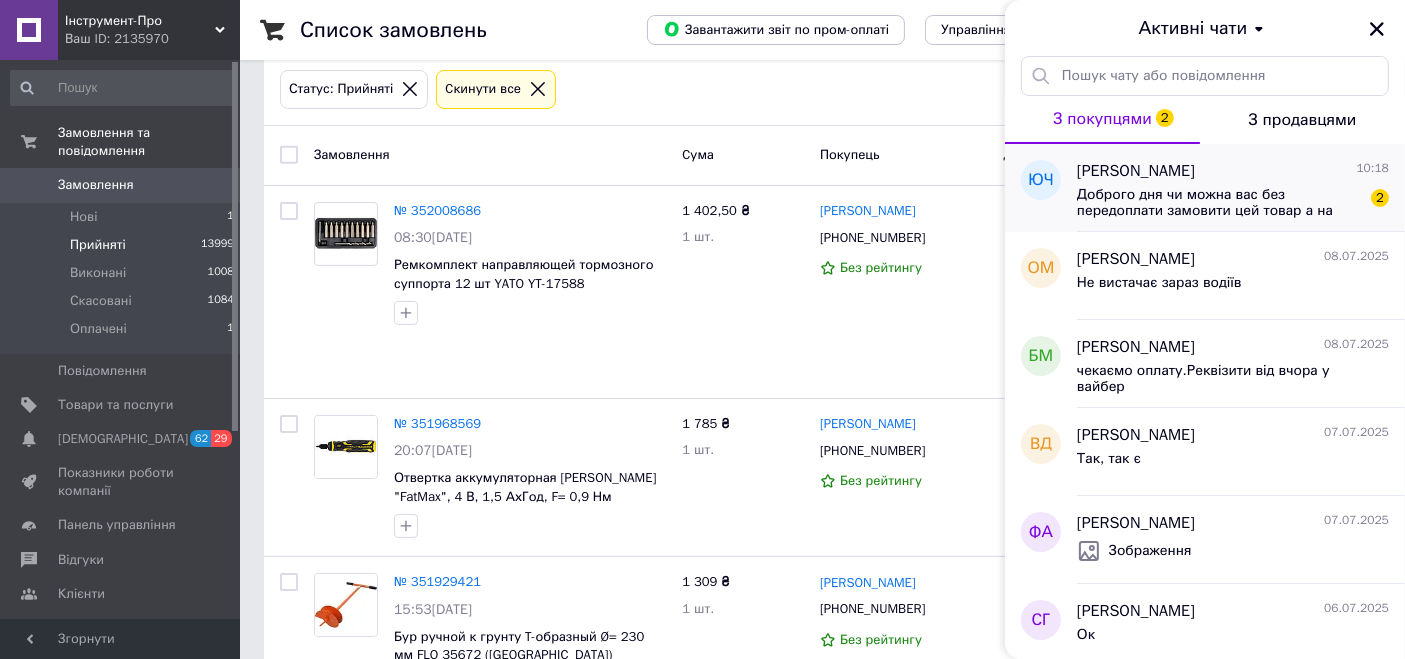 click on "Доброго дня чи можна вас без передоплати замовити цей товар а на новій пошті оплати повну суму?" at bounding box center [1219, 203] 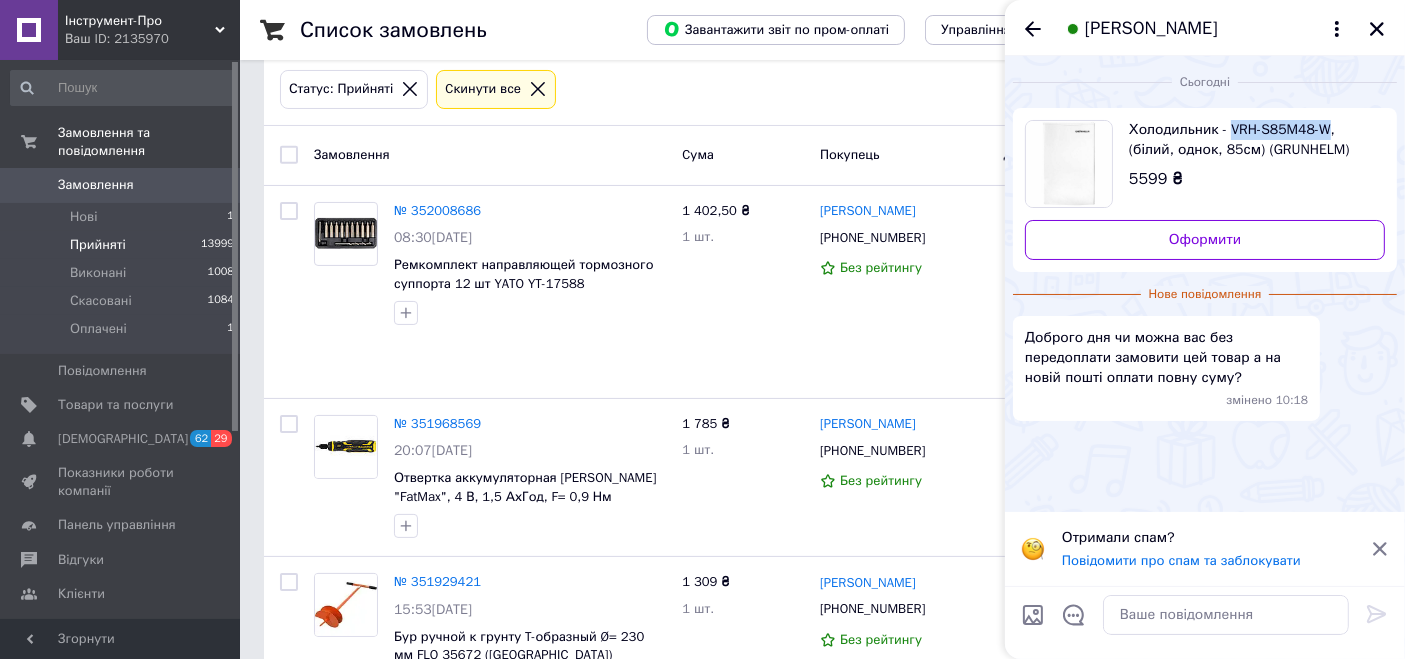 drag, startPoint x: 1228, startPoint y: 115, endPoint x: 1326, endPoint y: 134, distance: 99.824844 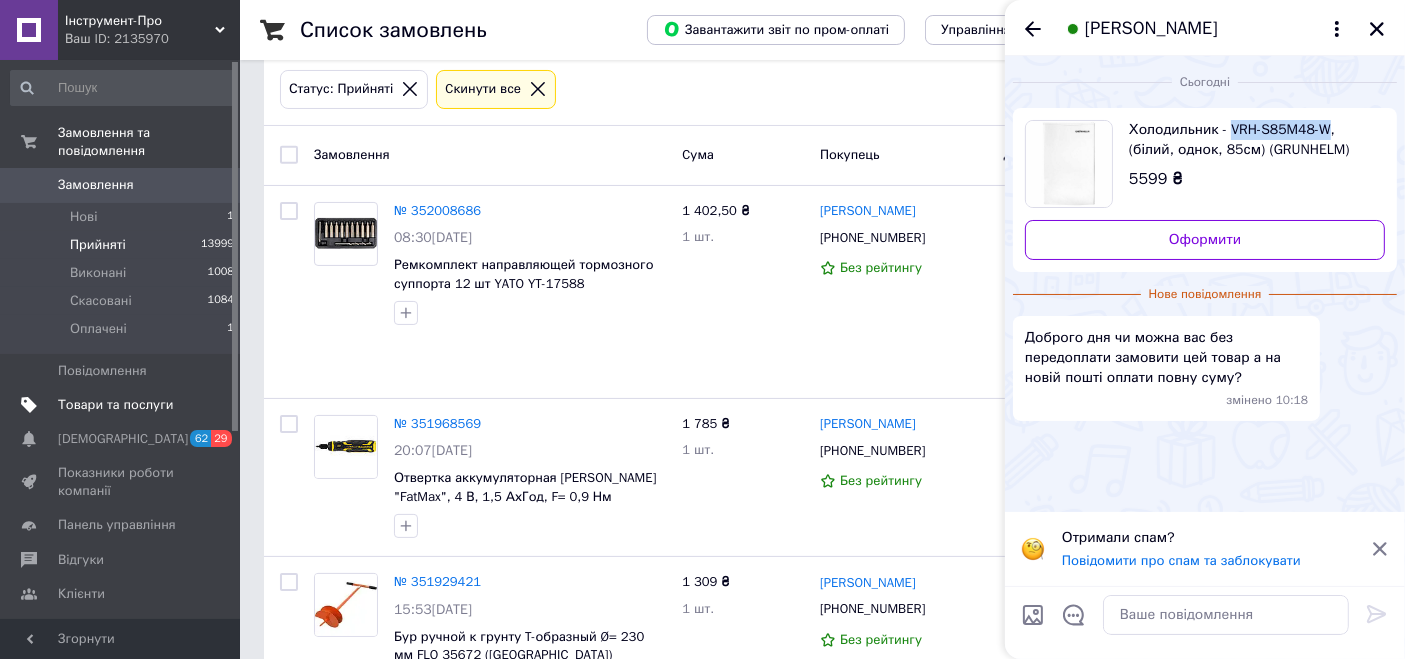 click on "Товари та послуги" at bounding box center [115, 405] 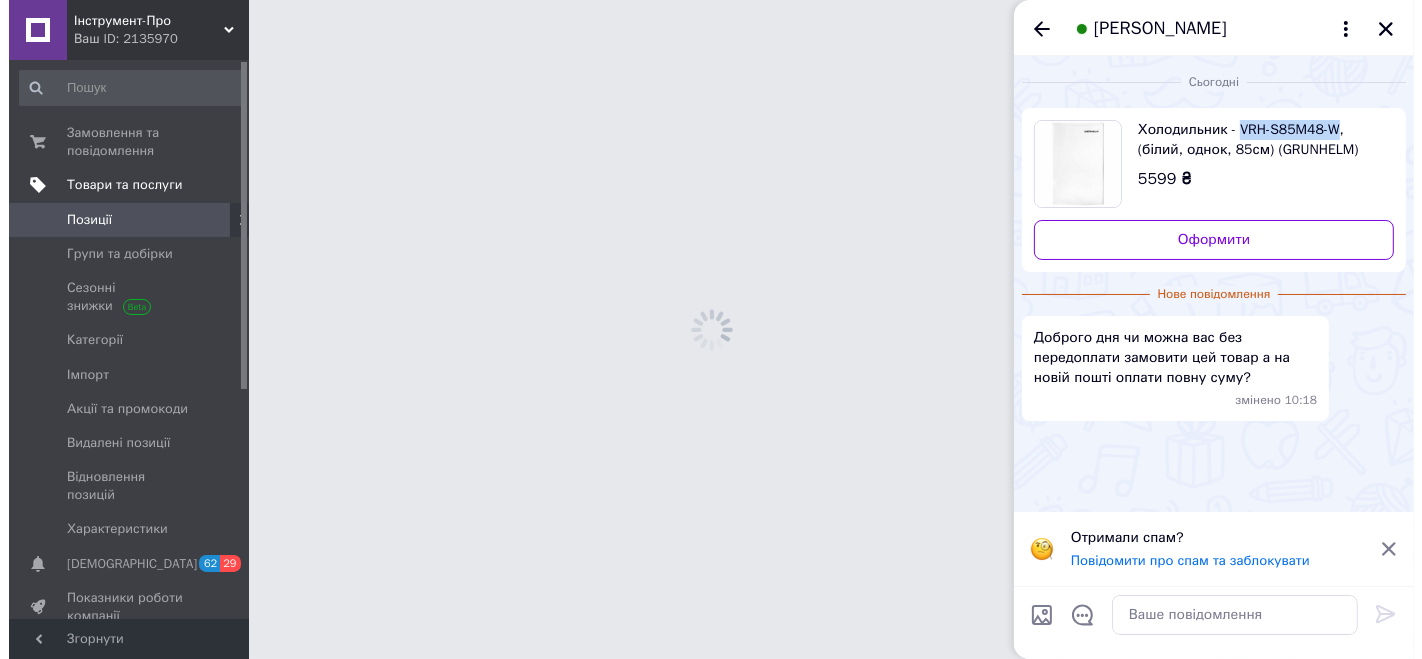 scroll, scrollTop: 0, scrollLeft: 0, axis: both 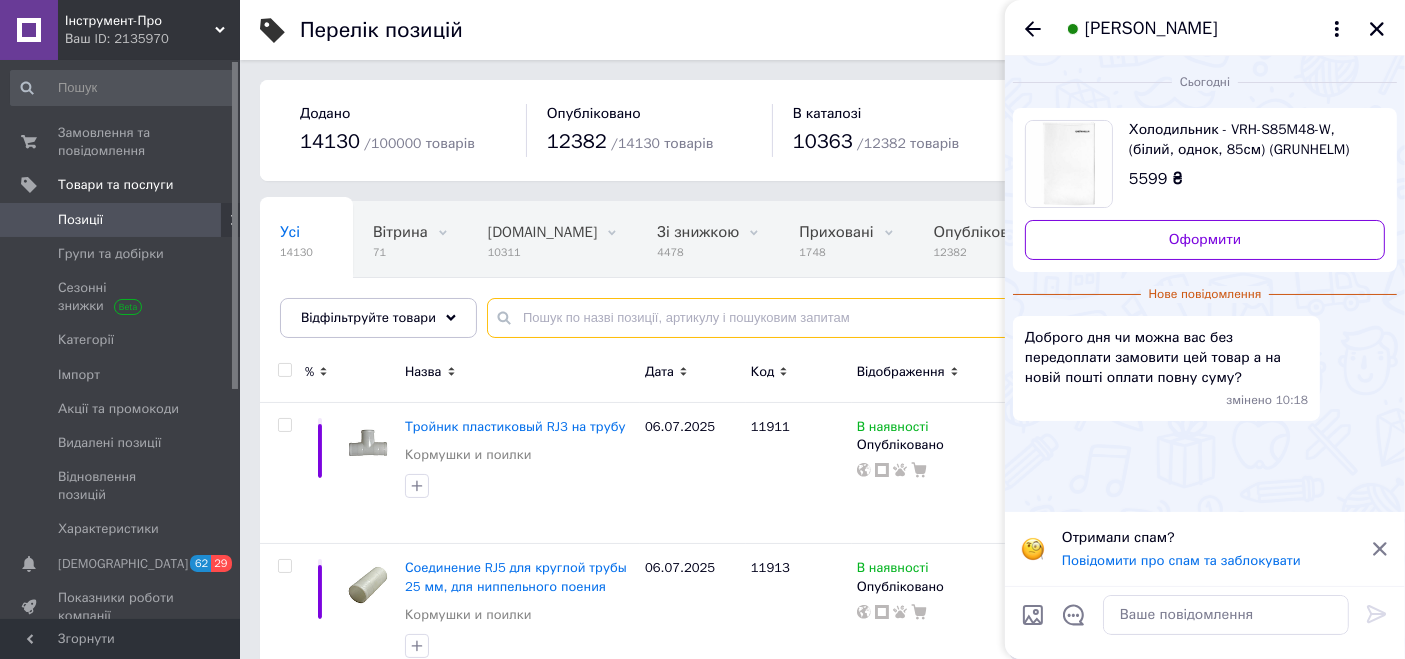 click at bounding box center (926, 318) 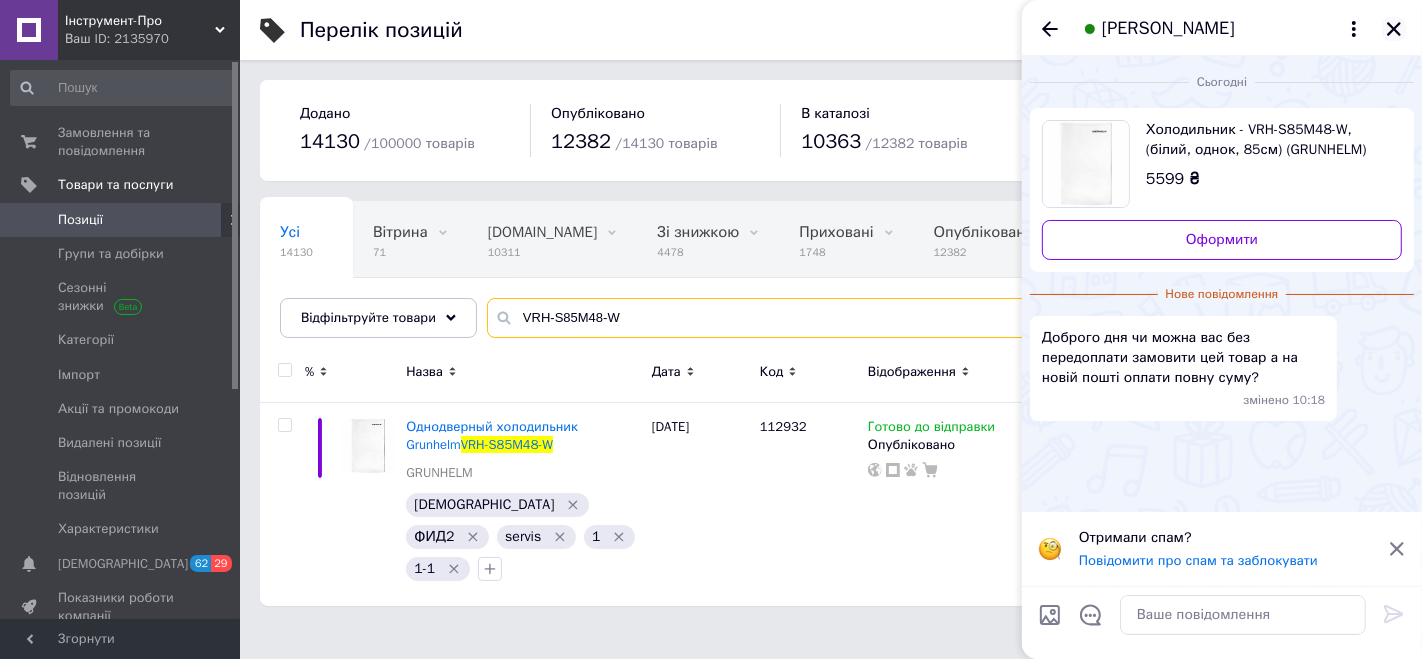 type on "VRH-S85M48-W" 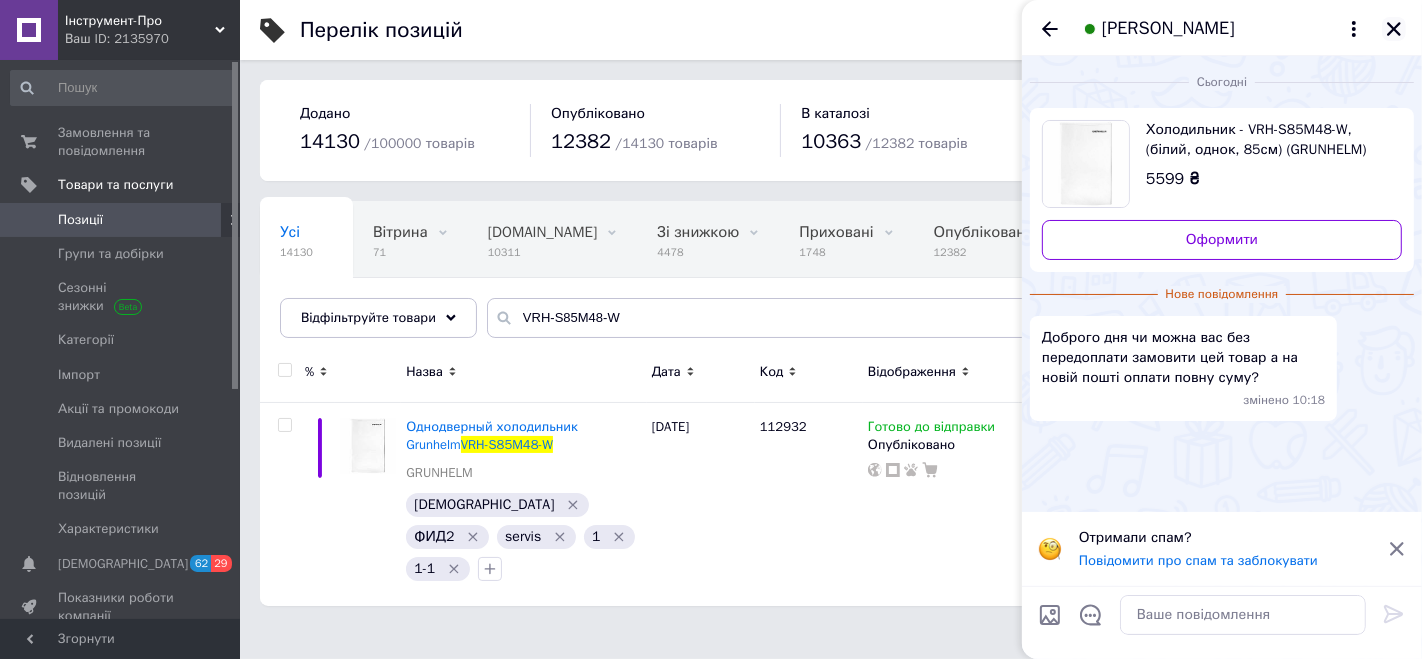 click 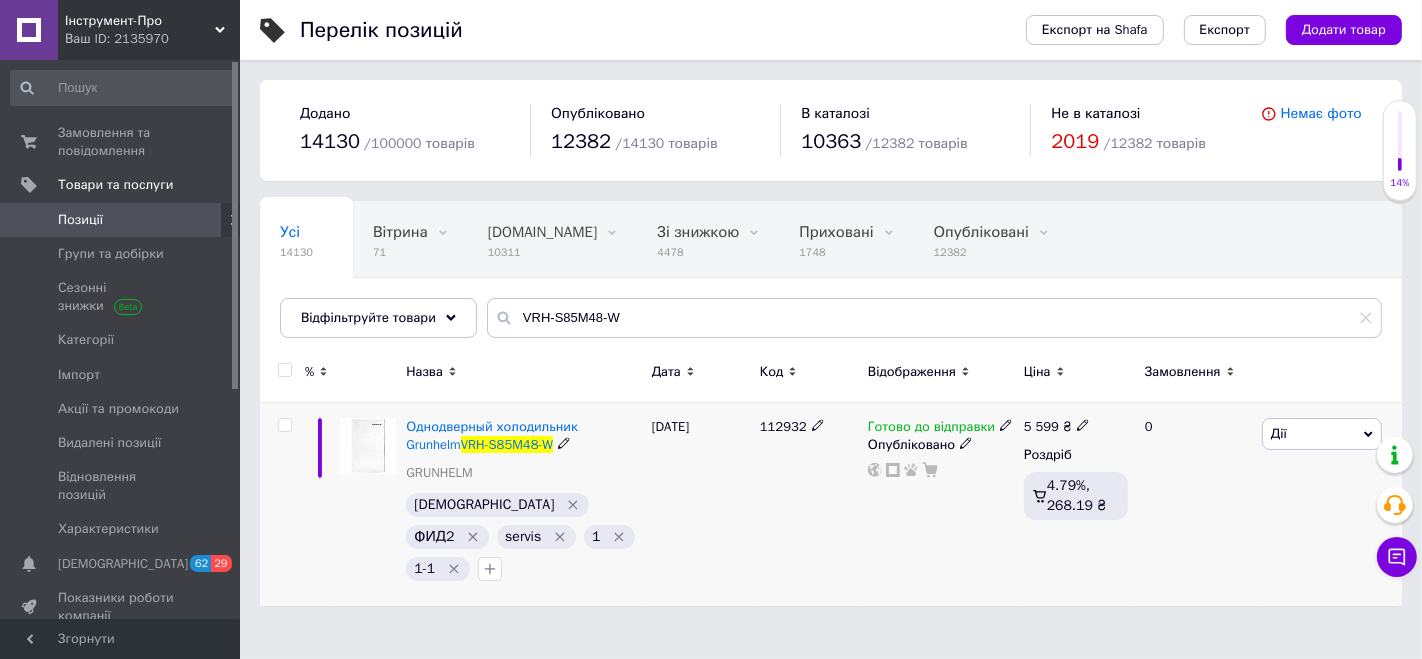 click on "5 599" at bounding box center (1041, 426) 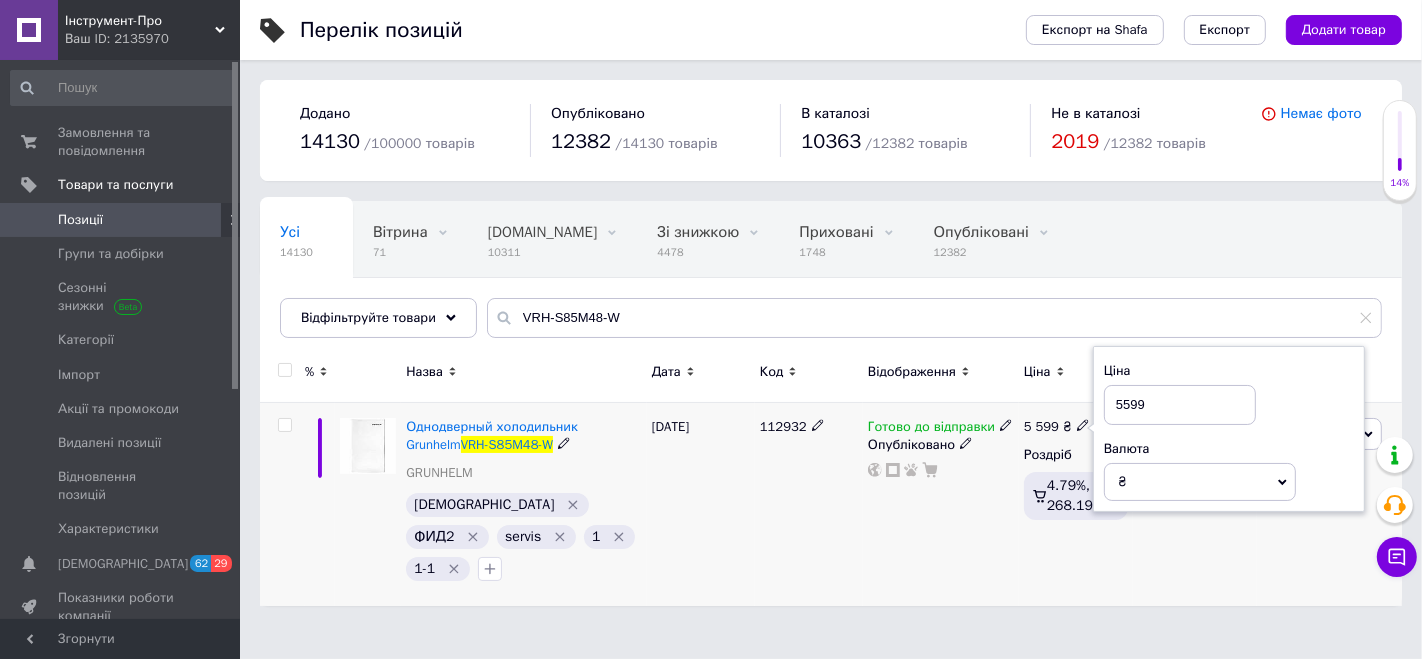 drag, startPoint x: 1125, startPoint y: 400, endPoint x: 1135, endPoint y: 411, distance: 14.866069 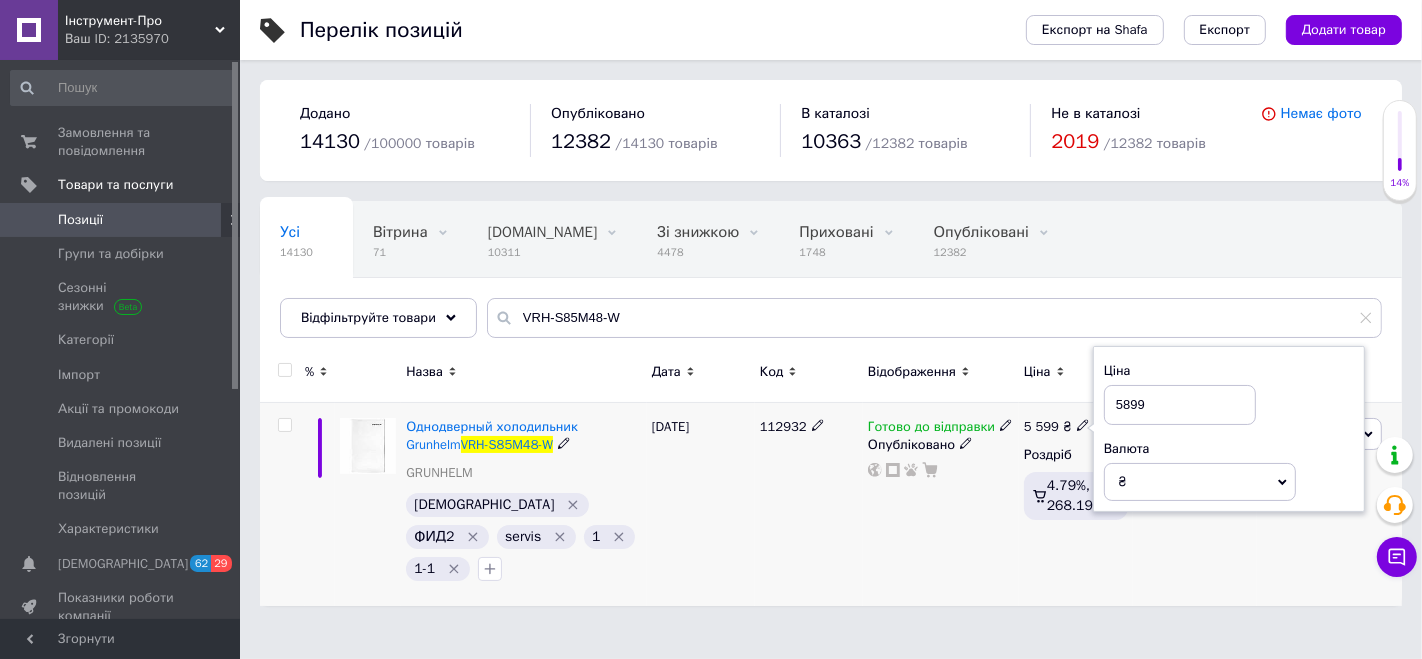 type on "5899" 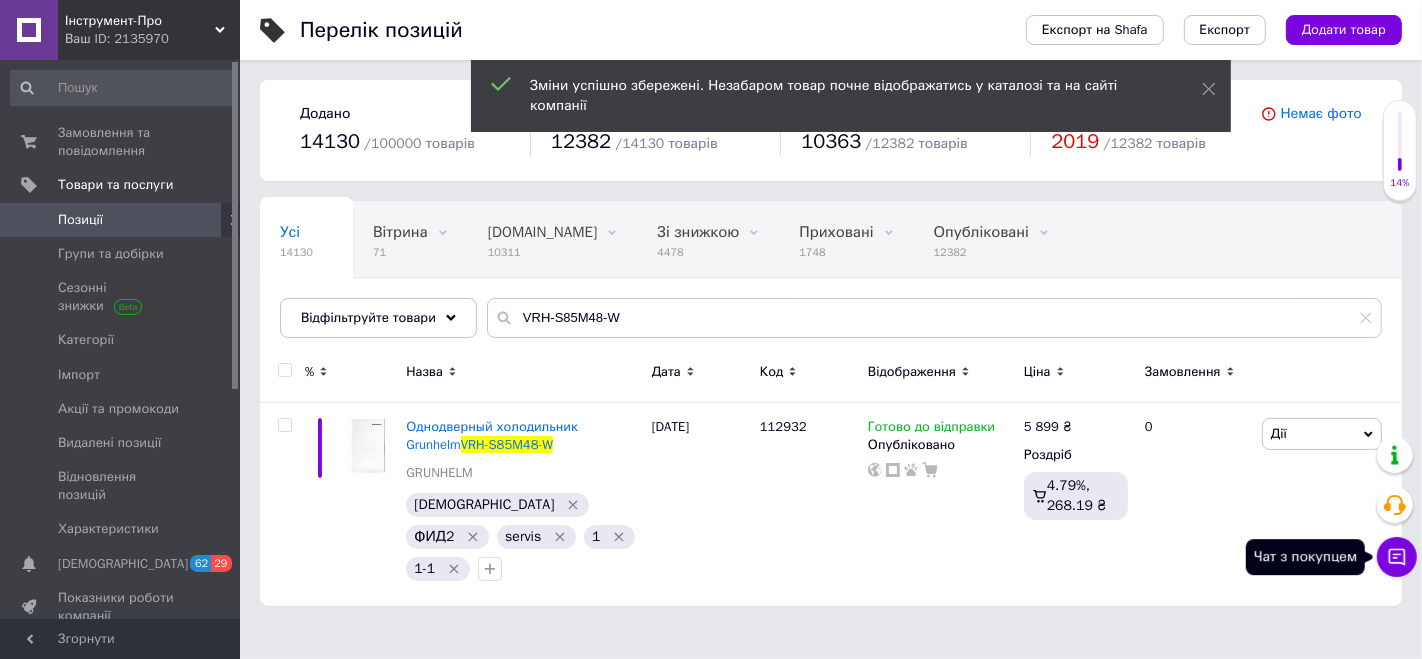 click 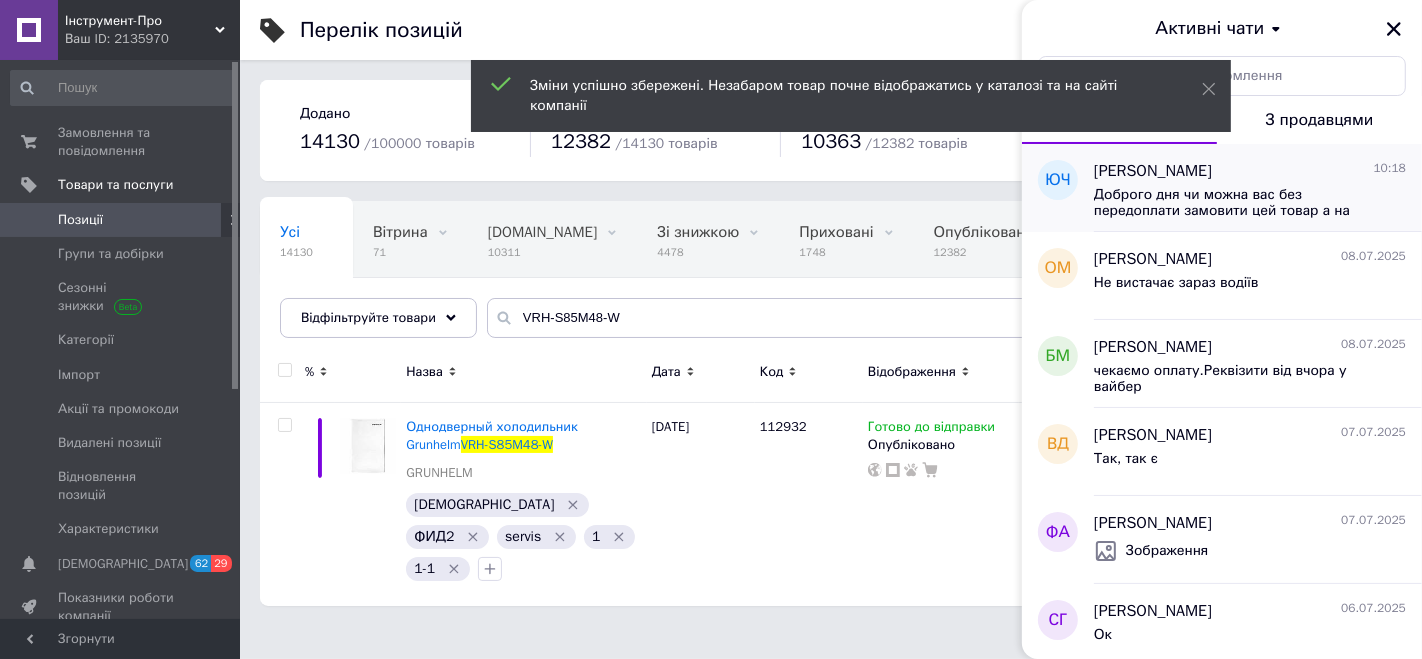 click on "Доброго дня чи можна вас без передоплати замовити цей товар а на новій пошті оплати повну суму?" at bounding box center [1236, 203] 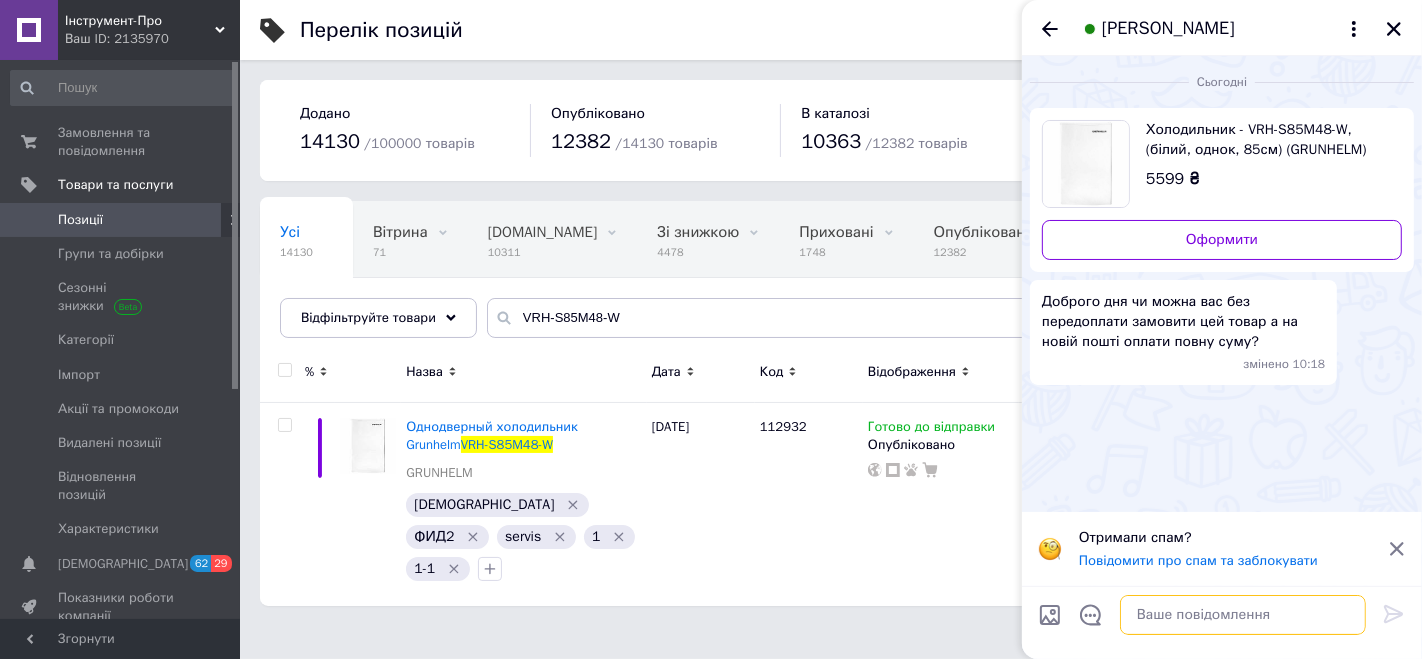 click at bounding box center (1243, 615) 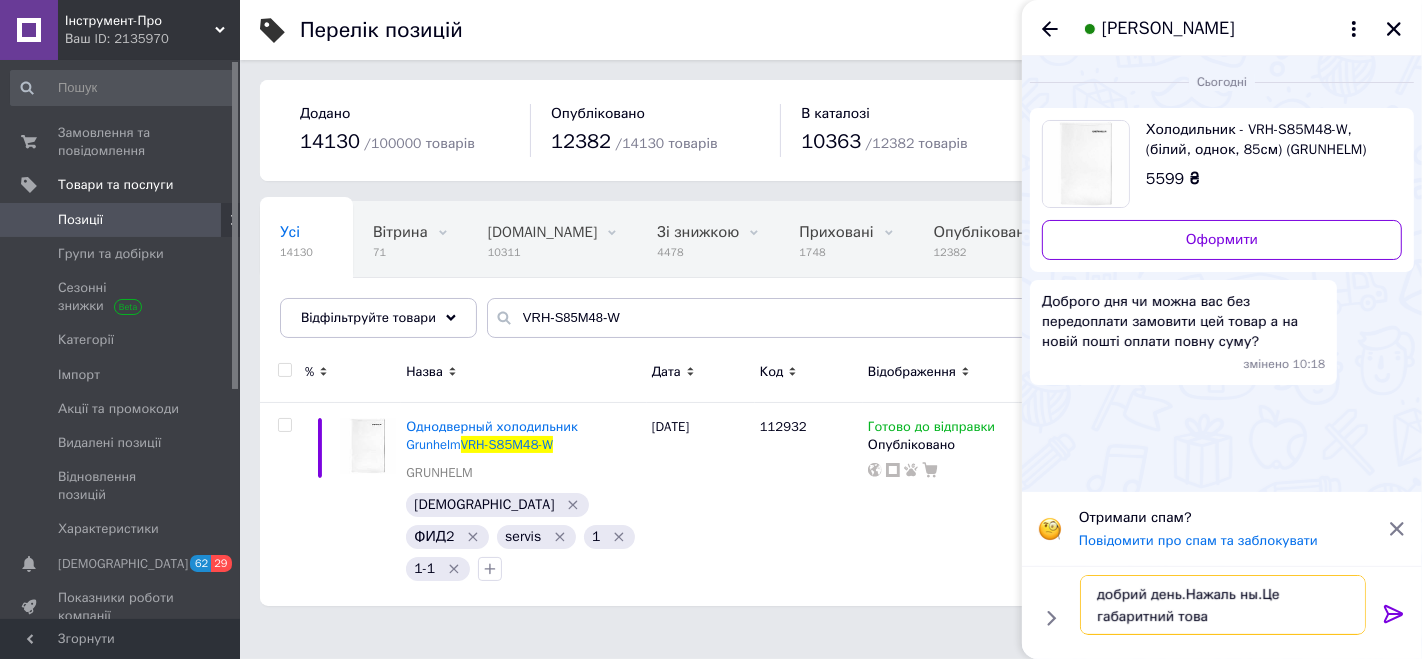 type on "добрий день.Нажаль ны.Це габаритний товар" 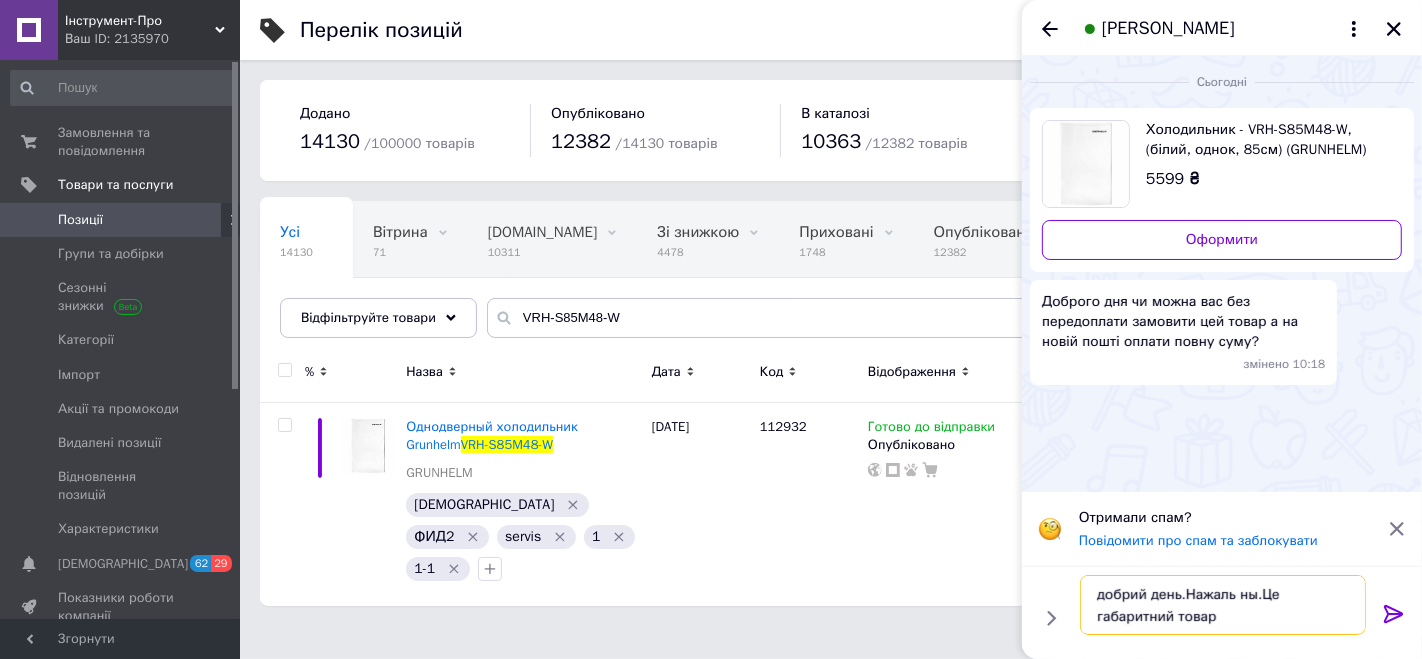 type 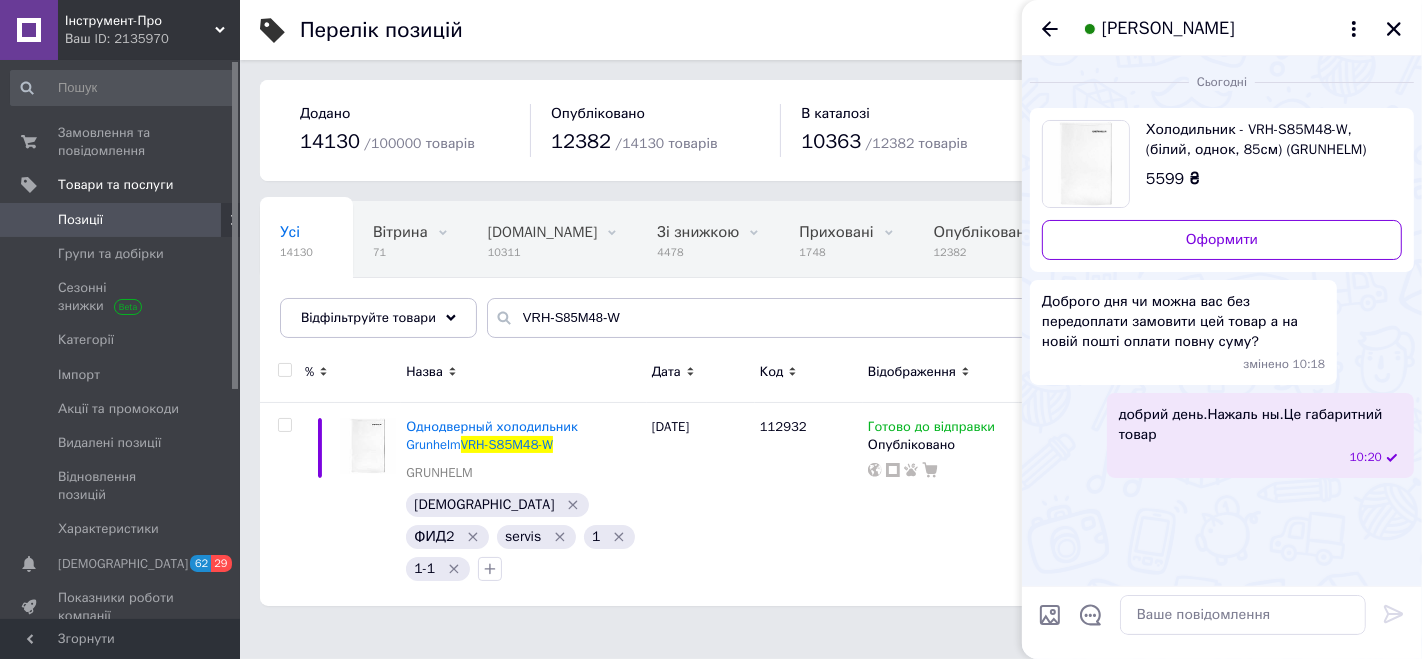 click on "Інструмент-Про" at bounding box center (140, 21) 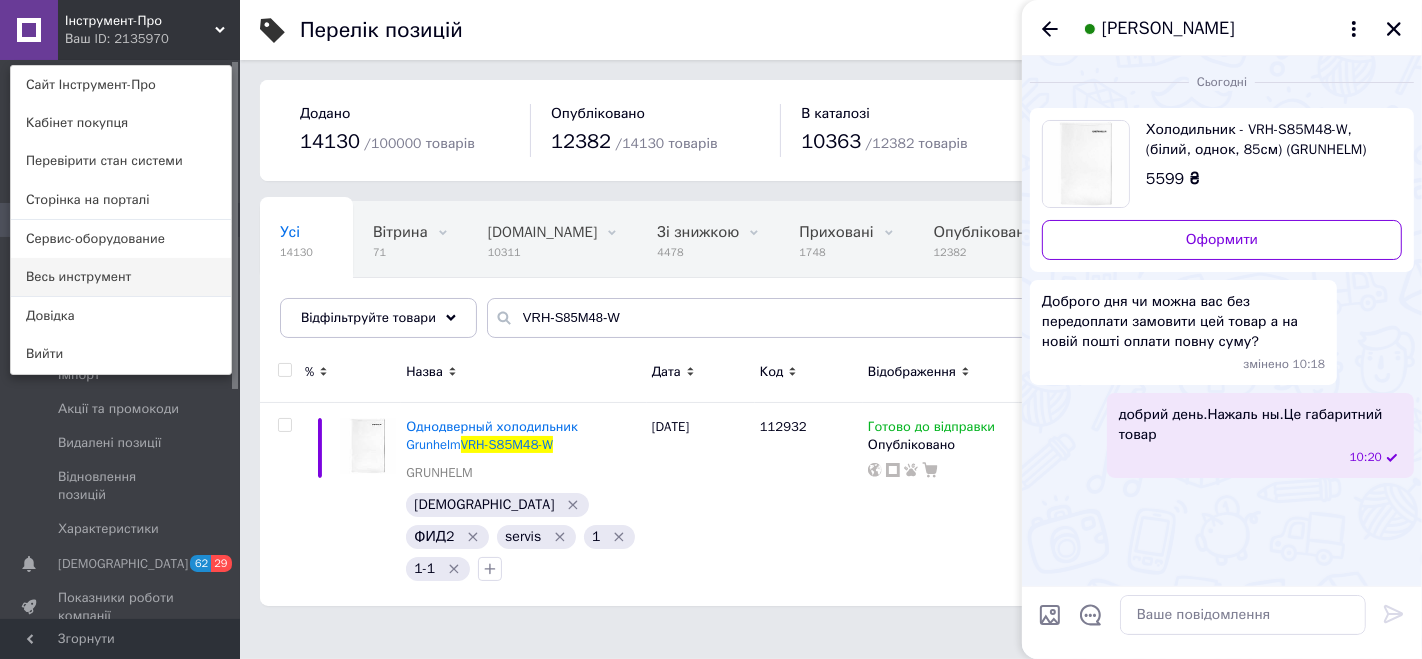 click on "Весь инструмент" at bounding box center (121, 277) 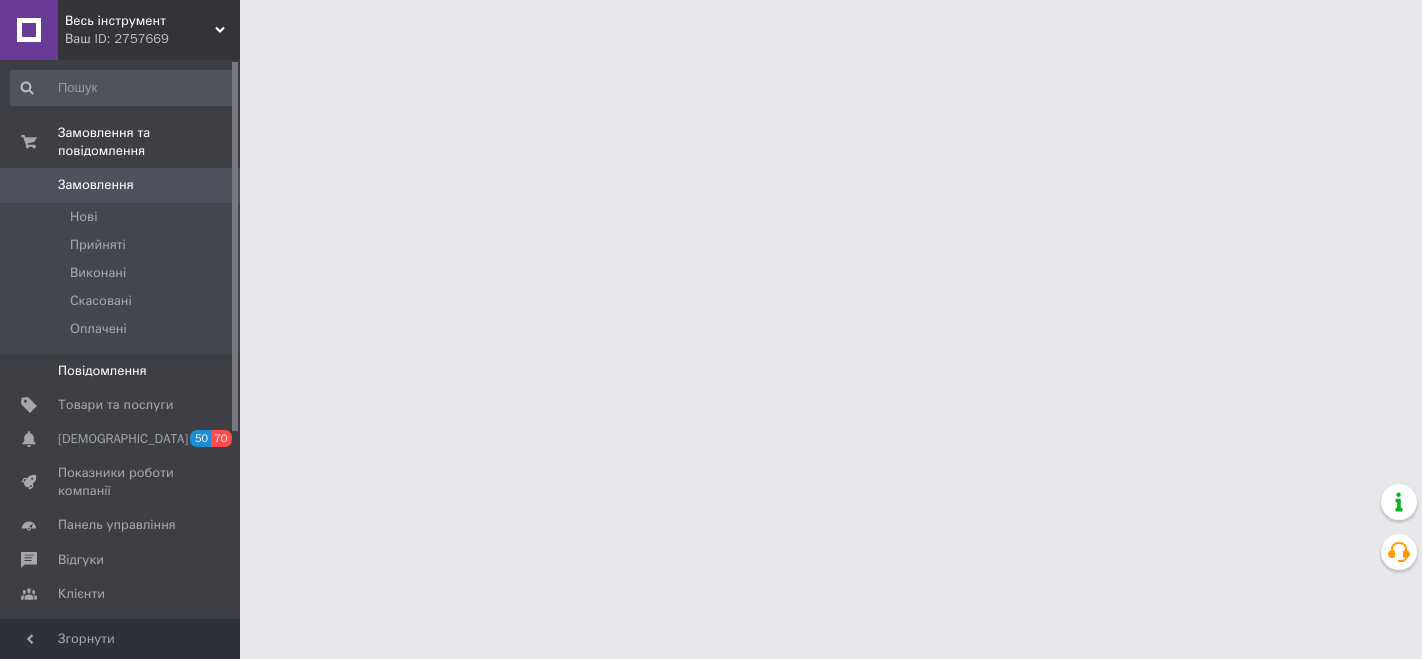 scroll, scrollTop: 0, scrollLeft: 0, axis: both 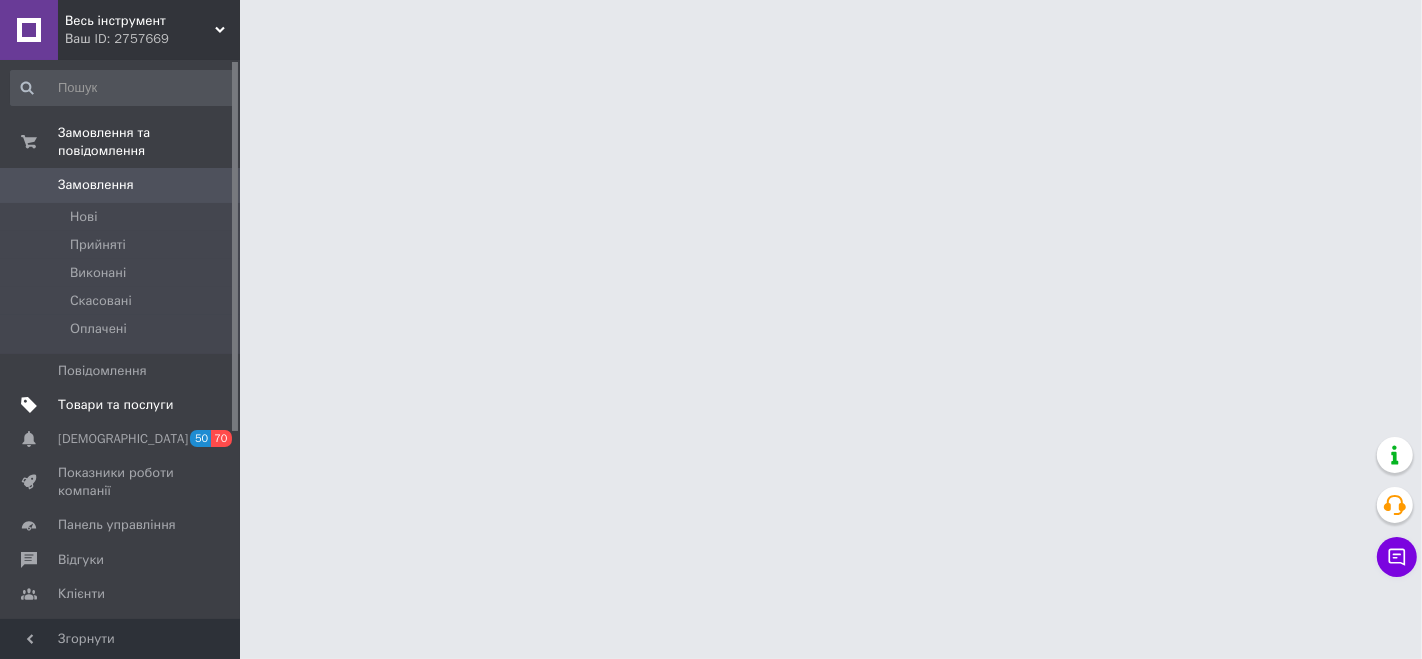 click on "Товари та послуги" at bounding box center (123, 405) 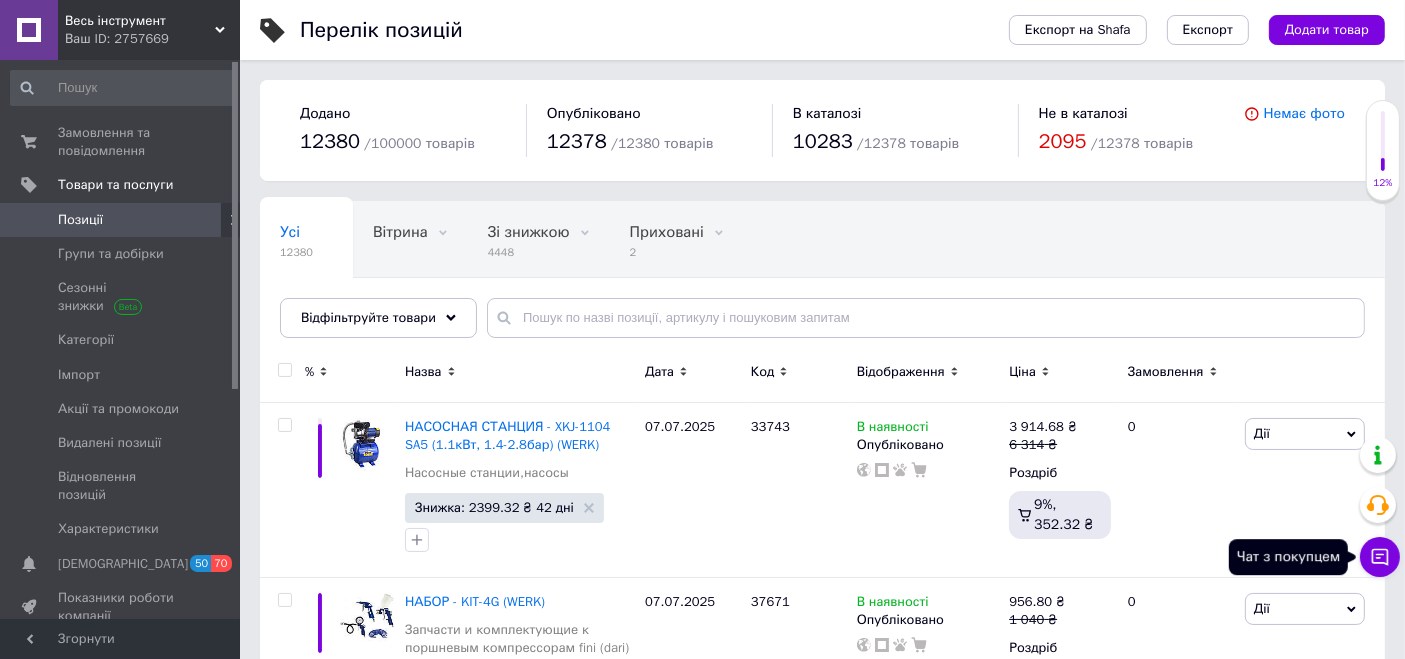 click 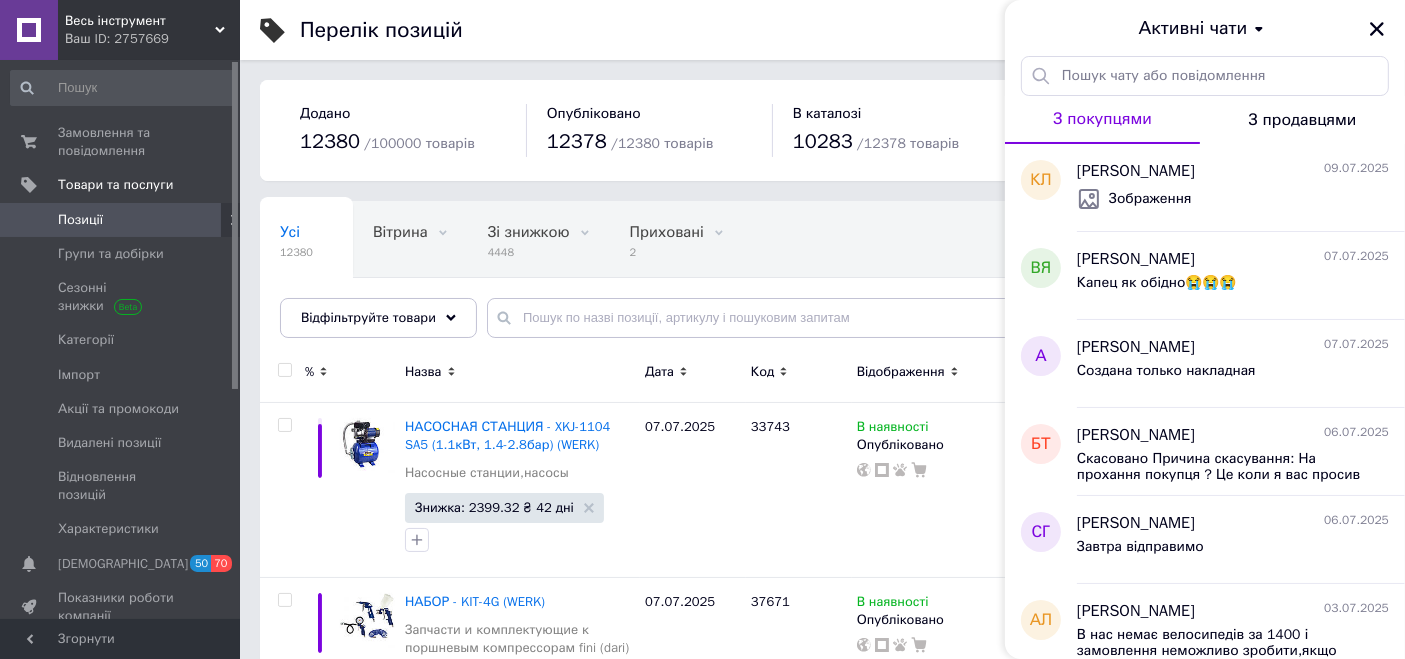 click on "Позиції" at bounding box center [121, 220] 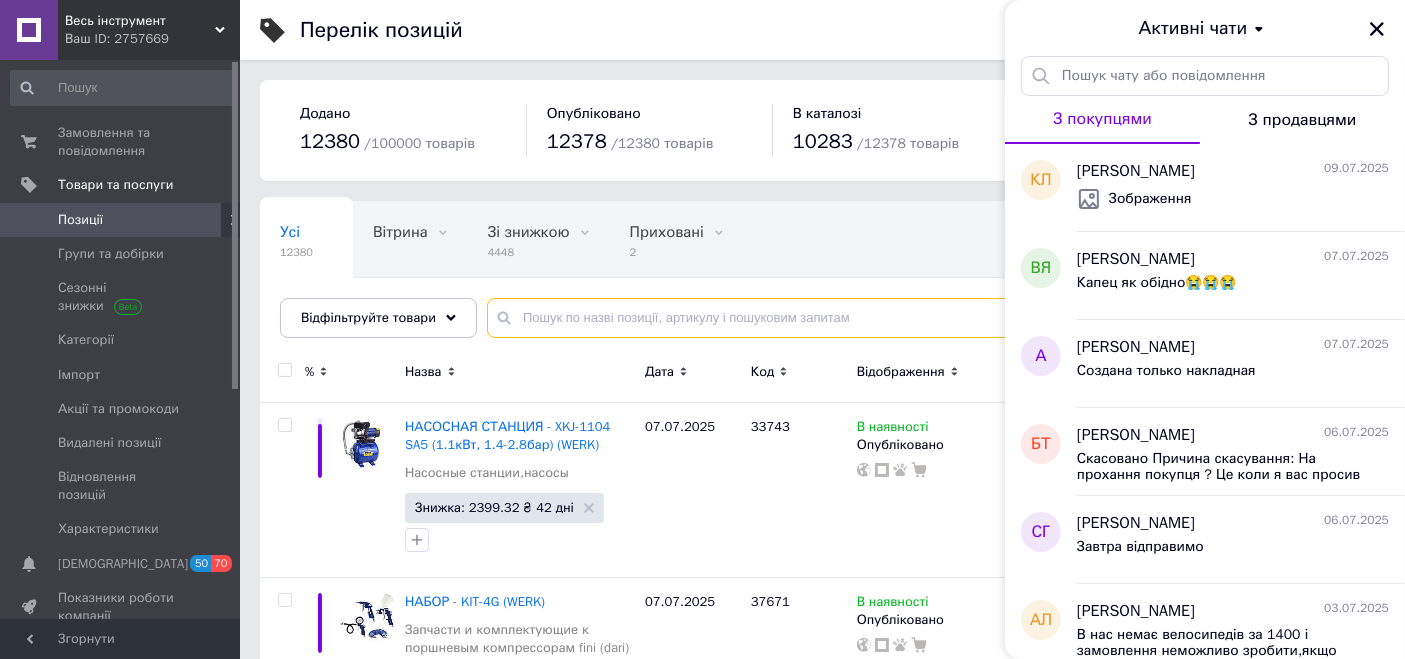 click at bounding box center [926, 318] 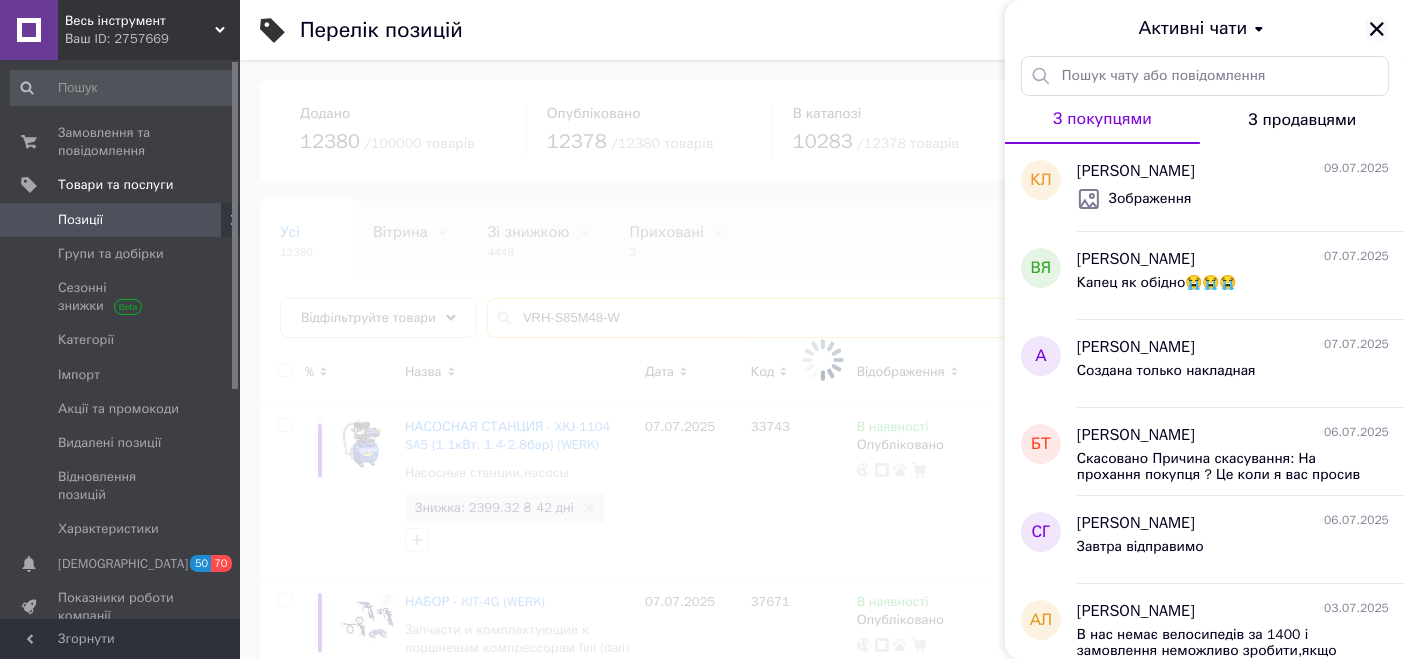 type on "VRH-S85M48-W" 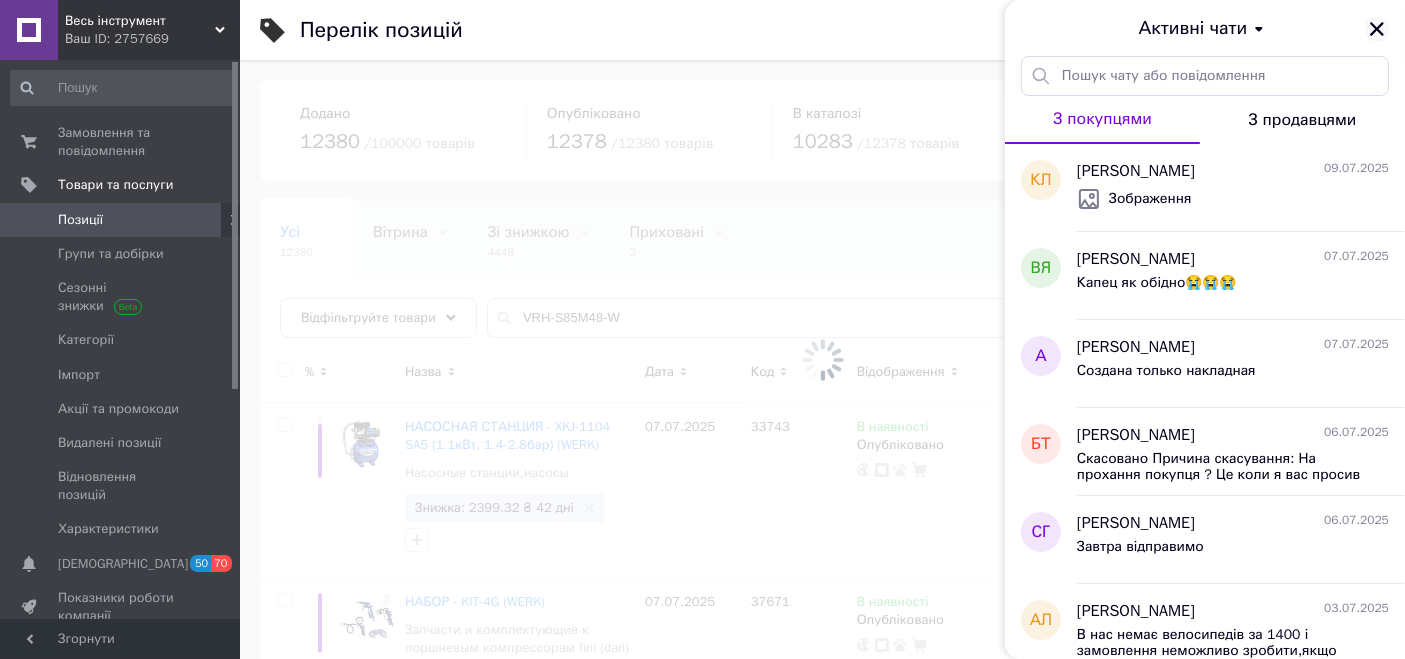click 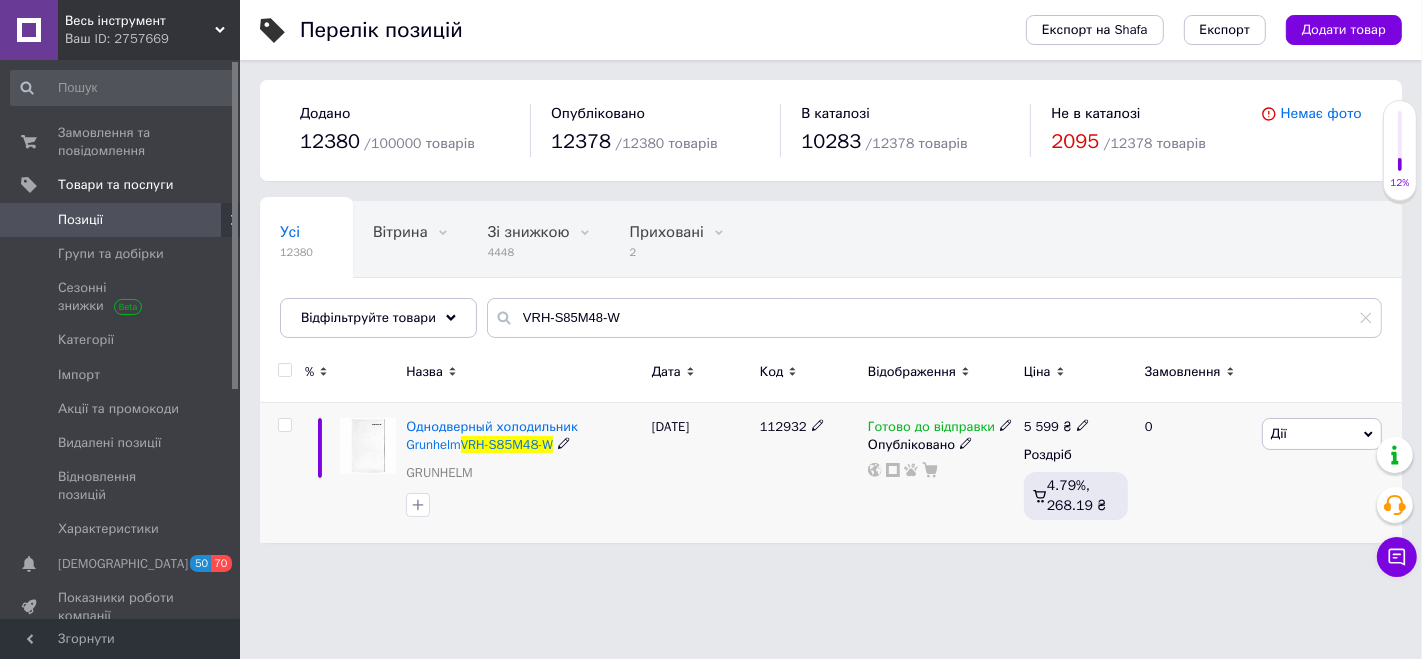click on "5 599" at bounding box center (1041, 426) 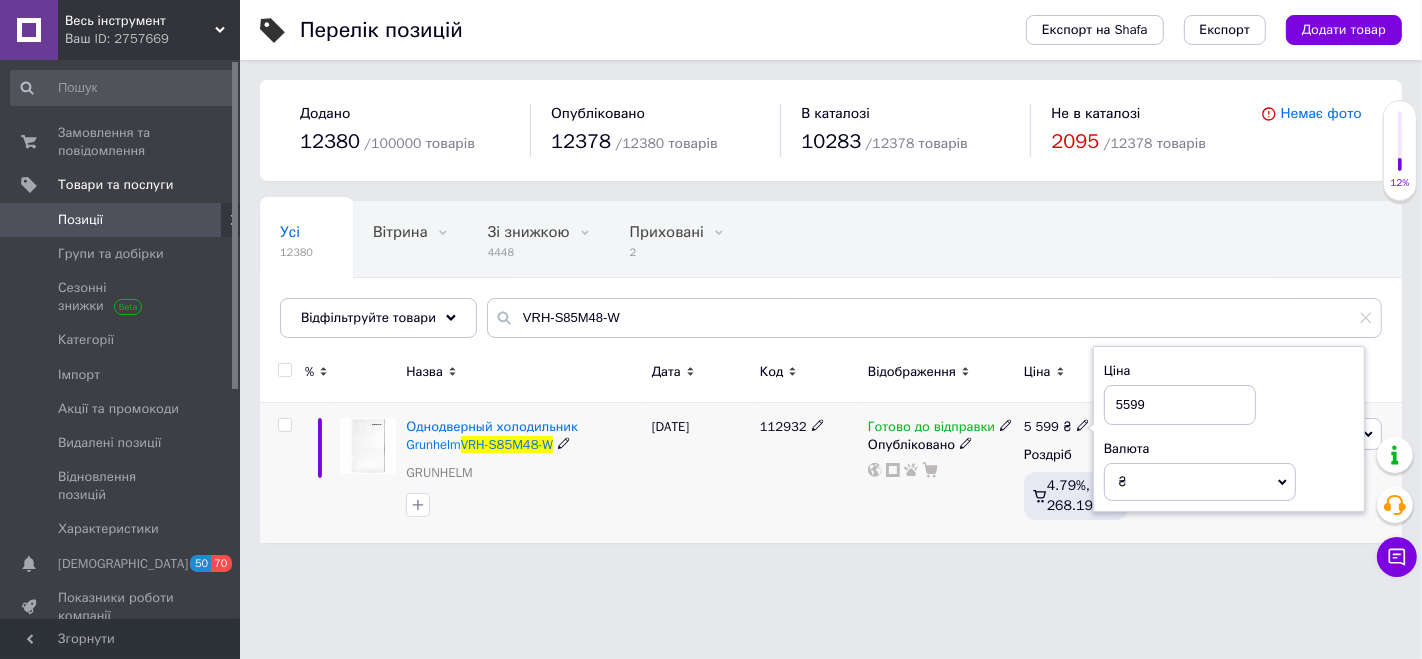 click on "5599" at bounding box center [1180, 405] 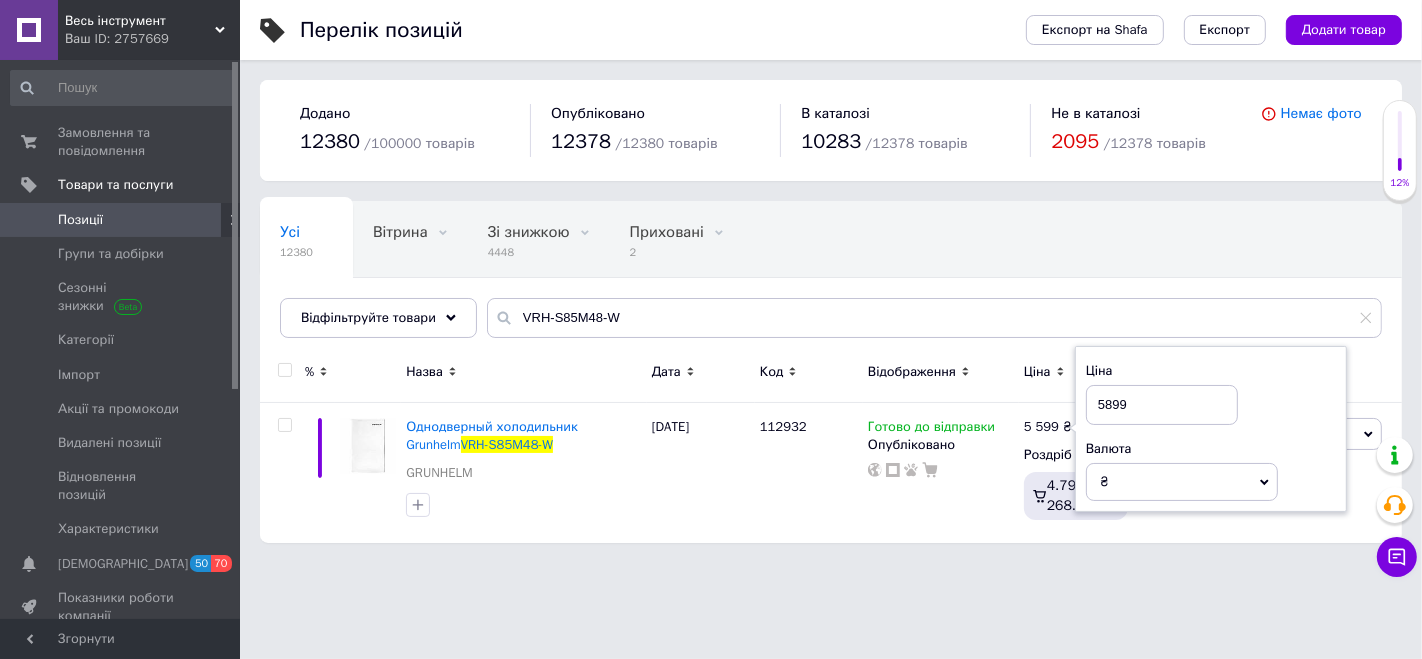 type on "5899" 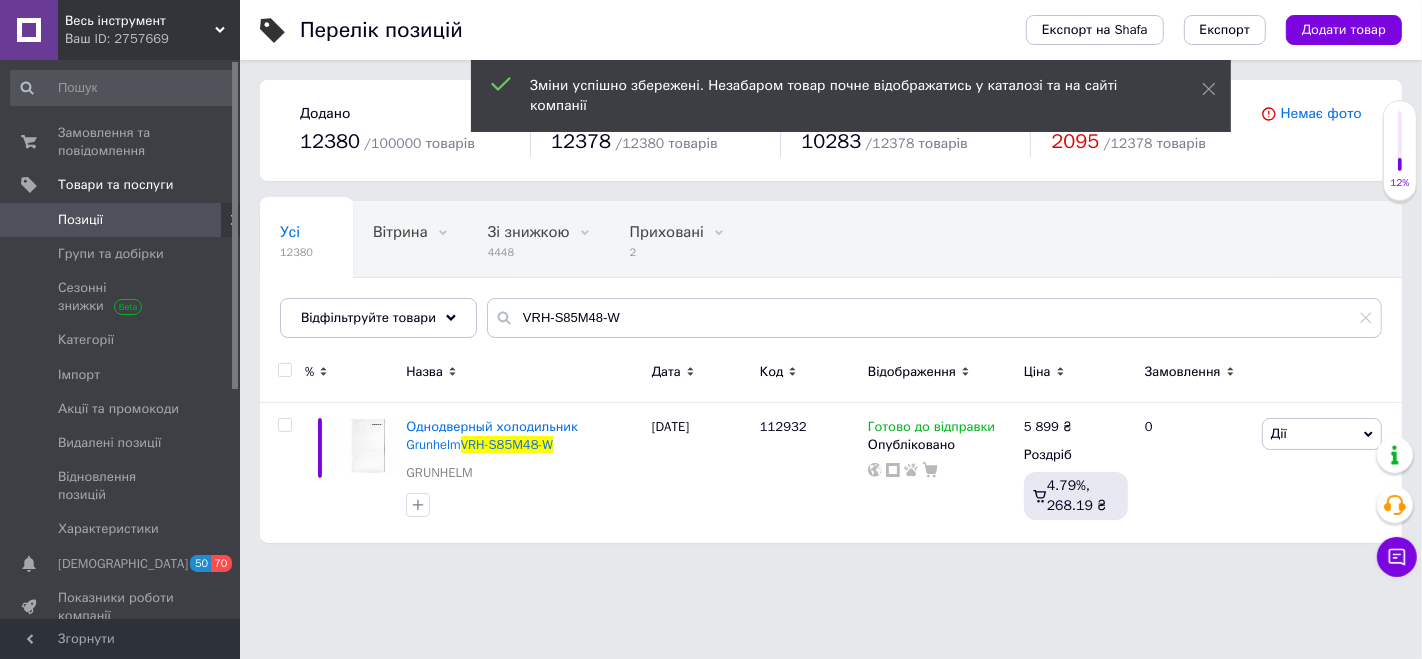 click on "Весь інструмент" at bounding box center (140, 21) 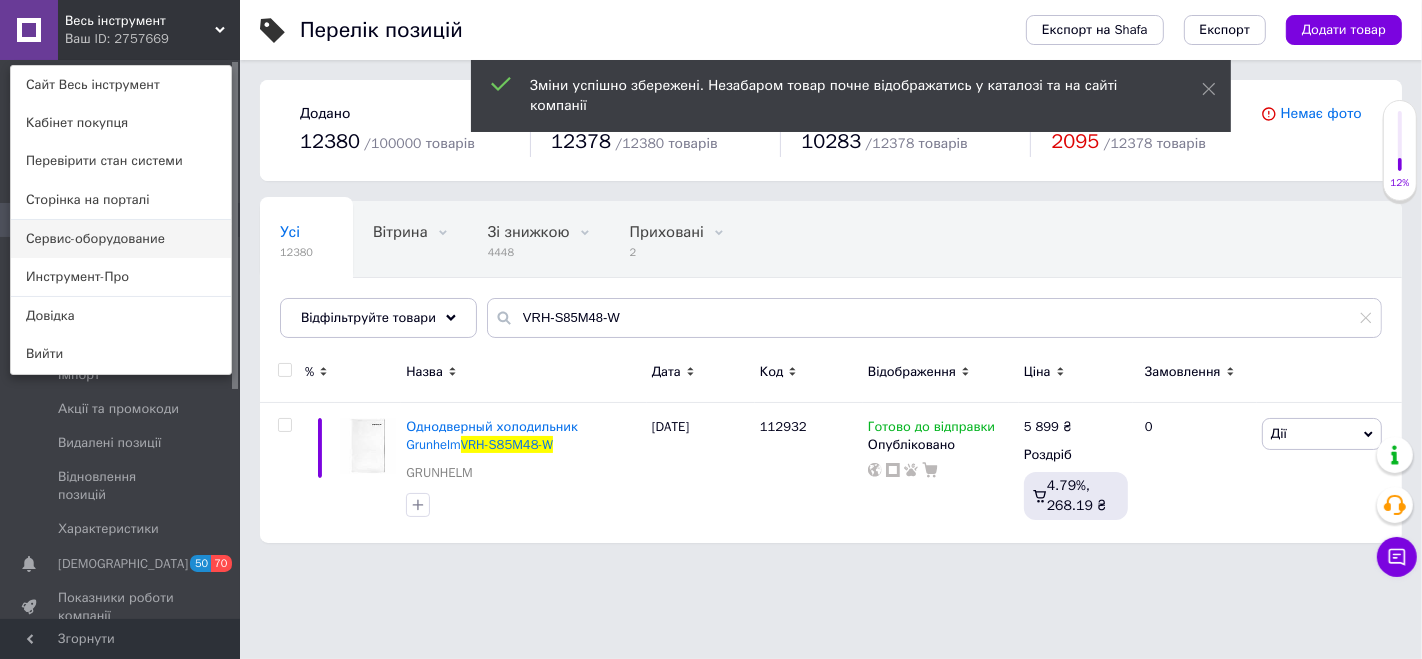 click on "Сервис-оборудование" at bounding box center (121, 239) 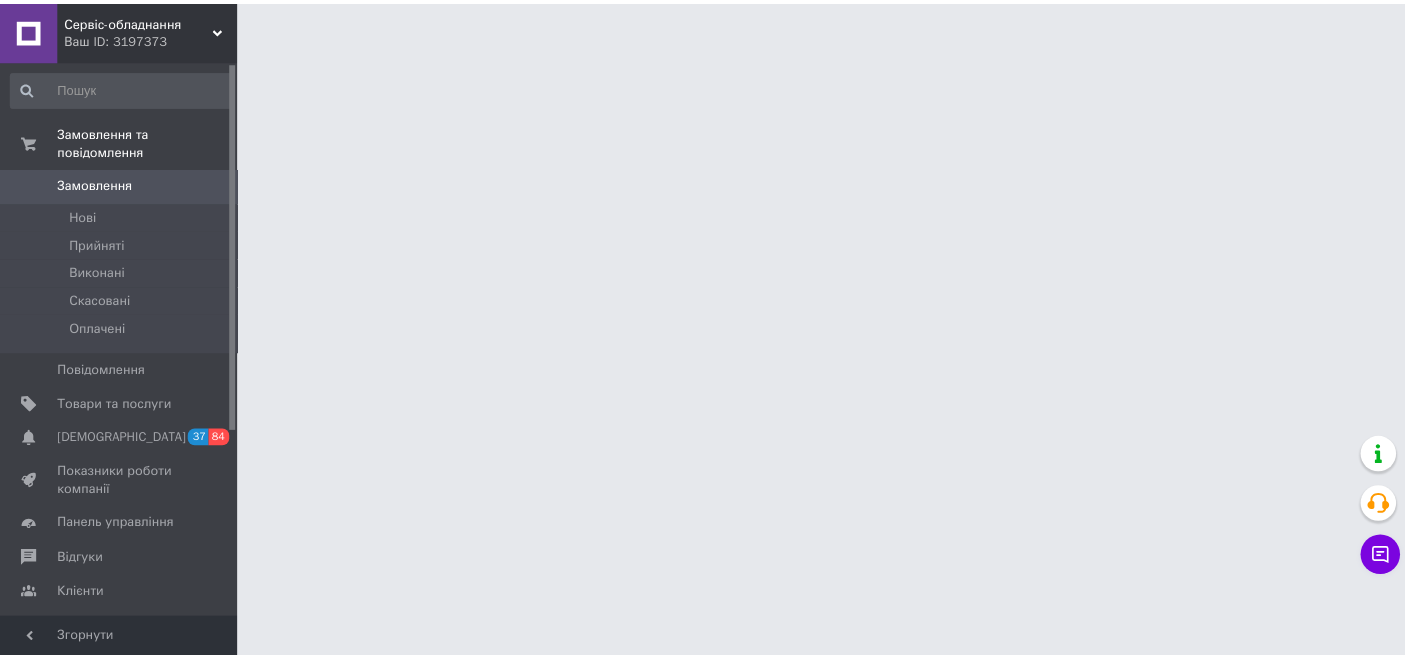 scroll, scrollTop: 0, scrollLeft: 0, axis: both 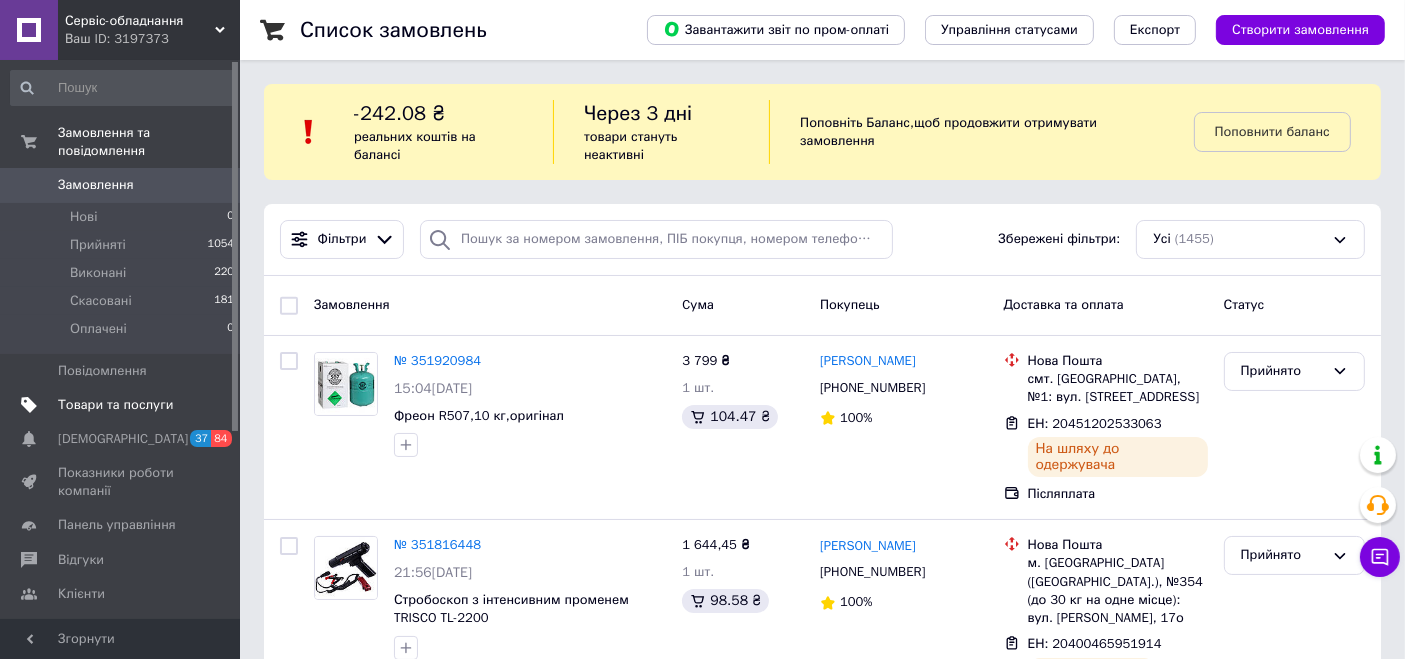 click on "Товари та послуги" at bounding box center [115, 405] 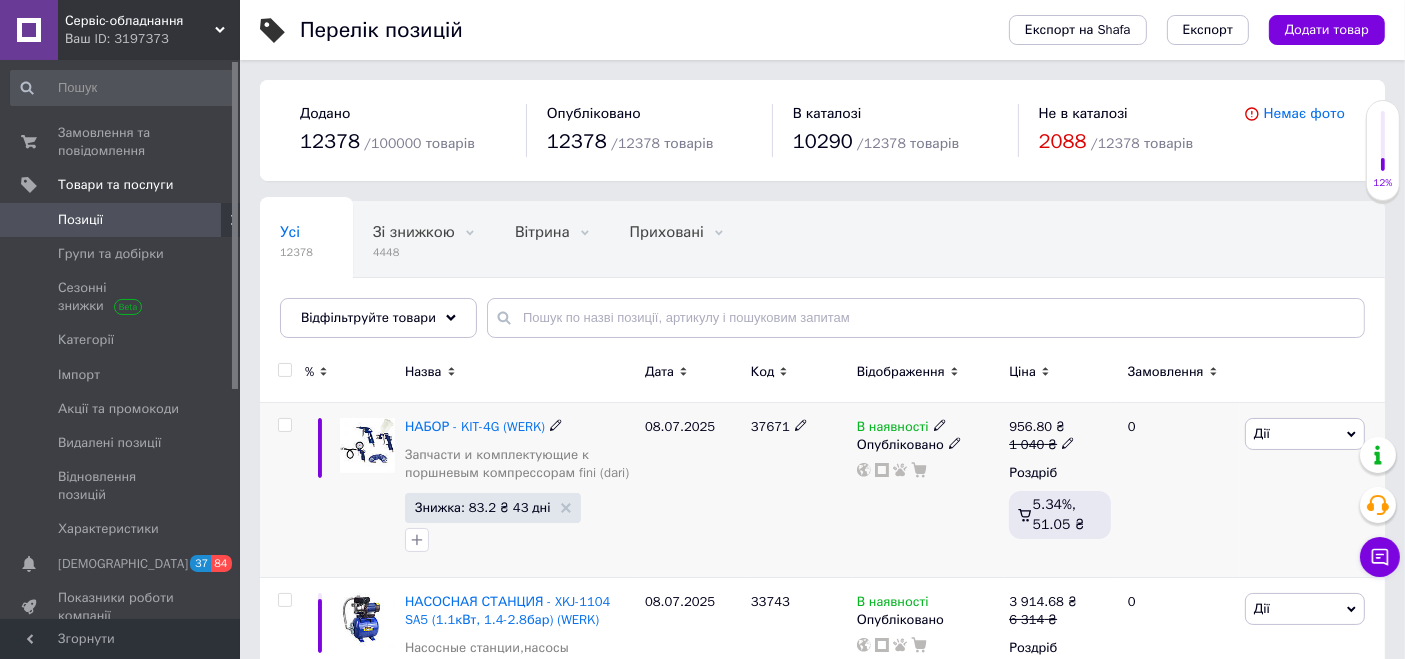 click on "В наявності" at bounding box center (893, 429) 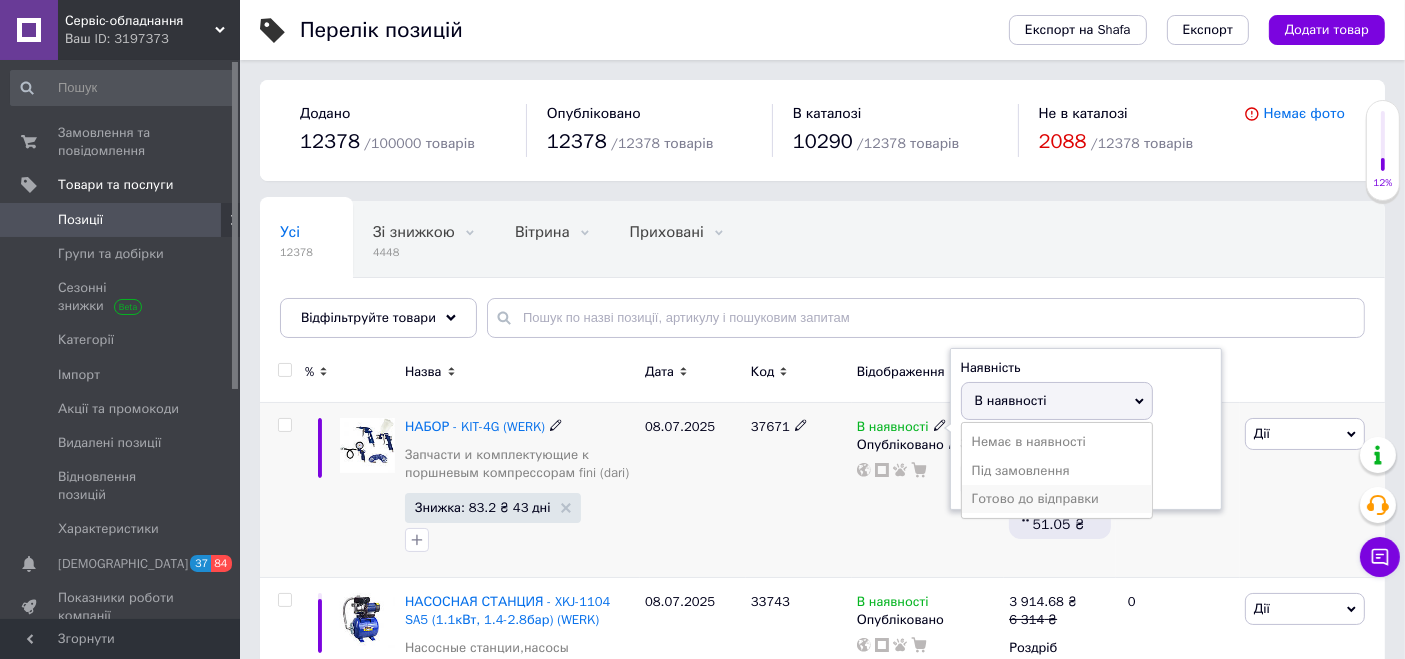 click on "Готово до відправки" at bounding box center [1057, 499] 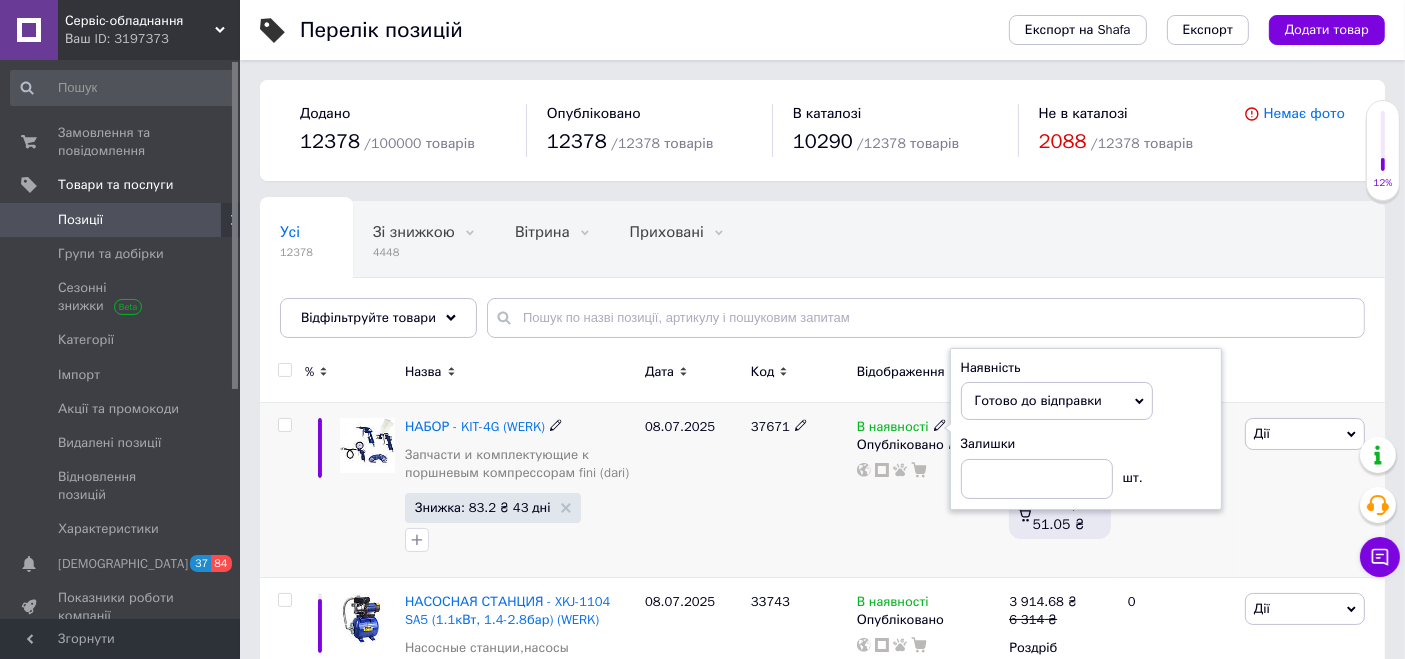 click on "В наявності Наявність Готово до відправки В наявності Немає в наявності Під замовлення Залишки шт. Опубліковано" at bounding box center (928, 490) 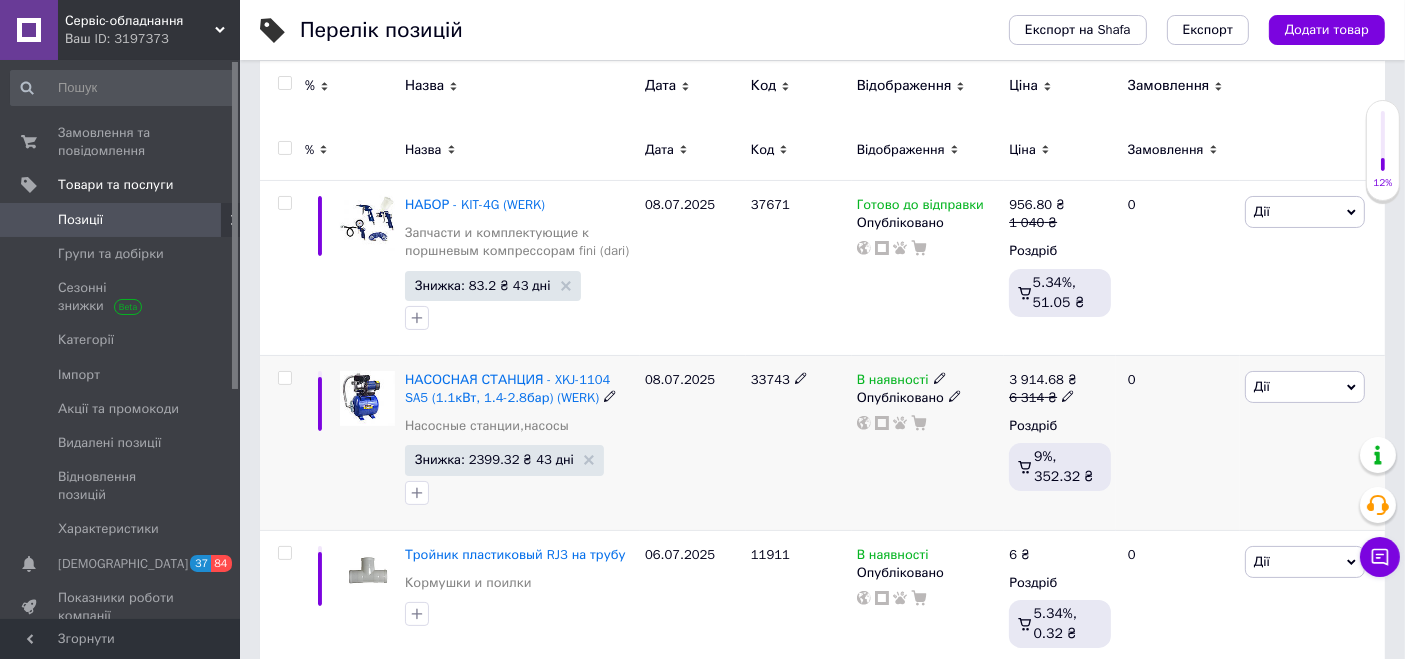click on "В наявності" at bounding box center [893, 382] 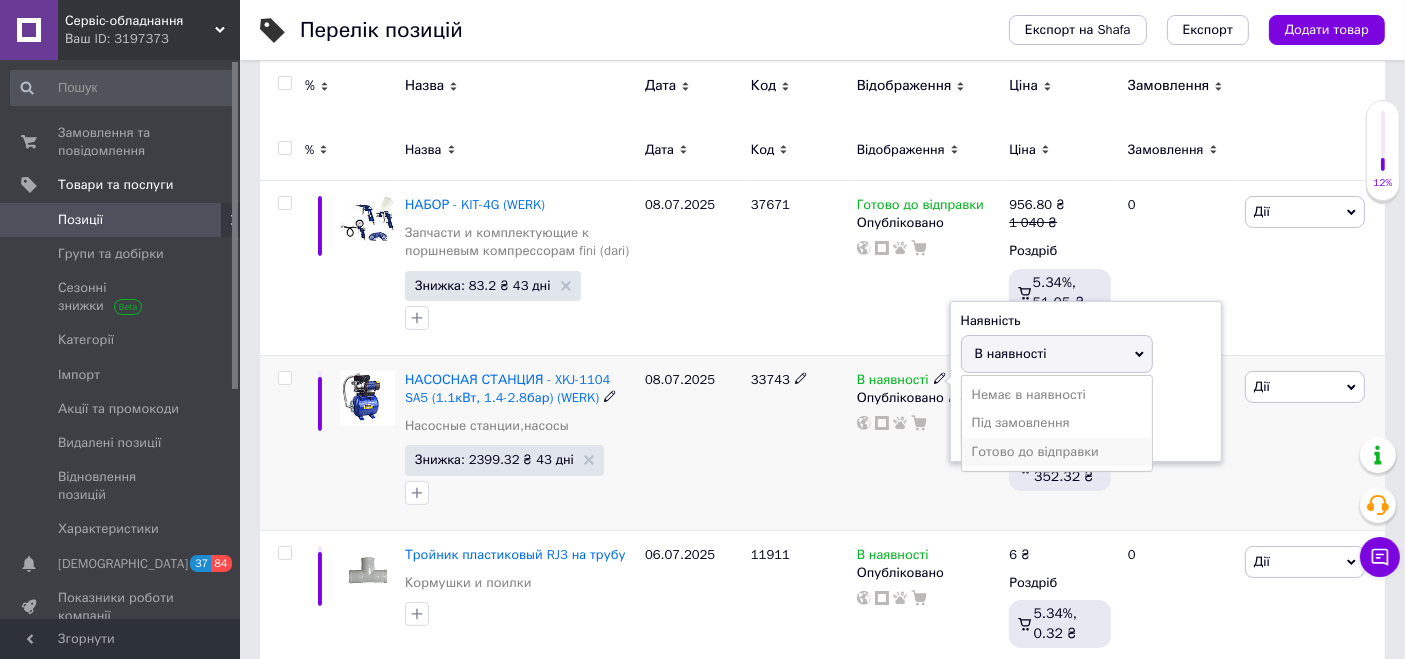 click on "Готово до відправки" at bounding box center (1057, 452) 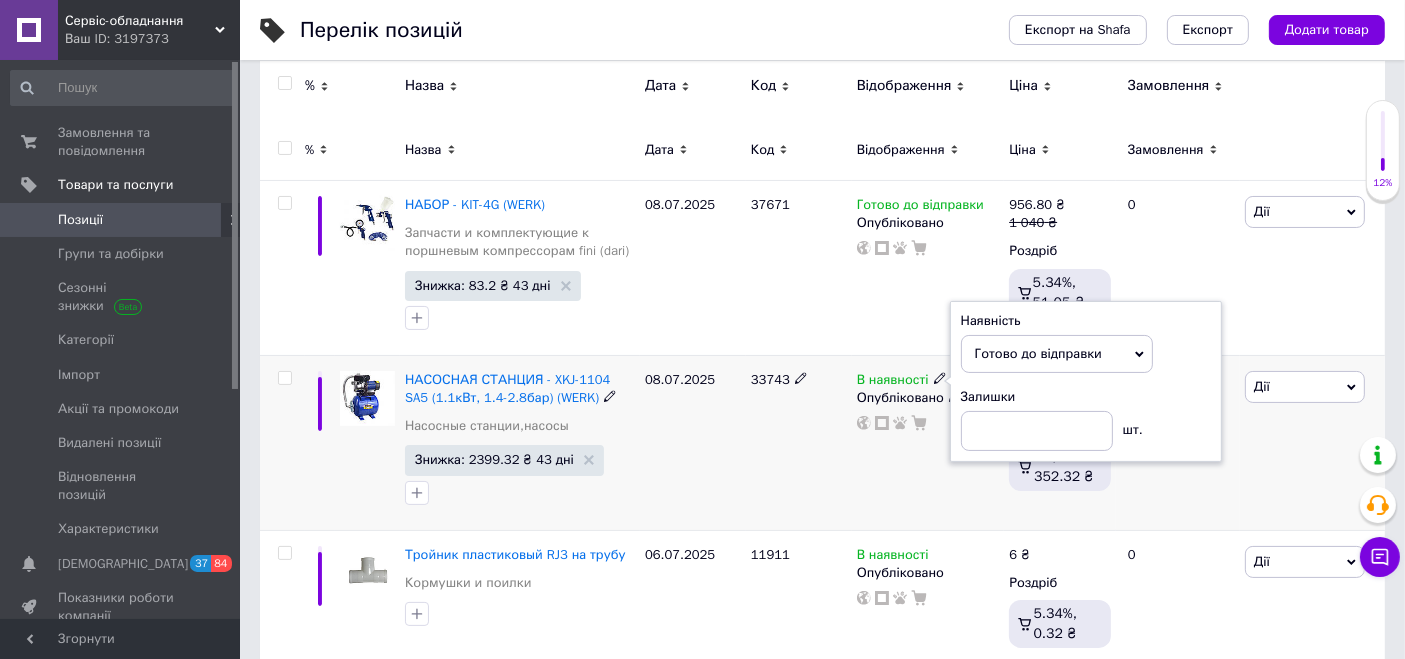 click on "08.07.2025" at bounding box center (693, 442) 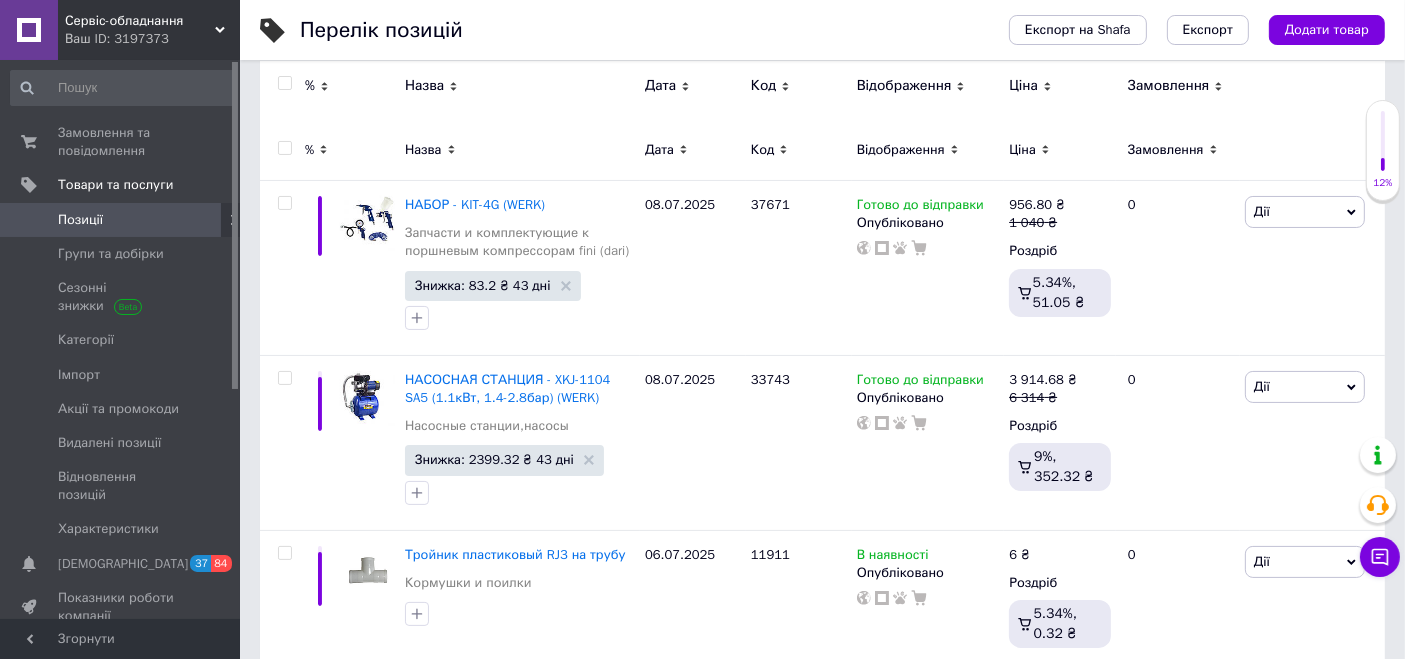 click on "Позиції" at bounding box center (80, 220) 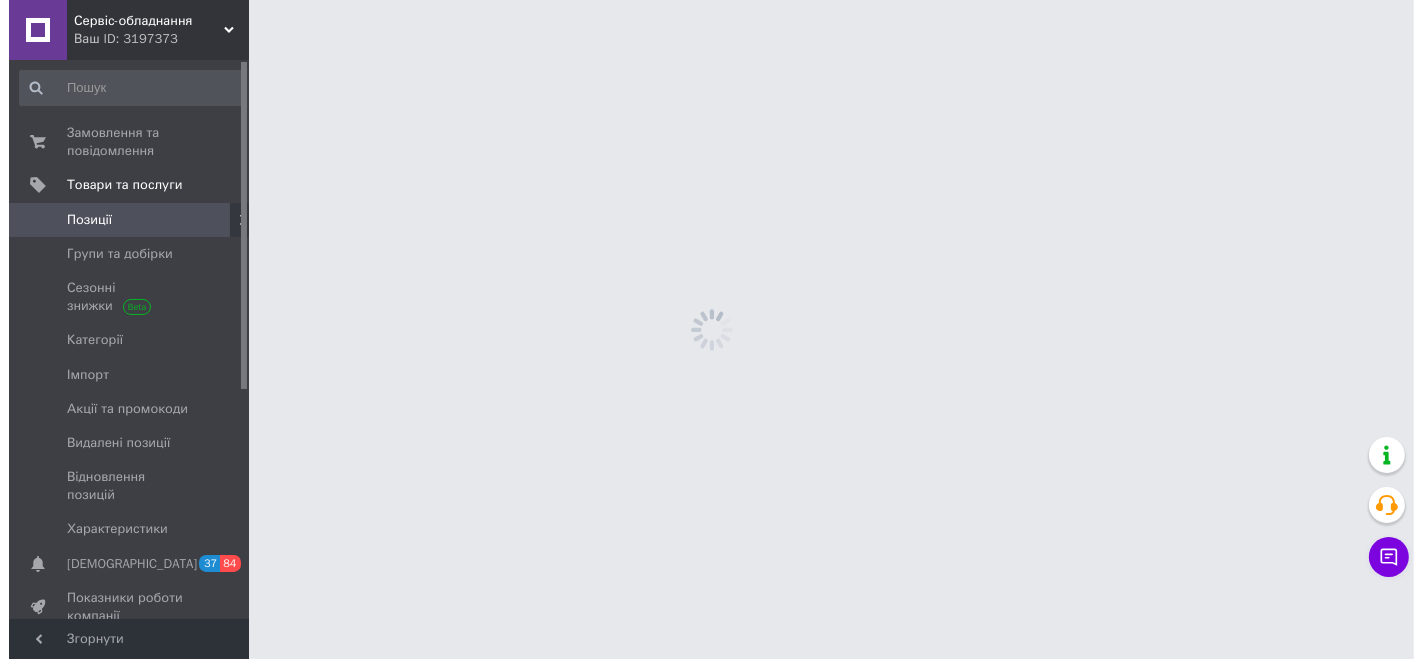 scroll, scrollTop: 0, scrollLeft: 0, axis: both 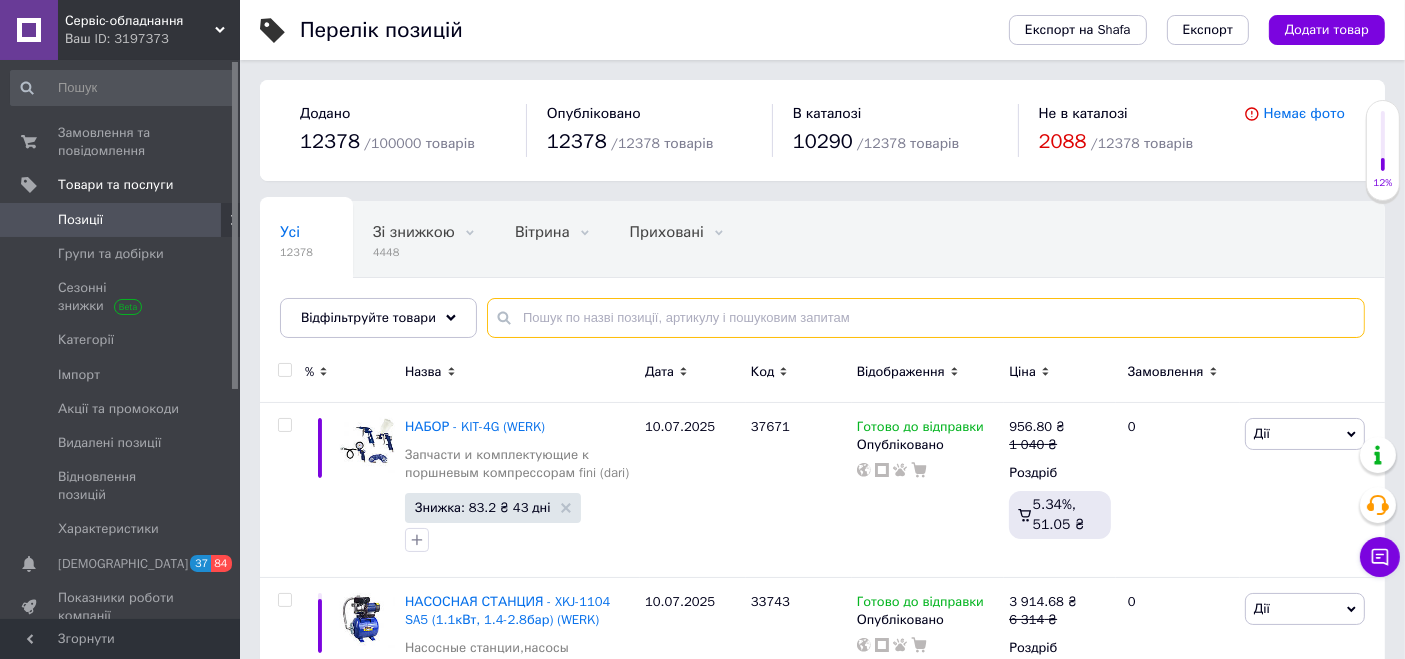 click at bounding box center (926, 318) 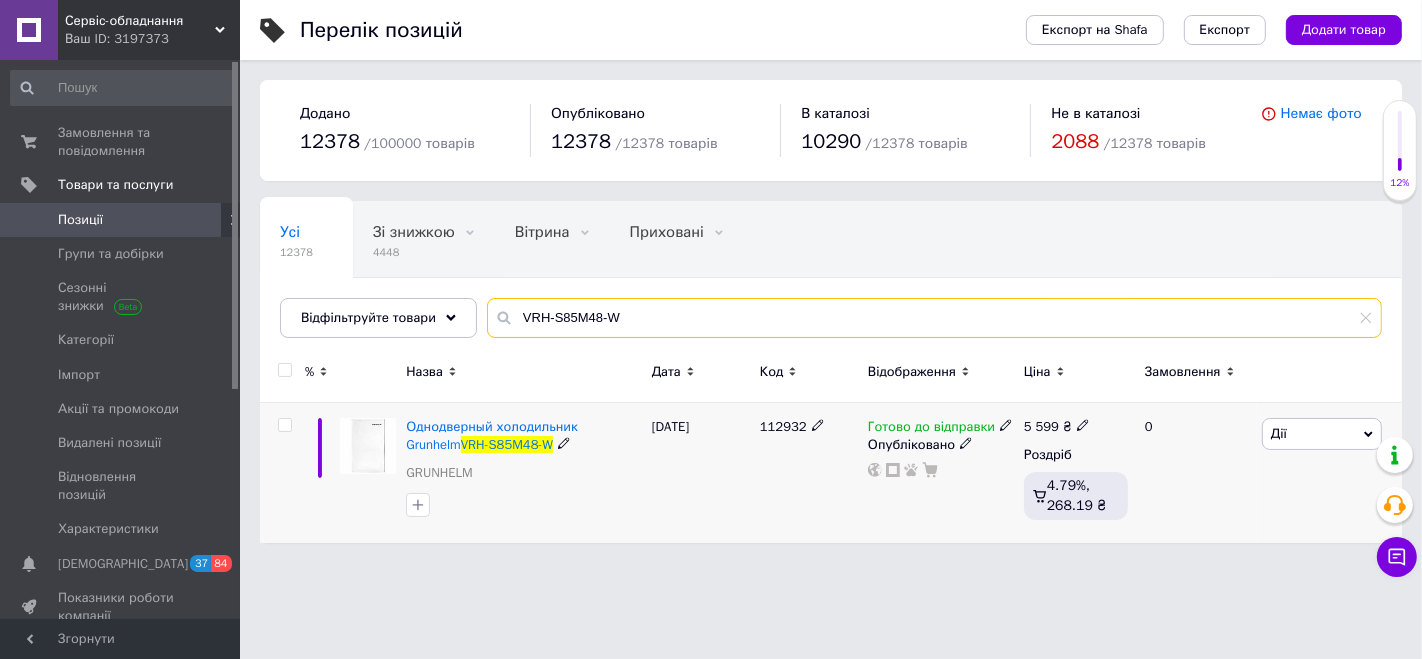 type on "VRH-S85M48-W" 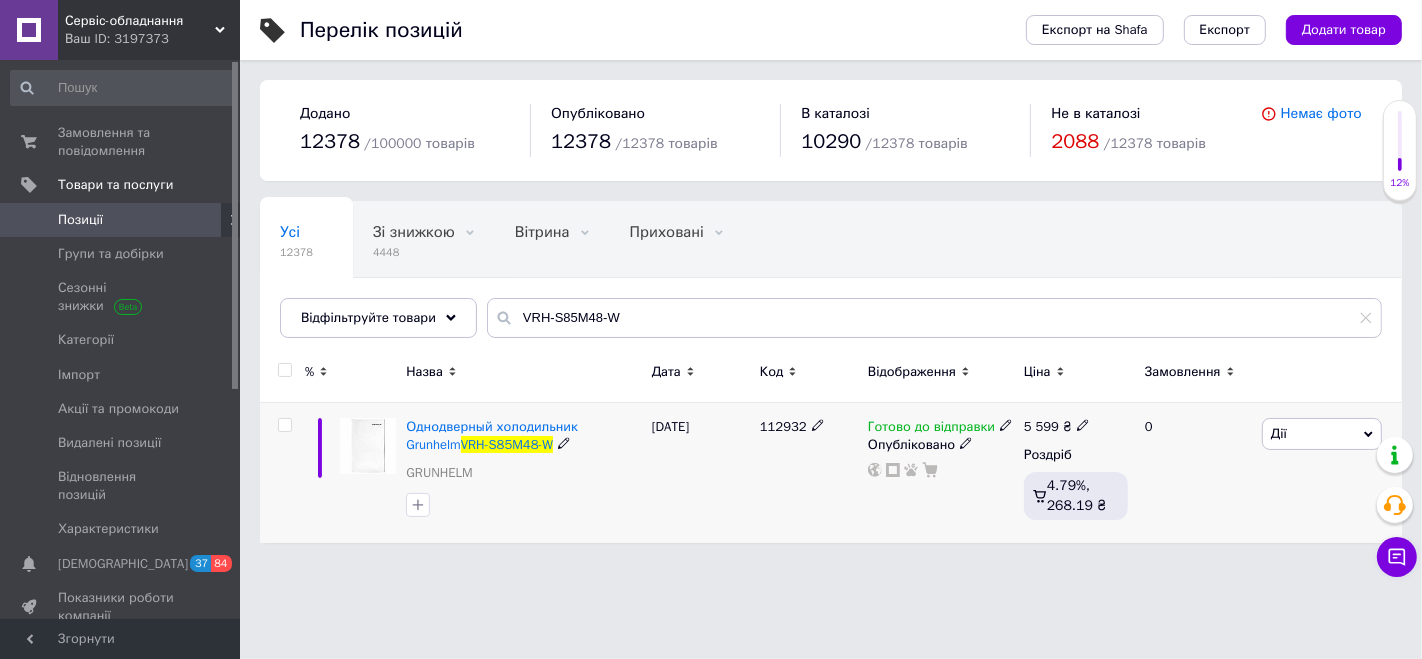 click on "5 599" at bounding box center (1041, 426) 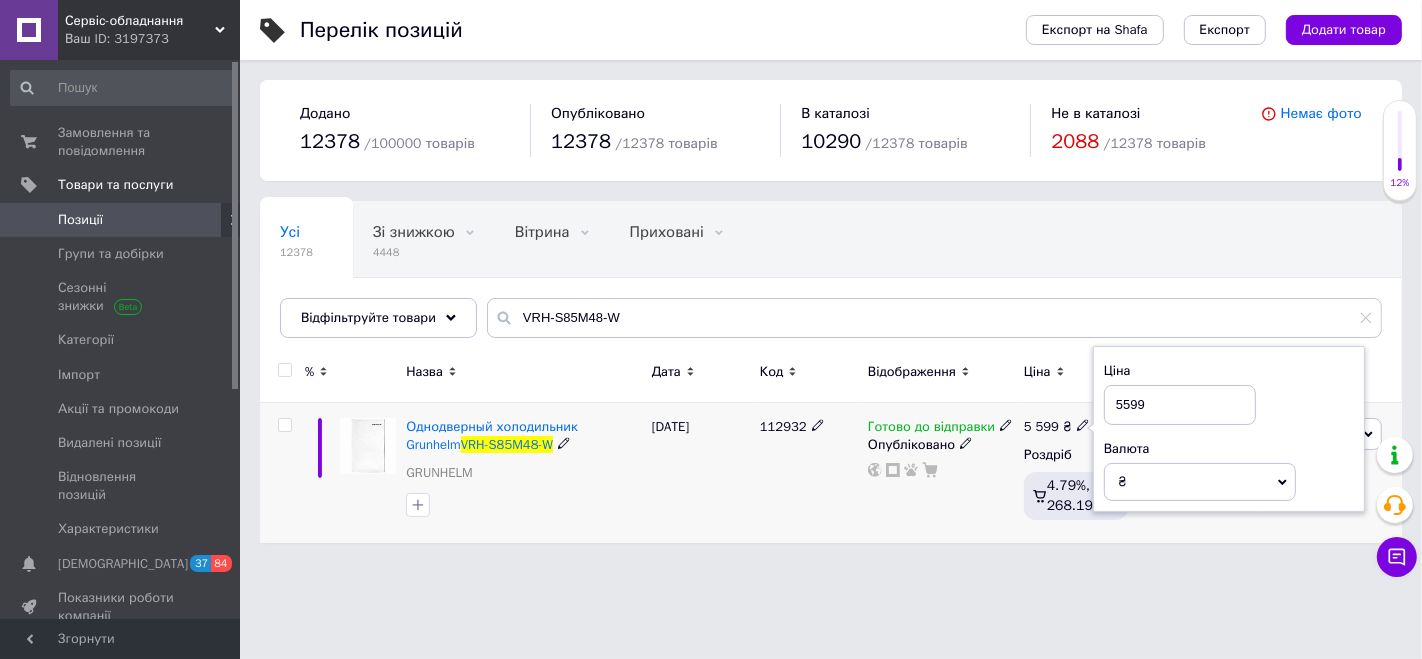 click on "5599" at bounding box center (1180, 405) 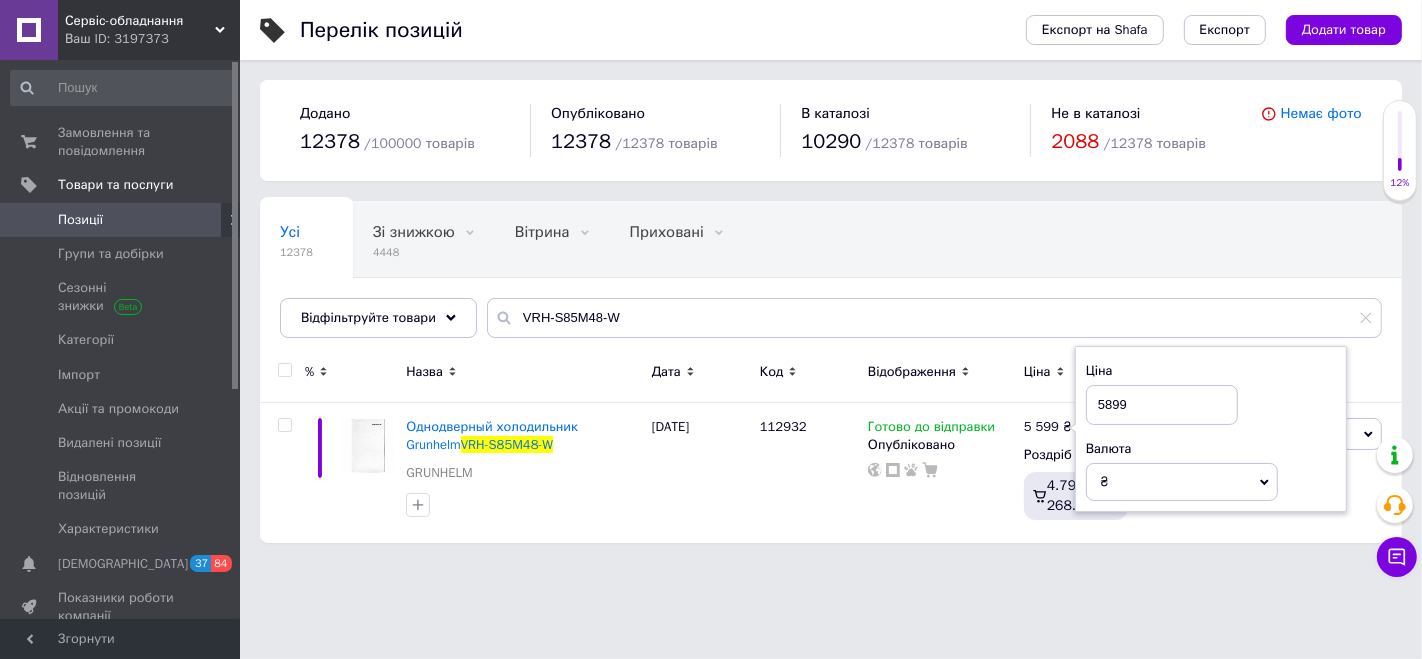 type on "5899" 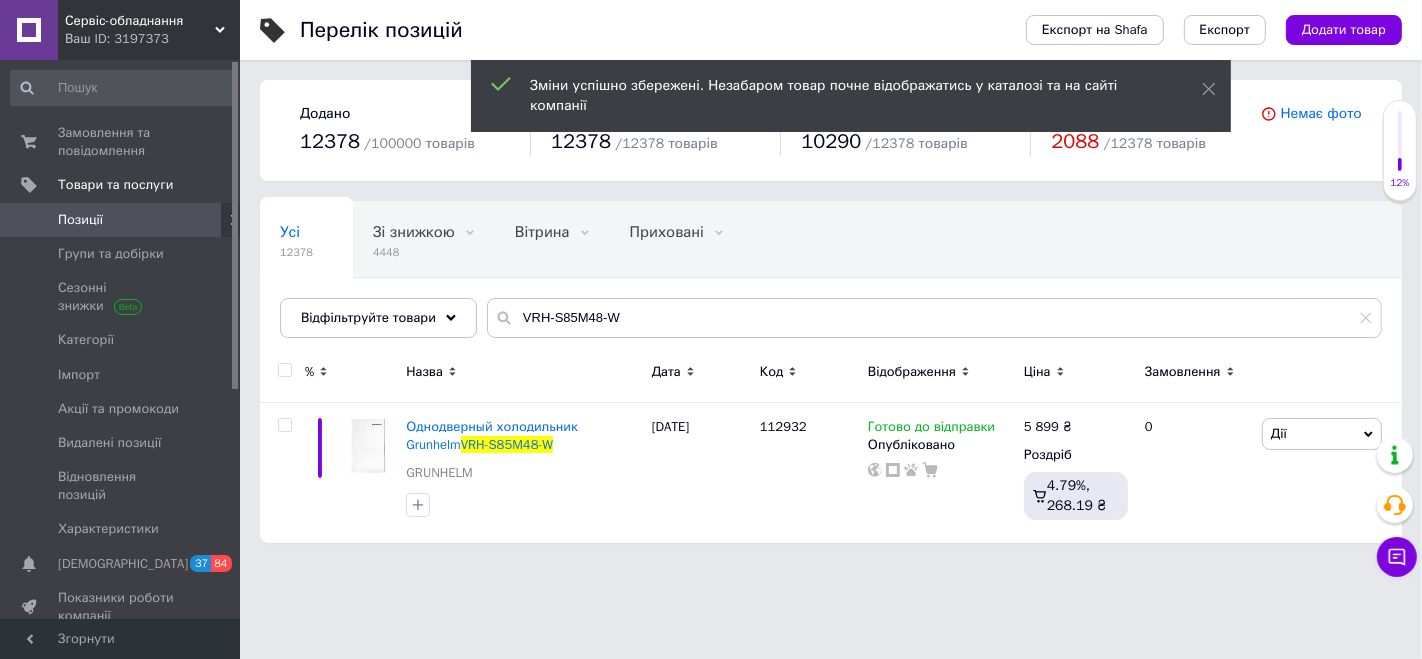 click on "Сервіс-обладнання" at bounding box center (140, 21) 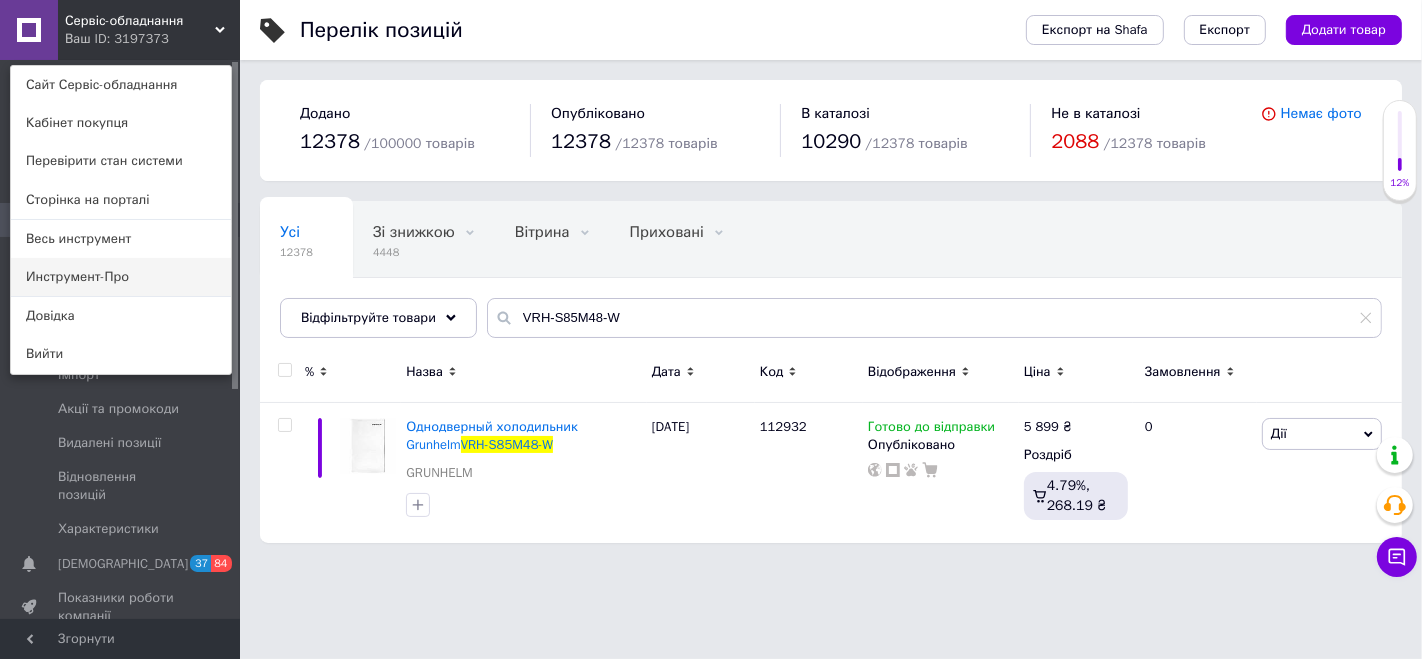 click on "Инструмент-Про" at bounding box center (121, 277) 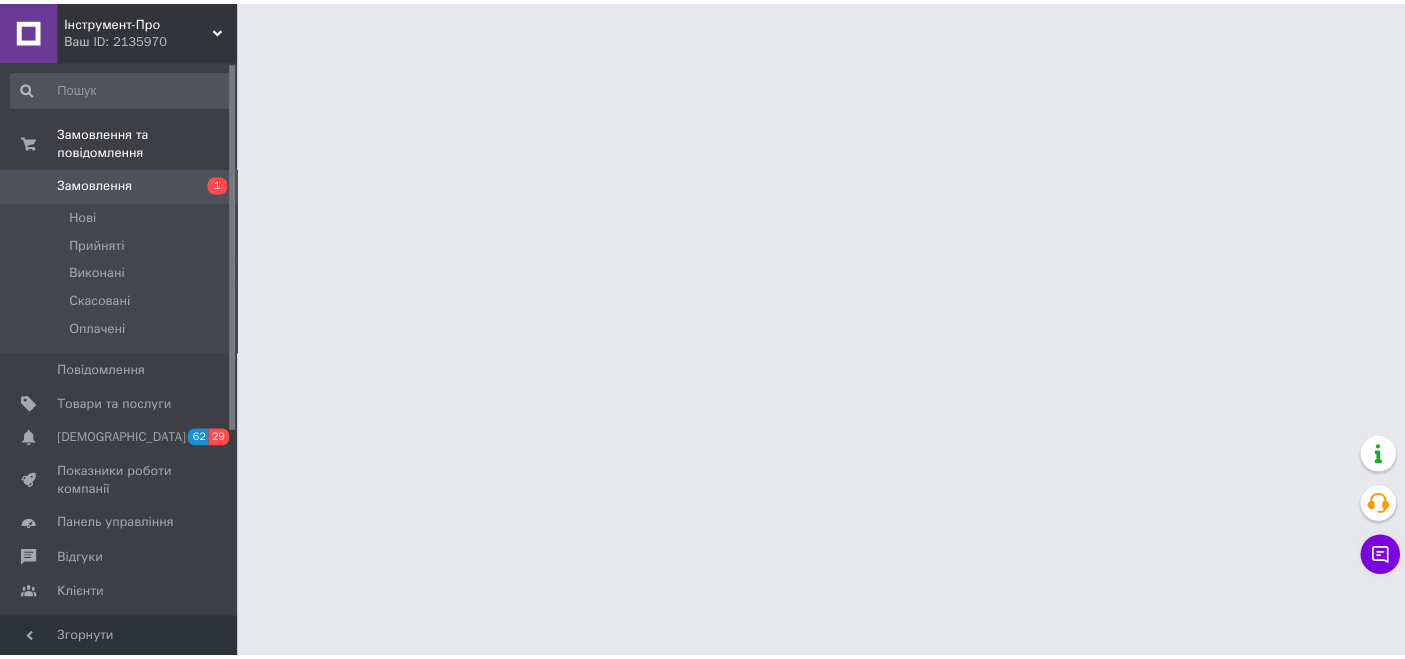 scroll, scrollTop: 0, scrollLeft: 0, axis: both 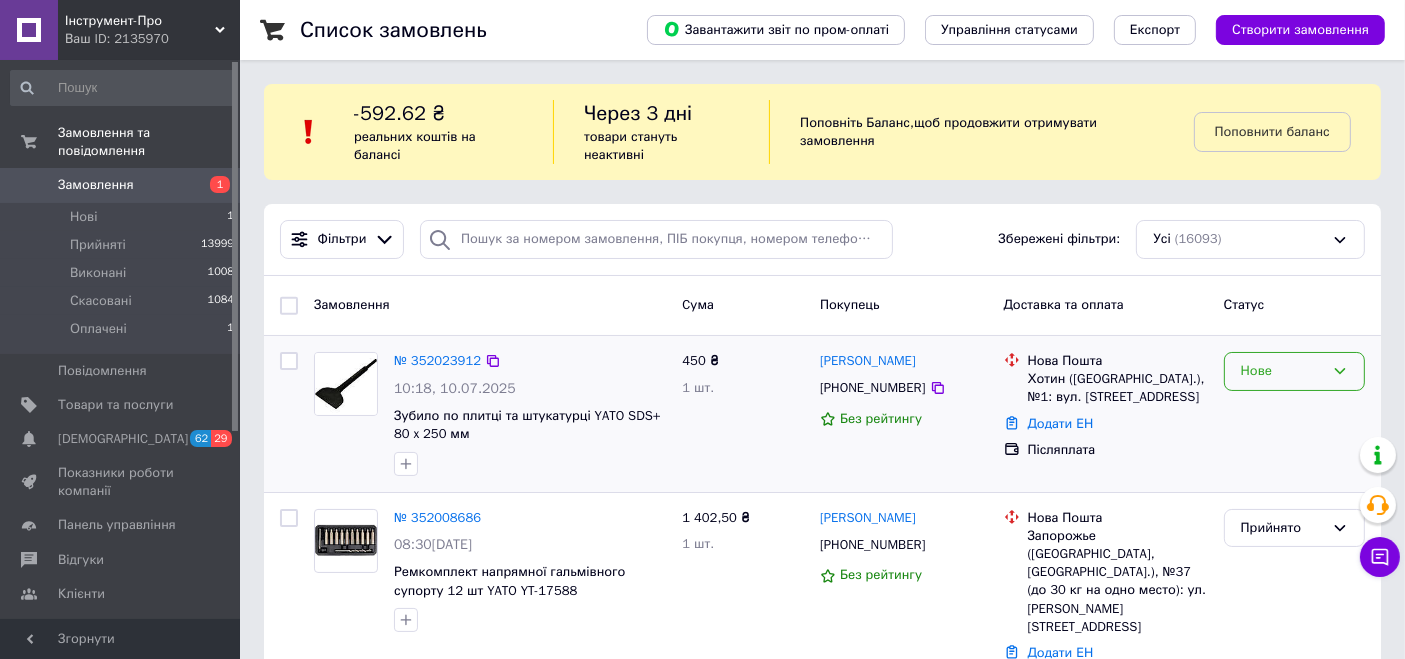 drag, startPoint x: 1281, startPoint y: 376, endPoint x: 1282, endPoint y: 387, distance: 11.045361 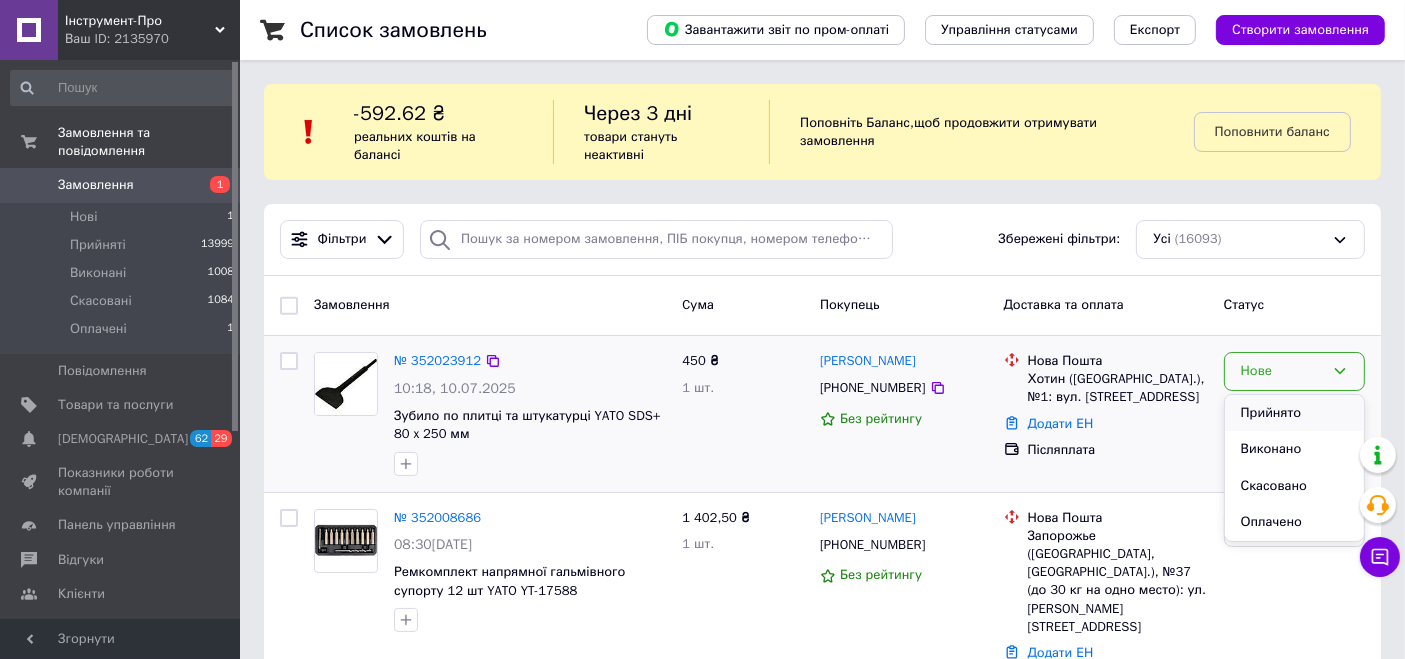 click on "Прийнято" at bounding box center (1294, 413) 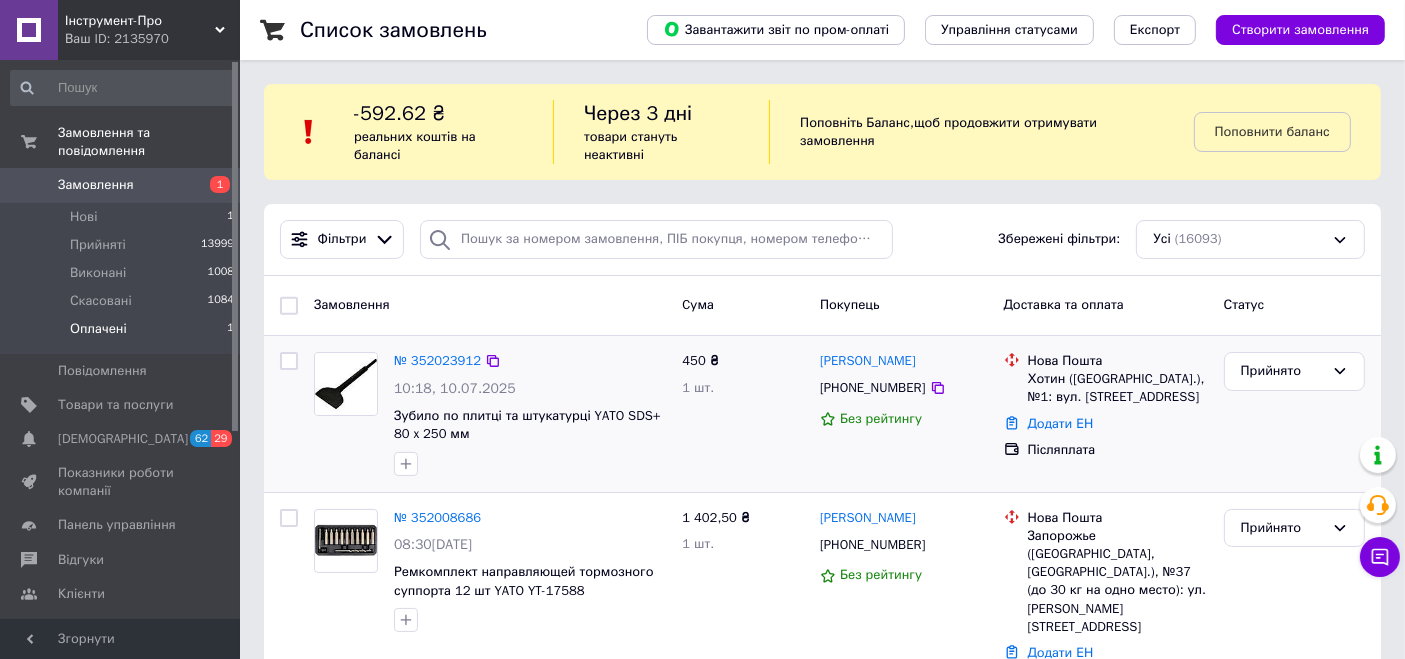 click on "Оплачені 1" at bounding box center (123, 334) 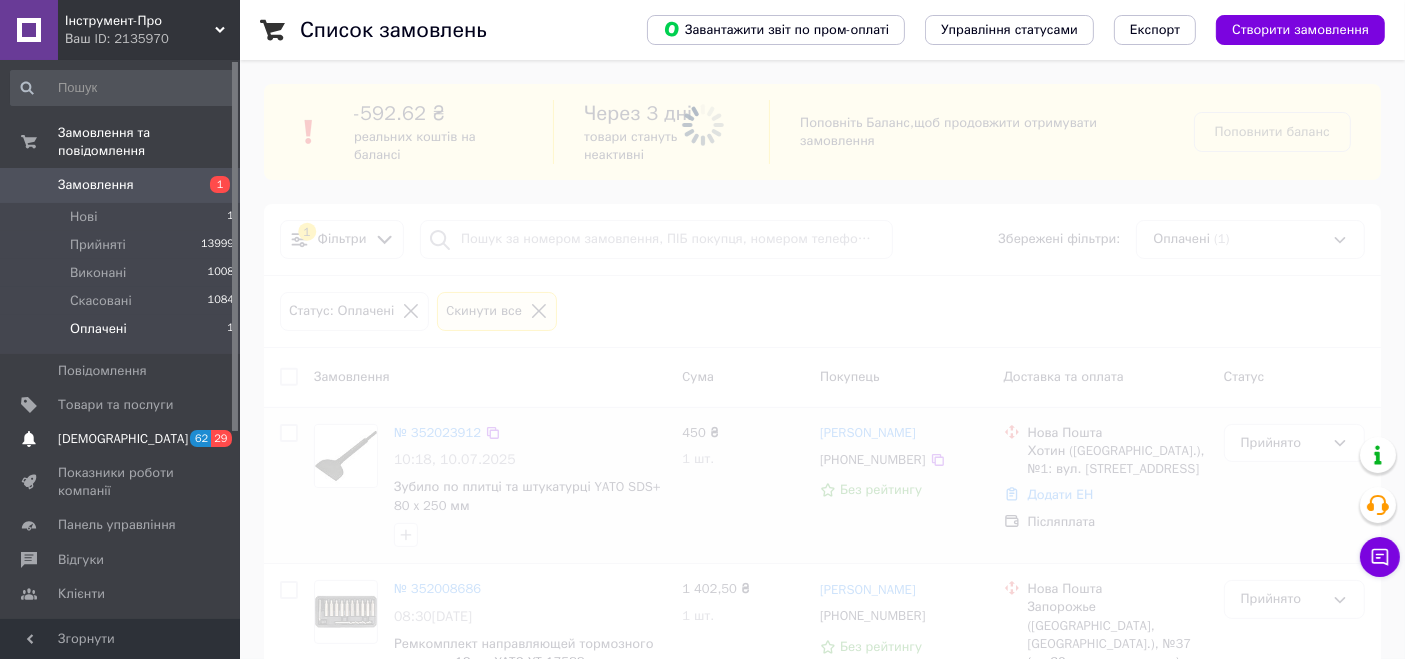click on "[DEMOGRAPHIC_DATA] 62 29" at bounding box center (123, 439) 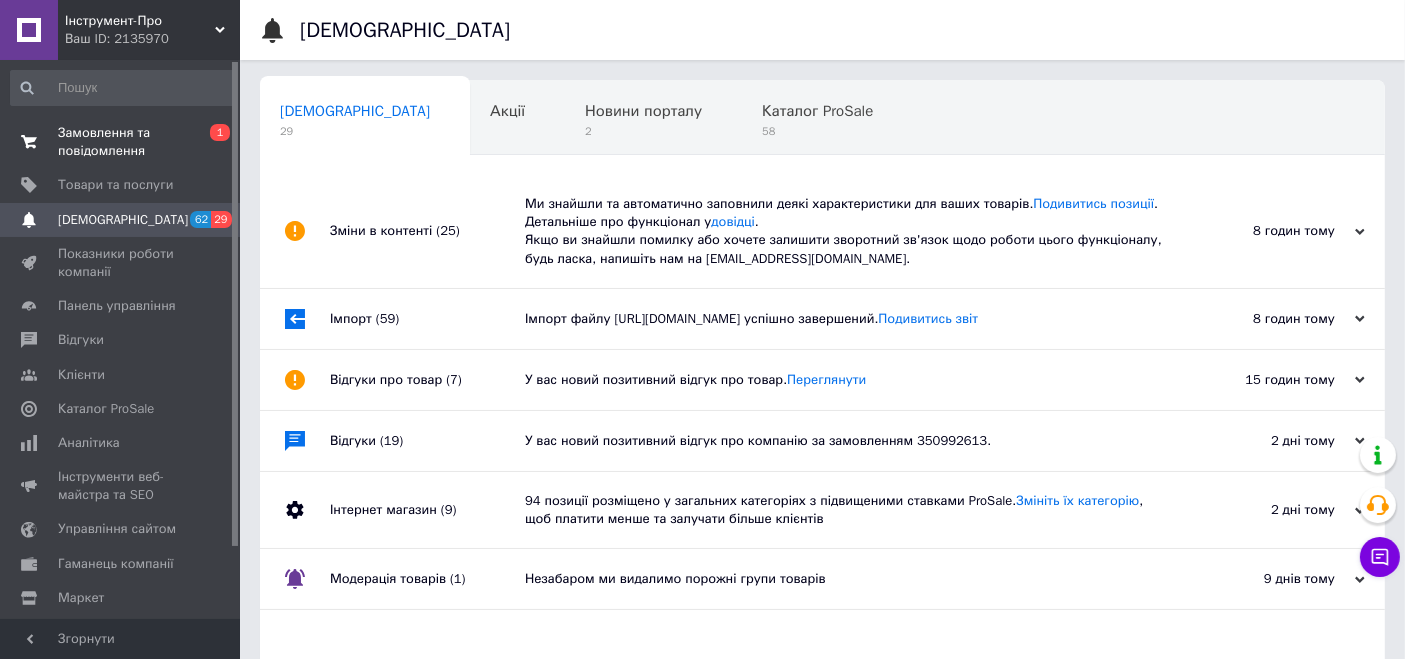 click on "Замовлення та повідомлення" at bounding box center [121, 142] 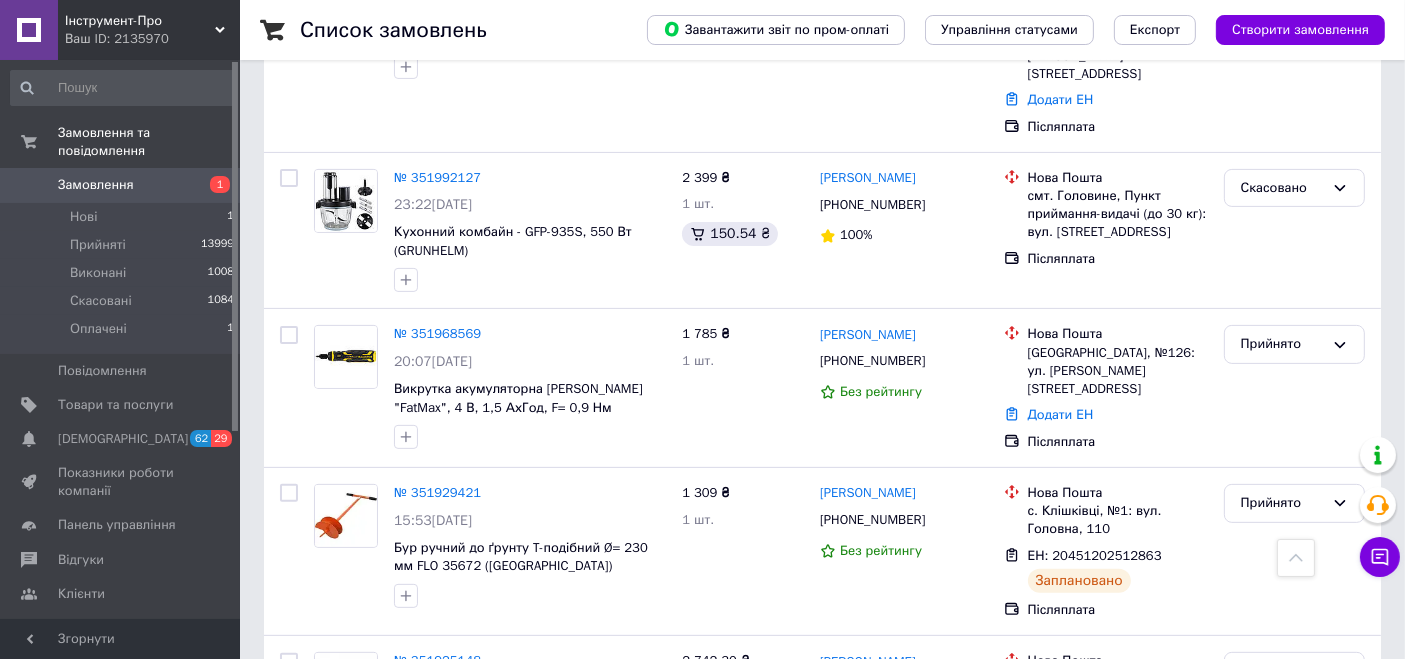scroll, scrollTop: 555, scrollLeft: 0, axis: vertical 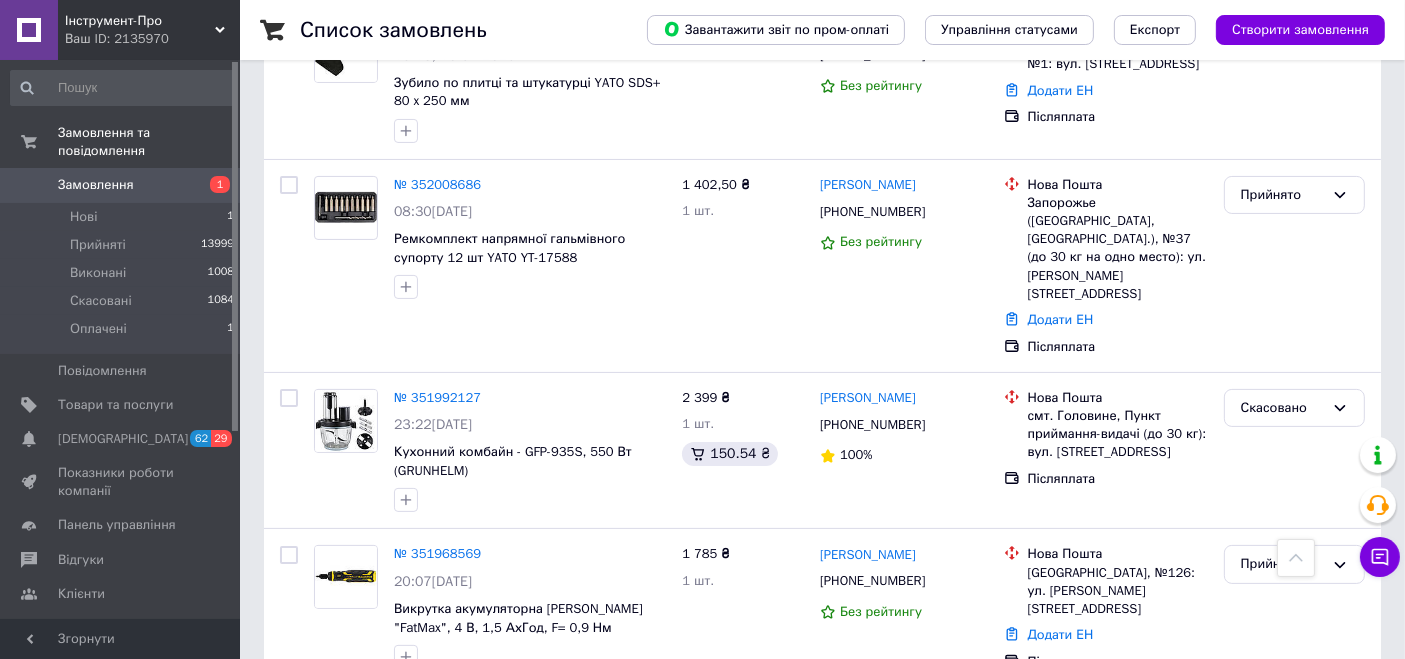 click on "Ваш ID: 2135970" at bounding box center (152, 39) 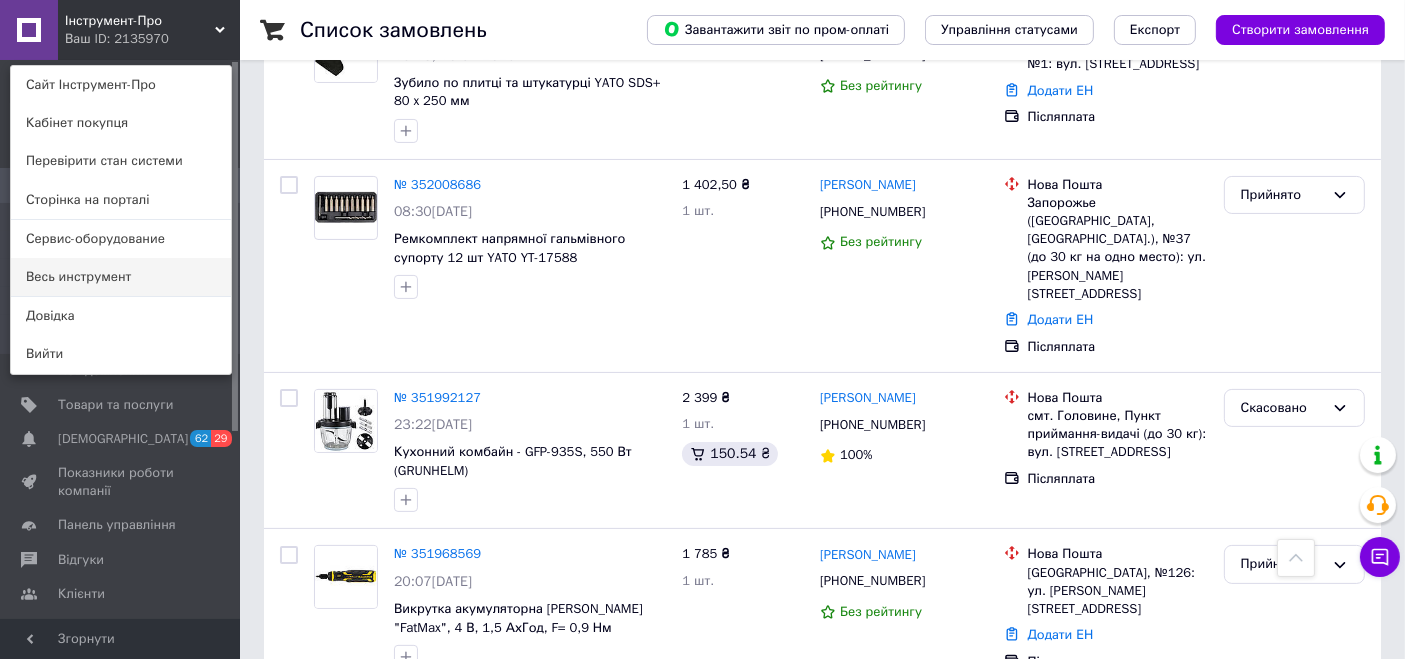 click on "Весь инструмент" at bounding box center [121, 277] 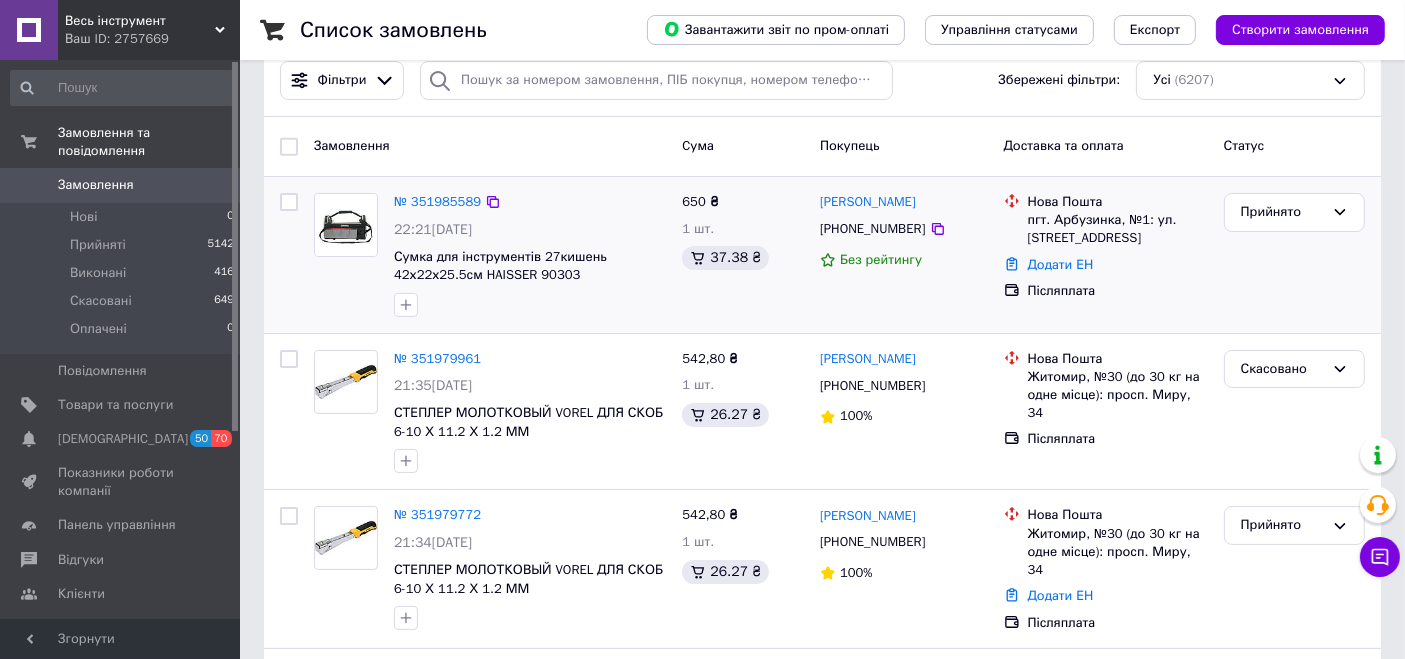 scroll, scrollTop: 111, scrollLeft: 0, axis: vertical 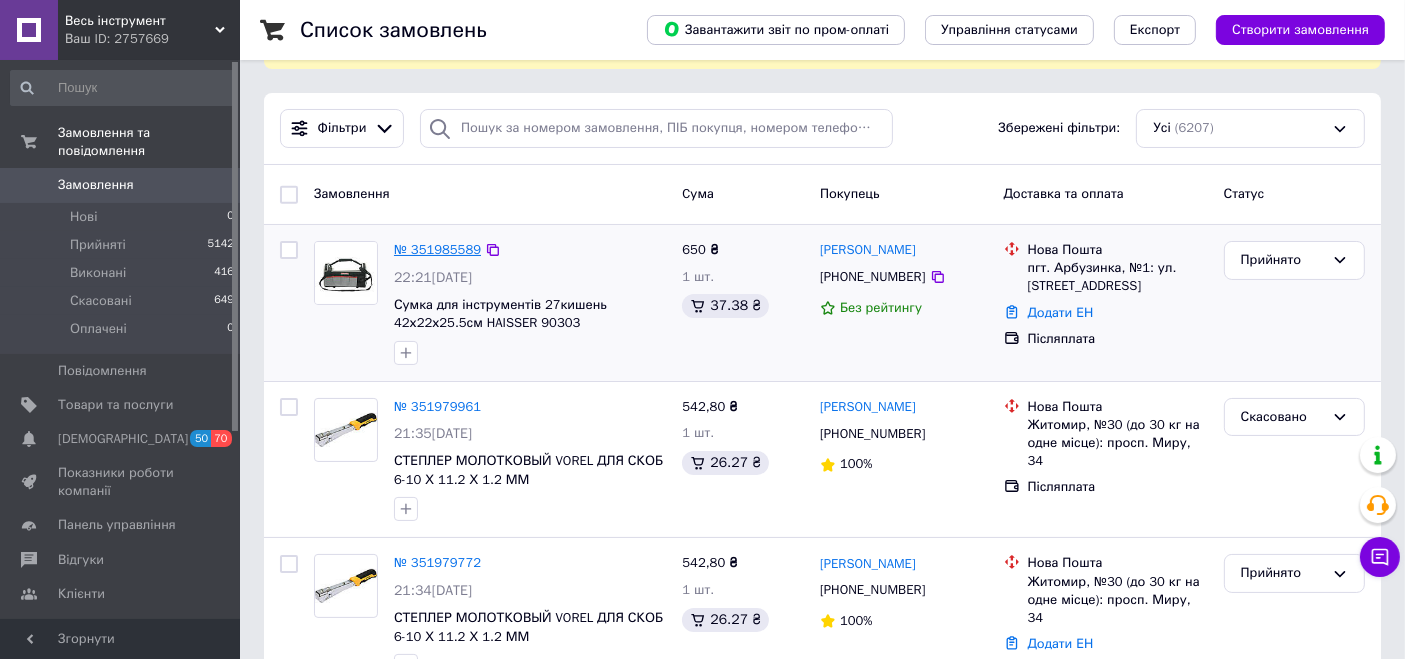 click on "№ 351985589" at bounding box center [437, 249] 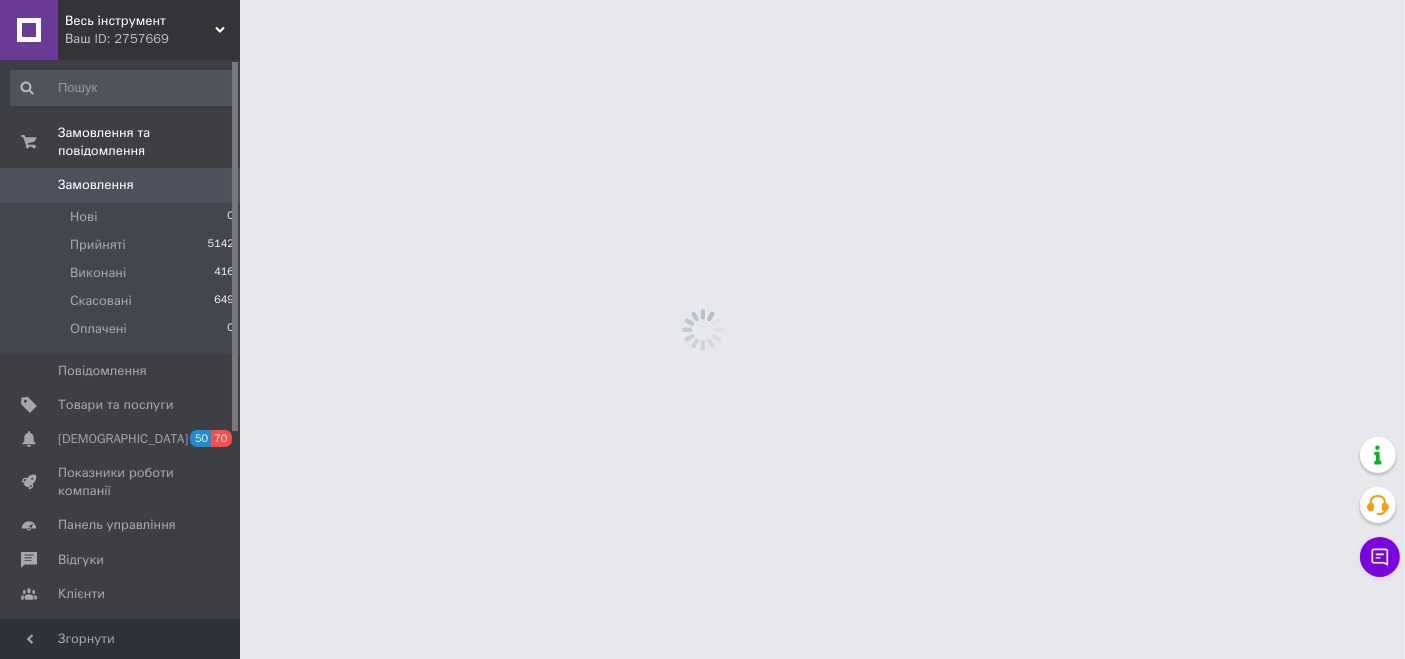 scroll, scrollTop: 0, scrollLeft: 0, axis: both 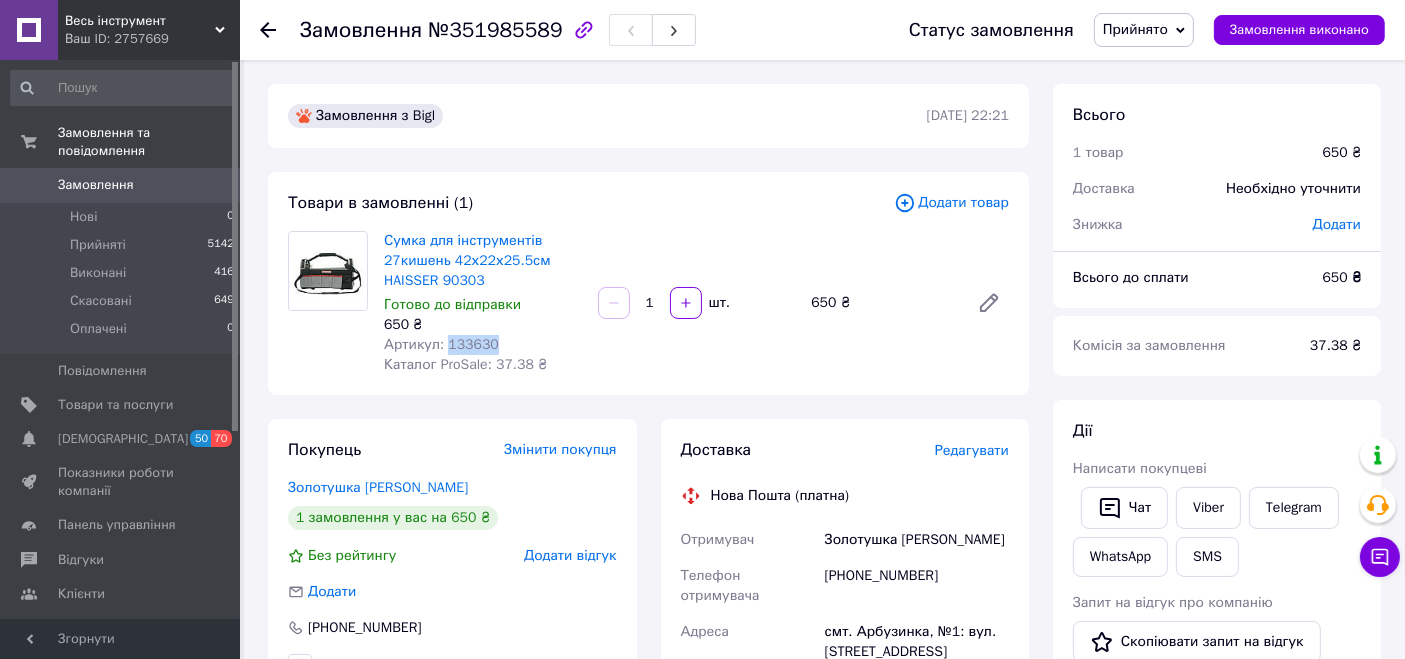 drag, startPoint x: 511, startPoint y: 338, endPoint x: 444, endPoint y: 336, distance: 67.02985 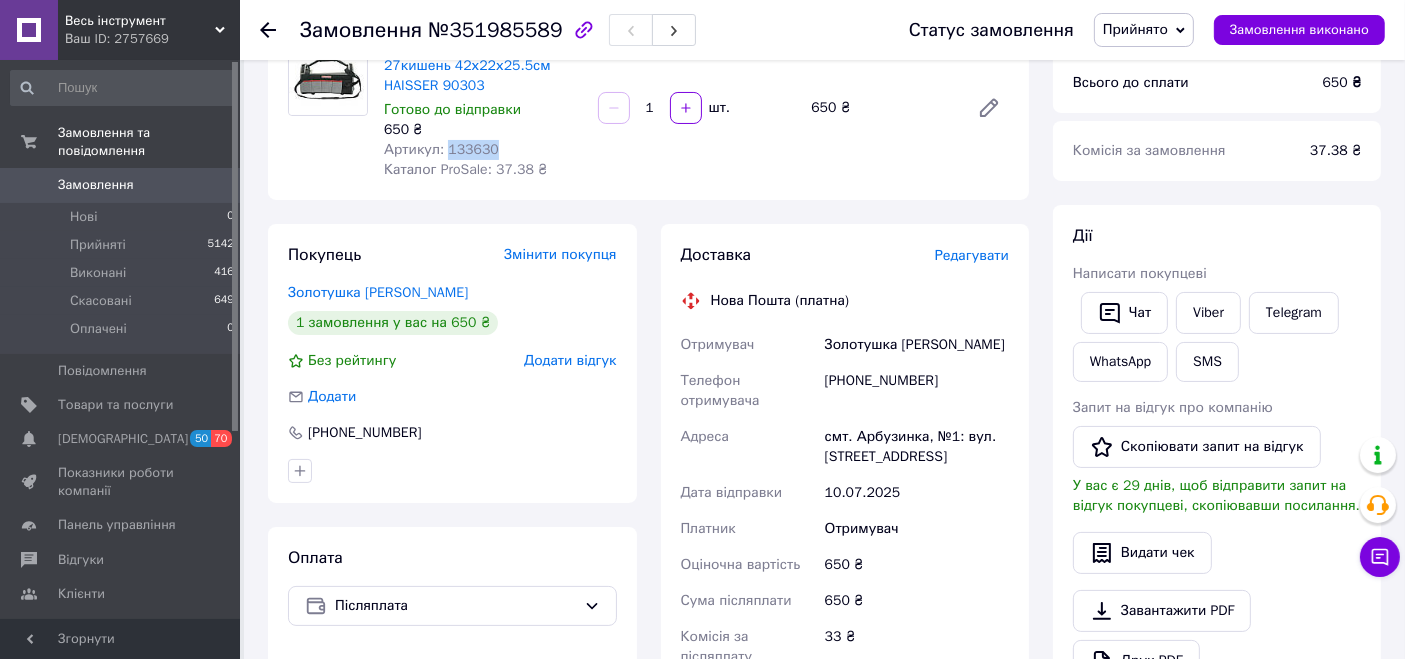 scroll, scrollTop: 333, scrollLeft: 0, axis: vertical 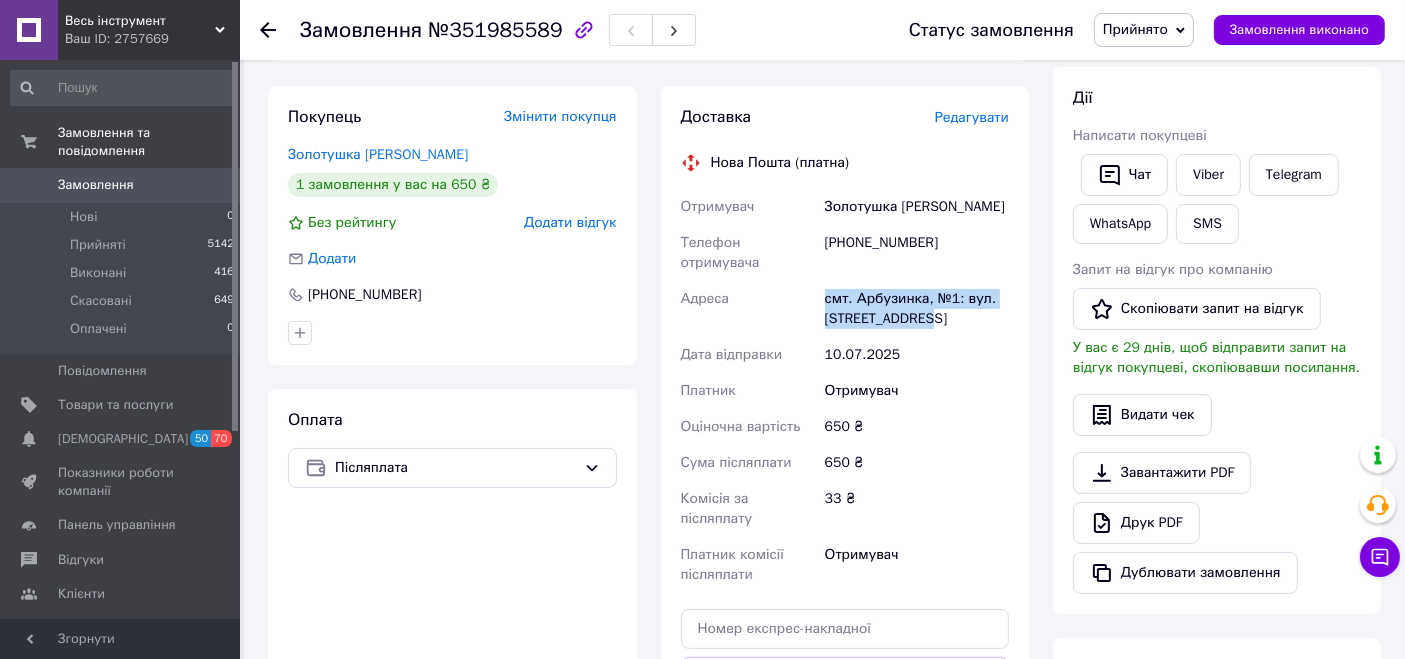 drag, startPoint x: 815, startPoint y: 281, endPoint x: 955, endPoint y: 315, distance: 144.06943 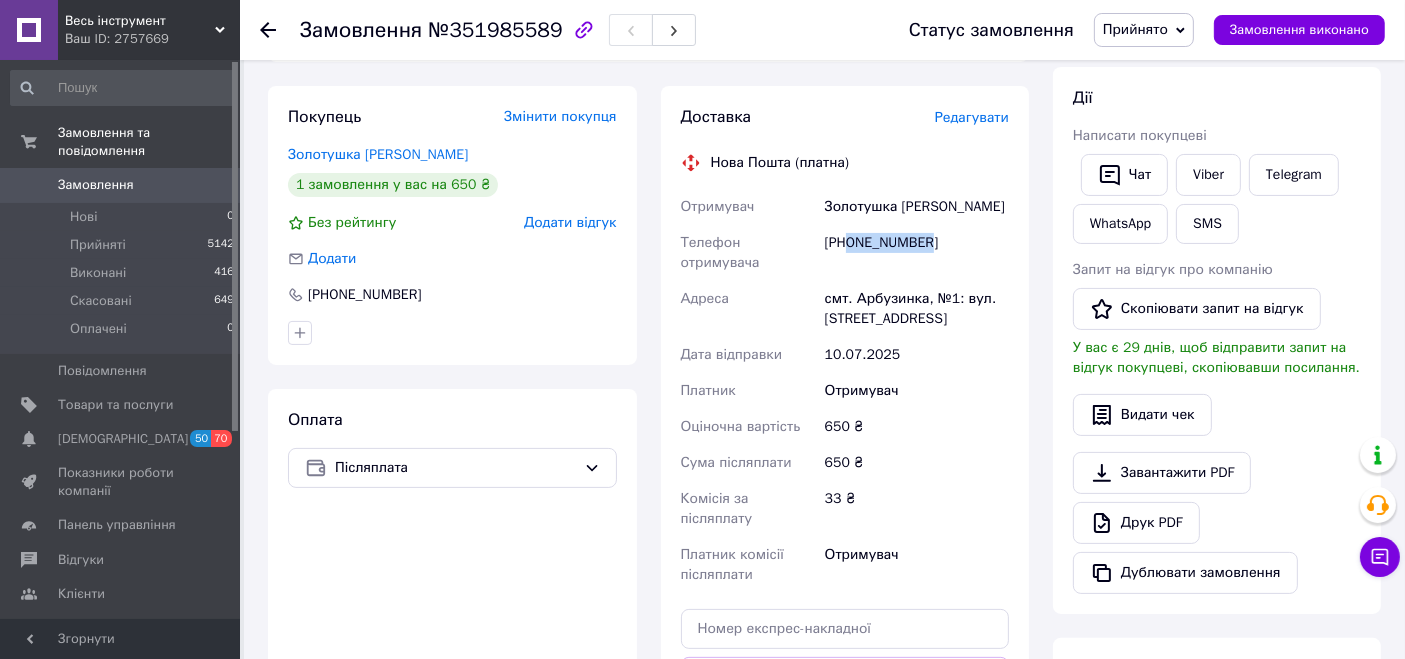 drag, startPoint x: 945, startPoint y: 253, endPoint x: 850, endPoint y: 256, distance: 95.047356 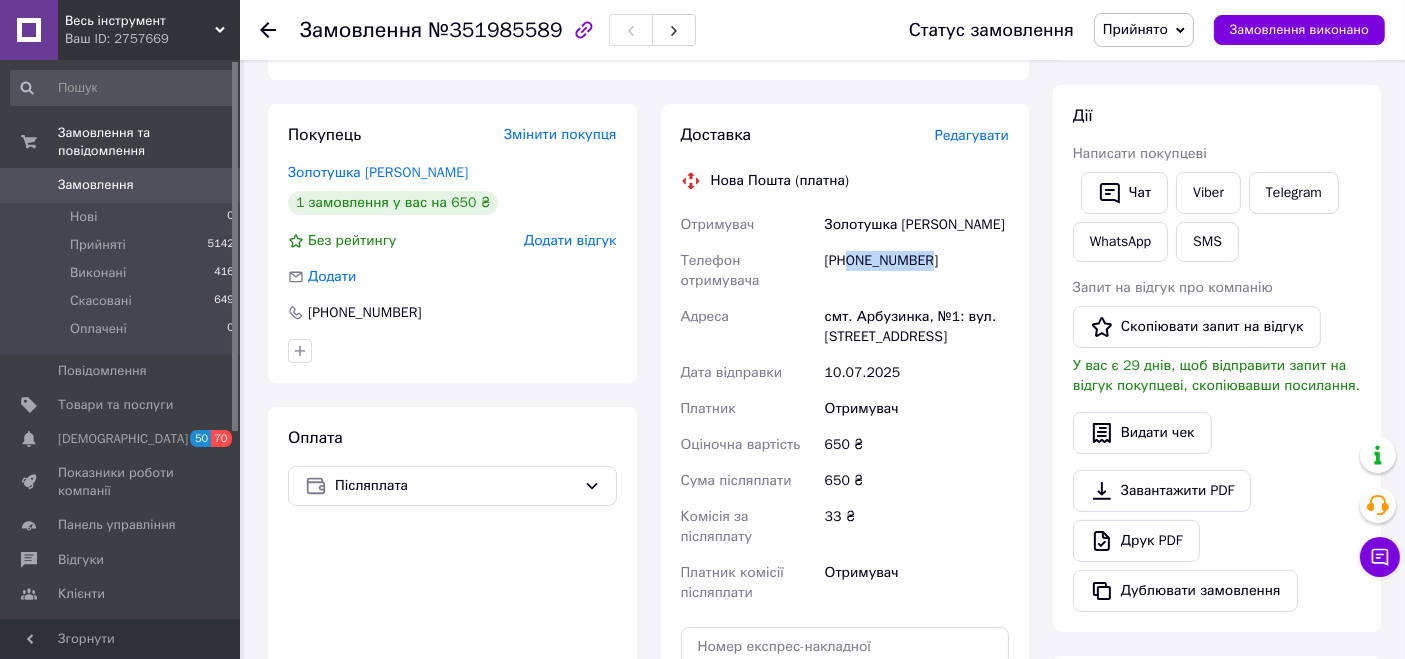 scroll, scrollTop: 0, scrollLeft: 0, axis: both 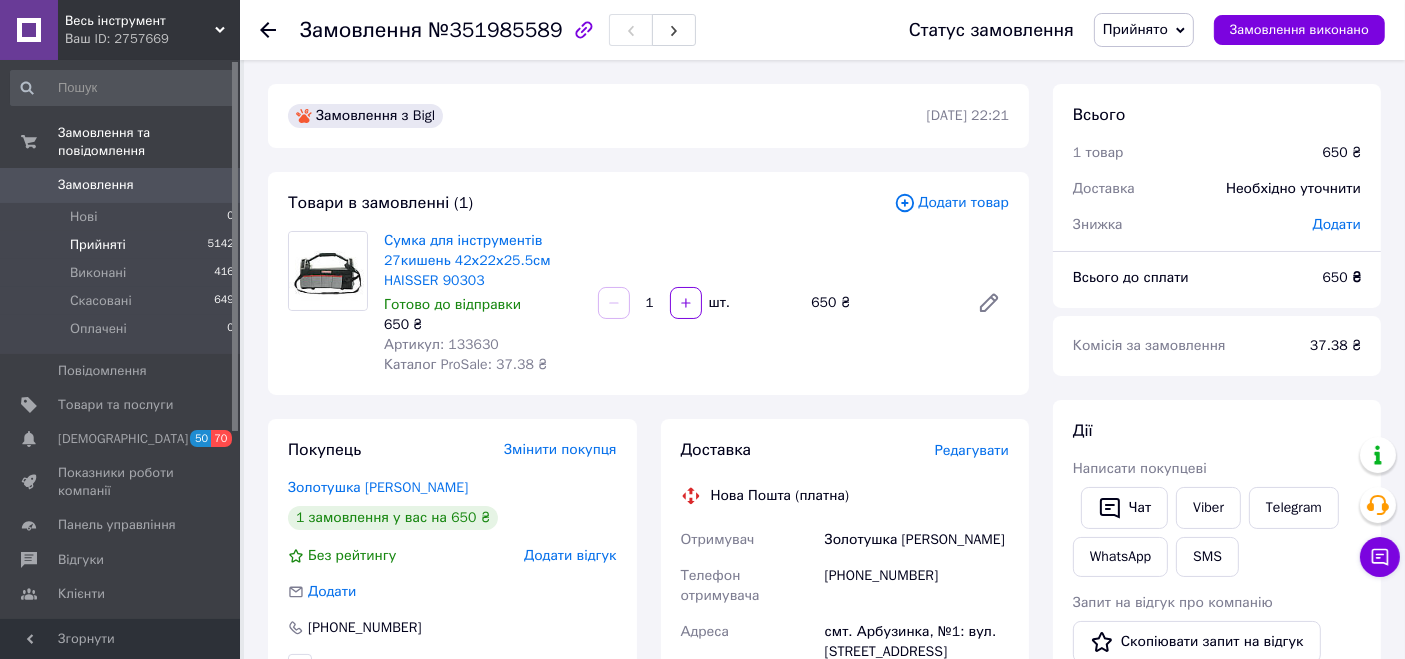 click on "Прийняті" at bounding box center (98, 245) 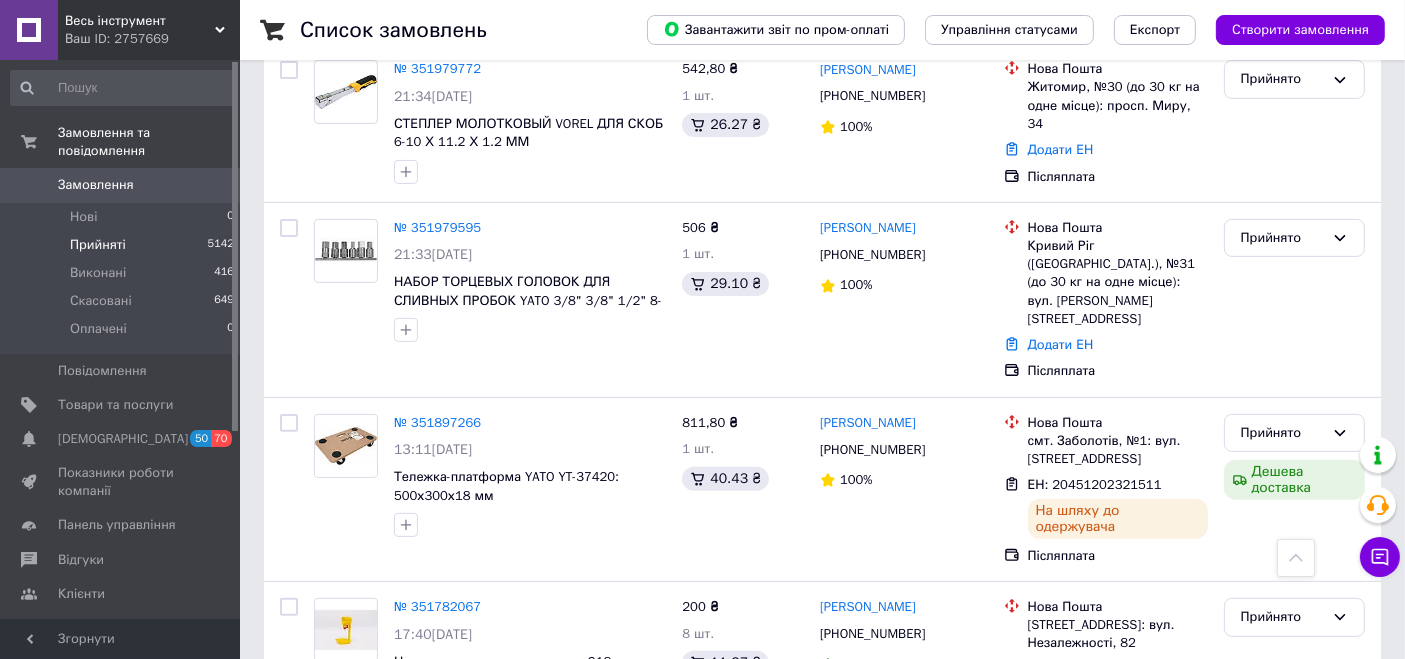 scroll, scrollTop: 555, scrollLeft: 0, axis: vertical 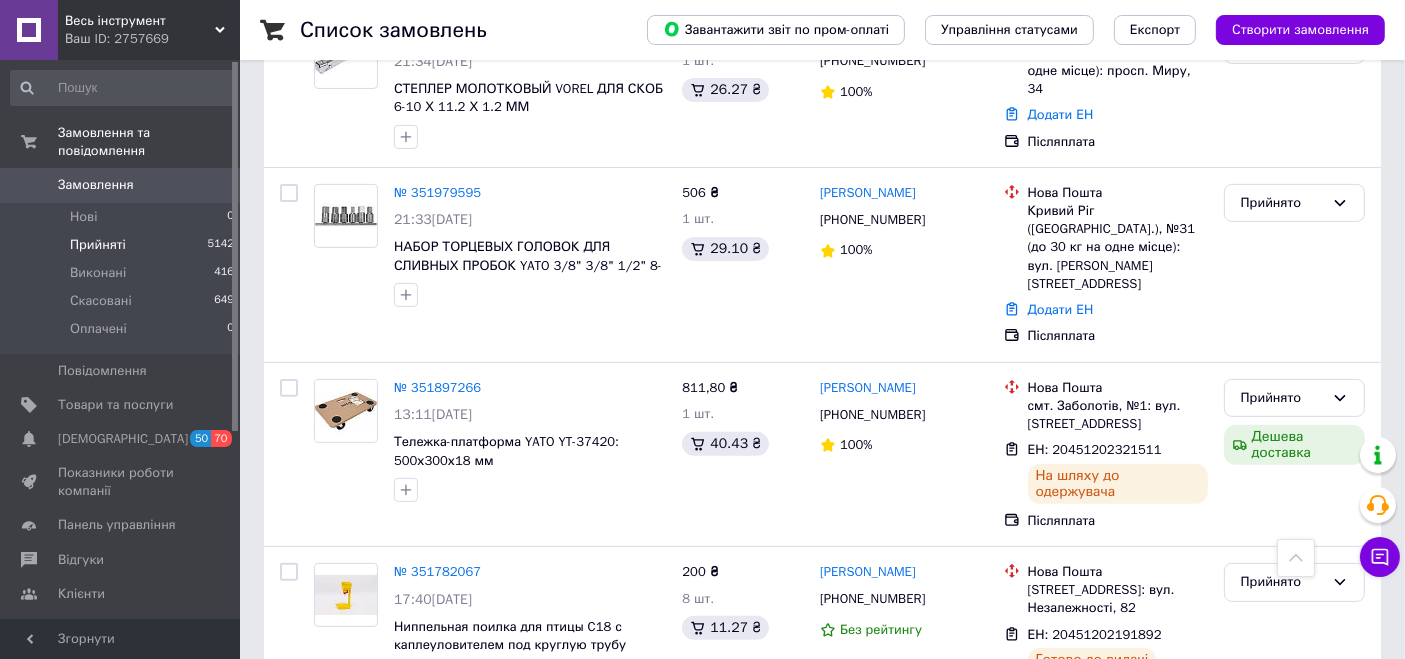 click on "Ваш ID: 2757669" at bounding box center [152, 39] 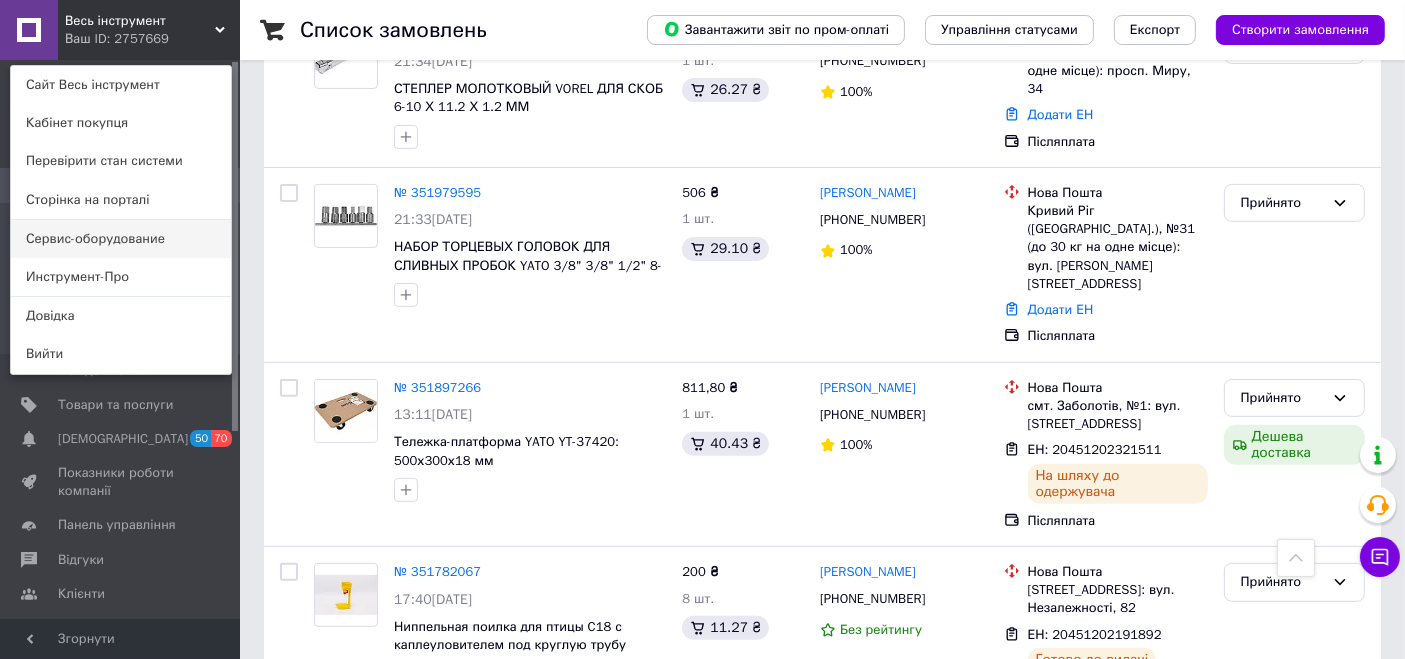 click on "Сервис-оборудование" at bounding box center (121, 239) 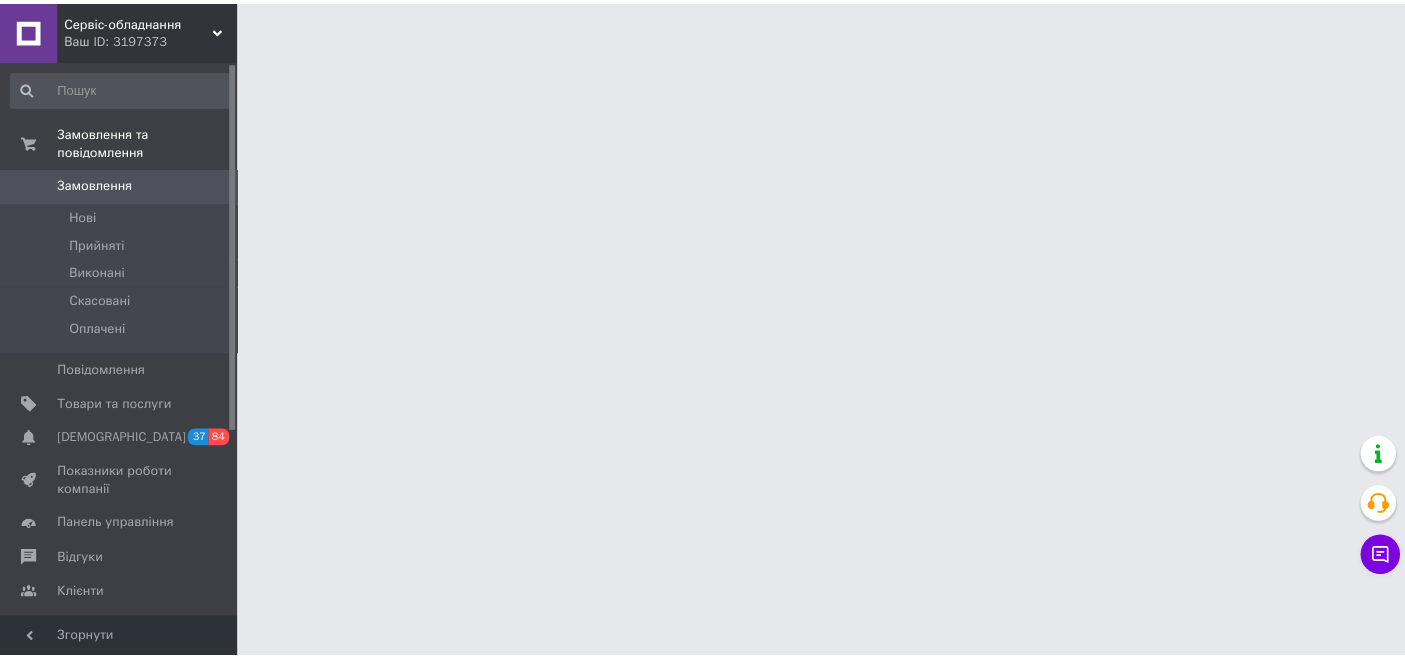 scroll, scrollTop: 0, scrollLeft: 0, axis: both 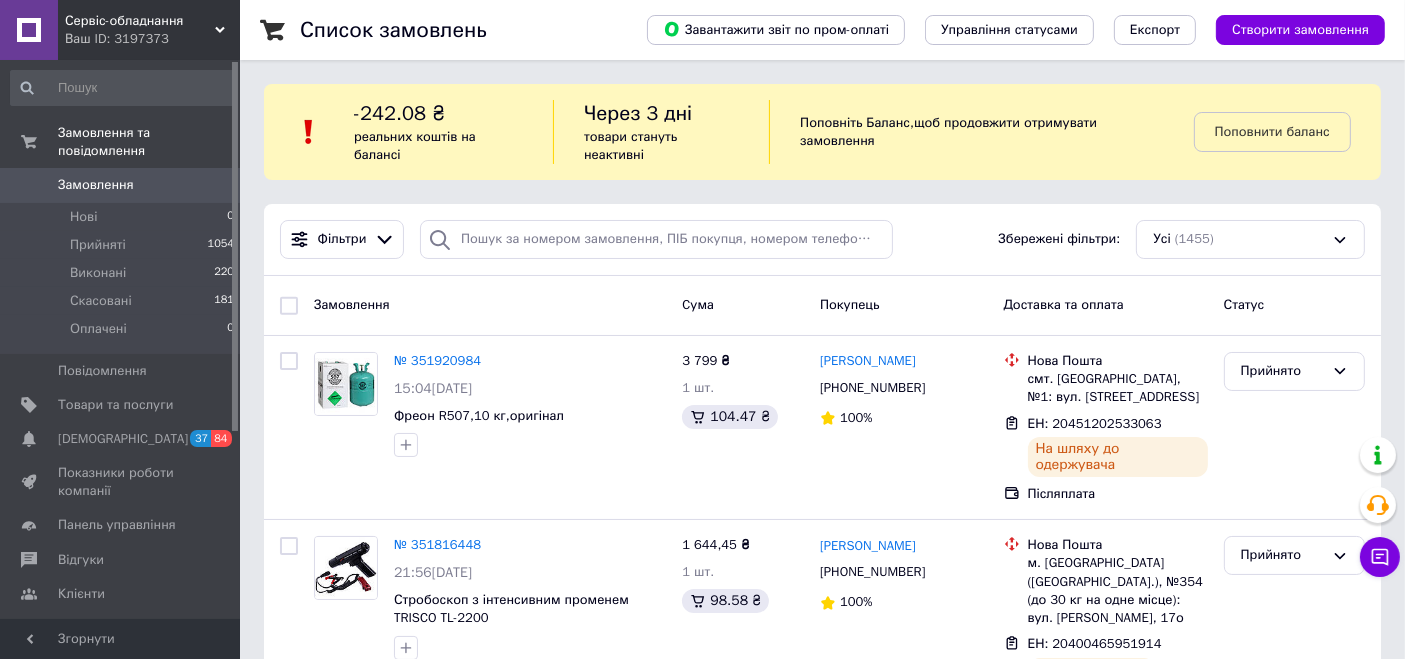 click on "Сервіс-обладнання" at bounding box center [140, 21] 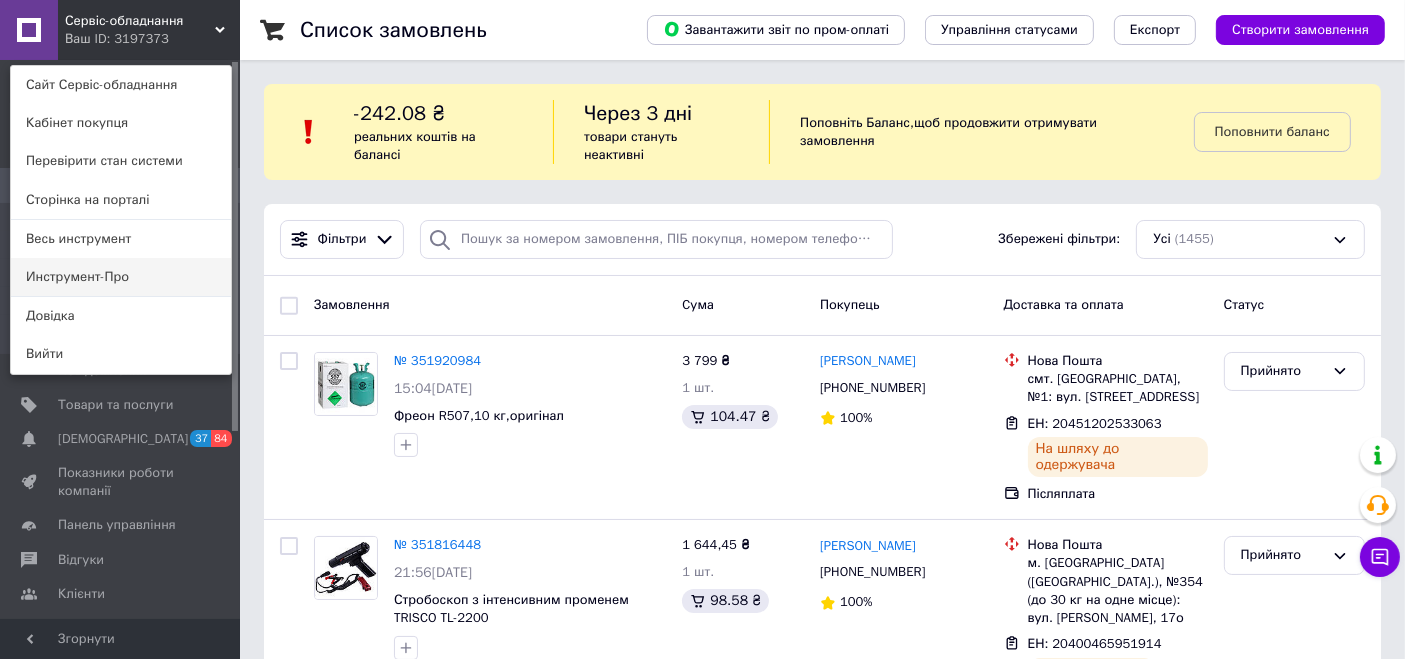 click on "Инструмент-Про" at bounding box center (121, 277) 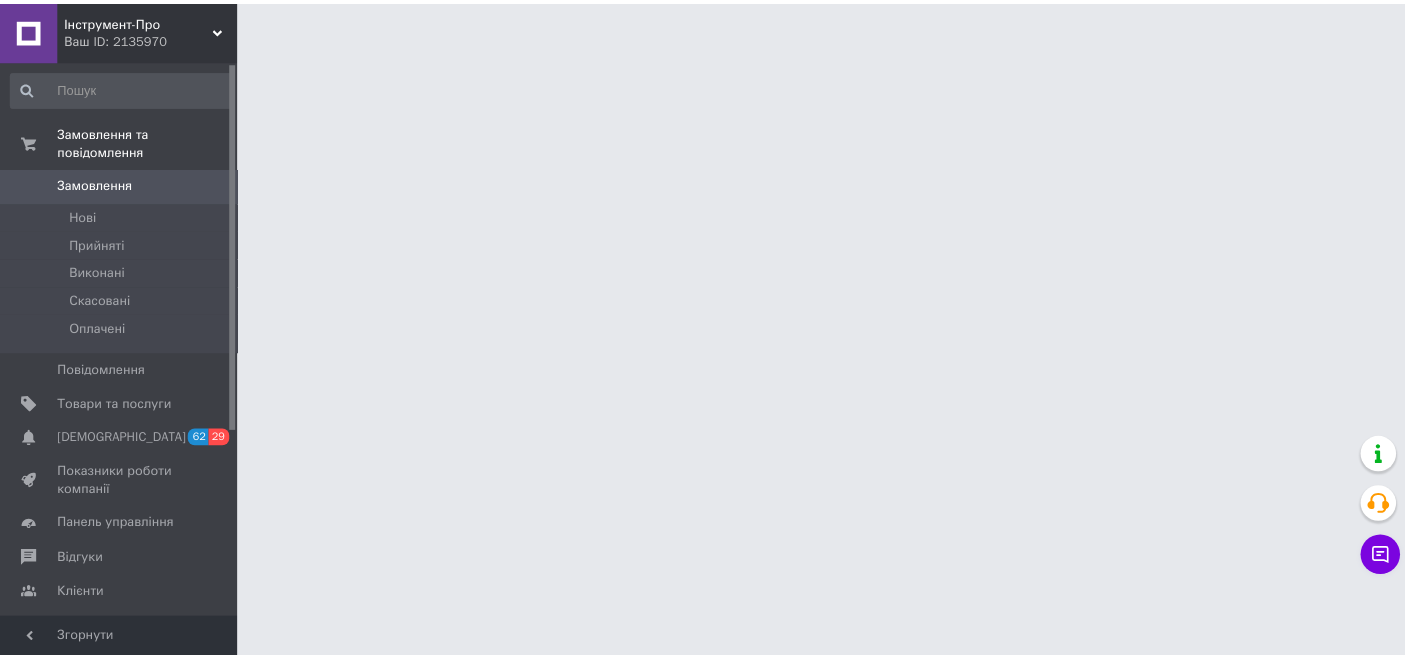 scroll, scrollTop: 0, scrollLeft: 0, axis: both 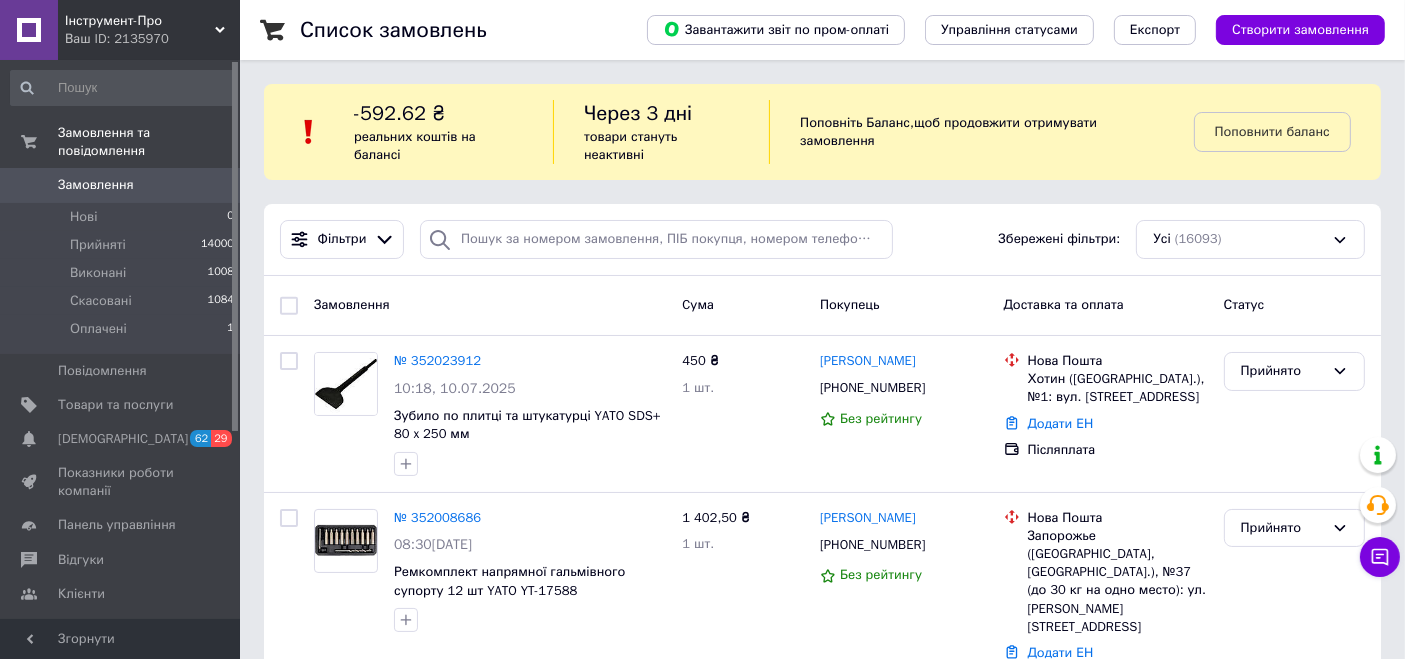 click on "Список замовлень   Завантажити звіт по пром-оплаті Управління статусами Експорт Створити замовлення -592.62 ₴ реальних коштів на балансі Через 3 дні товари стануть неактивні Поповніть Баланс ,  щоб продовжити отримувати замовлення Поповнити баланс Фільтри Збережені фільтри: Усі (16093) Замовлення Cума Покупець Доставка та оплата Статус № 352023912 10:18, 10.07.2025 Зубило по плитці та штукатурці YATO SDS+ 80 x 250 мм 450 ₴ 1 шт. Валерій Абрахманоа +380680953983 Без рейтингу Нова Пошта Хотин (Чернівецька обл.), №1: вул. Дудніченка, 39г Додати ЕН Післяплата Прийнято № 352008686 08:30, 10.07.2025 1 402,50 ₴" at bounding box center [822, 2064] 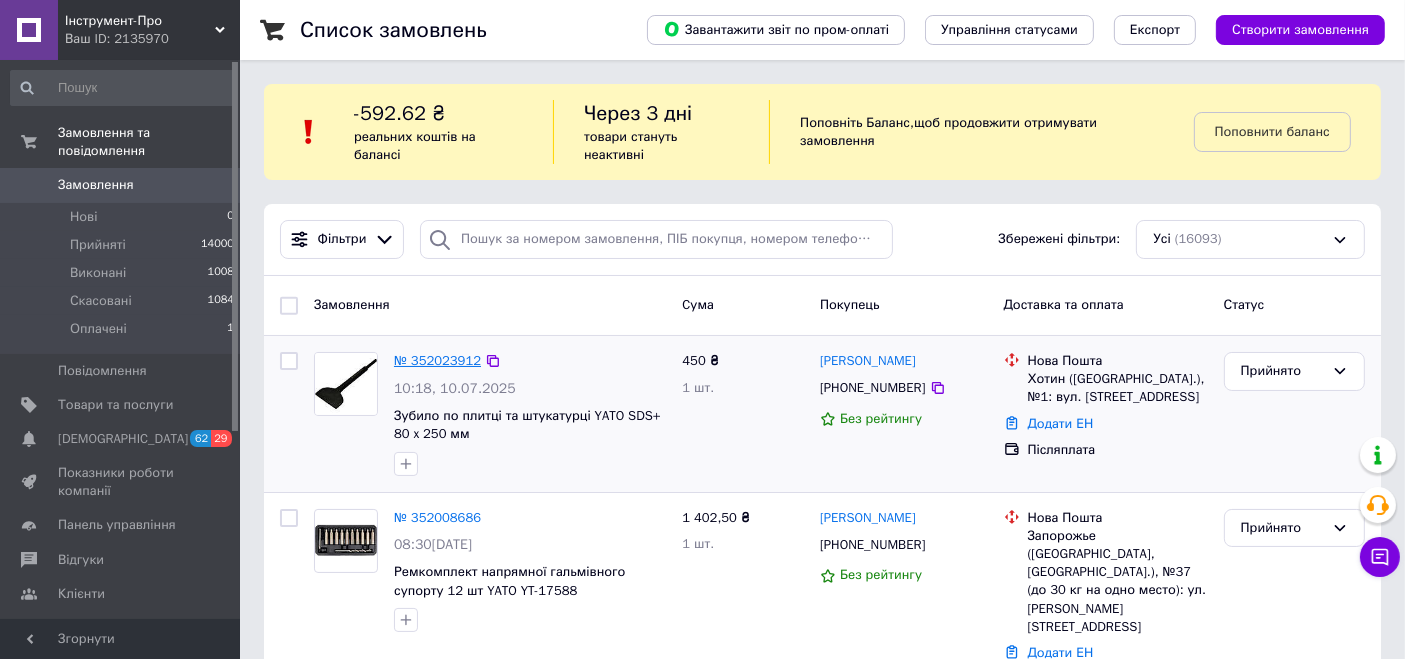 click on "№ 352023912" at bounding box center (437, 360) 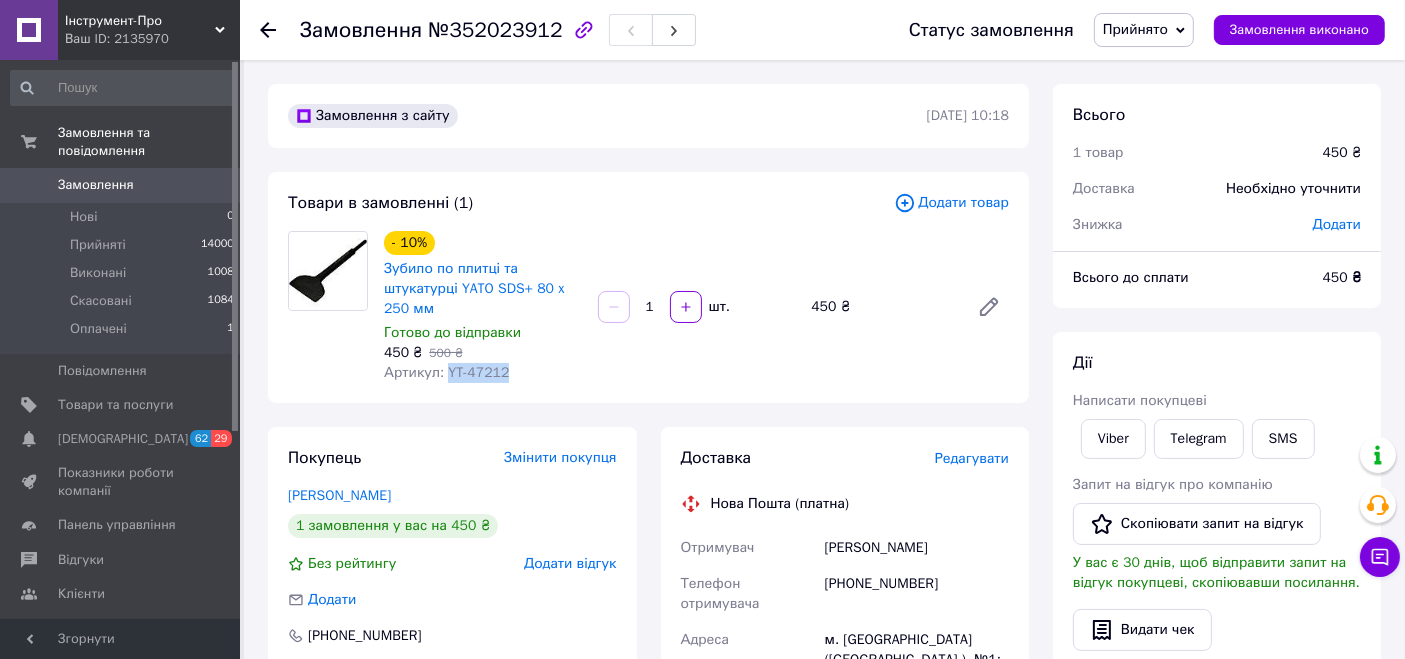 drag, startPoint x: 511, startPoint y: 373, endPoint x: 445, endPoint y: 375, distance: 66.0303 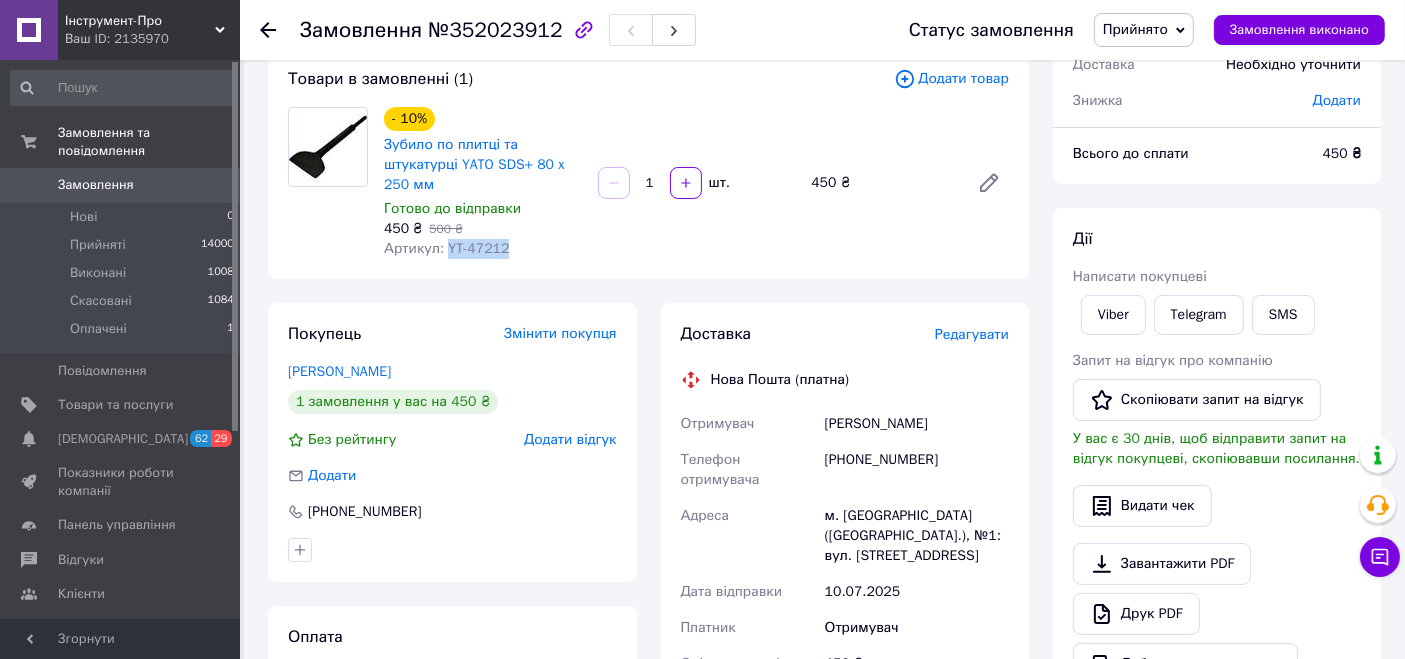 scroll, scrollTop: 0, scrollLeft: 0, axis: both 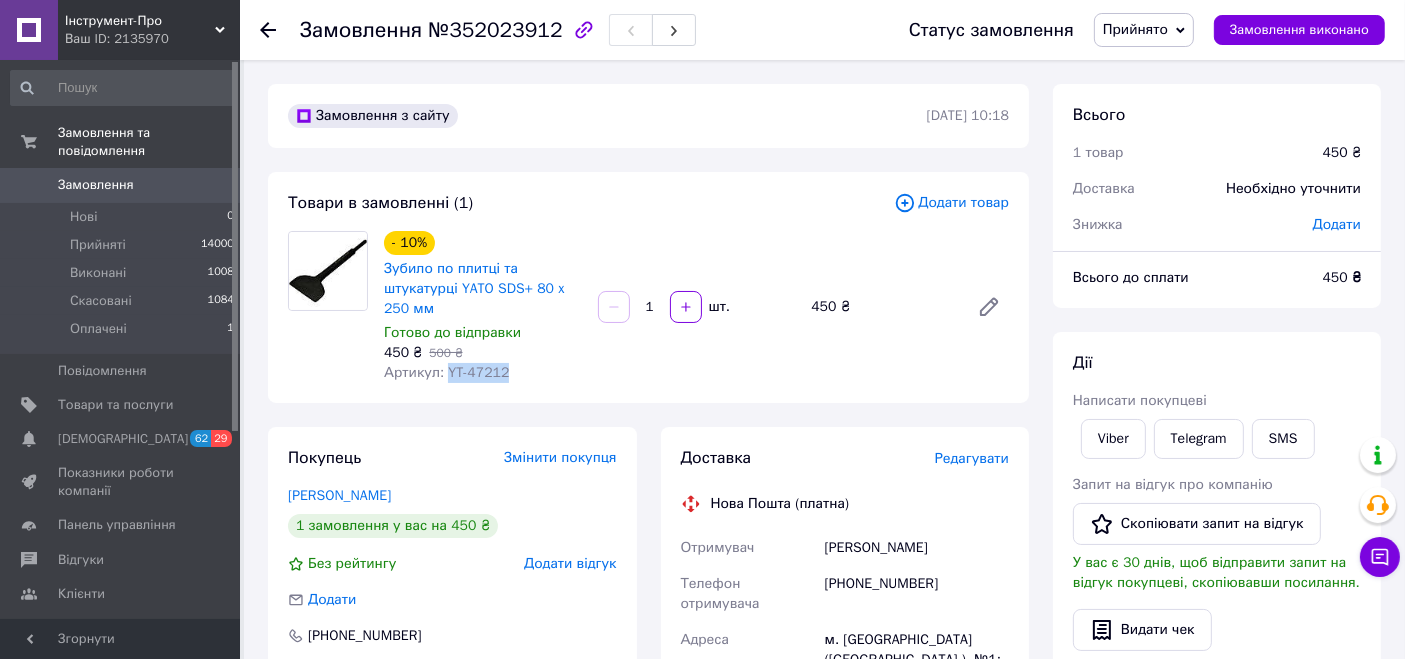 copy on "YT-47212" 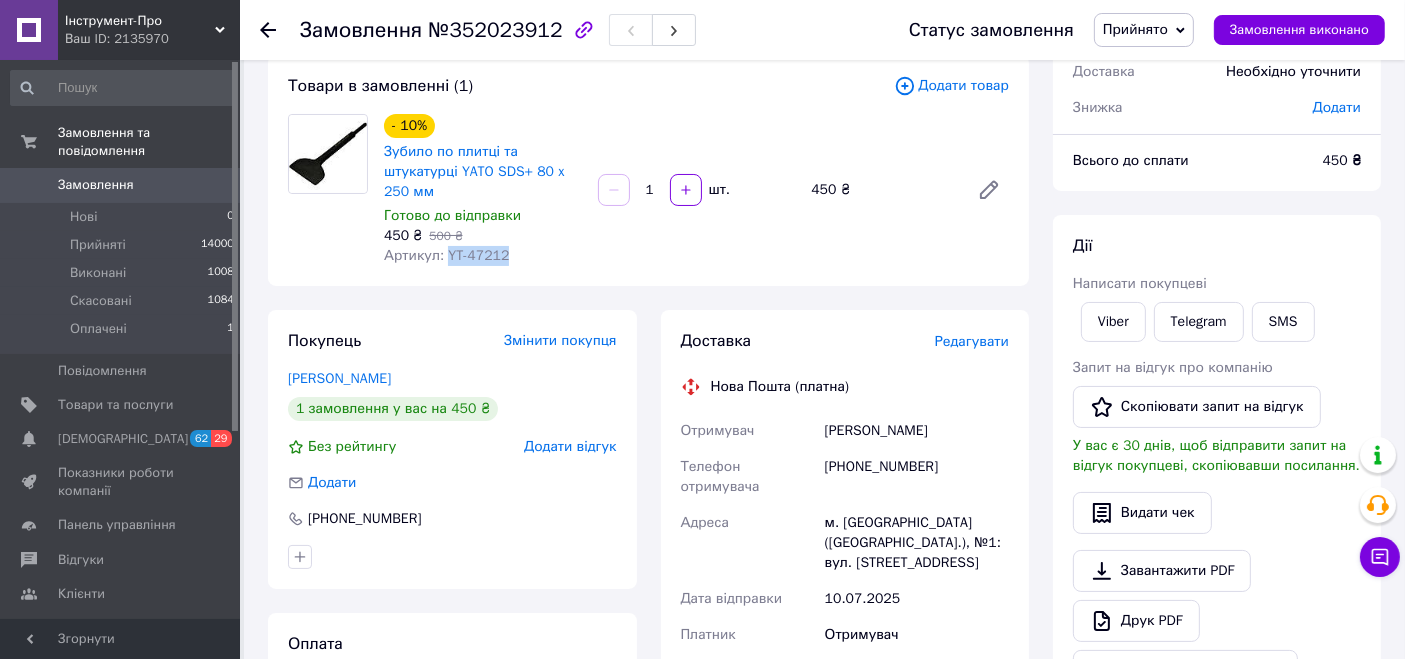 scroll, scrollTop: 222, scrollLeft: 0, axis: vertical 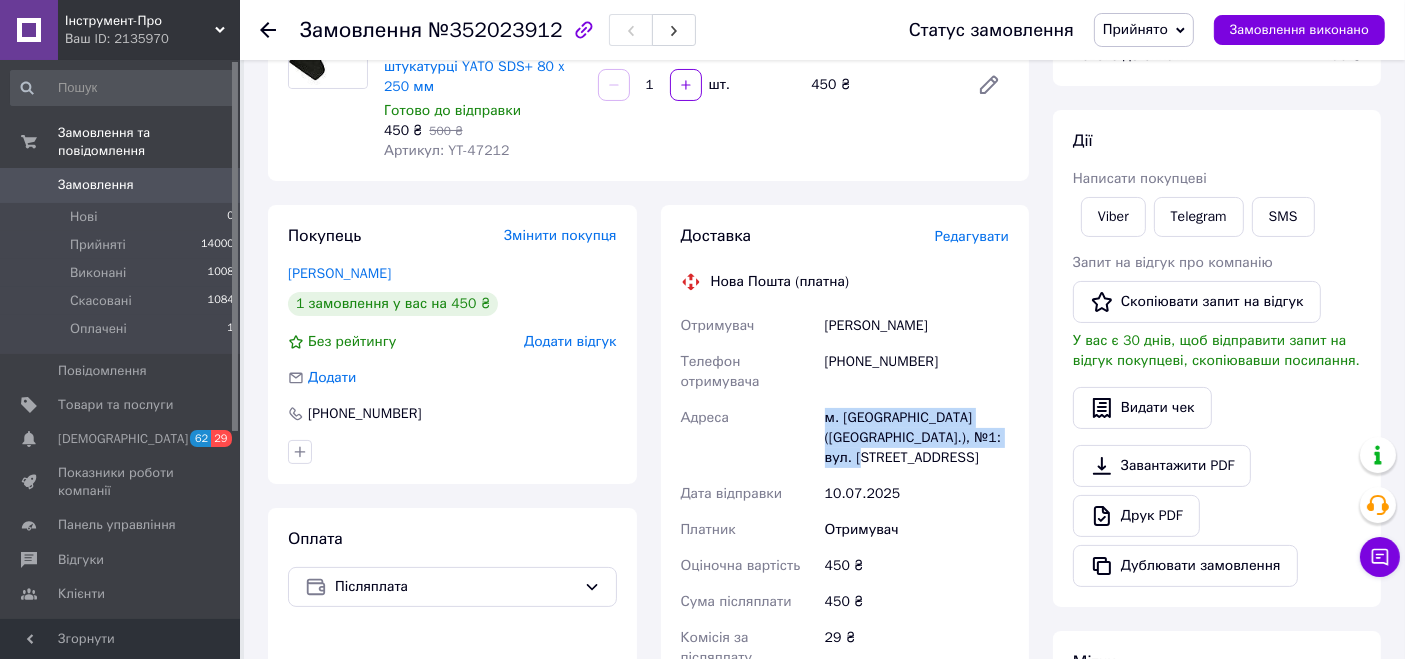 drag, startPoint x: 805, startPoint y: 408, endPoint x: 989, endPoint y: 432, distance: 185.55861 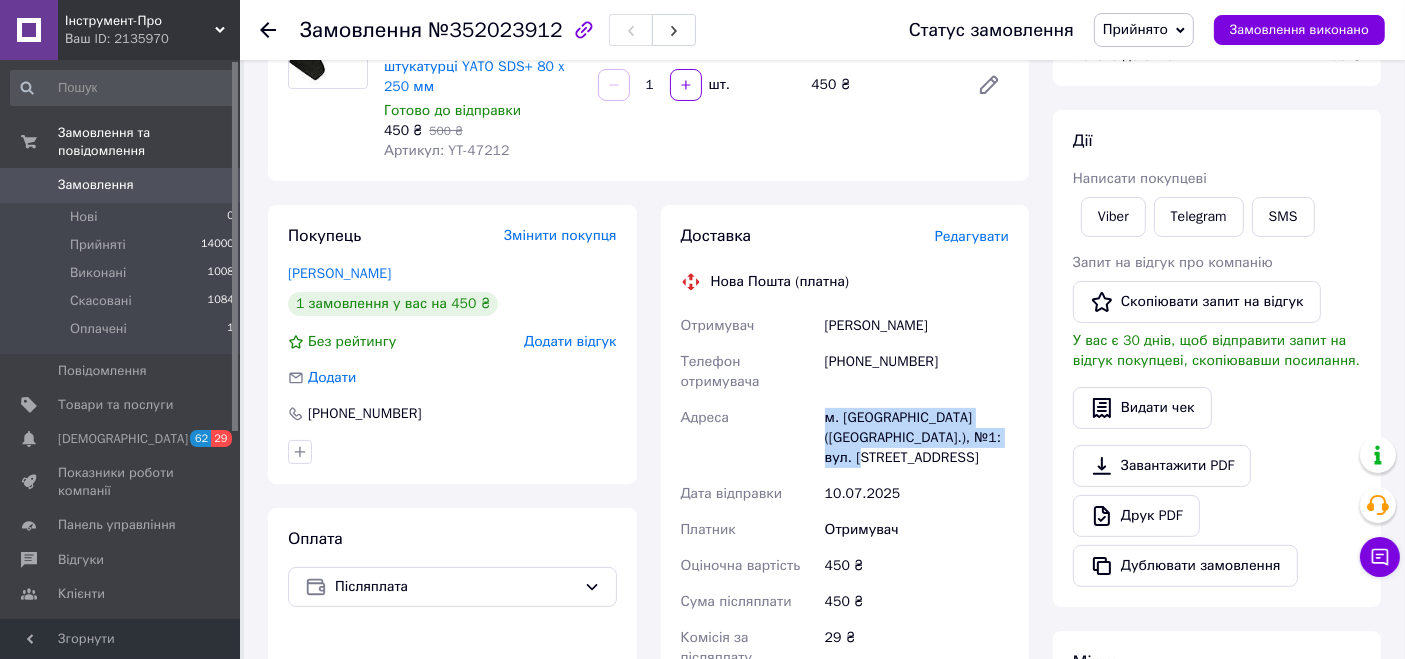 copy on "Адреса м. Хотин (Чернівецька обл.), №1: вул. Дудніченка, 39г" 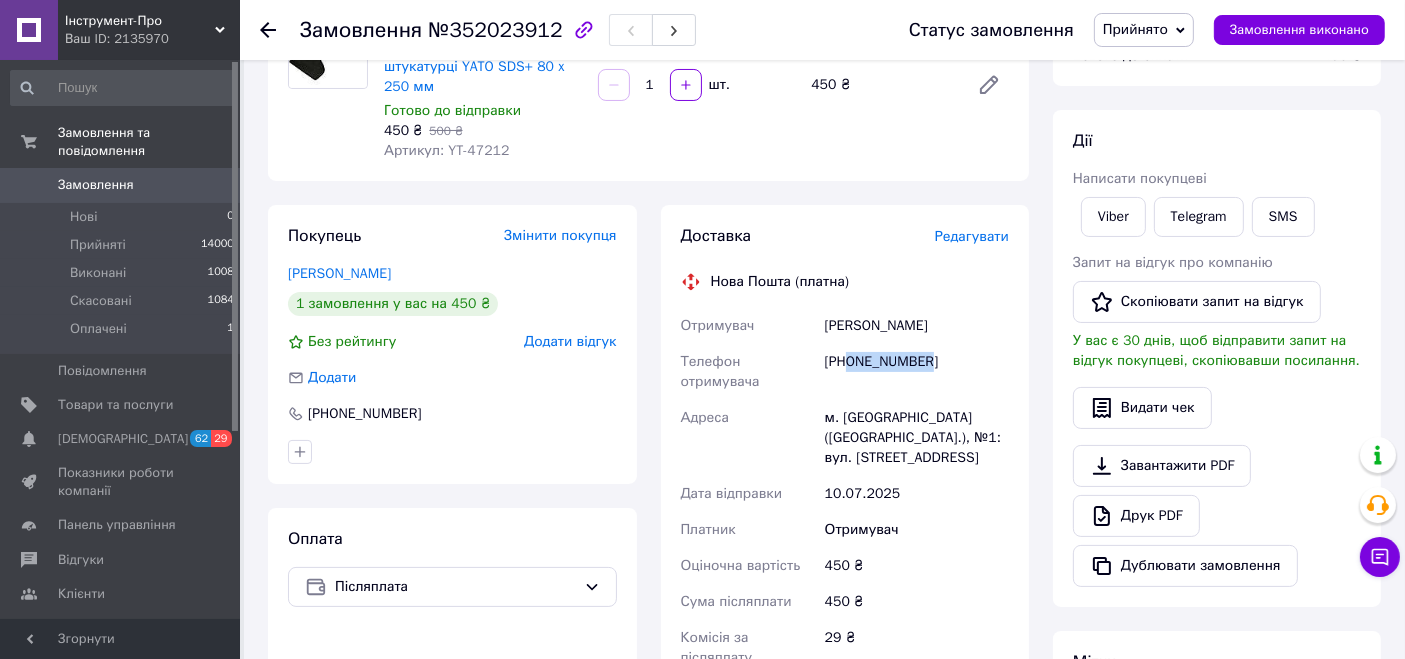 drag, startPoint x: 933, startPoint y: 370, endPoint x: 849, endPoint y: 369, distance: 84.00595 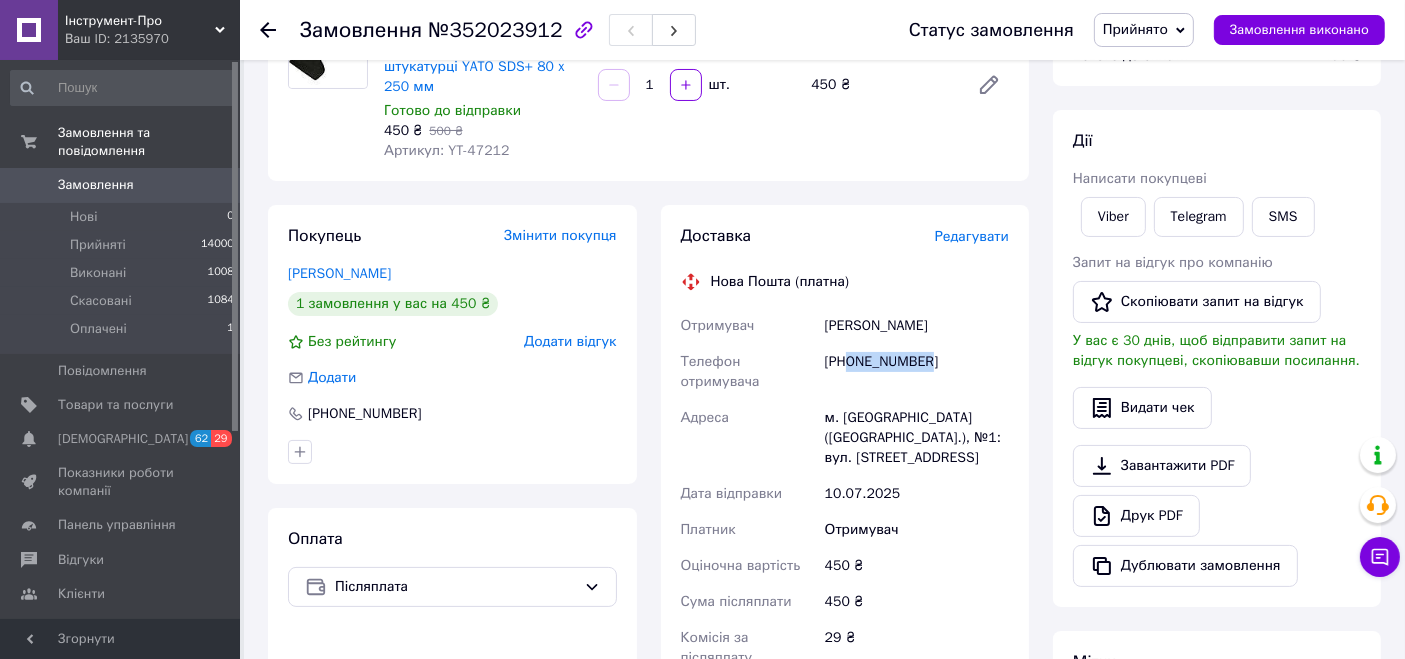 copy on "0680953983" 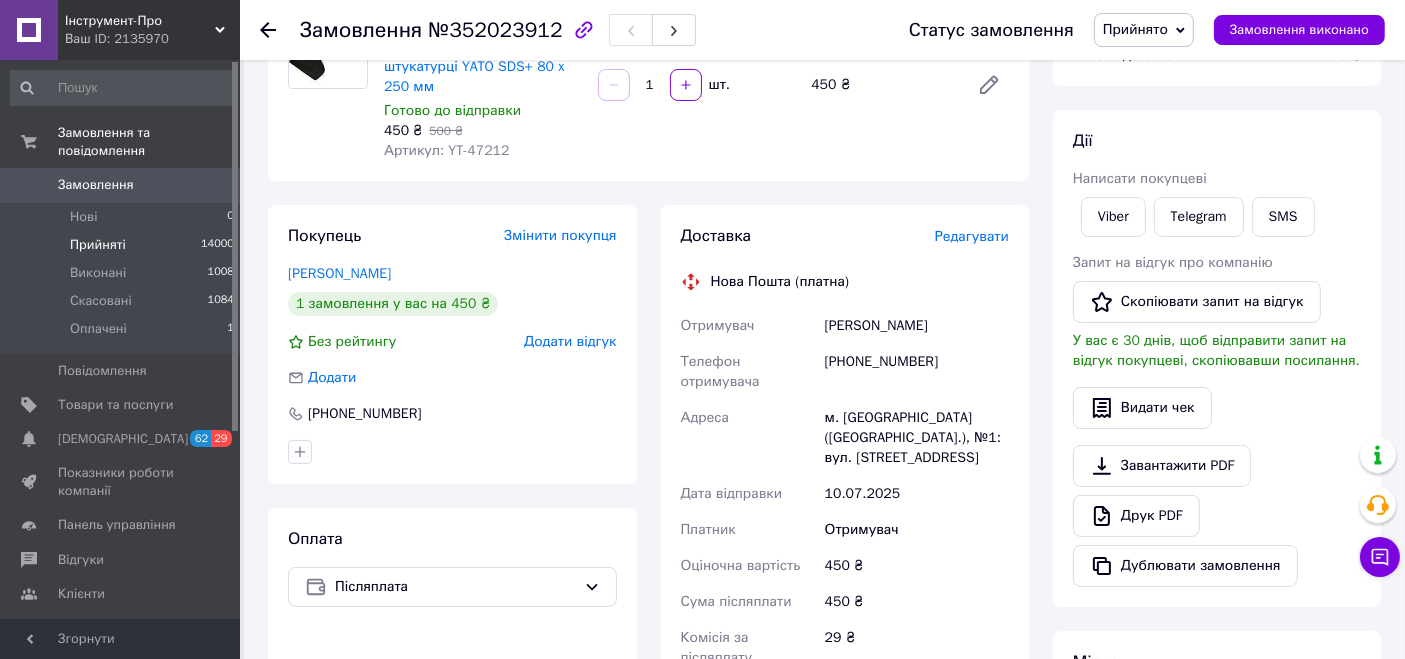 click on "Прийняті 14000" at bounding box center (123, 245) 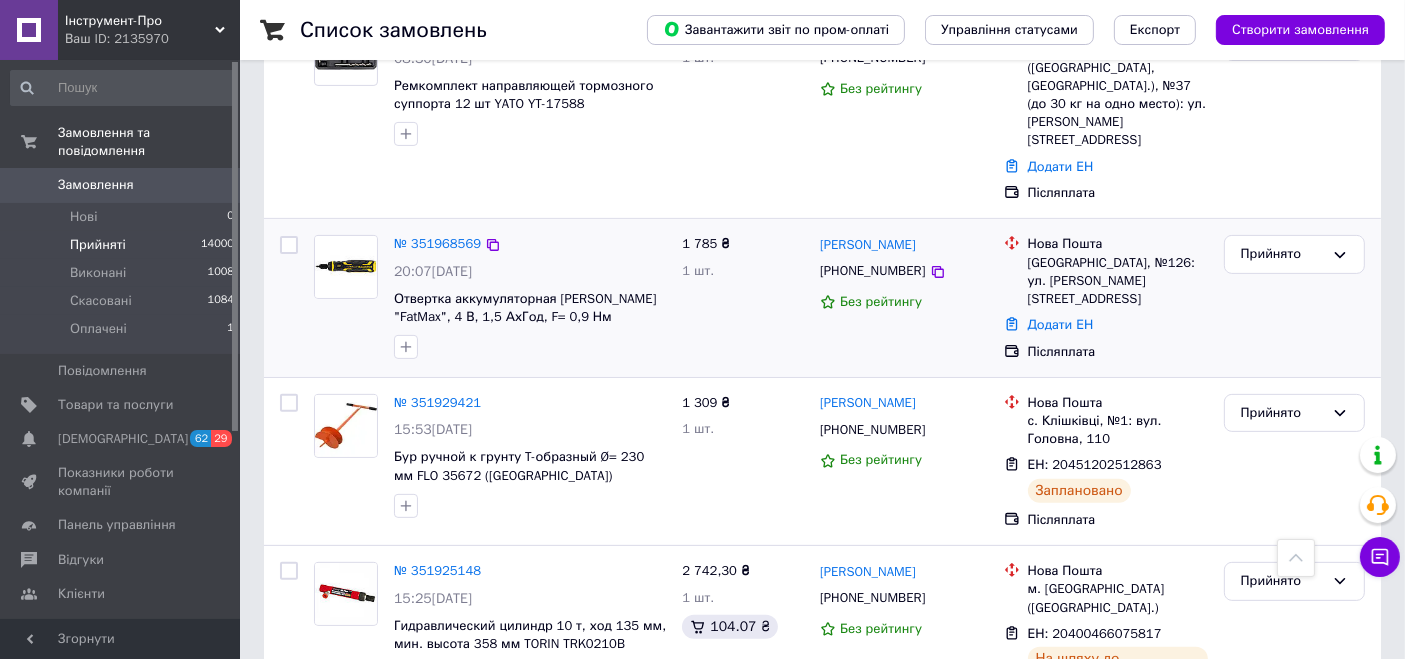 scroll, scrollTop: 555, scrollLeft: 0, axis: vertical 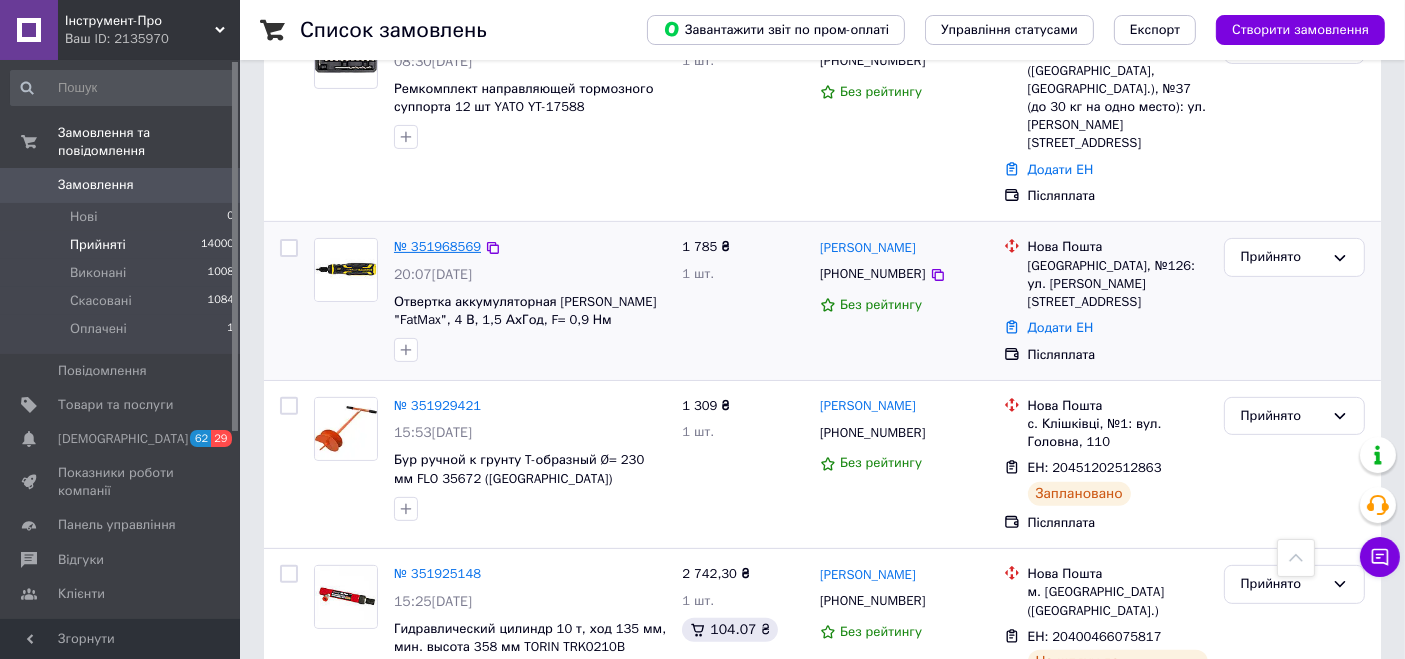 click on "№ 351968569" at bounding box center (437, 246) 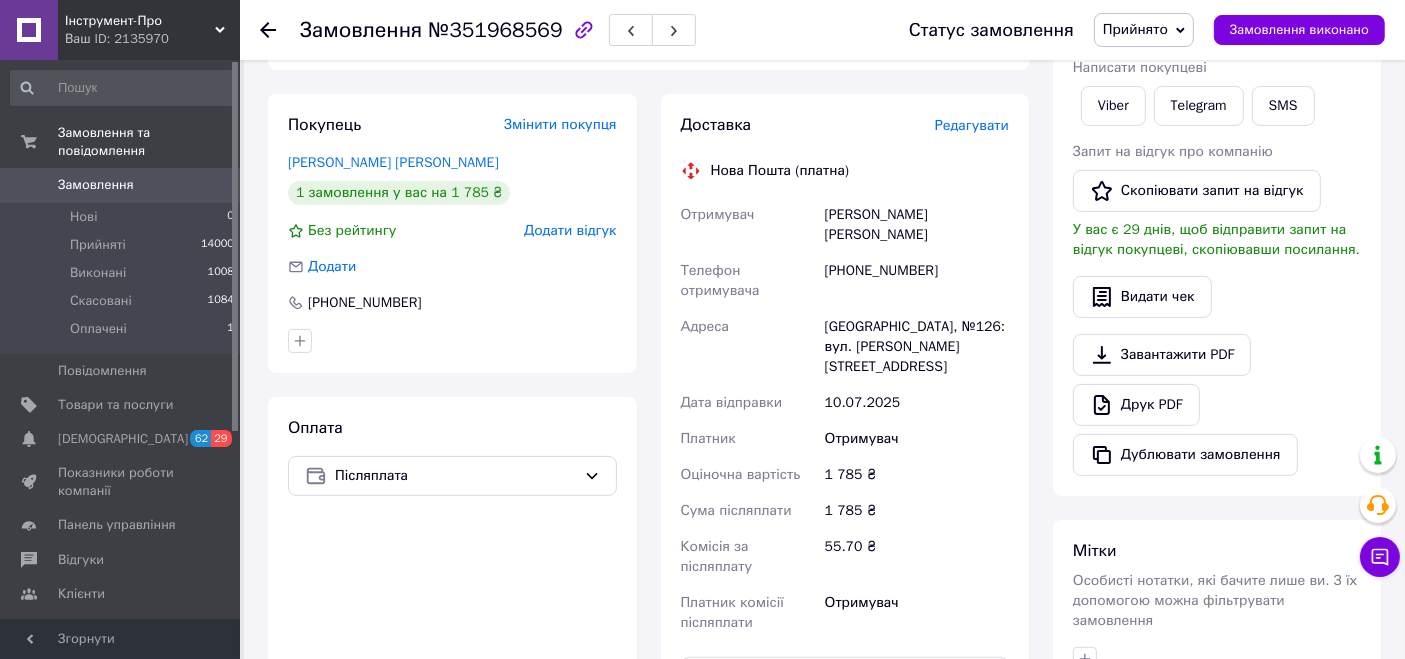 scroll, scrollTop: 111, scrollLeft: 0, axis: vertical 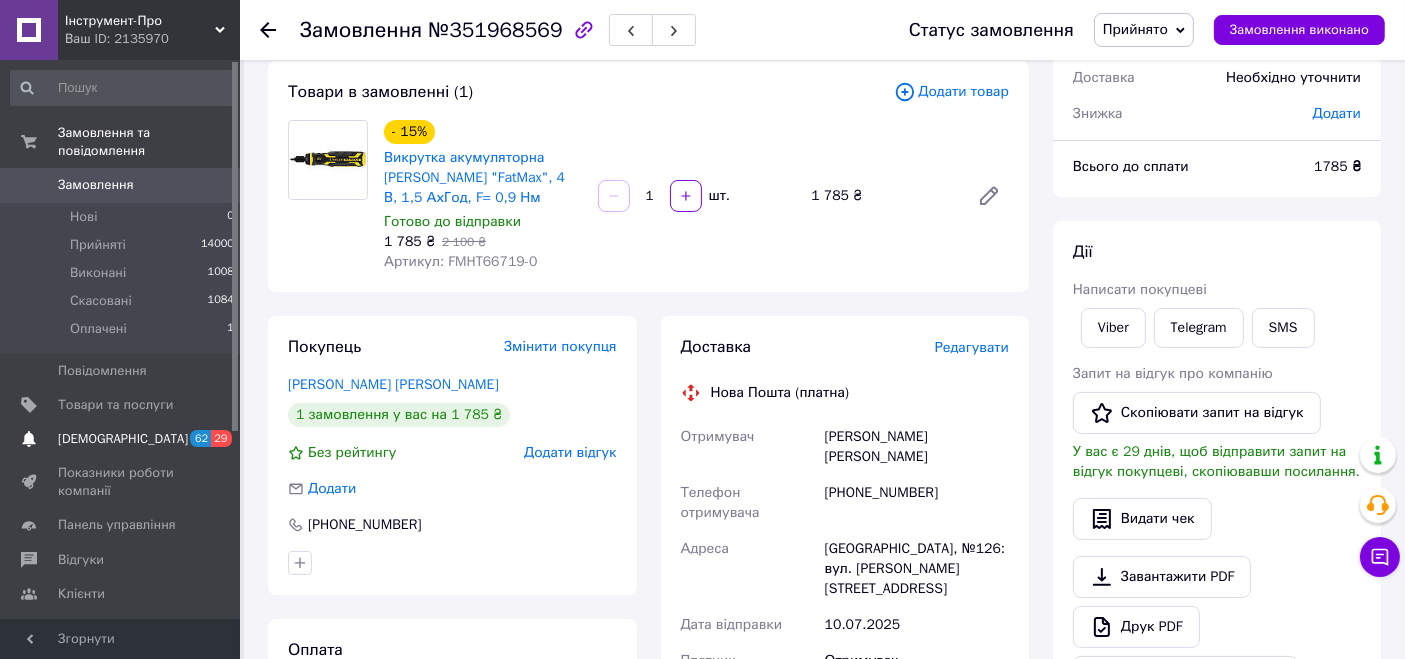 click on "[DEMOGRAPHIC_DATA]" at bounding box center (121, 439) 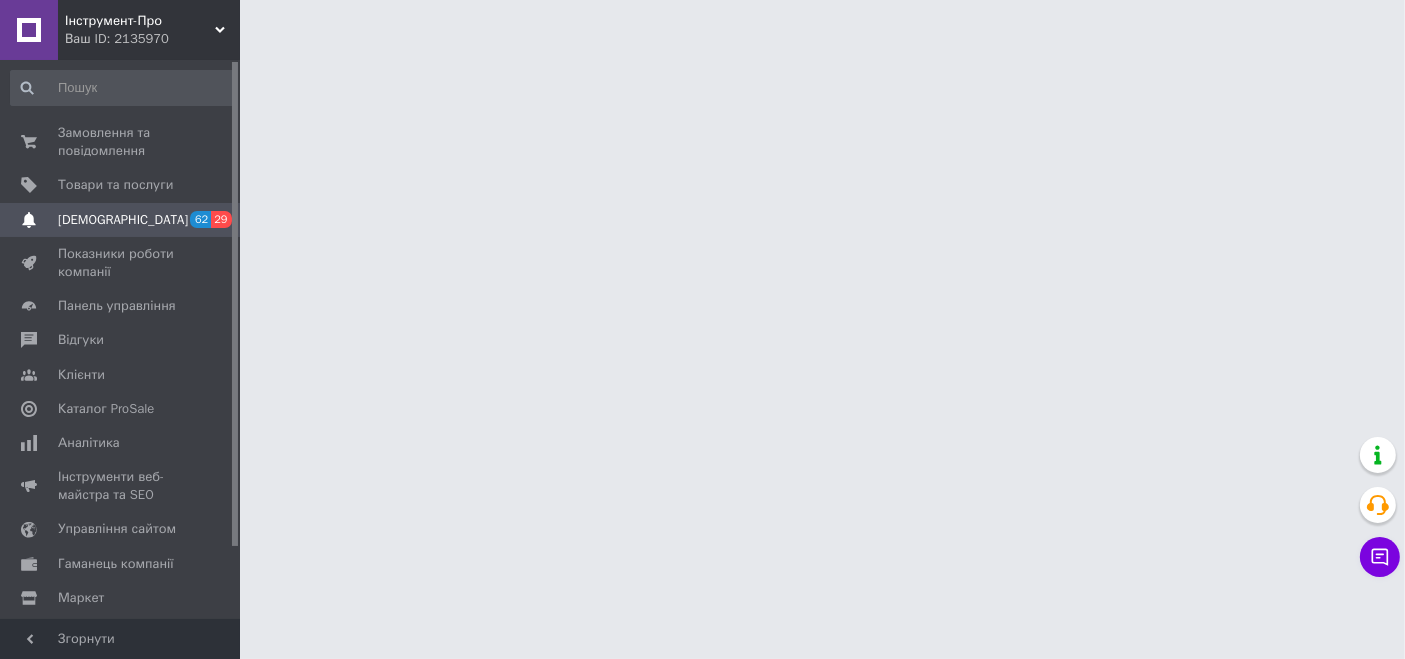 scroll, scrollTop: 0, scrollLeft: 0, axis: both 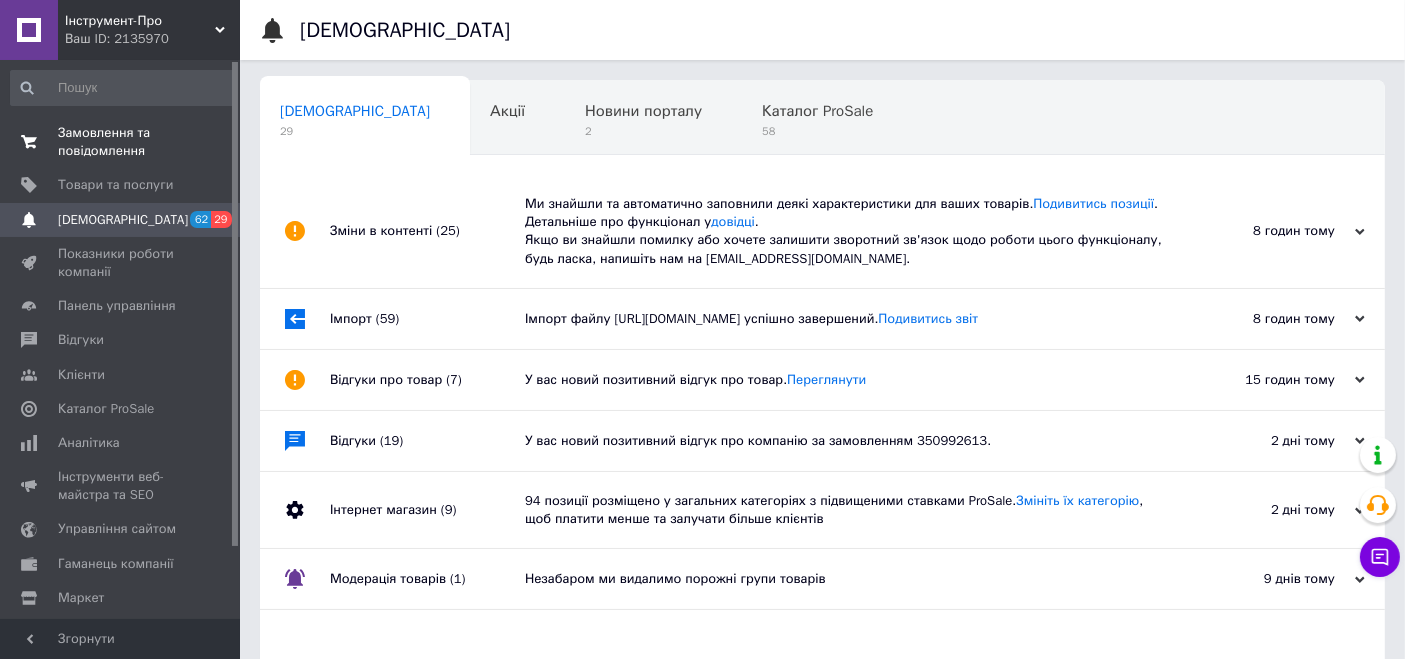 click on "Замовлення та повідомлення" at bounding box center [121, 142] 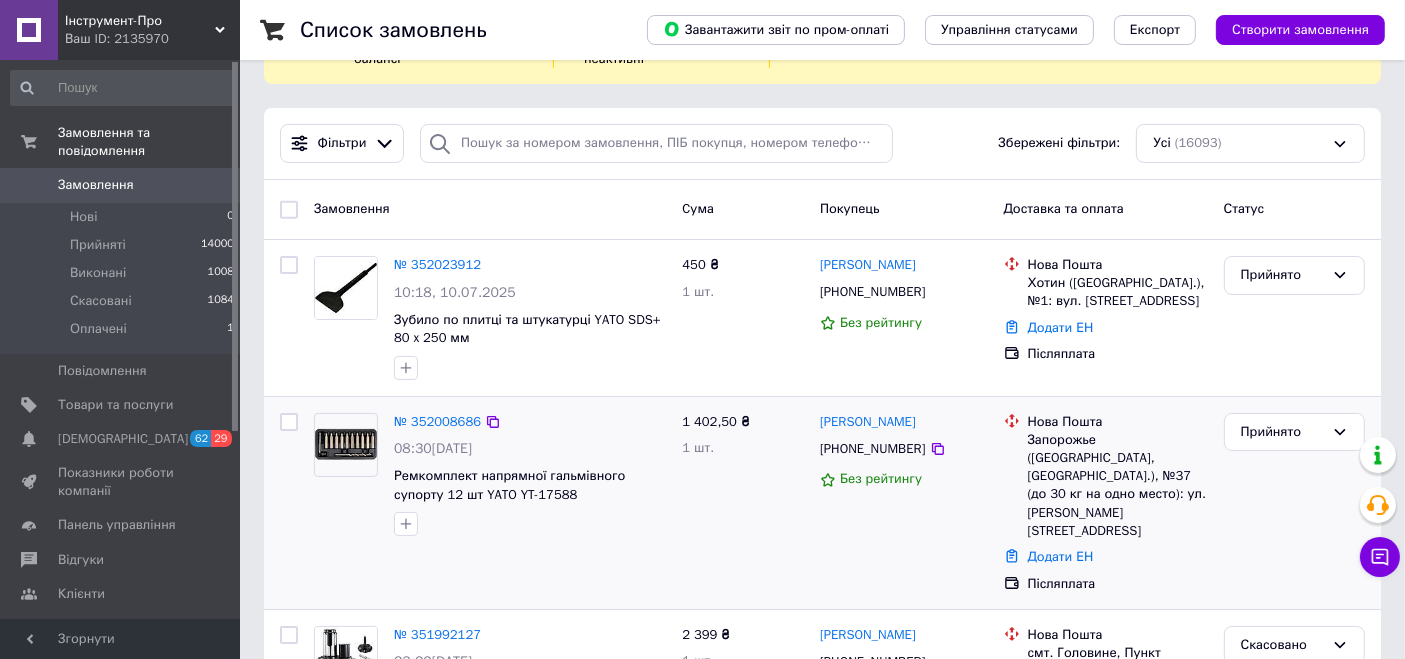 scroll, scrollTop: 222, scrollLeft: 0, axis: vertical 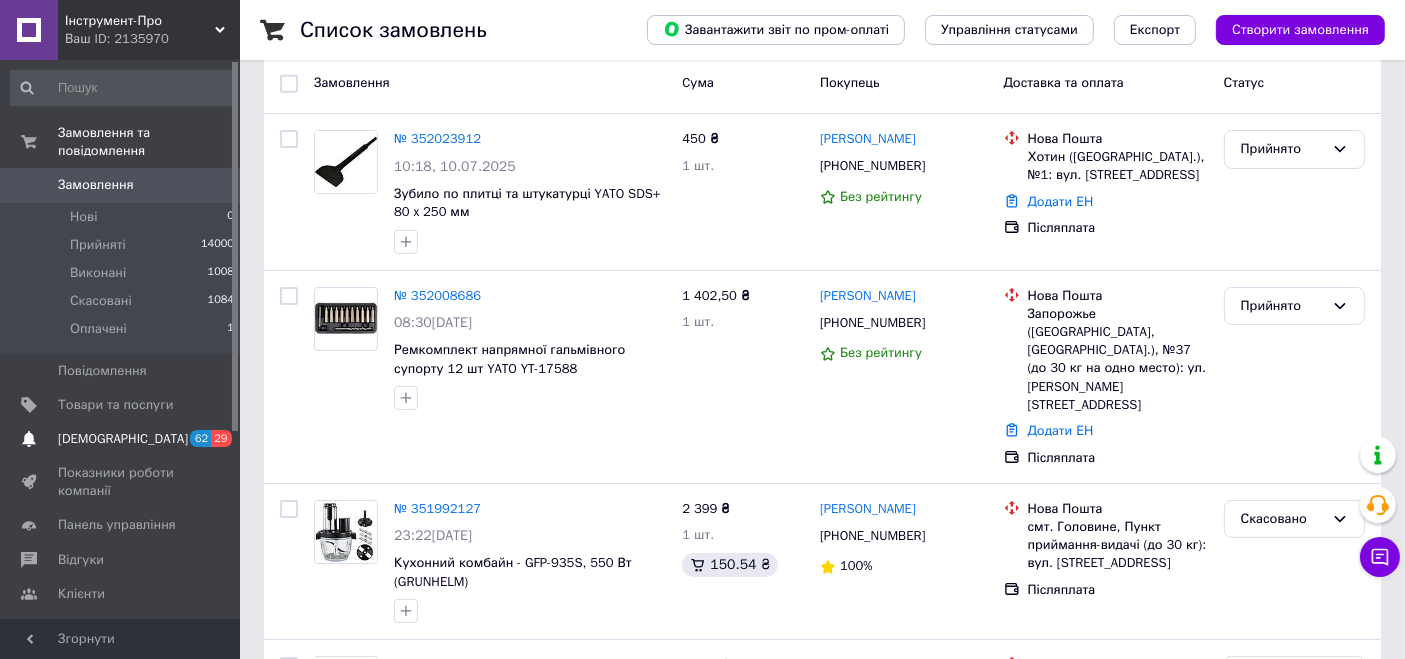 click on "[DEMOGRAPHIC_DATA]" at bounding box center (121, 439) 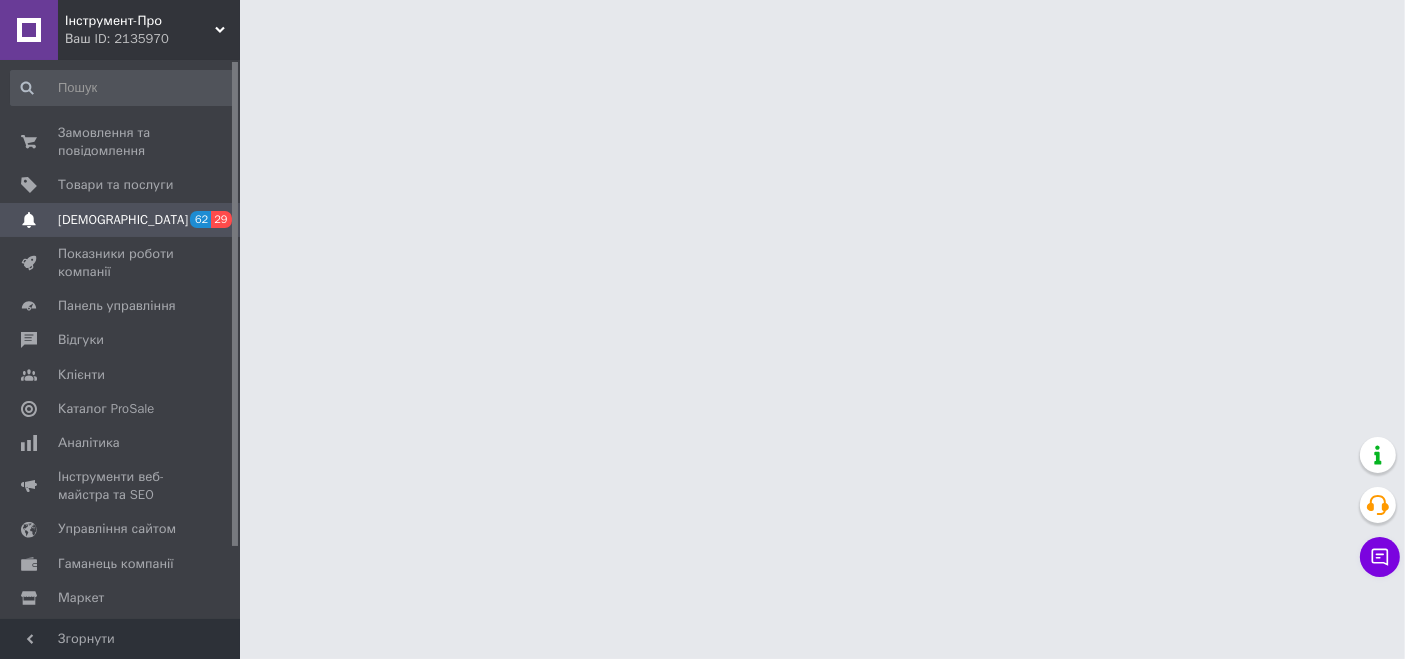 scroll, scrollTop: 0, scrollLeft: 0, axis: both 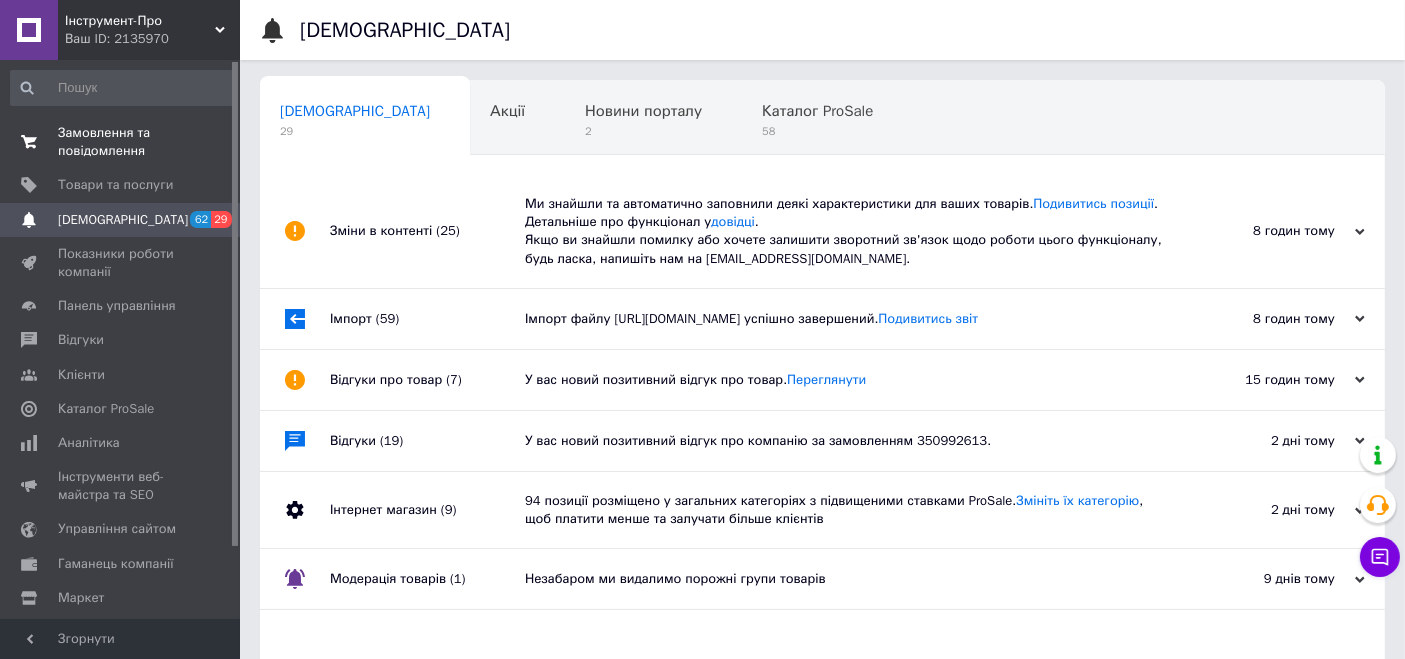 click on "Замовлення та повідомлення" at bounding box center [121, 142] 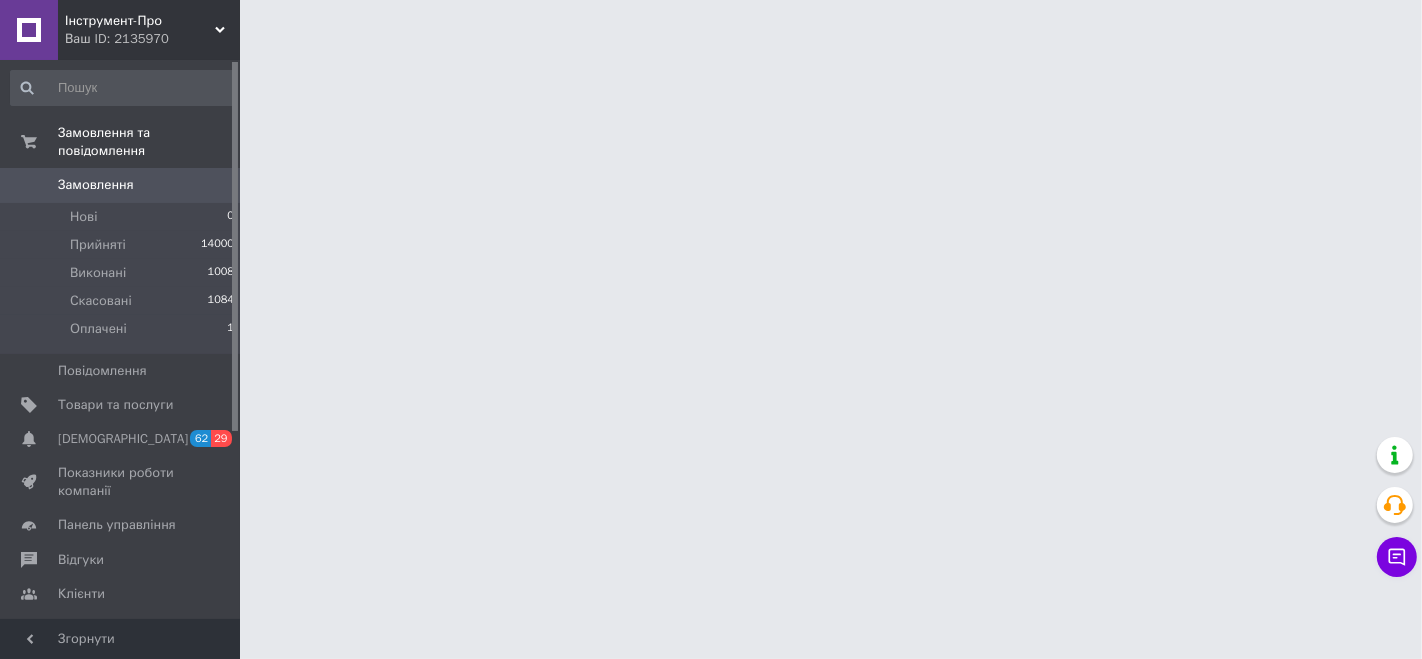 click on "Інструмент-Про Ваш ID: 2135970" at bounding box center [149, 30] 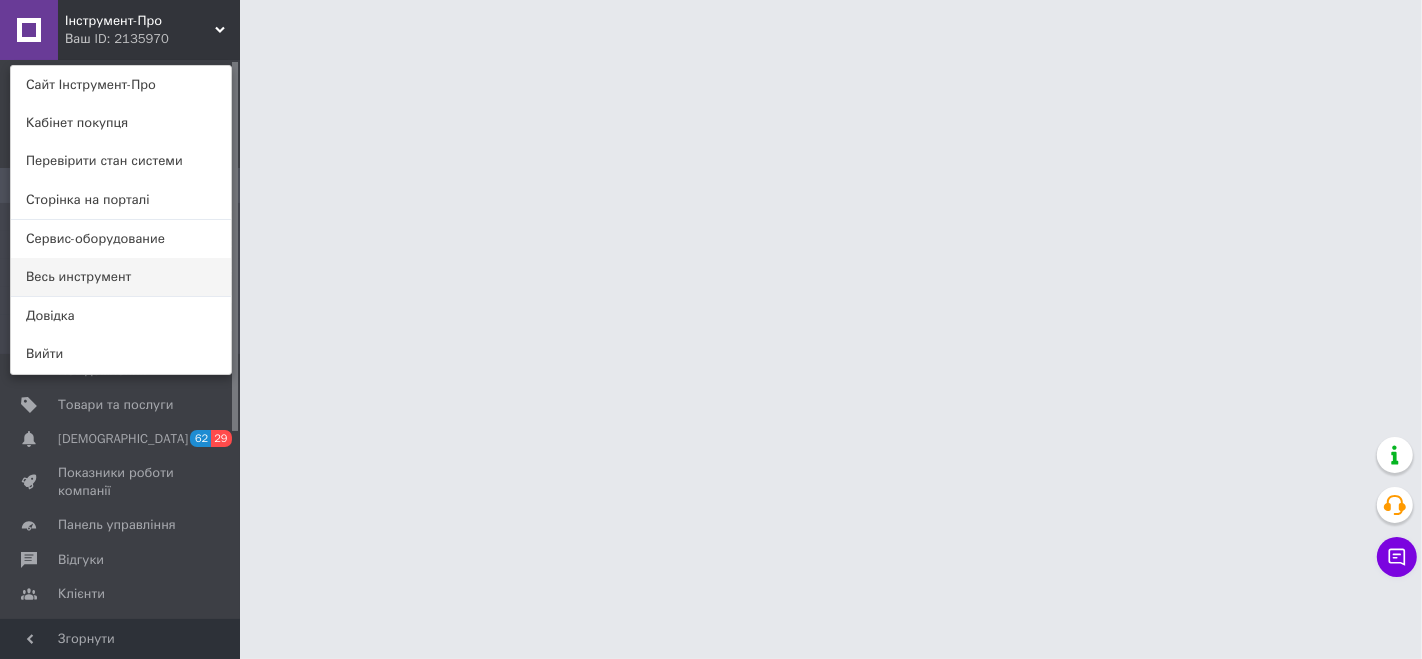 click on "Весь инструмент" at bounding box center [121, 277] 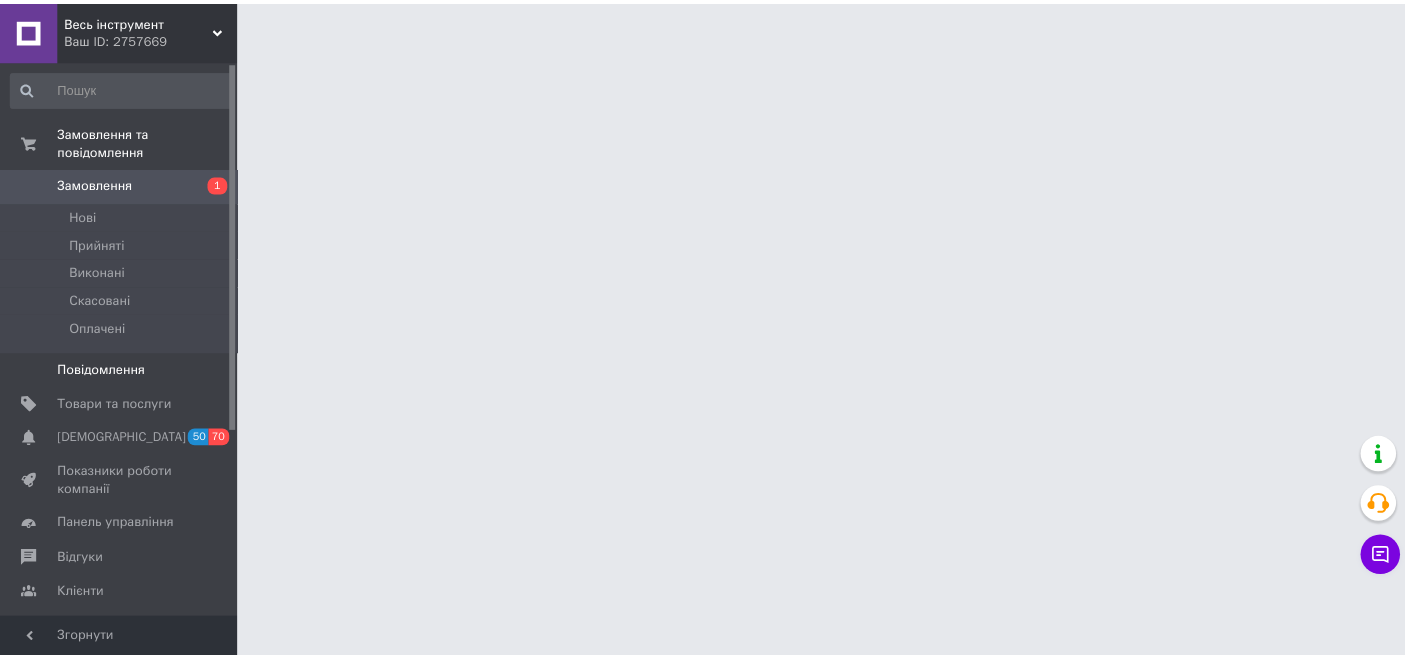 scroll, scrollTop: 0, scrollLeft: 0, axis: both 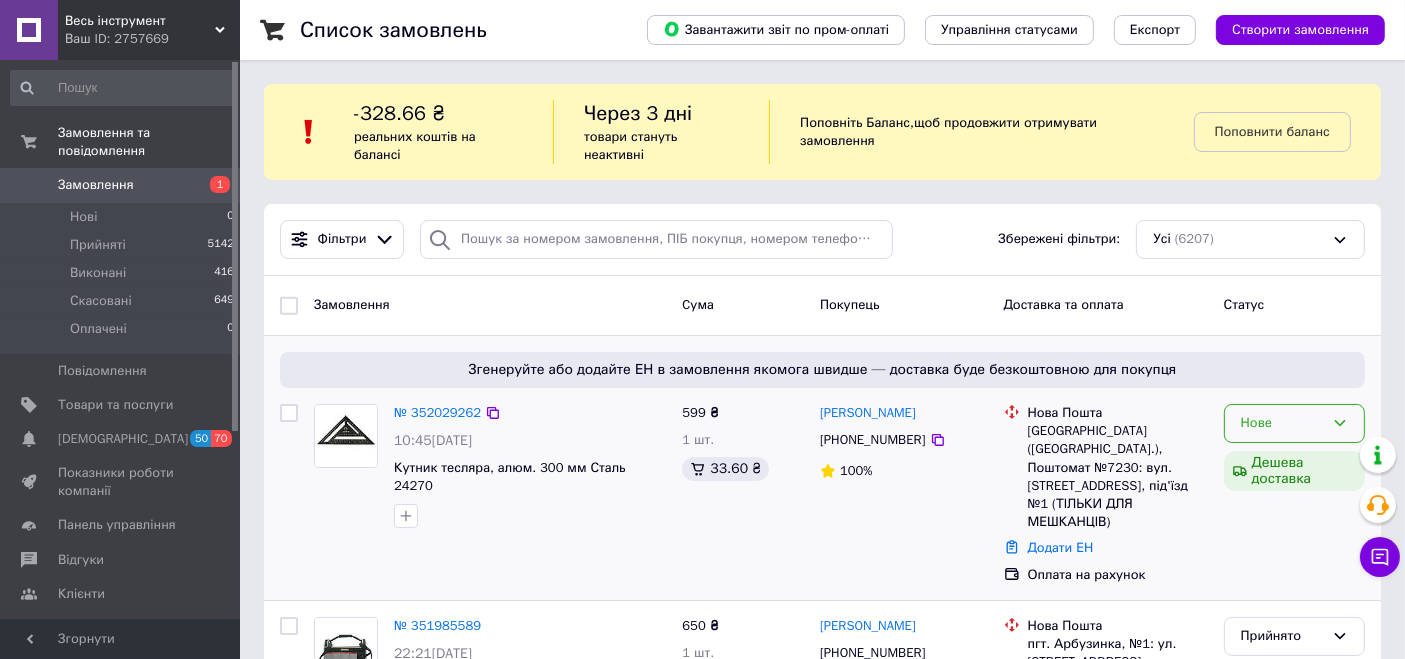 click on "Нове" at bounding box center (1282, 423) 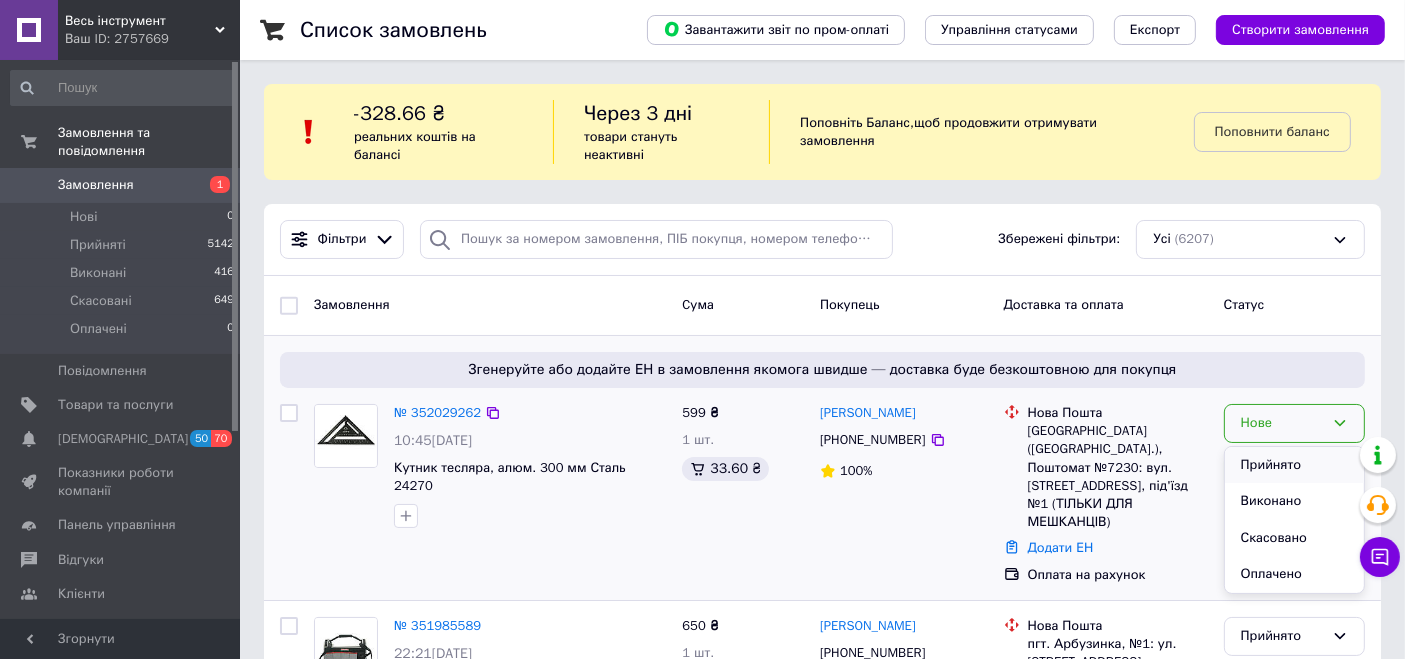 click on "Прийнято" at bounding box center (1294, 465) 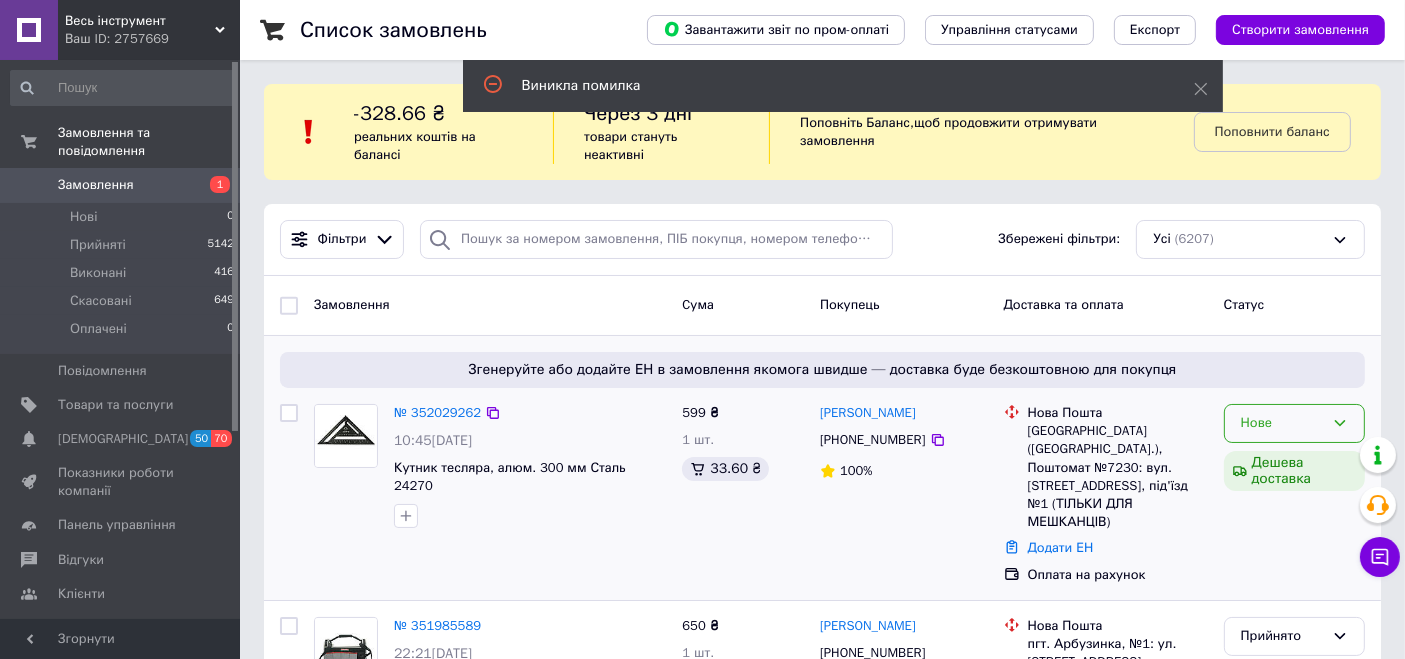click on "Нове" at bounding box center [1282, 423] 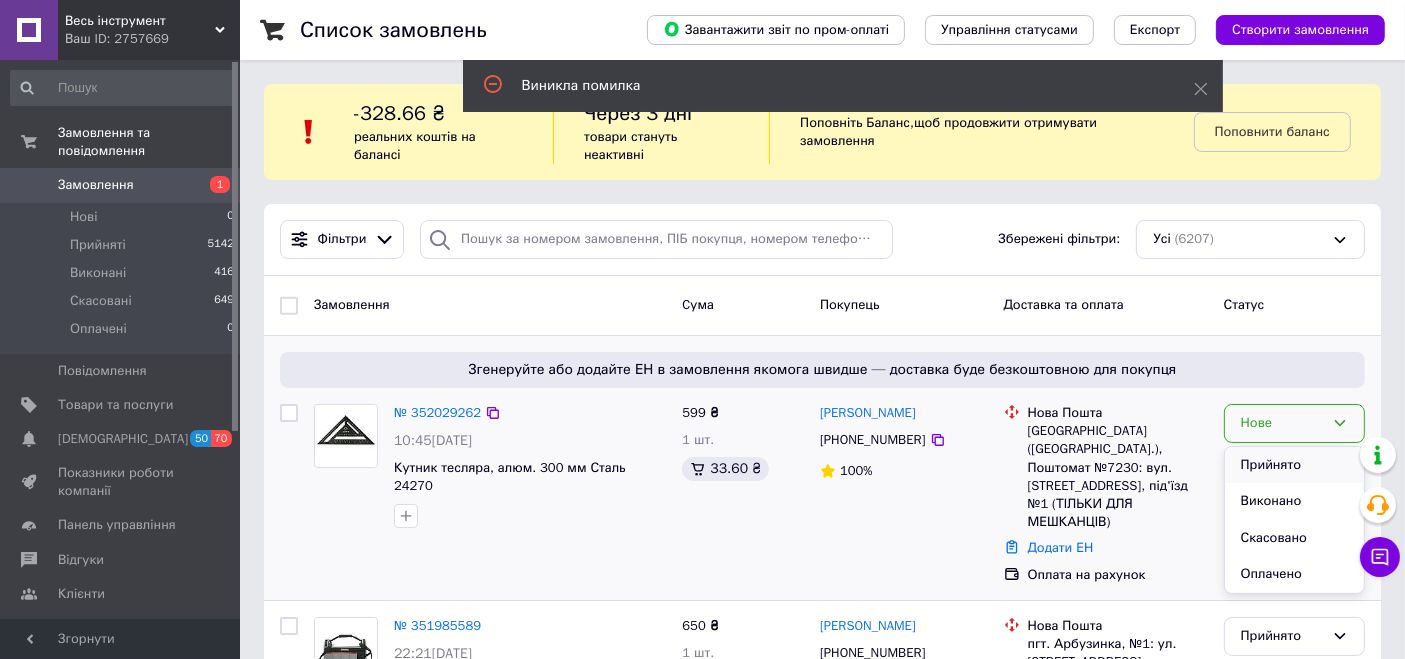 click on "Прийнято" at bounding box center (1294, 465) 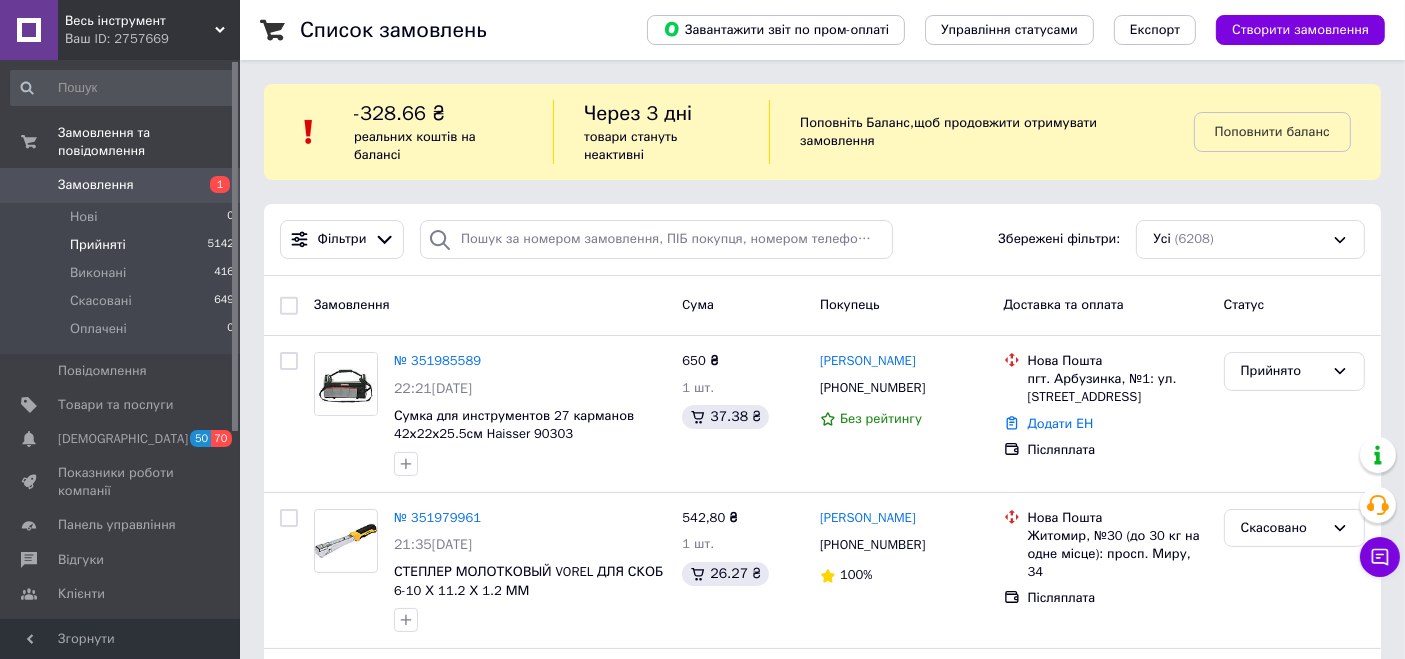 click on "Прийняті 5142" at bounding box center (123, 245) 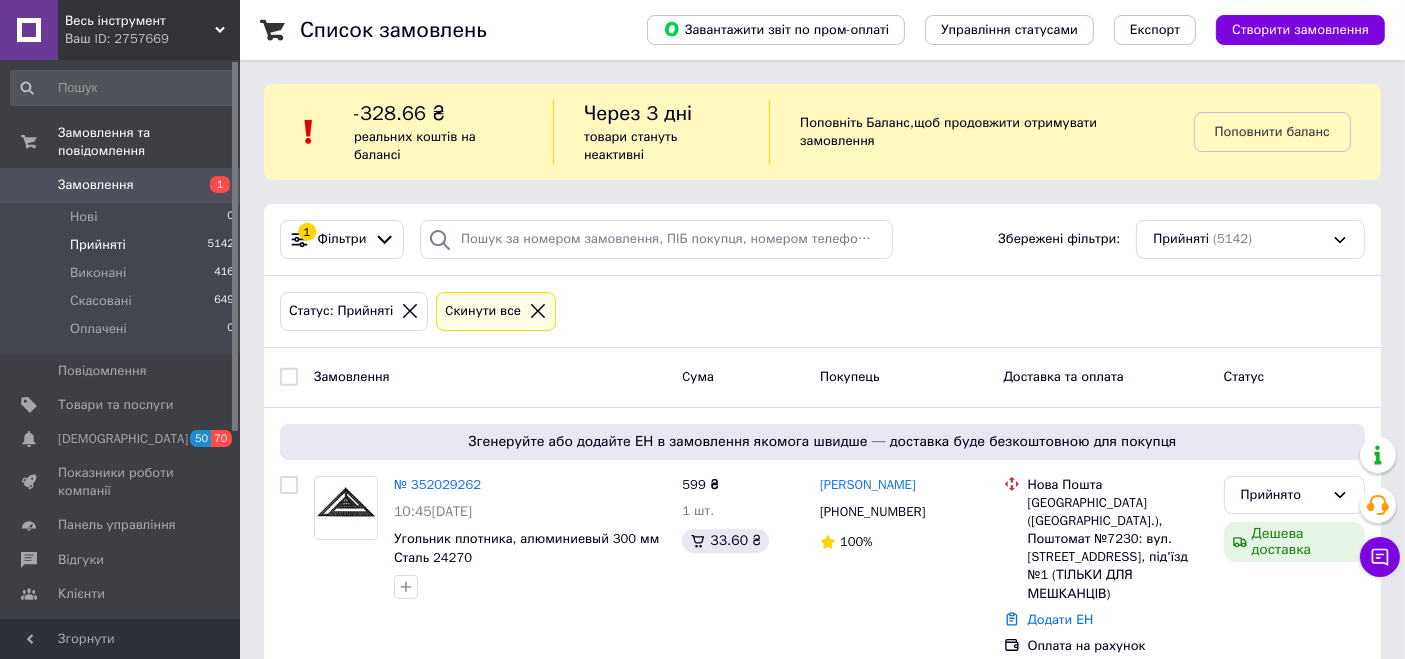 click on "Ваш ID: 2757669" at bounding box center (152, 39) 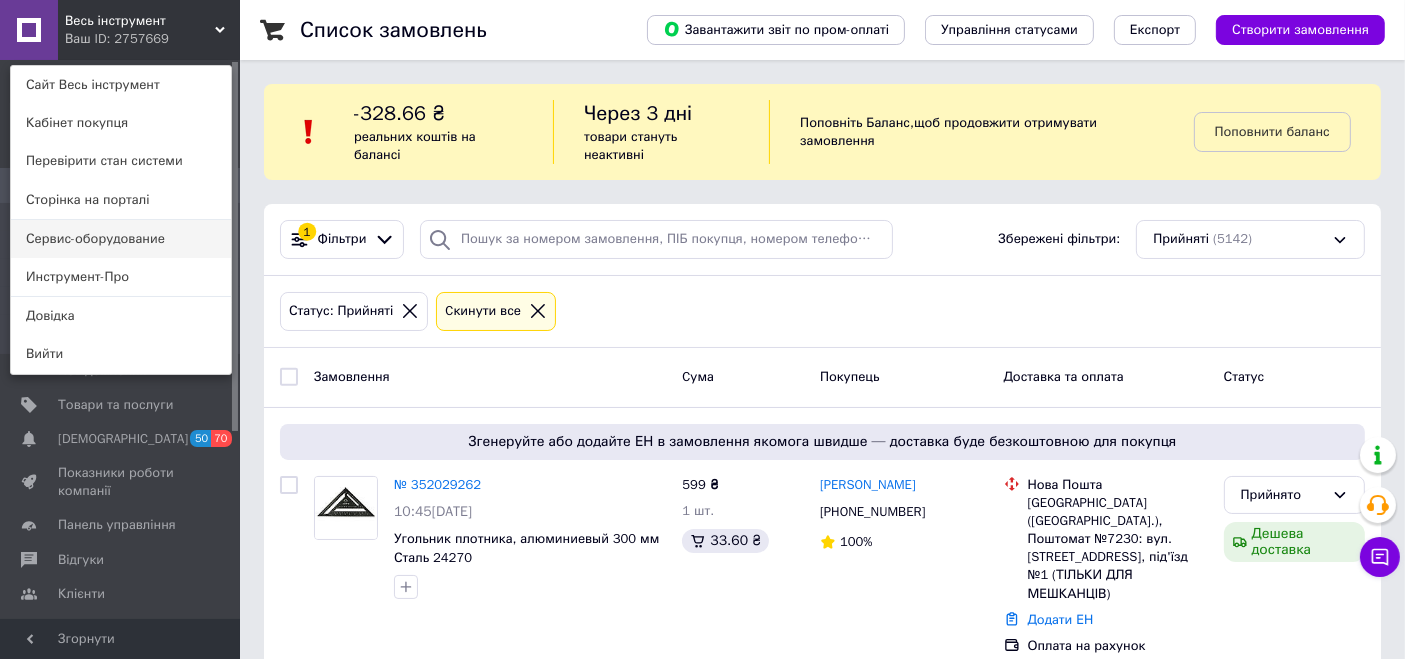 click on "Сервис-оборудование" at bounding box center (121, 239) 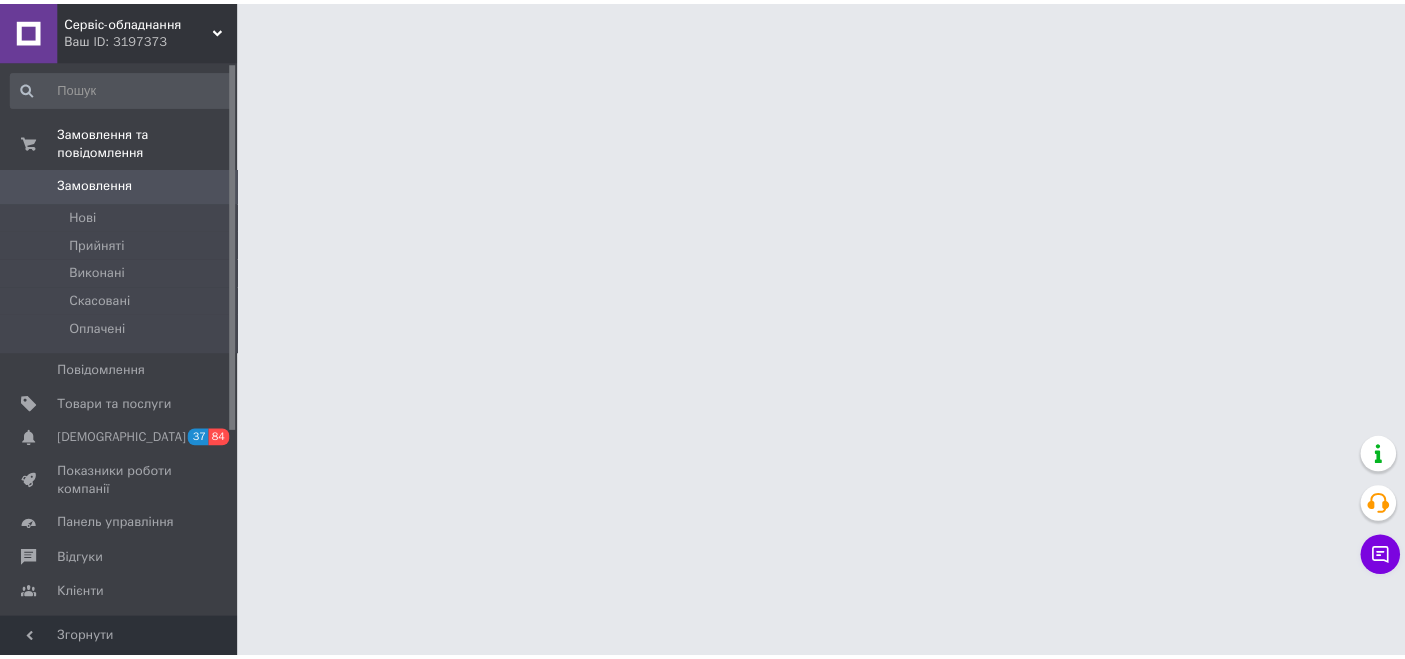 scroll, scrollTop: 0, scrollLeft: 0, axis: both 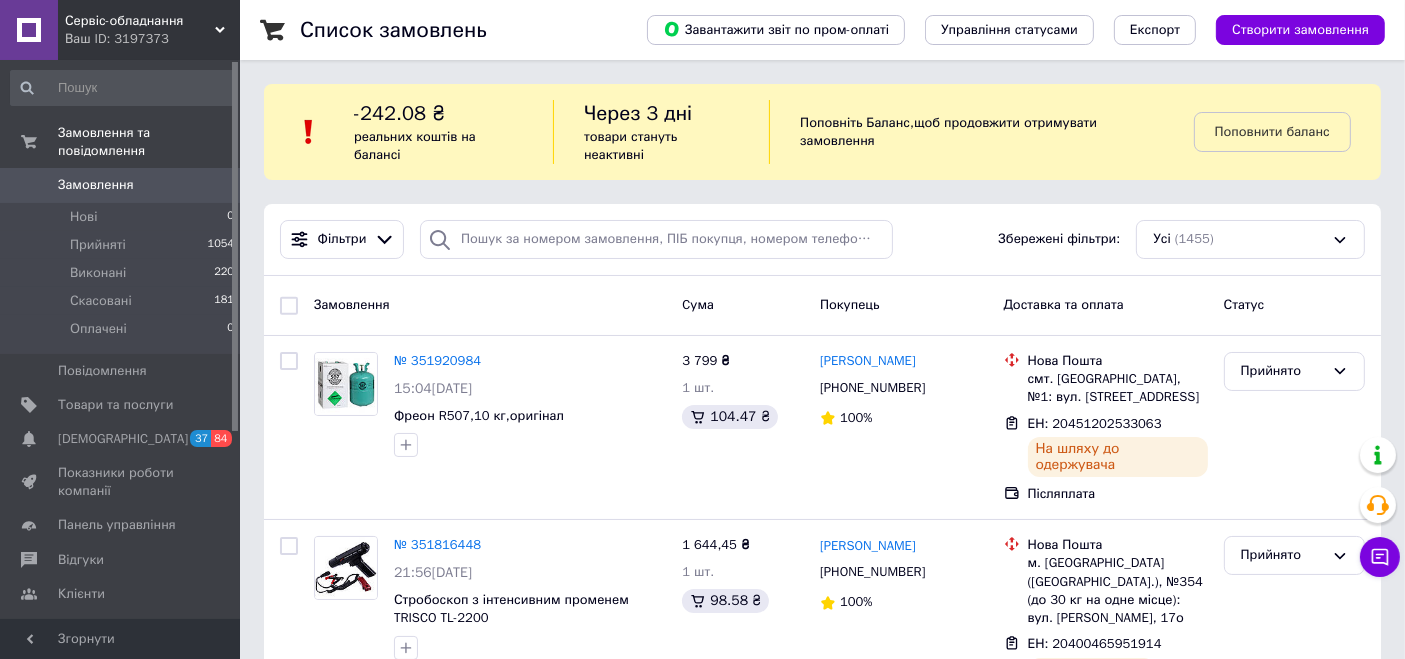 click on "Ваш ID: 3197373" at bounding box center [152, 39] 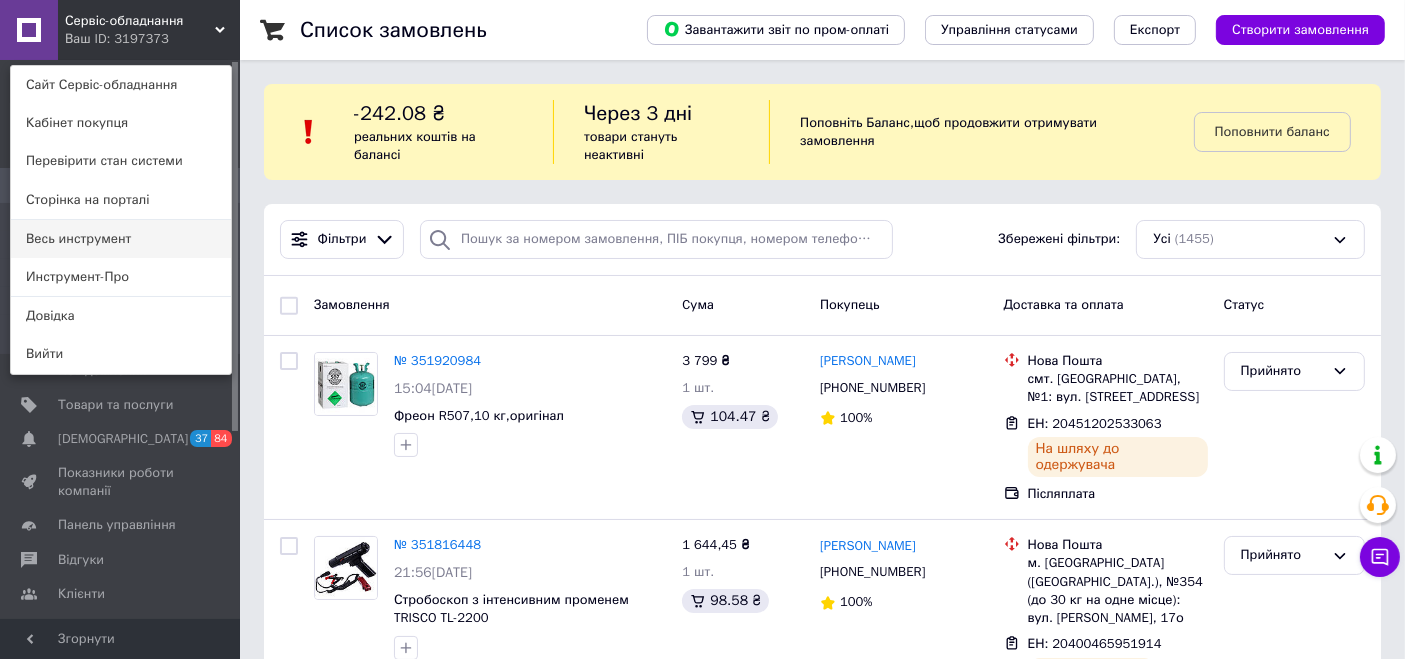 click on "Весь инструмент" at bounding box center (121, 239) 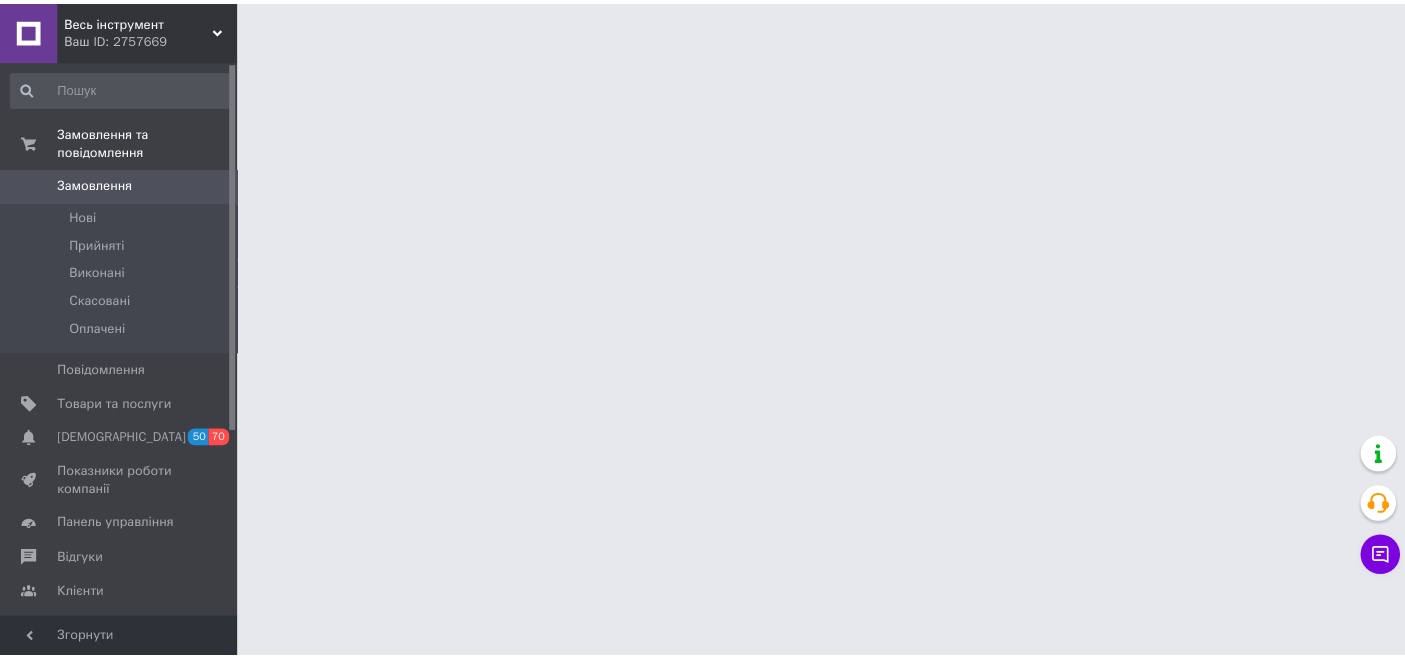 scroll, scrollTop: 0, scrollLeft: 0, axis: both 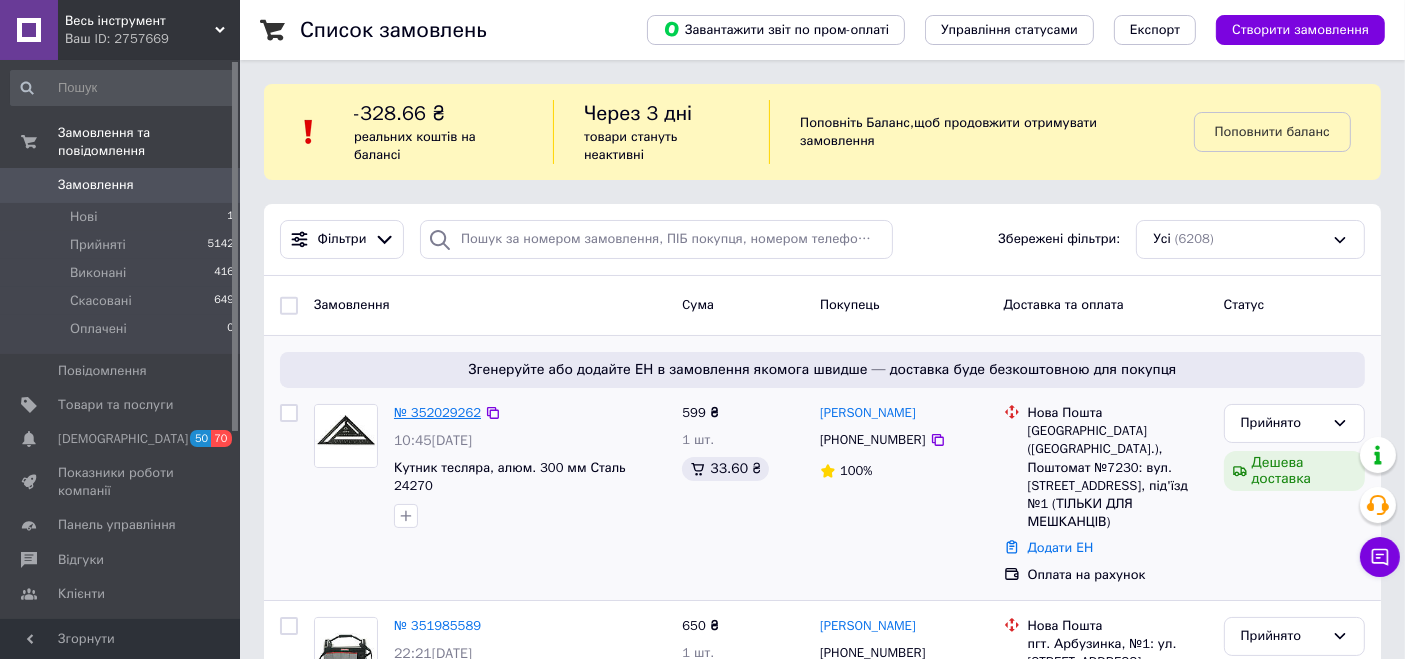 click on "№ 352029262" at bounding box center (437, 412) 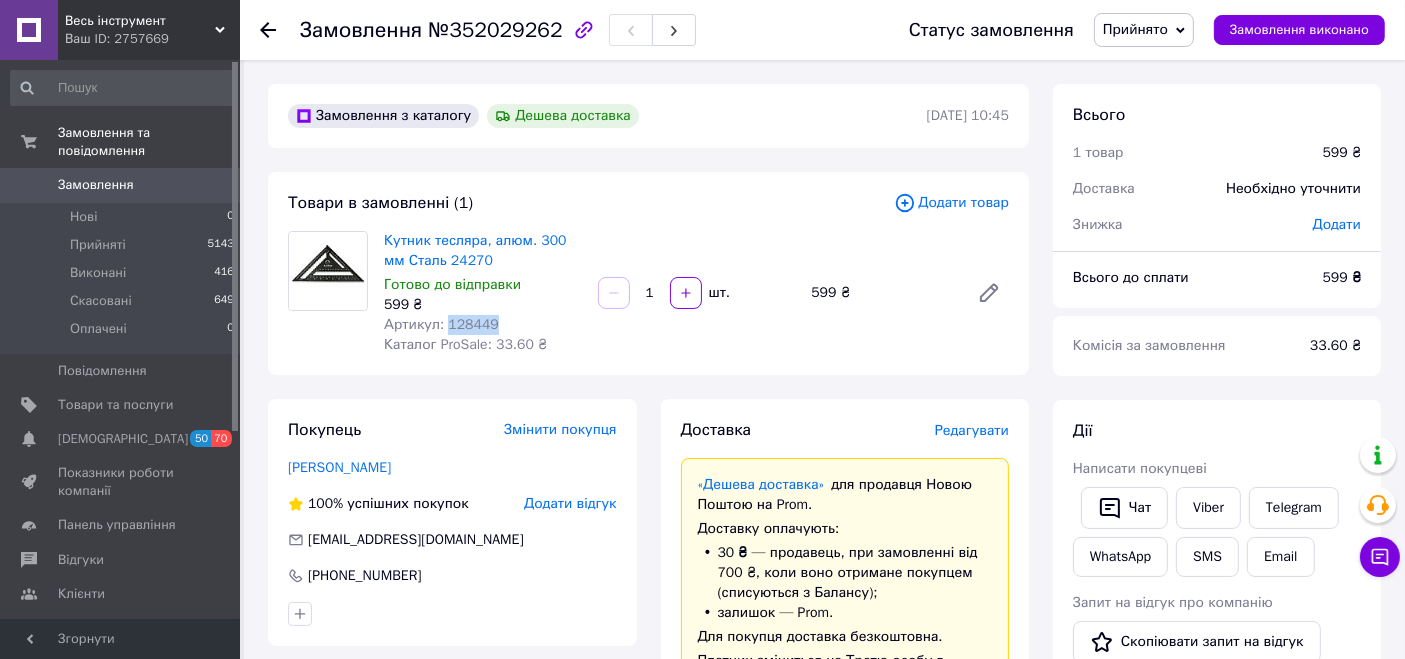 drag, startPoint x: 492, startPoint y: 324, endPoint x: 445, endPoint y: 324, distance: 47 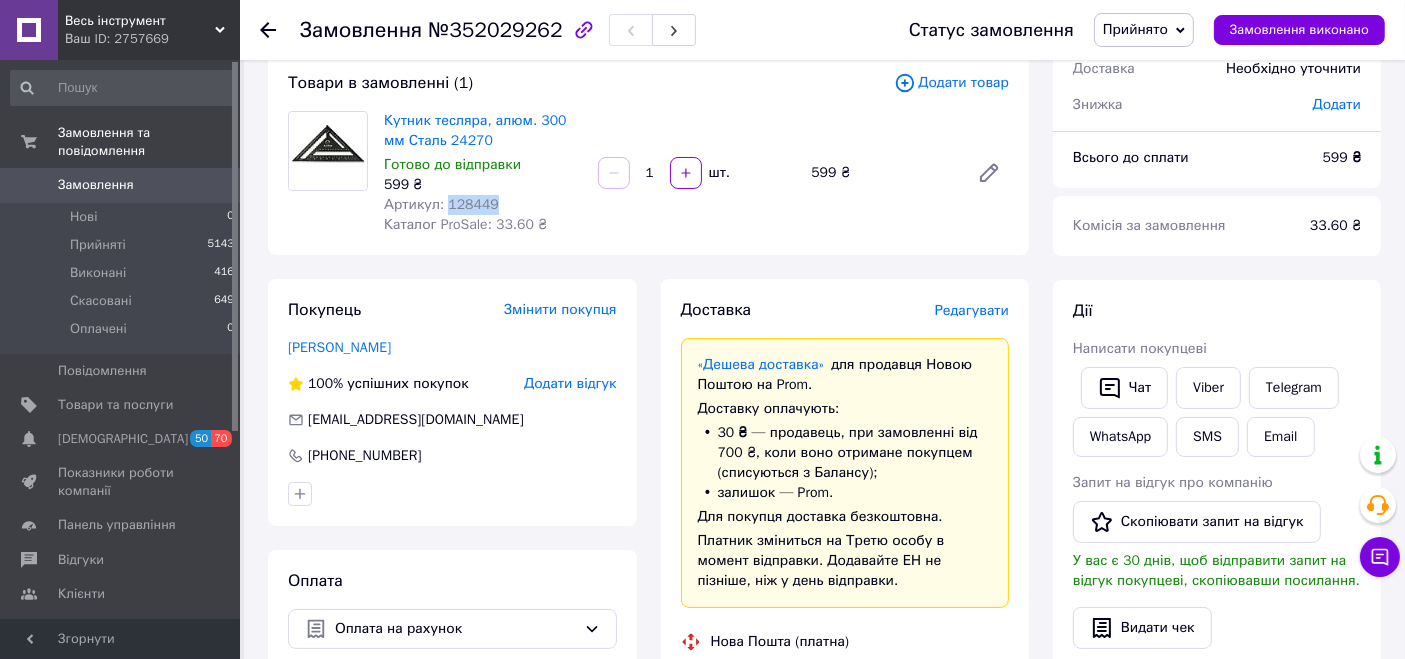 scroll, scrollTop: 0, scrollLeft: 0, axis: both 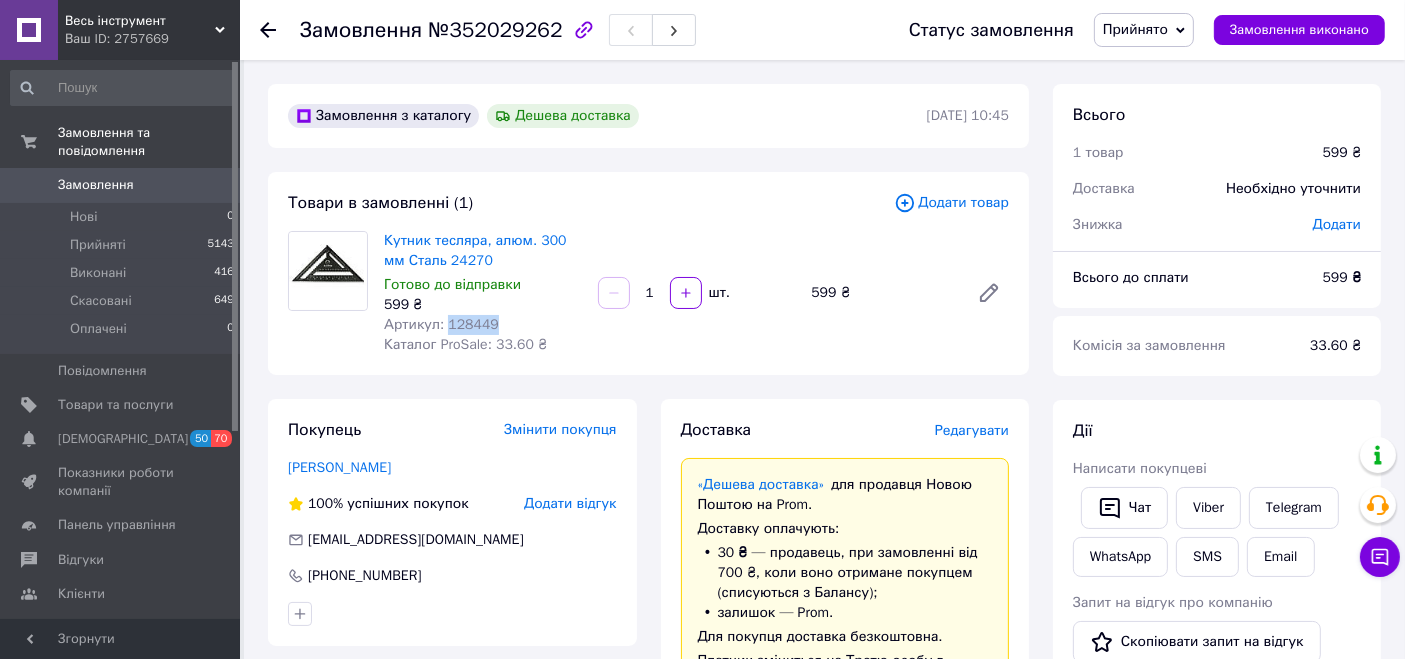 copy on "128449" 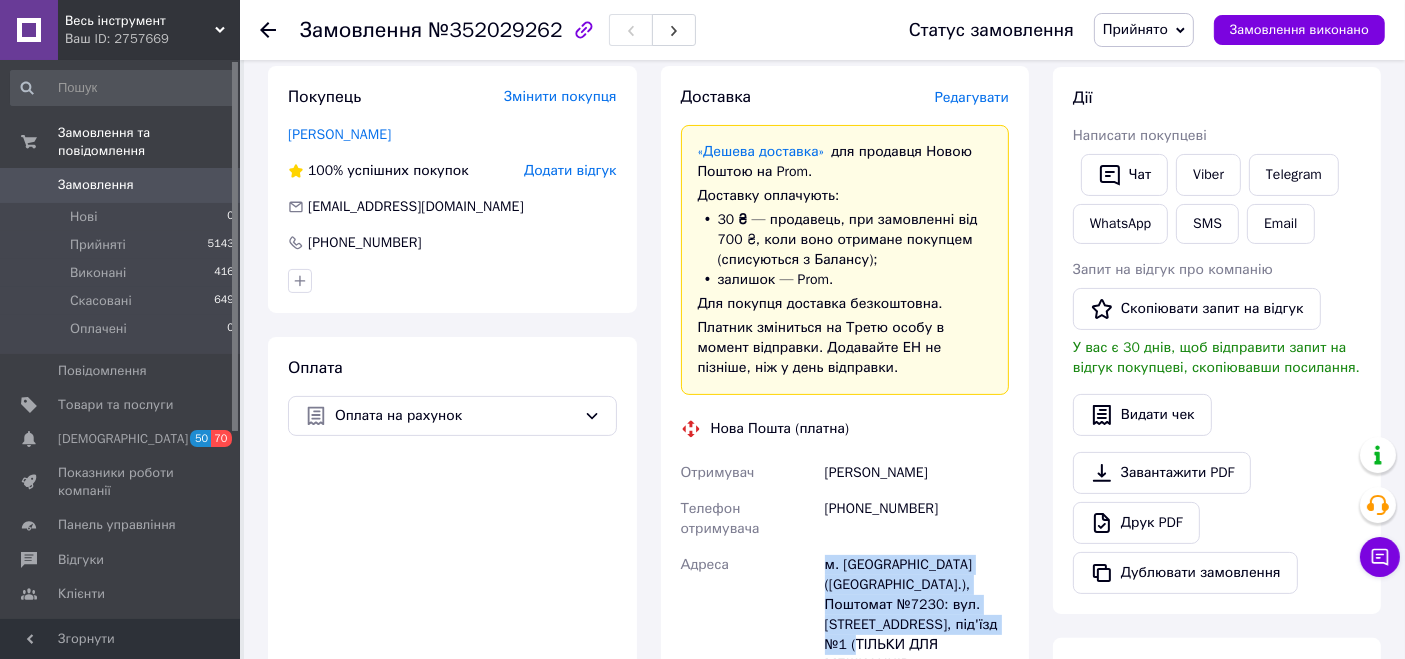 drag, startPoint x: 814, startPoint y: 546, endPoint x: 1003, endPoint y: 611, distance: 199.86496 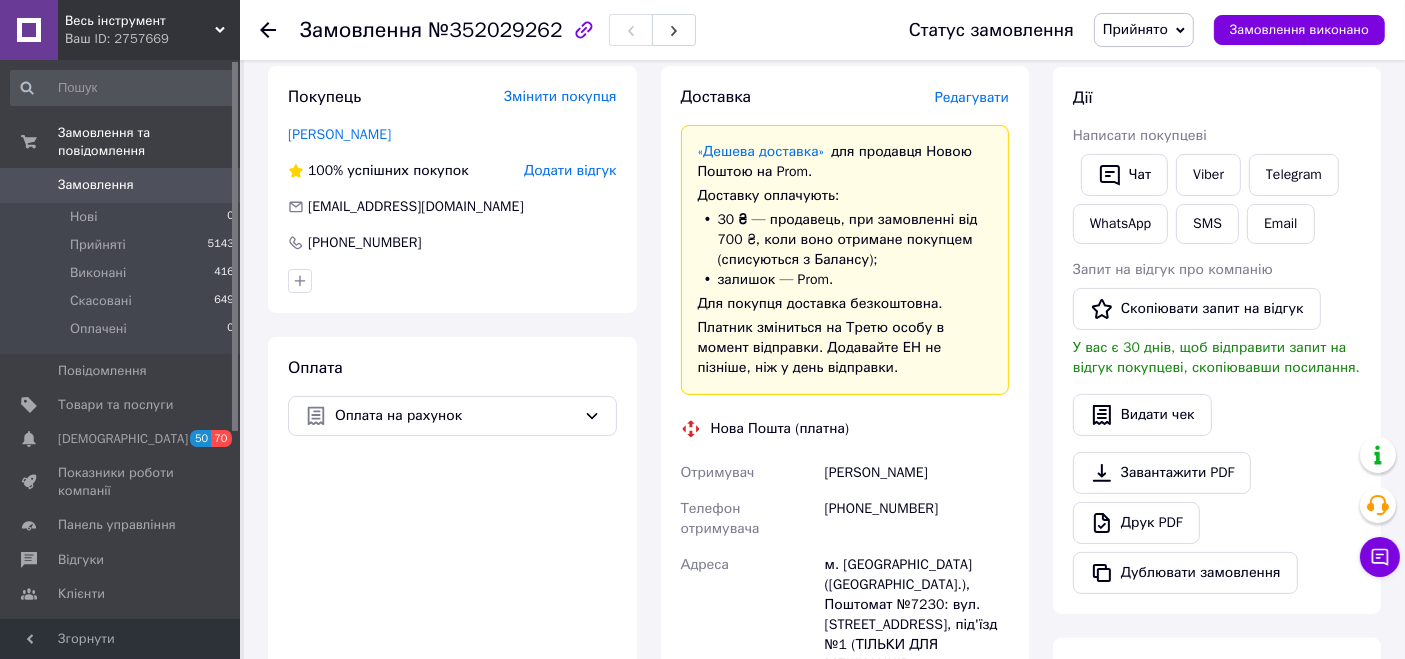 click on "+380683735798" at bounding box center [917, 519] 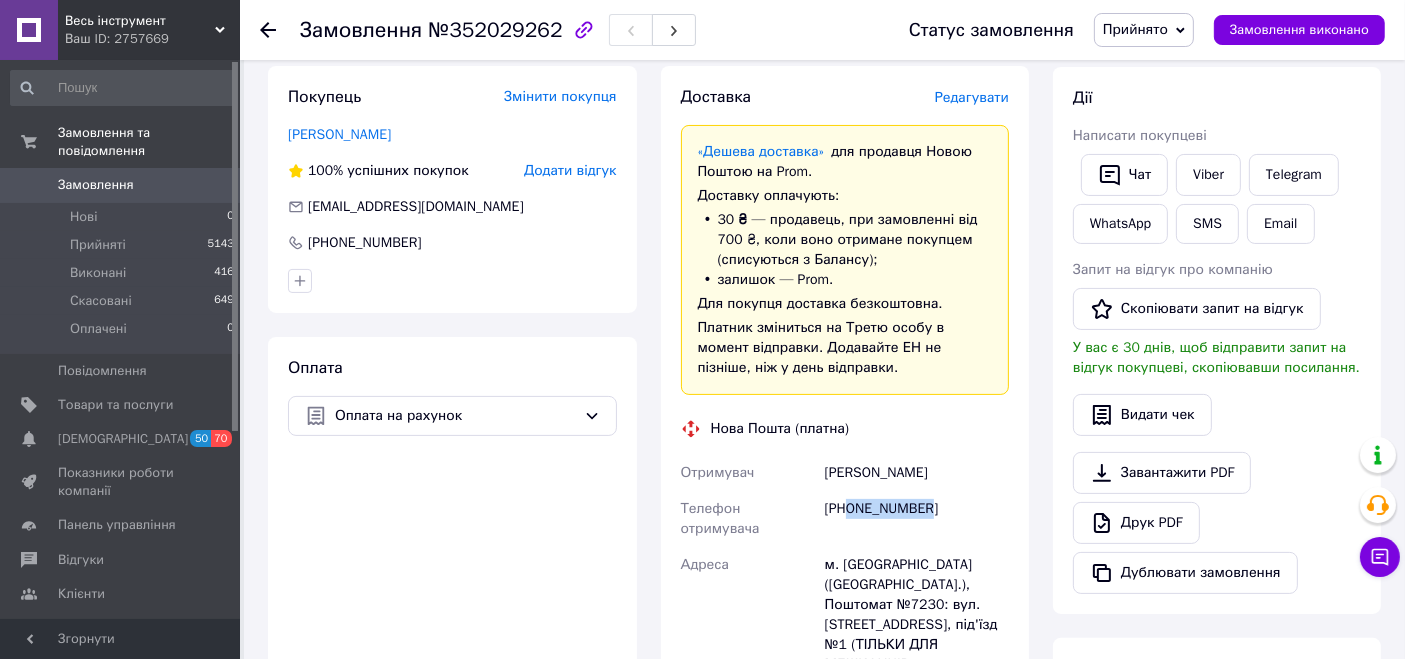 drag, startPoint x: 960, startPoint y: 498, endPoint x: 849, endPoint y: 510, distance: 111.64677 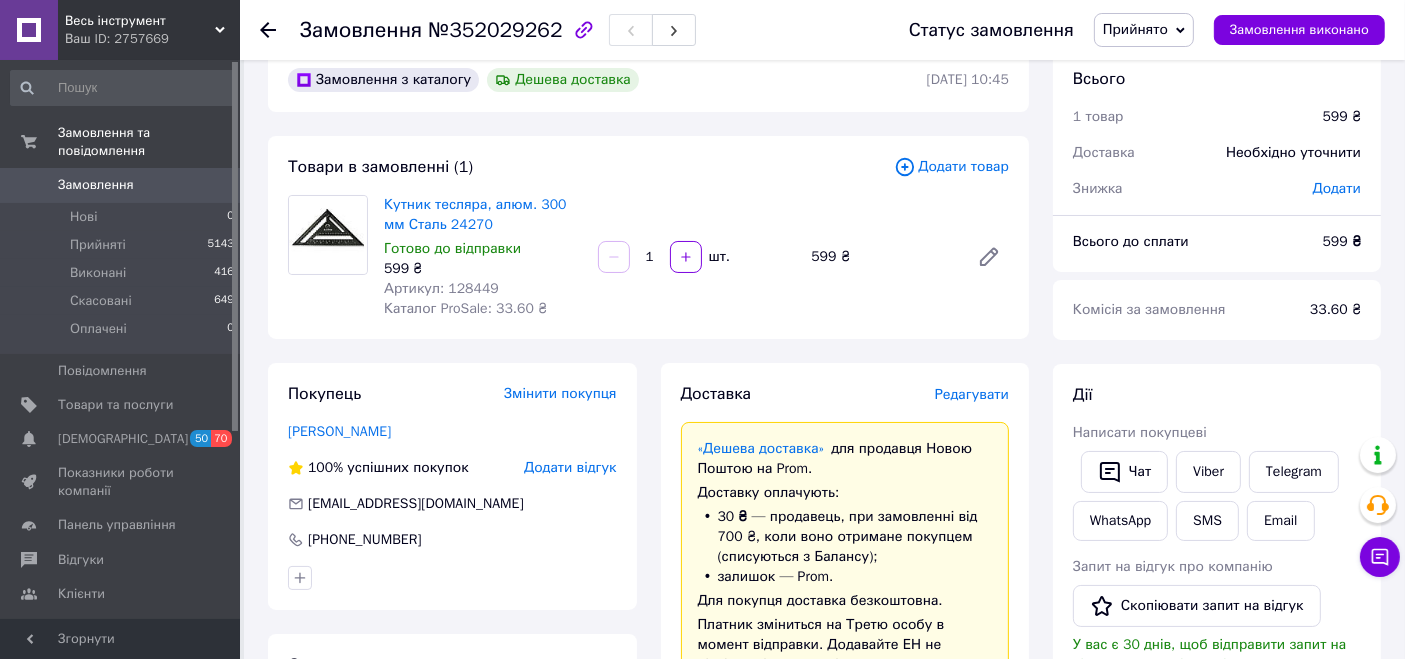 scroll, scrollTop: 0, scrollLeft: 0, axis: both 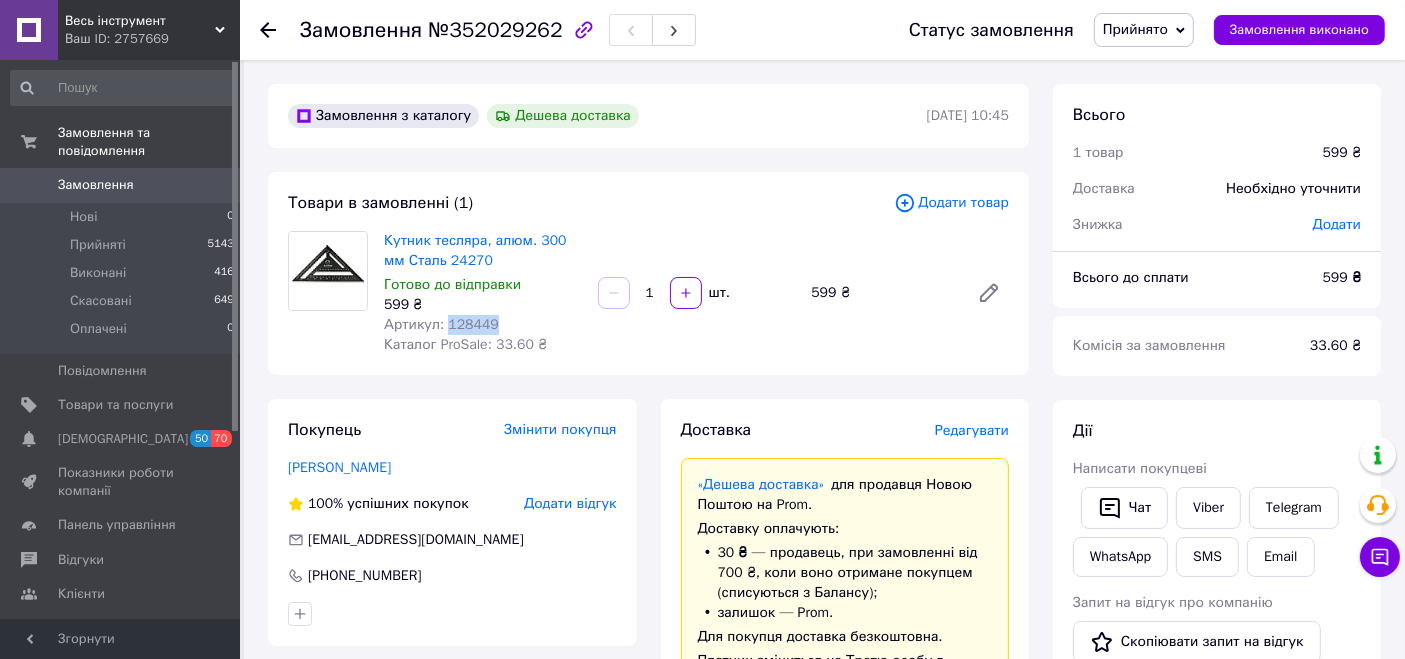 drag, startPoint x: 493, startPoint y: 326, endPoint x: 442, endPoint y: 315, distance: 52.17279 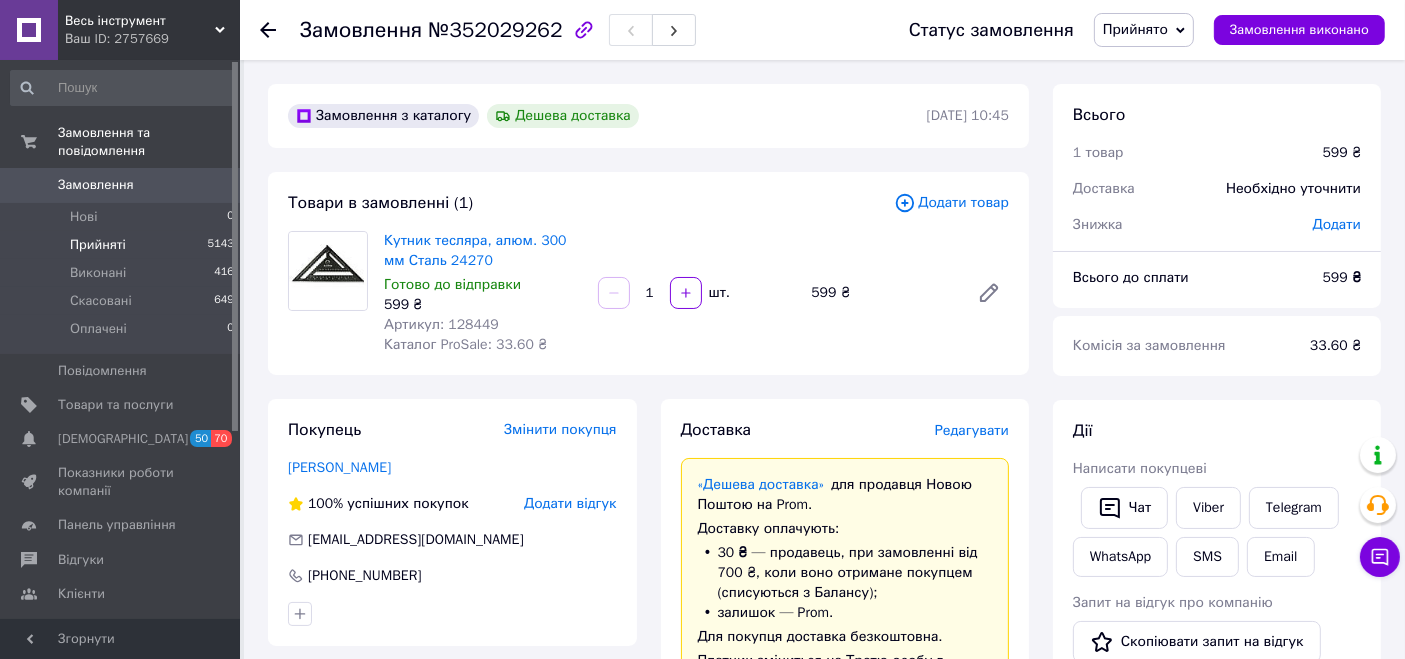click on "Прийняті 5143" at bounding box center (123, 245) 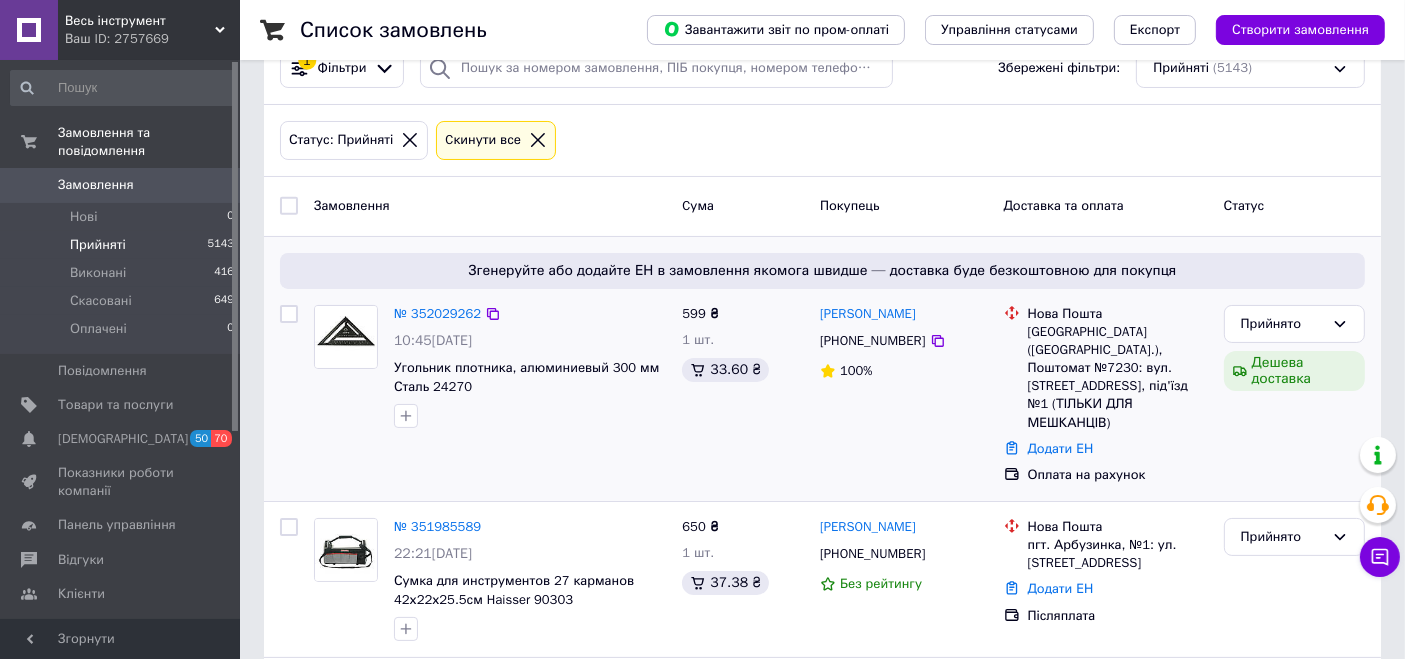 scroll, scrollTop: 222, scrollLeft: 0, axis: vertical 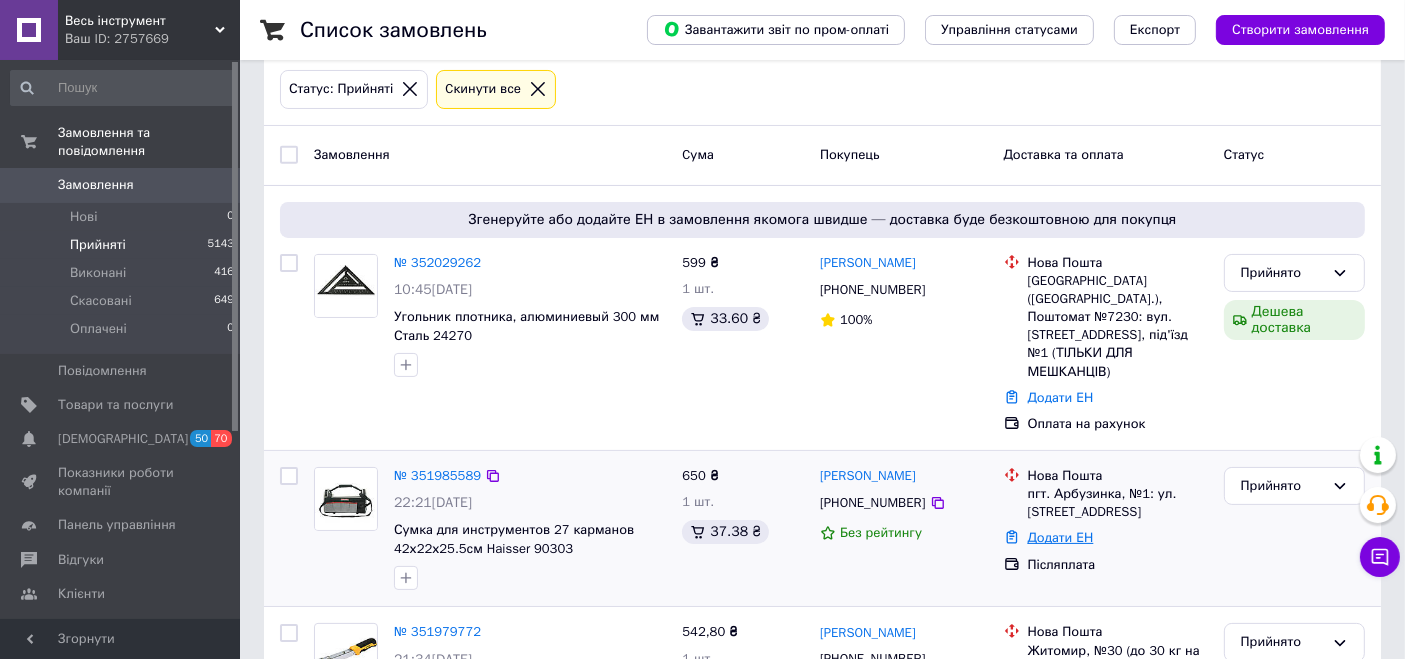 click on "Додати ЕН" at bounding box center [1061, 537] 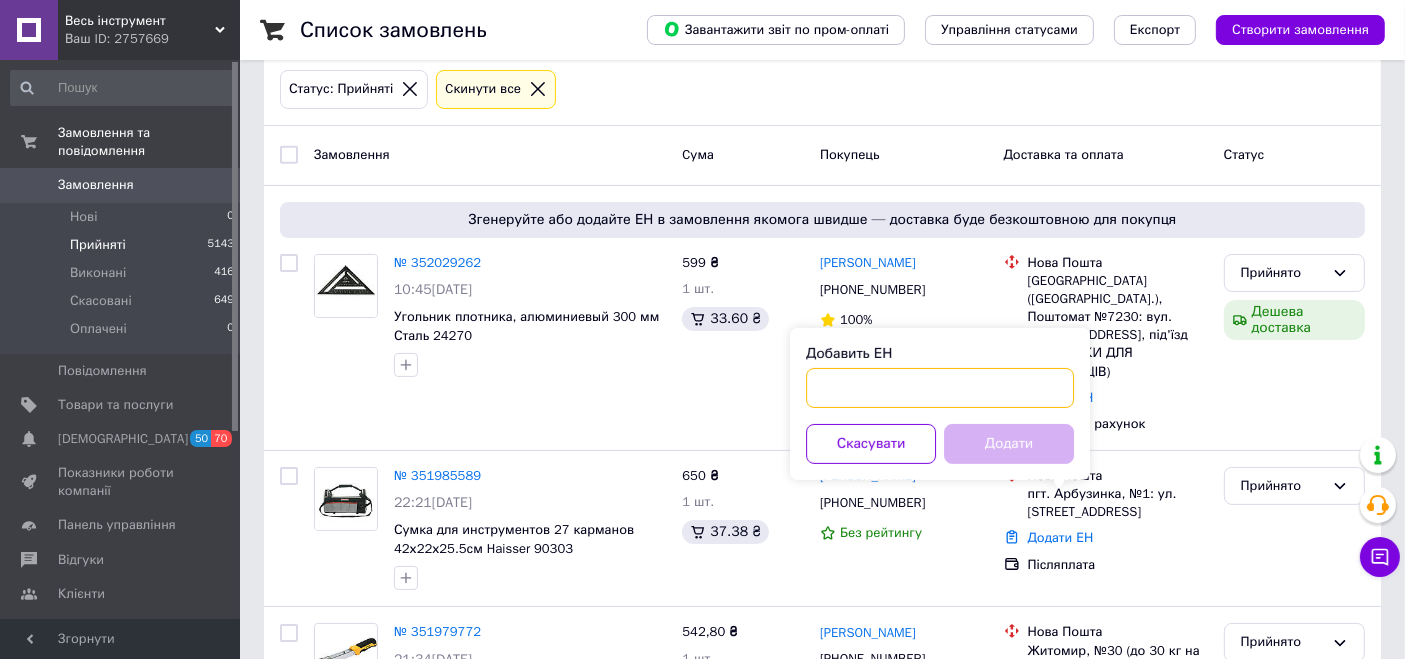 click on "Добавить ЕН" at bounding box center (940, 388) 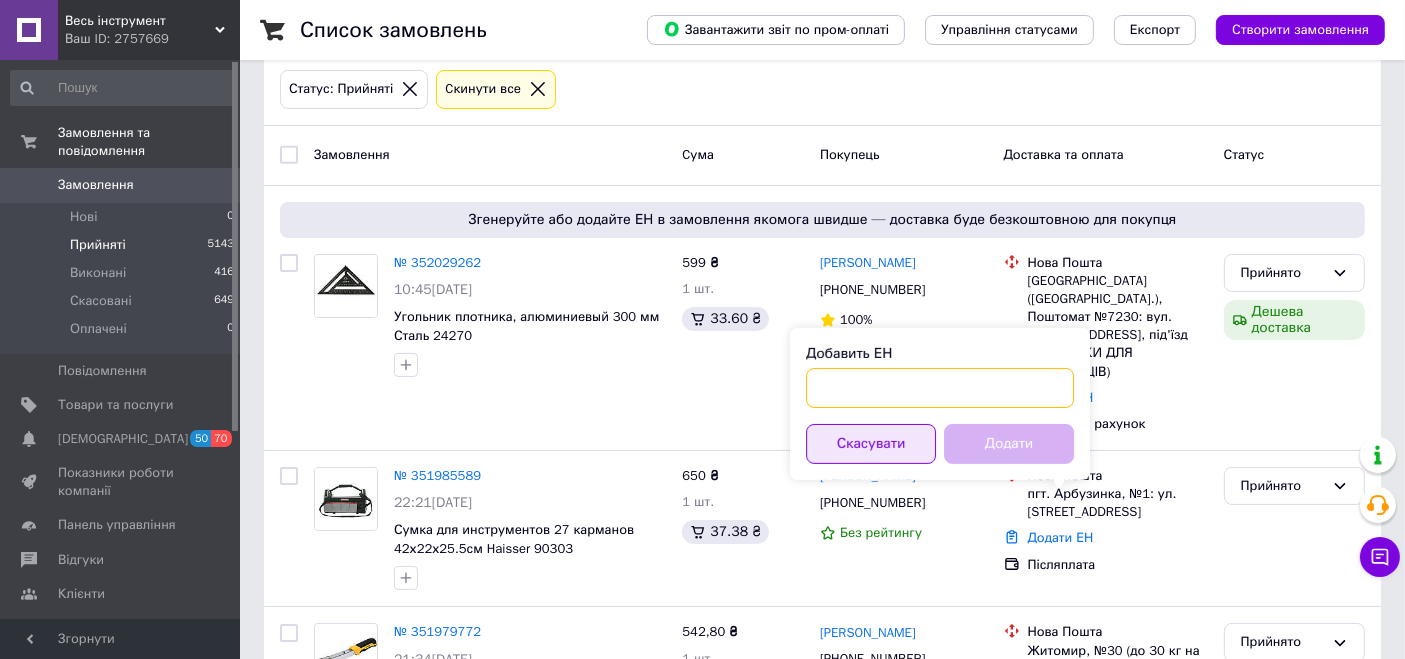 paste on "20451202863720" 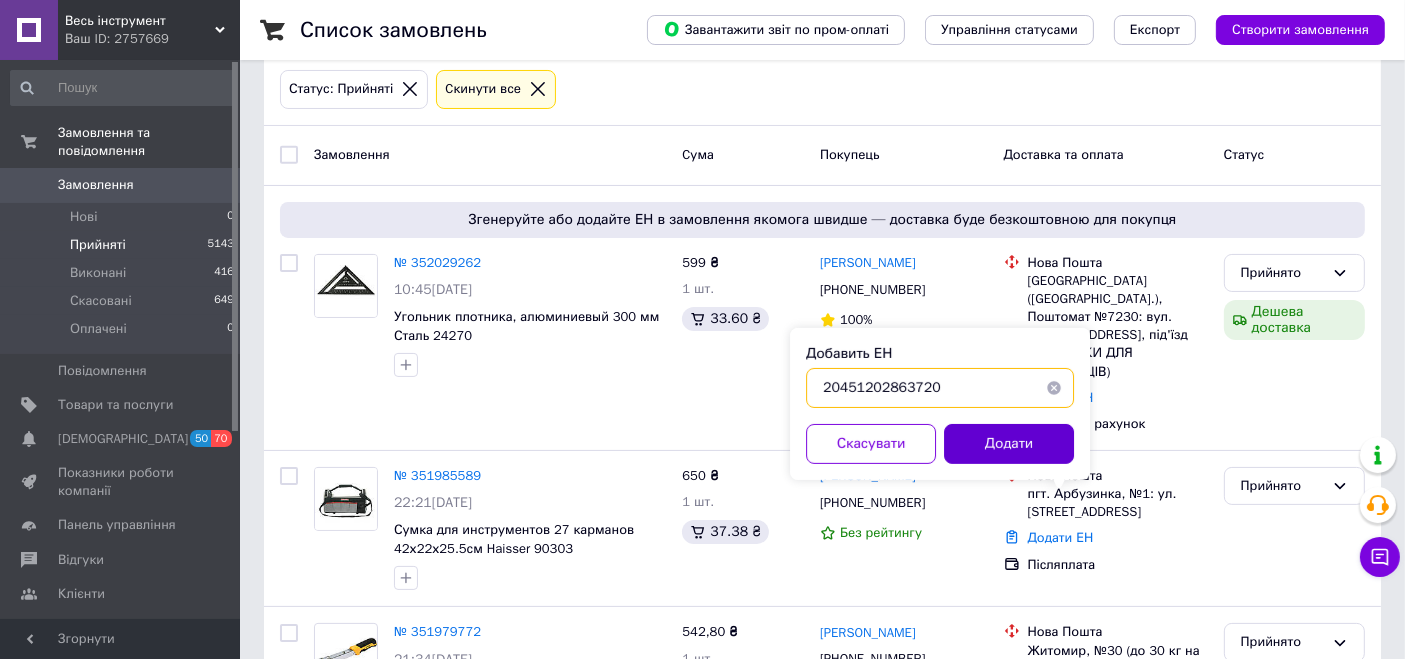type on "20451202863720" 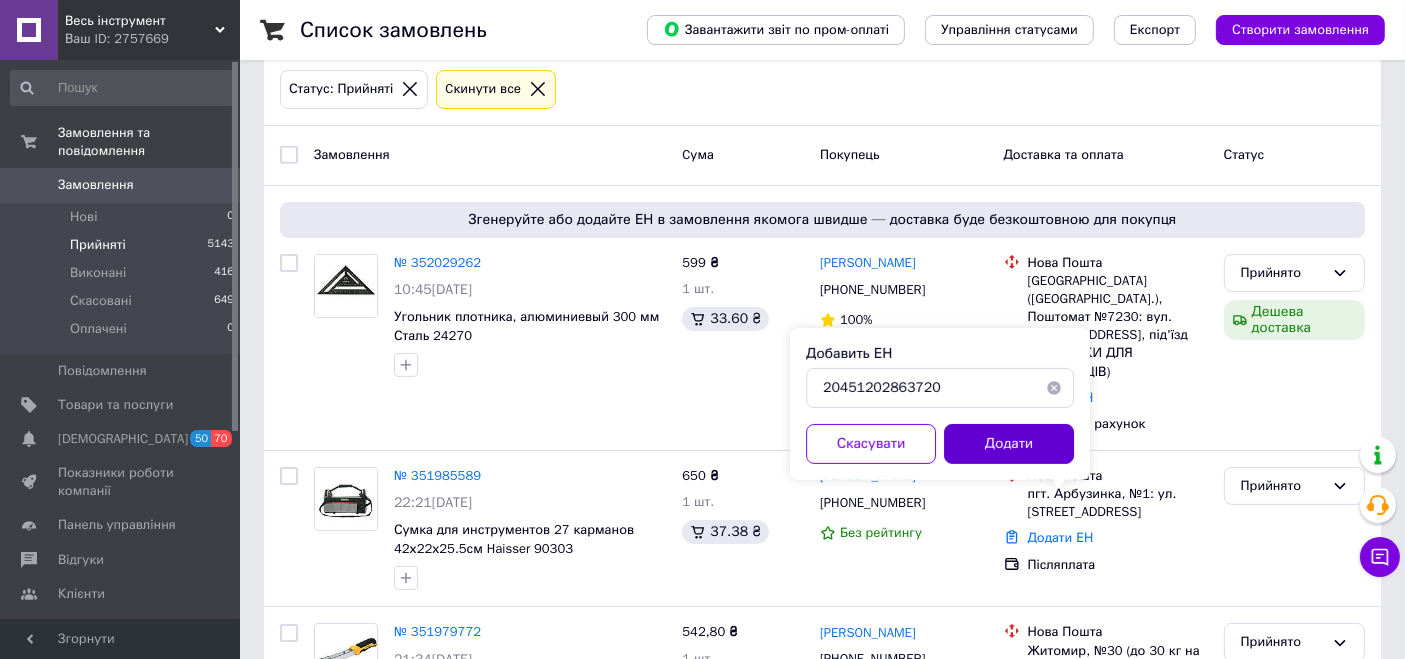 click on "Додати" at bounding box center (1009, 444) 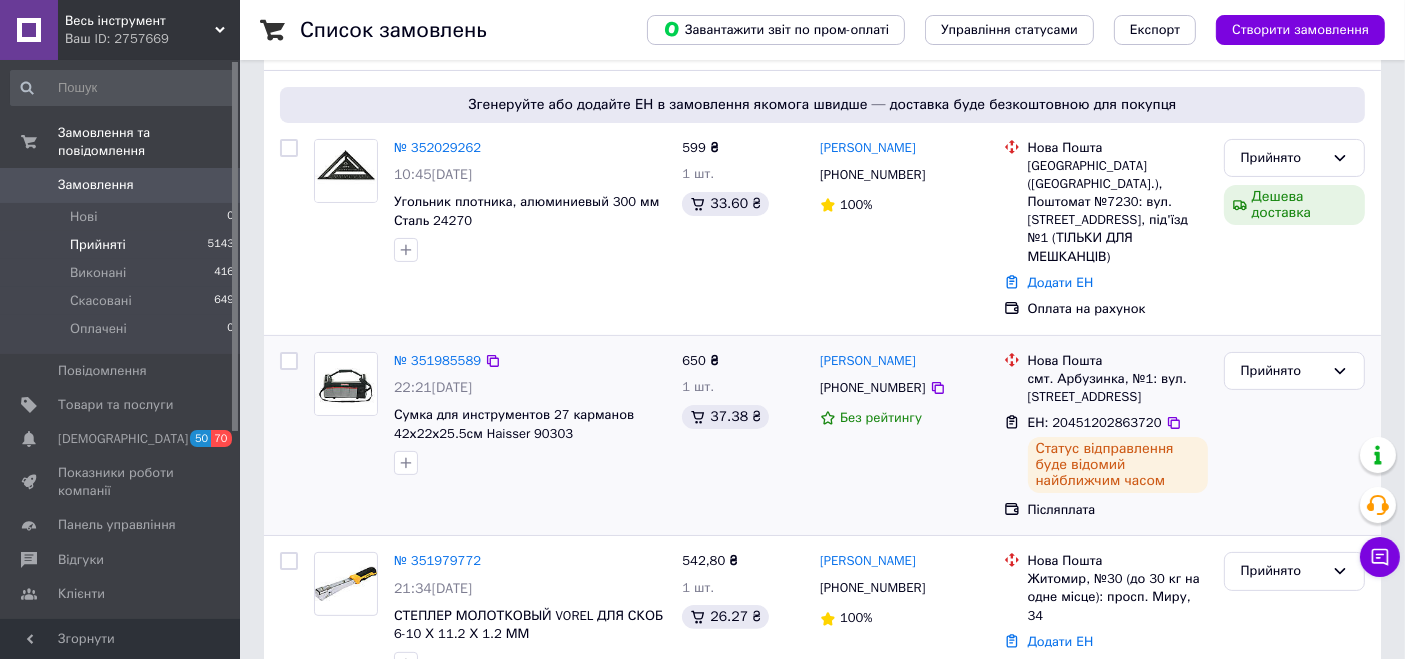 scroll, scrollTop: 444, scrollLeft: 0, axis: vertical 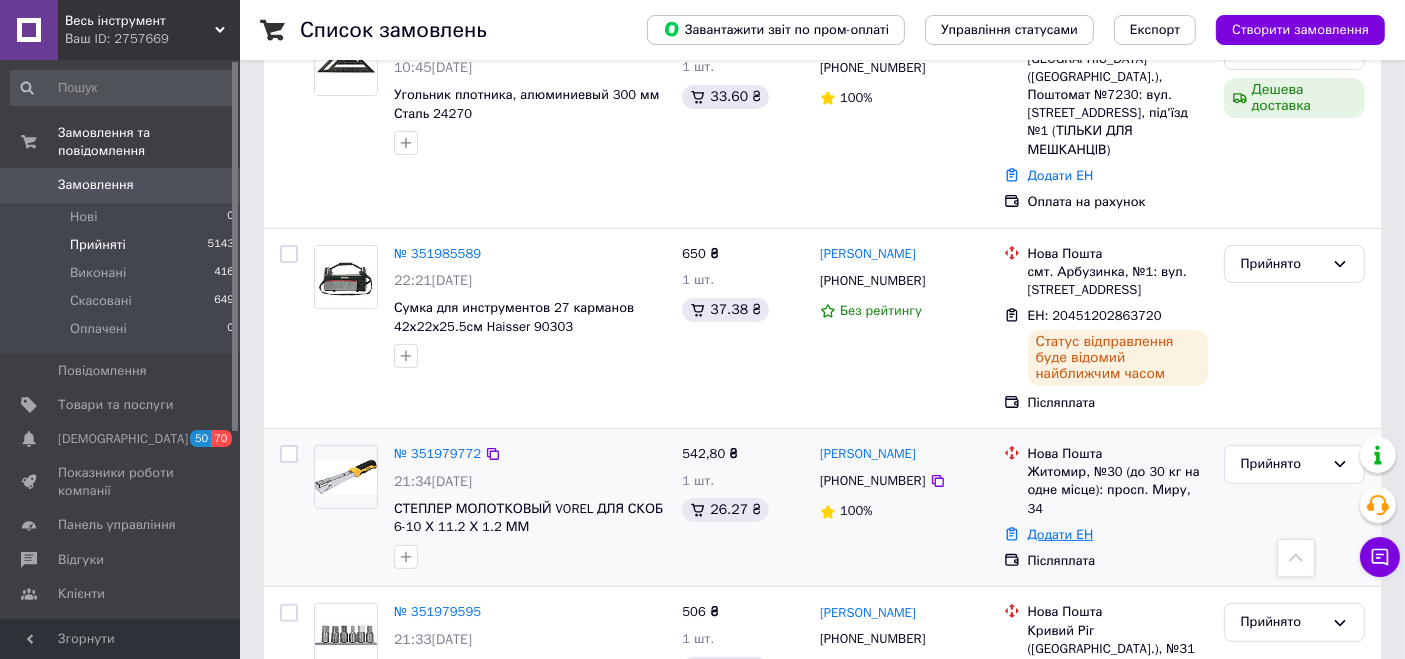 click on "Додати ЕН" at bounding box center (1061, 534) 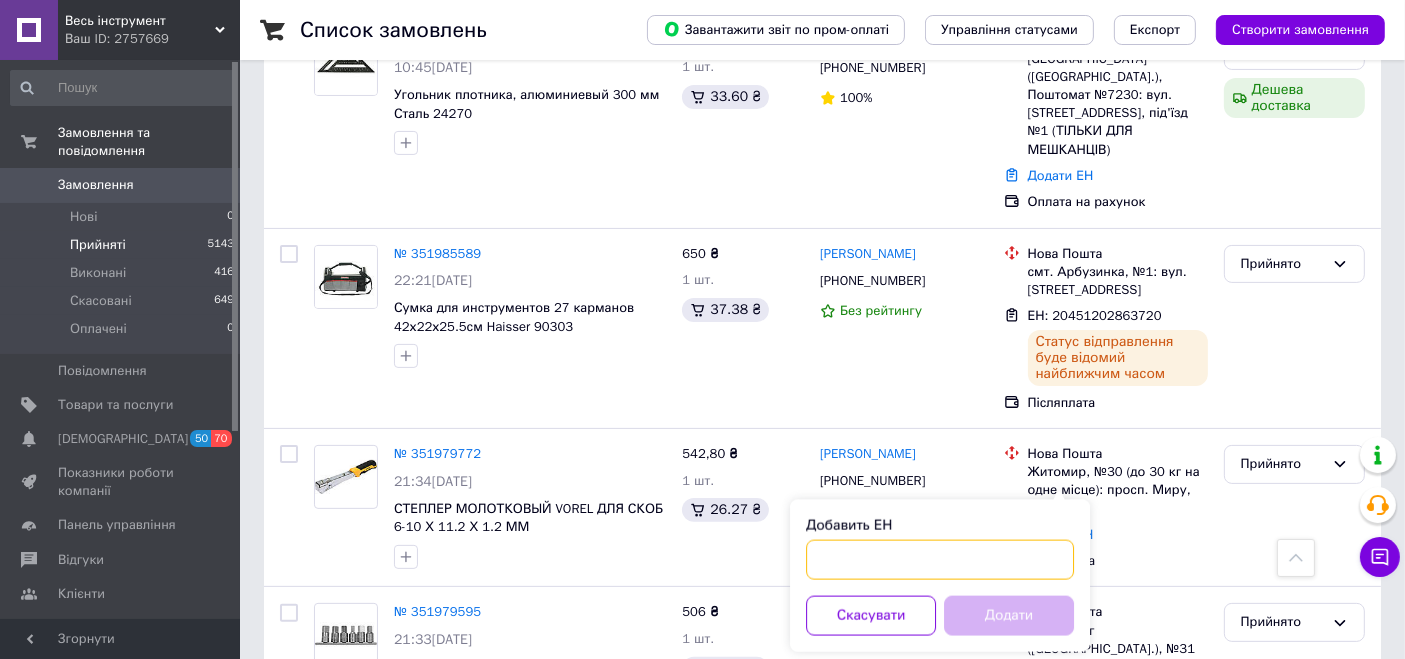 click on "Добавить ЕН" at bounding box center (940, 560) 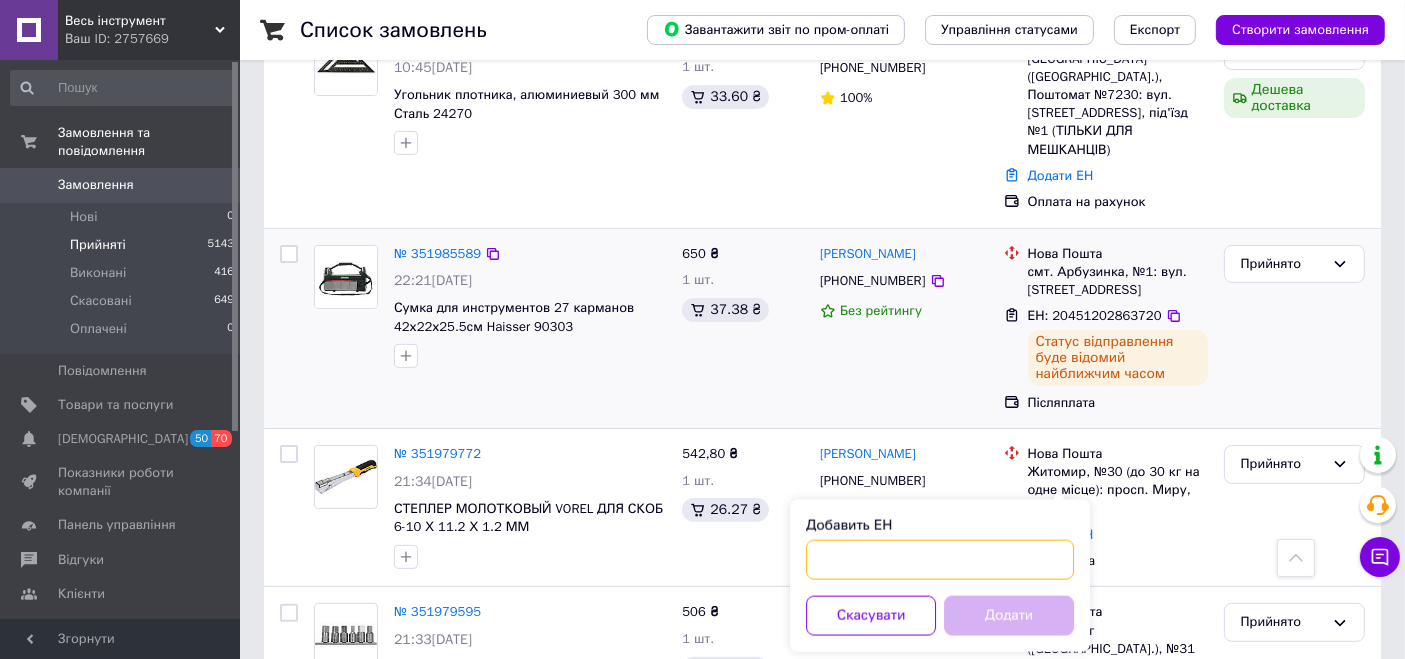 paste on "20451202870582" 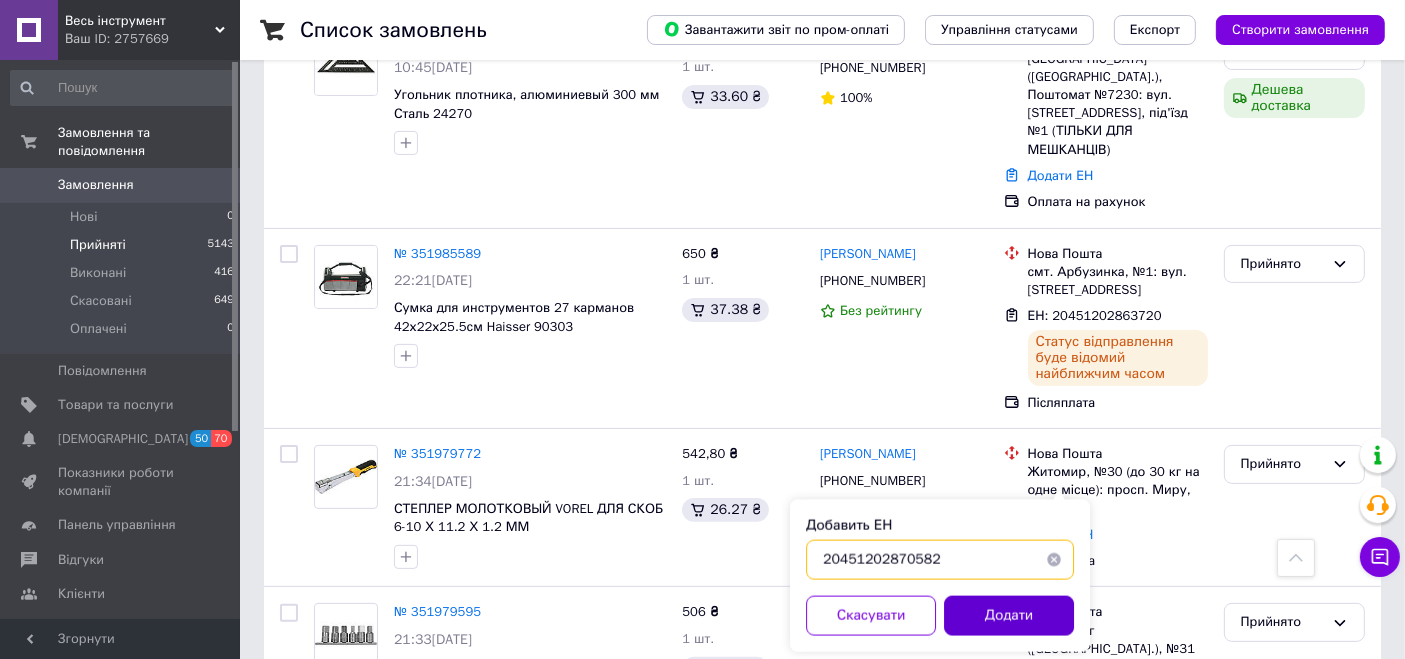type on "20451202870582" 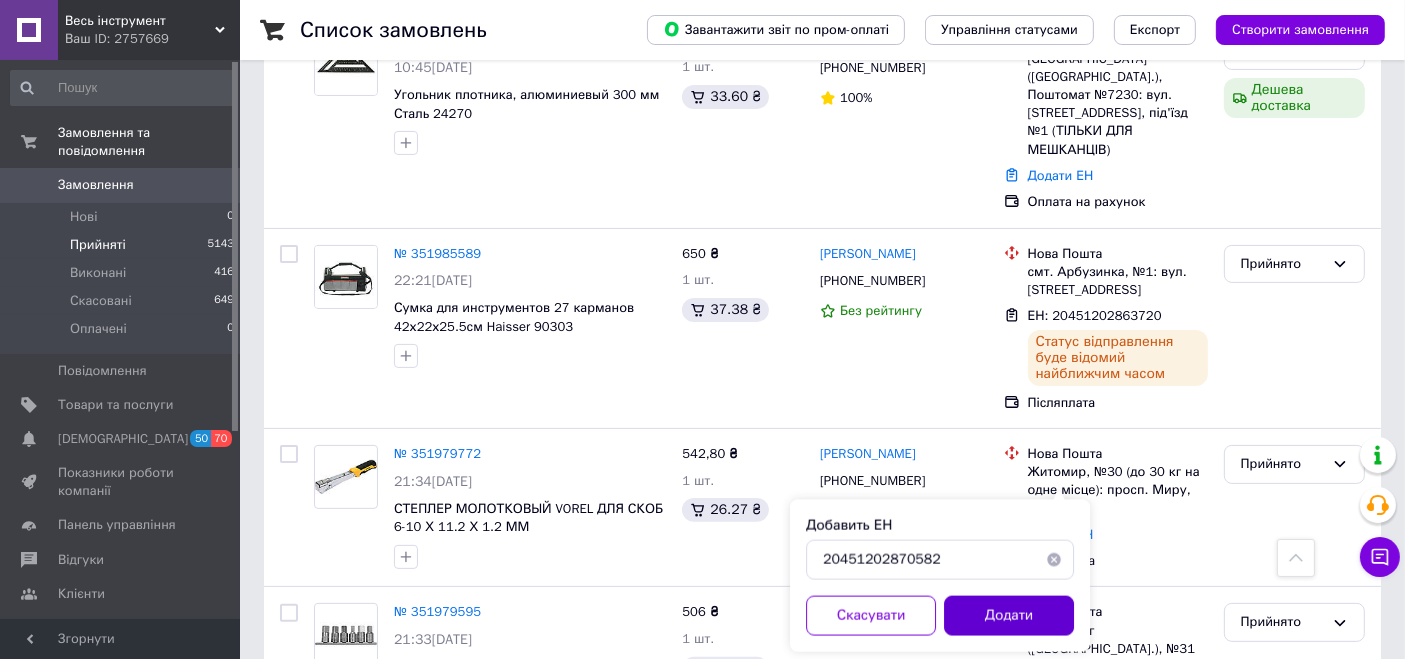 click on "Додати" at bounding box center [1009, 616] 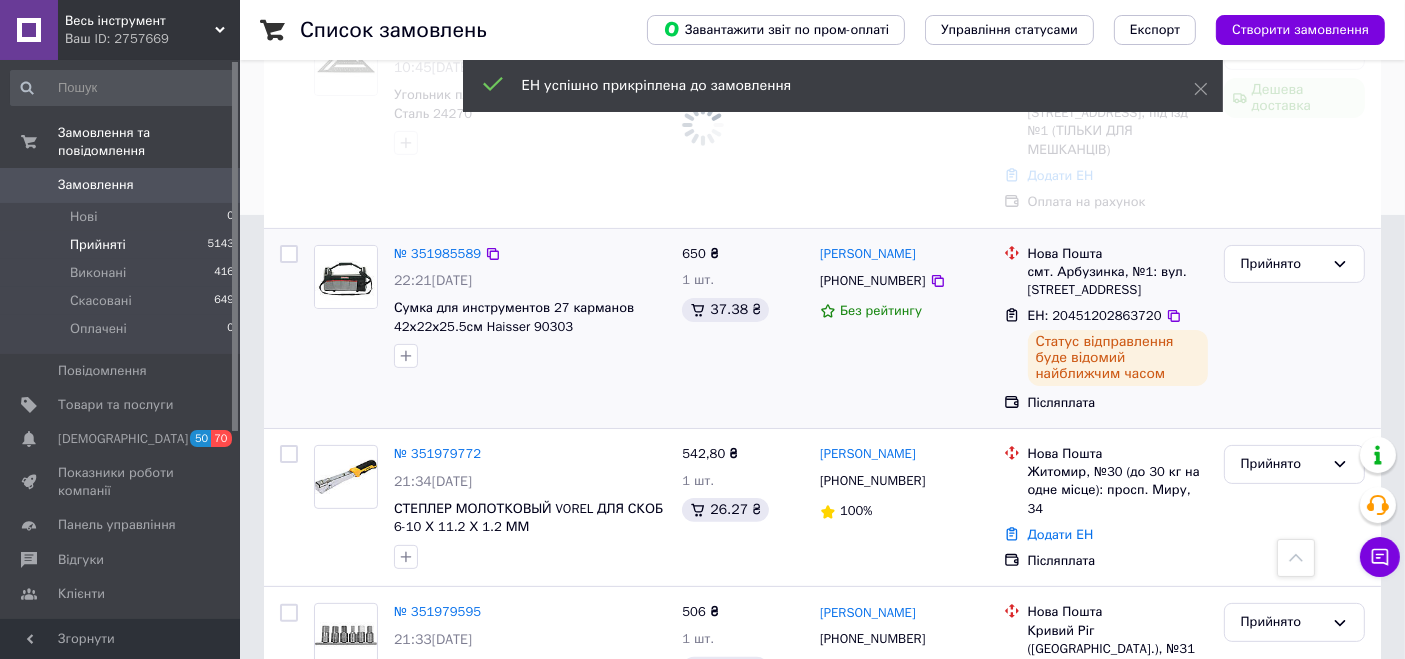 scroll, scrollTop: 666, scrollLeft: 0, axis: vertical 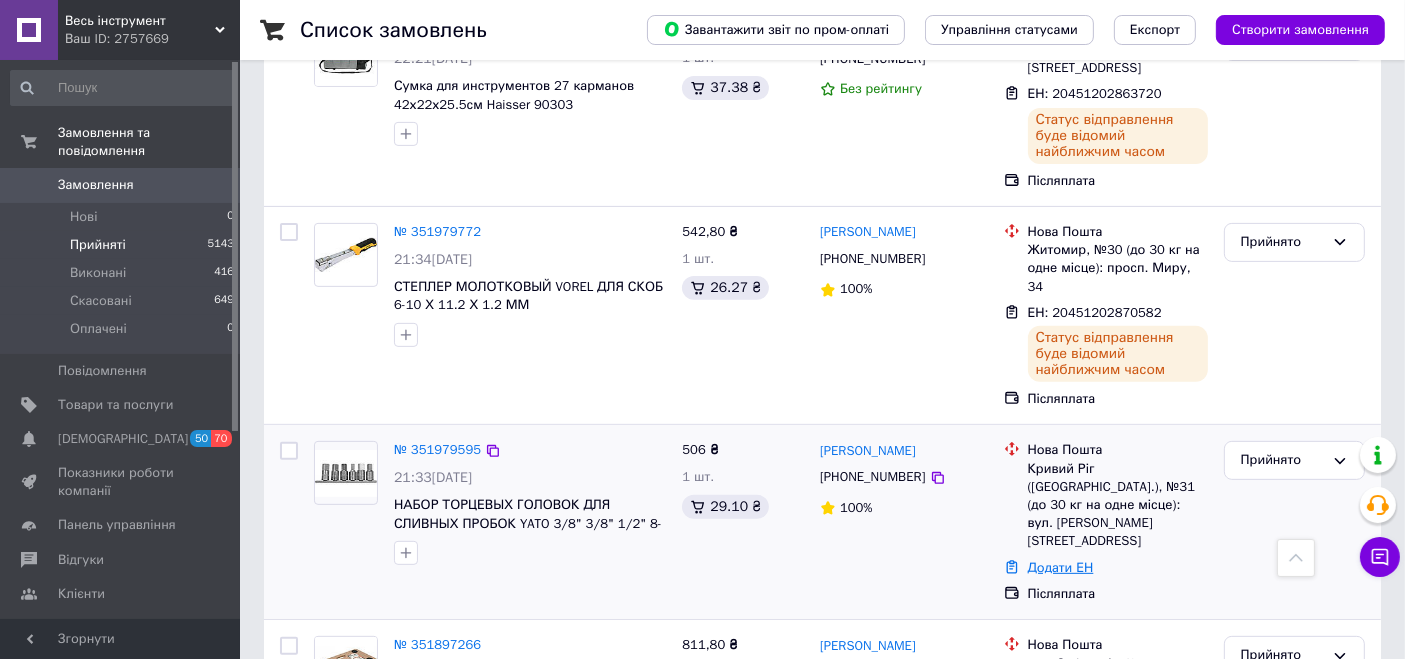 click on "Додати ЕН" at bounding box center [1061, 567] 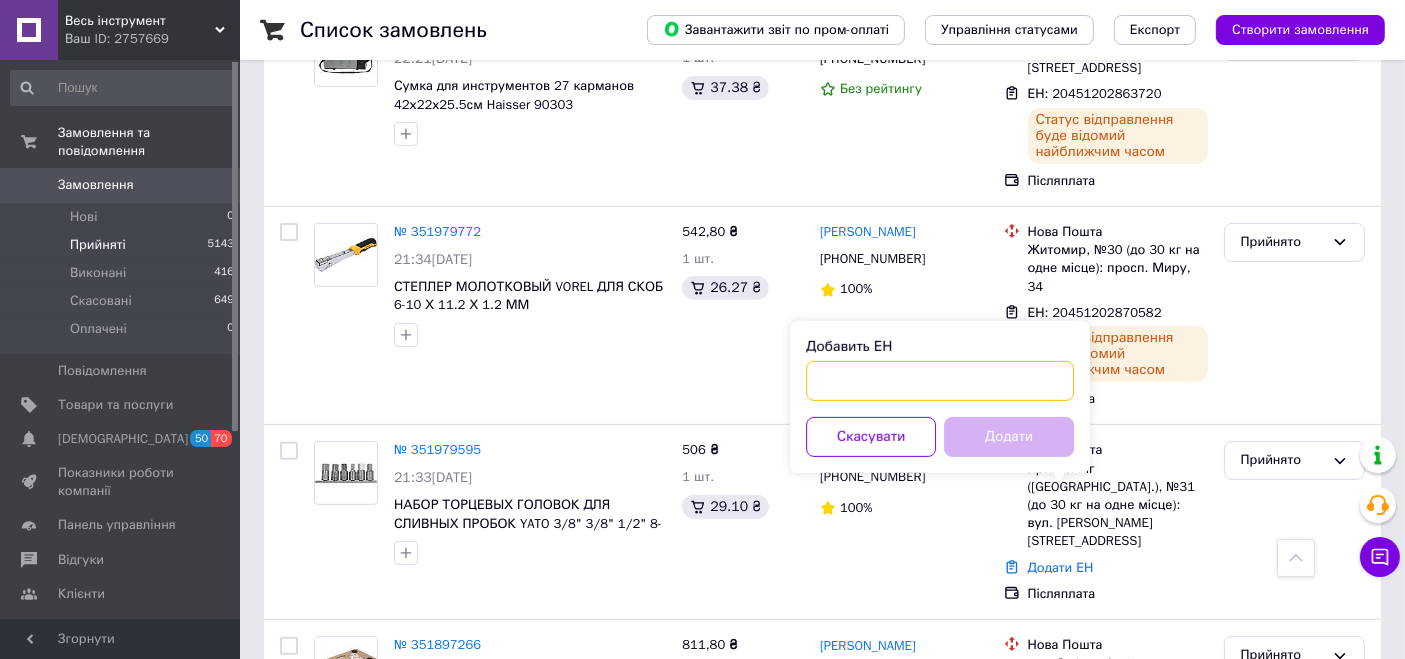 click on "Добавить ЕН" at bounding box center [940, 381] 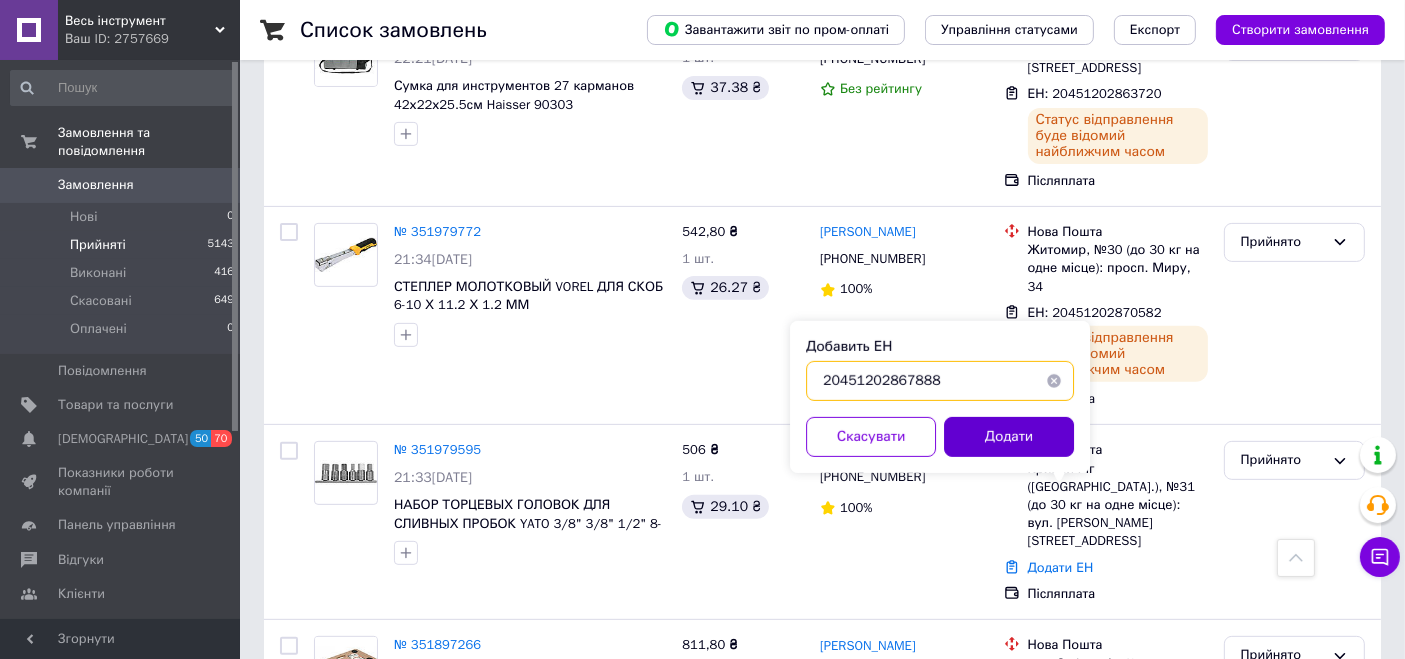 type on "20451202867888" 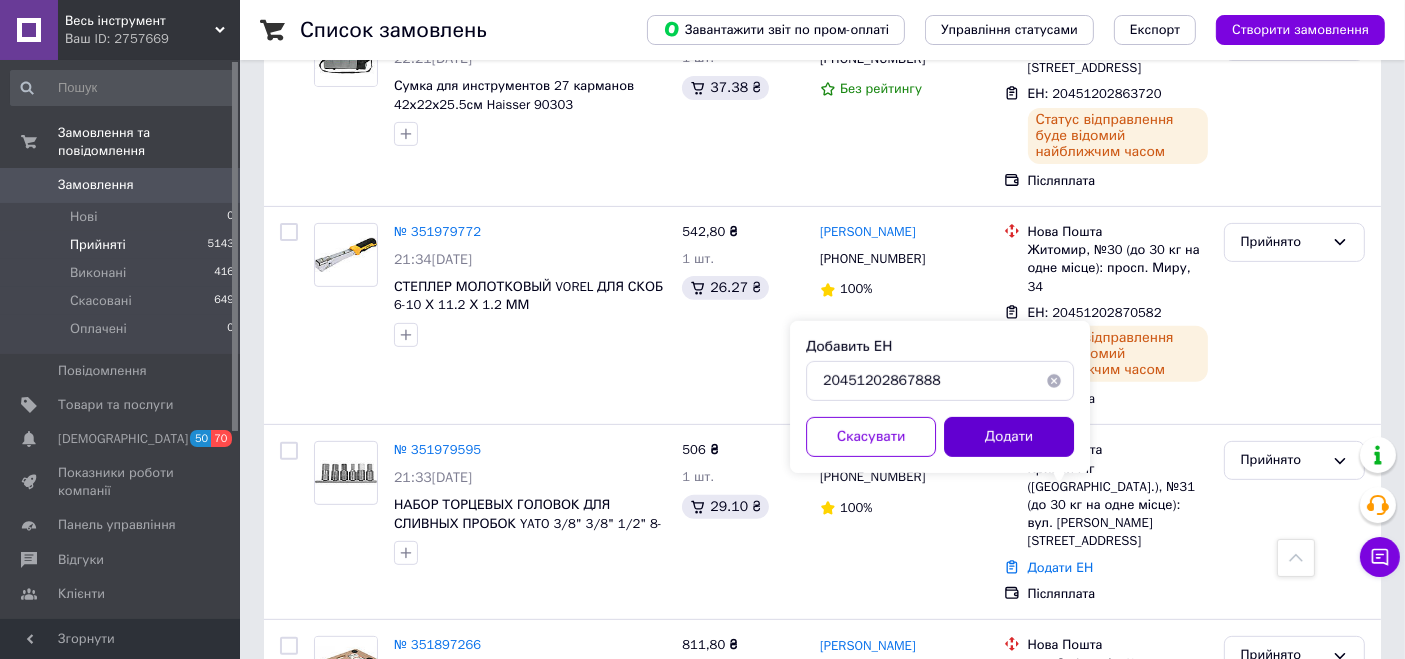 click on "Додати" at bounding box center (1009, 437) 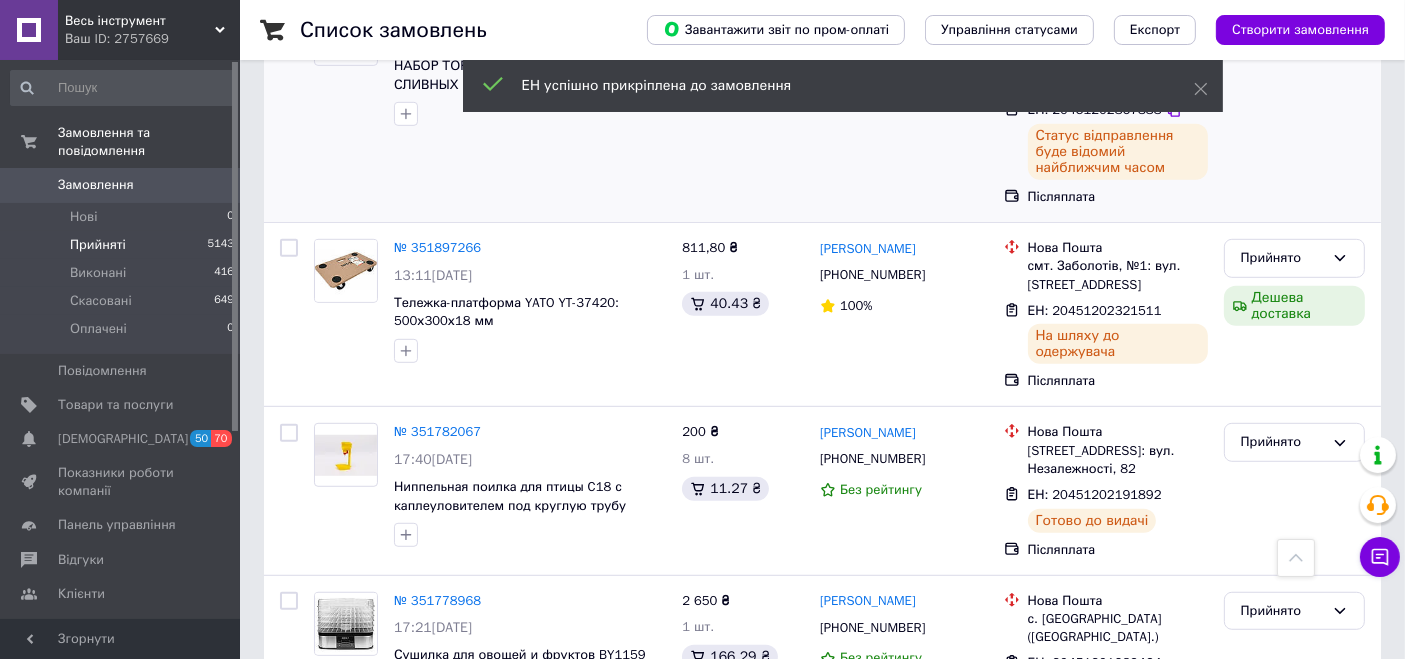 scroll, scrollTop: 1111, scrollLeft: 0, axis: vertical 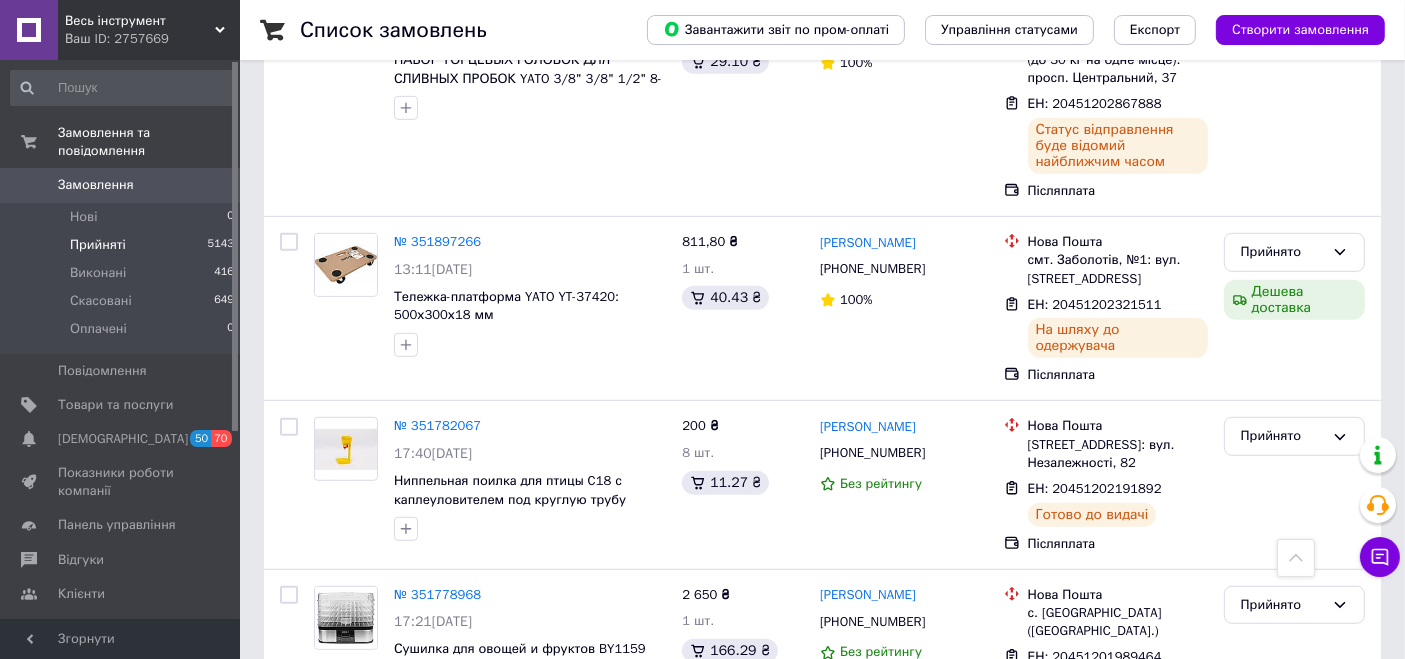 click on "Ваш ID: 2757669" at bounding box center [152, 39] 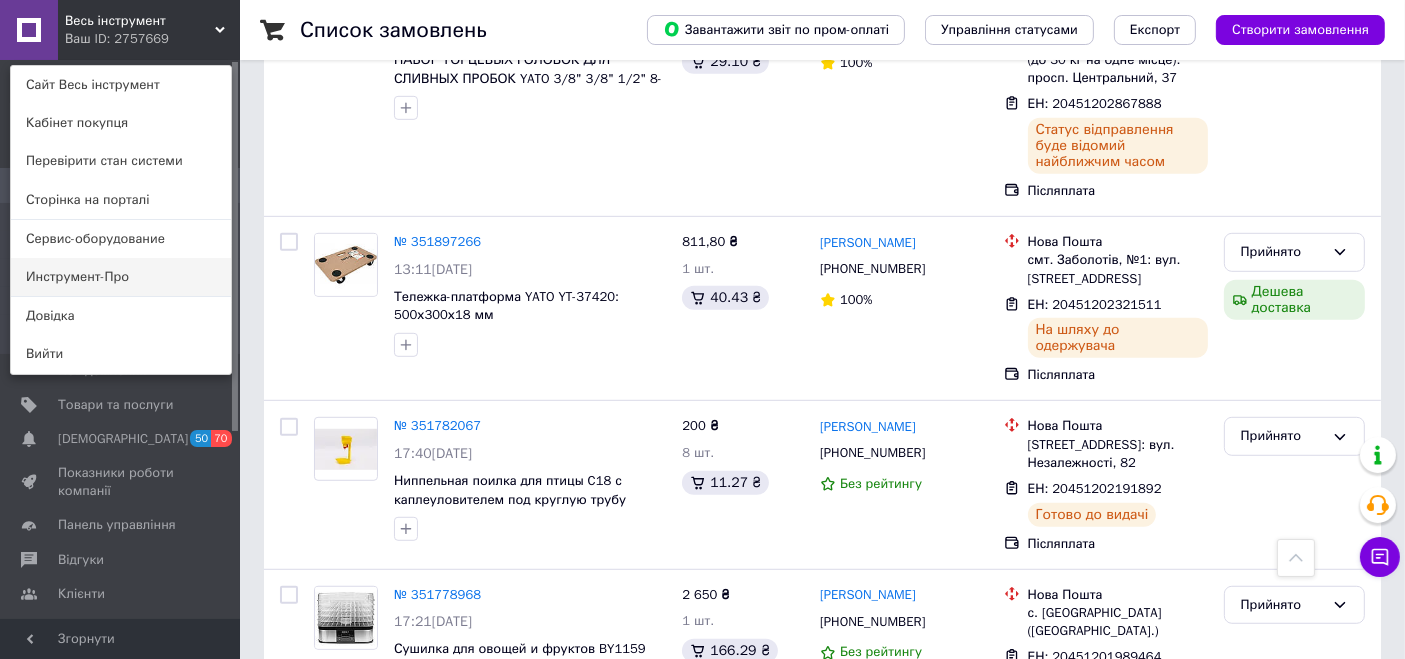 click on "Инструмент-Про" at bounding box center (121, 277) 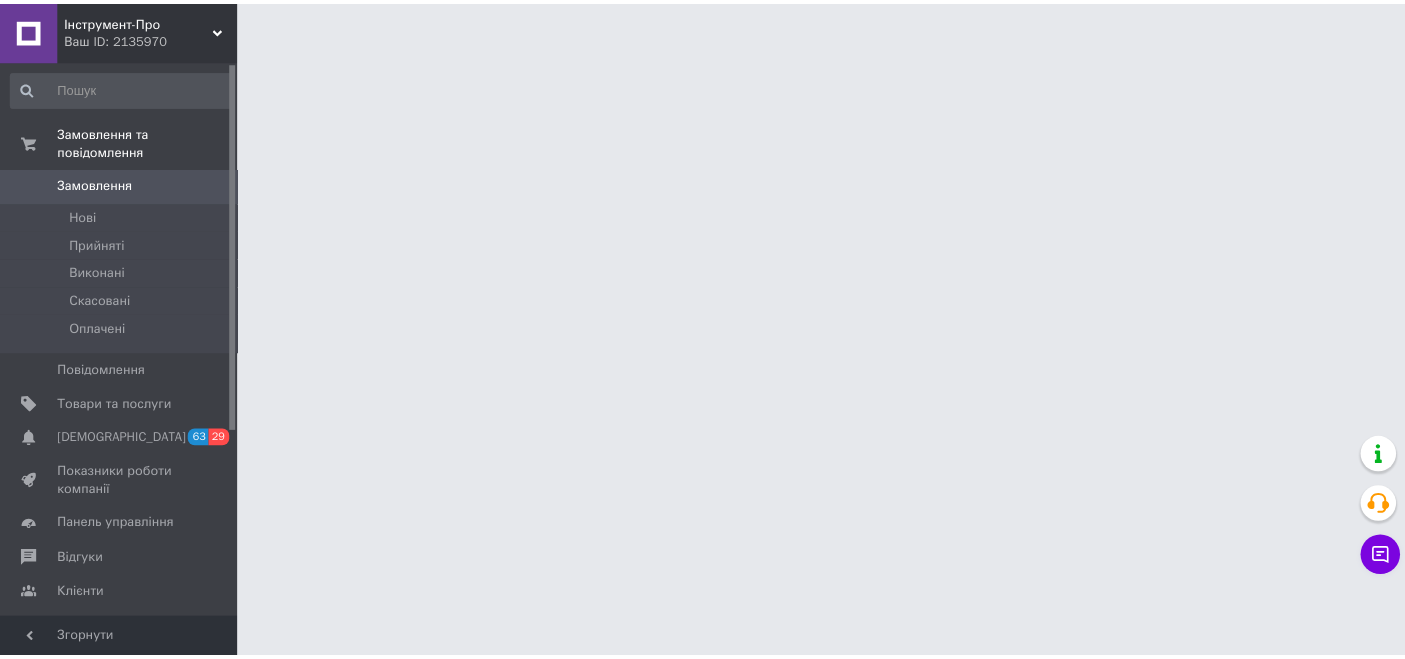 scroll, scrollTop: 0, scrollLeft: 0, axis: both 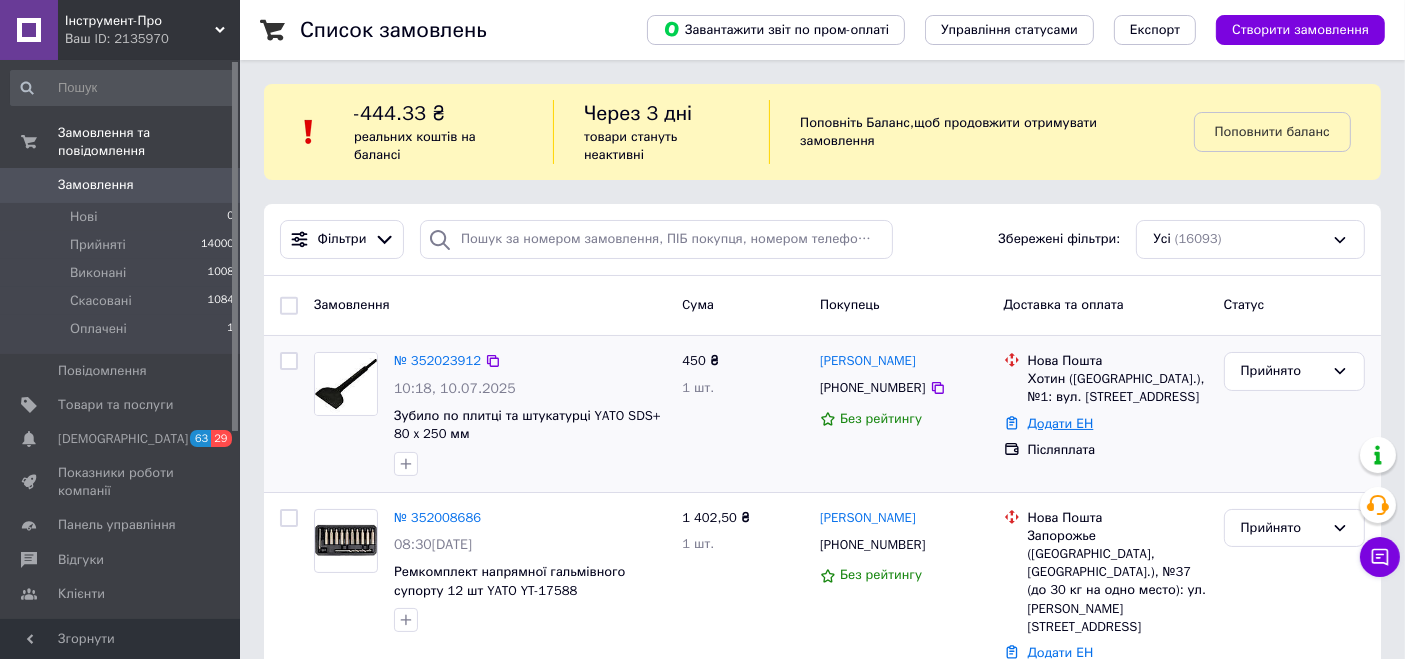 click on "Додати ЕН" at bounding box center [1061, 423] 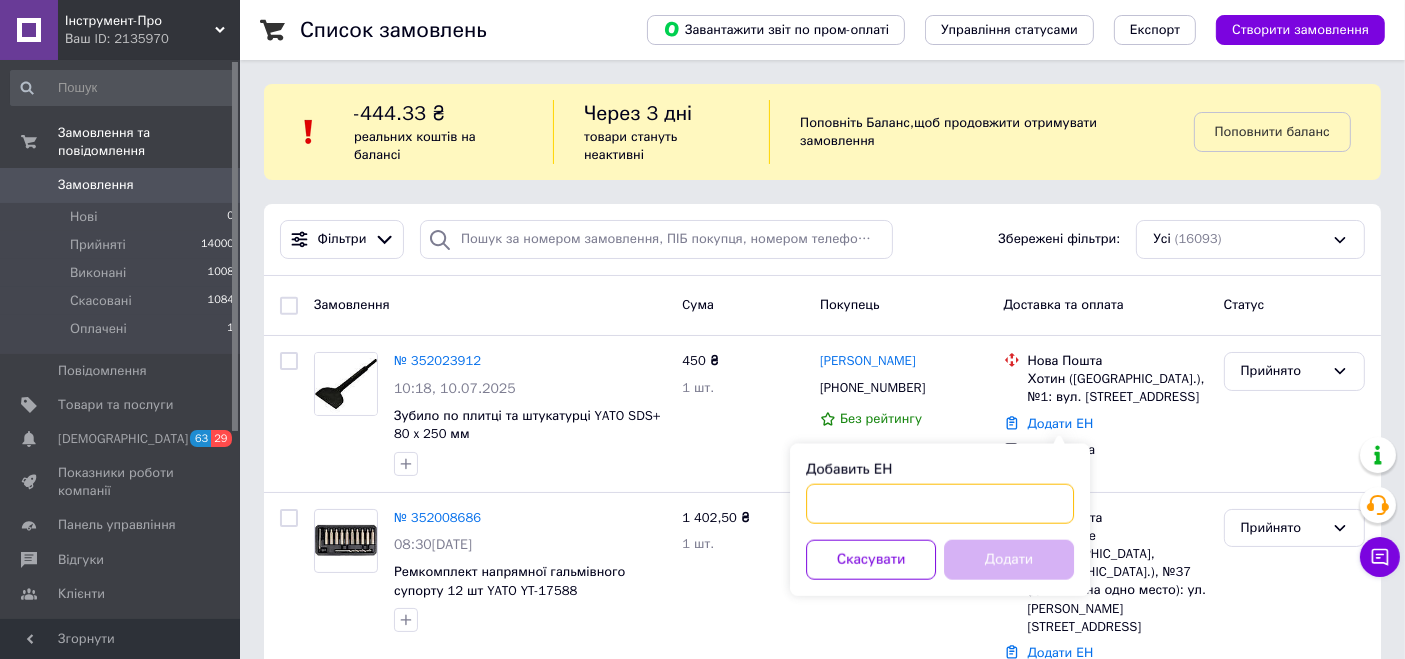 click on "Добавить ЕН" at bounding box center [940, 504] 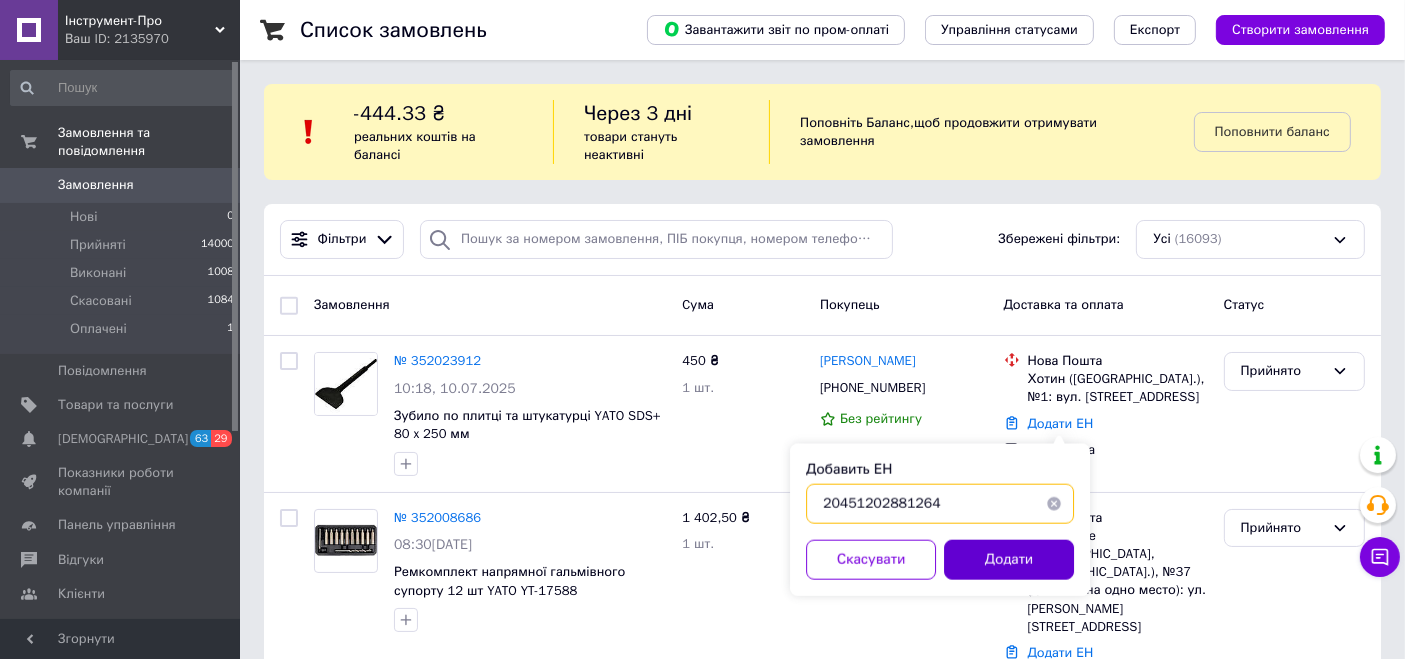 type on "20451202881264" 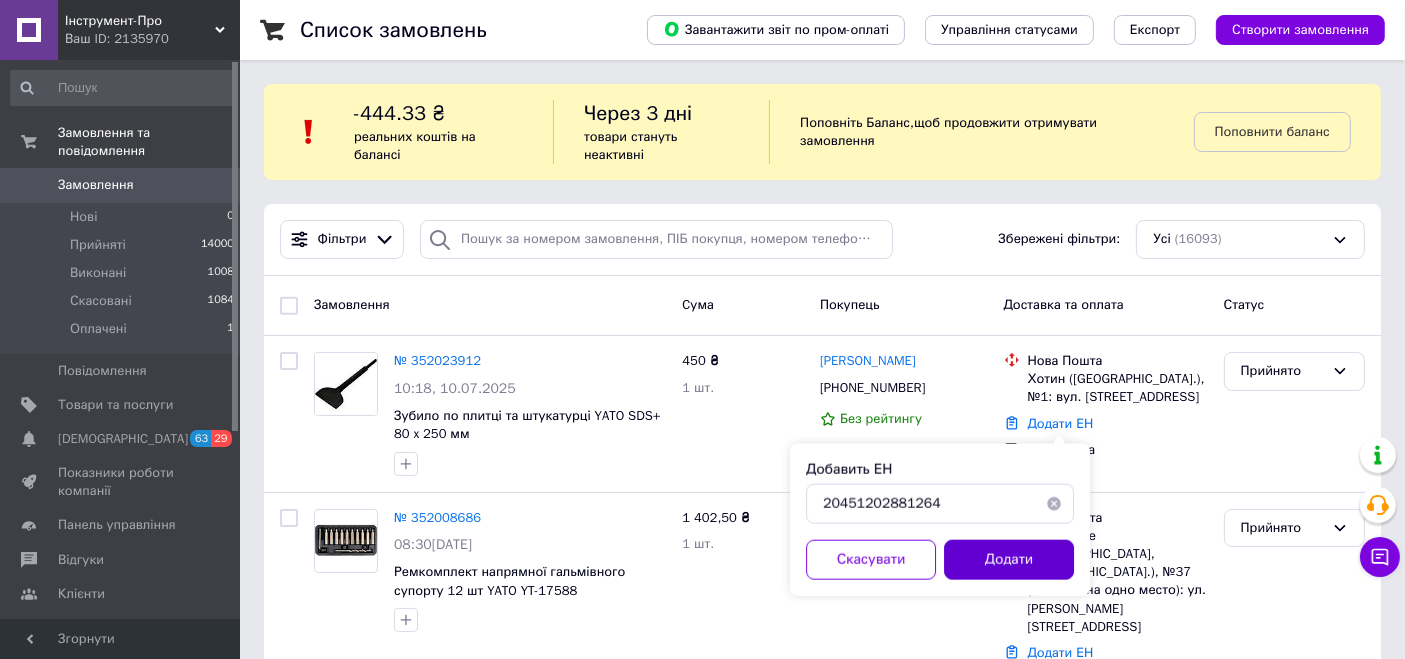 click on "Додати" at bounding box center [1009, 560] 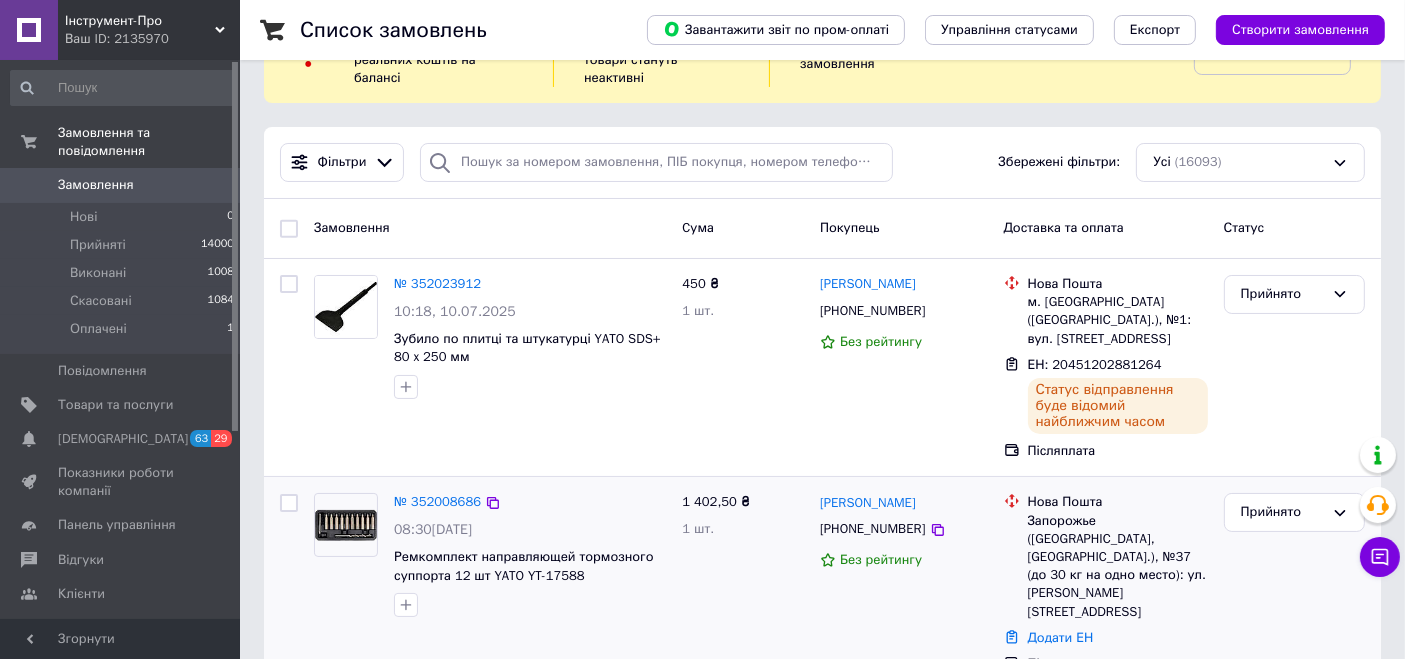 scroll, scrollTop: 111, scrollLeft: 0, axis: vertical 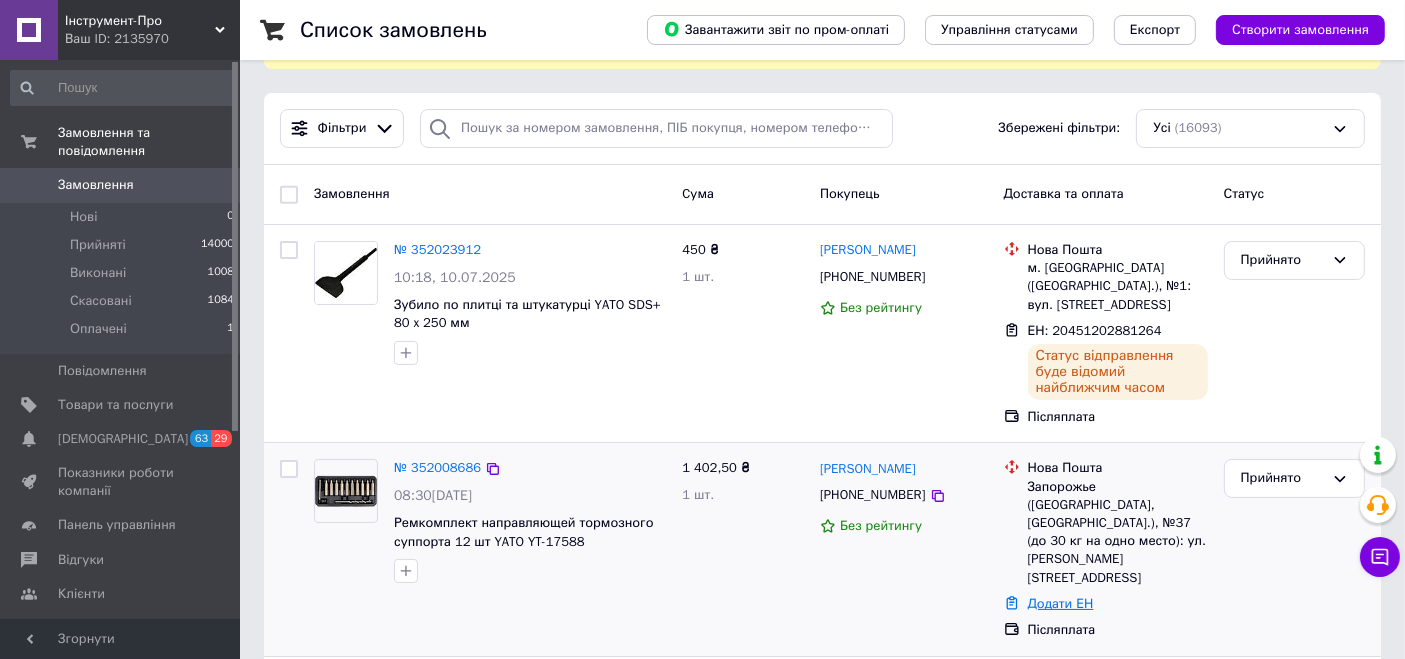 click on "Додати ЕН" at bounding box center (1061, 603) 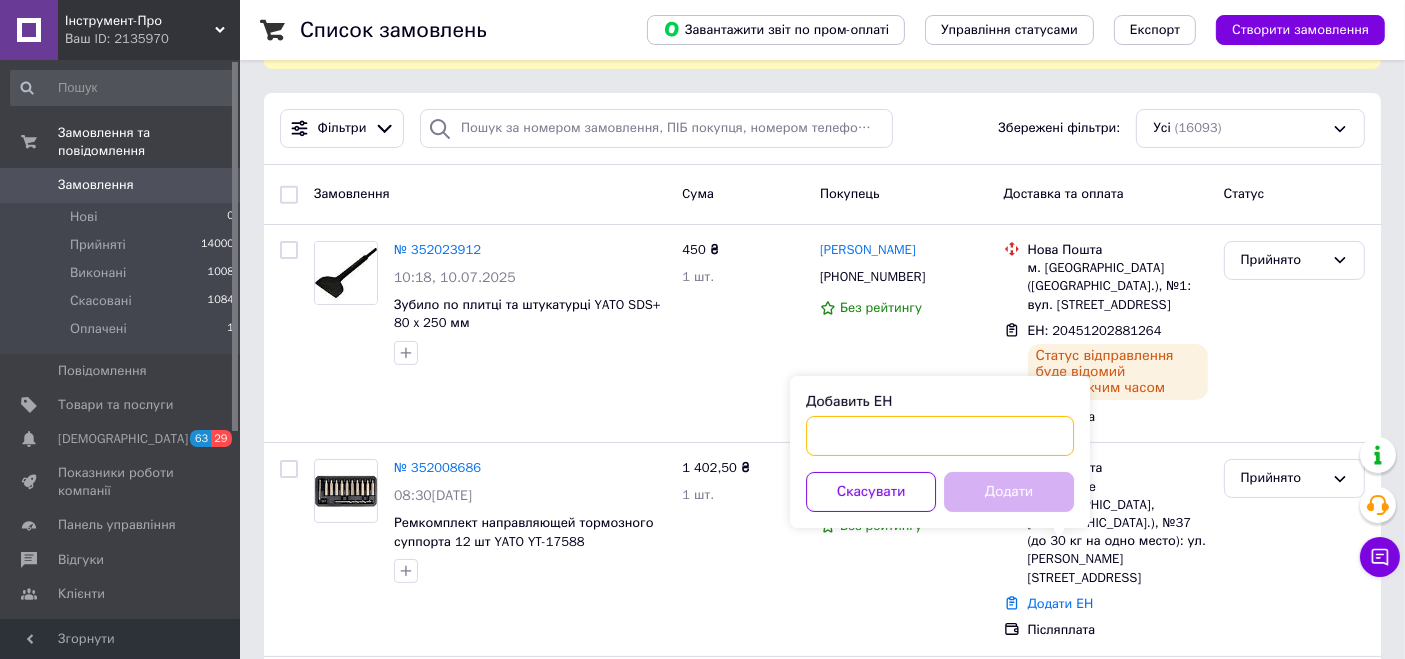 click on "Добавить ЕН" at bounding box center (940, 436) 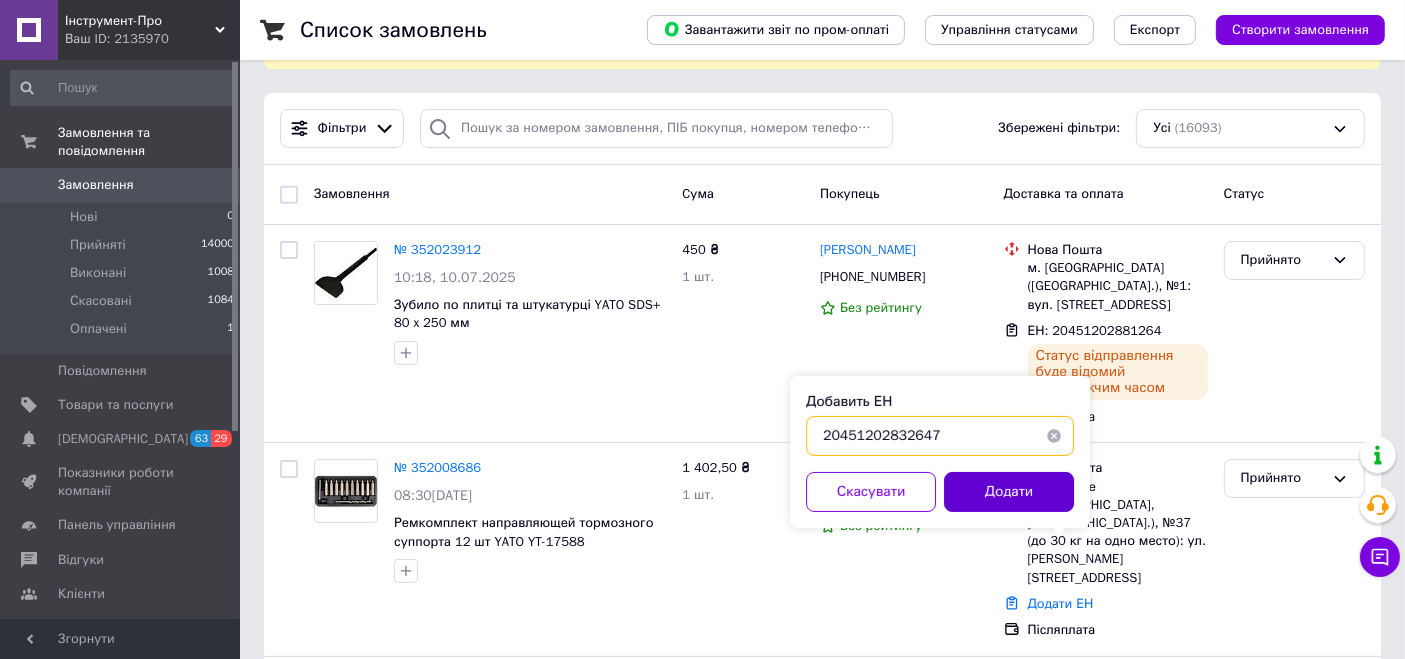 type on "20451202832647" 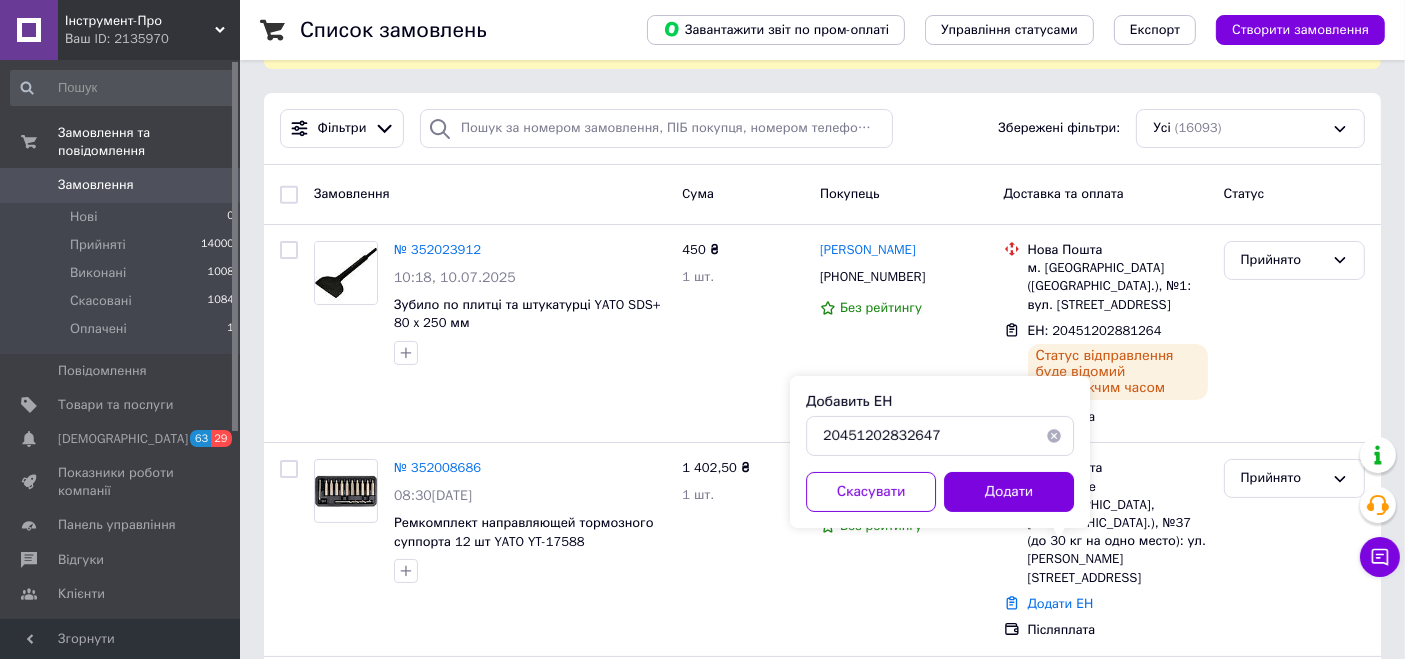 drag, startPoint x: 1011, startPoint y: 496, endPoint x: 808, endPoint y: 401, distance: 224.12943 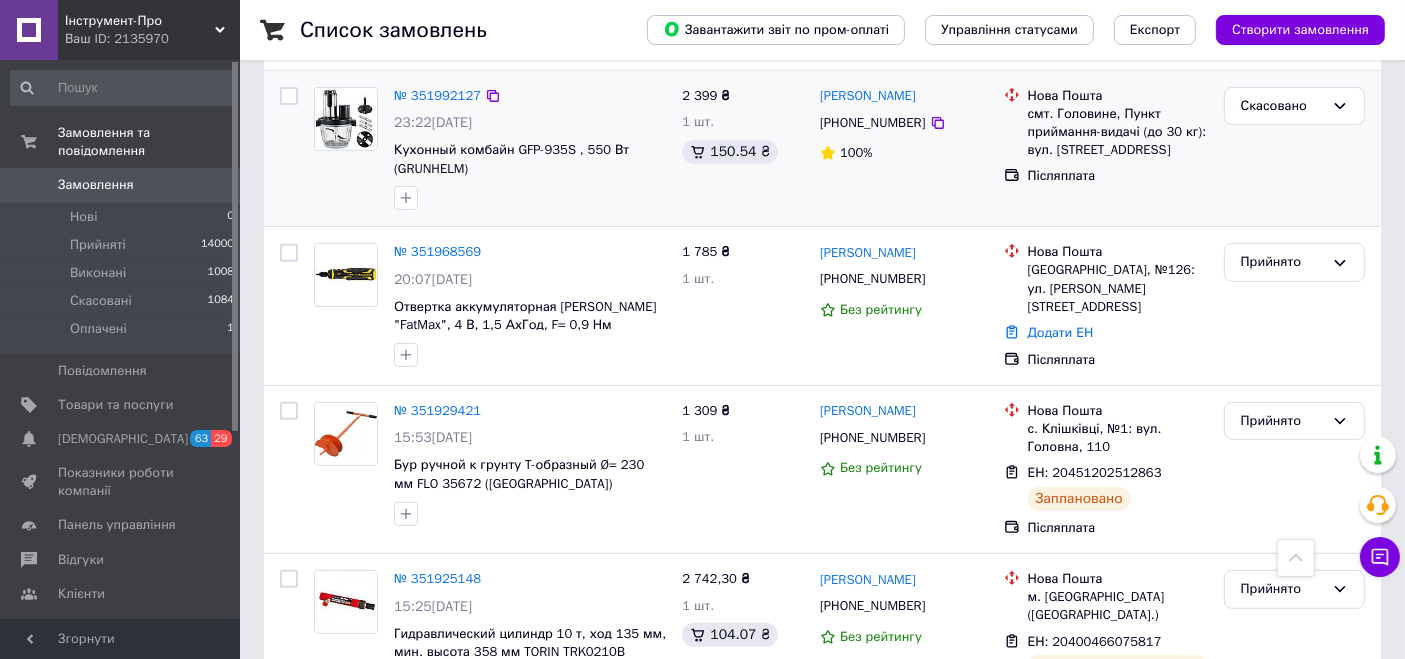 scroll, scrollTop: 777, scrollLeft: 0, axis: vertical 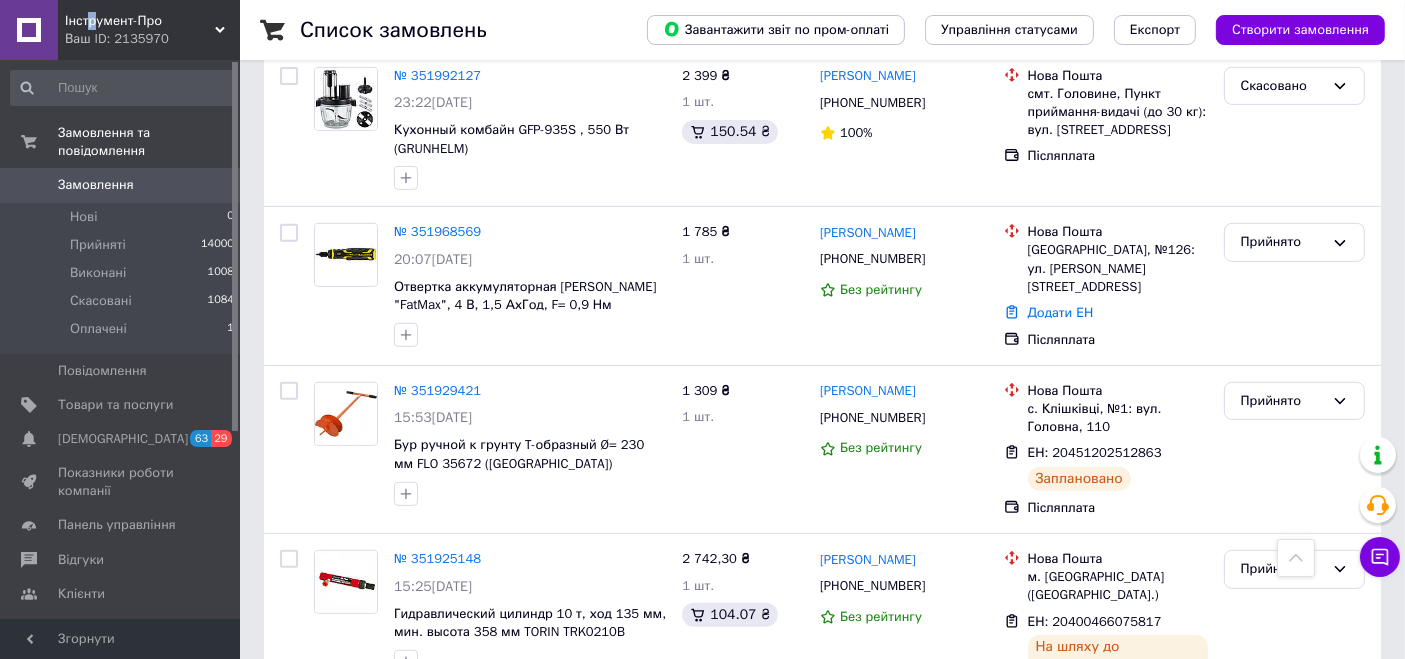 click on "Інструмент-Про Ваш ID: 2135970" at bounding box center (149, 30) 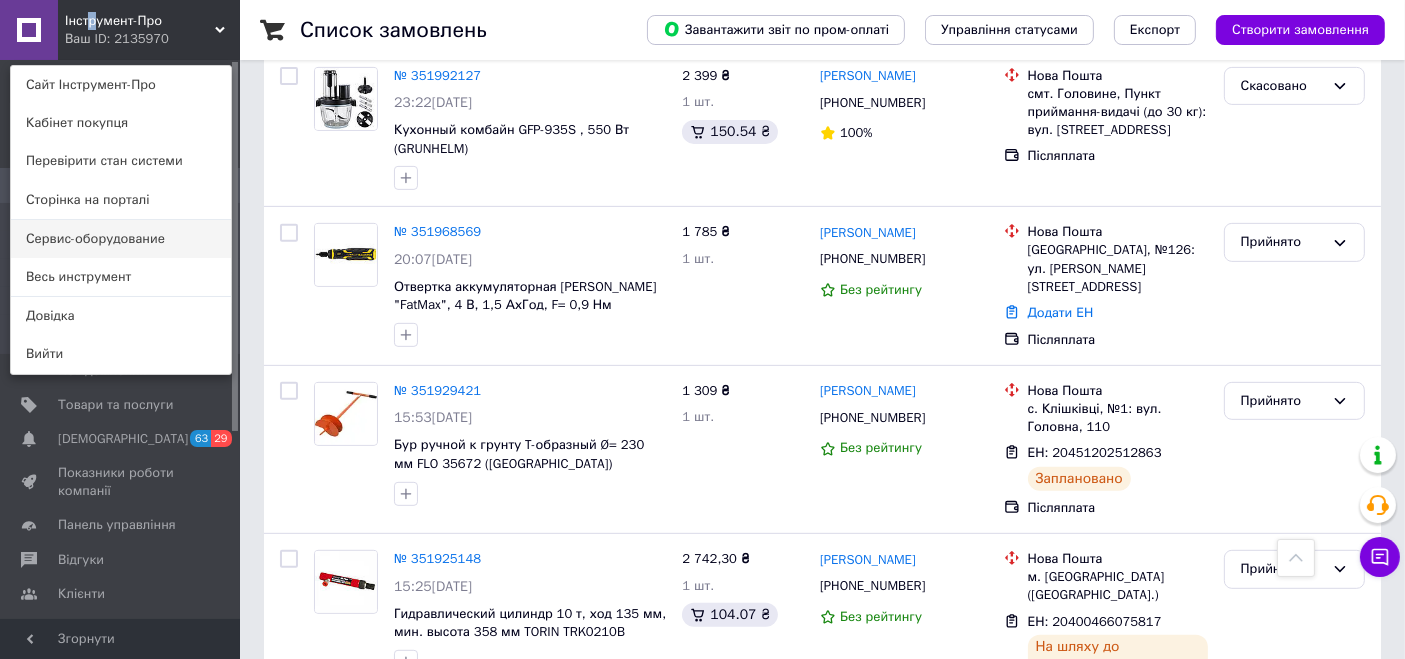 click on "Сервис-оборудование" at bounding box center [121, 239] 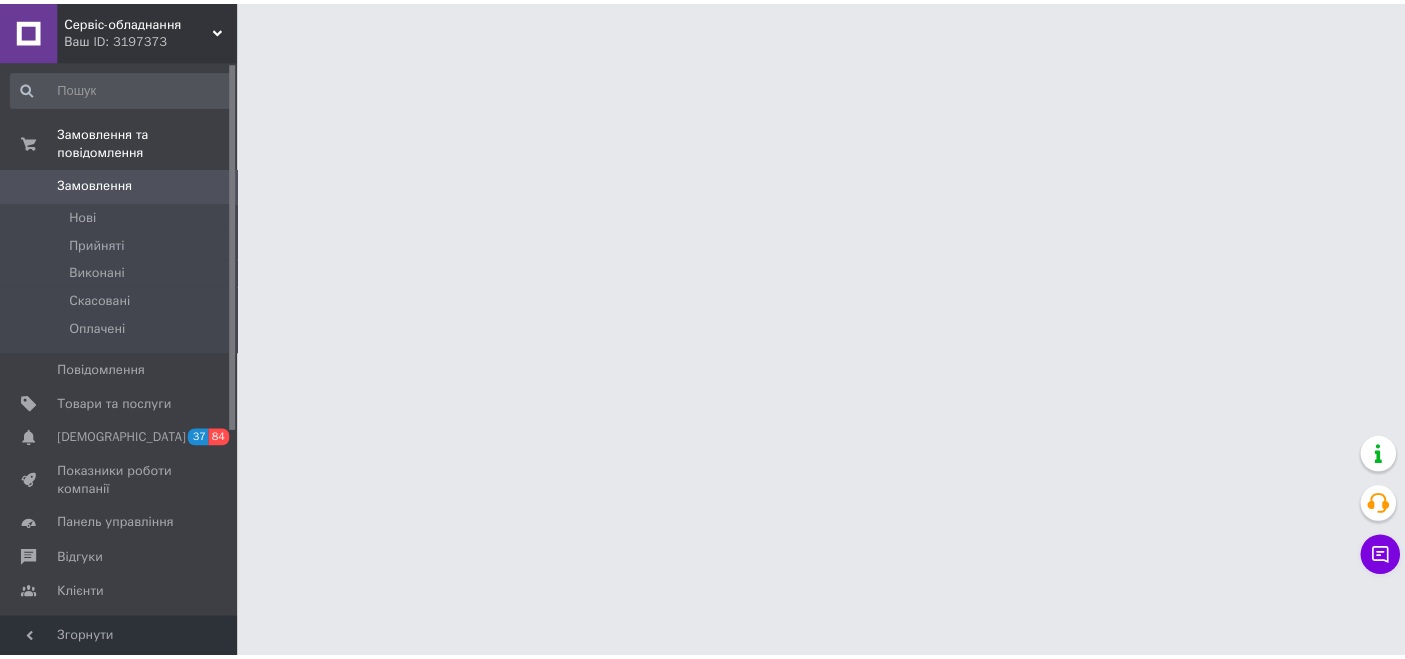 scroll, scrollTop: 0, scrollLeft: 0, axis: both 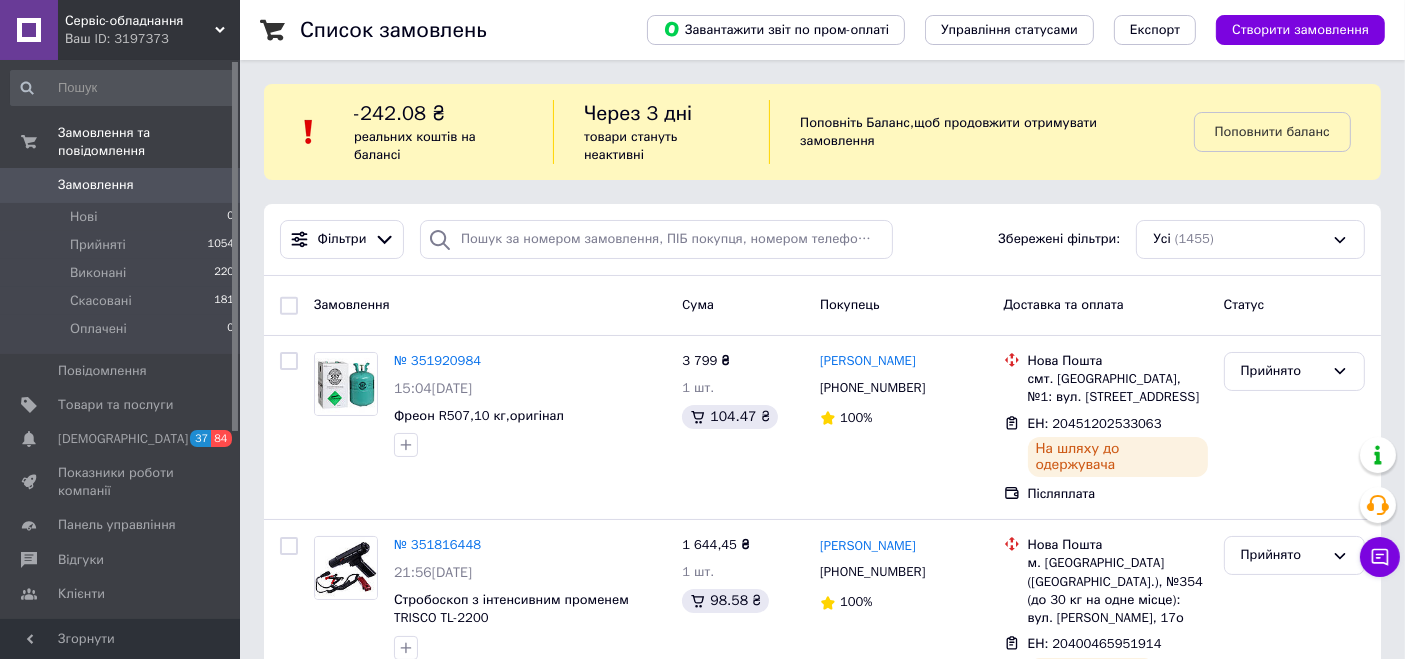 click on "Ваш ID: 3197373" at bounding box center (152, 39) 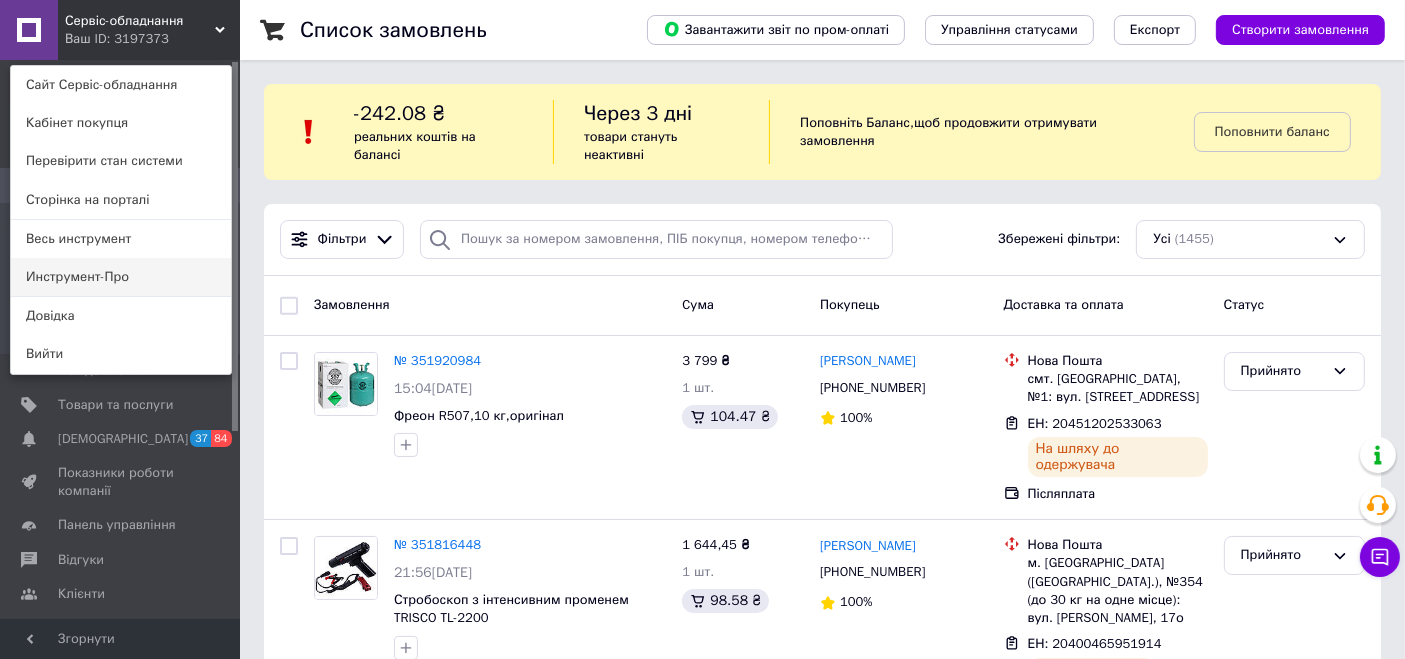 click on "Инструмент-Про" at bounding box center (121, 277) 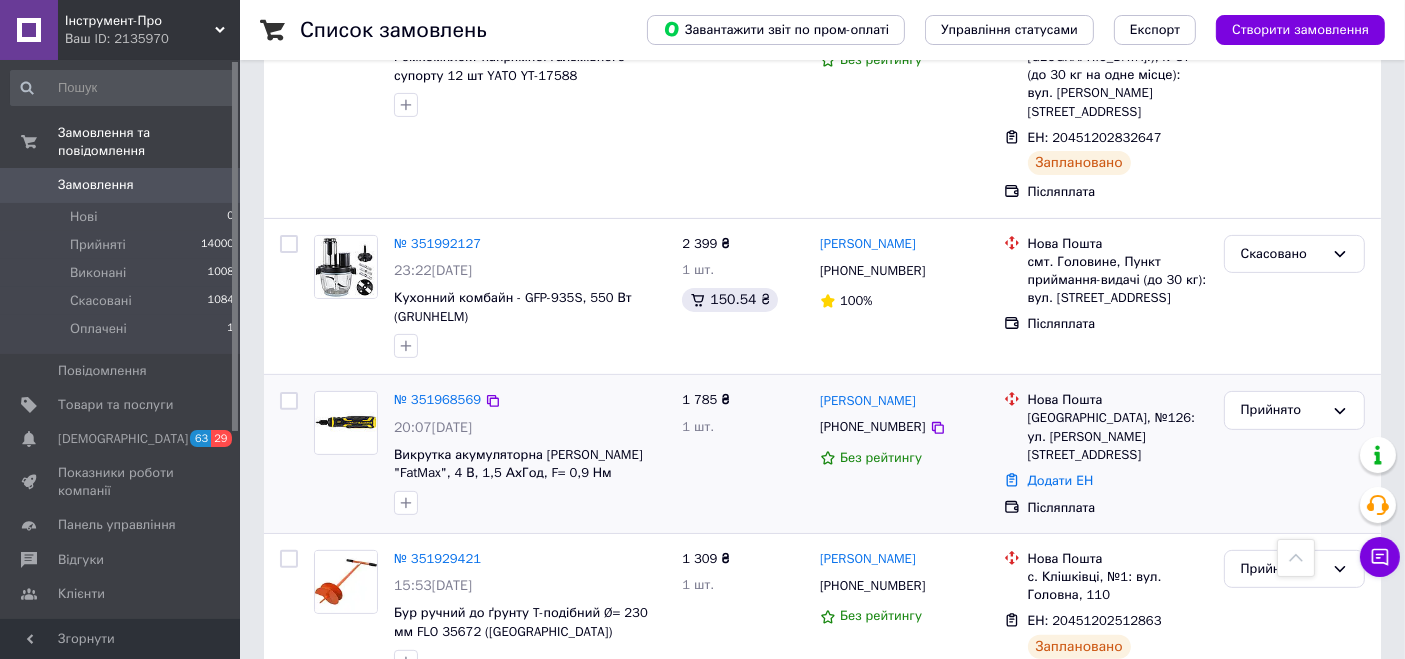 scroll, scrollTop: 666, scrollLeft: 0, axis: vertical 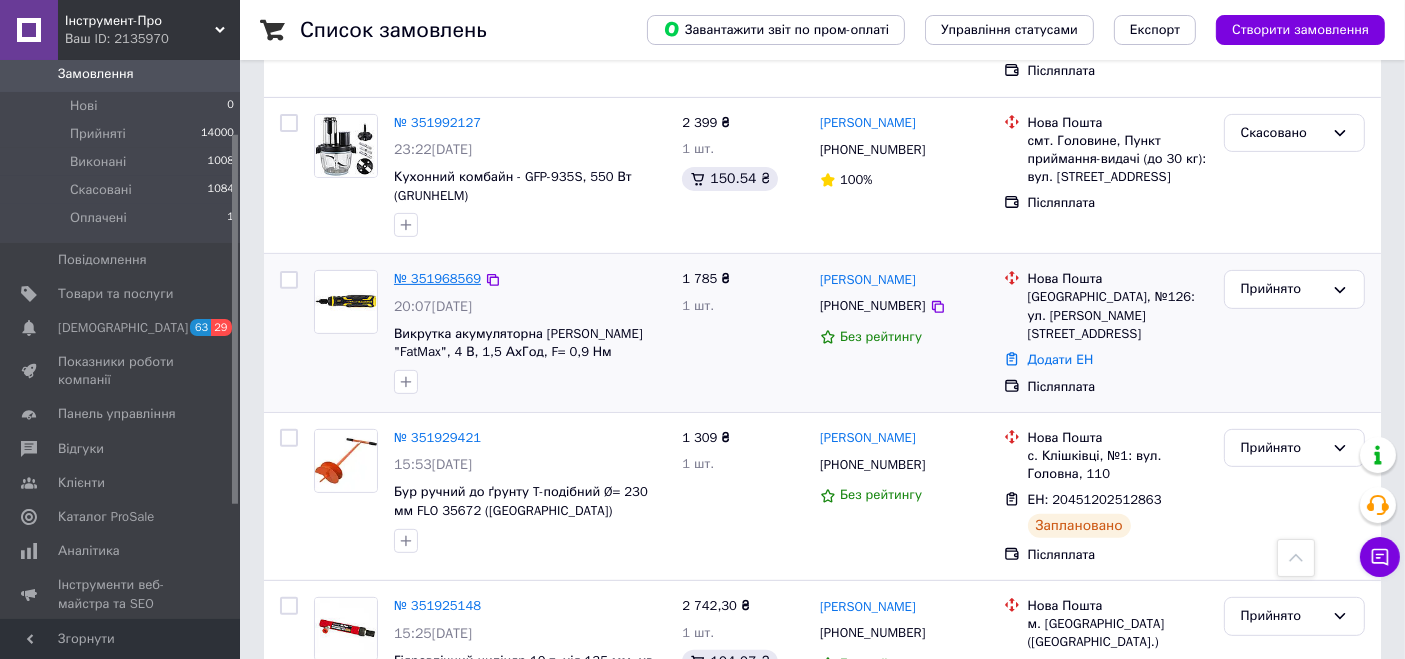 click on "№ 351968569" at bounding box center (437, 278) 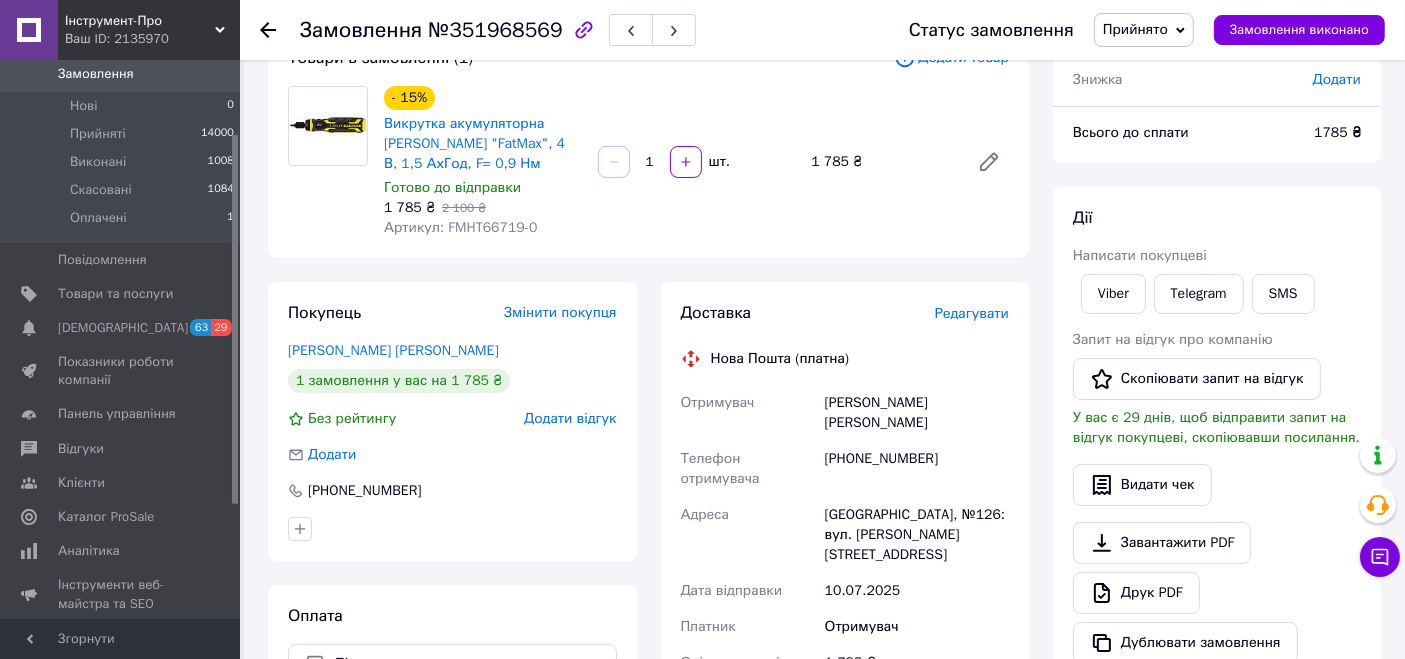 scroll, scrollTop: 111, scrollLeft: 0, axis: vertical 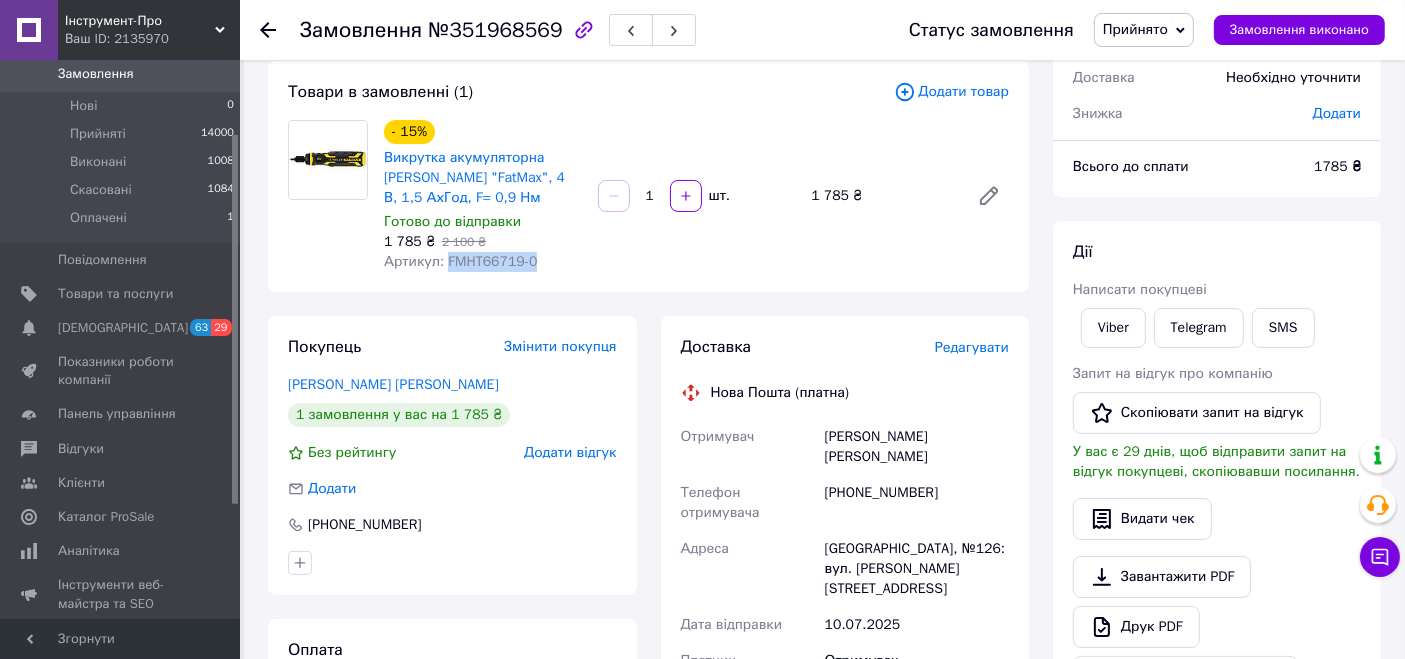 drag, startPoint x: 540, startPoint y: 264, endPoint x: 445, endPoint y: 254, distance: 95.524864 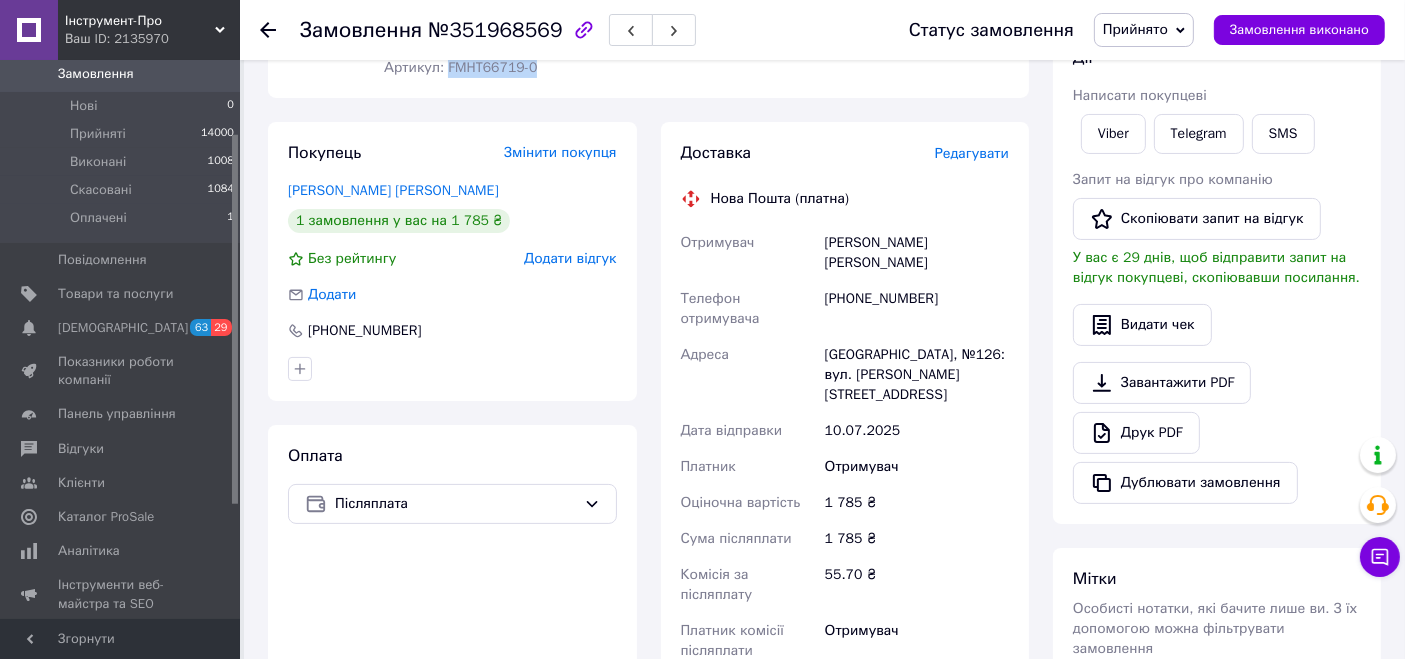 scroll, scrollTop: 333, scrollLeft: 0, axis: vertical 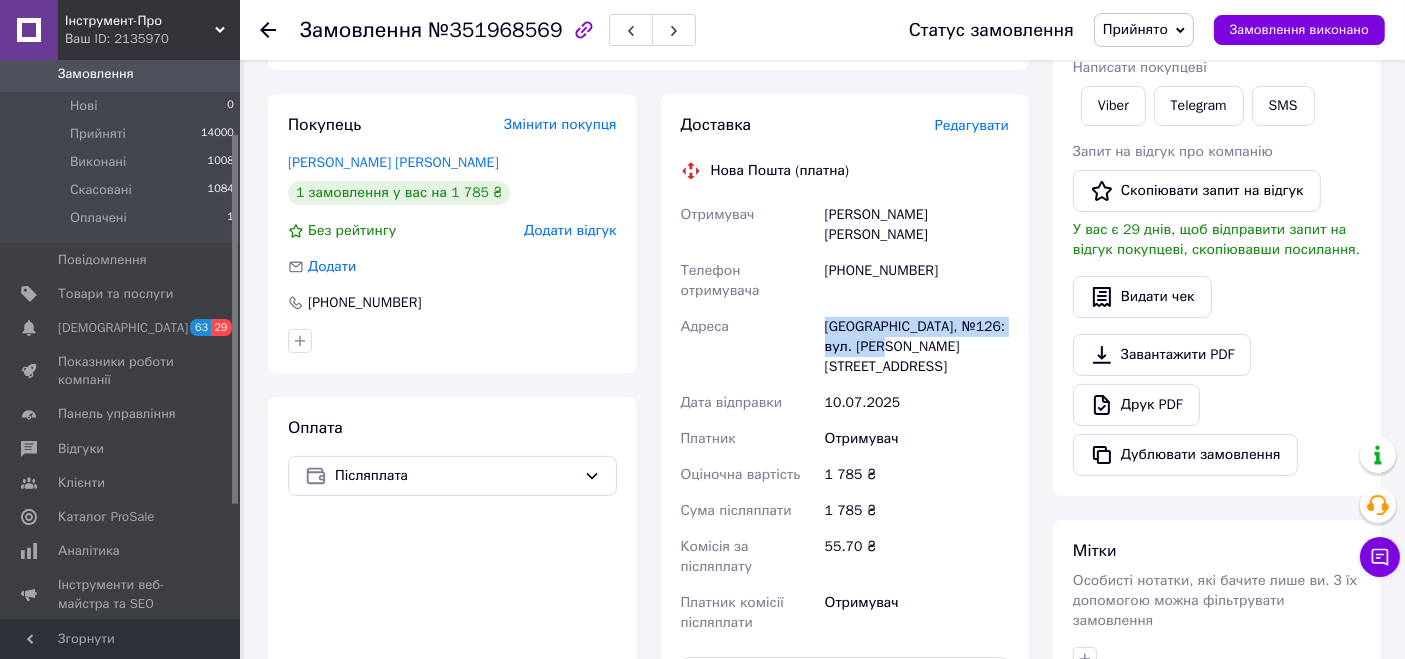 drag, startPoint x: 816, startPoint y: 290, endPoint x: 937, endPoint y: 310, distance: 122.641754 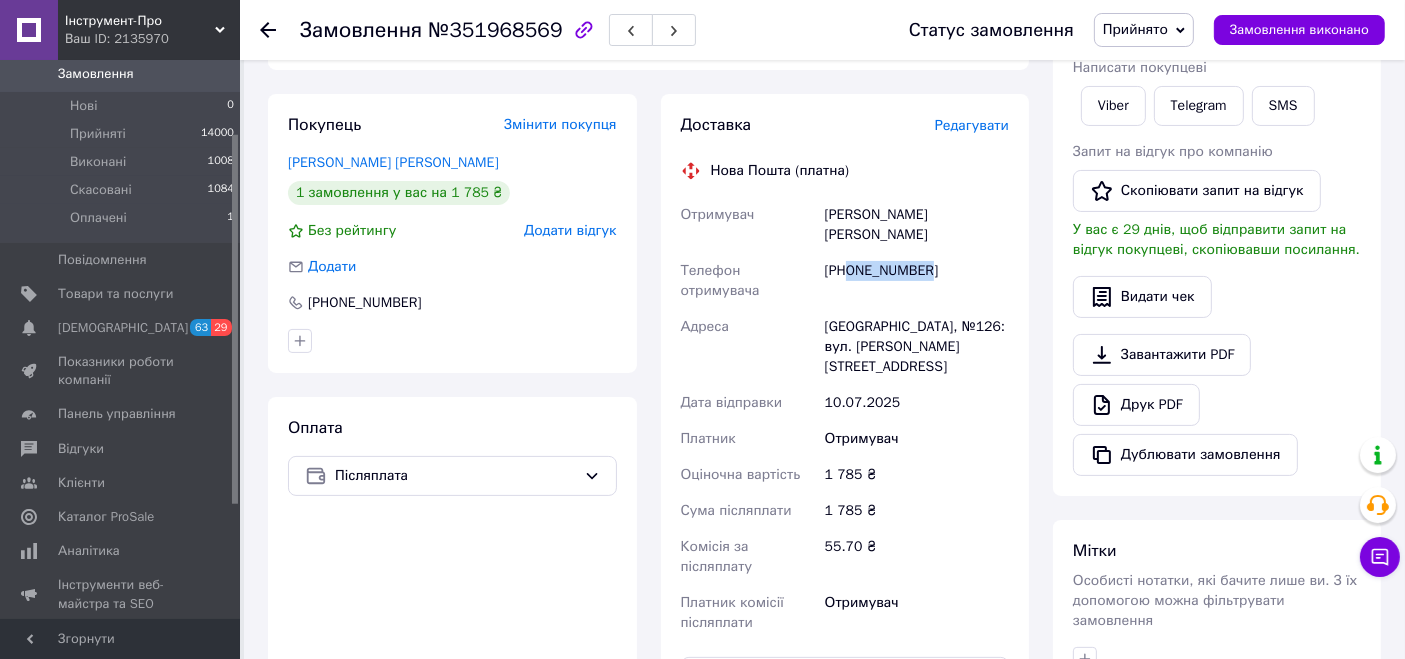 drag, startPoint x: 926, startPoint y: 250, endPoint x: 850, endPoint y: 244, distance: 76.23647 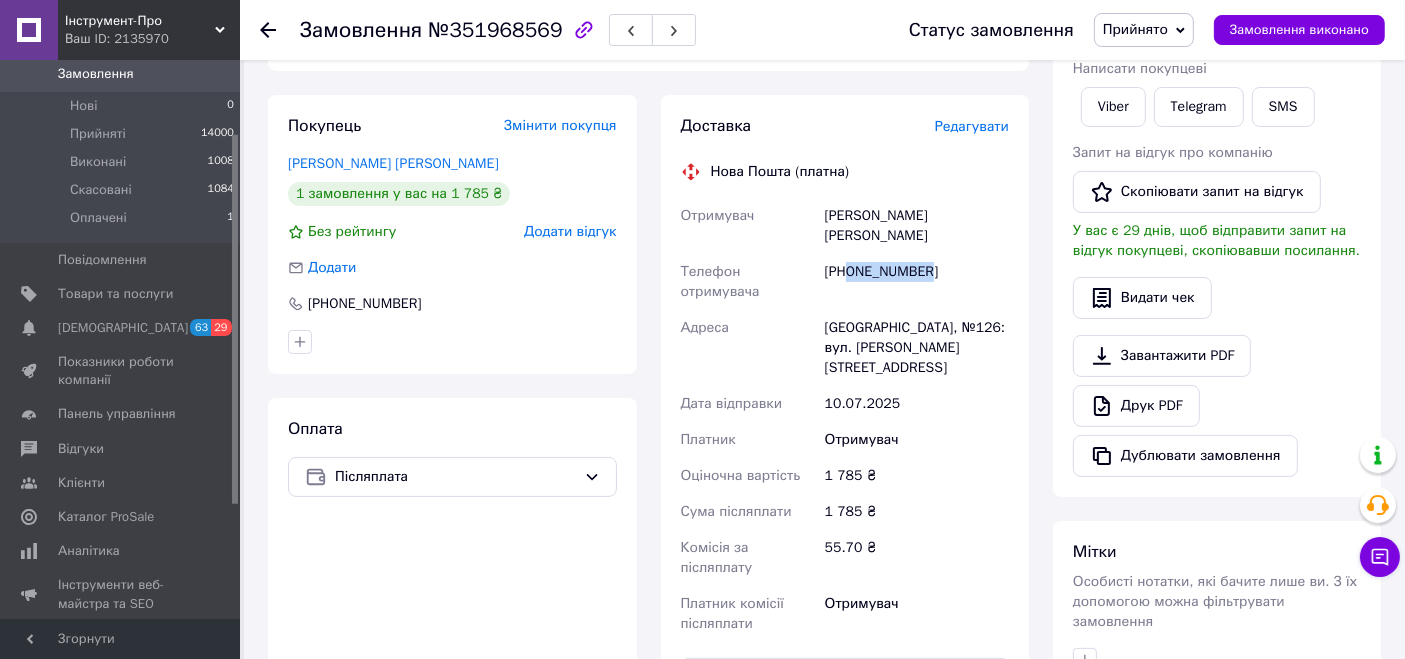 scroll, scrollTop: 333, scrollLeft: 0, axis: vertical 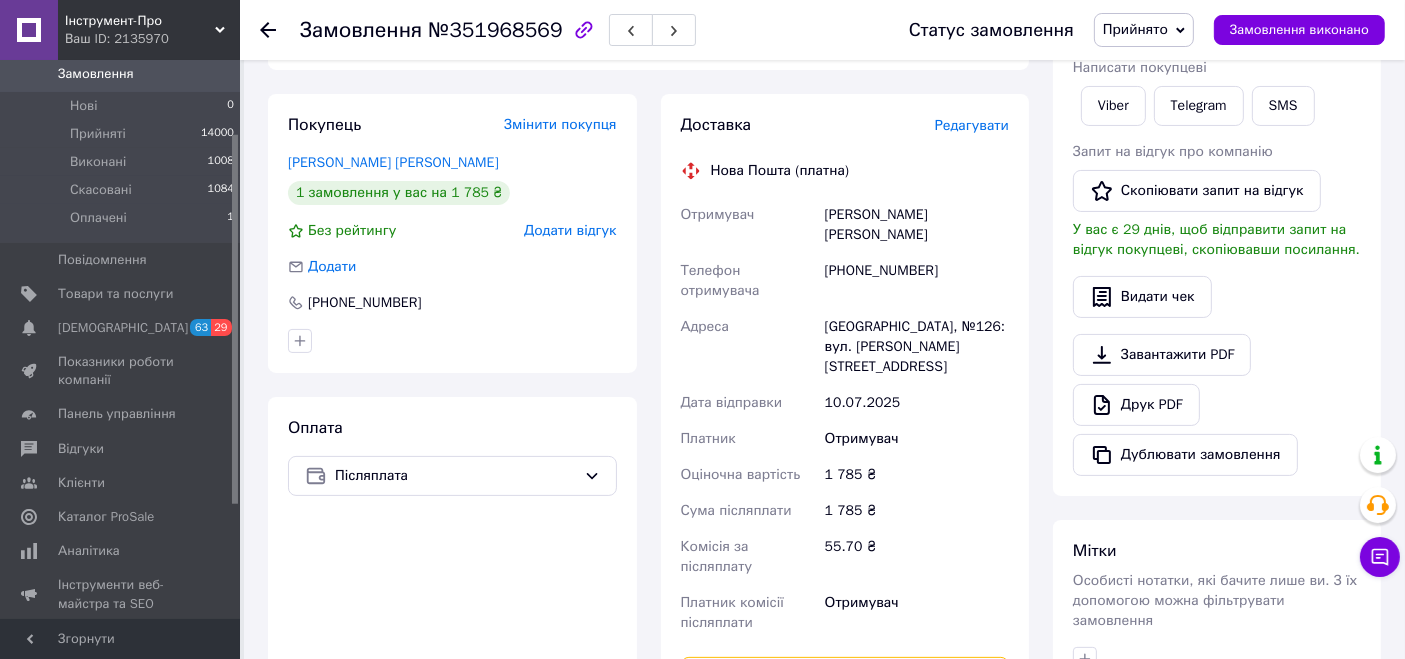 click at bounding box center [845, 677] 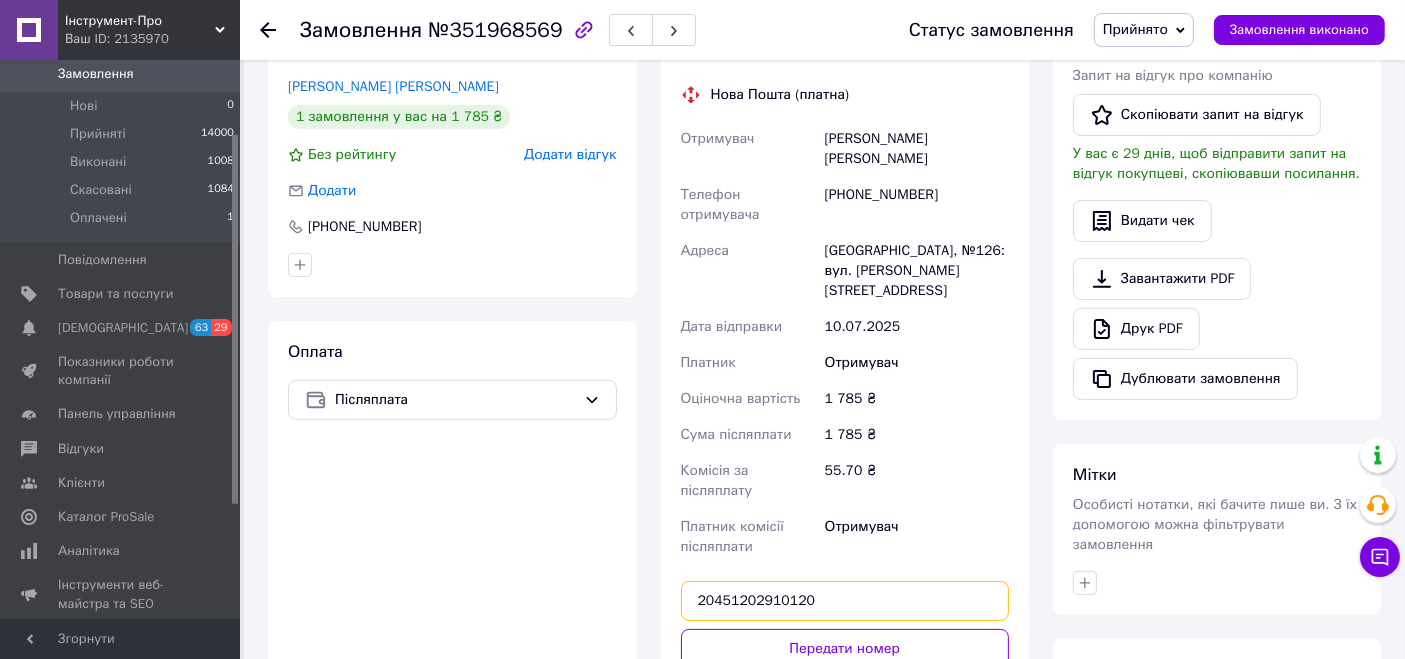 scroll, scrollTop: 444, scrollLeft: 0, axis: vertical 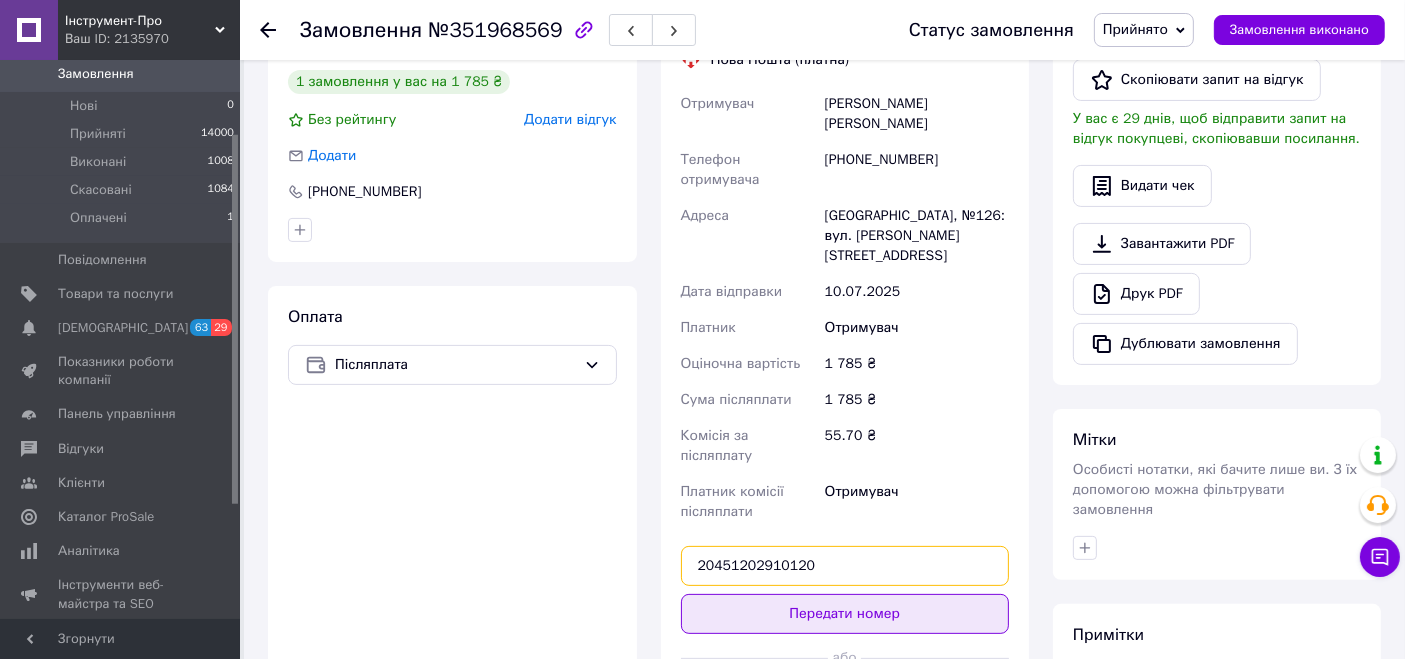 type on "20451202910120" 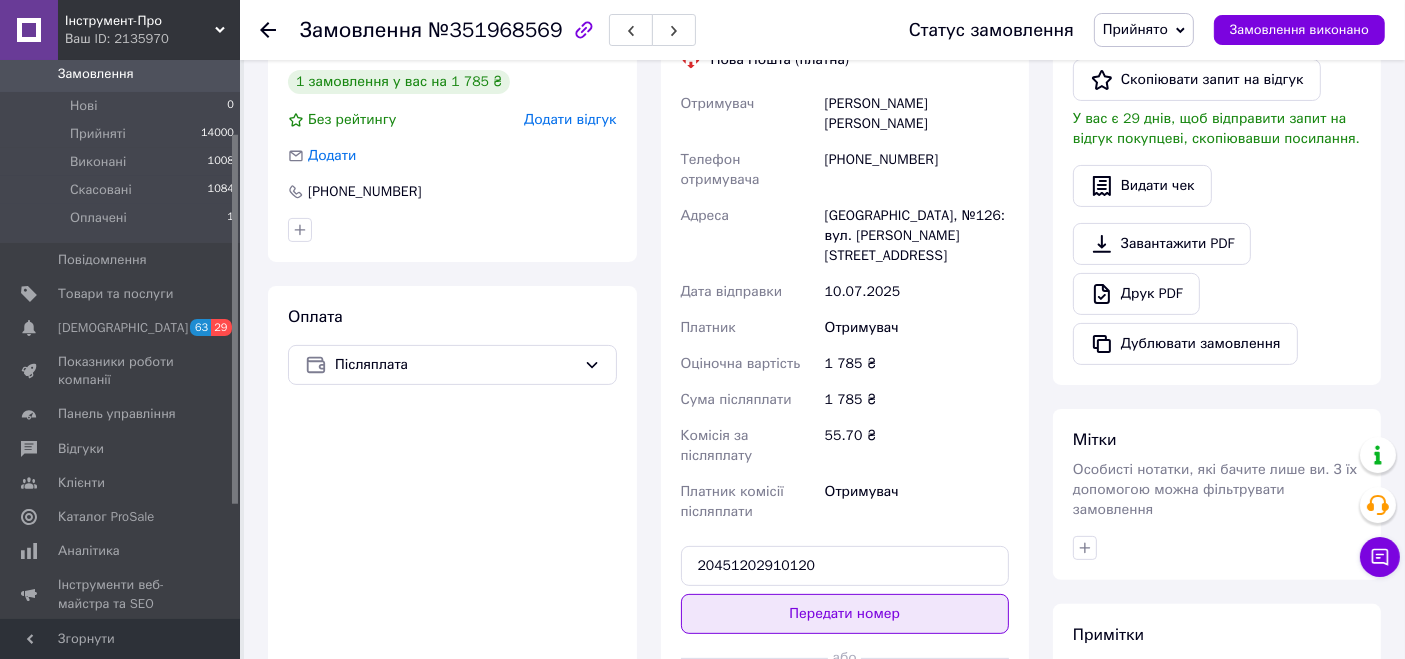 click on "Передати номер" at bounding box center [845, 614] 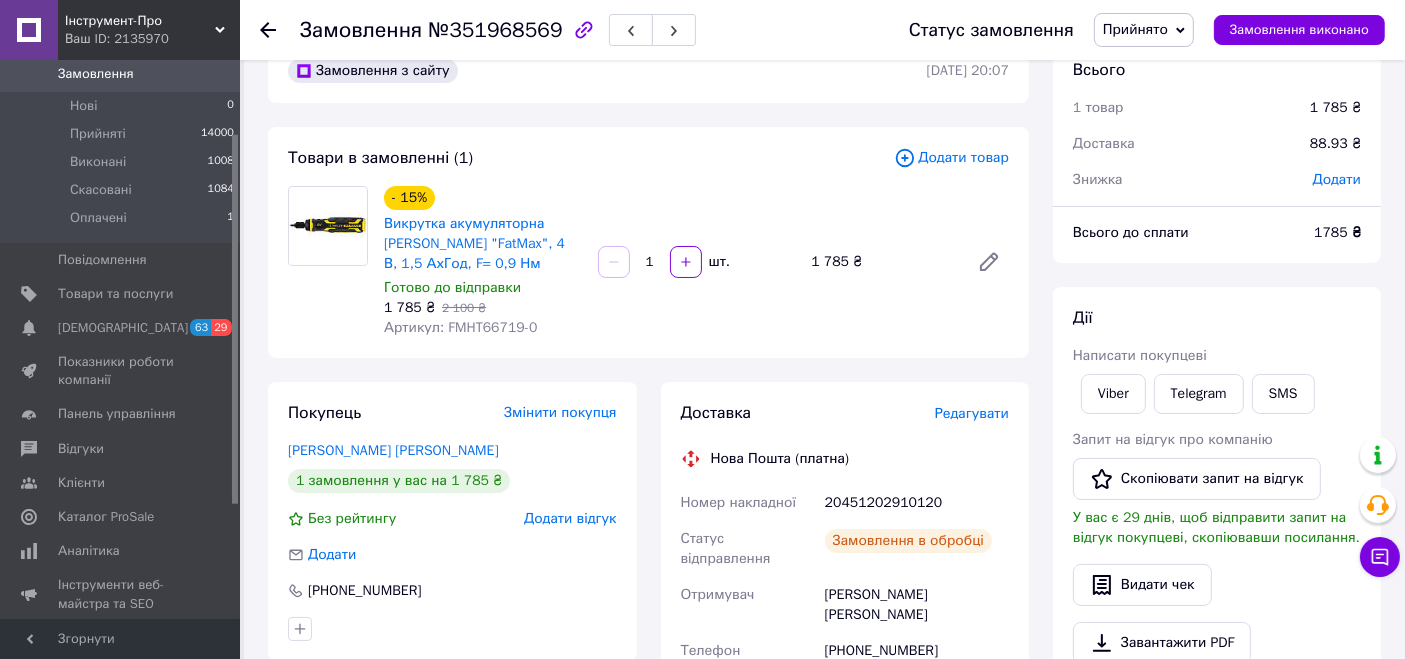 scroll, scrollTop: 0, scrollLeft: 0, axis: both 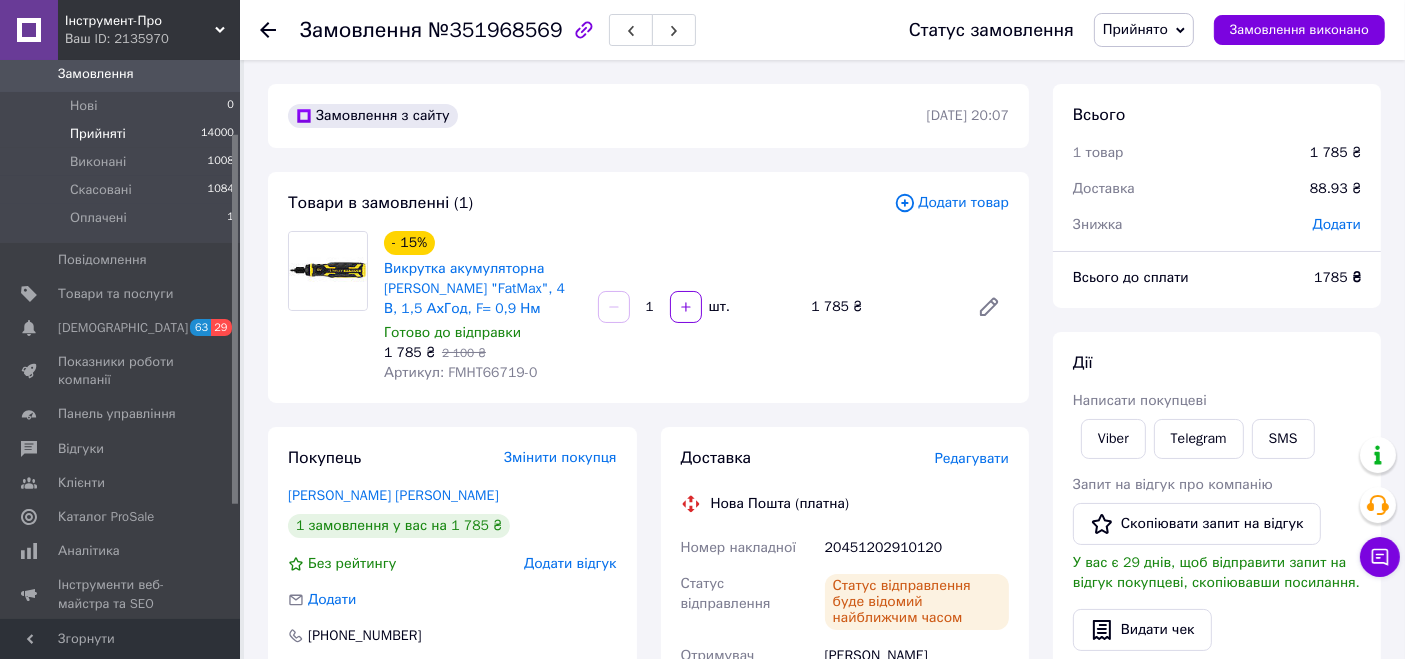 click on "Прийняті" at bounding box center [98, 134] 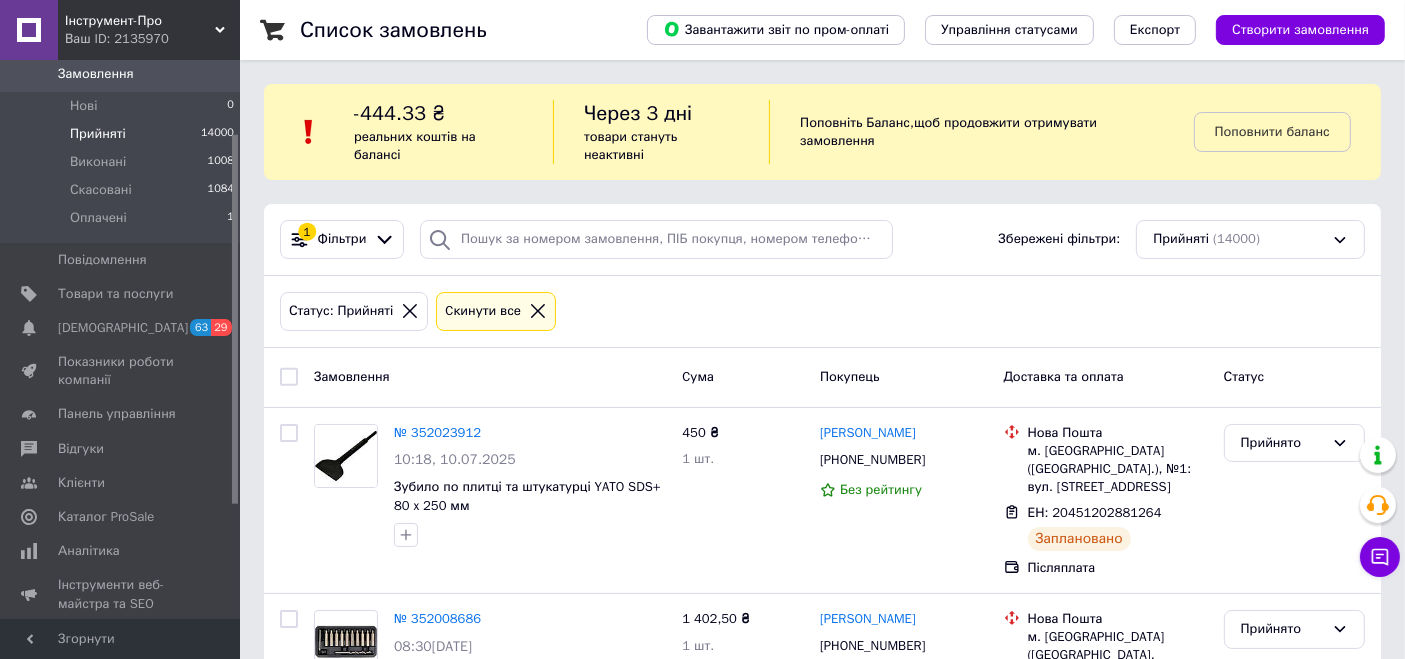 click on "Інструмент-Про" at bounding box center (140, 21) 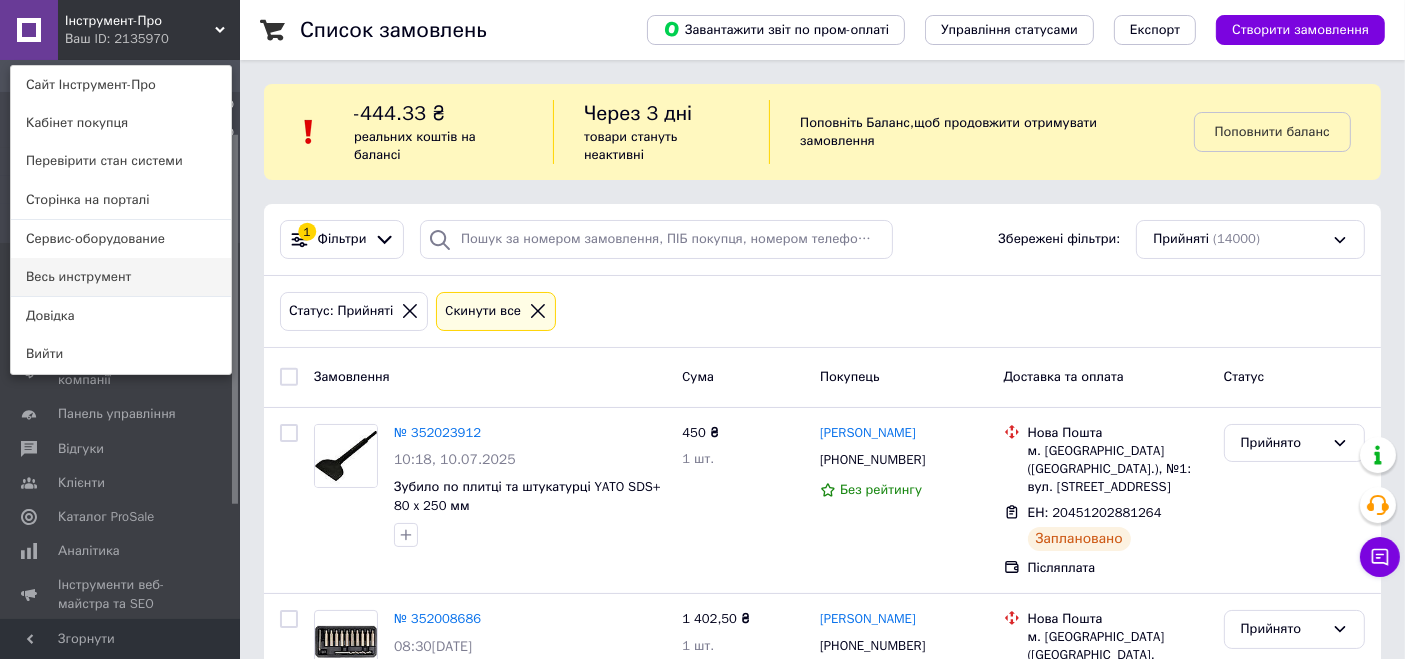 click on "Весь инструмент" at bounding box center (121, 277) 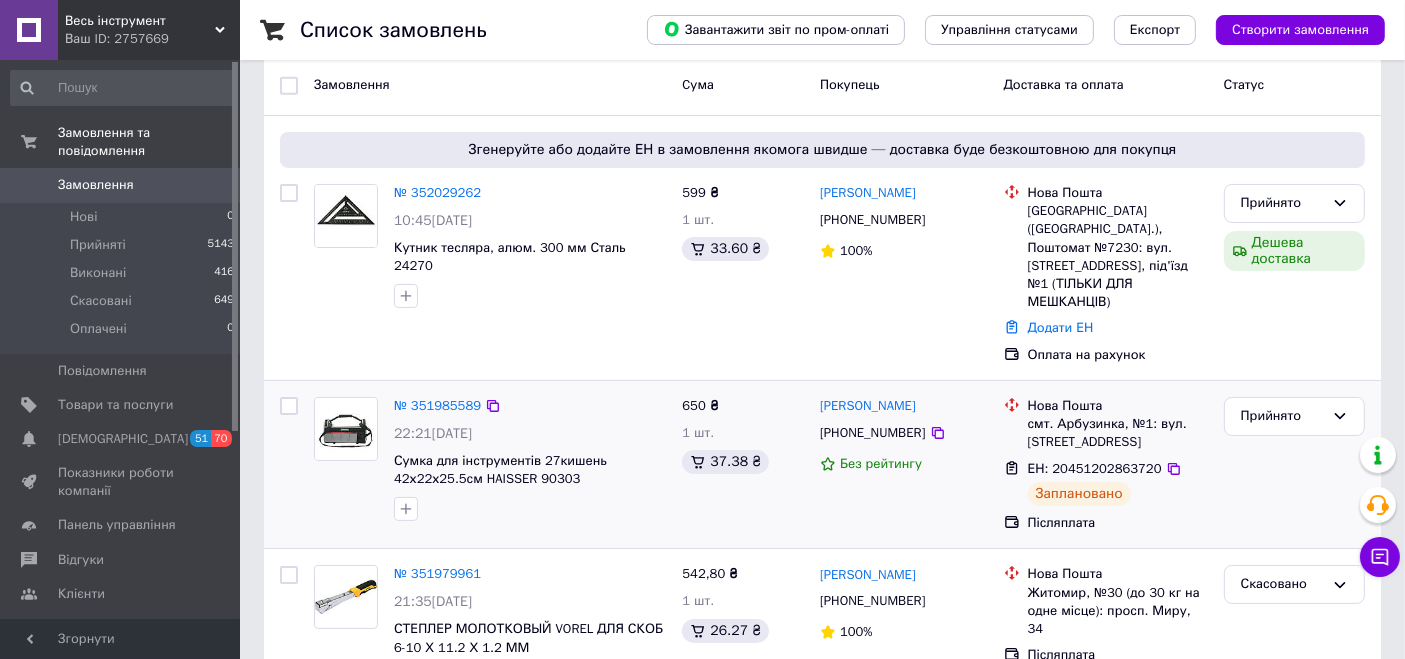 scroll, scrollTop: 222, scrollLeft: 0, axis: vertical 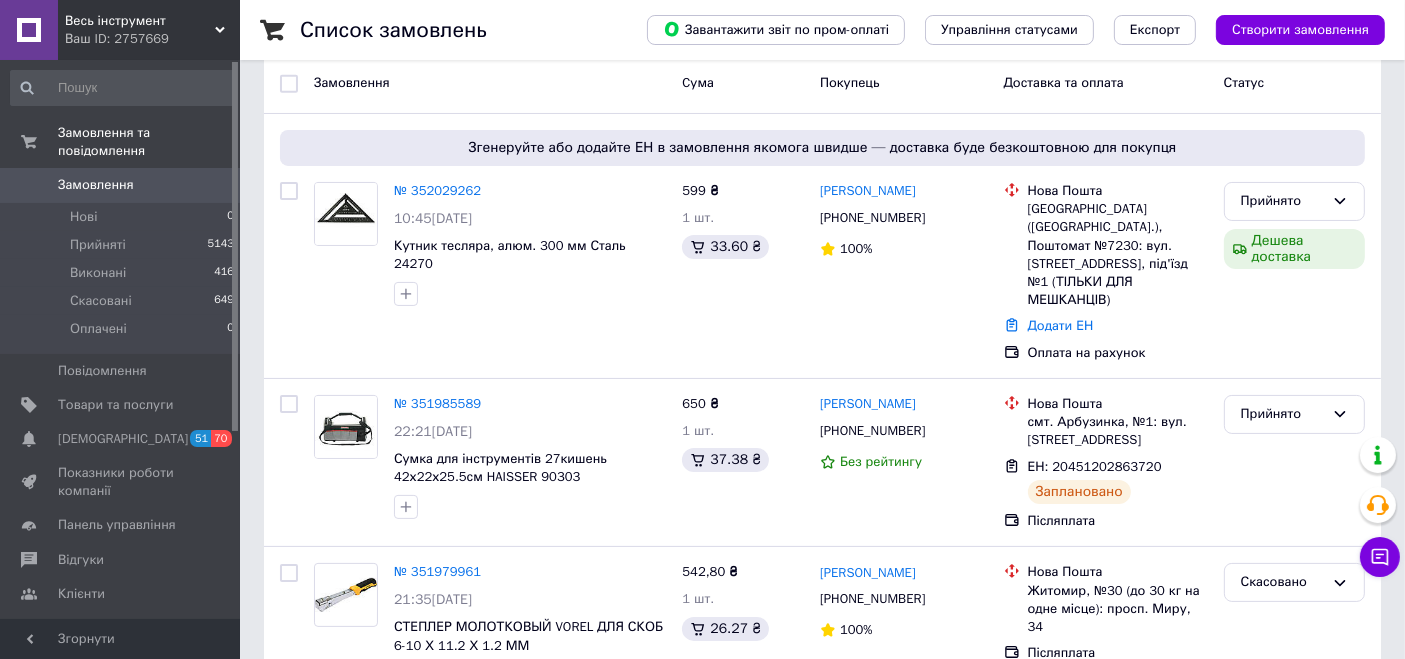 click on "Весь інструмент Ваш ID: 2757669" at bounding box center [149, 30] 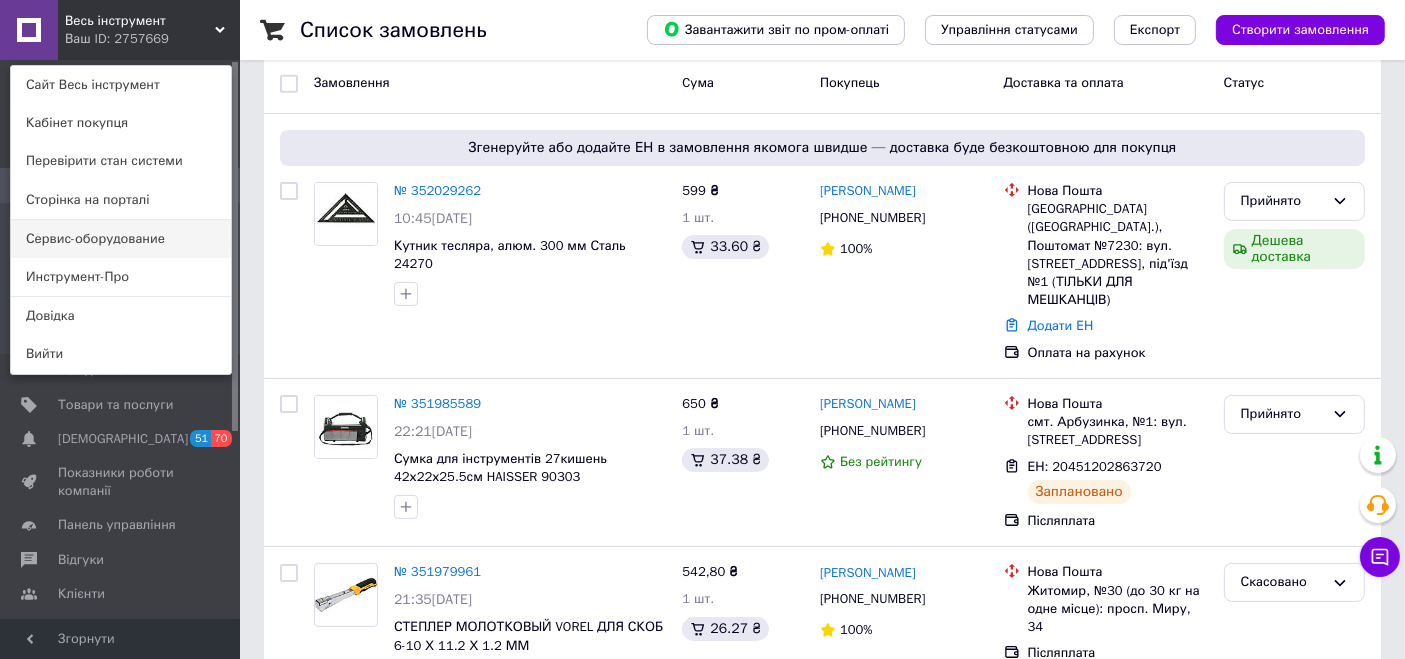 click on "Сервис-оборудование" at bounding box center [121, 239] 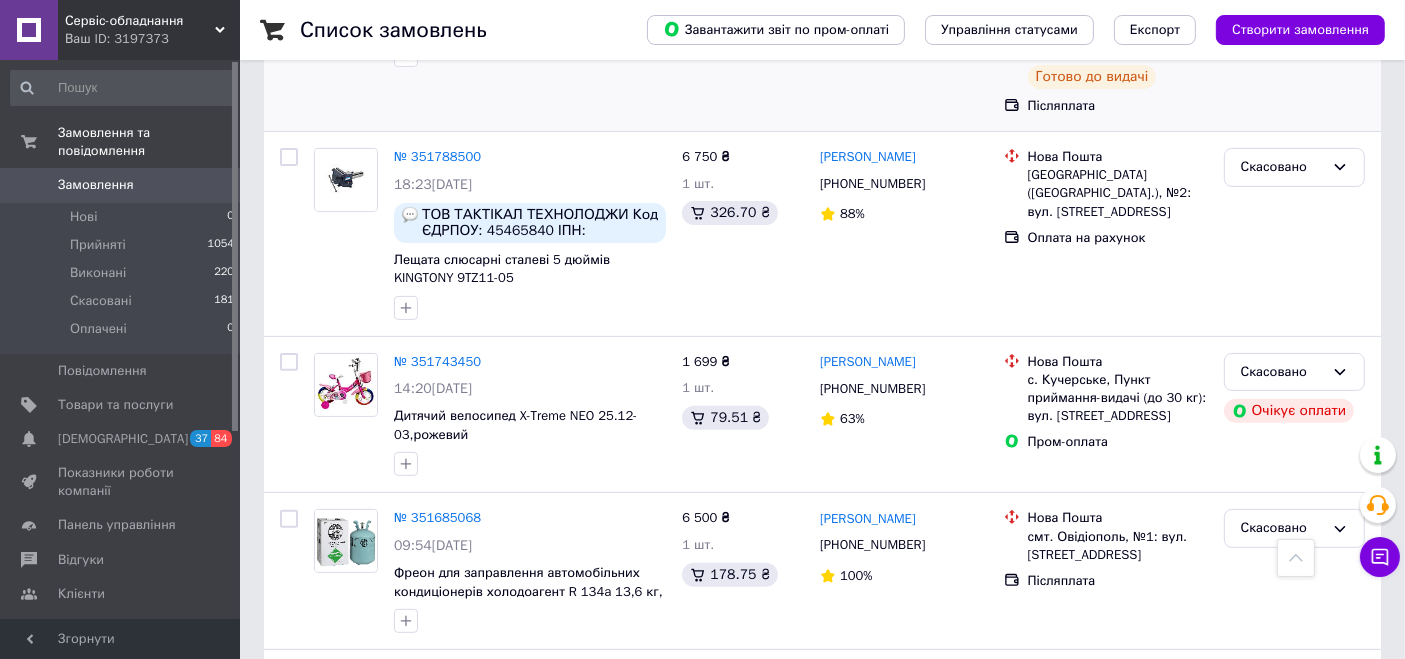 scroll, scrollTop: 777, scrollLeft: 0, axis: vertical 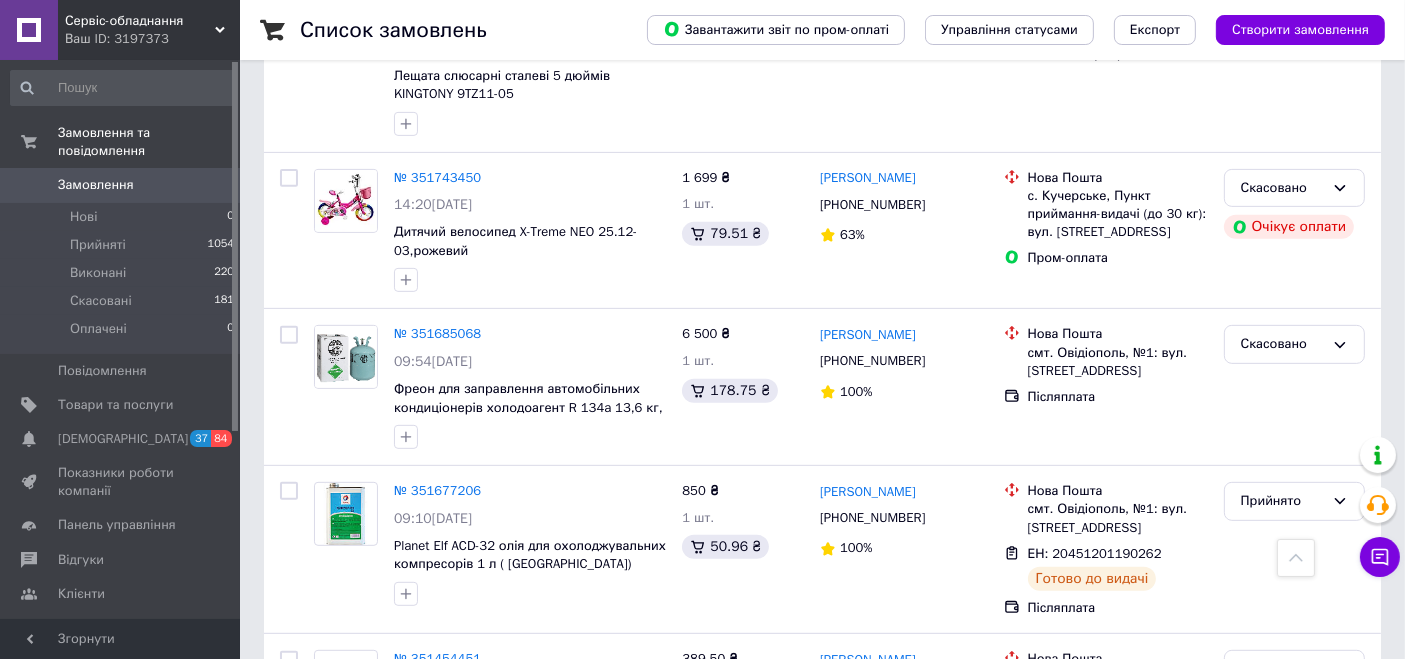 click on "Ваш ID: 3197373" at bounding box center [152, 39] 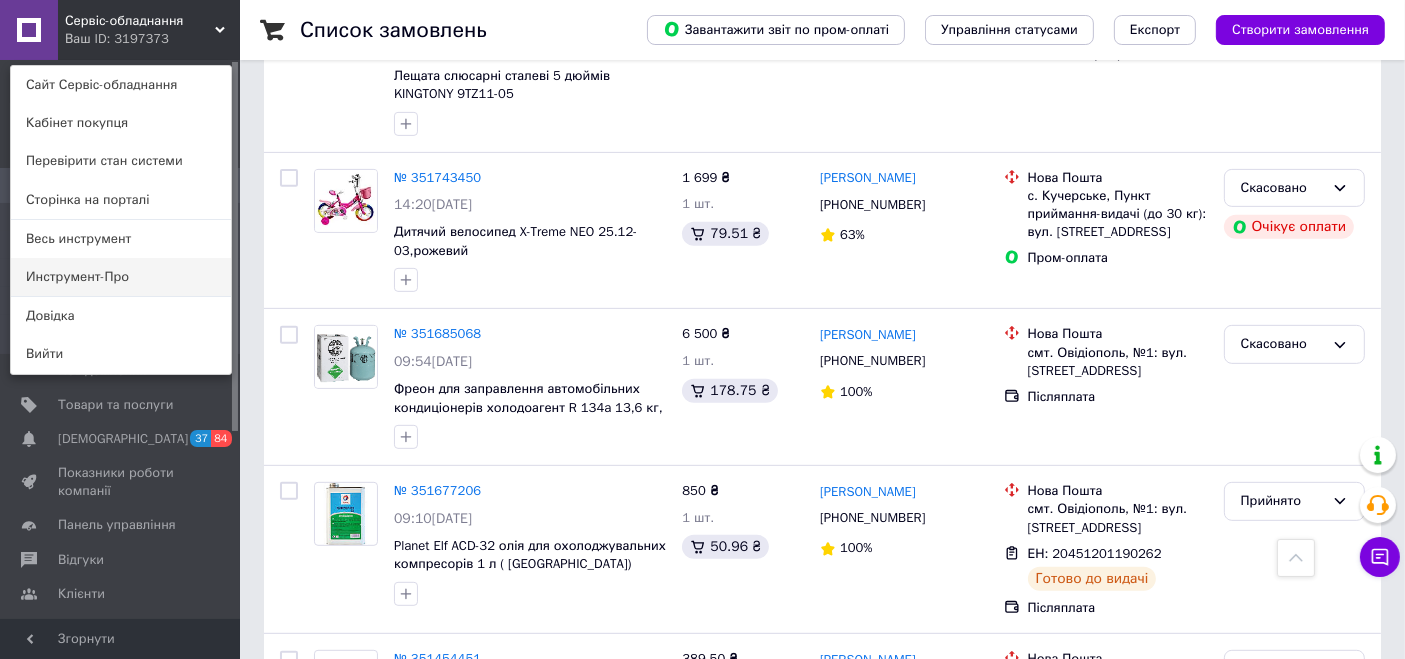 click on "Инструмент-Про" at bounding box center [121, 277] 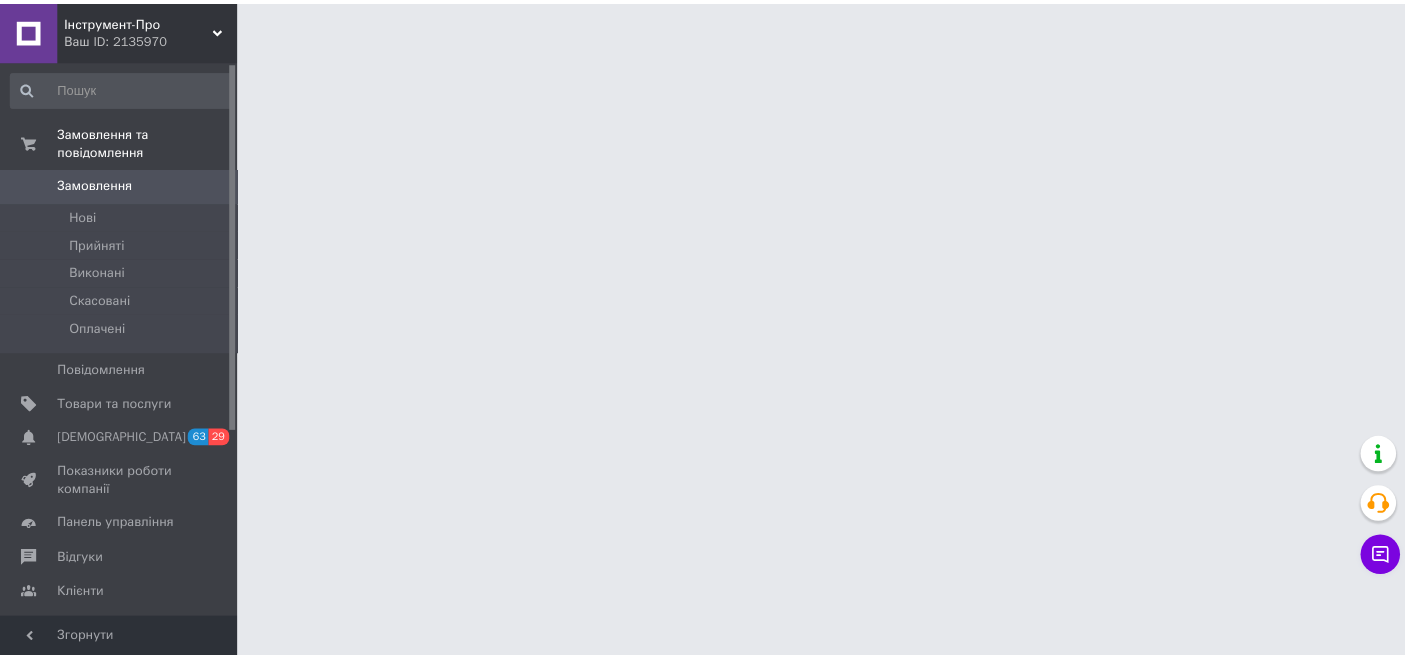 scroll, scrollTop: 0, scrollLeft: 0, axis: both 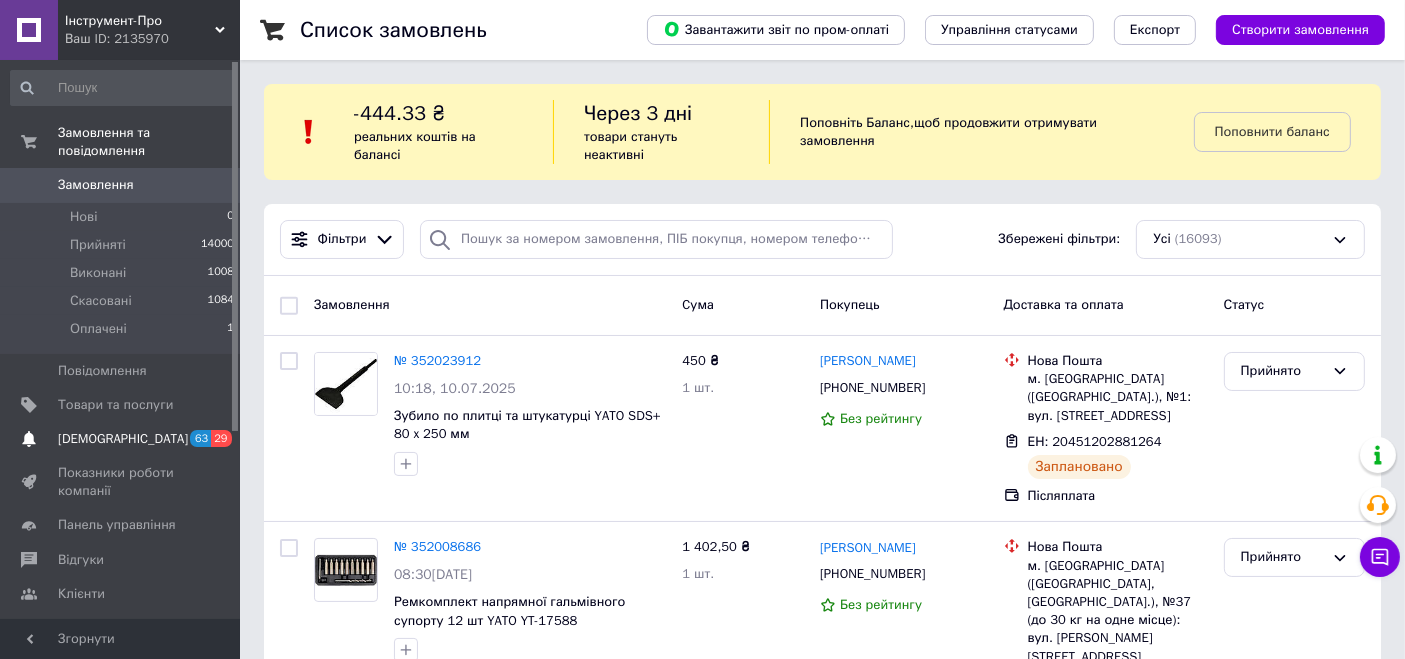 click on "[DEMOGRAPHIC_DATA]" at bounding box center [121, 439] 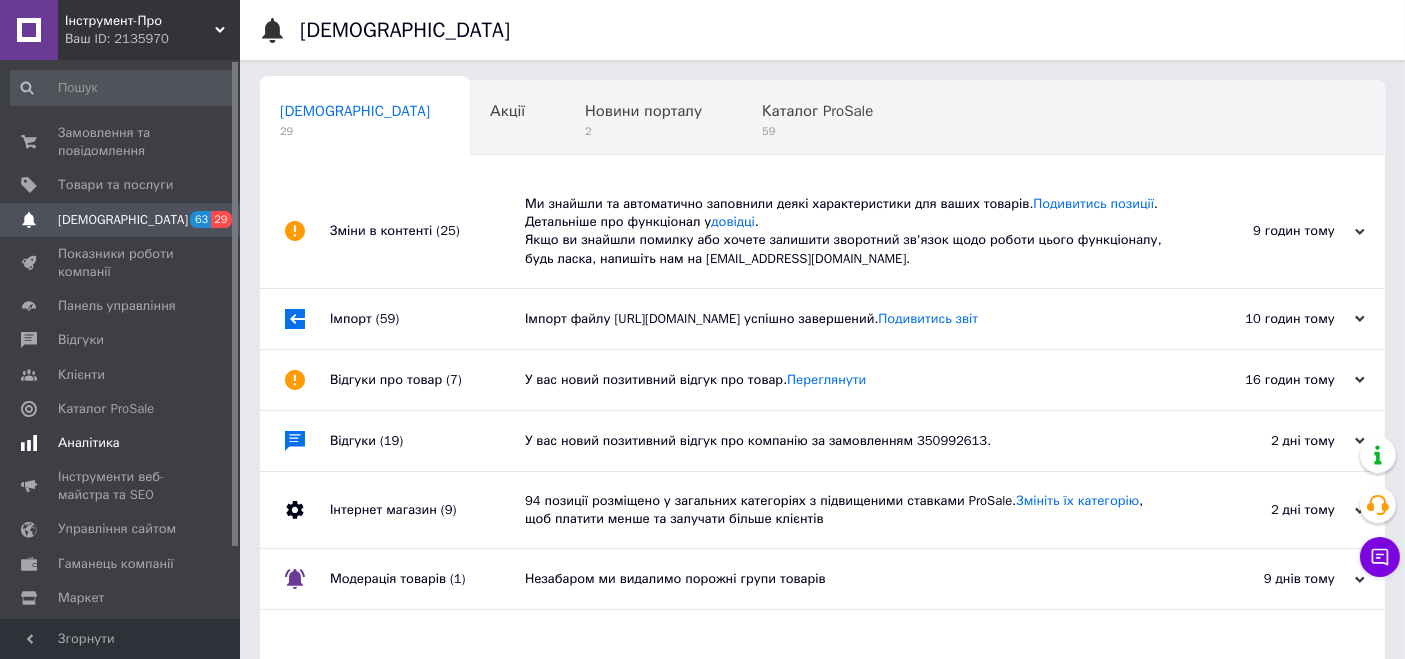 click on "Аналітика" at bounding box center [89, 443] 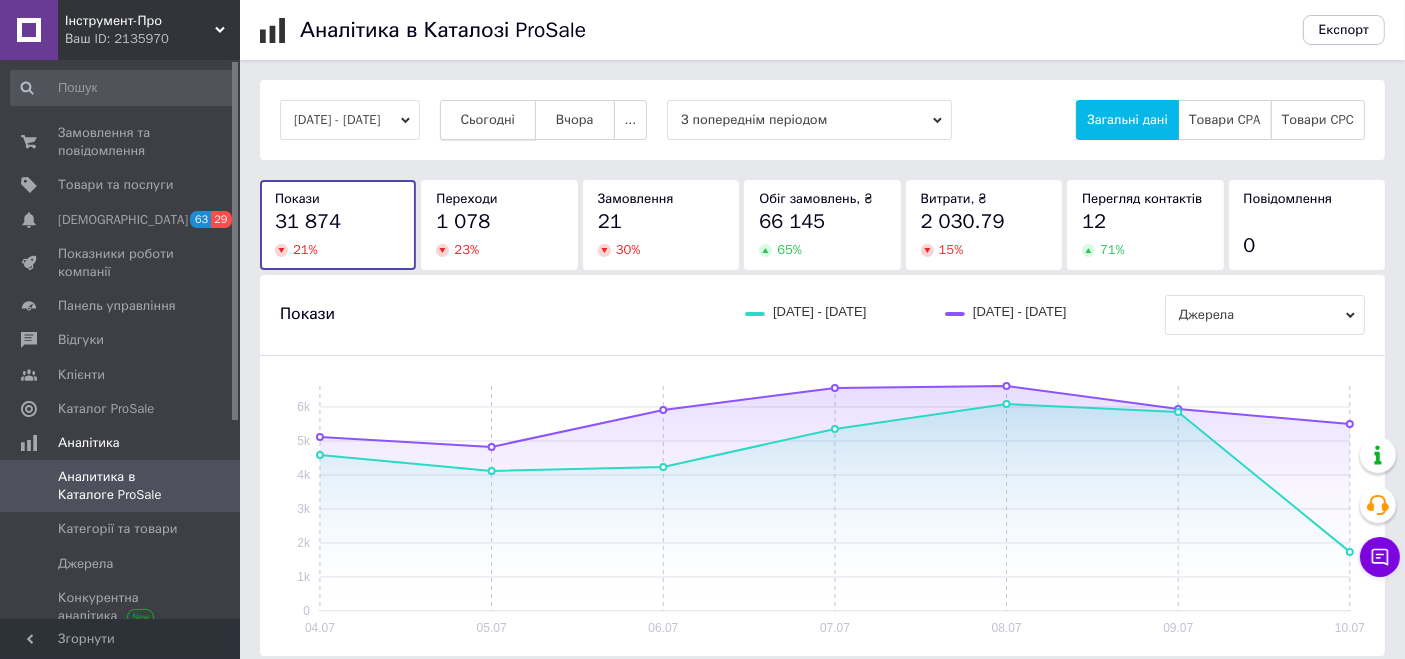 click on "Сьогодні" at bounding box center (488, 120) 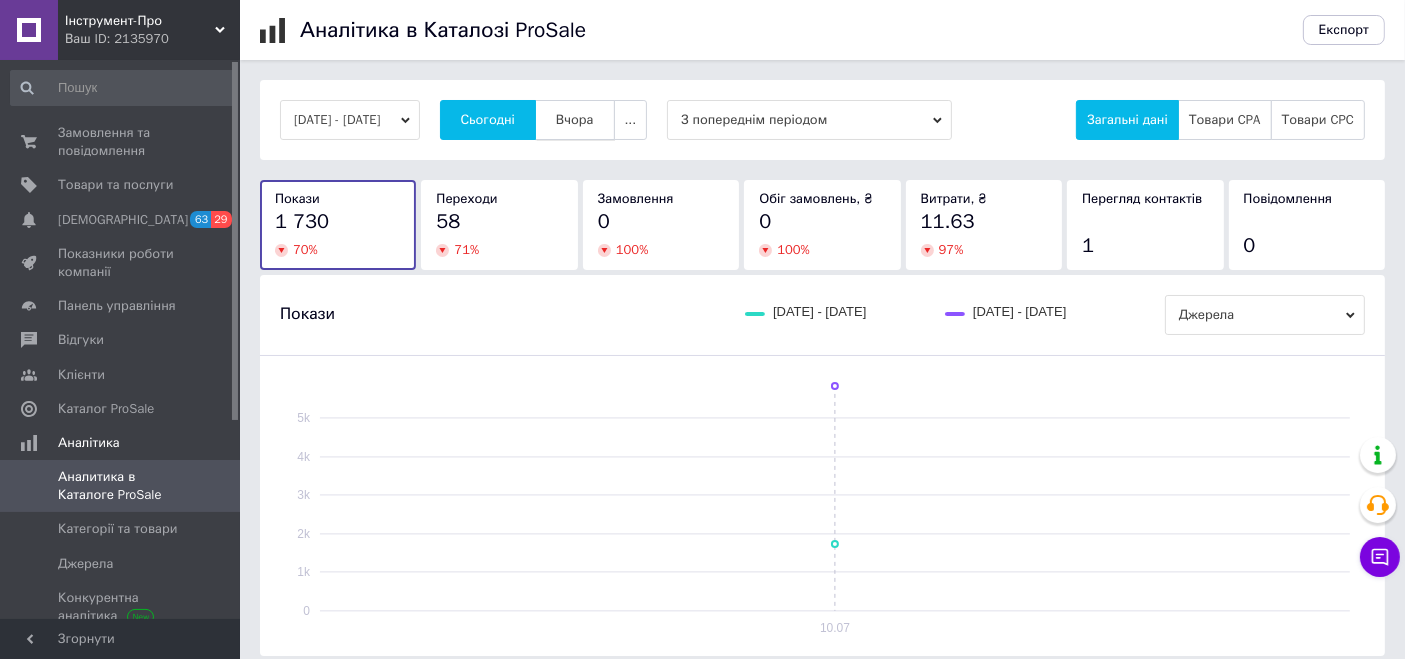 click on "Вчора" at bounding box center [575, 120] 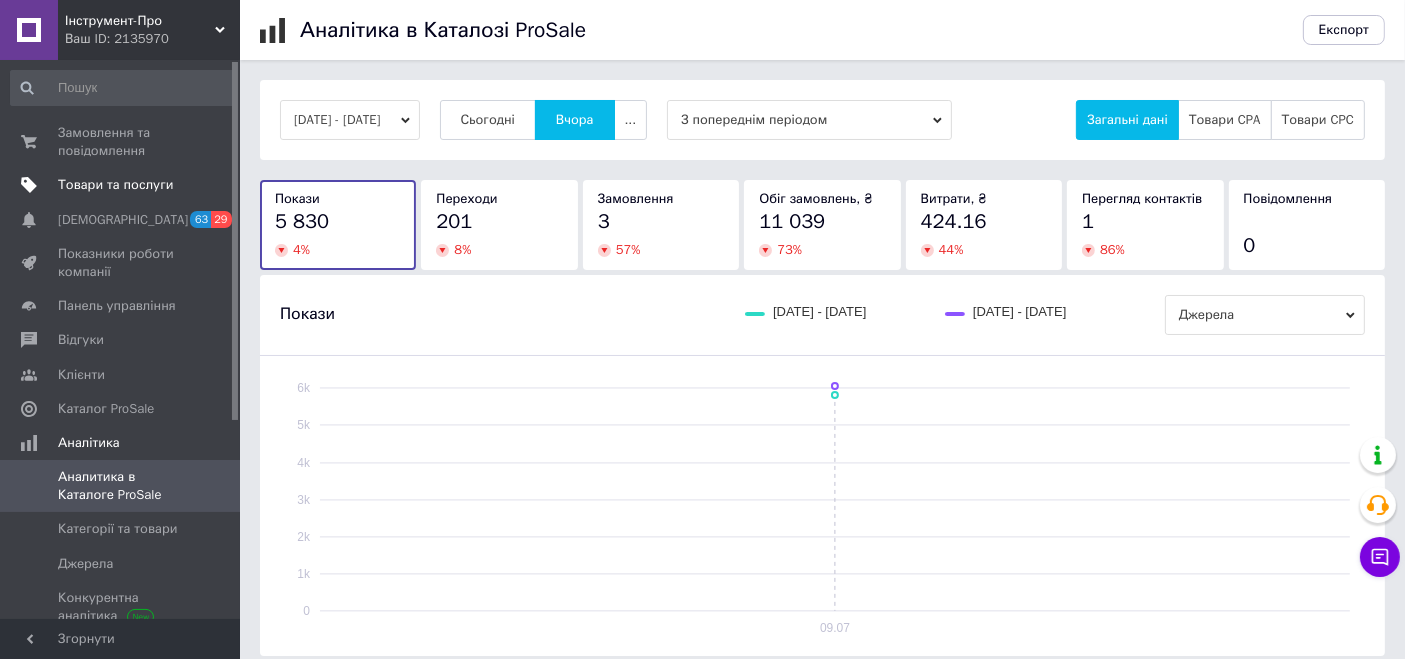 click on "Товари та послуги" at bounding box center (115, 185) 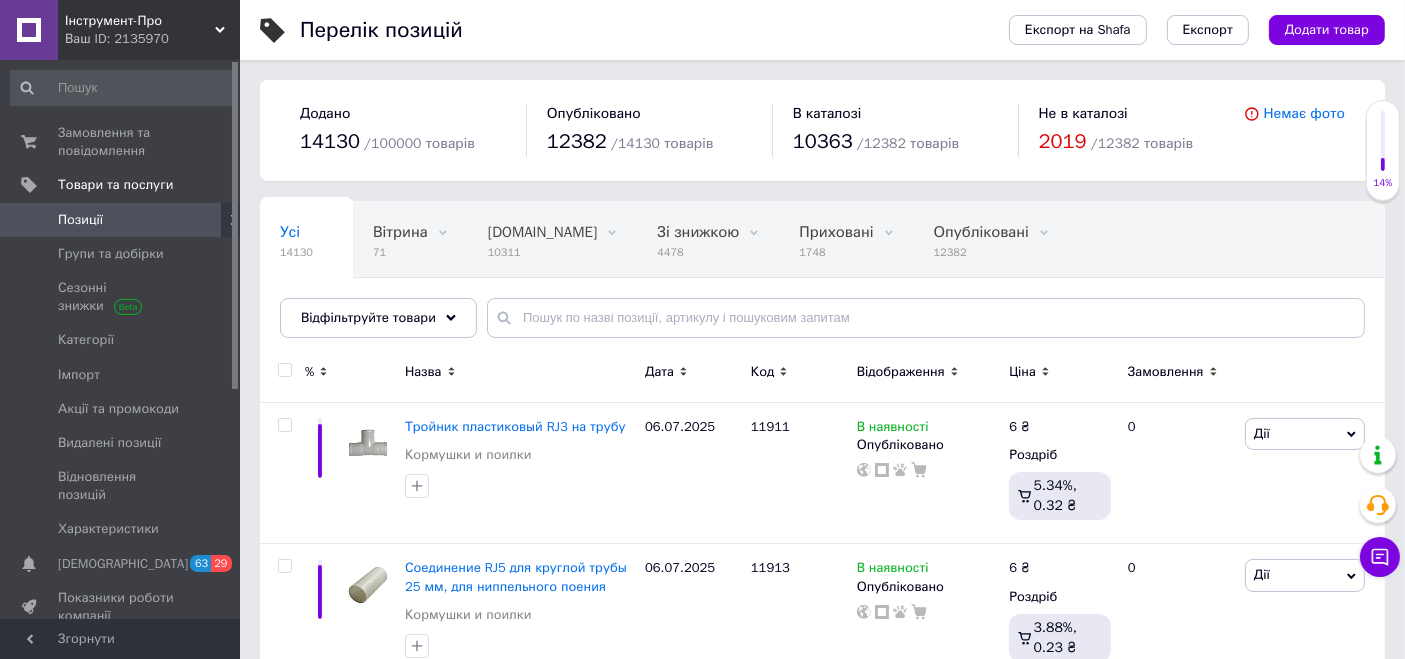 click on "Відфільтруйте товари" at bounding box center [368, 317] 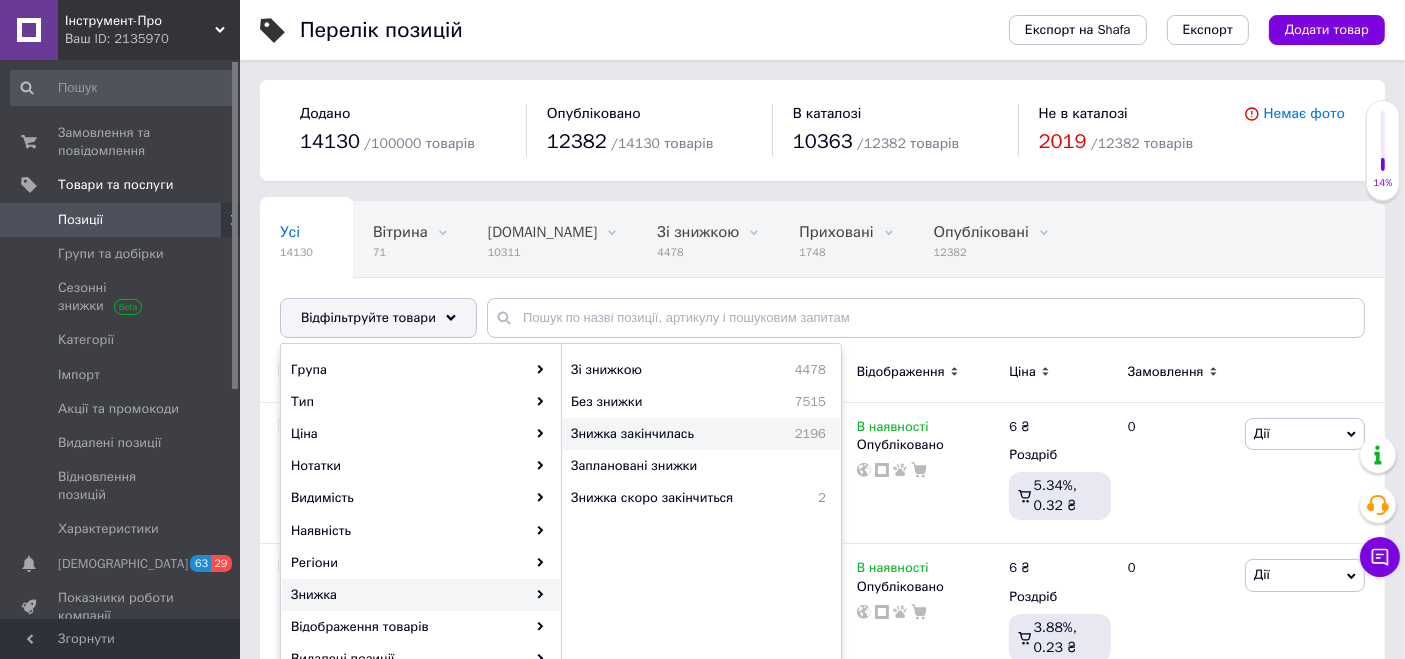 click on "Знижка закінчилась" at bounding box center [666, 434] 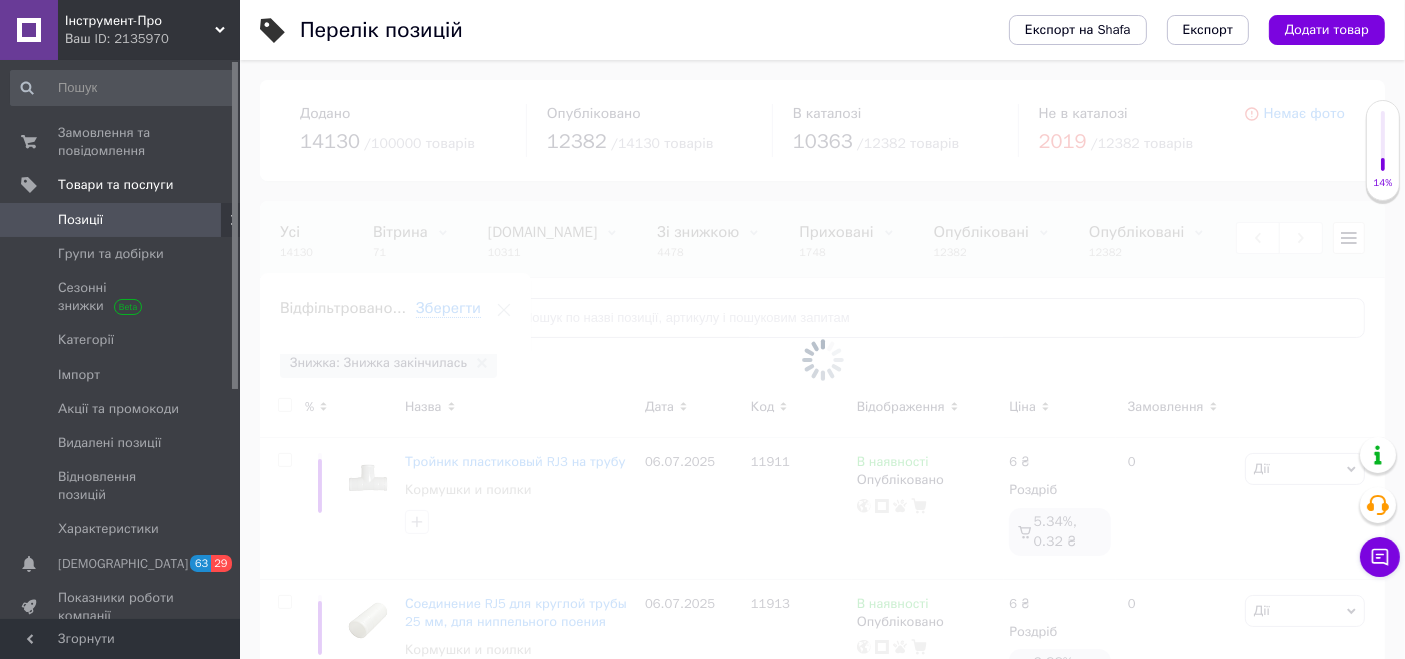 scroll, scrollTop: 0, scrollLeft: 195, axis: horizontal 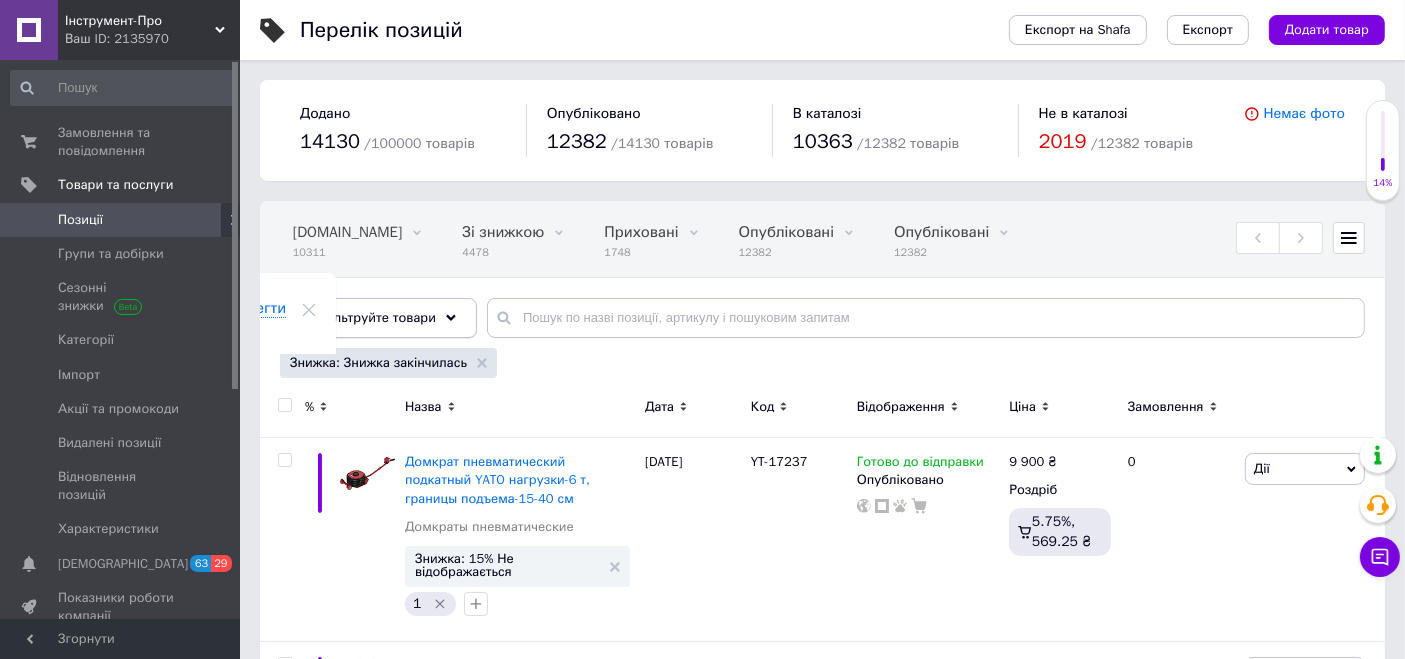 click on "Відфільтруйте товари" at bounding box center (378, 318) 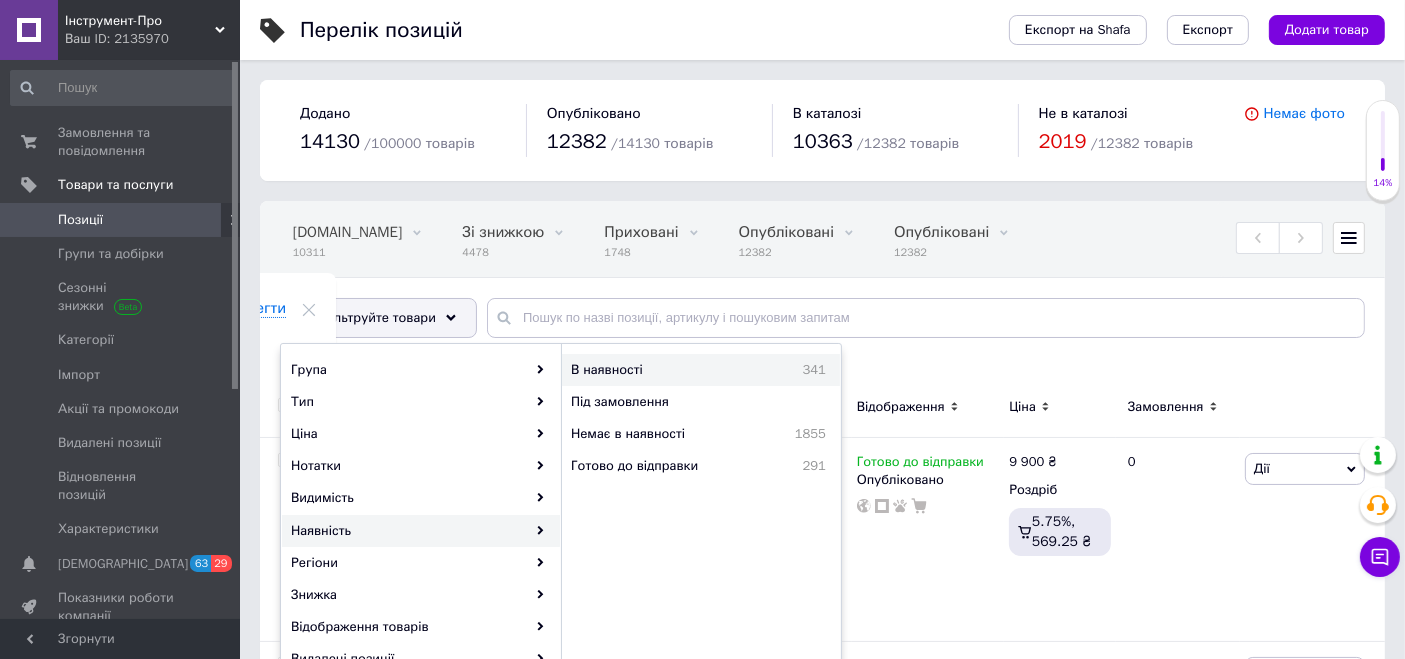 click on "В наявності" at bounding box center [658, 370] 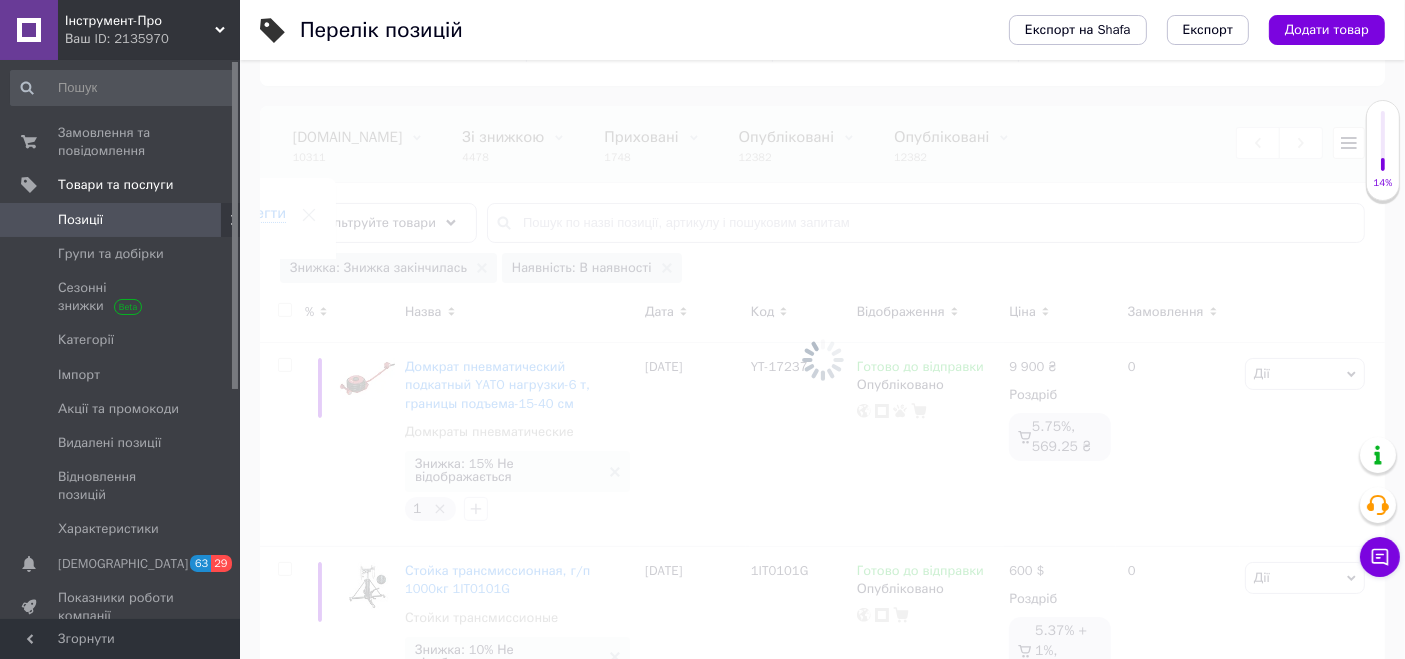 scroll, scrollTop: 222, scrollLeft: 0, axis: vertical 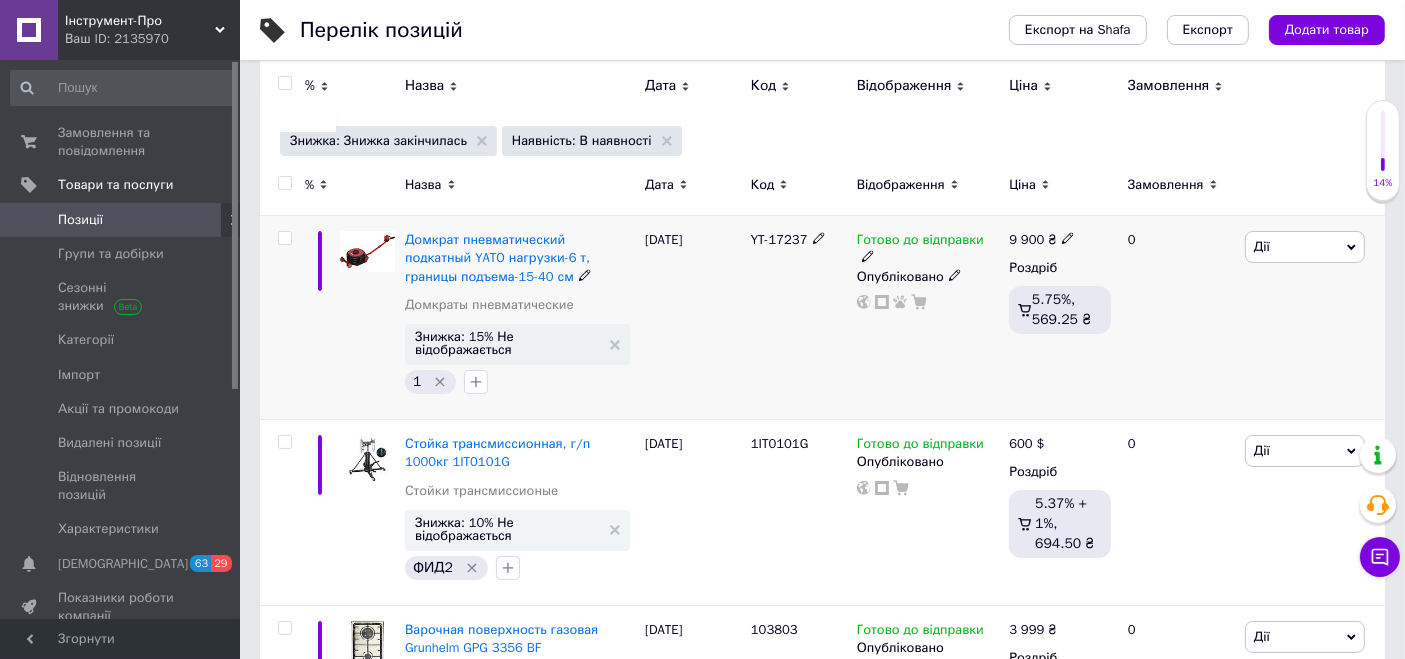 click at bounding box center [284, 238] 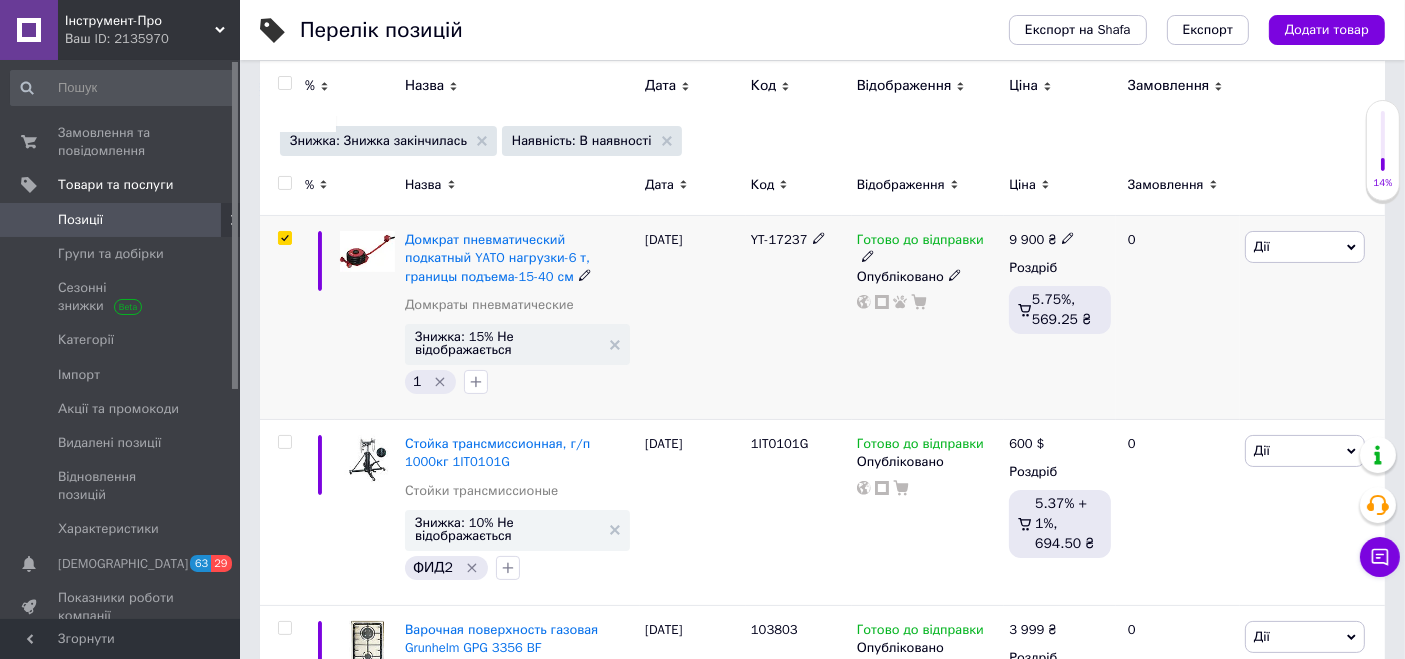 checkbox on "true" 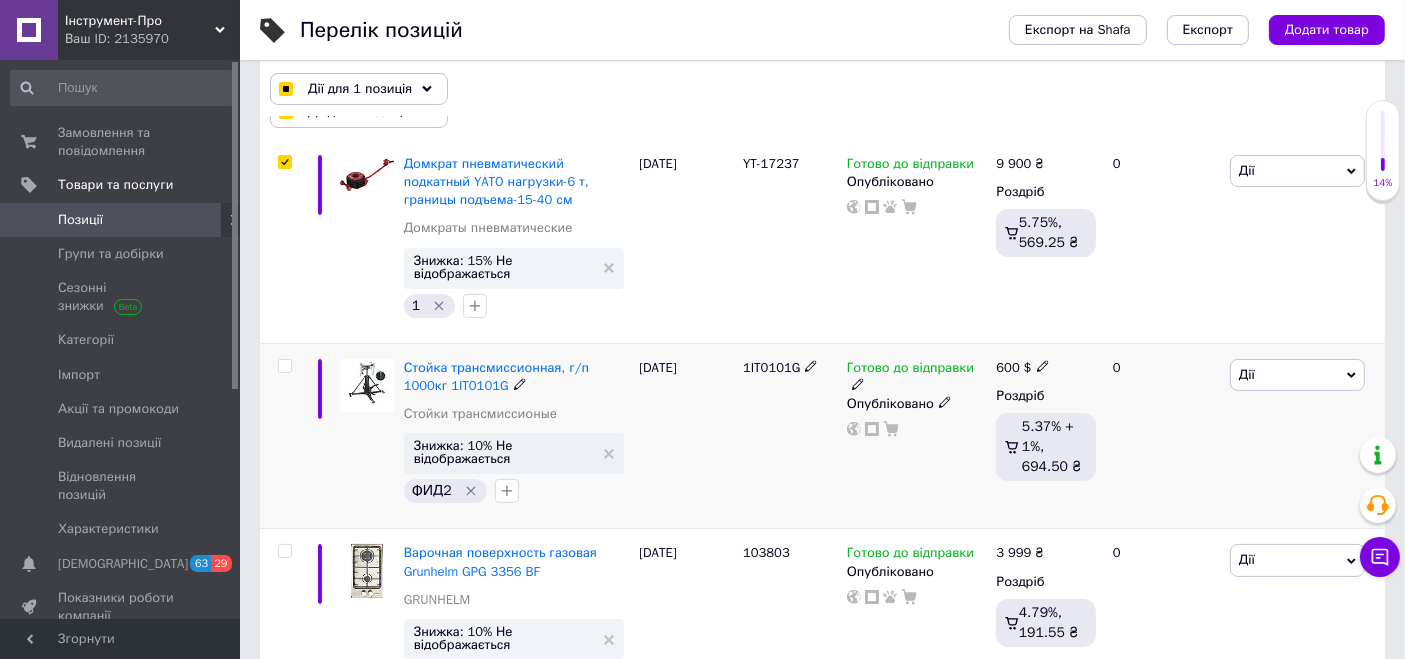 scroll, scrollTop: 333, scrollLeft: 0, axis: vertical 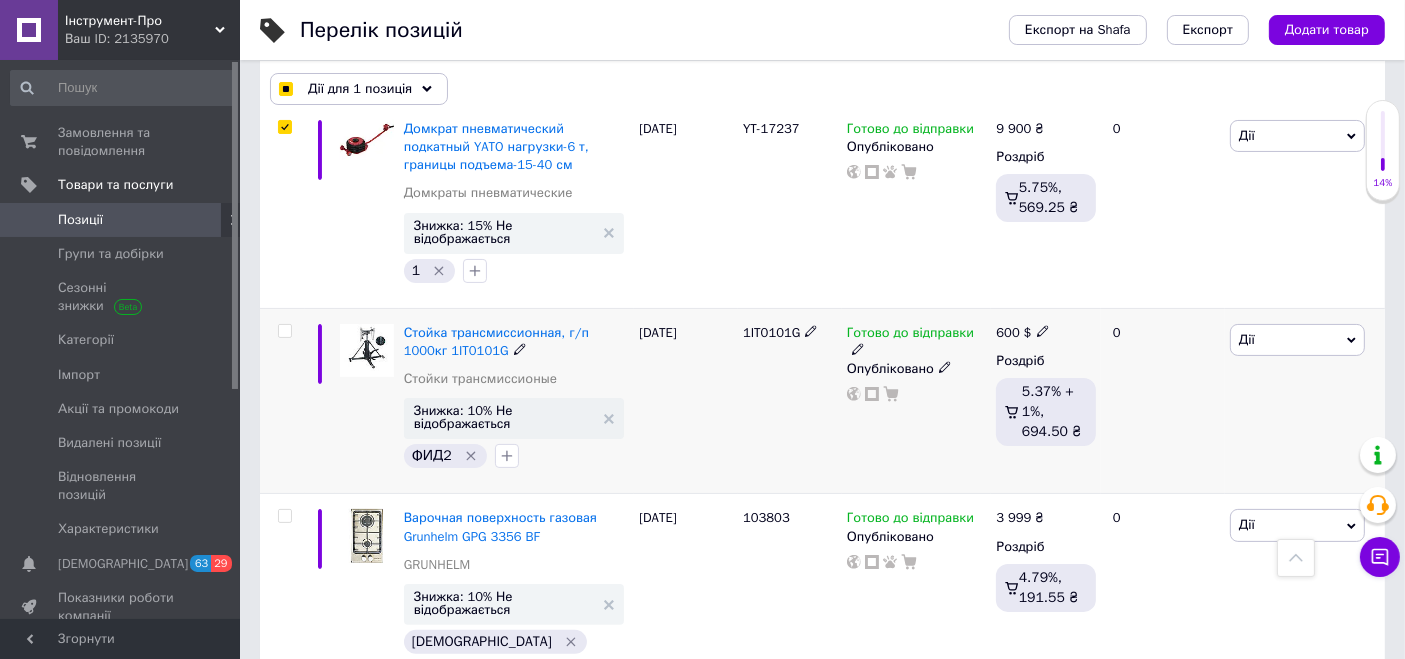 click at bounding box center (284, 331) 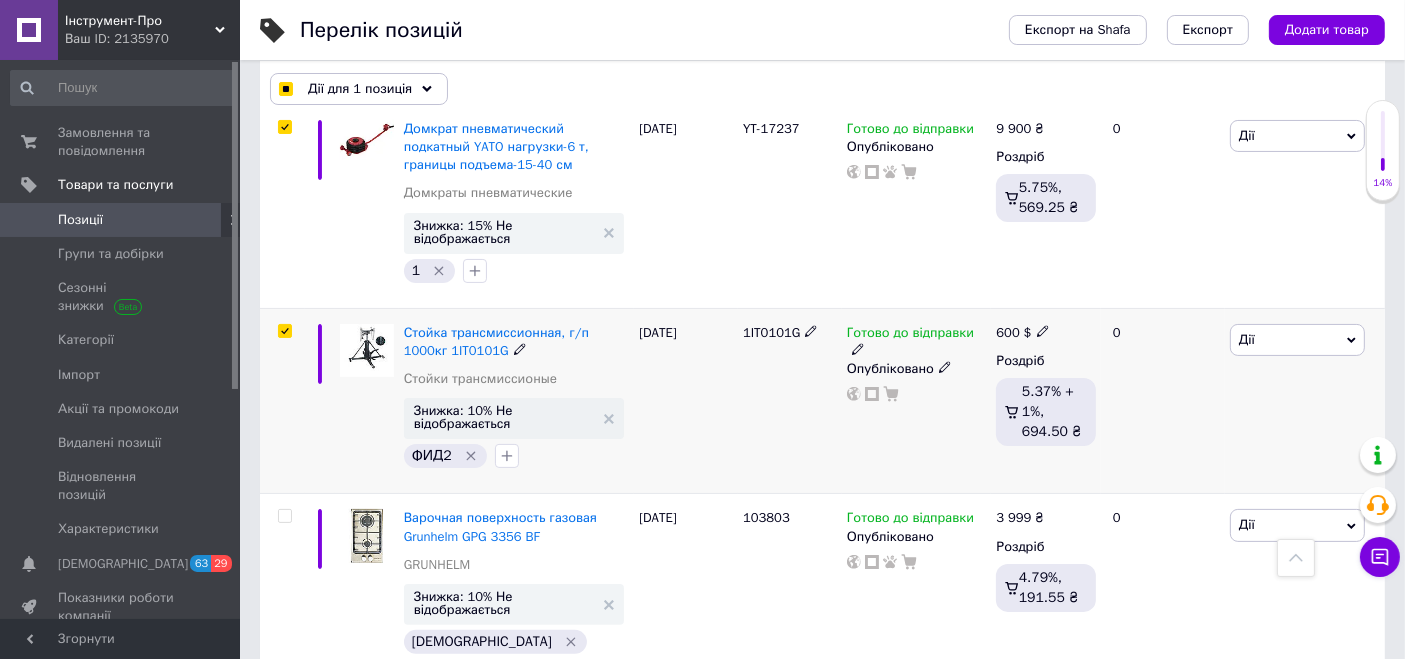 checkbox on "true" 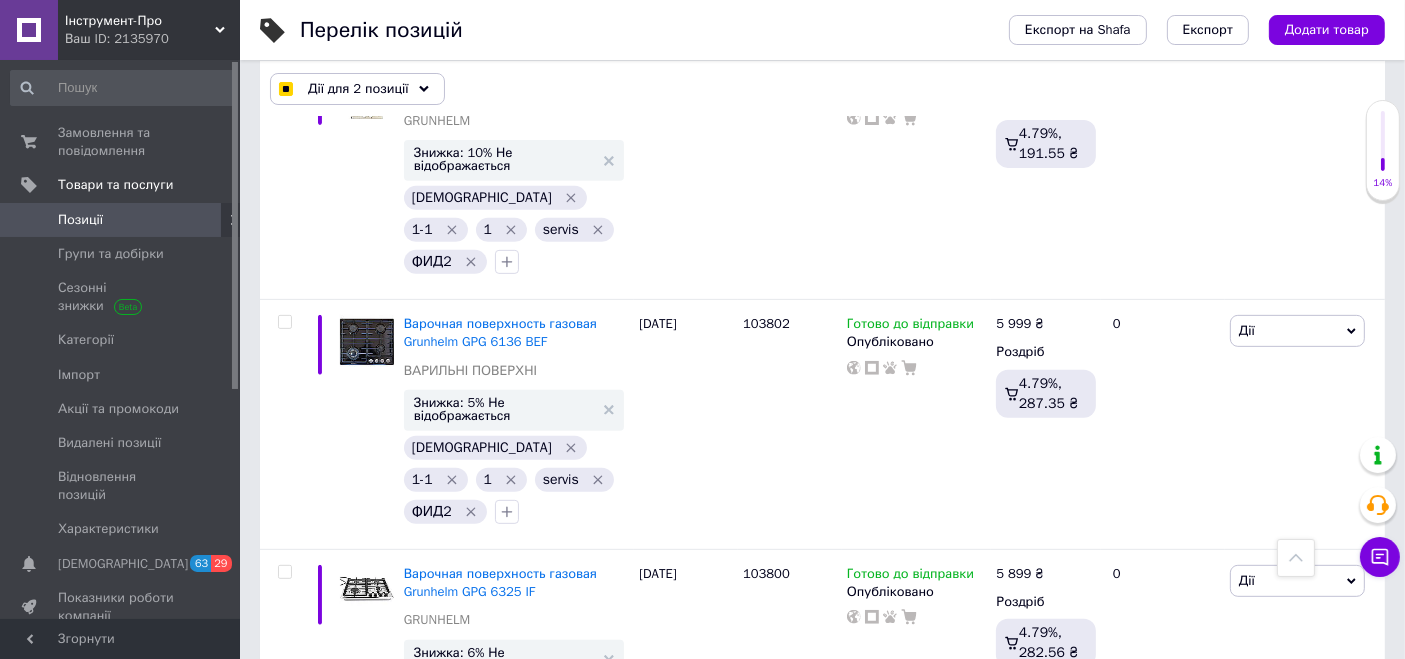 scroll, scrollTop: 1333, scrollLeft: 0, axis: vertical 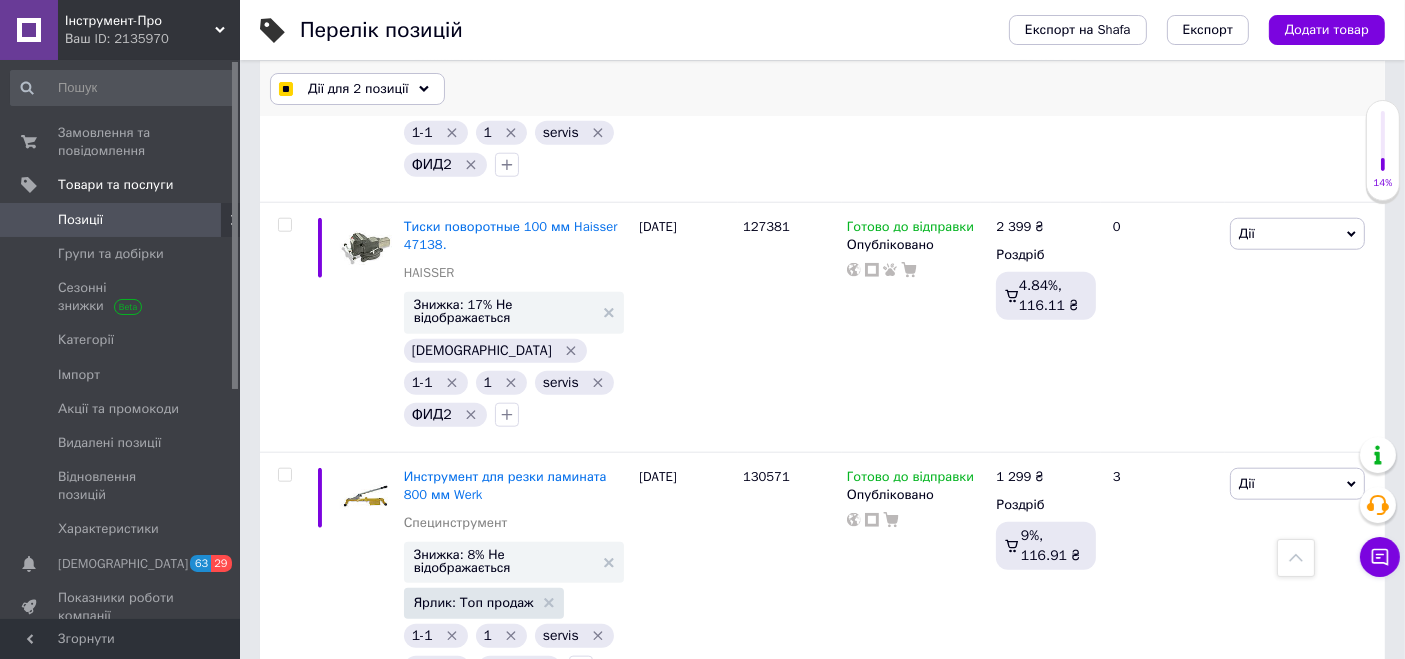 click on "Дії для 2 позиції" at bounding box center (357, 89) 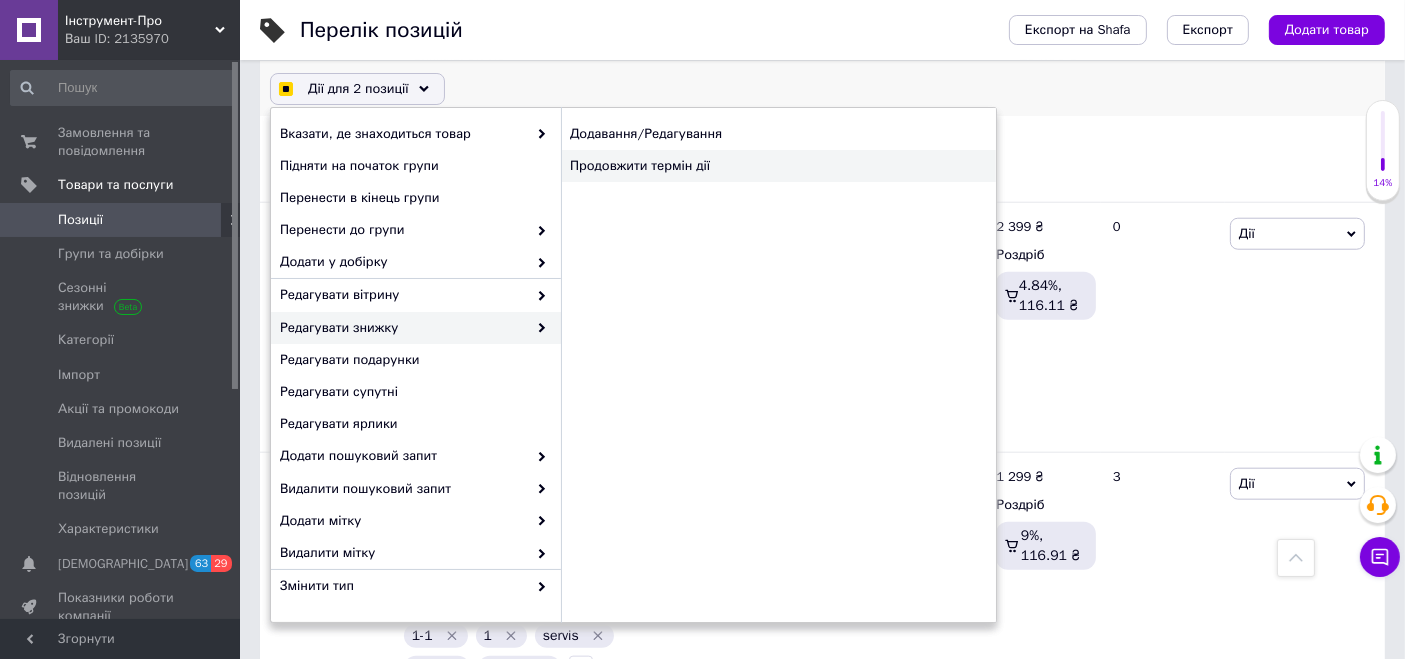 checkbox on "true" 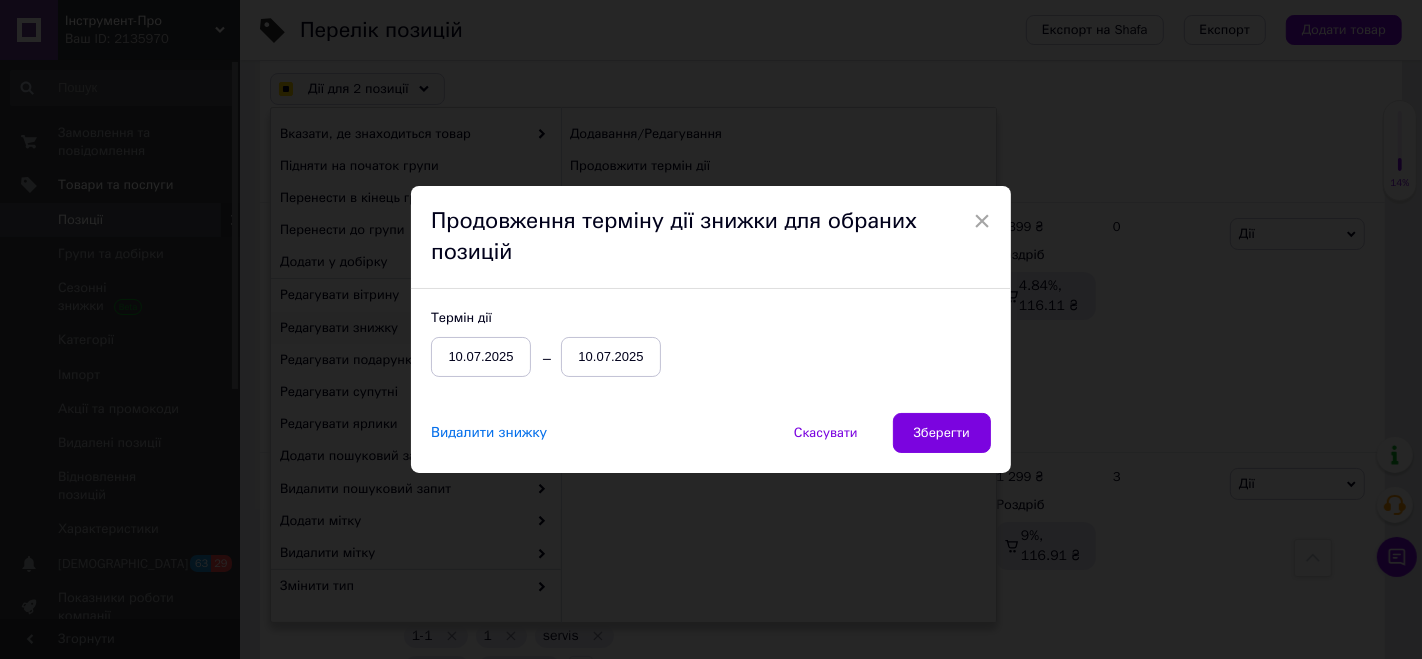 click on "10.07.2025" at bounding box center [611, 357] 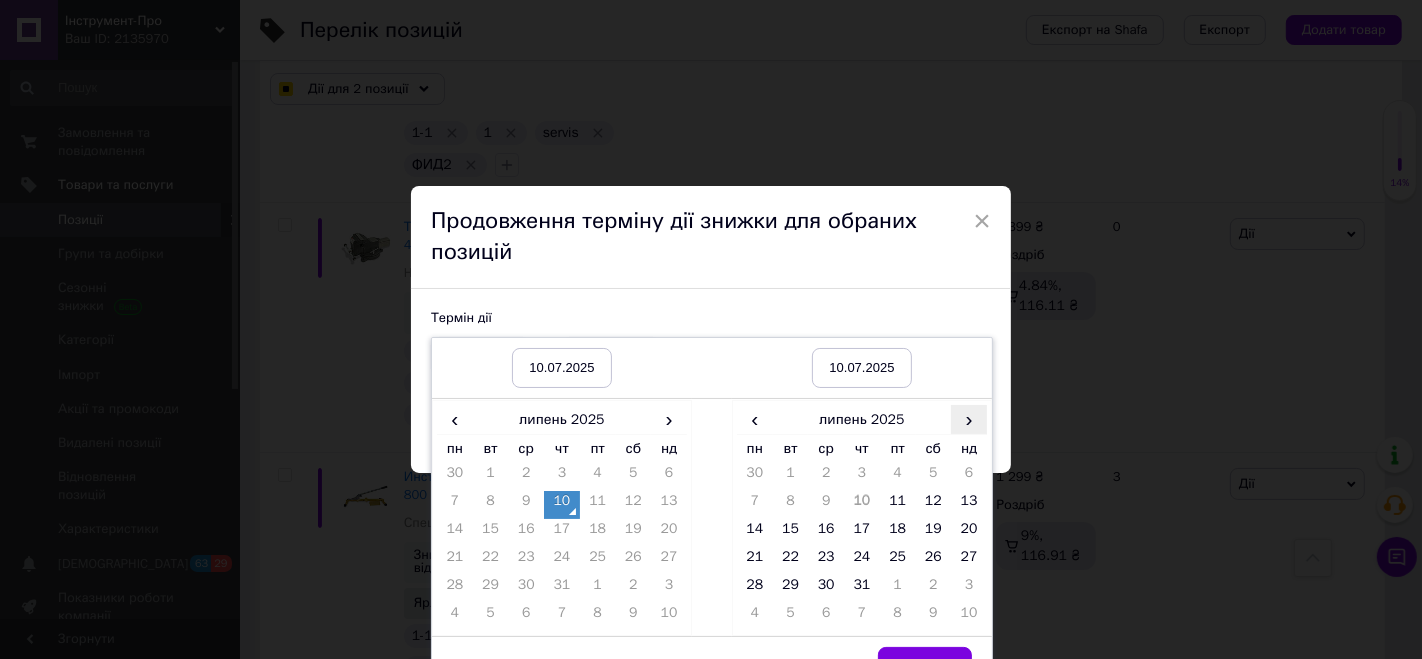 click on "›" at bounding box center [969, 419] 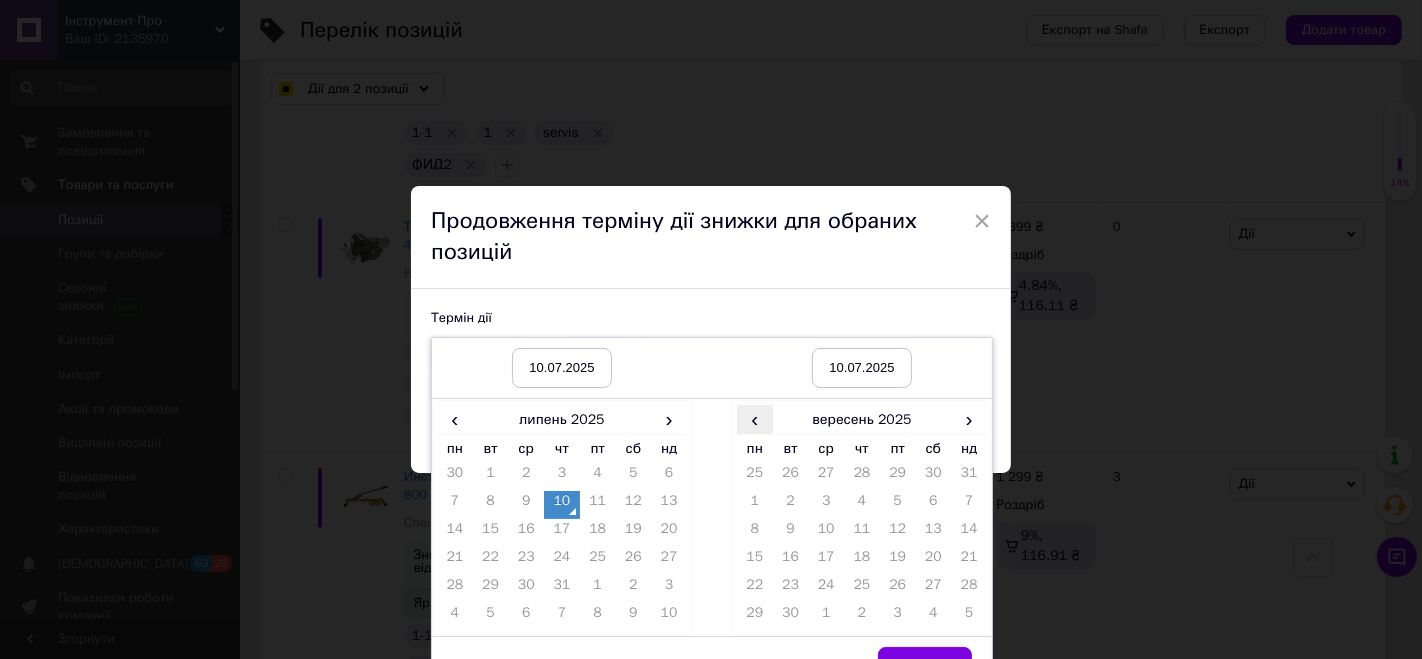 drag, startPoint x: 747, startPoint y: 420, endPoint x: 760, endPoint y: 424, distance: 13.601471 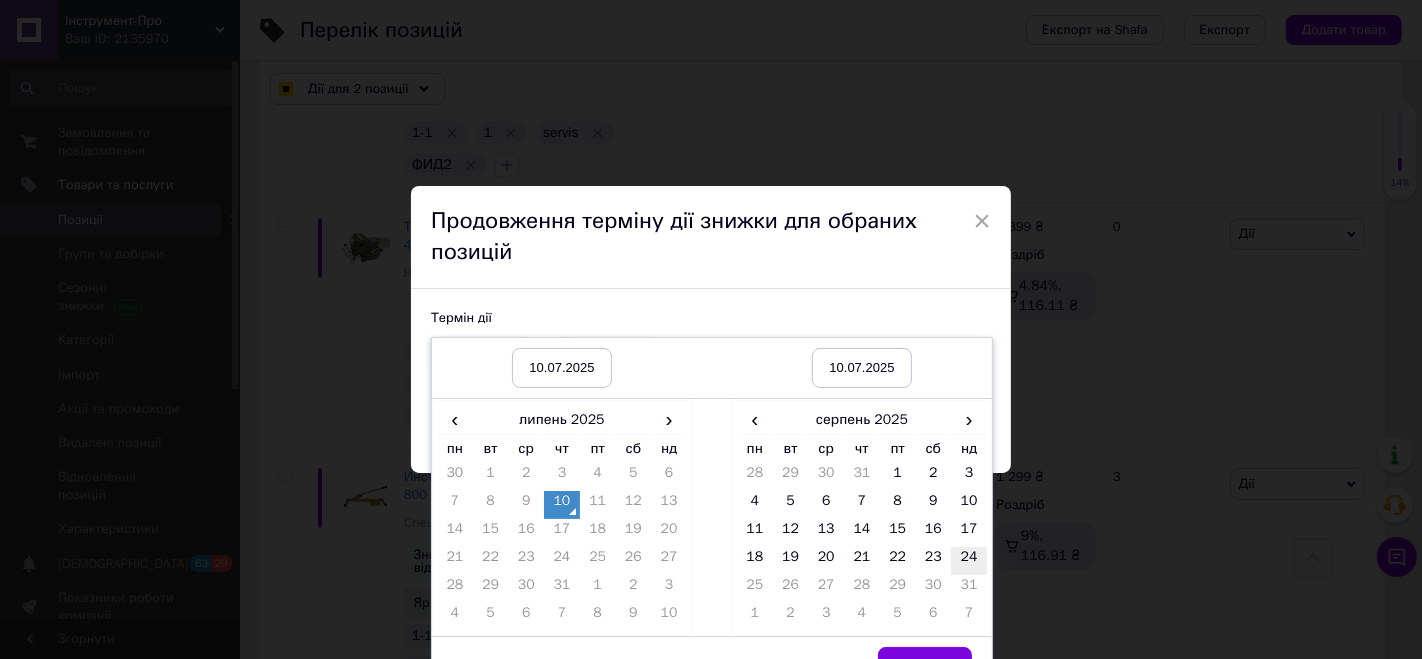 click on "24" at bounding box center (969, 561) 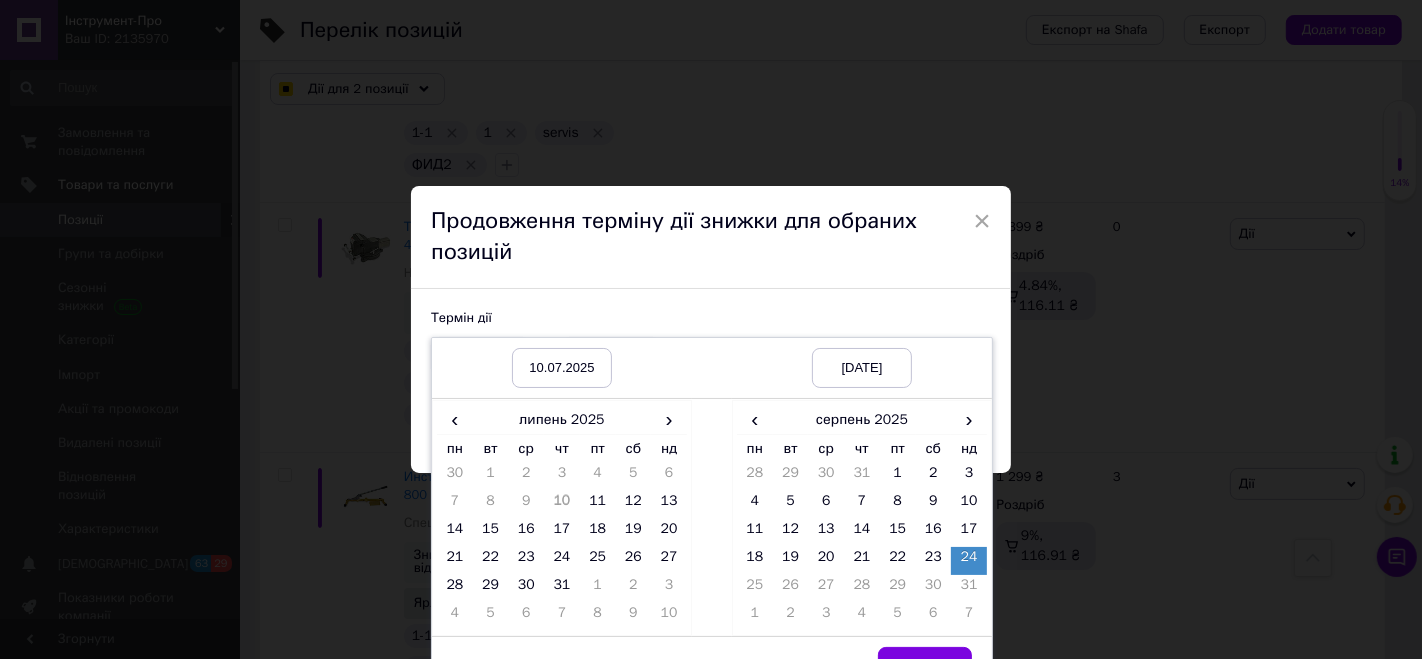 drag, startPoint x: 905, startPoint y: 647, endPoint x: 874, endPoint y: 609, distance: 49.0408 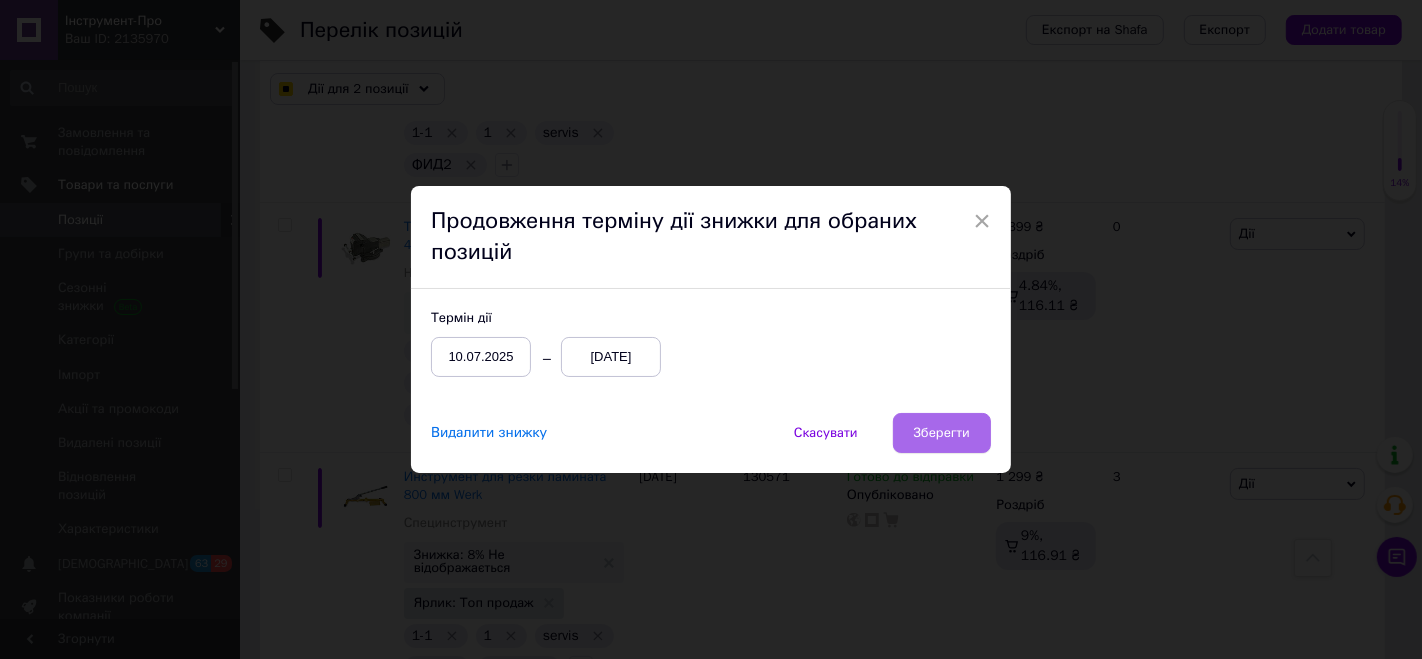 click on "Зберегти" at bounding box center (942, 433) 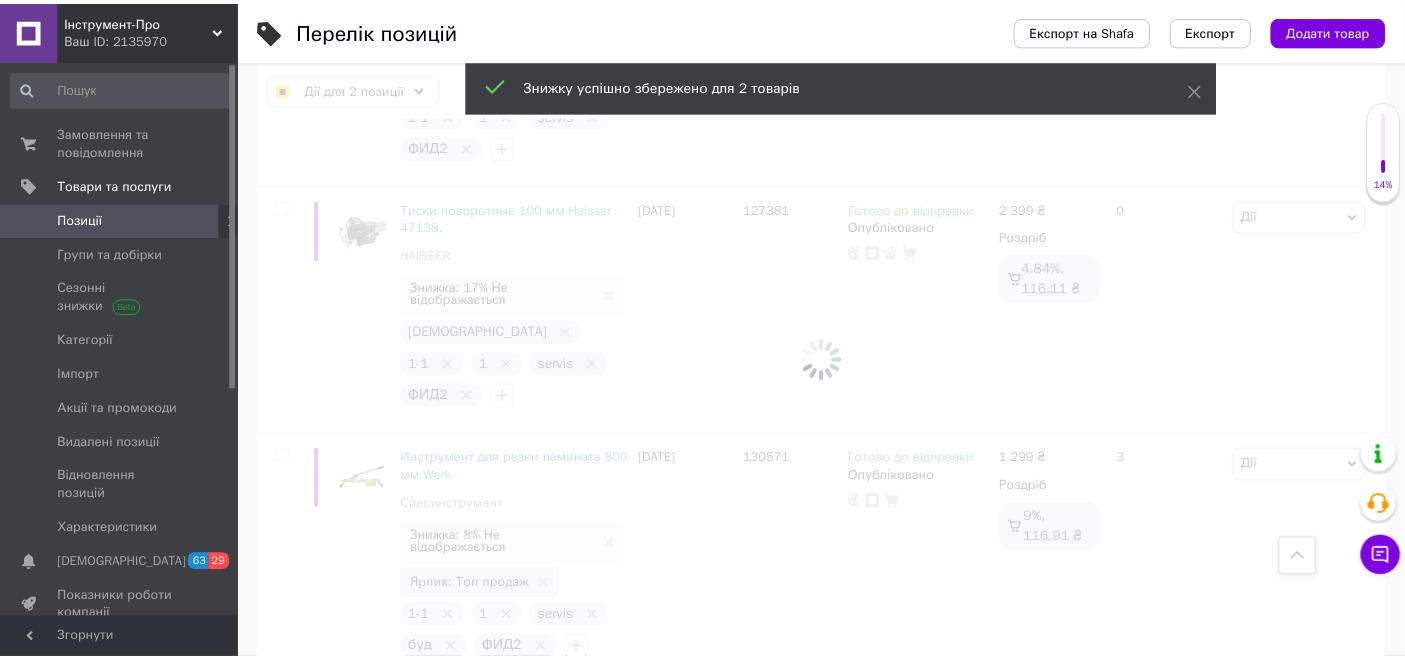 scroll, scrollTop: 24371, scrollLeft: 0, axis: vertical 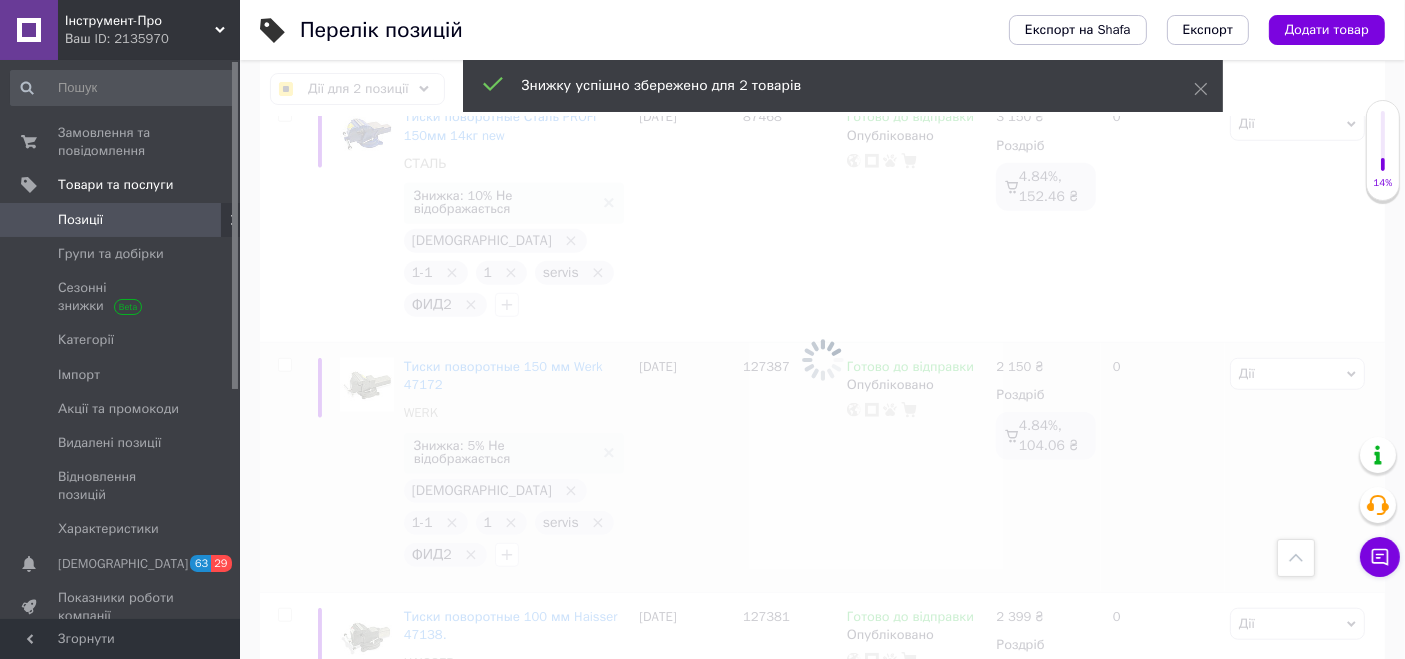 checkbox on "false" 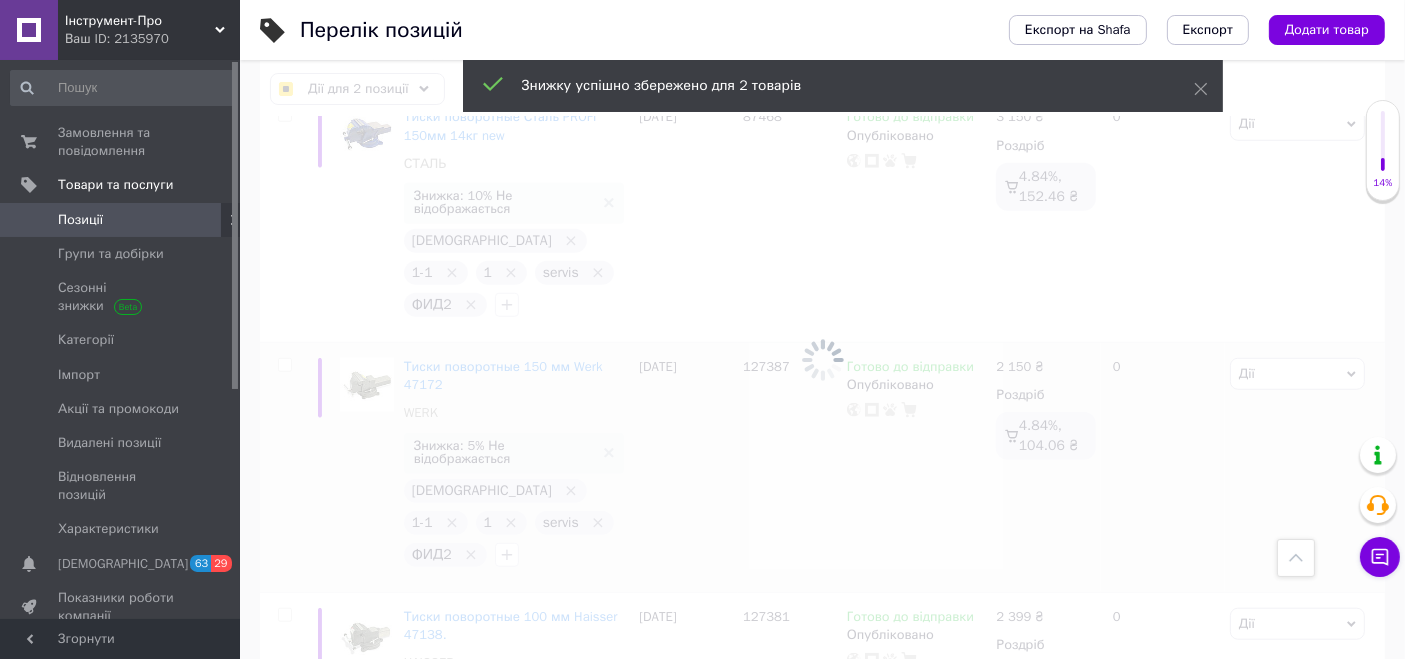 checkbox on "false" 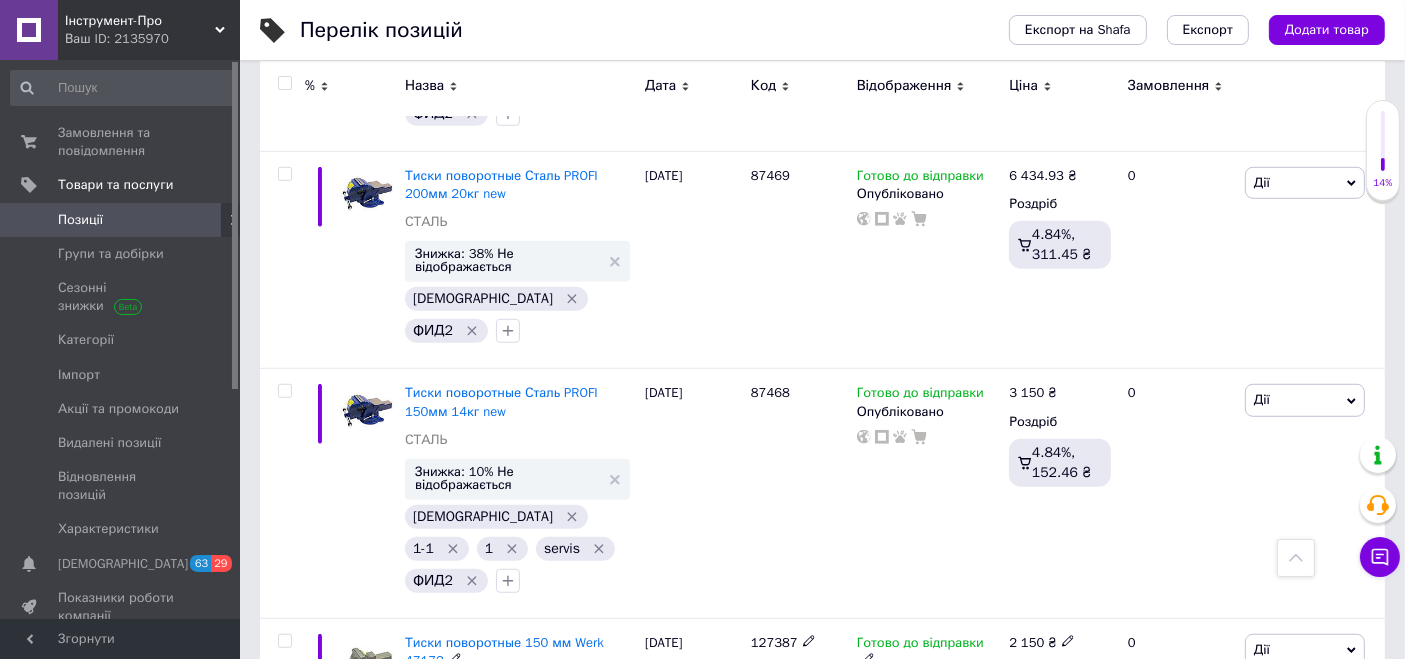 scroll, scrollTop: 24410, scrollLeft: 0, axis: vertical 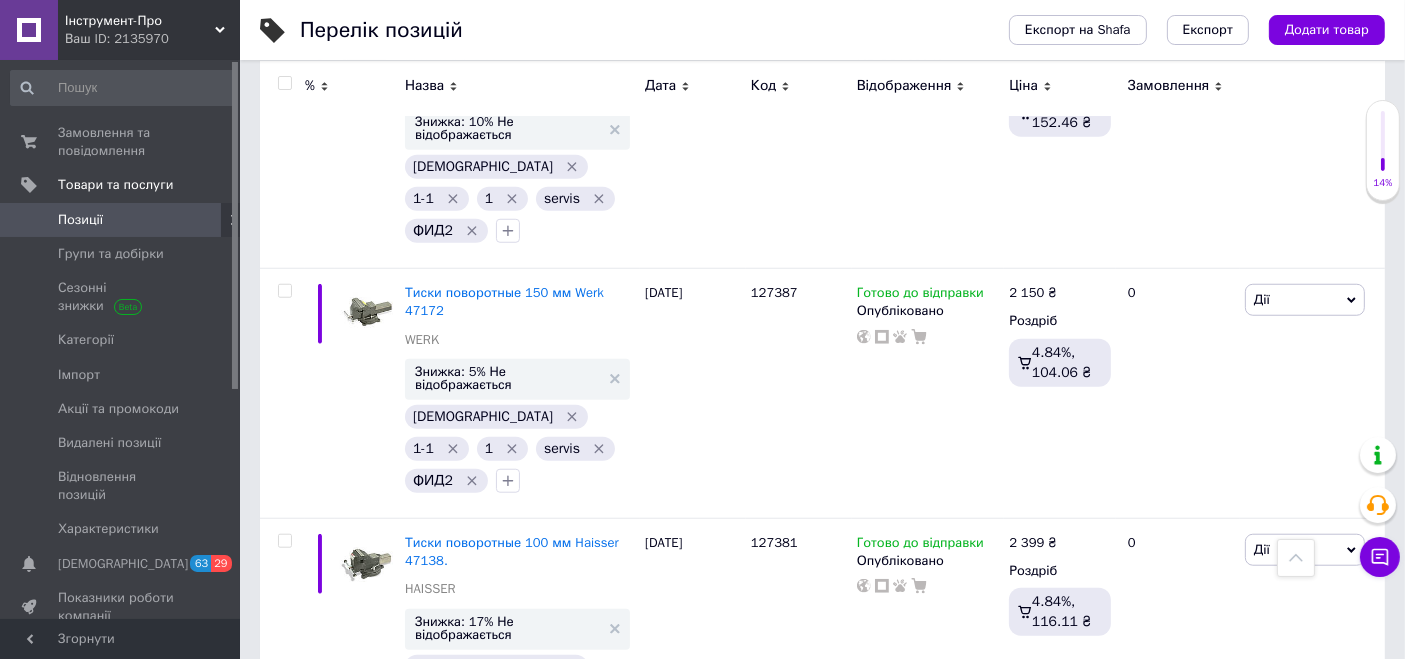 click on "2" at bounding box center [327, 1062] 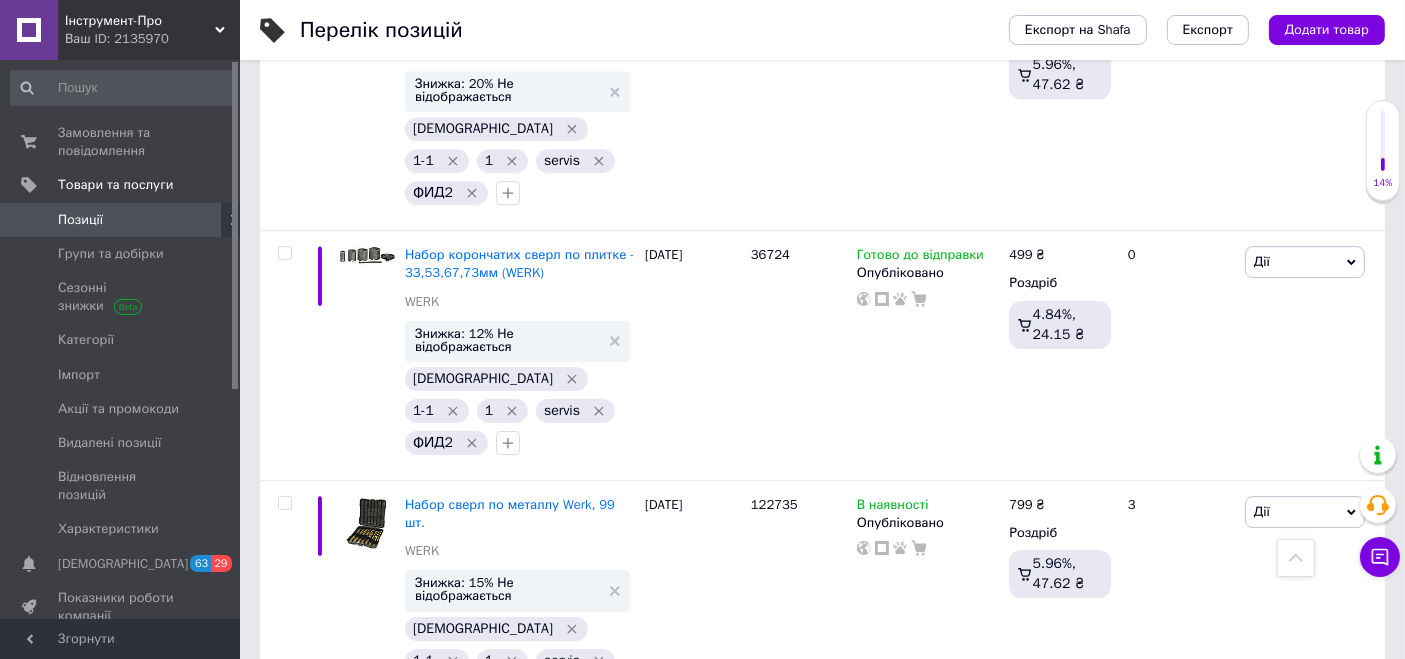 scroll, scrollTop: 23306, scrollLeft: 0, axis: vertical 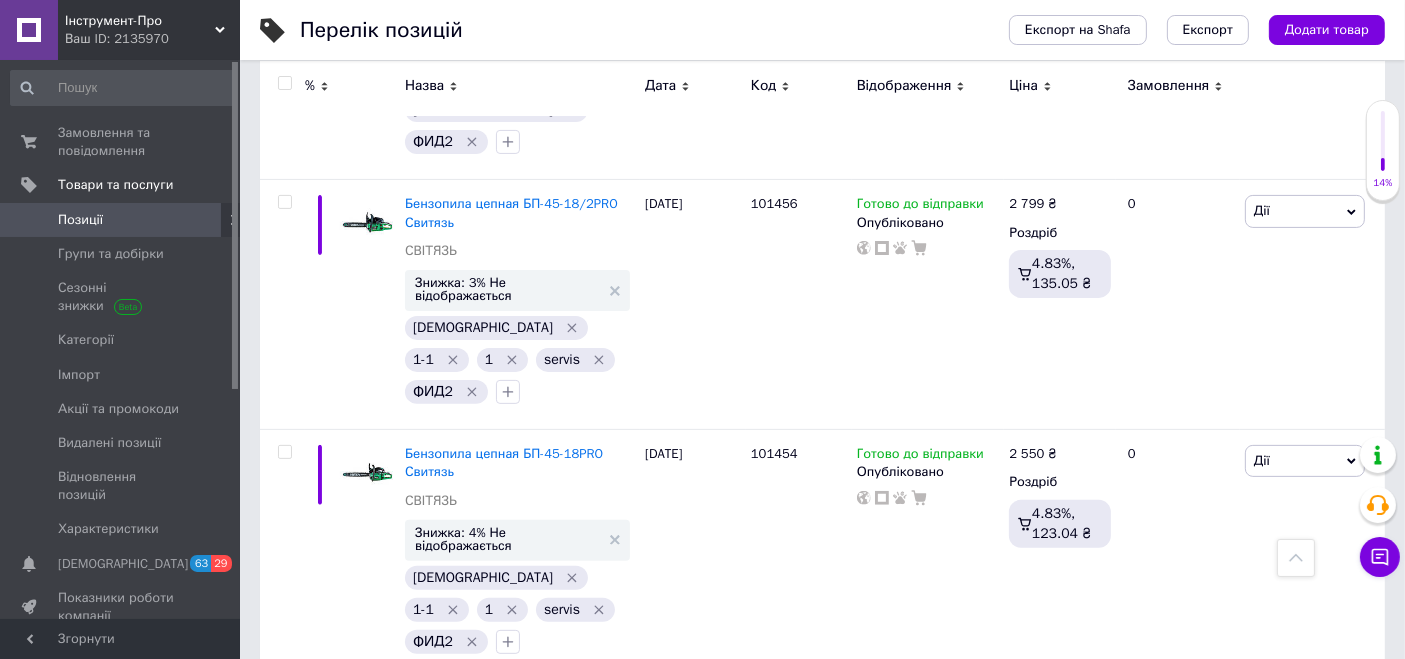click on "3" at bounding box center (494, 1886) 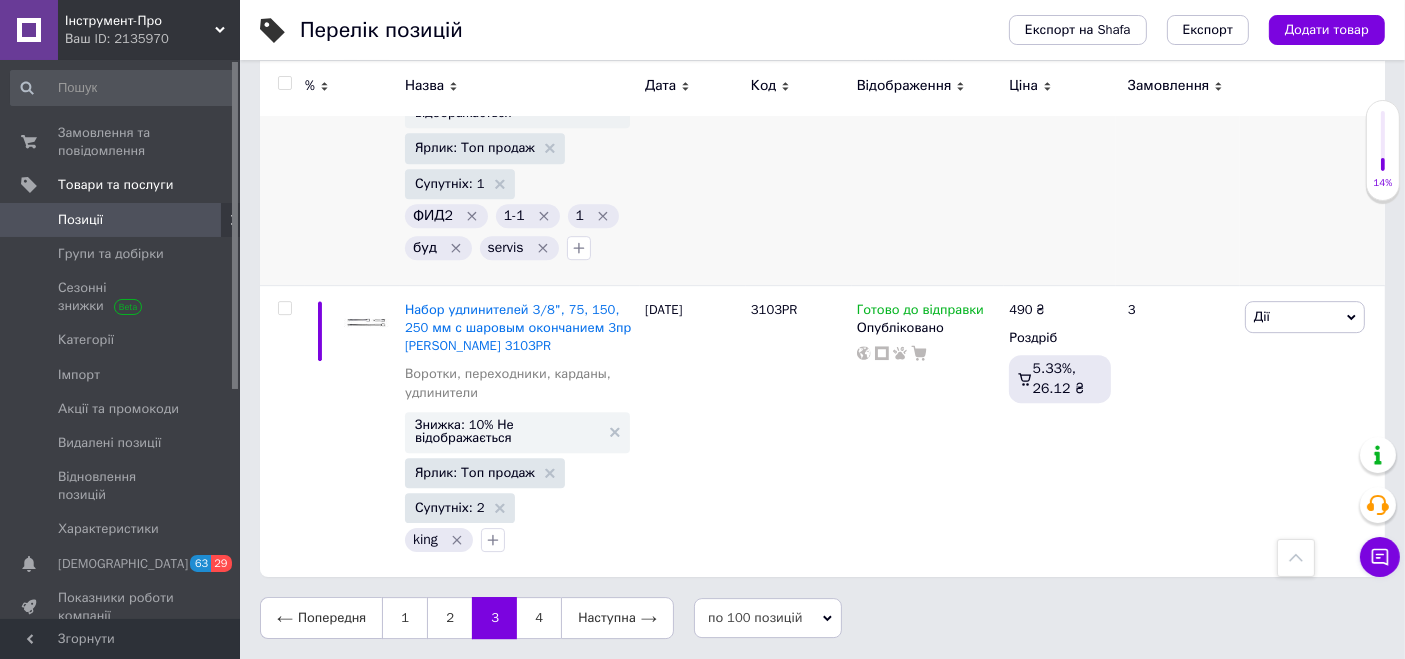 scroll, scrollTop: 20525, scrollLeft: 0, axis: vertical 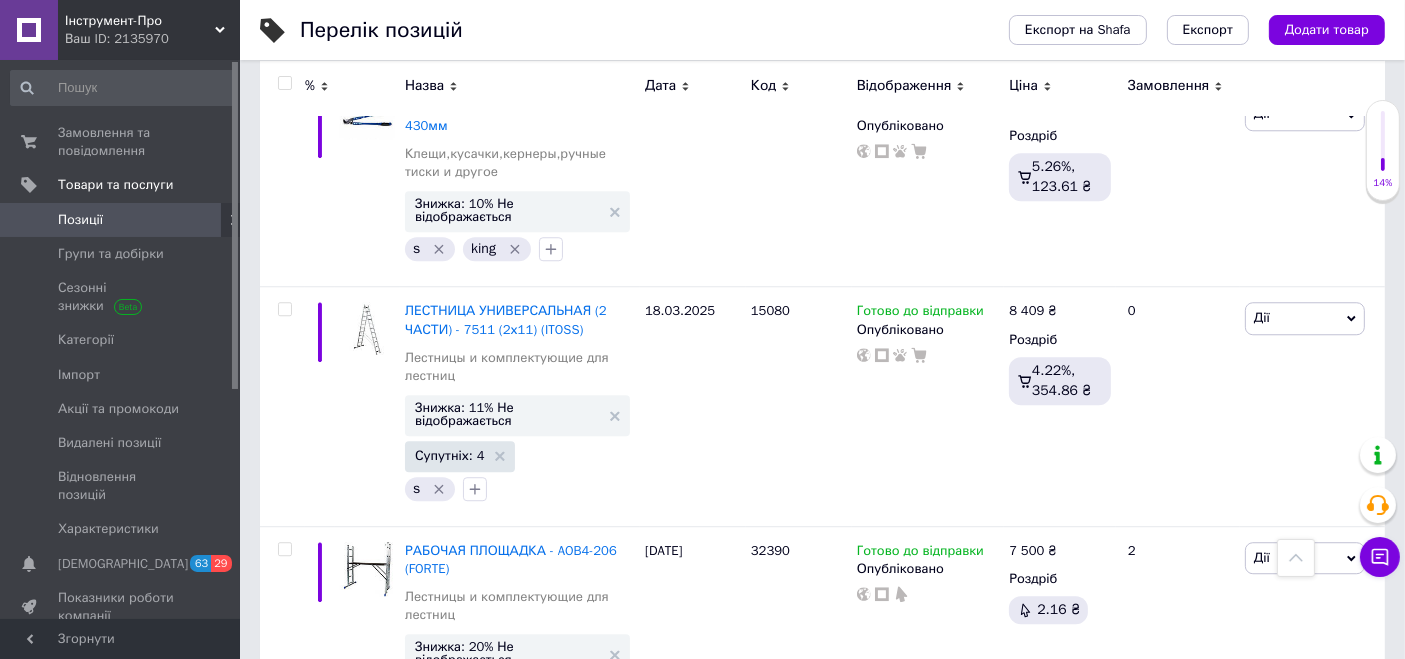 drag, startPoint x: 747, startPoint y: 298, endPoint x: 799, endPoint y: 329, distance: 60.53924 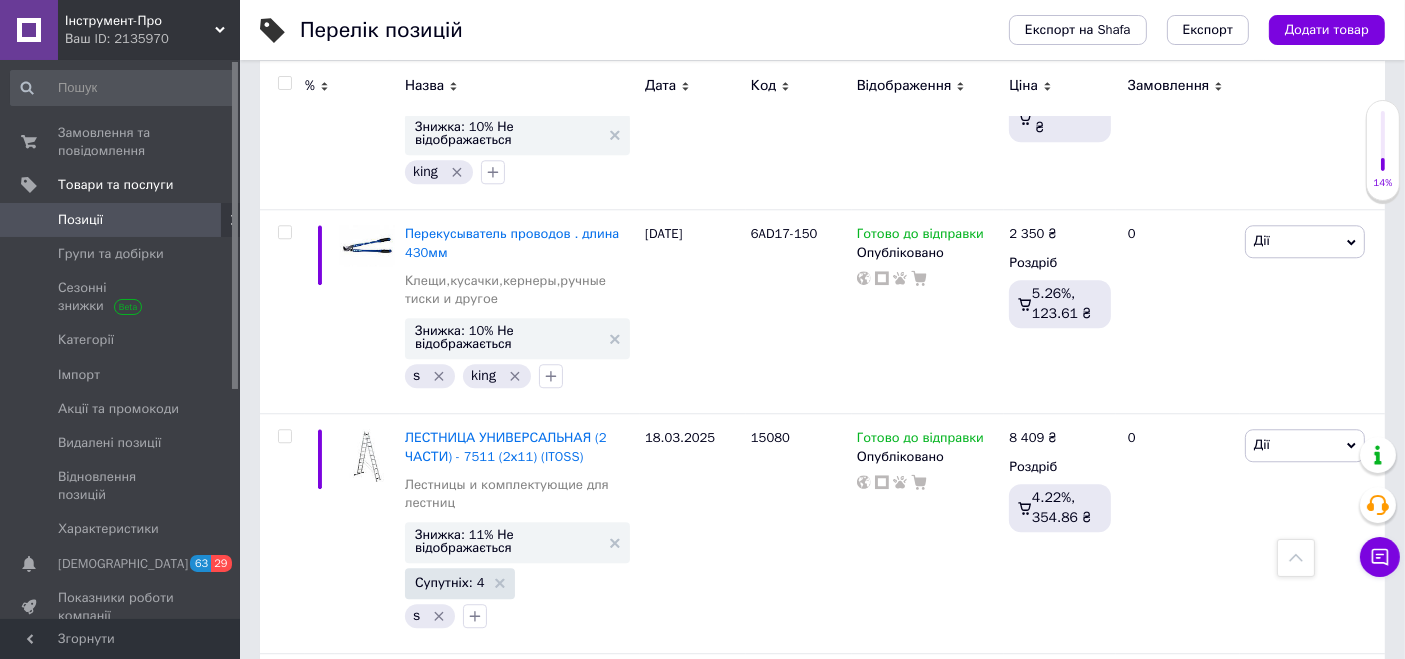 scroll, scrollTop: 20303, scrollLeft: 0, axis: vertical 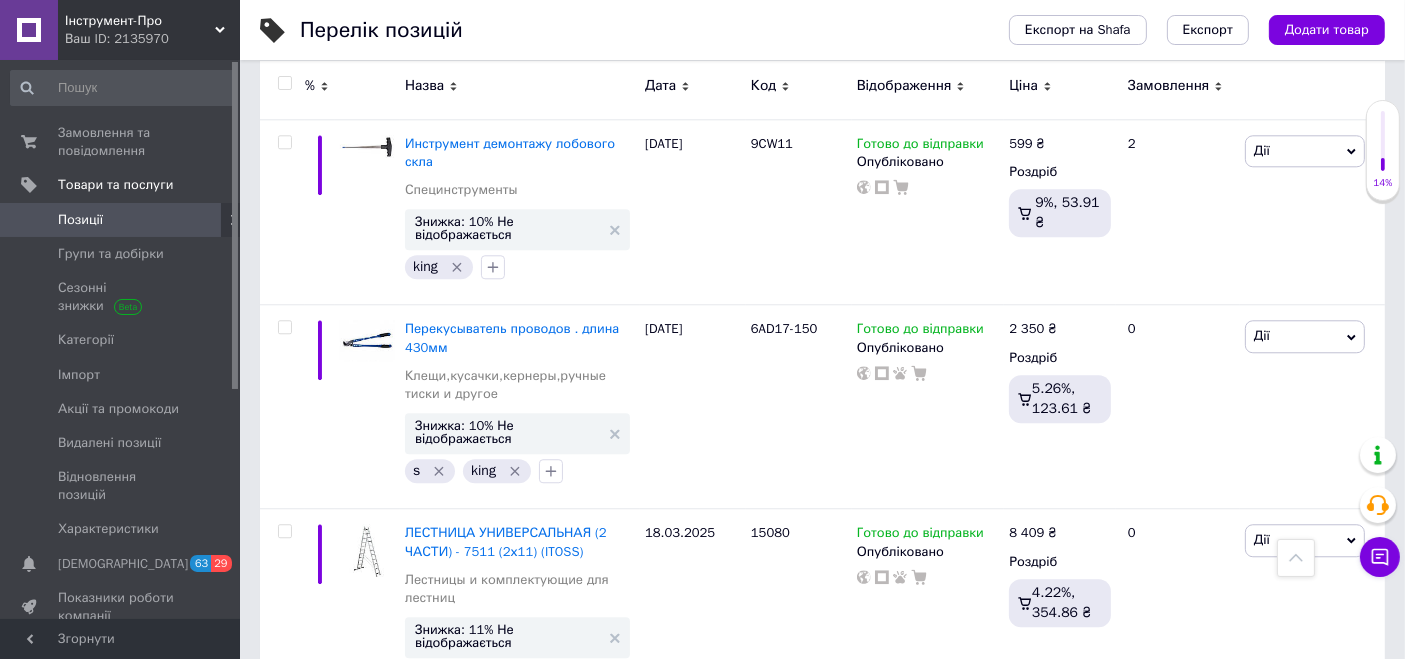 click on "Forte TVR-500VA Стабилизатор напряжения Стабилизаторы Знижка: 5% Не відображається Ярлик: Топ продаж Супутніх: 1 ФИД2   1-1   1   буд   servis   22.10.2024 22648 Готово до відправки Опубліковано 1 450   ₴ Роздріб 3.33%, 48.21 ₴ 7 Дії Редагувати Підняти на початок групи Копіювати Знижка Подарунок Супутні Приховати Ярлик Додати на вітрину Додати в кампанію Каталог ProSale Видалити" at bounding box center [822, 1131] 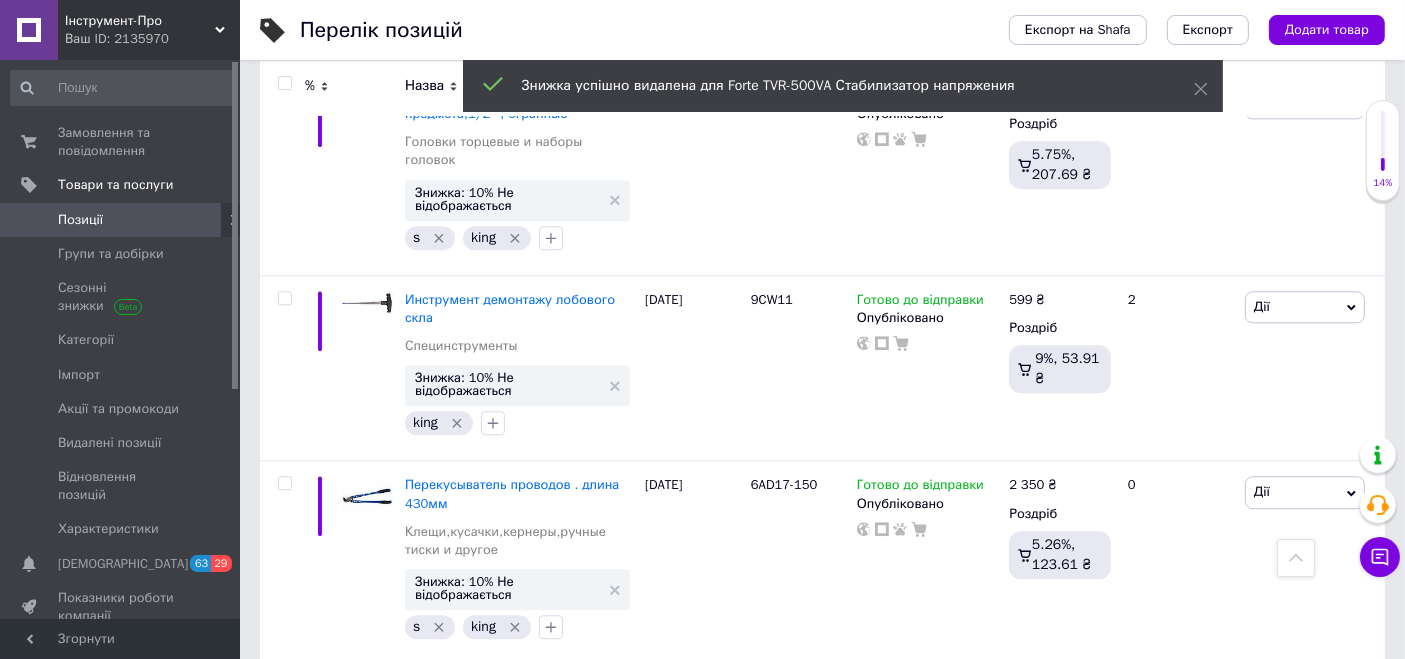 scroll, scrollTop: 20081, scrollLeft: 0, axis: vertical 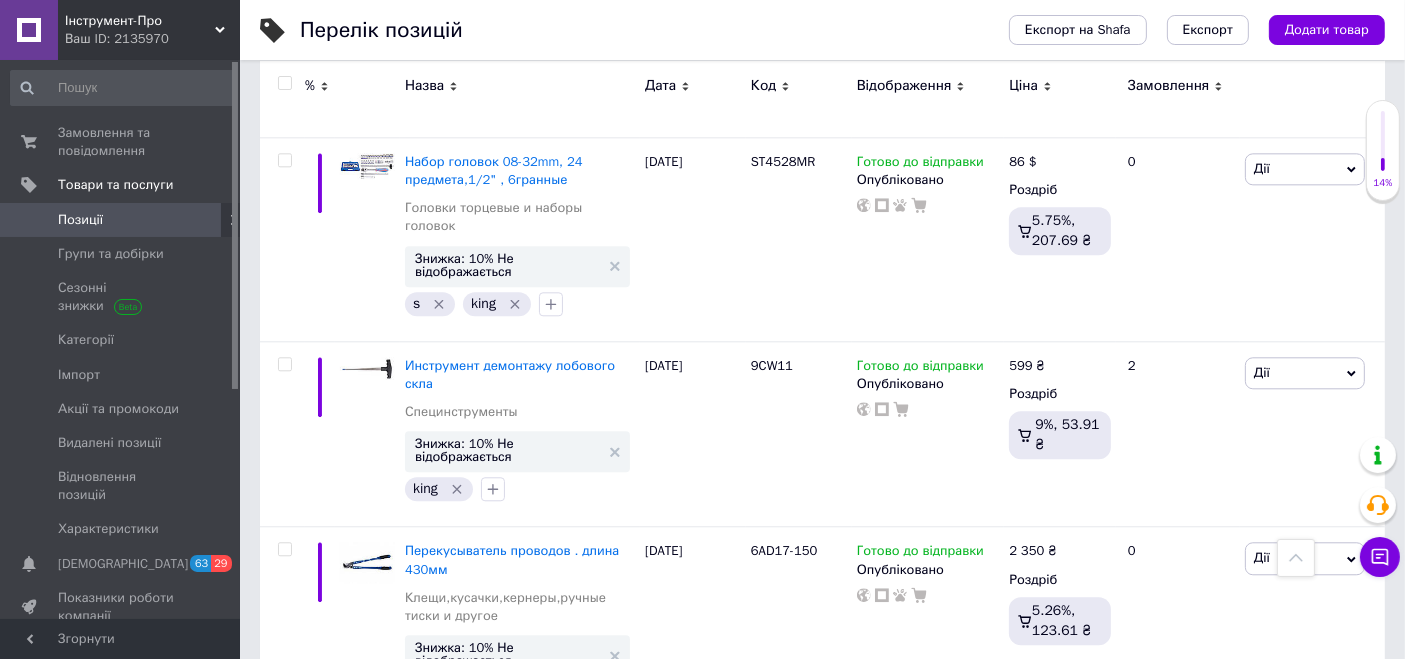 drag, startPoint x: 751, startPoint y: 252, endPoint x: 785, endPoint y: 252, distance: 34 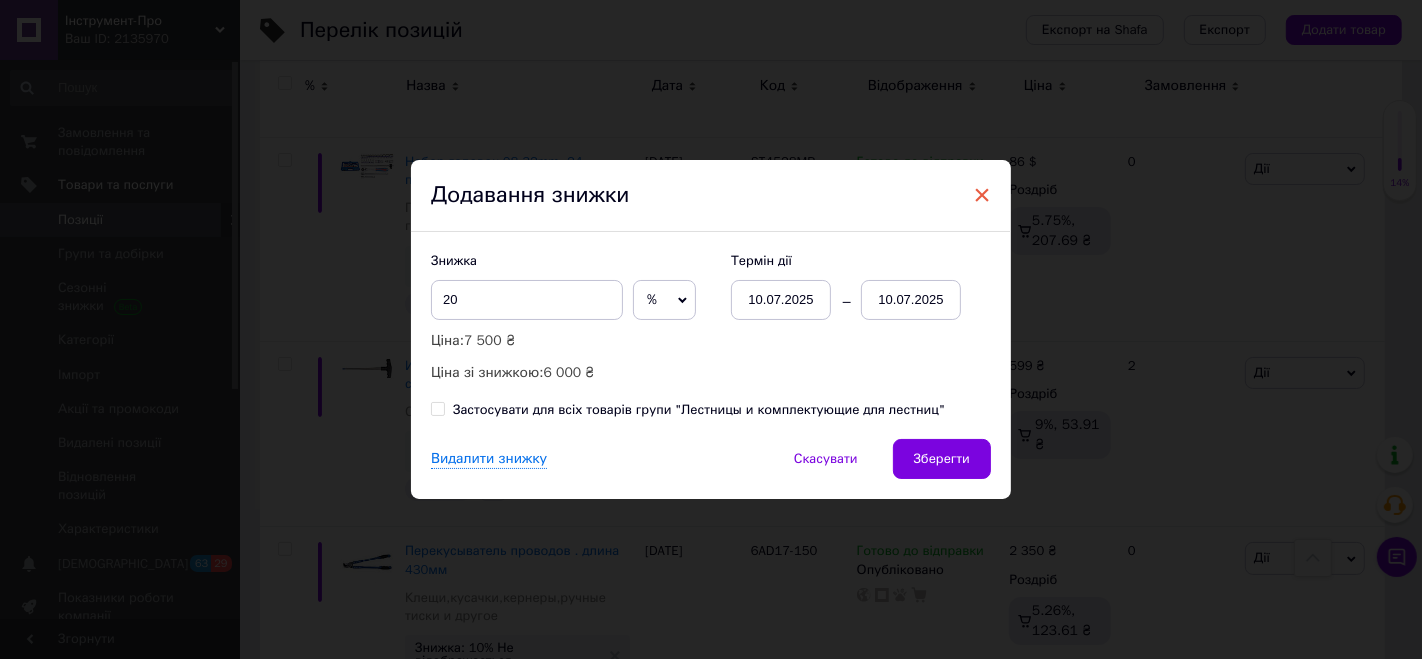 click on "×" at bounding box center [982, 195] 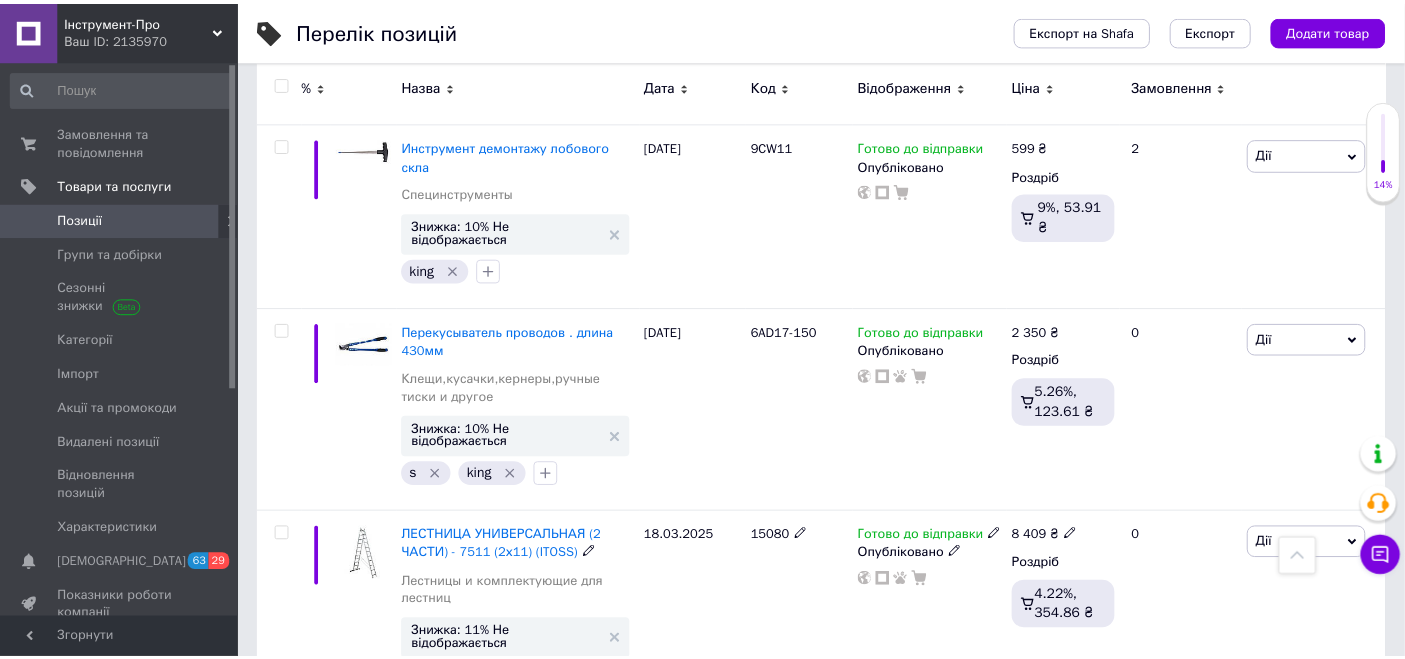 scroll, scrollTop: 0, scrollLeft: 195, axis: horizontal 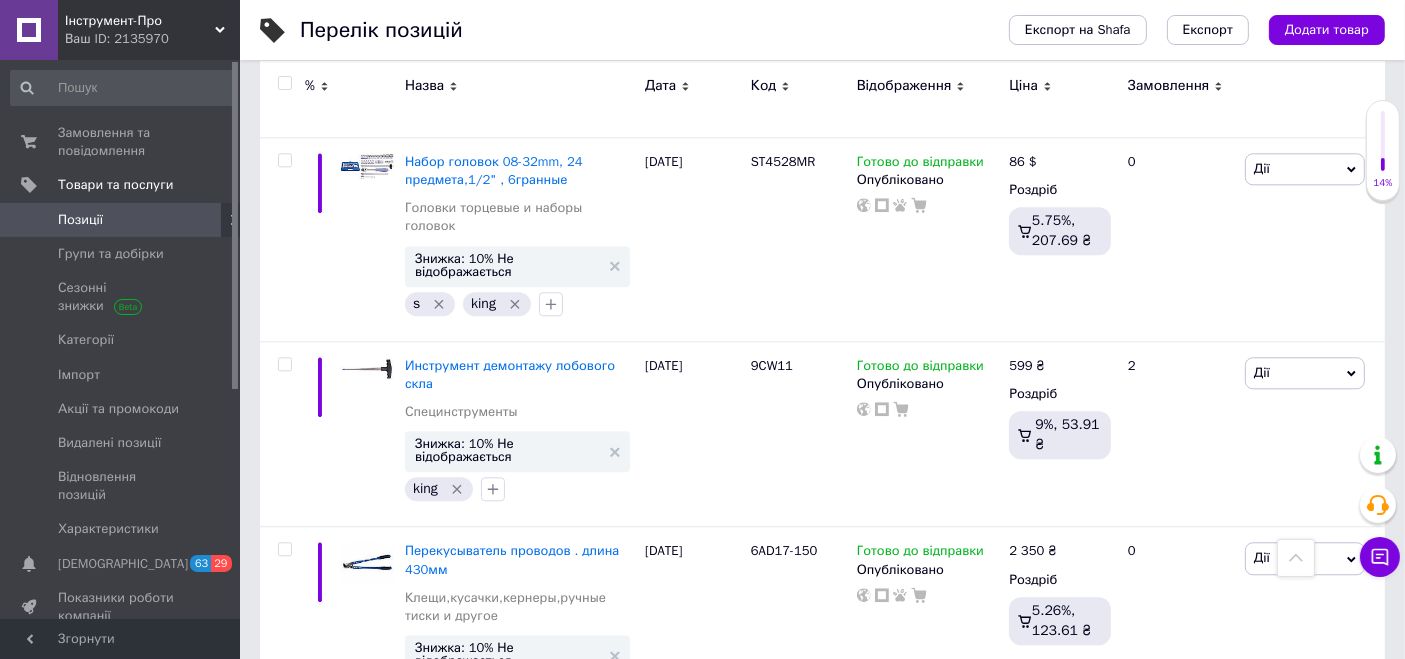 click on "7 500" at bounding box center [1026, 994] 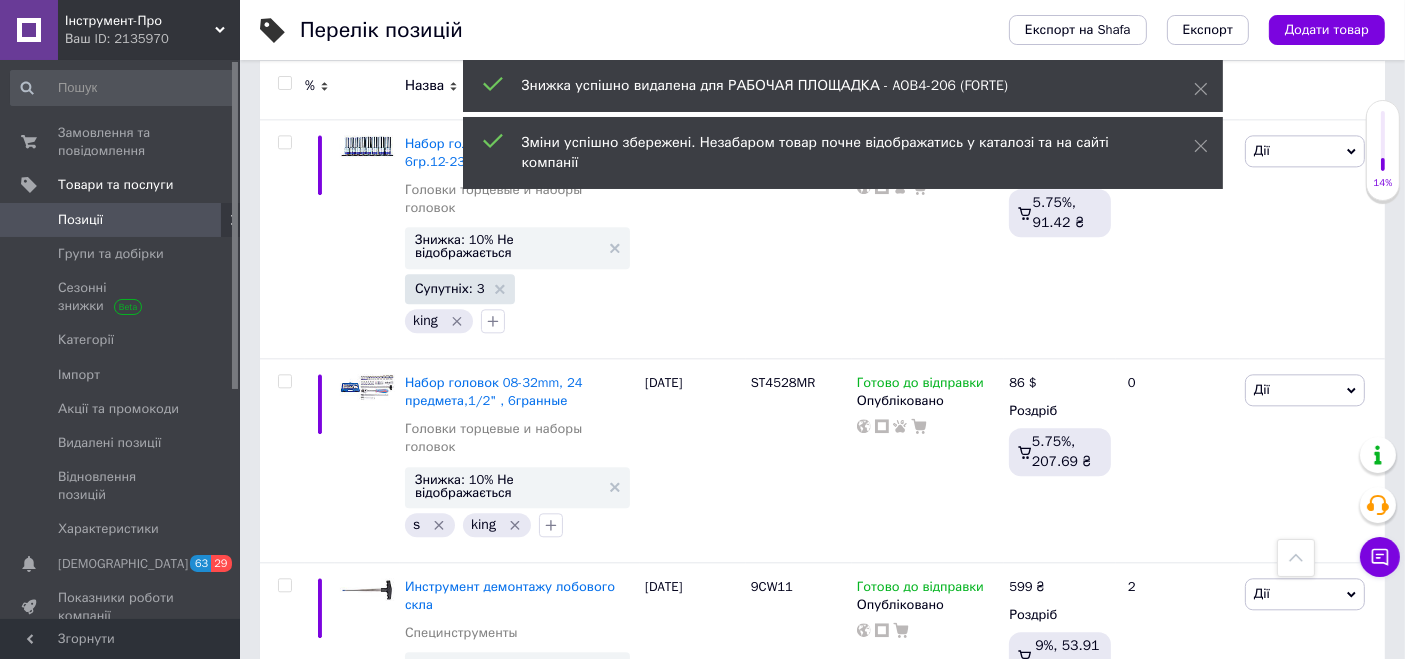 scroll, scrollTop: 19859, scrollLeft: 0, axis: vertical 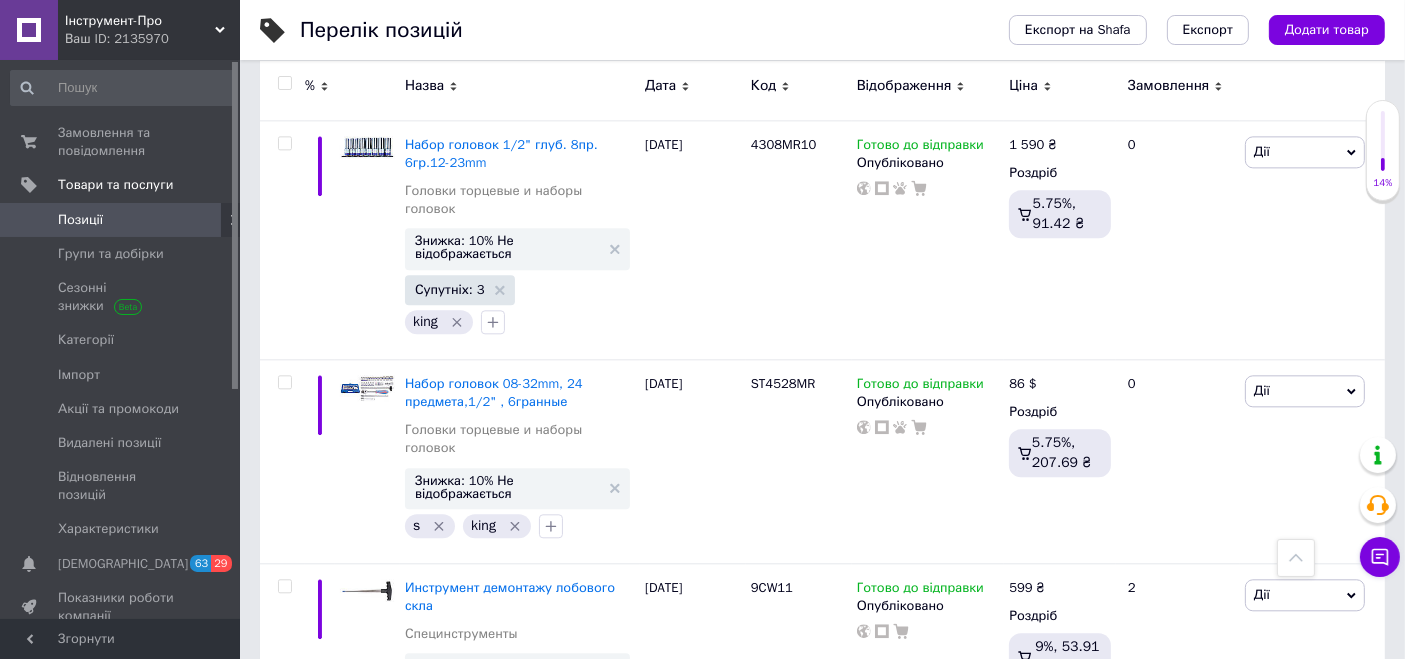 drag, startPoint x: 747, startPoint y: 218, endPoint x: 782, endPoint y: 218, distance: 35 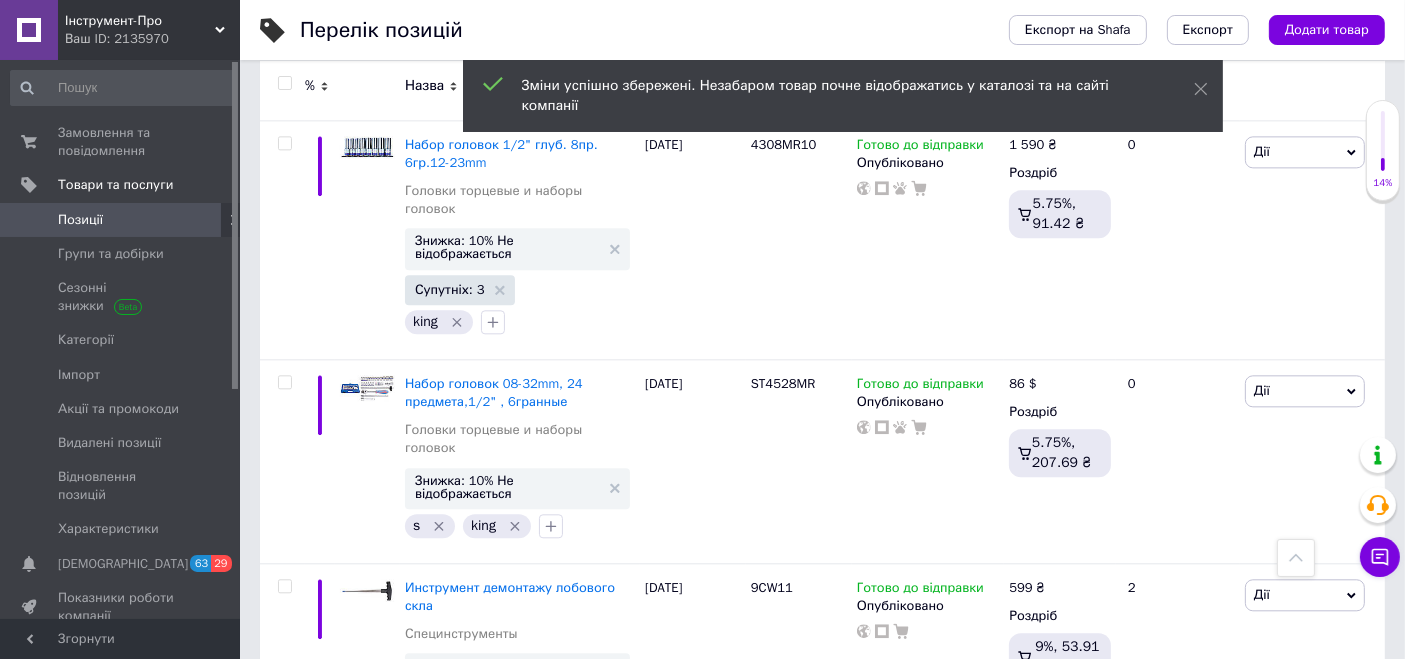 click 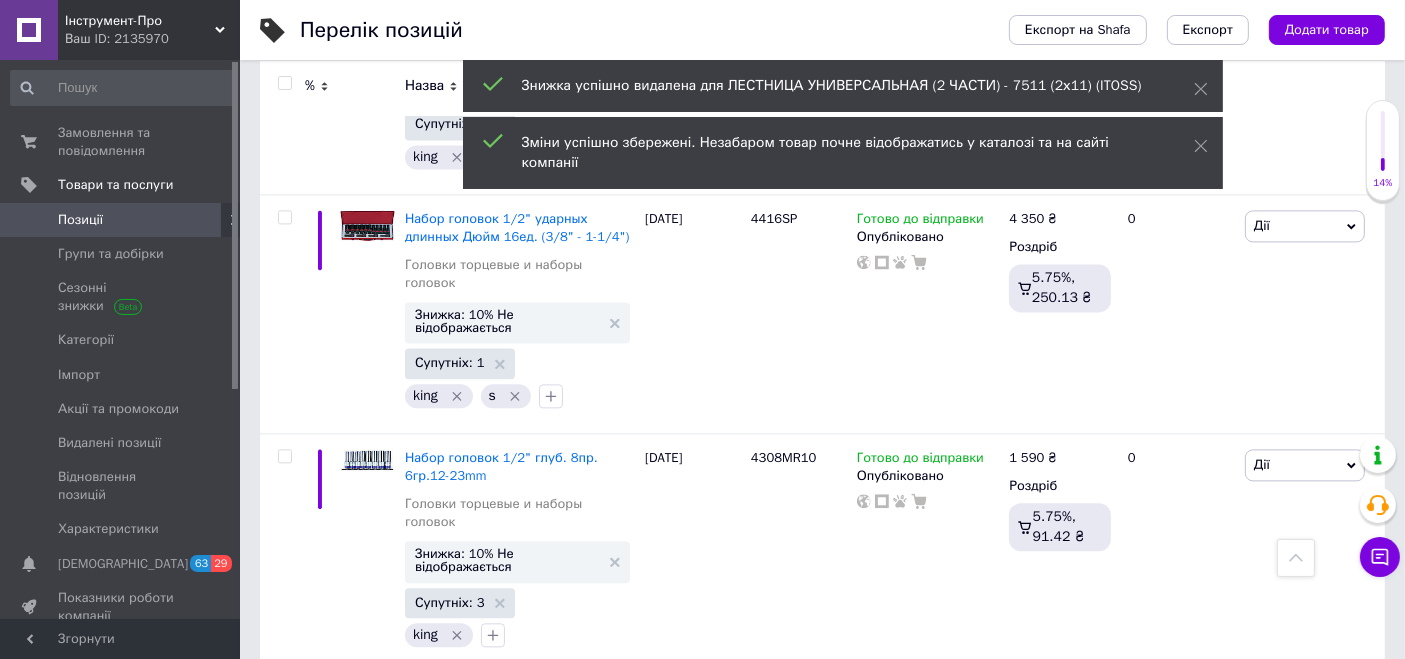 scroll, scrollTop: 19525, scrollLeft: 0, axis: vertical 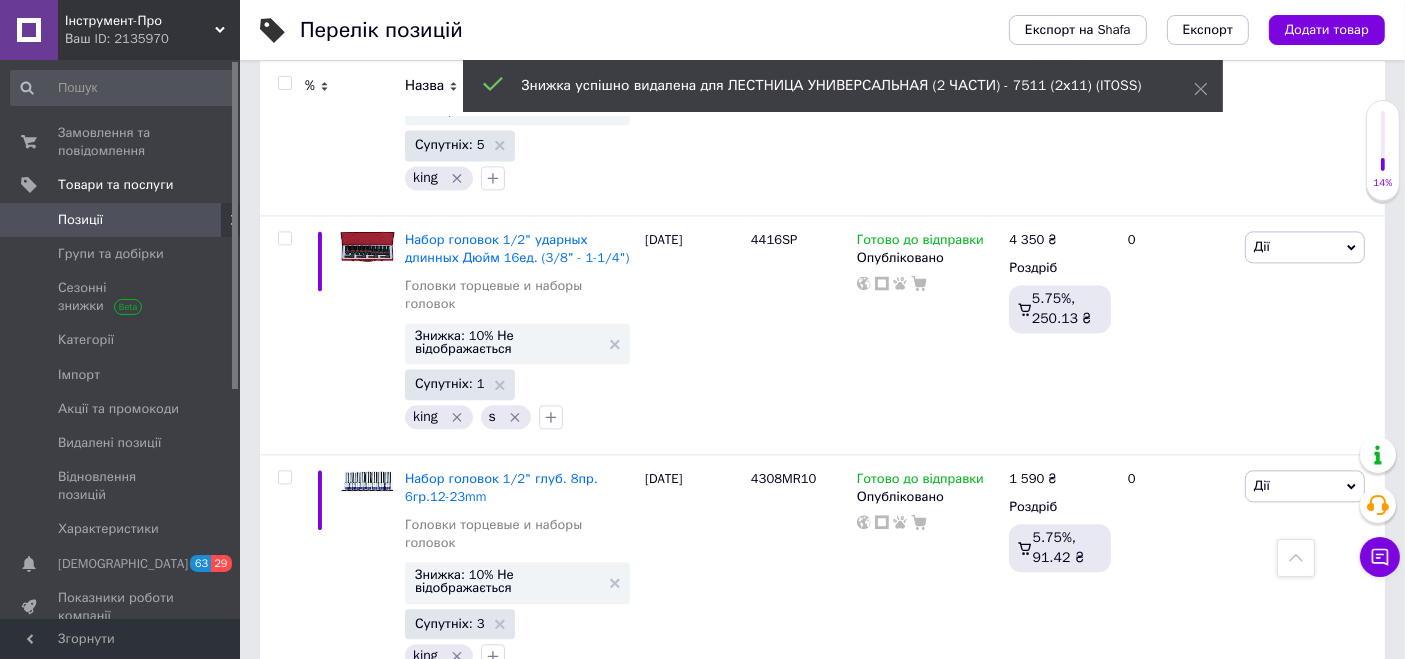 drag, startPoint x: 760, startPoint y: 380, endPoint x: 822, endPoint y: 387, distance: 62.39391 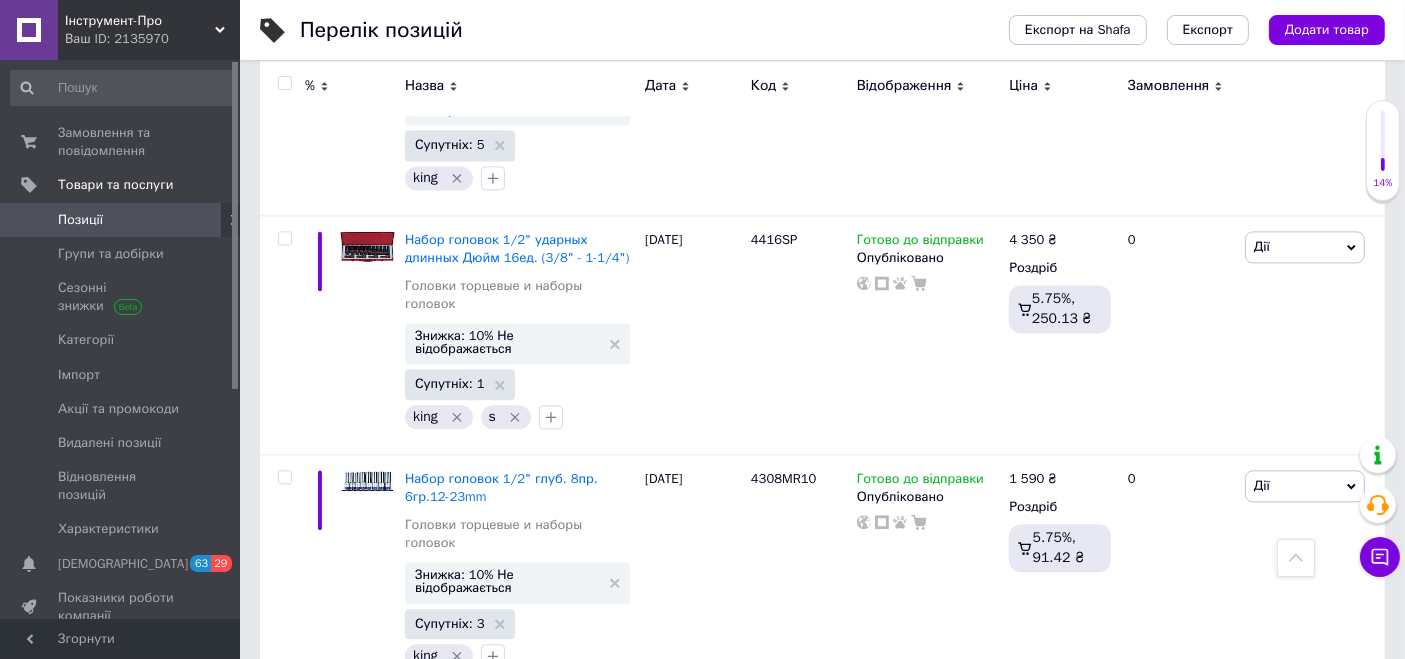 copy on "6AD17-150" 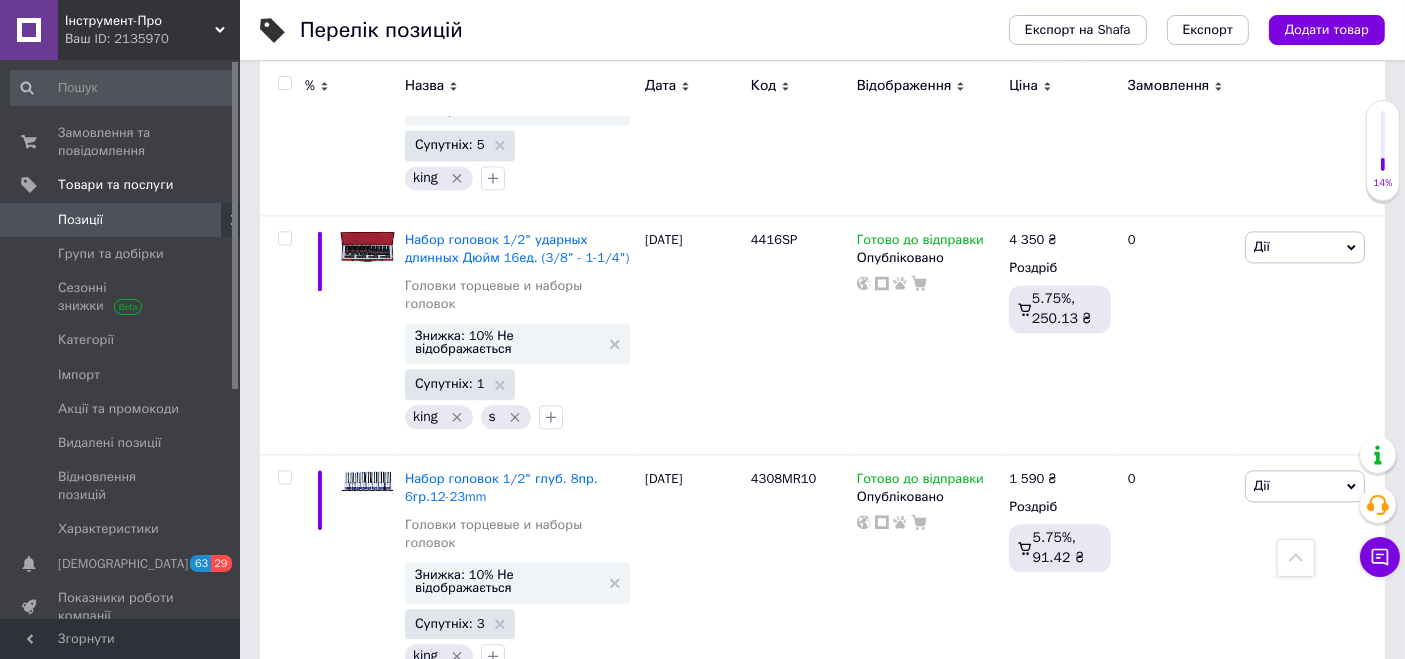 click on "2 350   ₴" at bounding box center (1042, 1107) 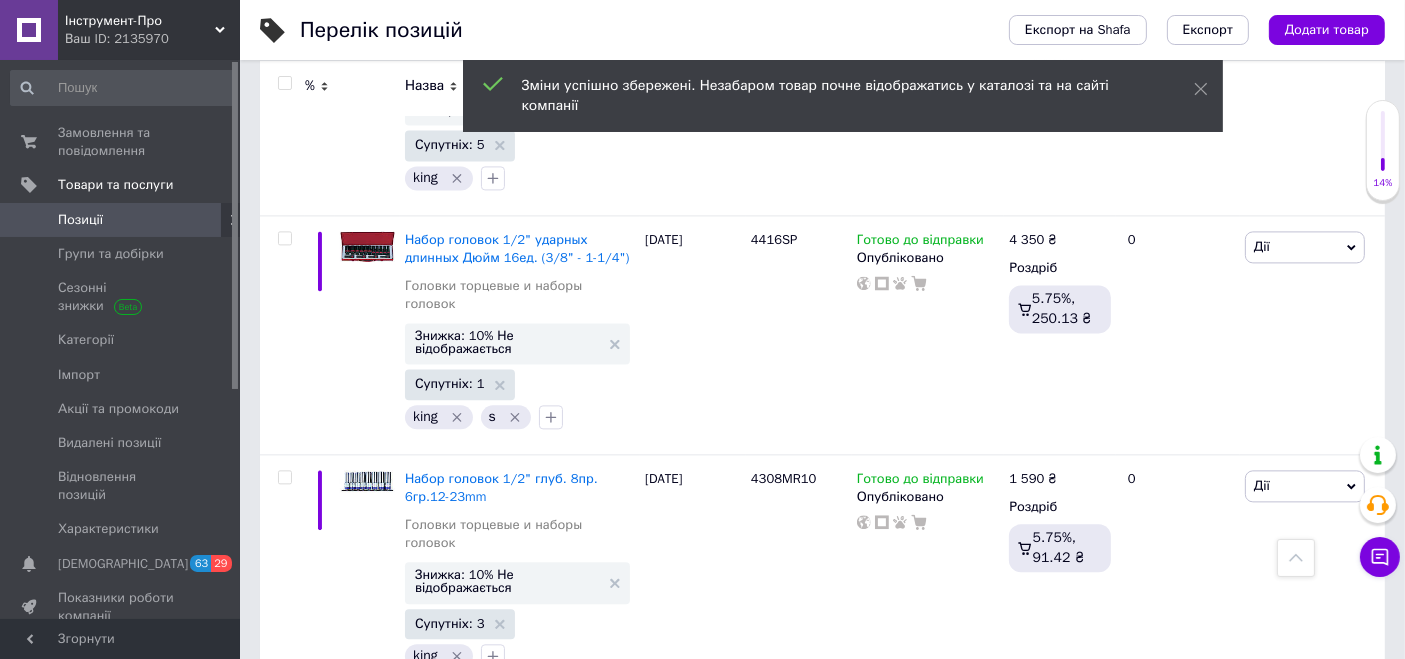 click 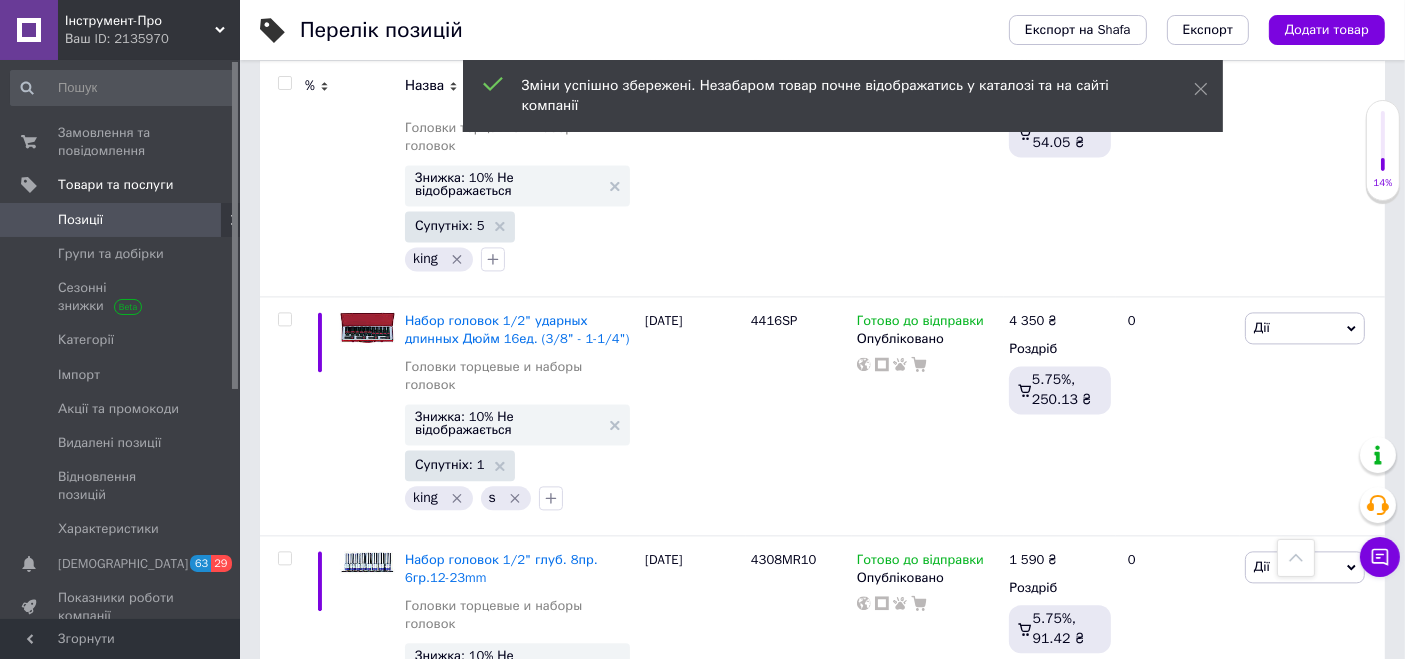 scroll, scrollTop: 19414, scrollLeft: 0, axis: vertical 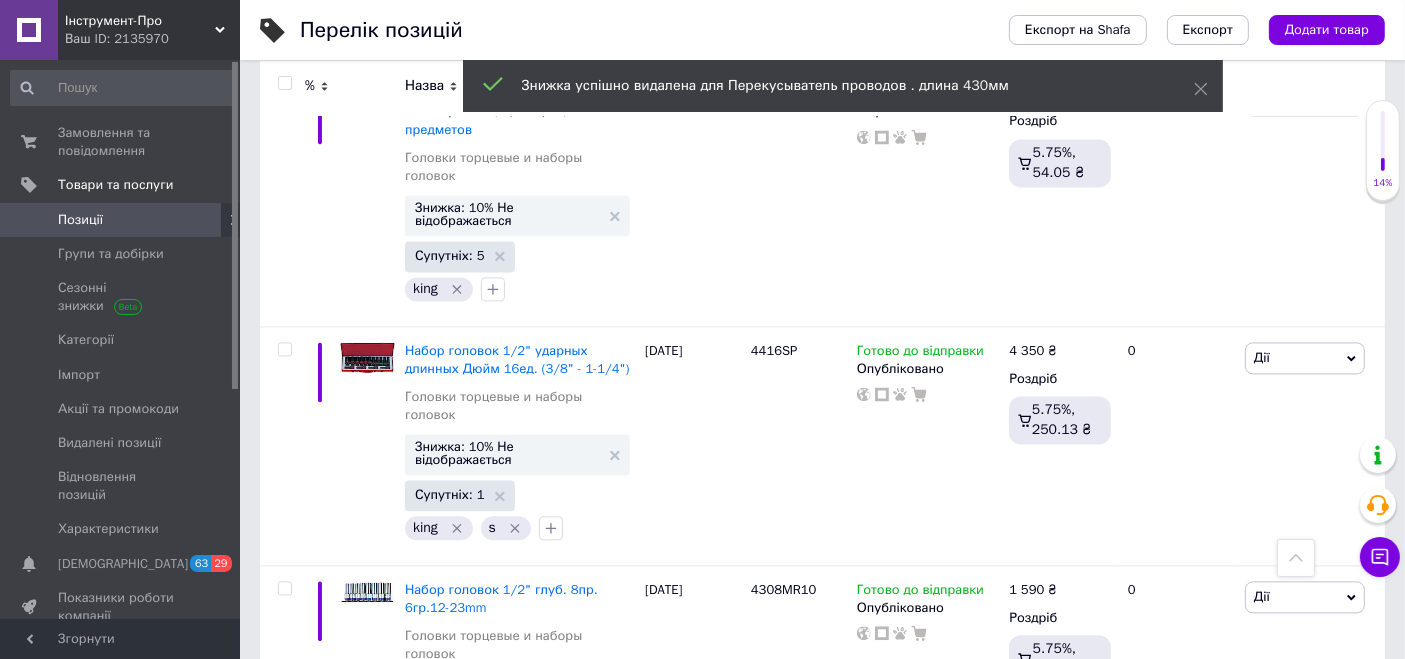 drag, startPoint x: 742, startPoint y: 284, endPoint x: 794, endPoint y: 290, distance: 52.34501 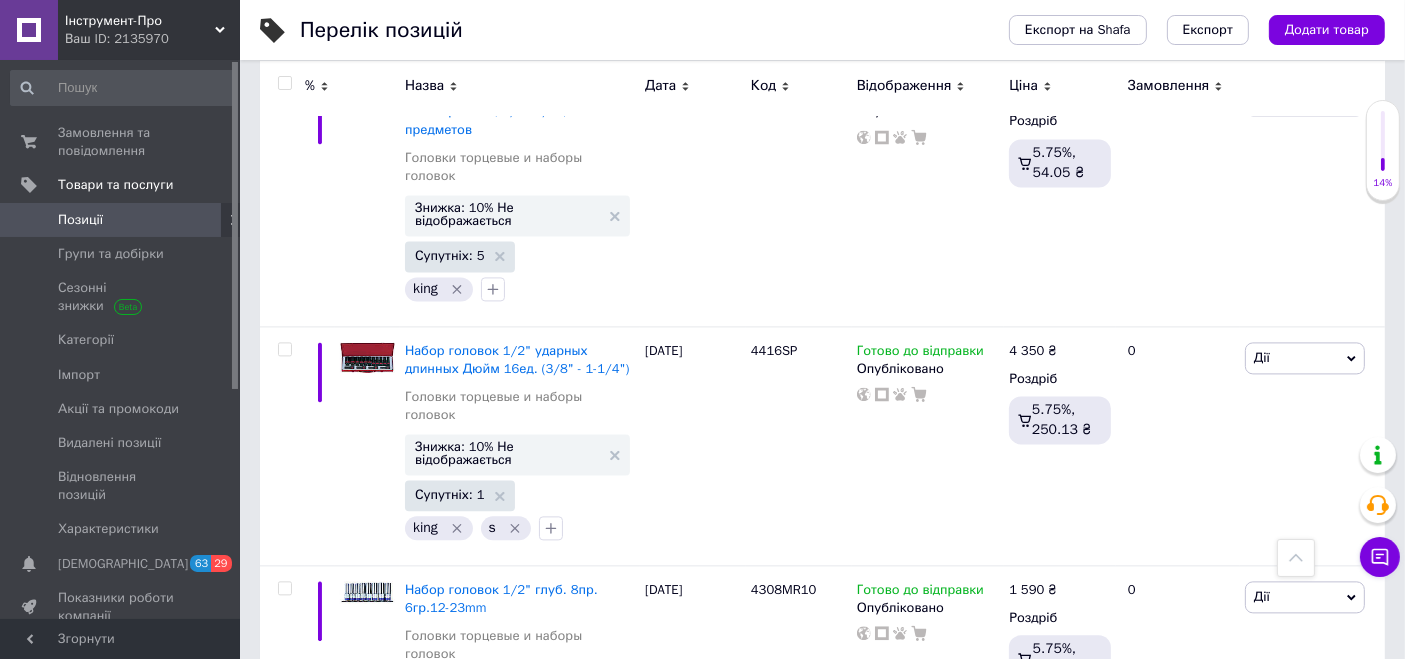 click 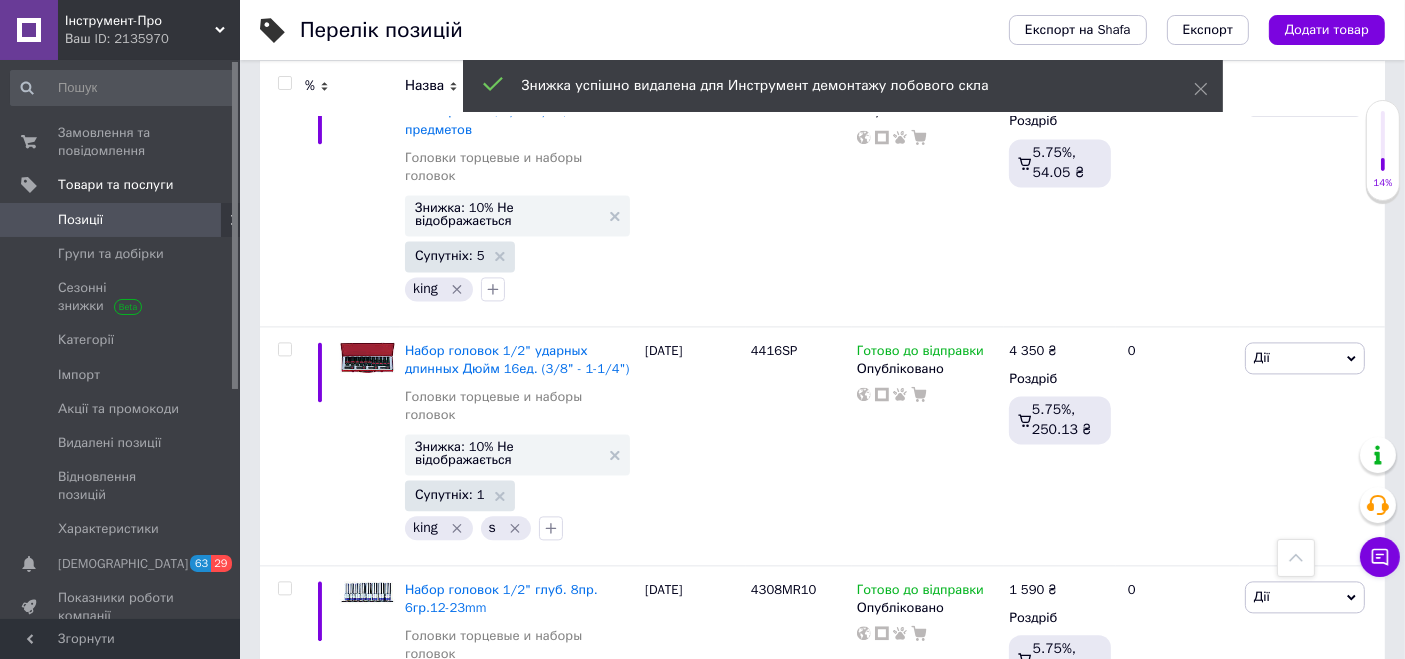 scroll, scrollTop: 19192, scrollLeft: 0, axis: vertical 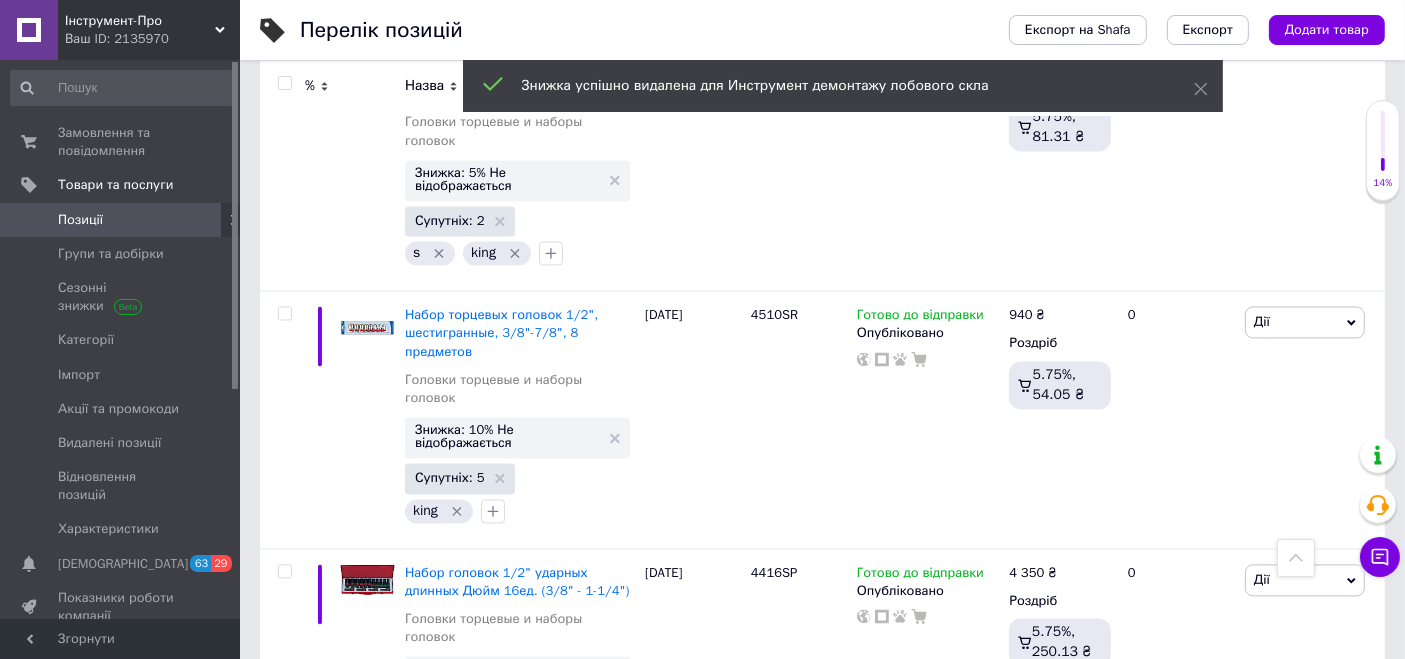 drag, startPoint x: 747, startPoint y: 313, endPoint x: 816, endPoint y: 328, distance: 70.61161 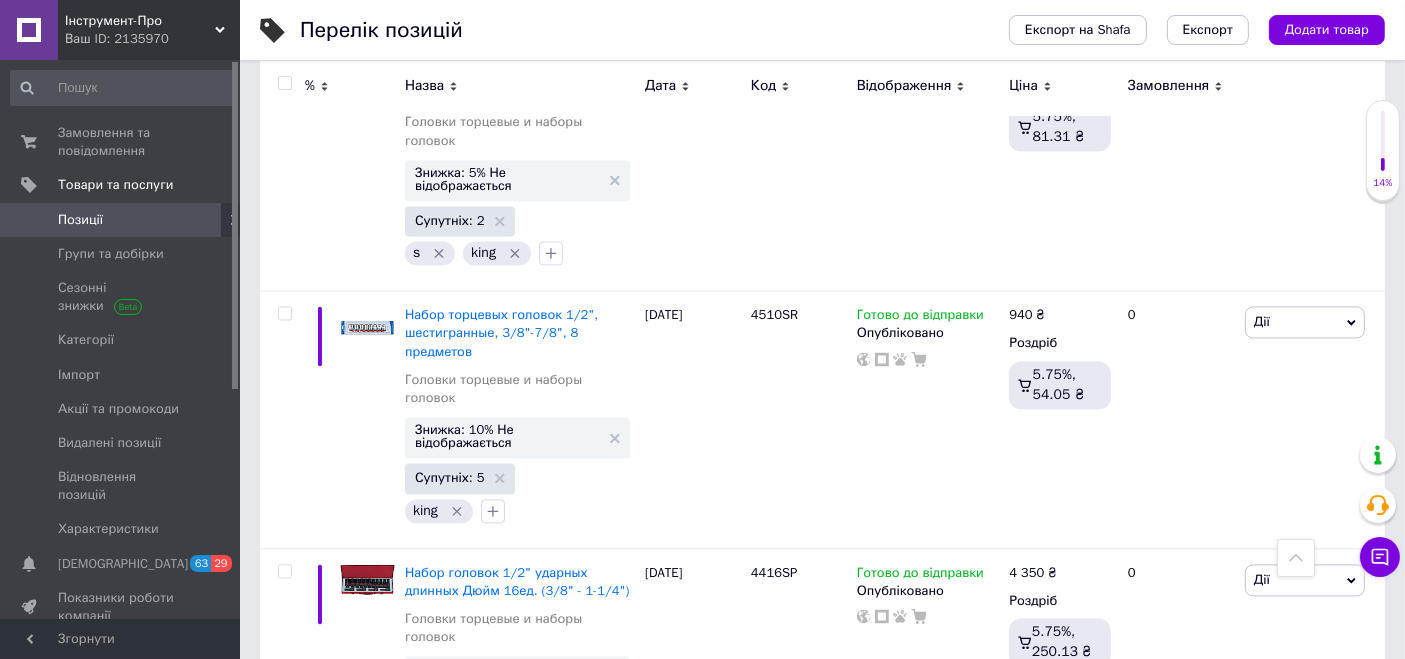 copy on "ST4528MR" 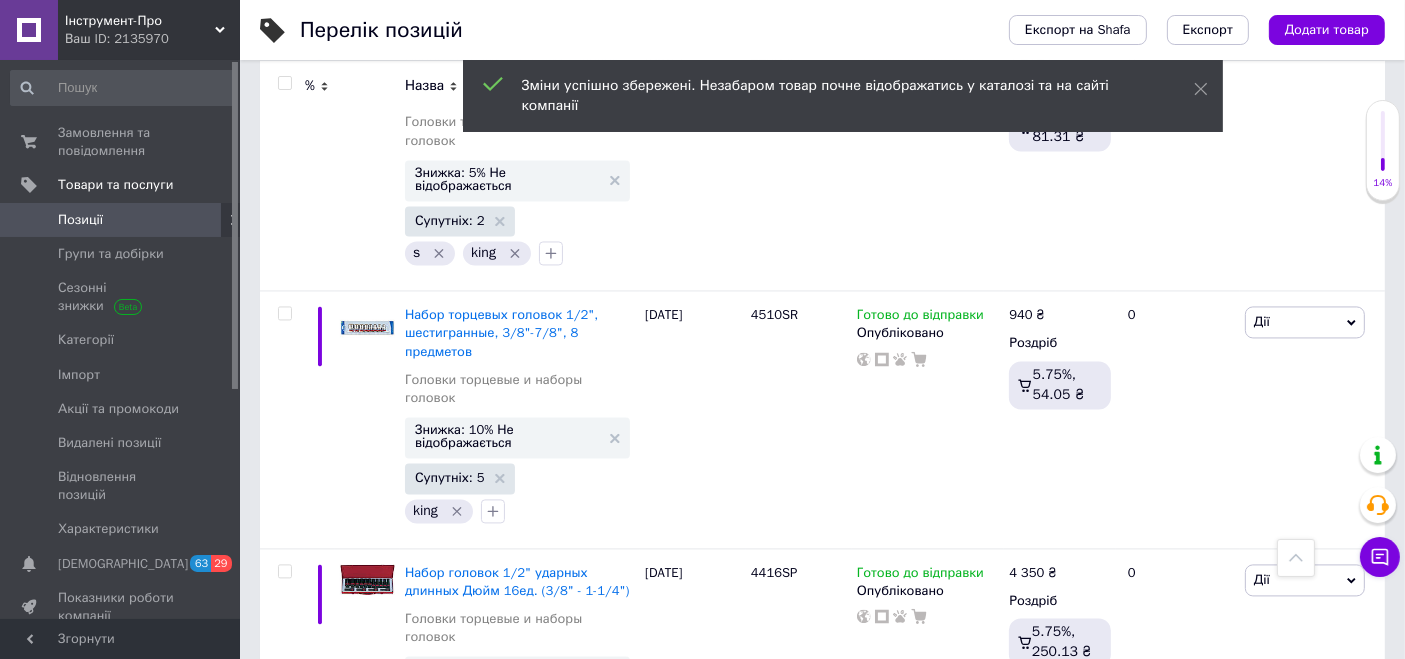 click on "Знижка: 10% Не відображається" at bounding box center [517, 1154] 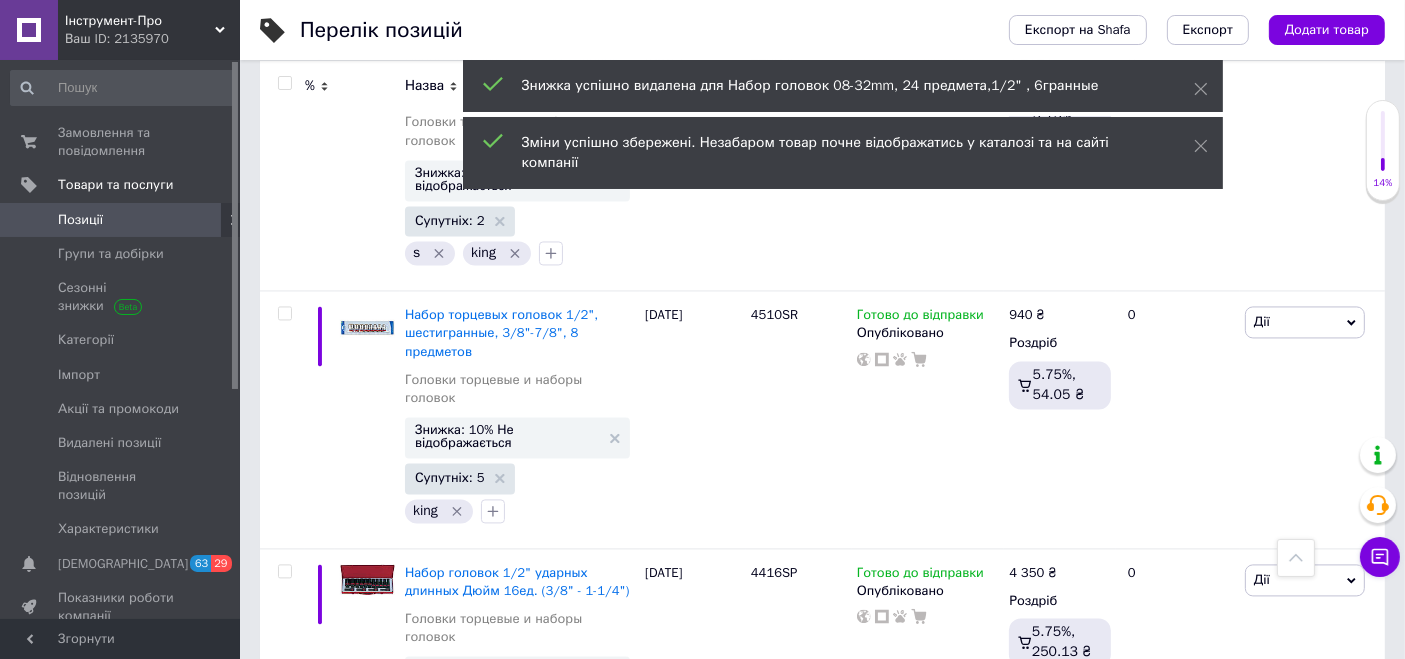 scroll, scrollTop: 18970, scrollLeft: 0, axis: vertical 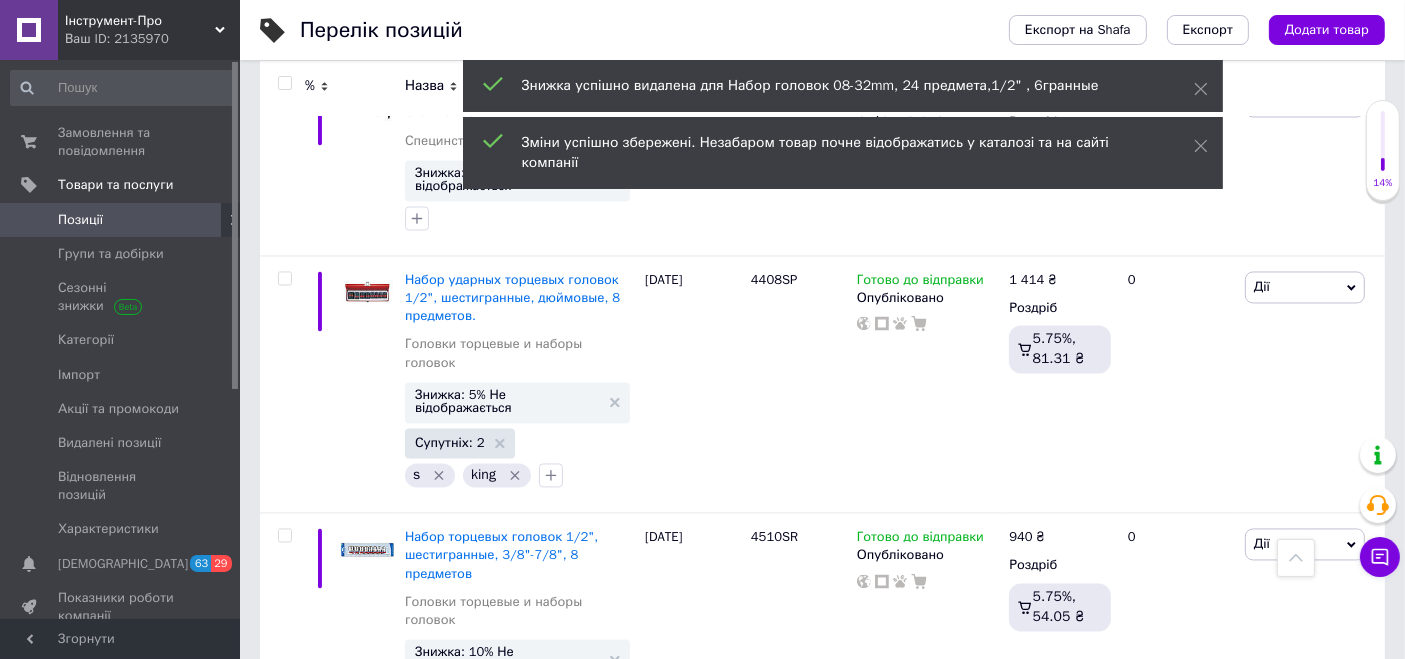 drag, startPoint x: 742, startPoint y: 309, endPoint x: 808, endPoint y: 319, distance: 66.75328 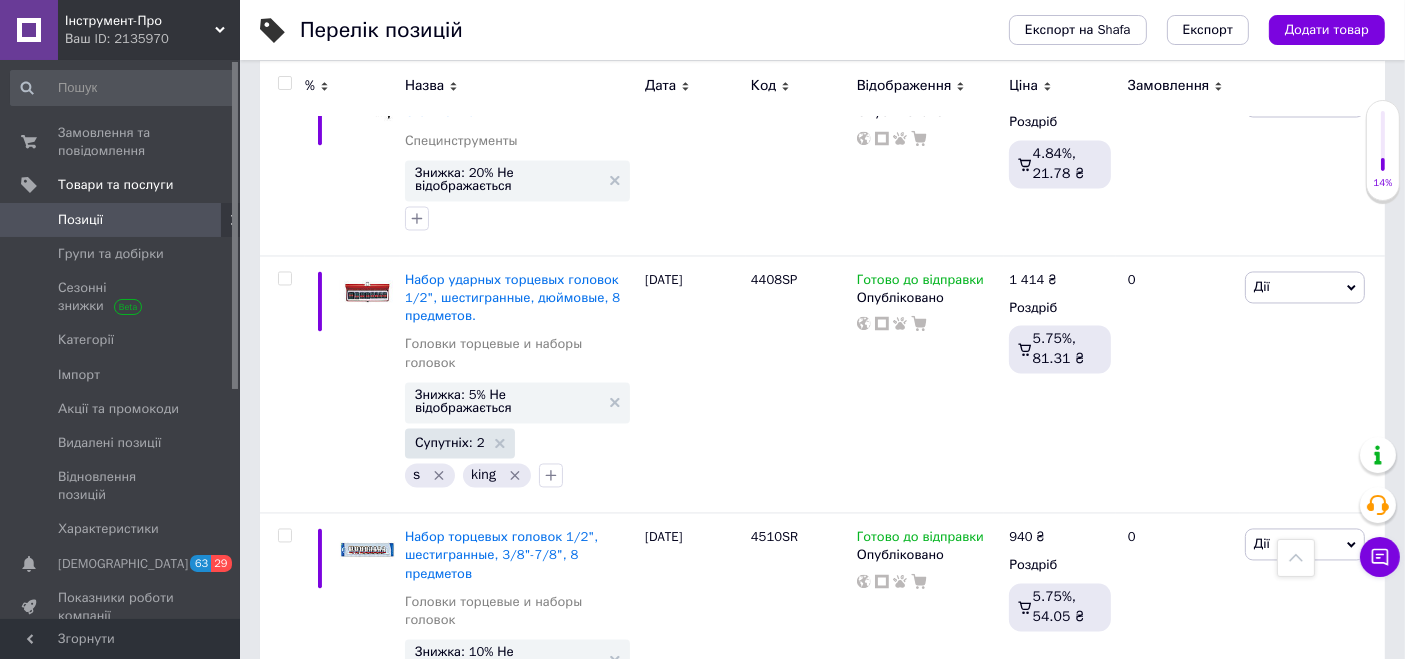 click on "1 590" at bounding box center [1026, 1033] 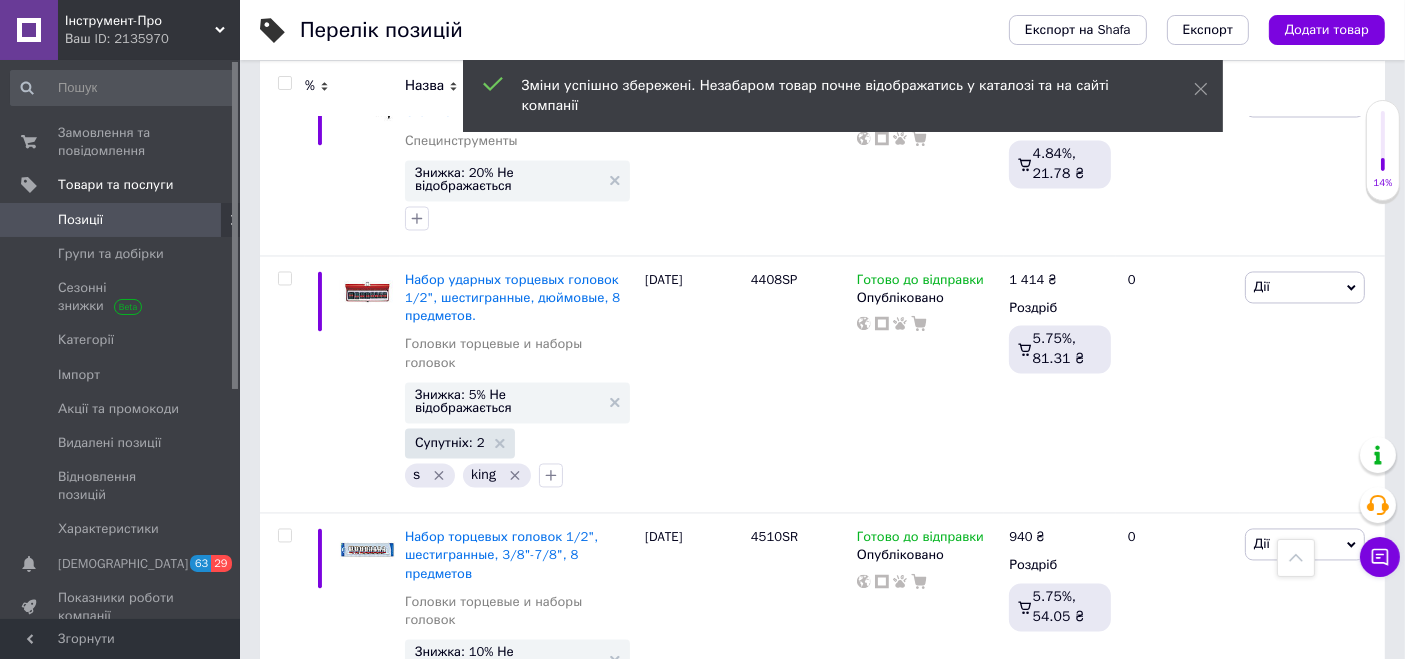 click 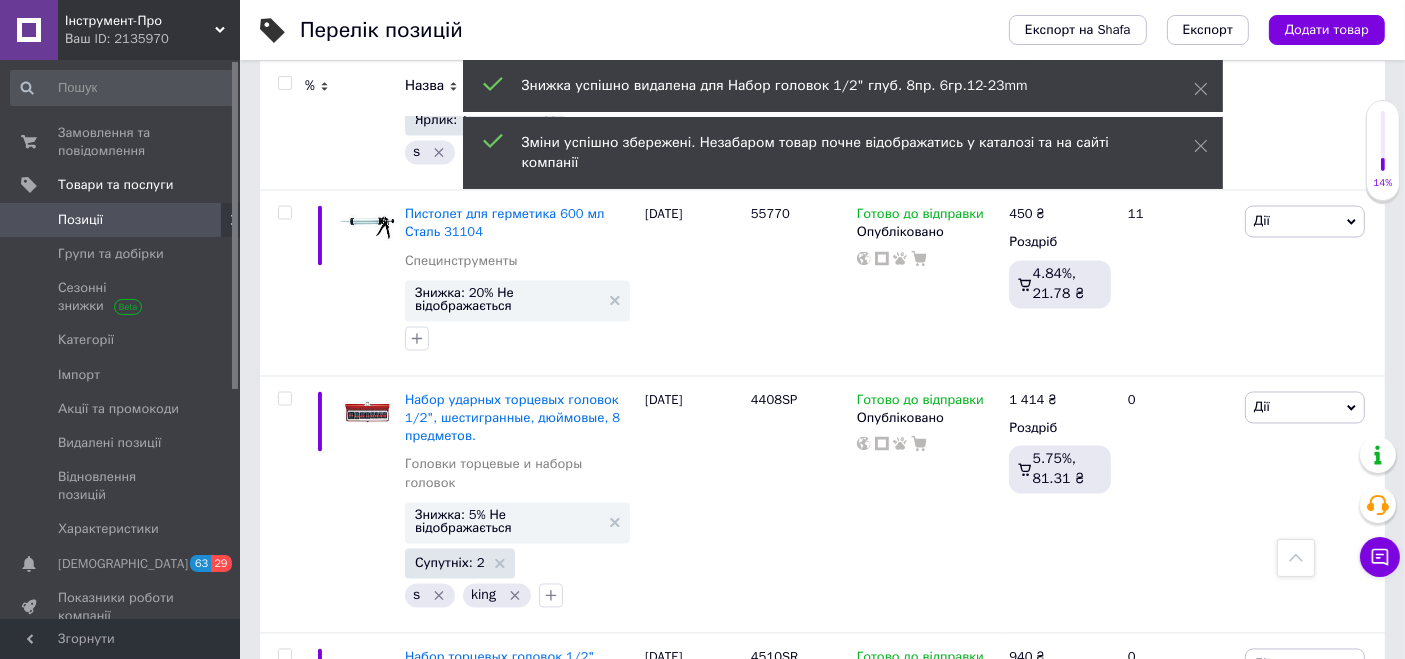 scroll, scrollTop: 18748, scrollLeft: 0, axis: vertical 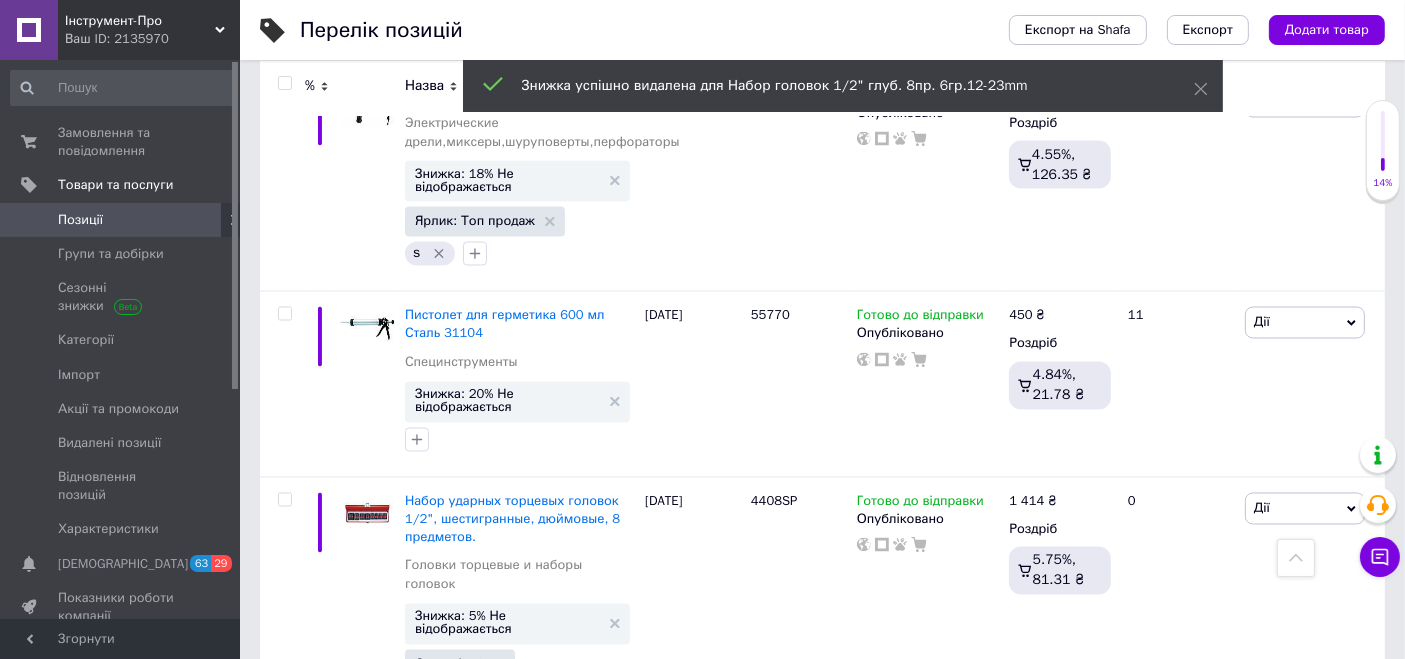 drag, startPoint x: 792, startPoint y: 338, endPoint x: 804, endPoint y: 339, distance: 12.0415945 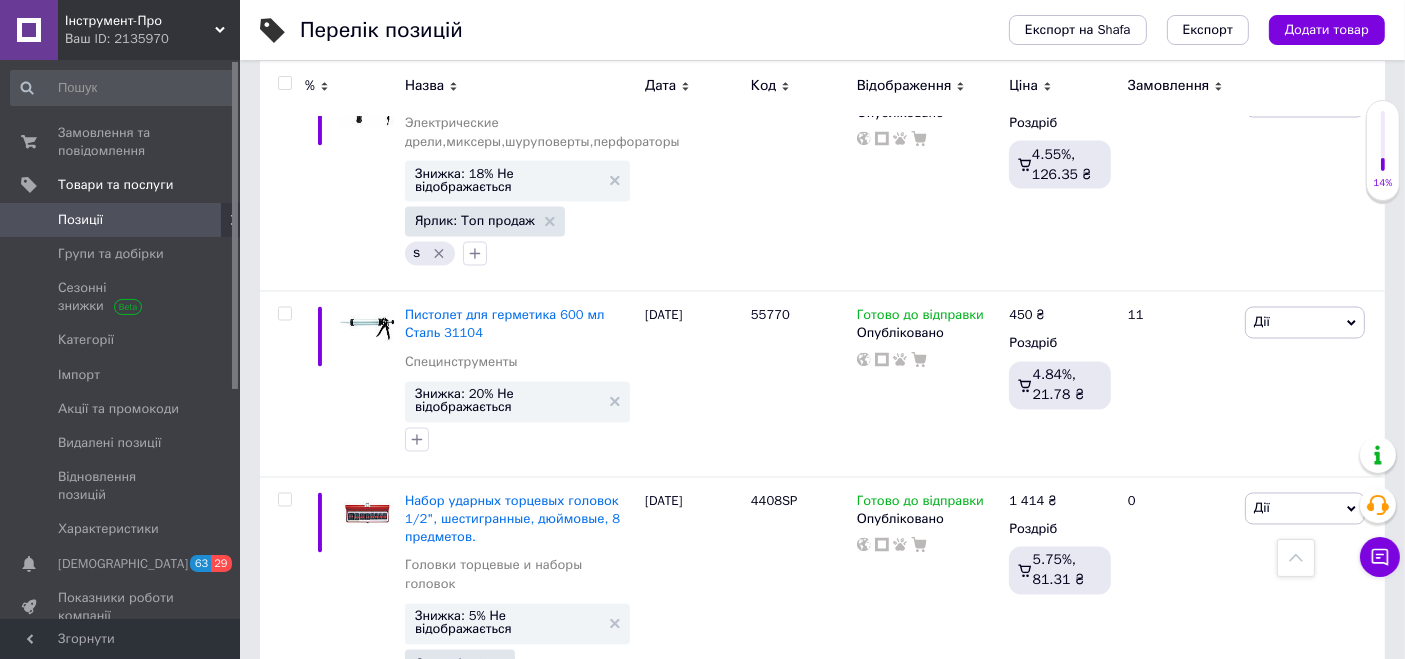 click on "Готово до відправки" at bounding box center [920, 1019] 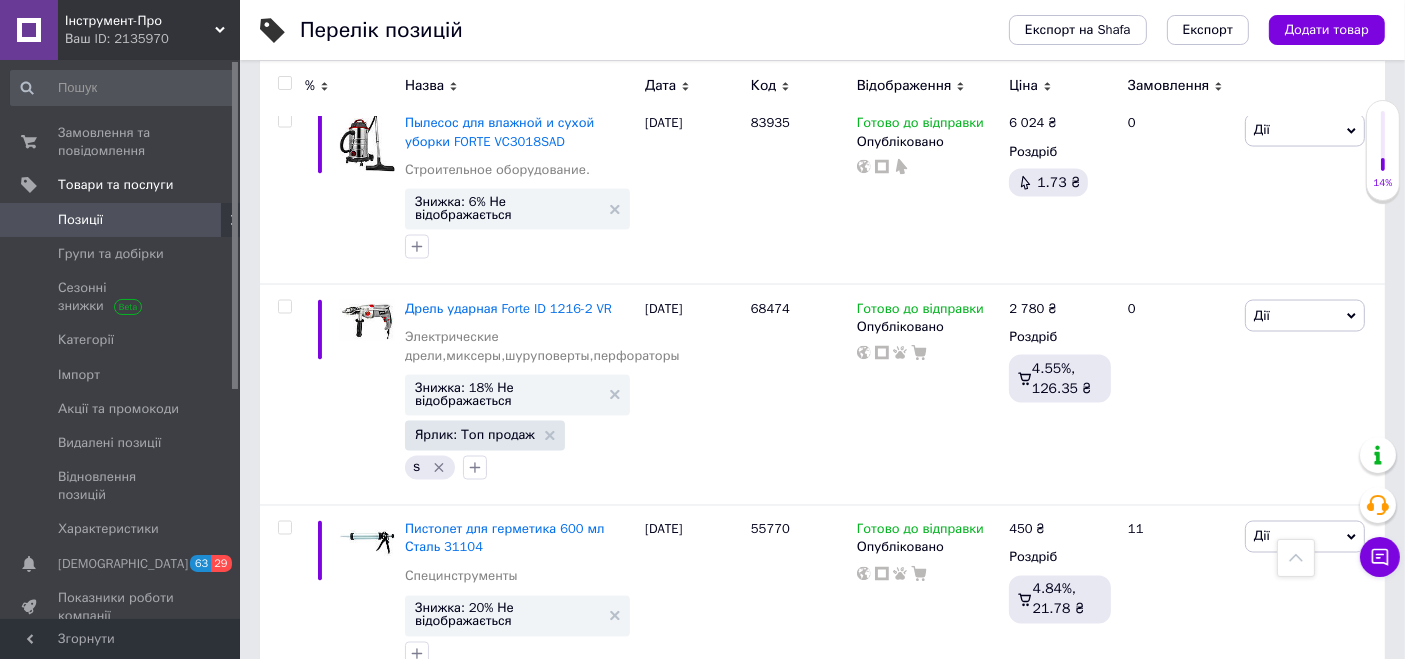 scroll, scrollTop: 18525, scrollLeft: 0, axis: vertical 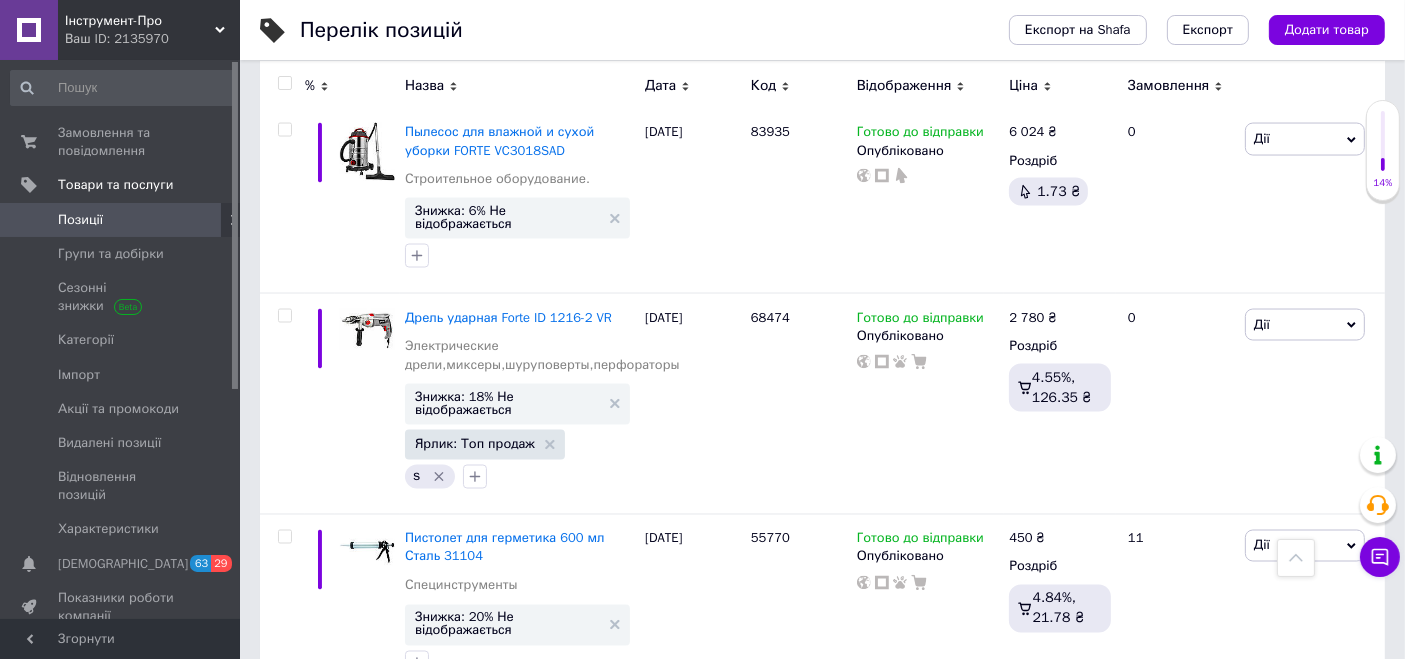 drag, startPoint x: 748, startPoint y: 322, endPoint x: 797, endPoint y: 342, distance: 52.924473 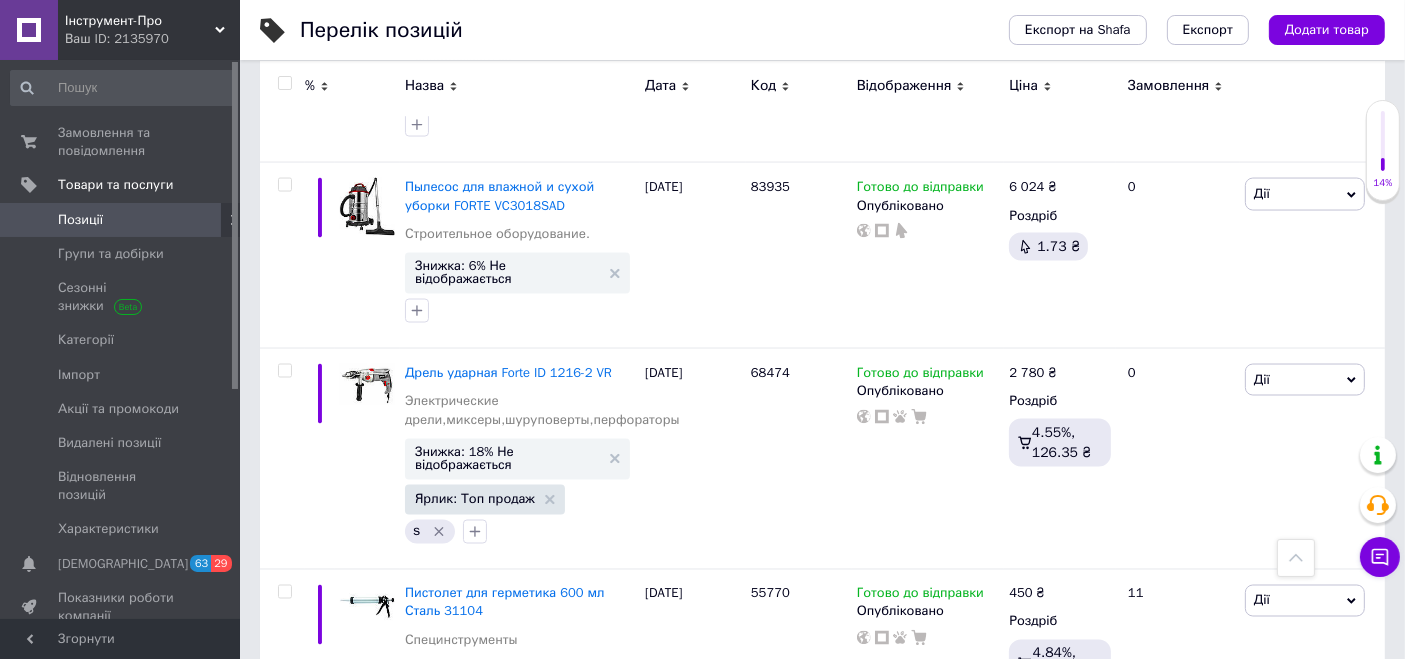 scroll, scrollTop: 18303, scrollLeft: 0, axis: vertical 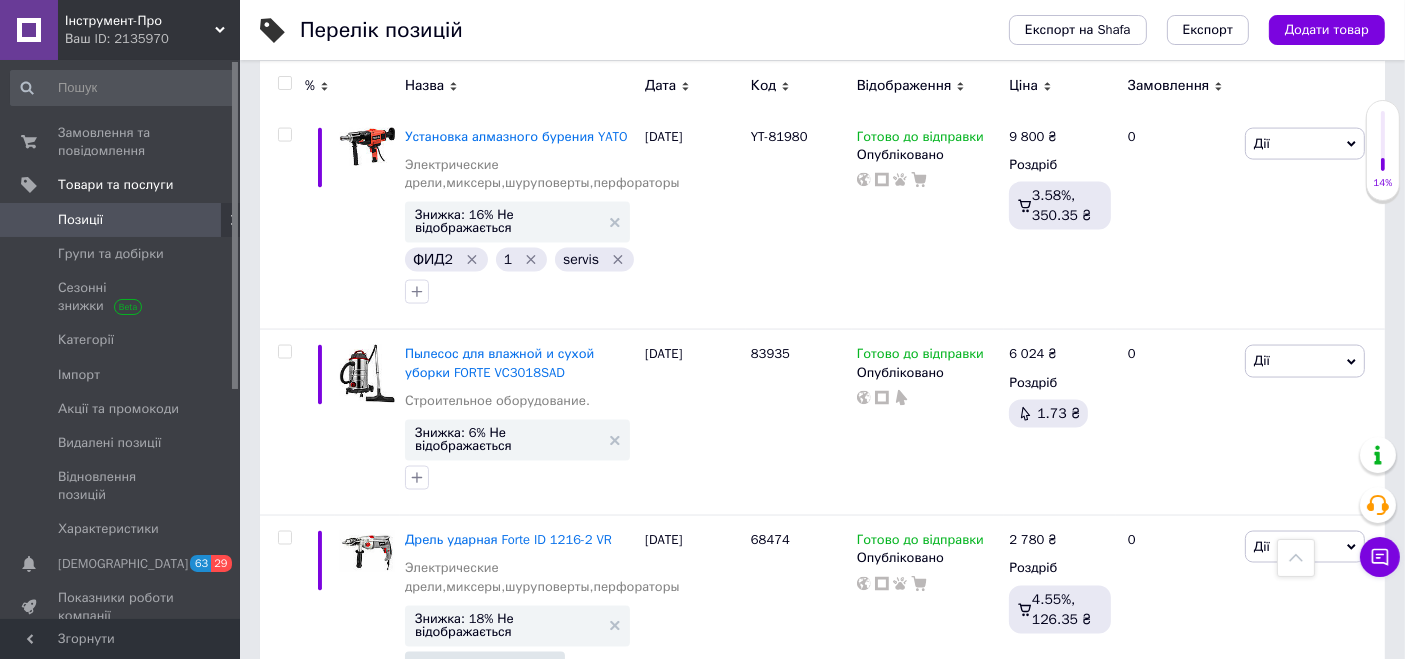 drag, startPoint x: 761, startPoint y: 343, endPoint x: 794, endPoint y: 344, distance: 33.01515 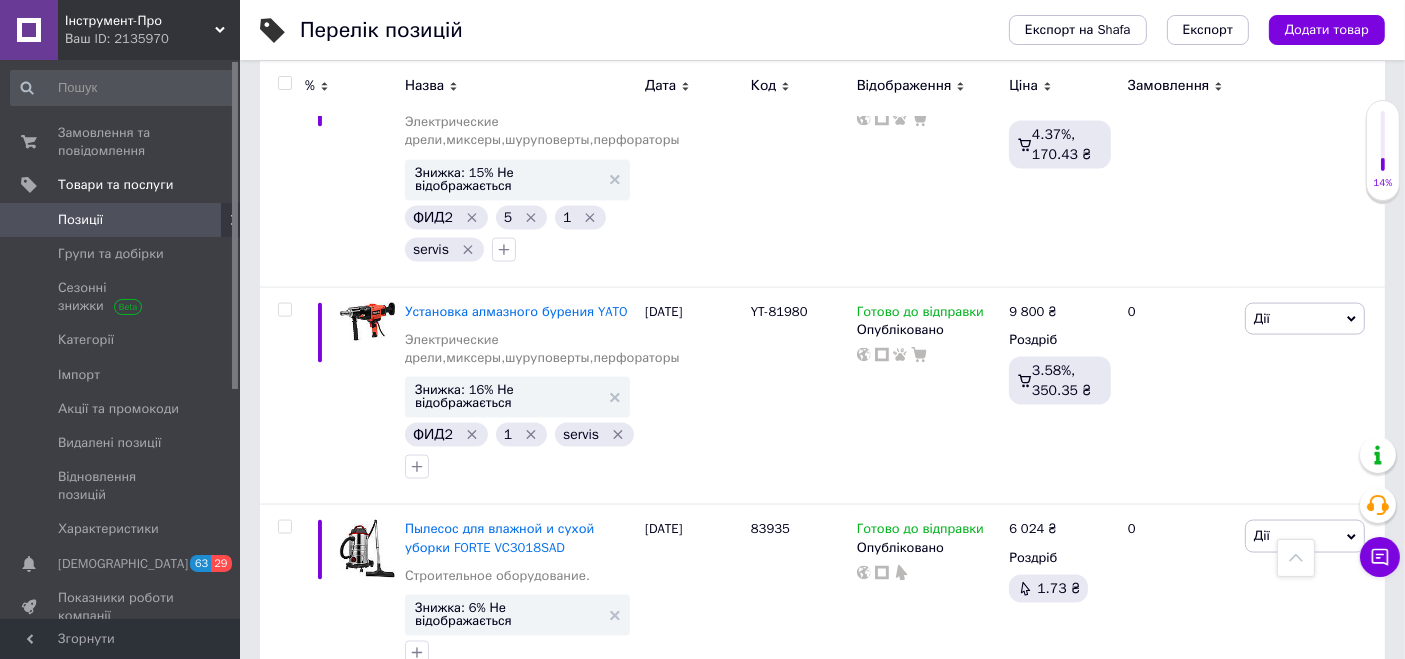 scroll, scrollTop: 18081, scrollLeft: 0, axis: vertical 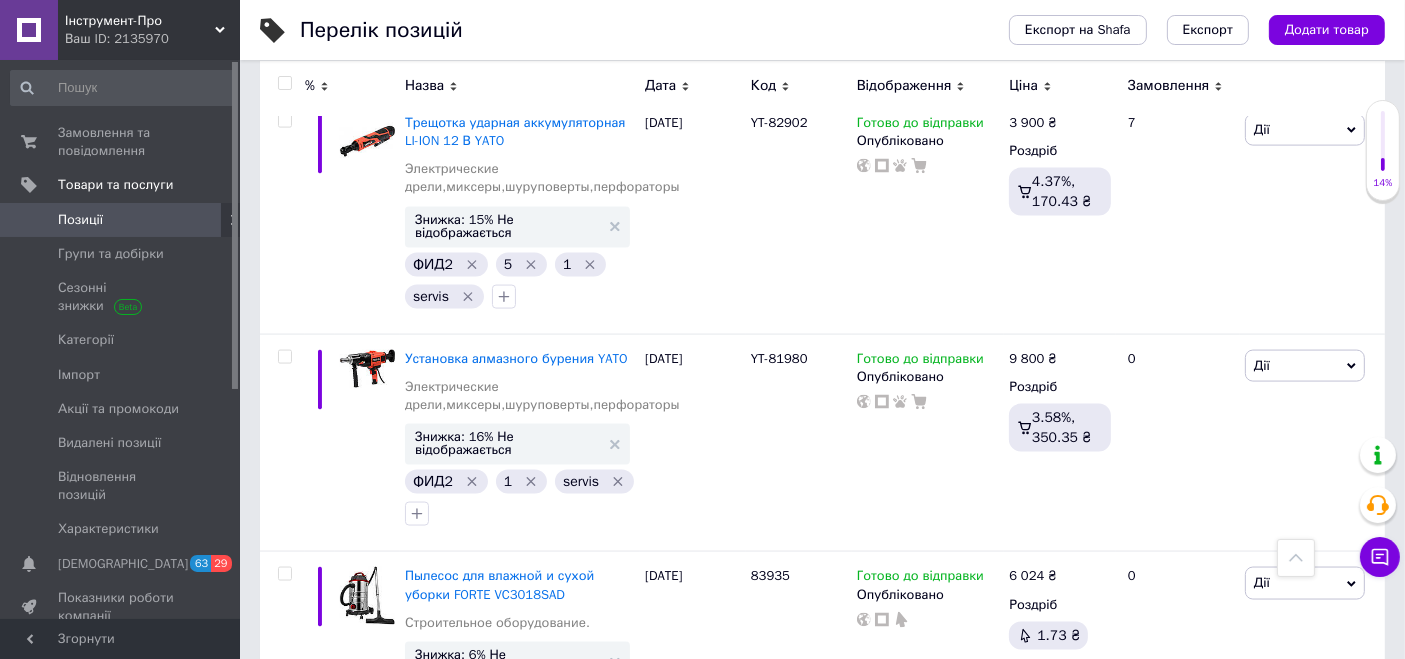 drag, startPoint x: 742, startPoint y: 358, endPoint x: 776, endPoint y: 360, distance: 34.058773 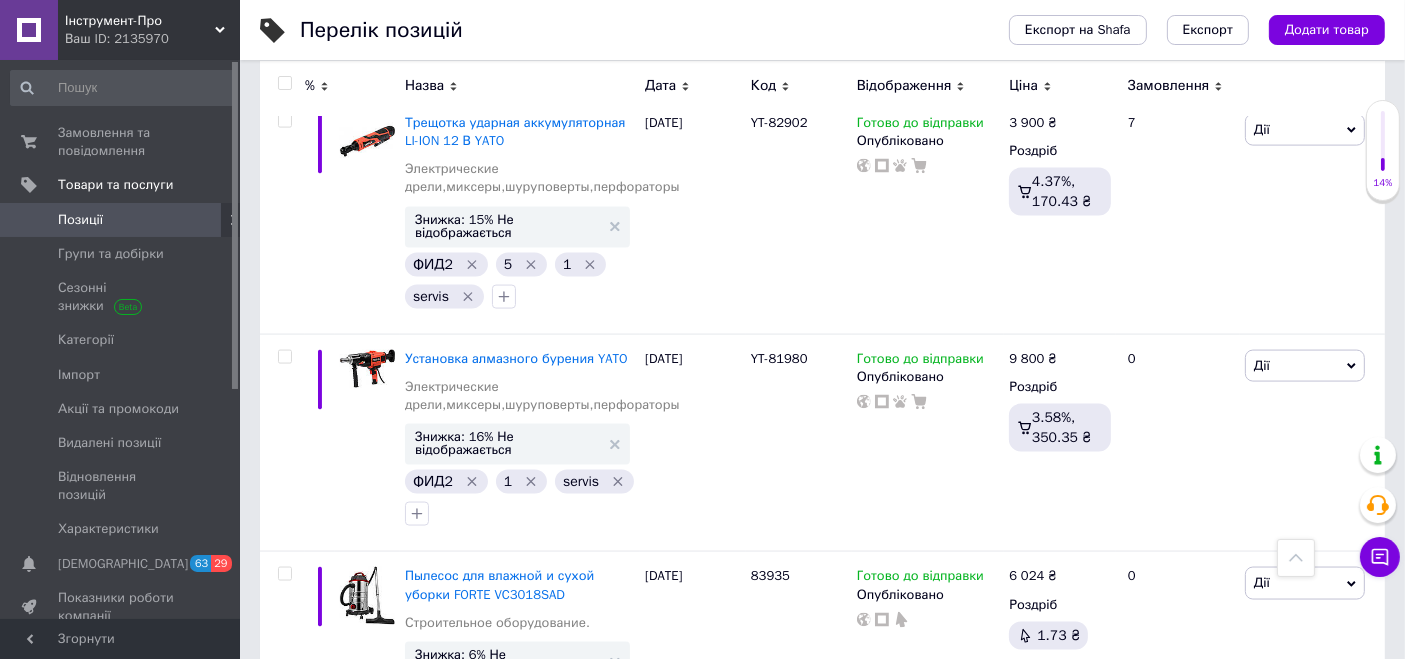 click on "450" at bounding box center [1020, 982] 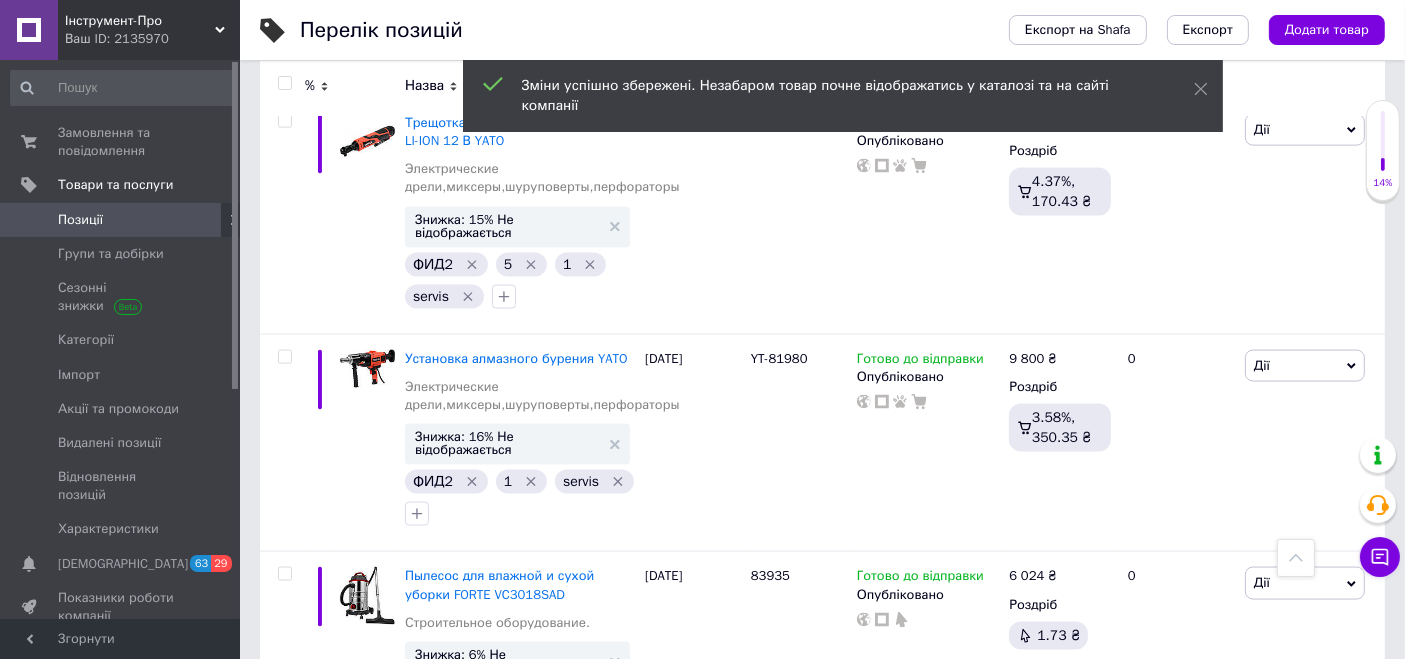click 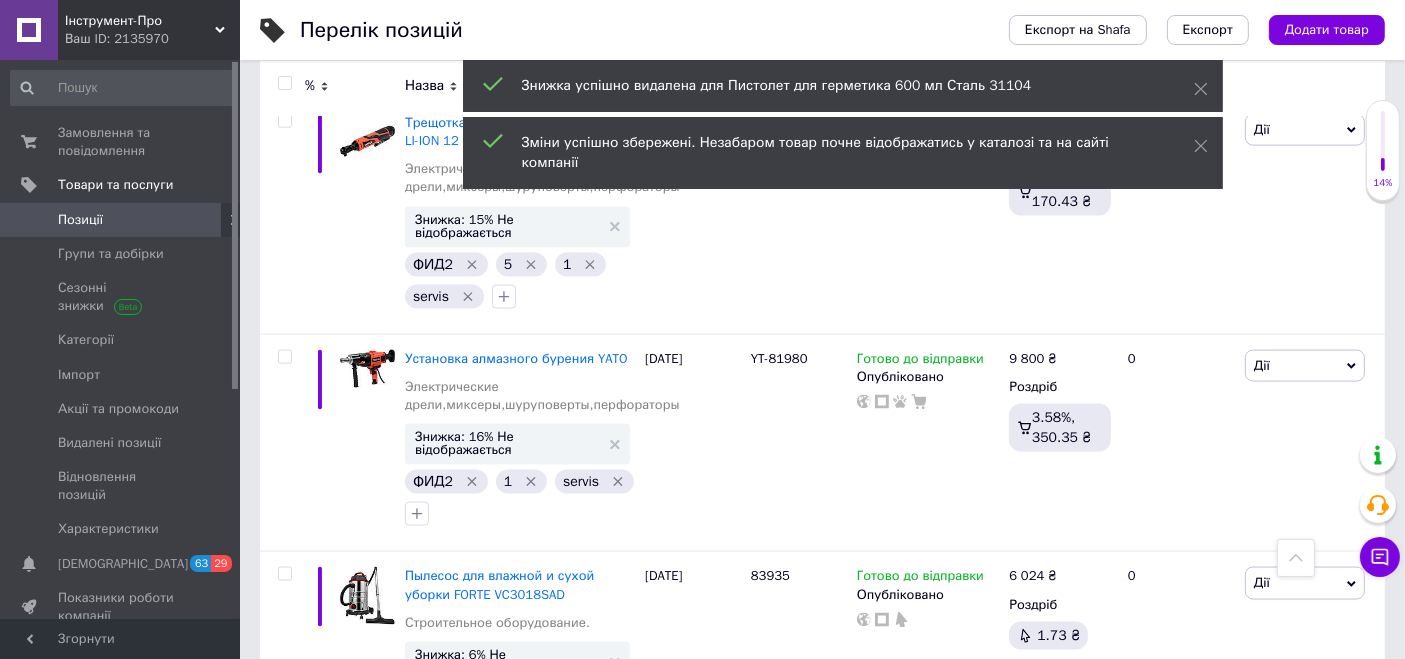 scroll, scrollTop: 17859, scrollLeft: 0, axis: vertical 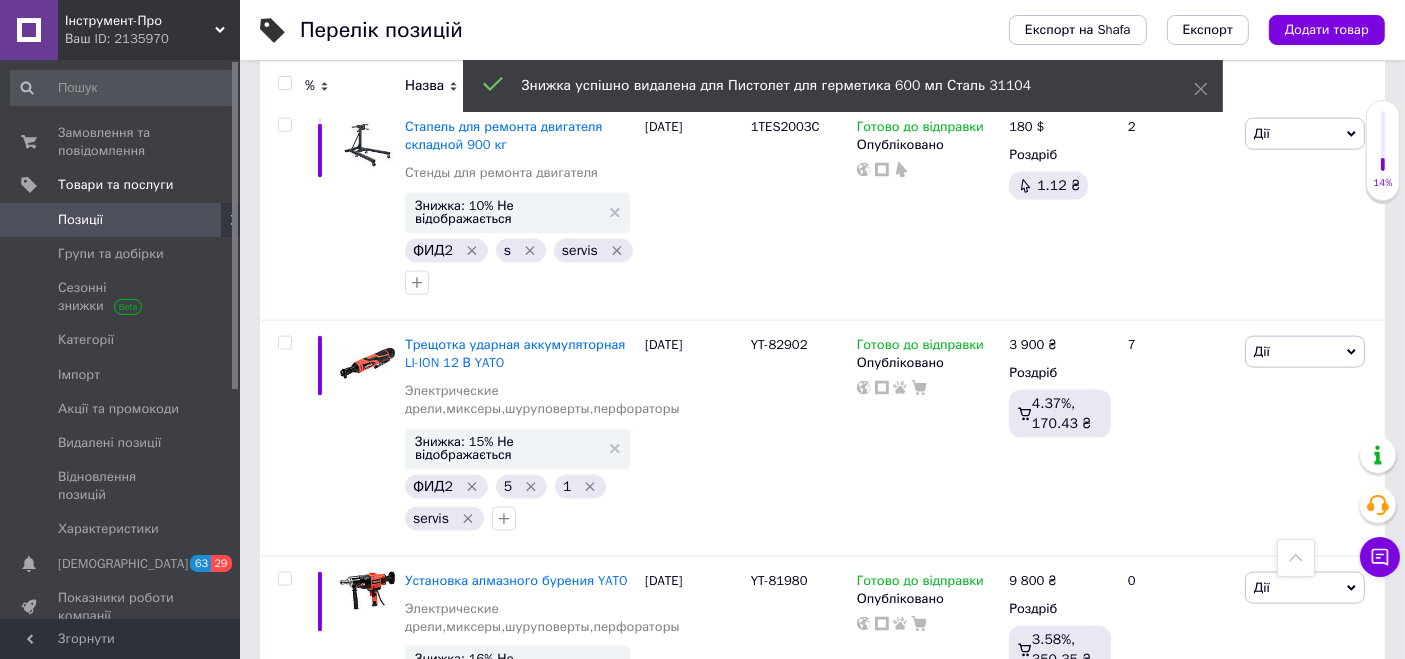 drag, startPoint x: 779, startPoint y: 370, endPoint x: 792, endPoint y: 361, distance: 15.811388 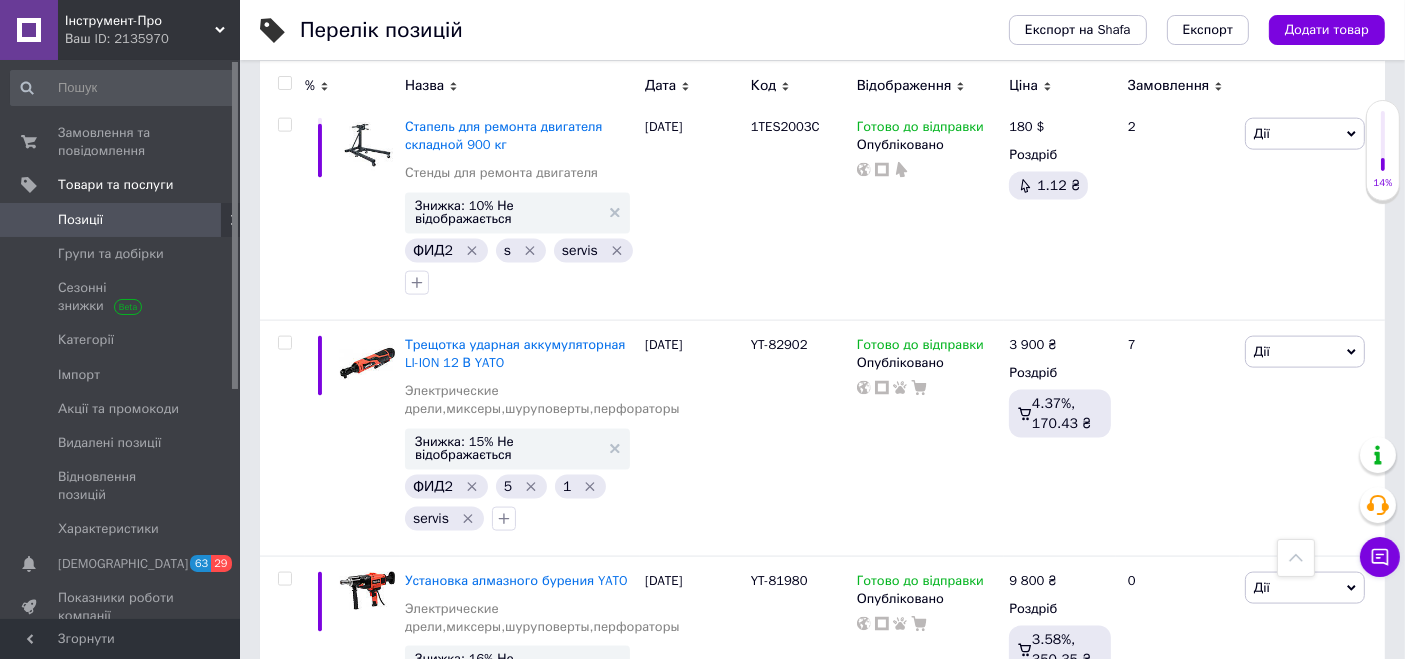 click on "2 780" at bounding box center [1026, 983] 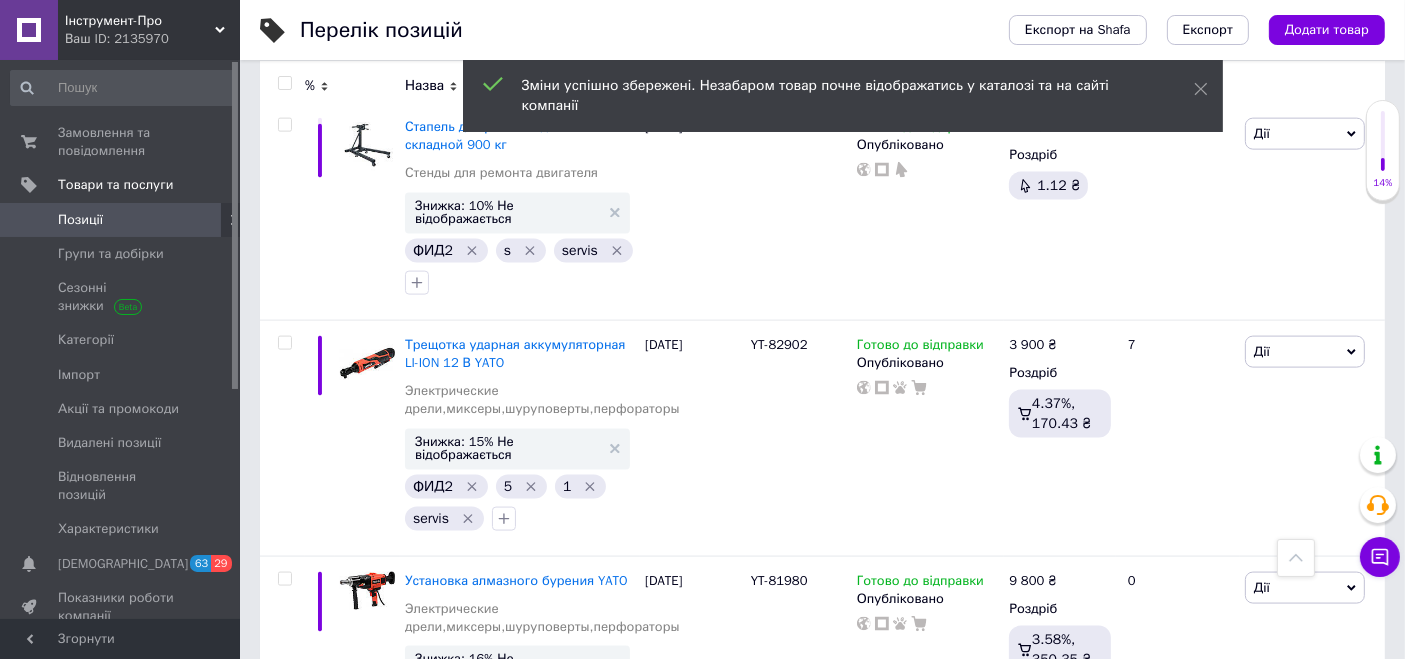 click 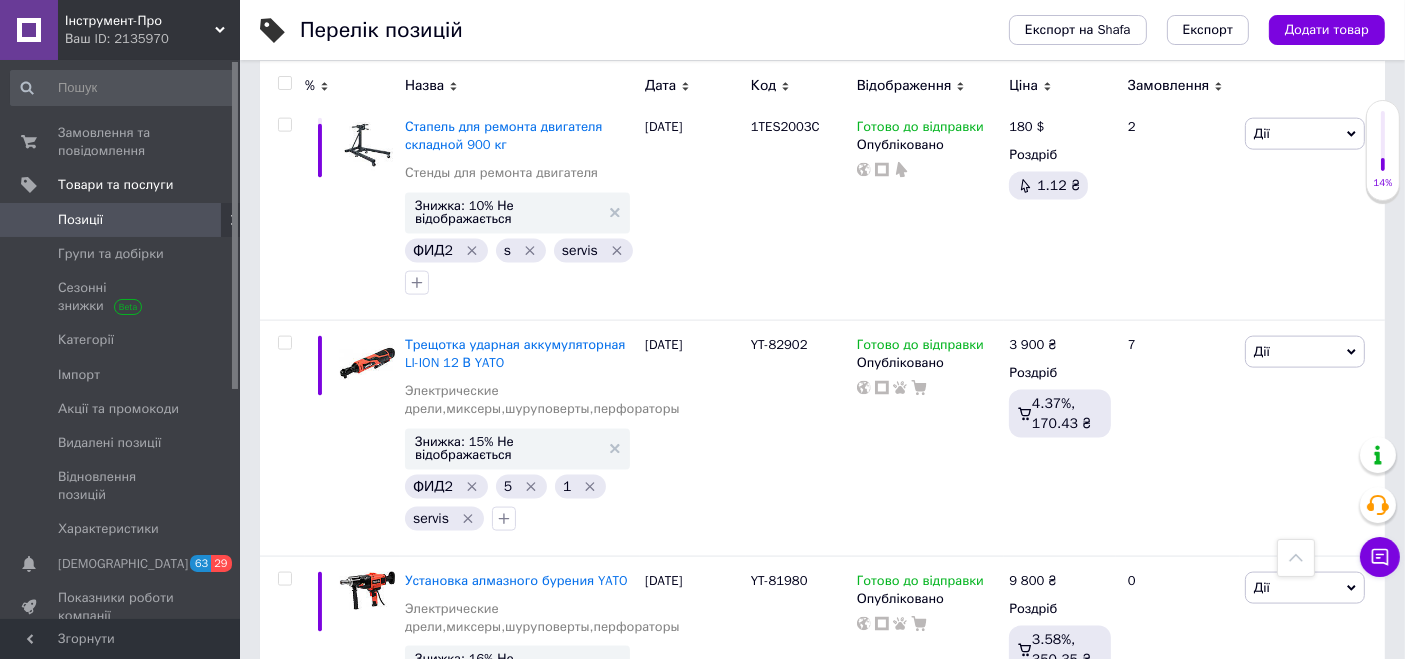 click on "2 500" at bounding box center (1026, 983) 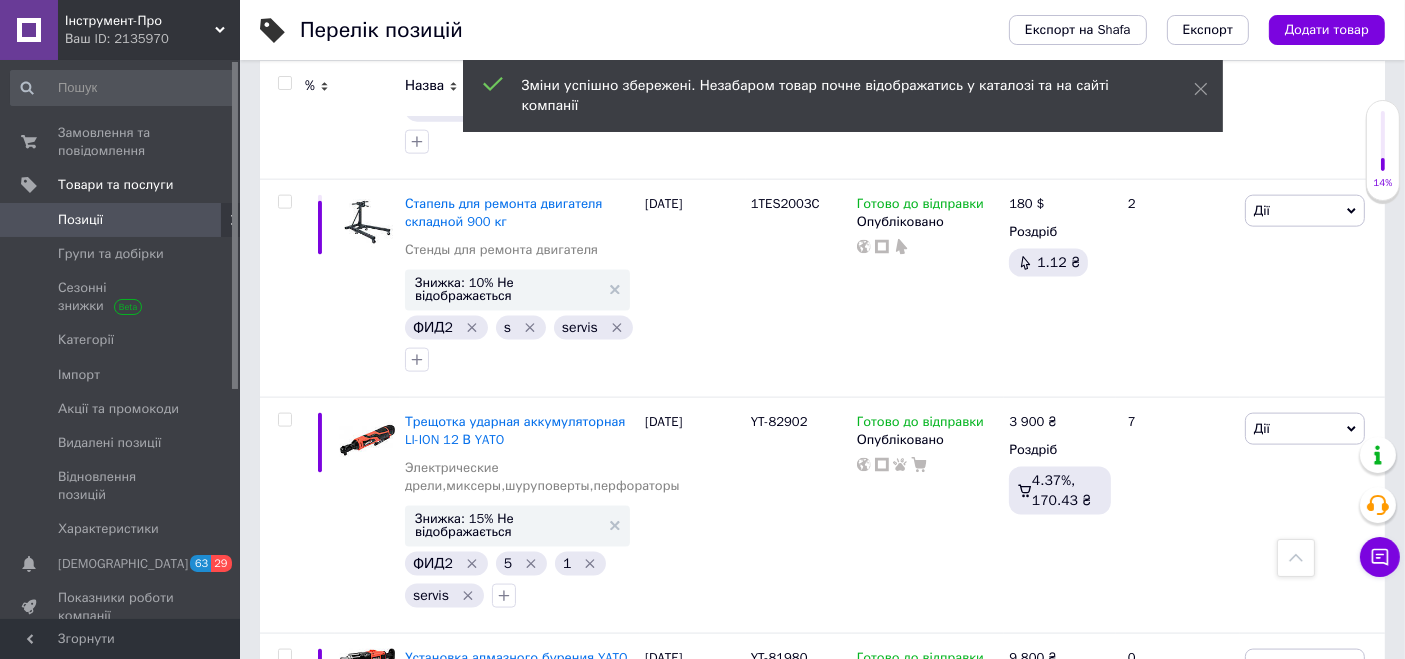 scroll, scrollTop: 17748, scrollLeft: 0, axis: vertical 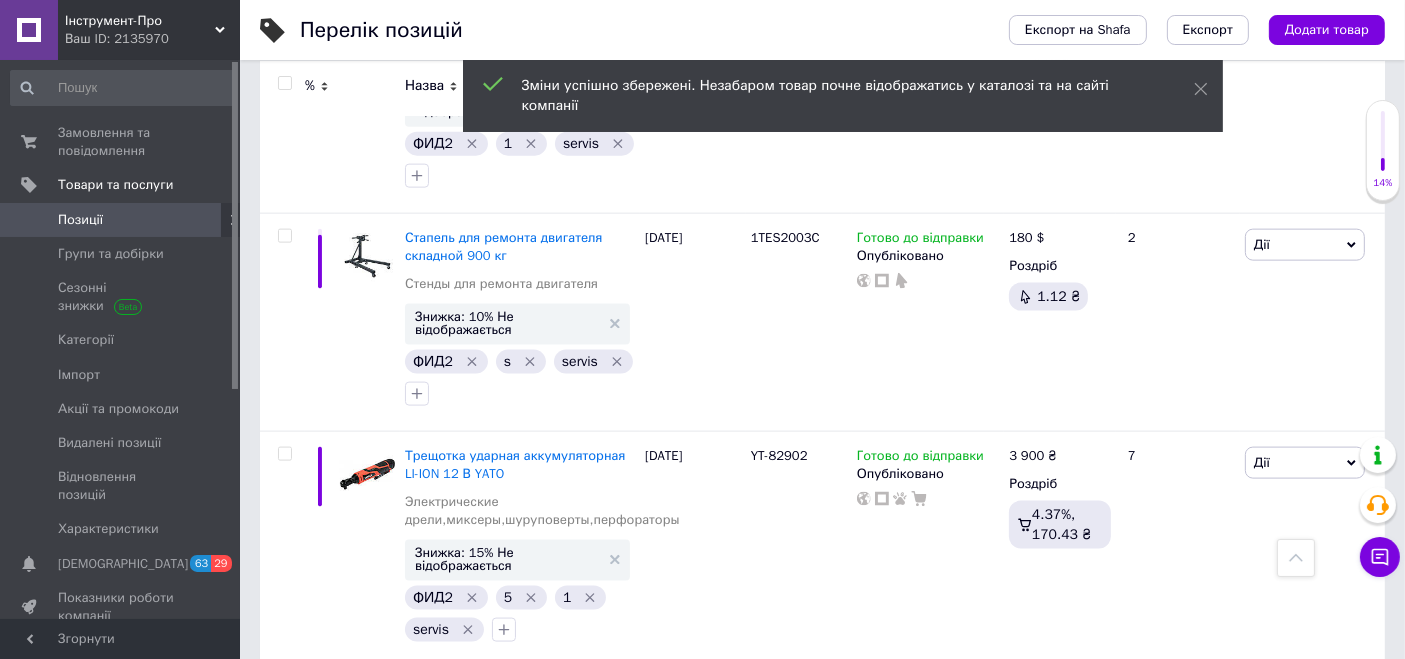 drag, startPoint x: 791, startPoint y: 304, endPoint x: 805, endPoint y: 307, distance: 14.3178215 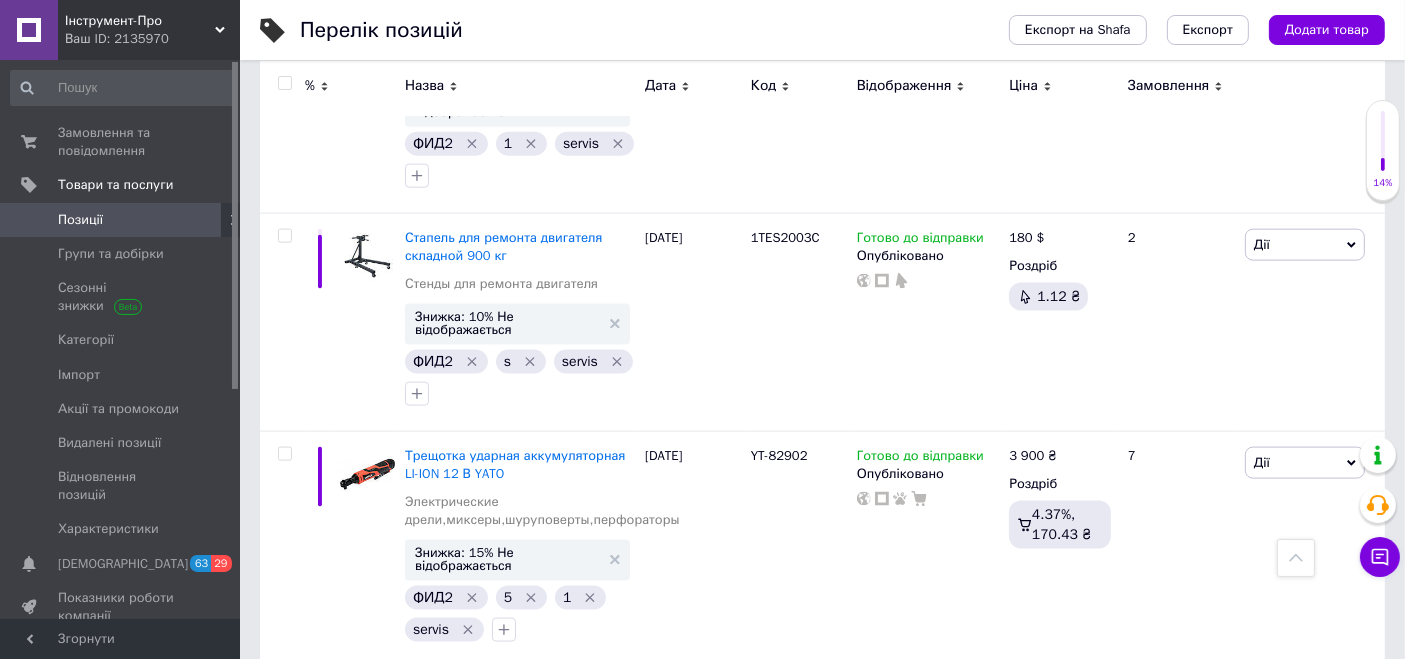 click on "6 024   ₴" at bounding box center (1042, 909) 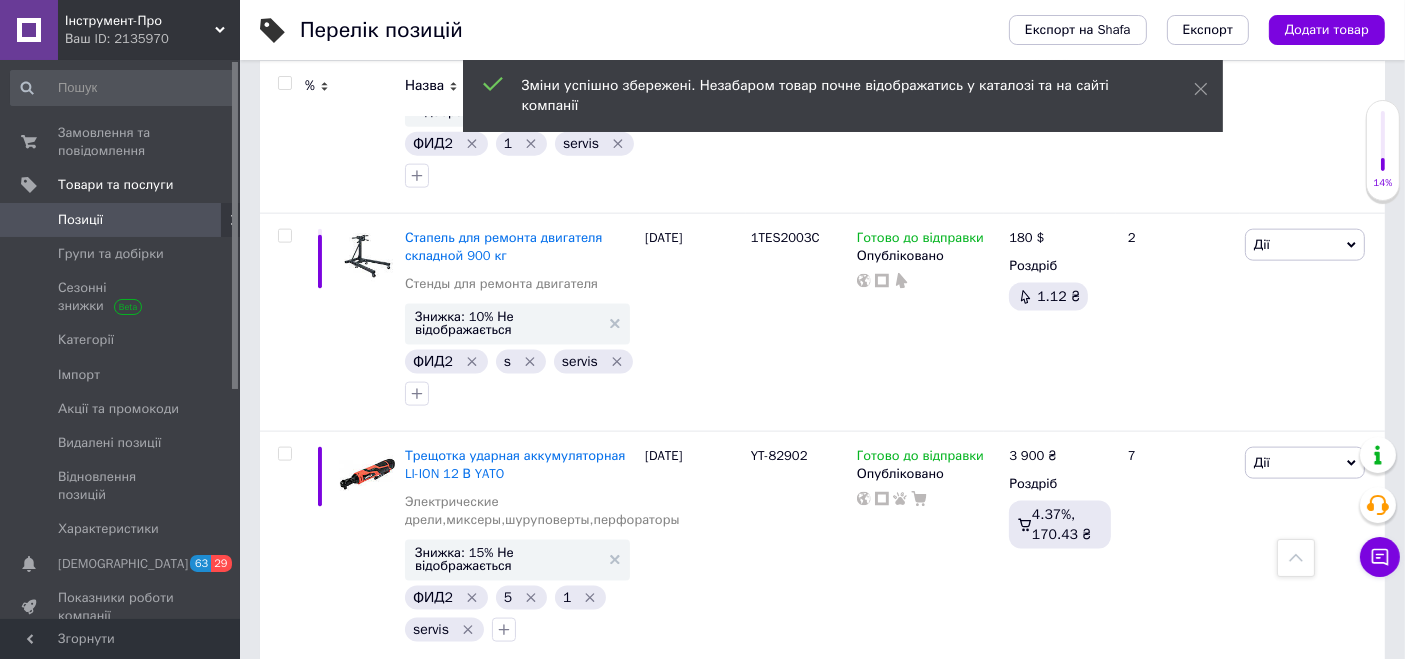 click 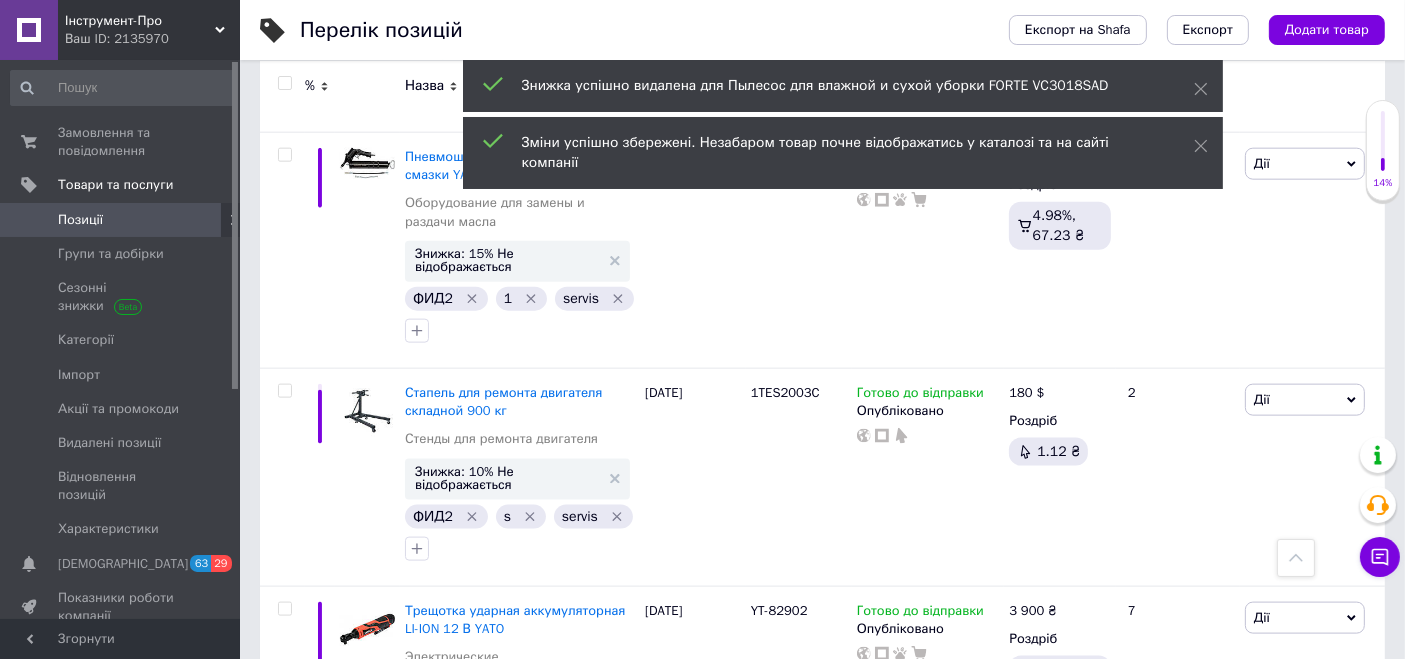 scroll, scrollTop: 17525, scrollLeft: 0, axis: vertical 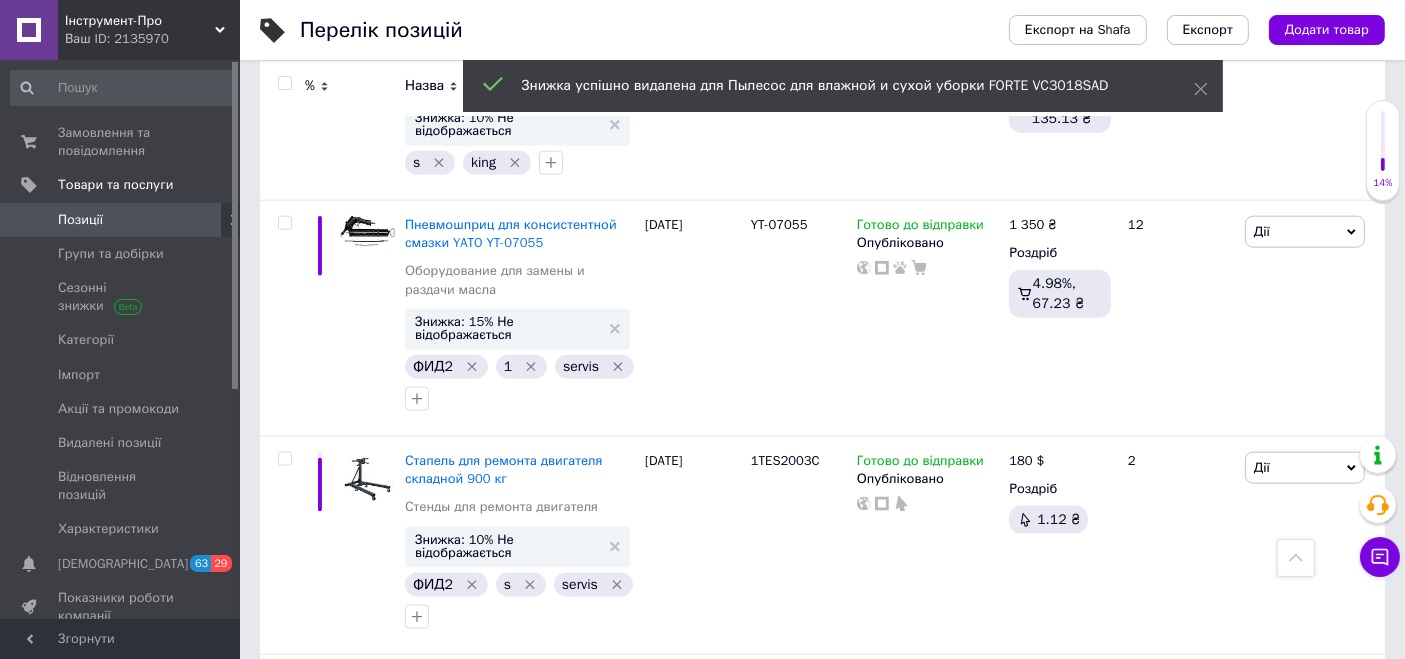 drag, startPoint x: 739, startPoint y: 301, endPoint x: 811, endPoint y: 309, distance: 72.443085 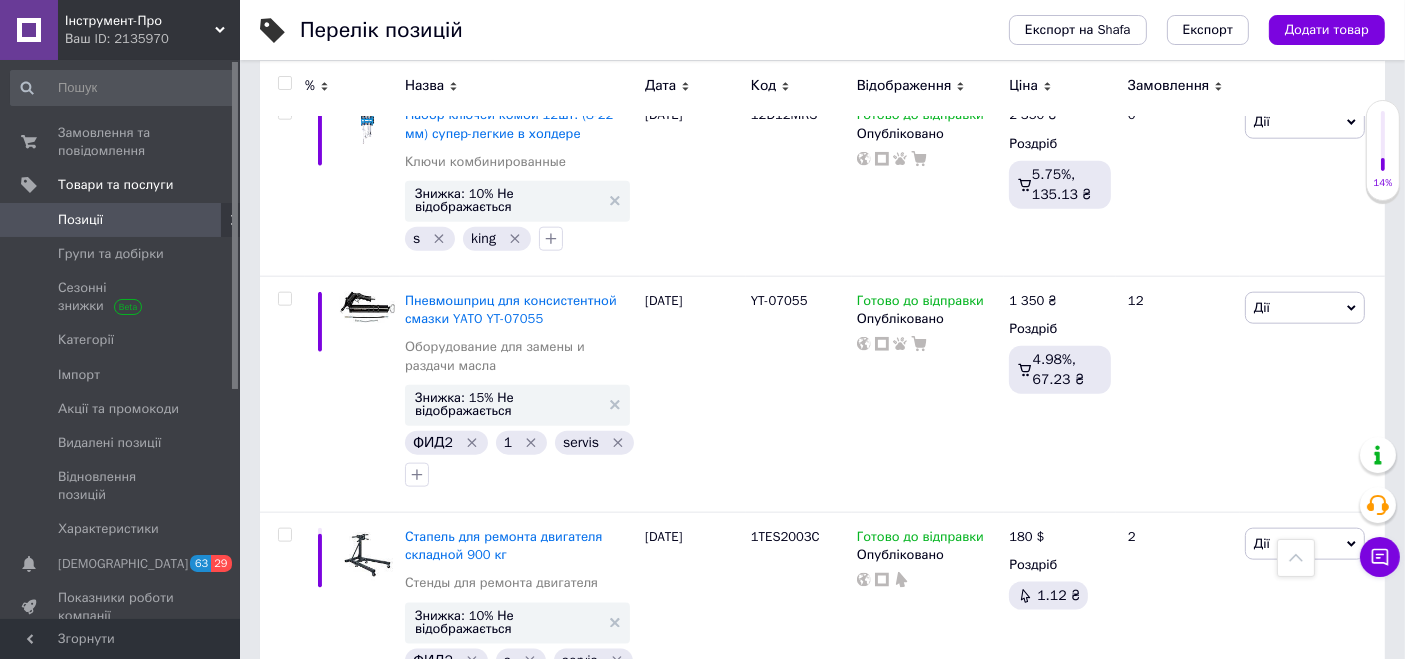 scroll, scrollTop: 17414, scrollLeft: 0, axis: vertical 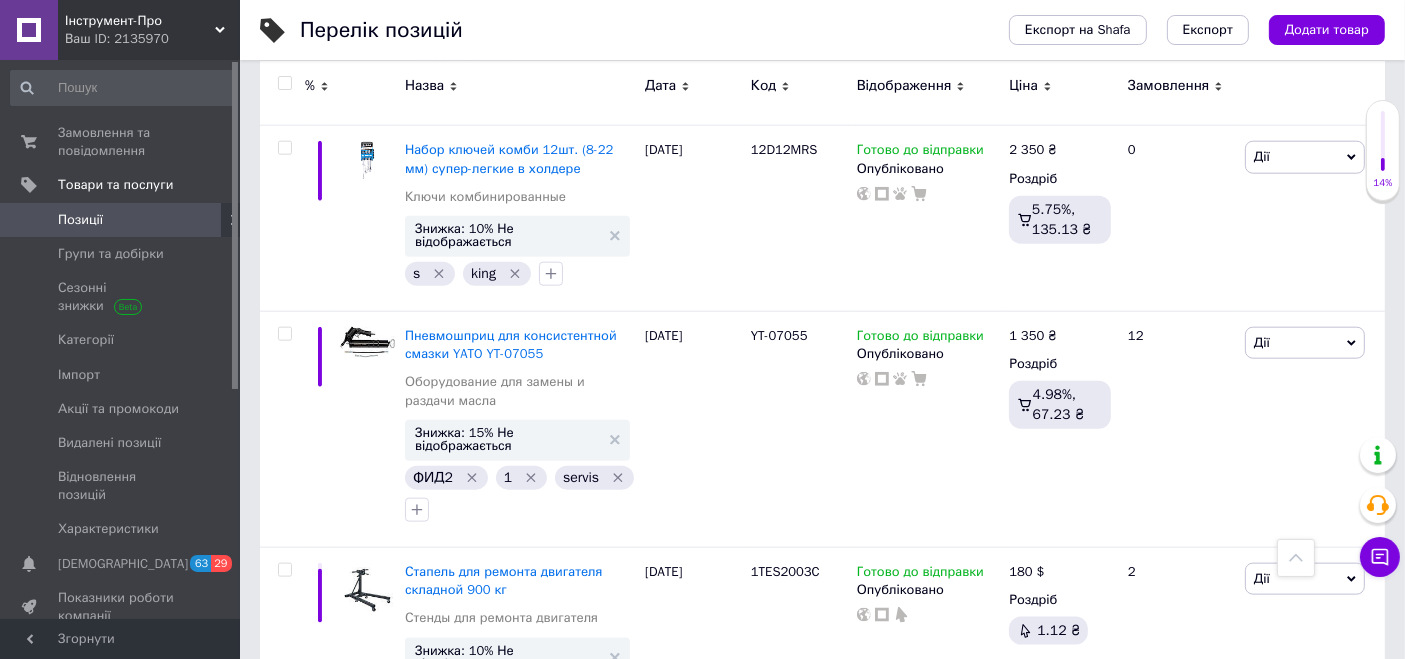 click at bounding box center (284, 1024) 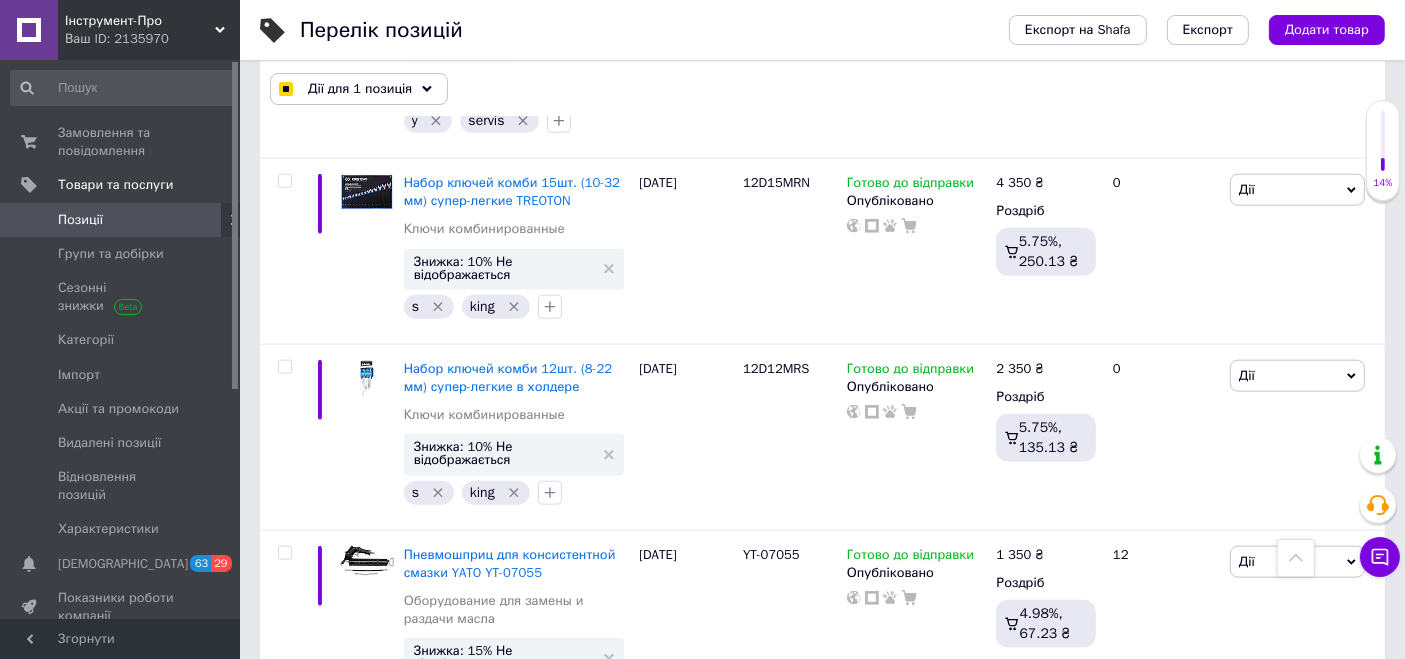 scroll, scrollTop: 17953, scrollLeft: 0, axis: vertical 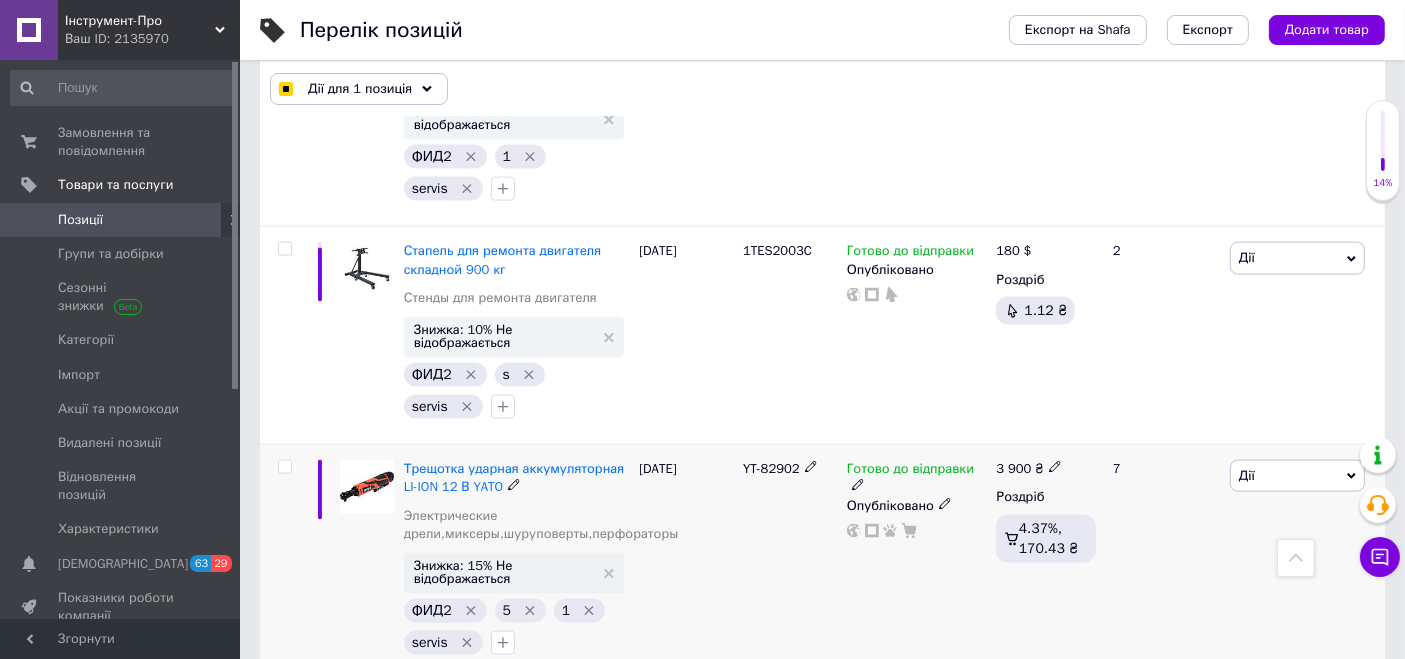 click at bounding box center [284, 467] 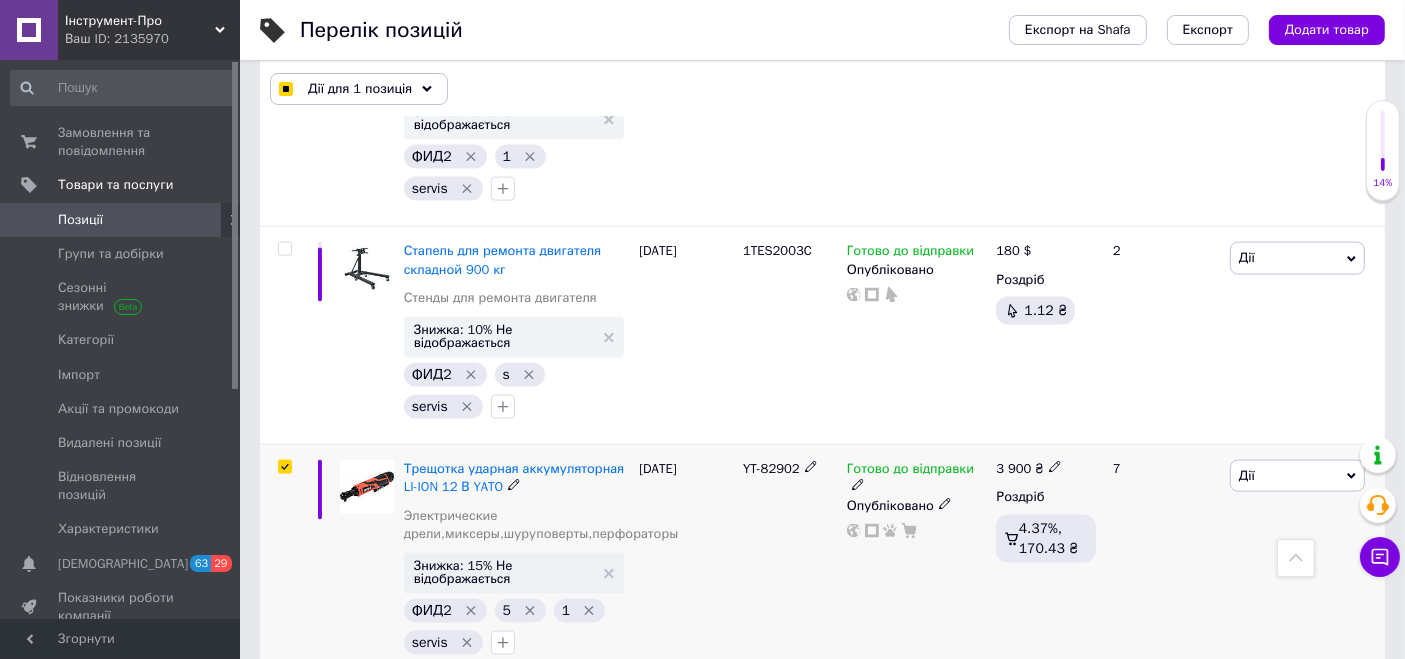 checkbox on "true" 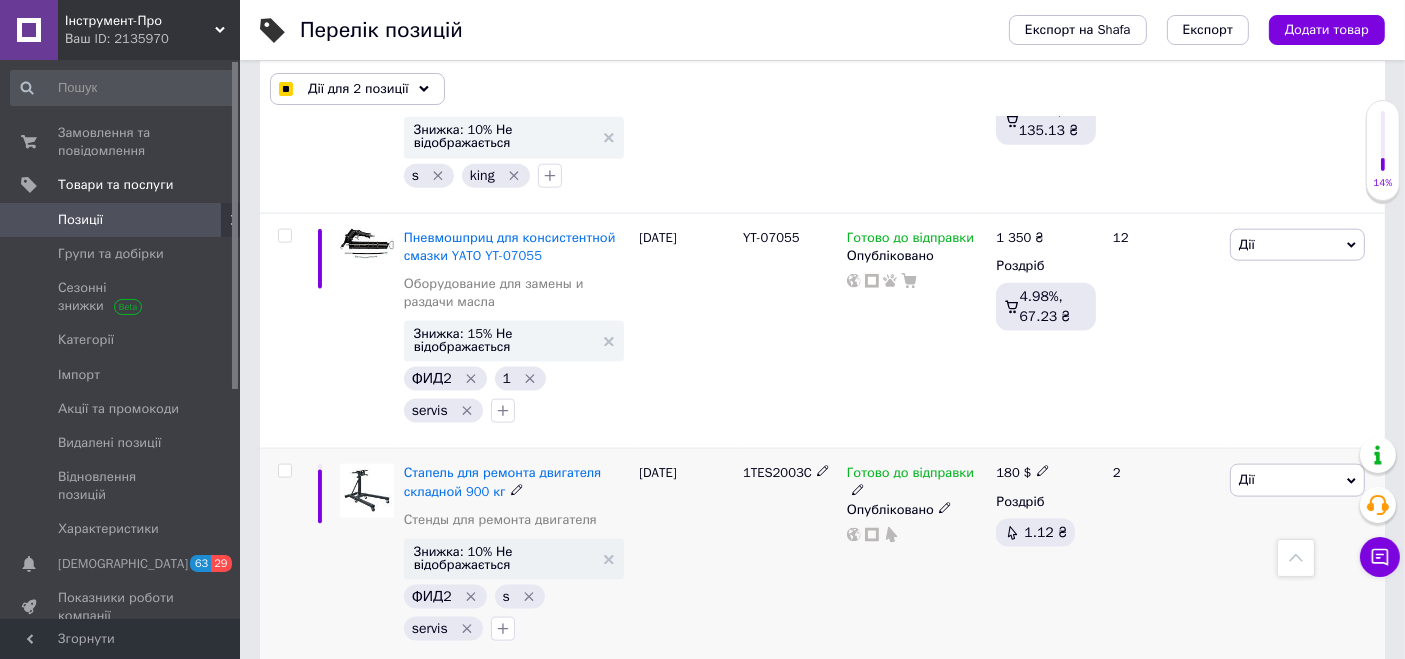 scroll, scrollTop: 17620, scrollLeft: 0, axis: vertical 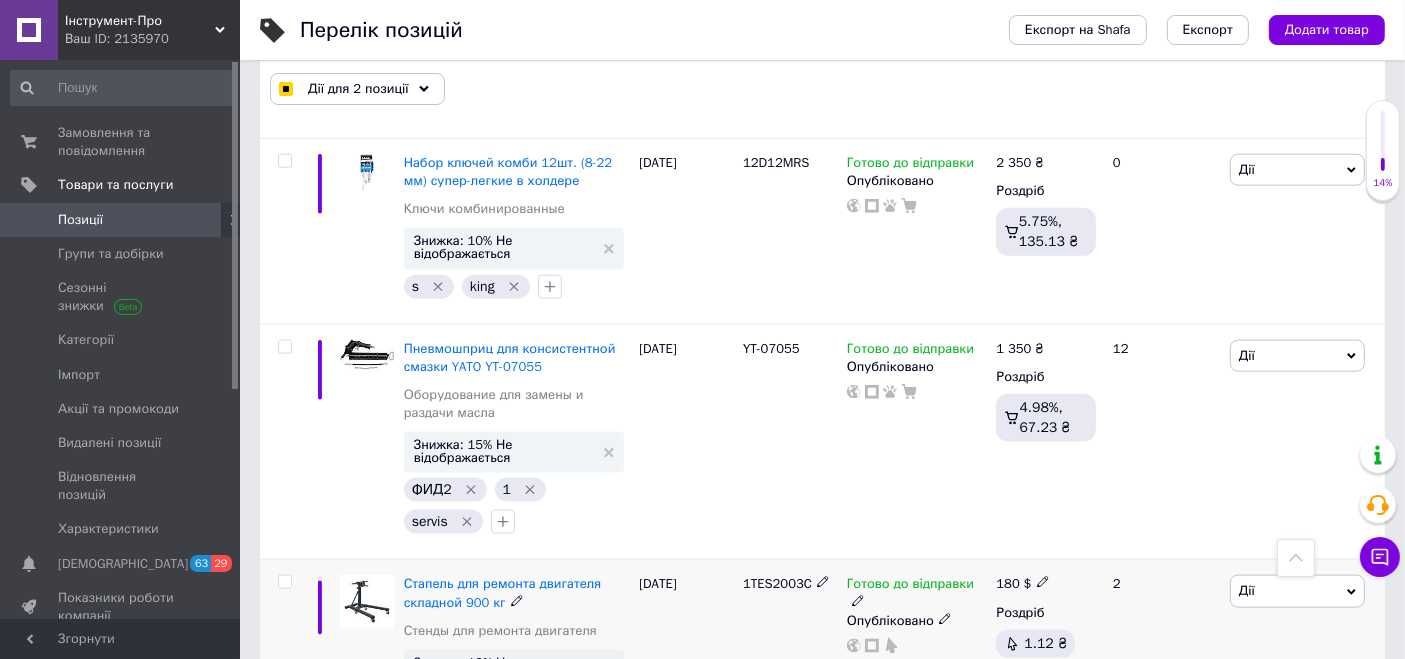 click at bounding box center [285, 582] 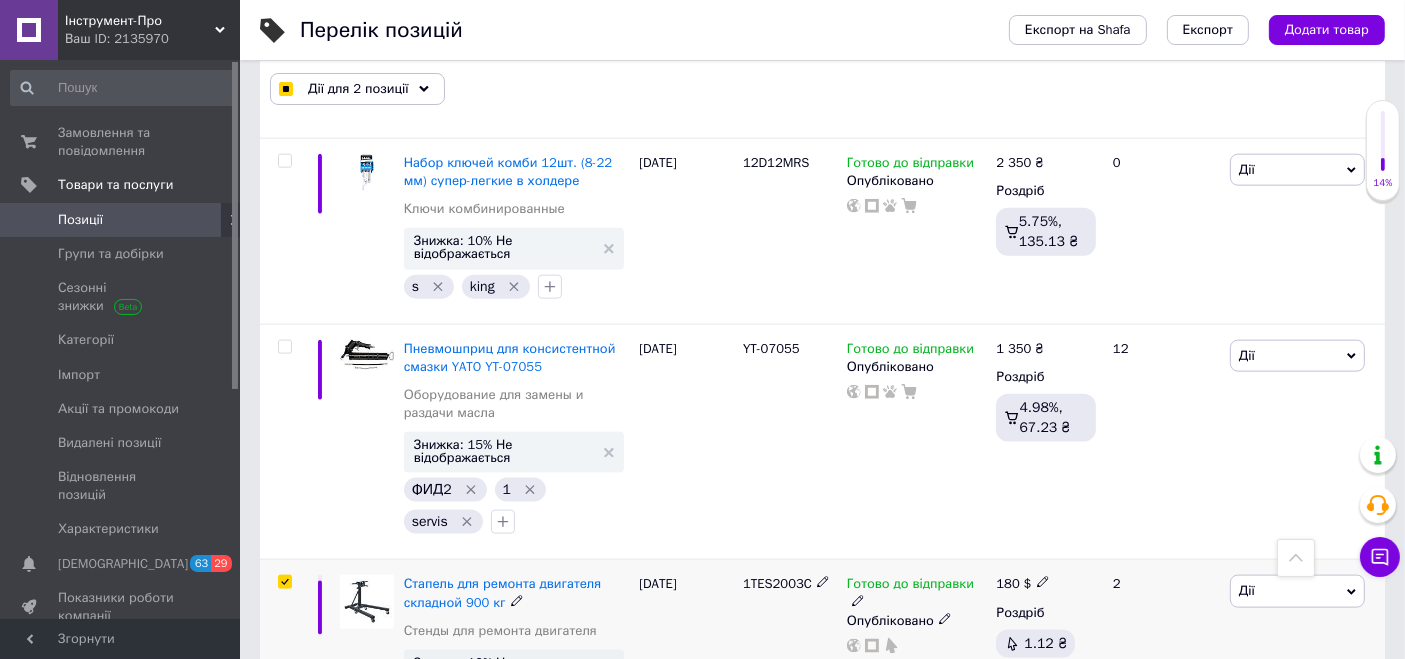 checkbox on "true" 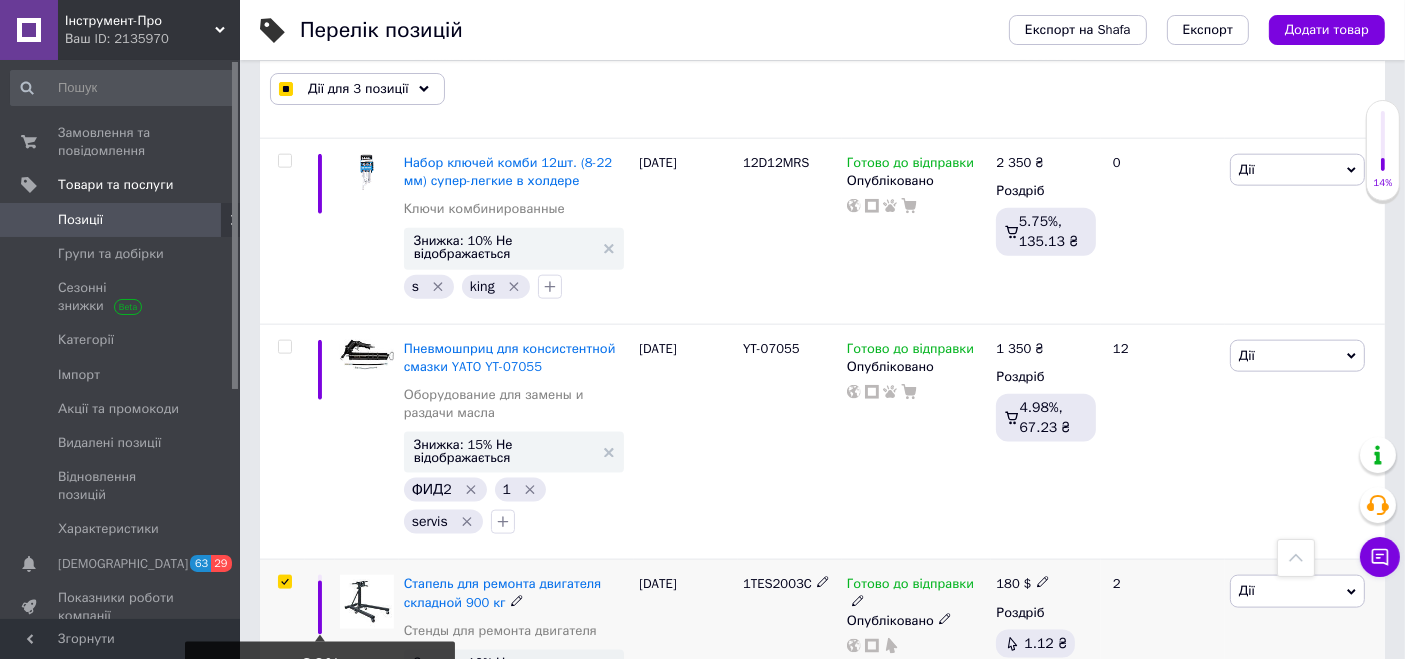 scroll, scrollTop: 17508, scrollLeft: 0, axis: vertical 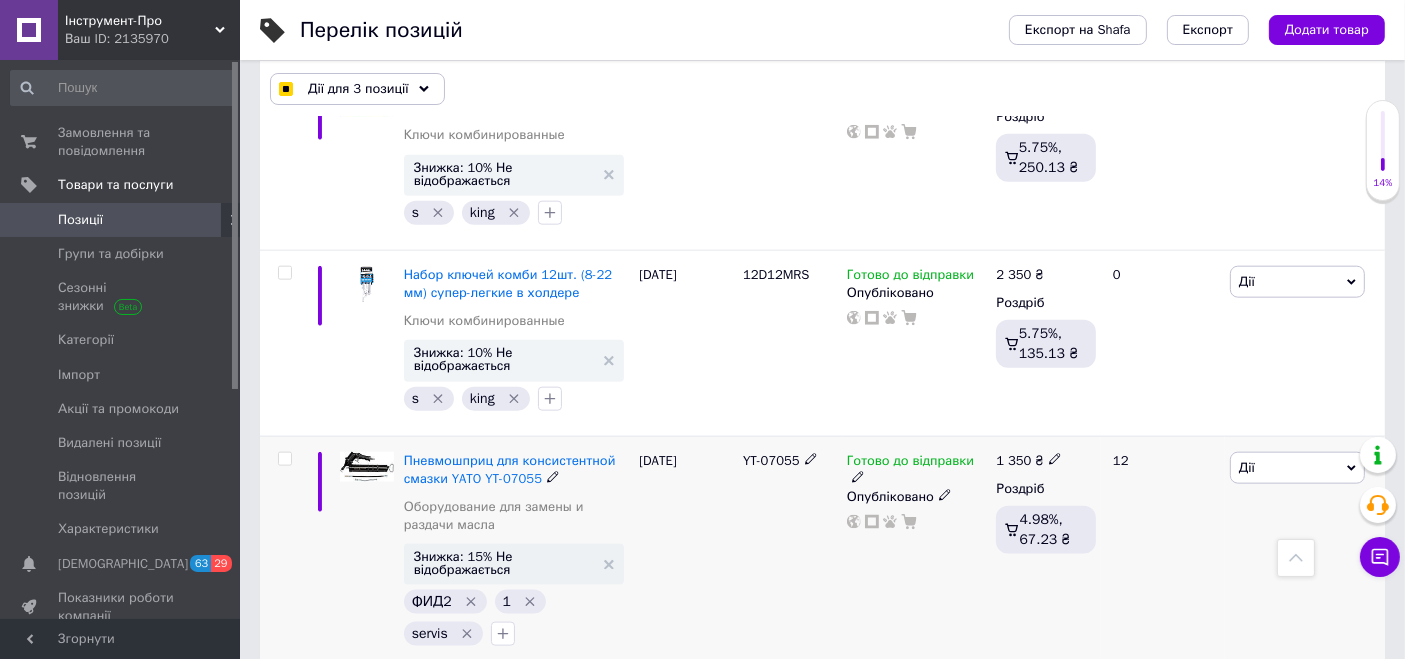 click at bounding box center [284, 459] 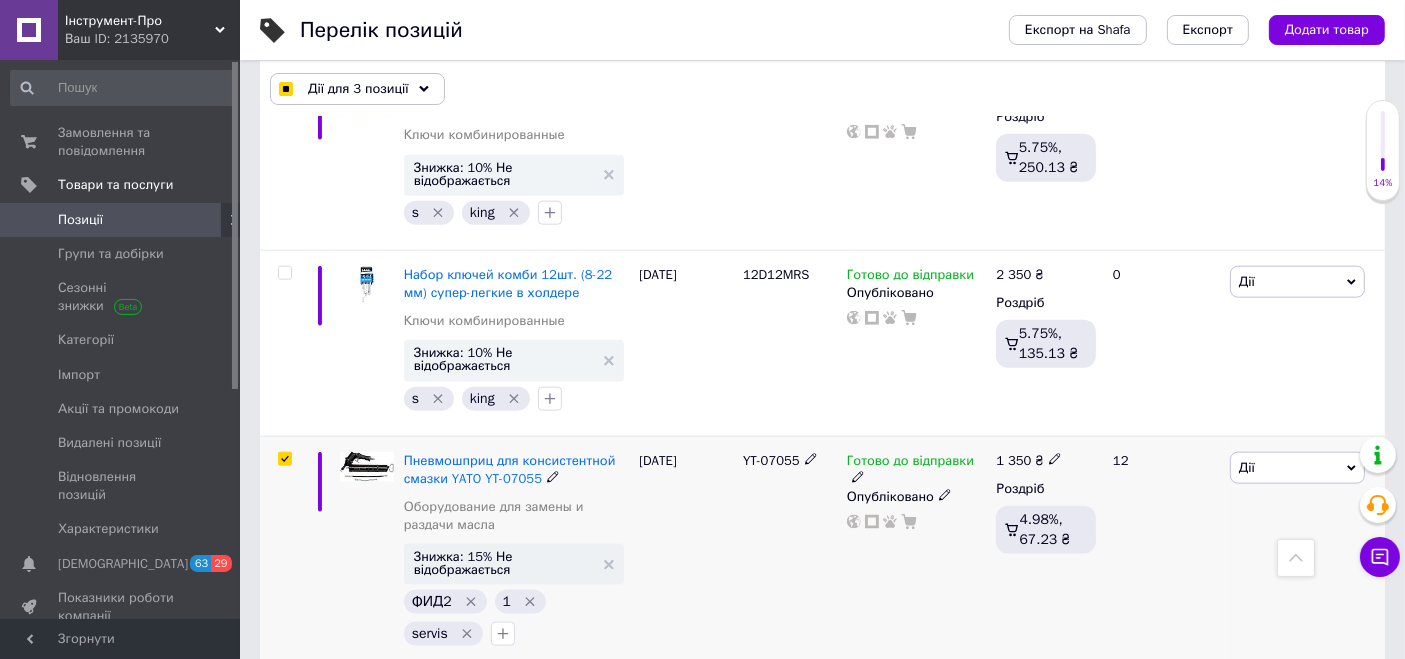 checkbox on "true" 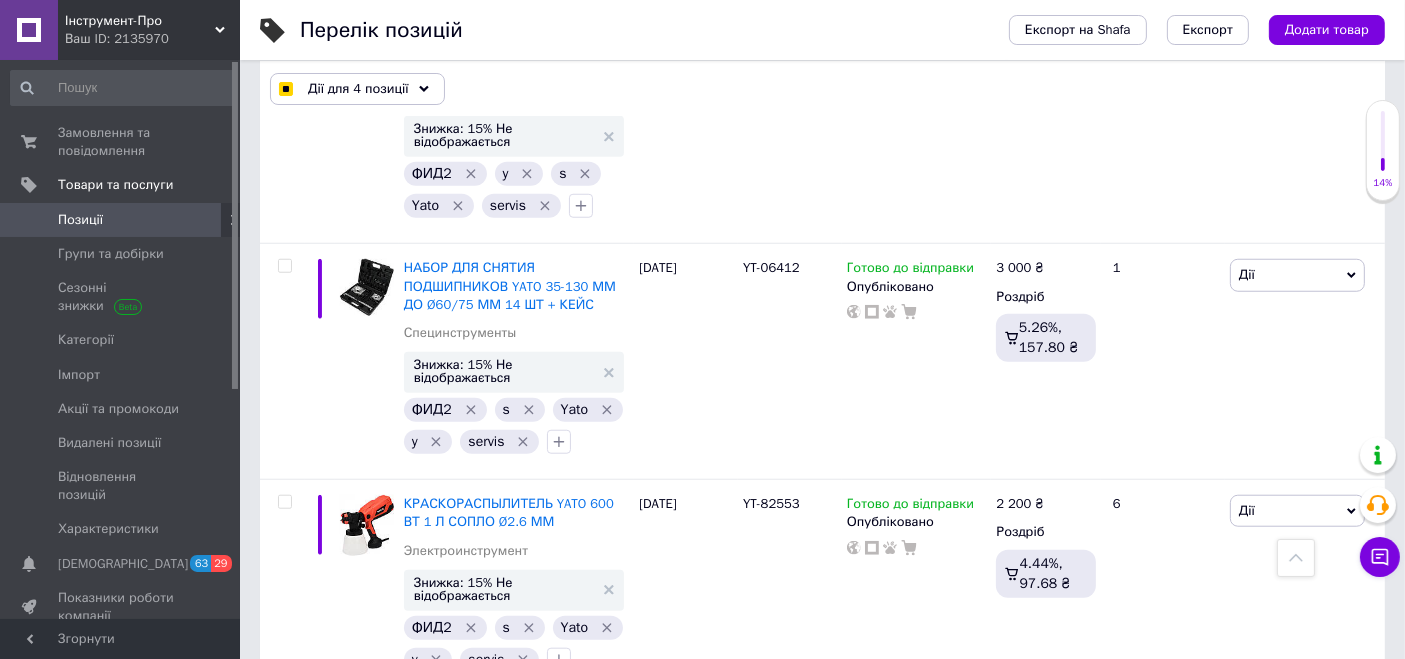 scroll, scrollTop: 16842, scrollLeft: 0, axis: vertical 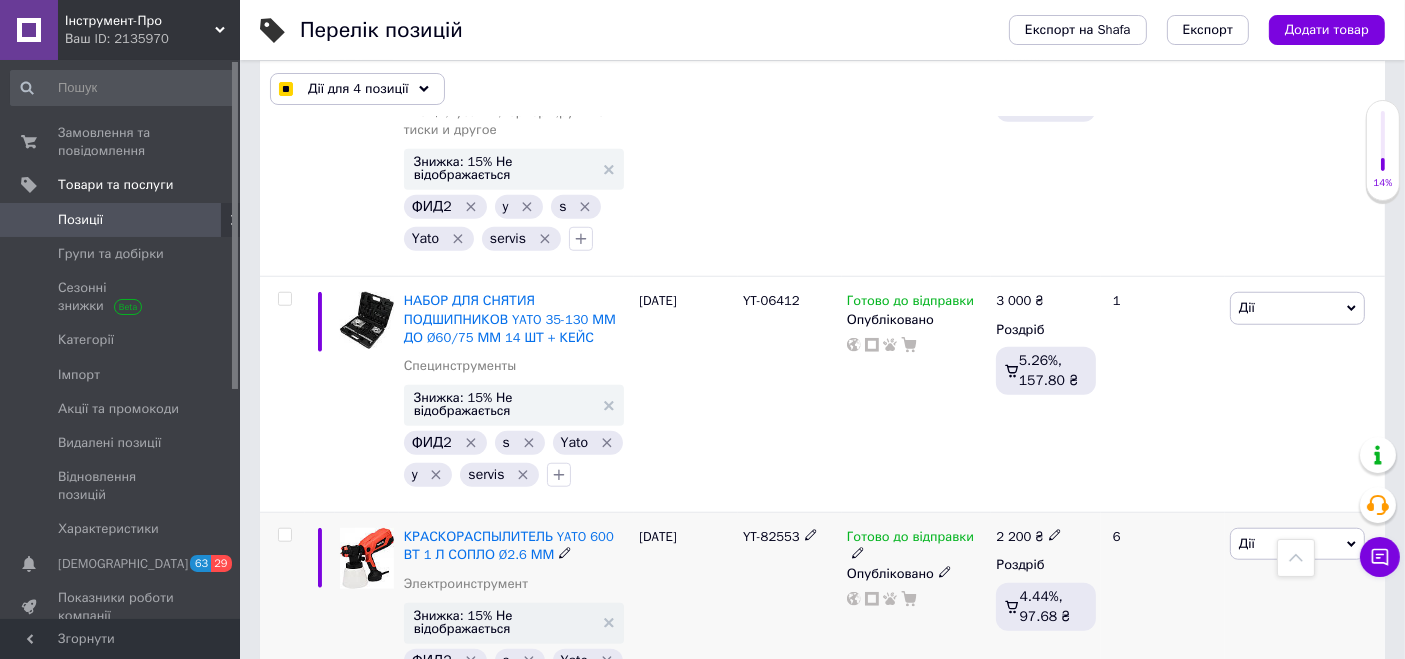 click at bounding box center [284, 535] 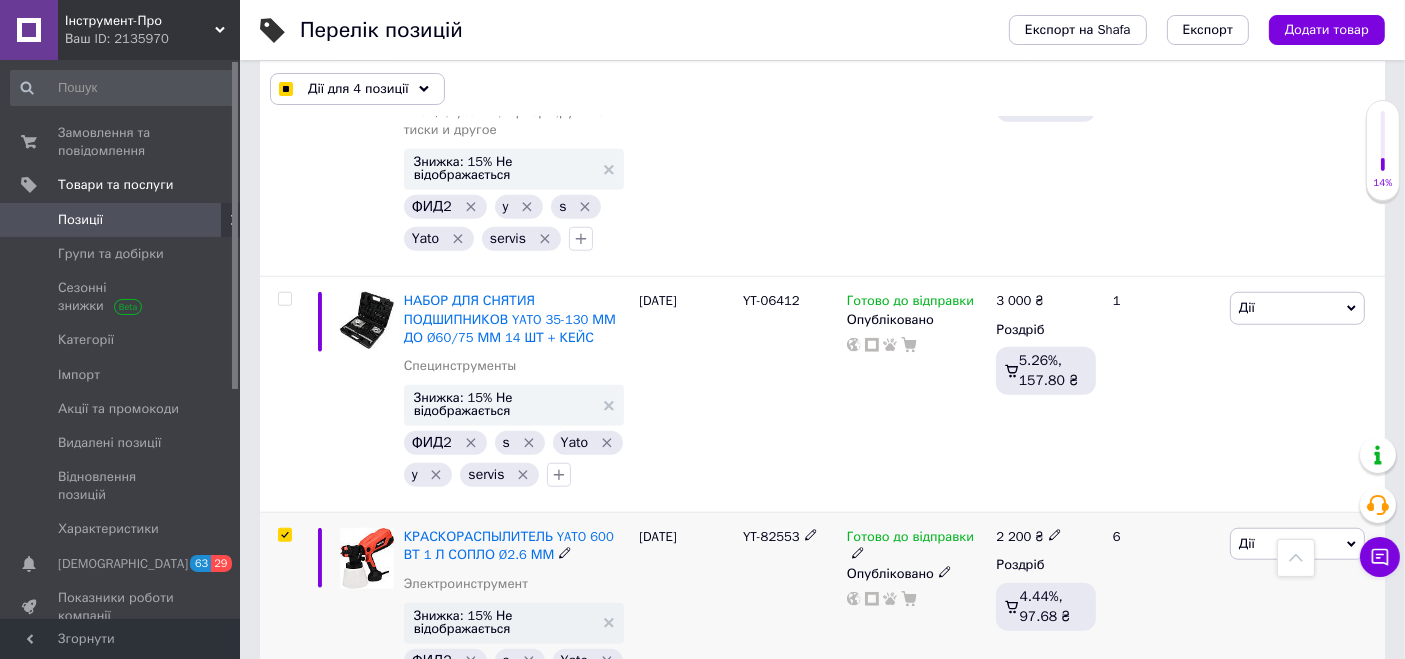 checkbox on "true" 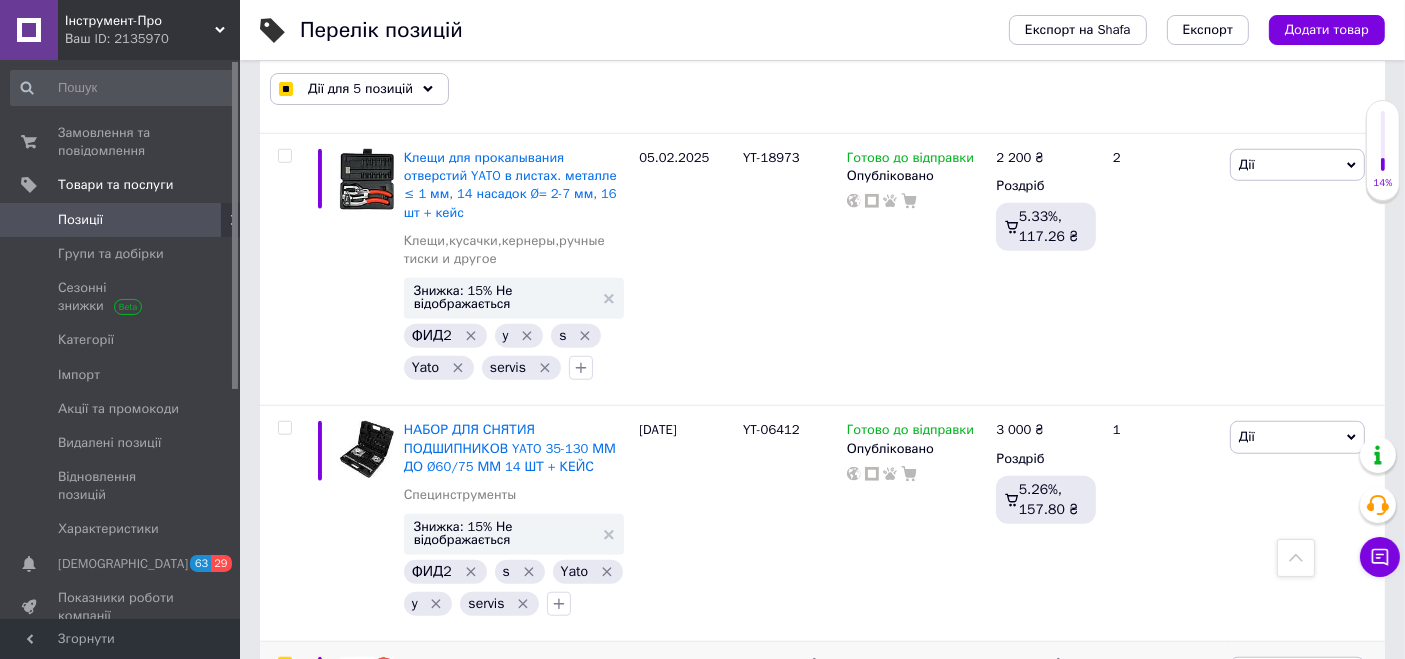 scroll, scrollTop: 16620, scrollLeft: 0, axis: vertical 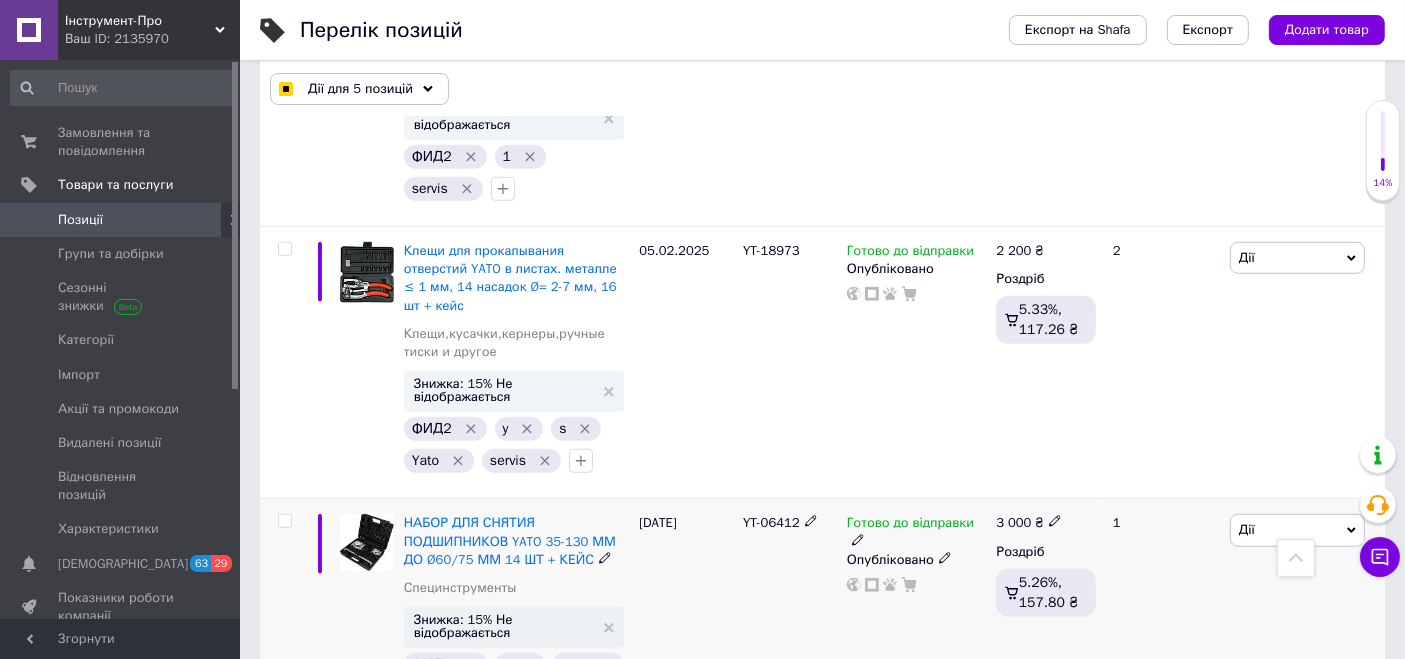 click at bounding box center (284, 521) 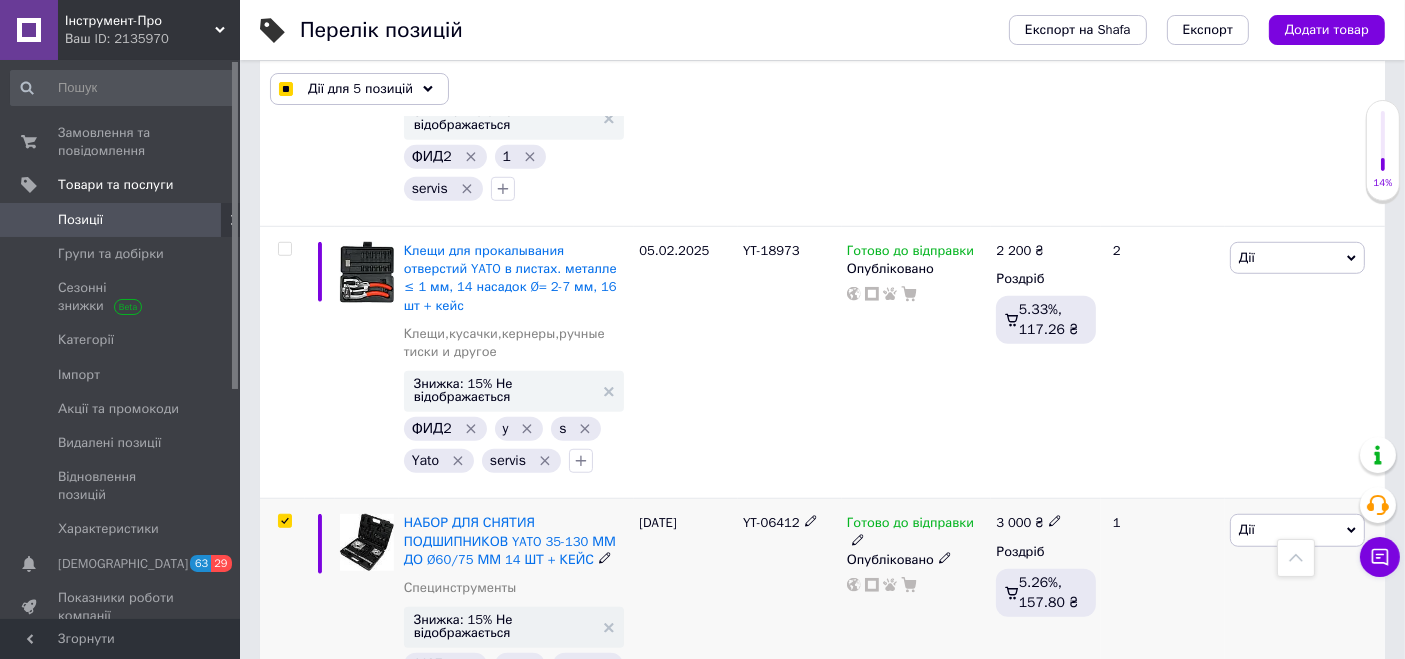 checkbox on "true" 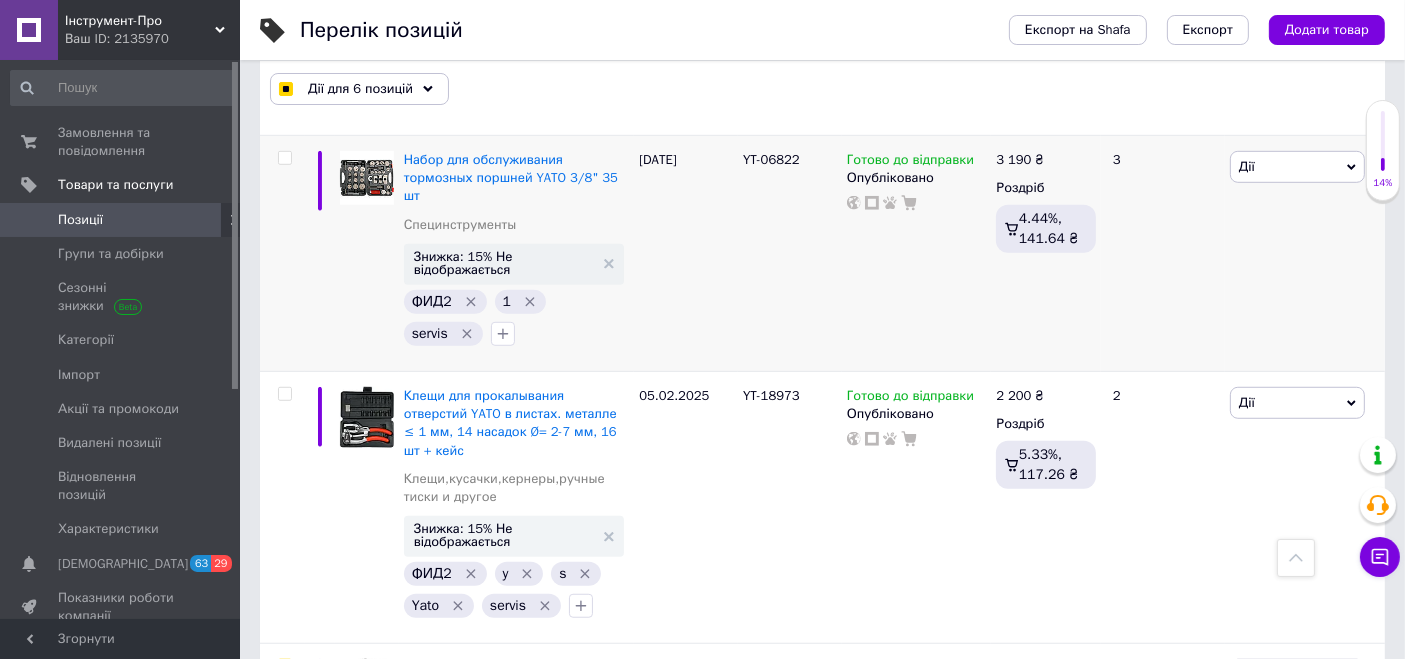 scroll, scrollTop: 16286, scrollLeft: 0, axis: vertical 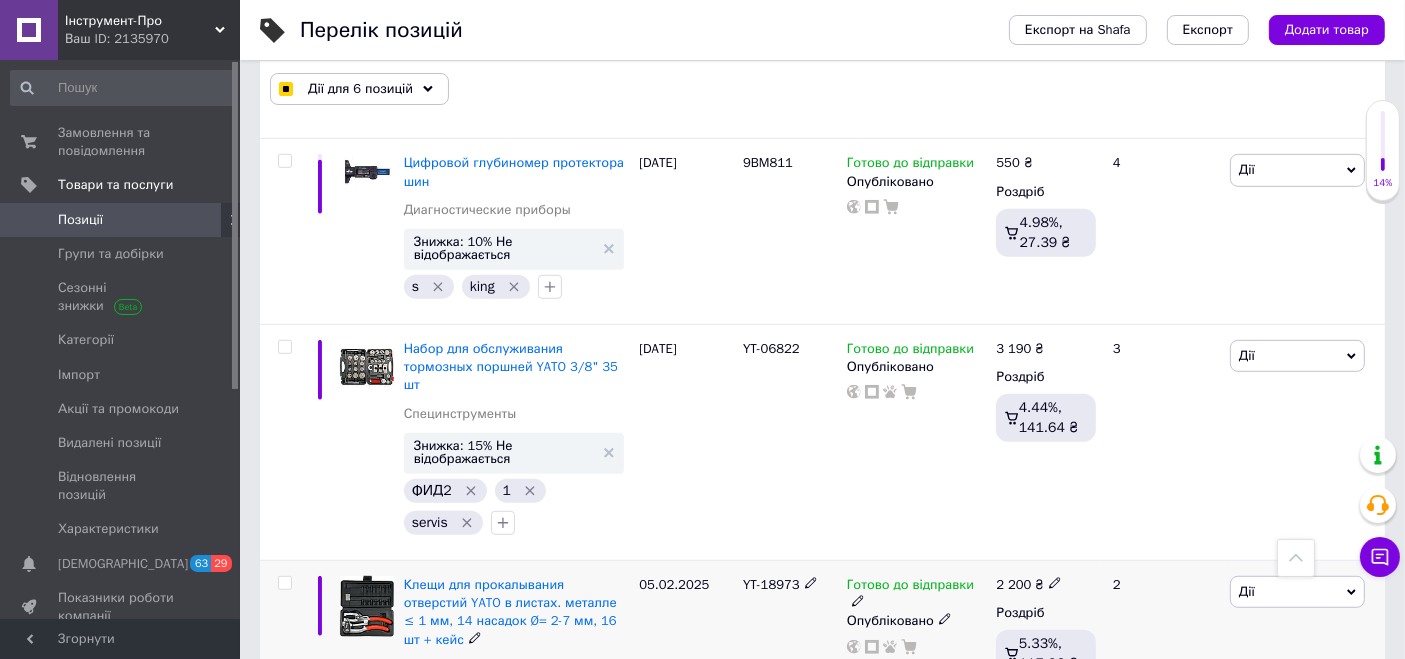click at bounding box center (284, 583) 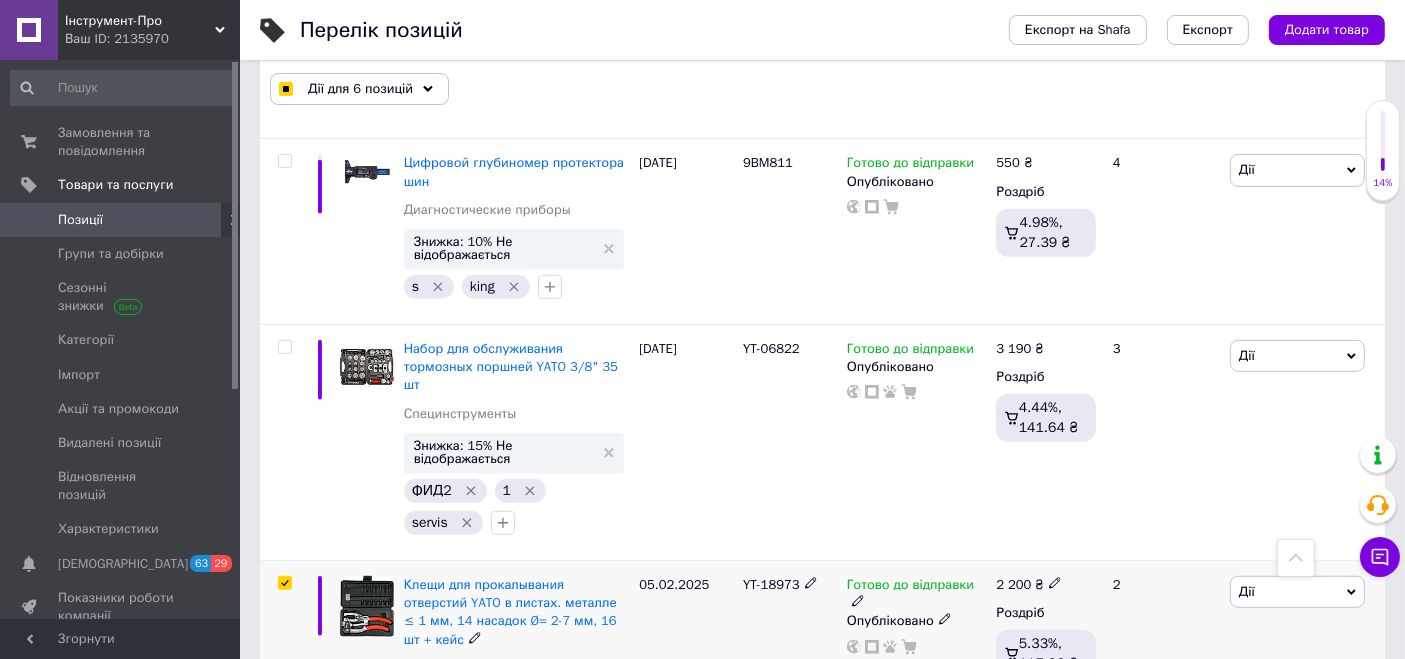 checkbox on "true" 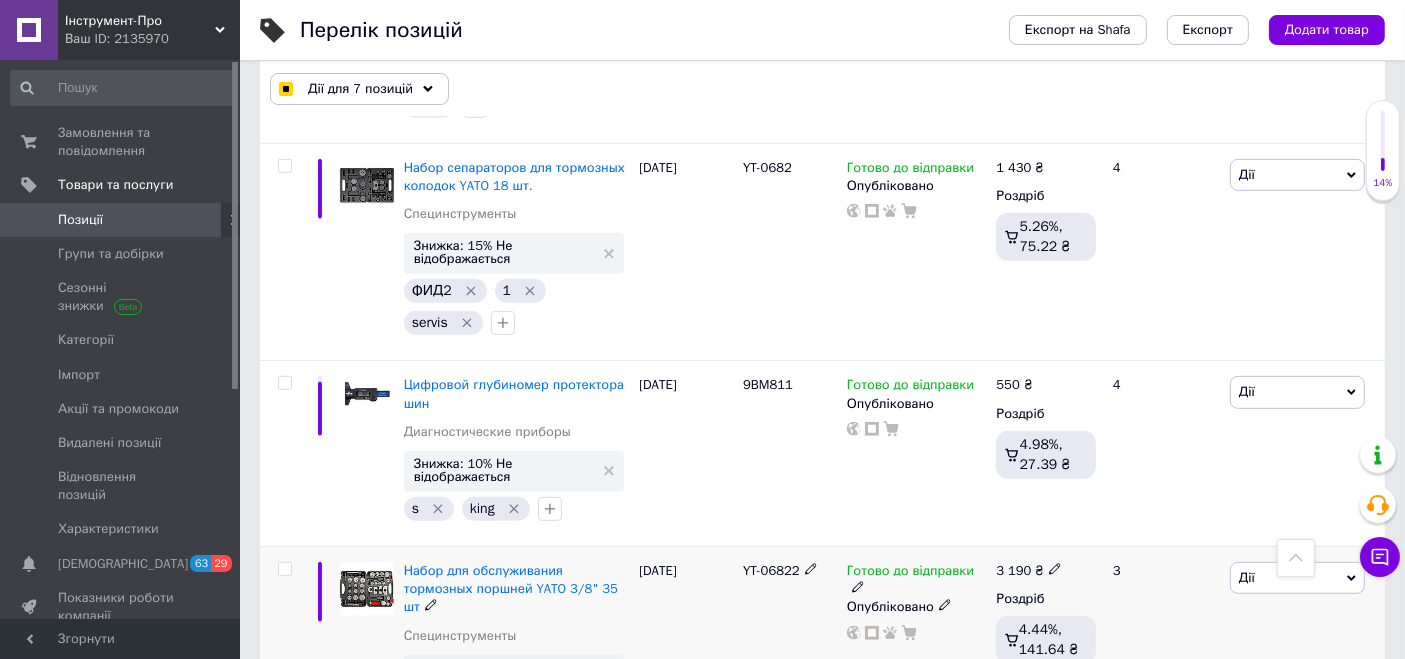 click at bounding box center (284, 569) 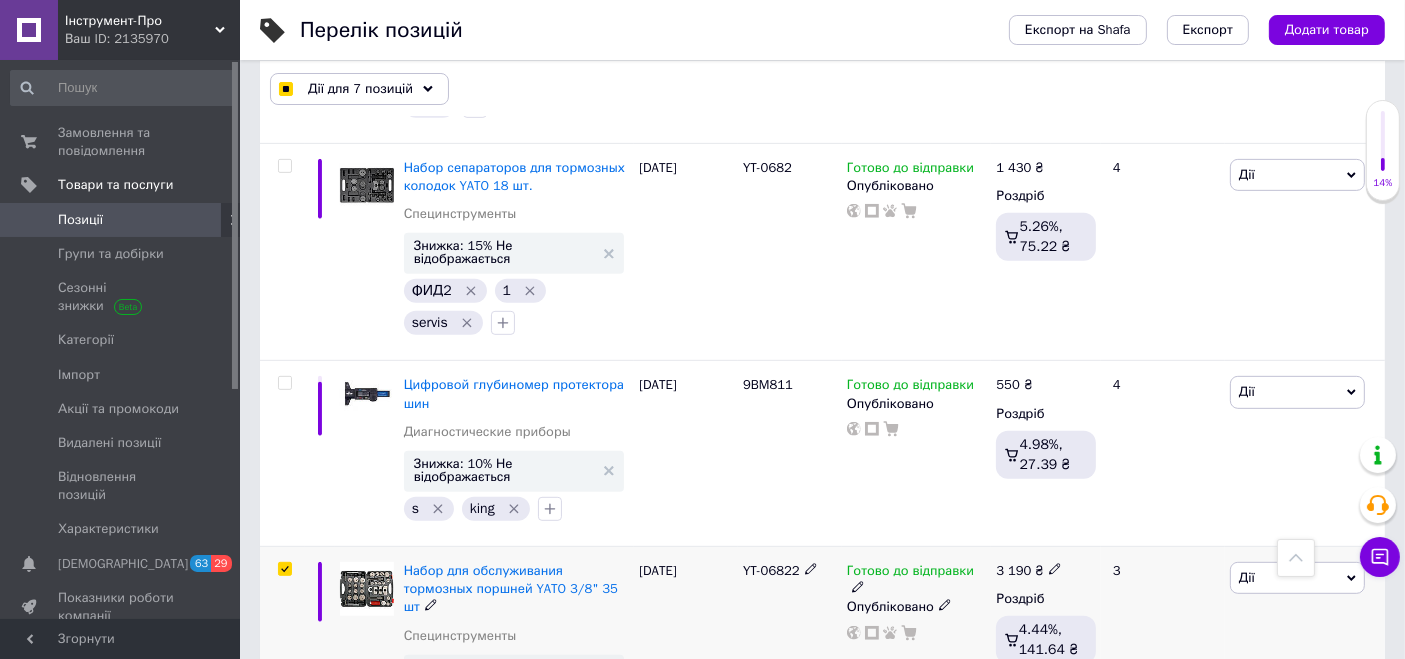 checkbox on "true" 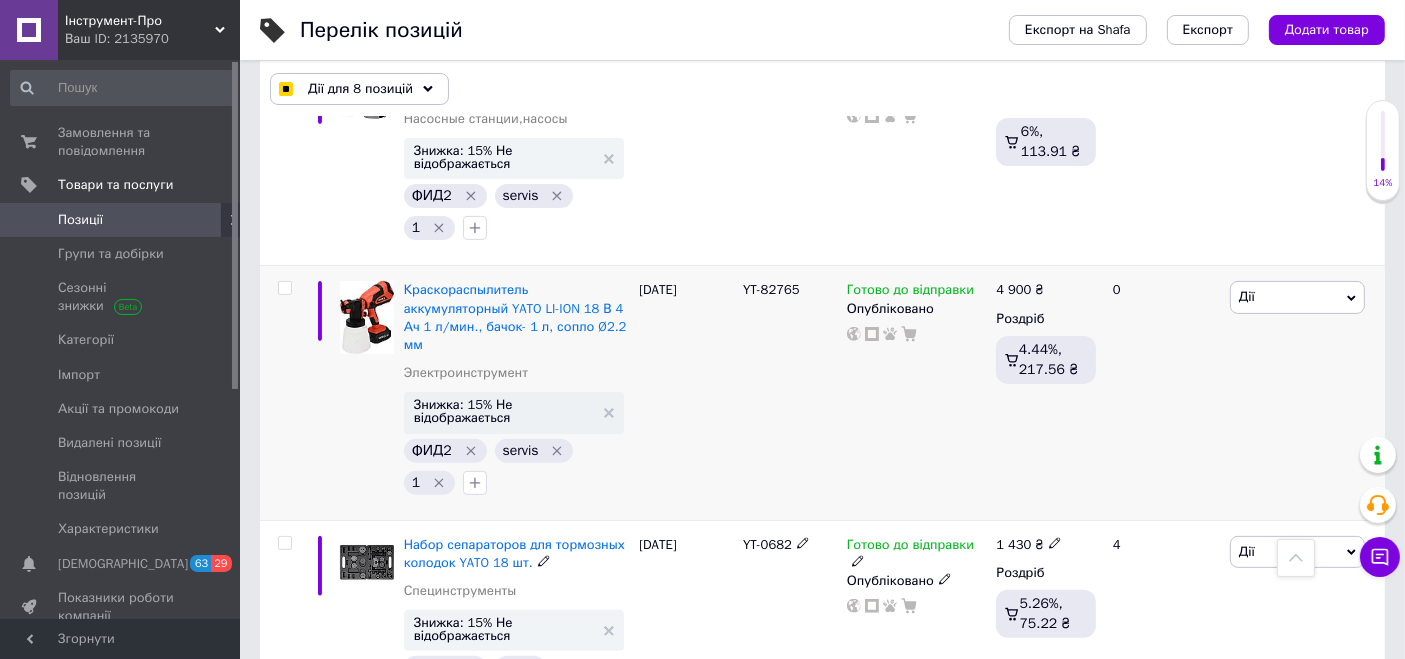 scroll, scrollTop: 15620, scrollLeft: 0, axis: vertical 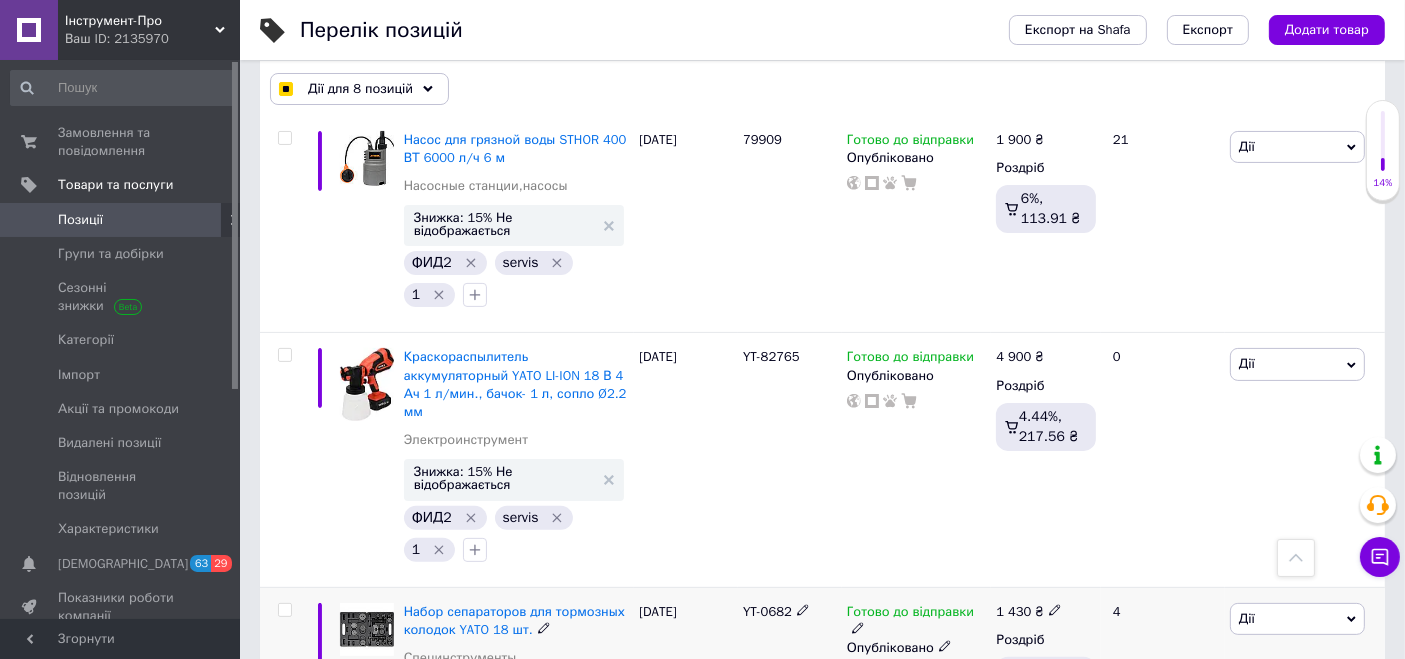 click at bounding box center [285, 610] 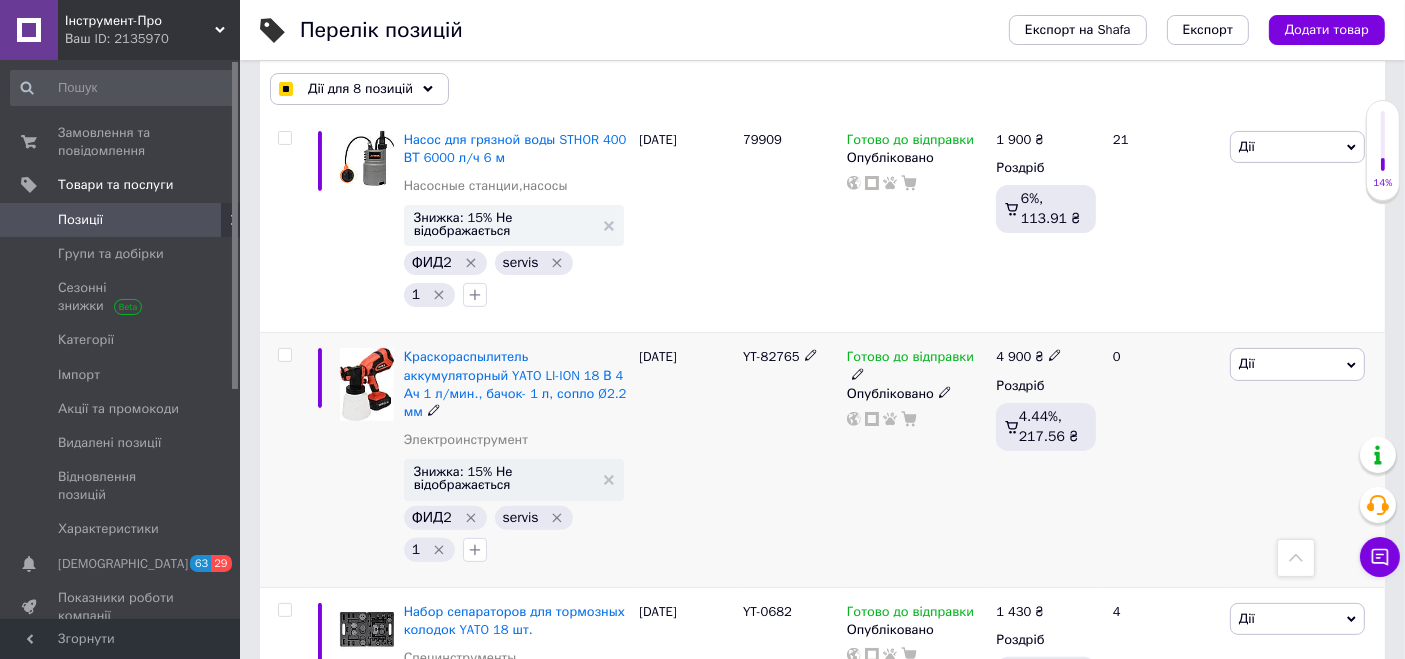 click at bounding box center [284, 355] 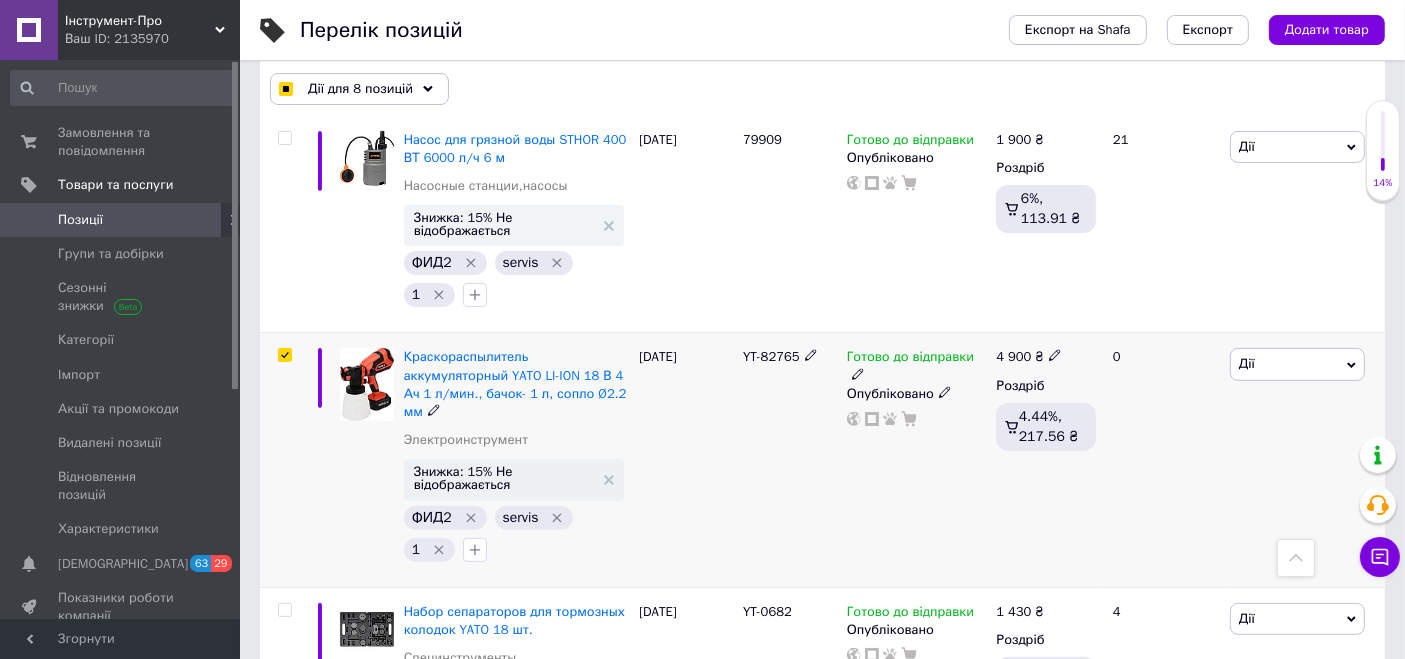 checkbox on "true" 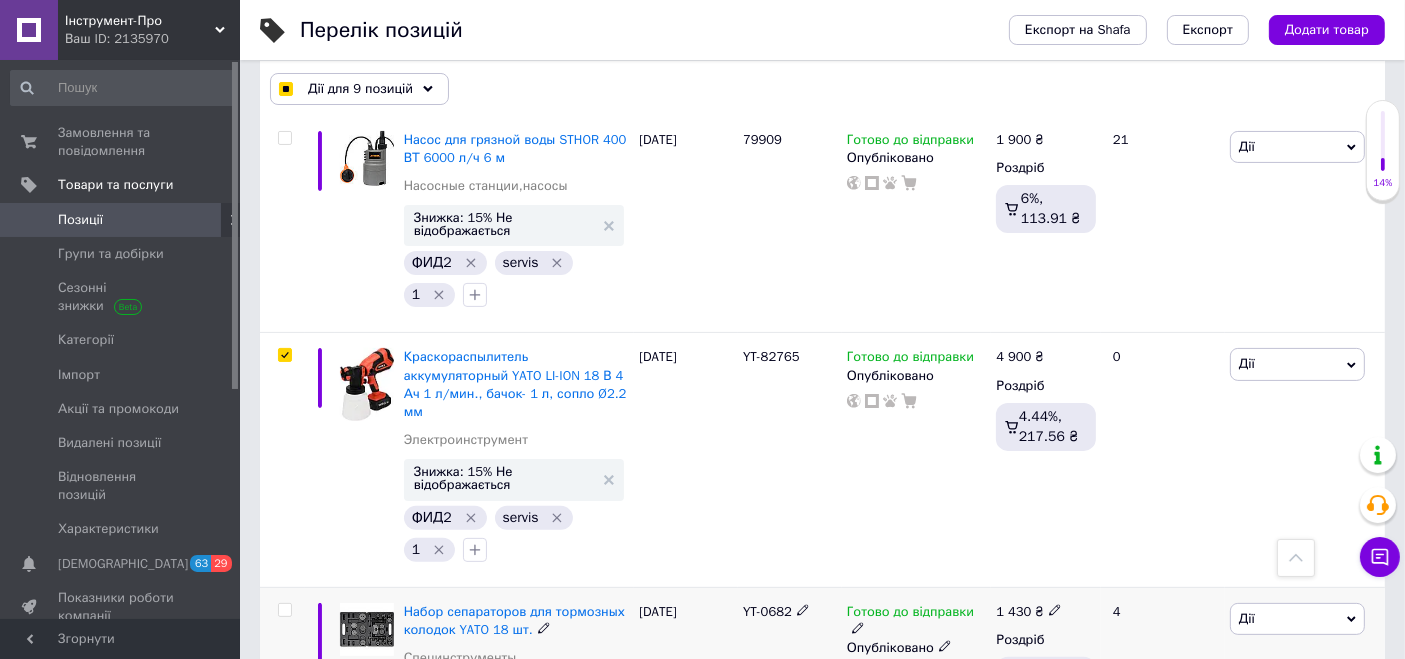 click at bounding box center (284, 610) 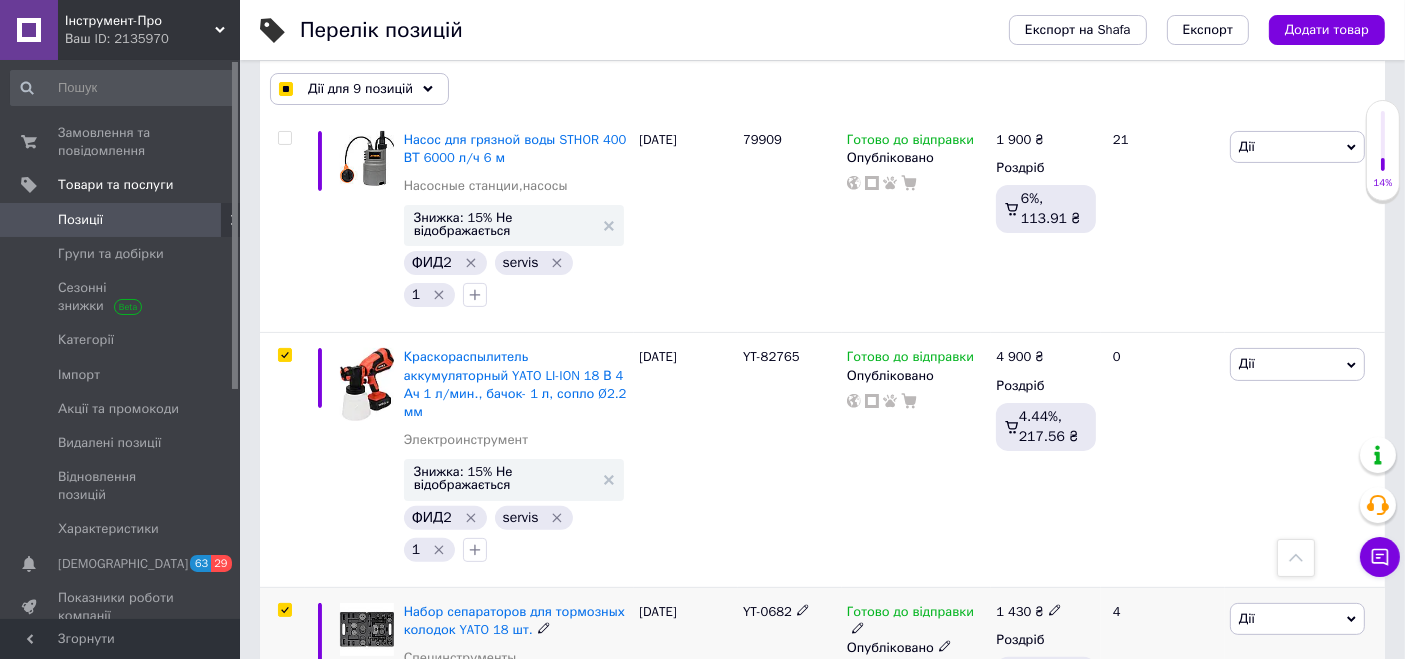 checkbox on "true" 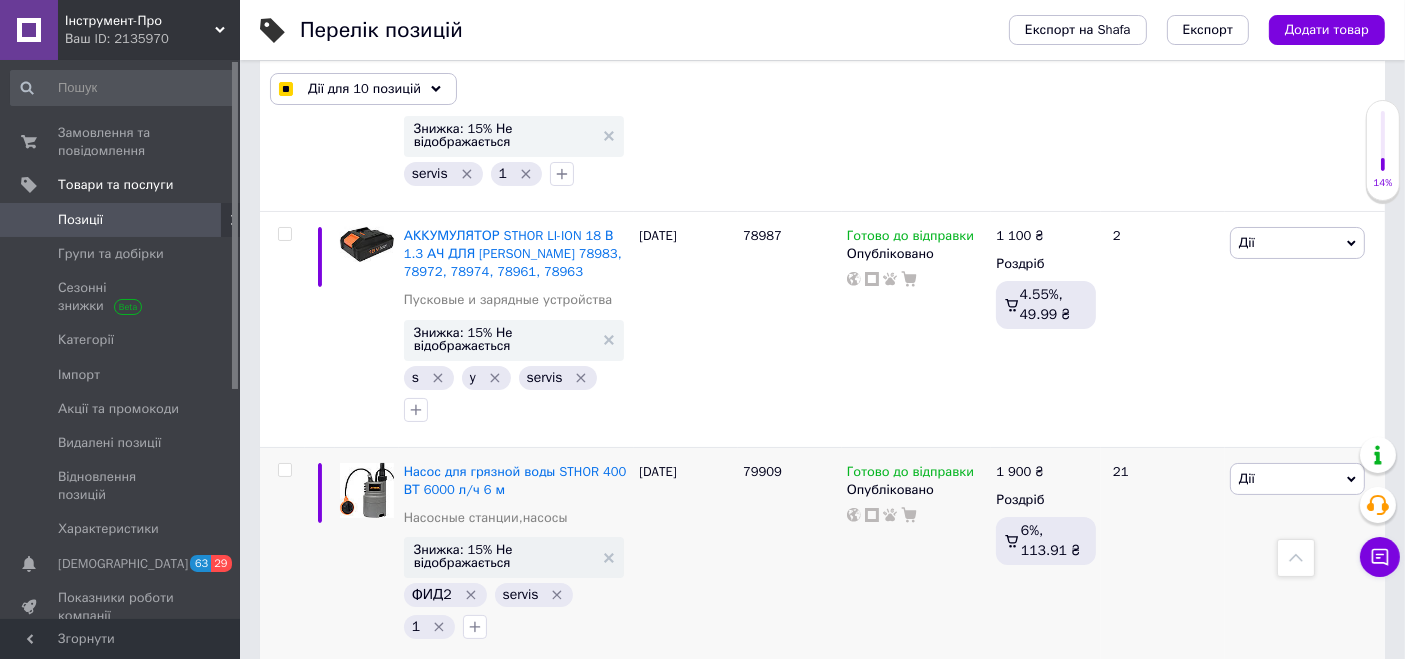 scroll, scrollTop: 15286, scrollLeft: 0, axis: vertical 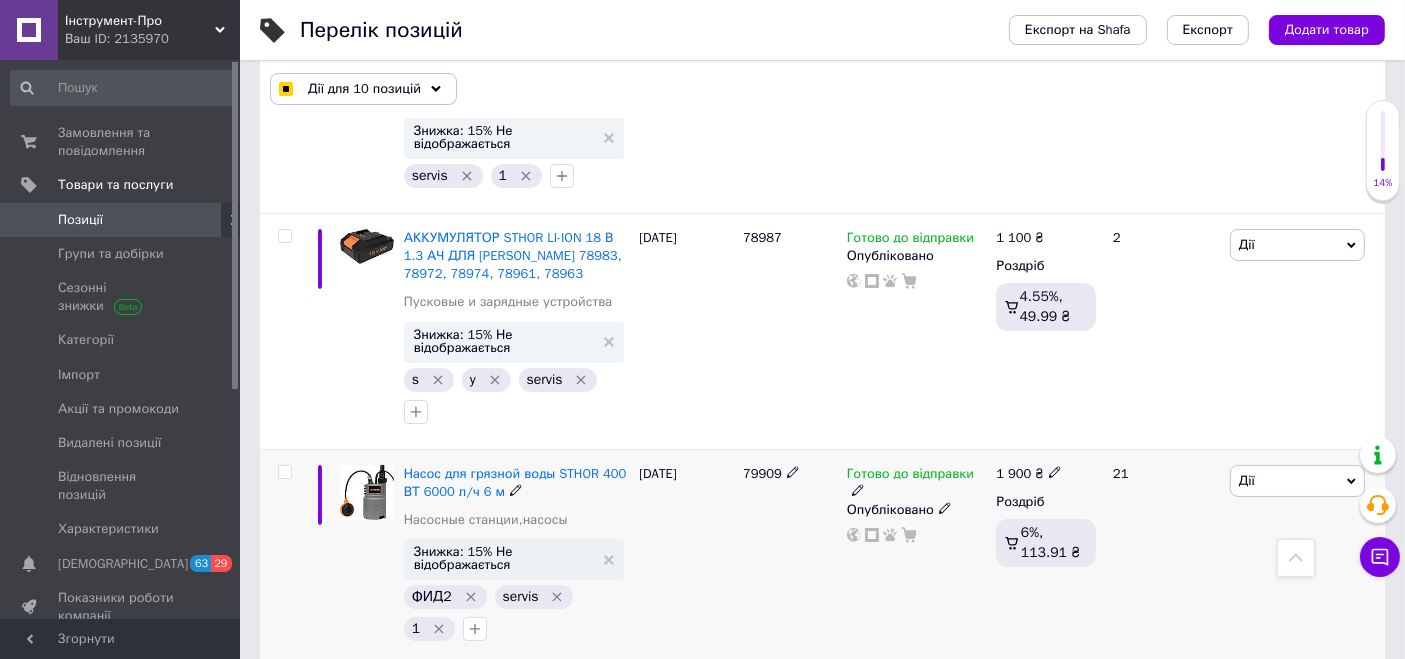 click at bounding box center [285, 472] 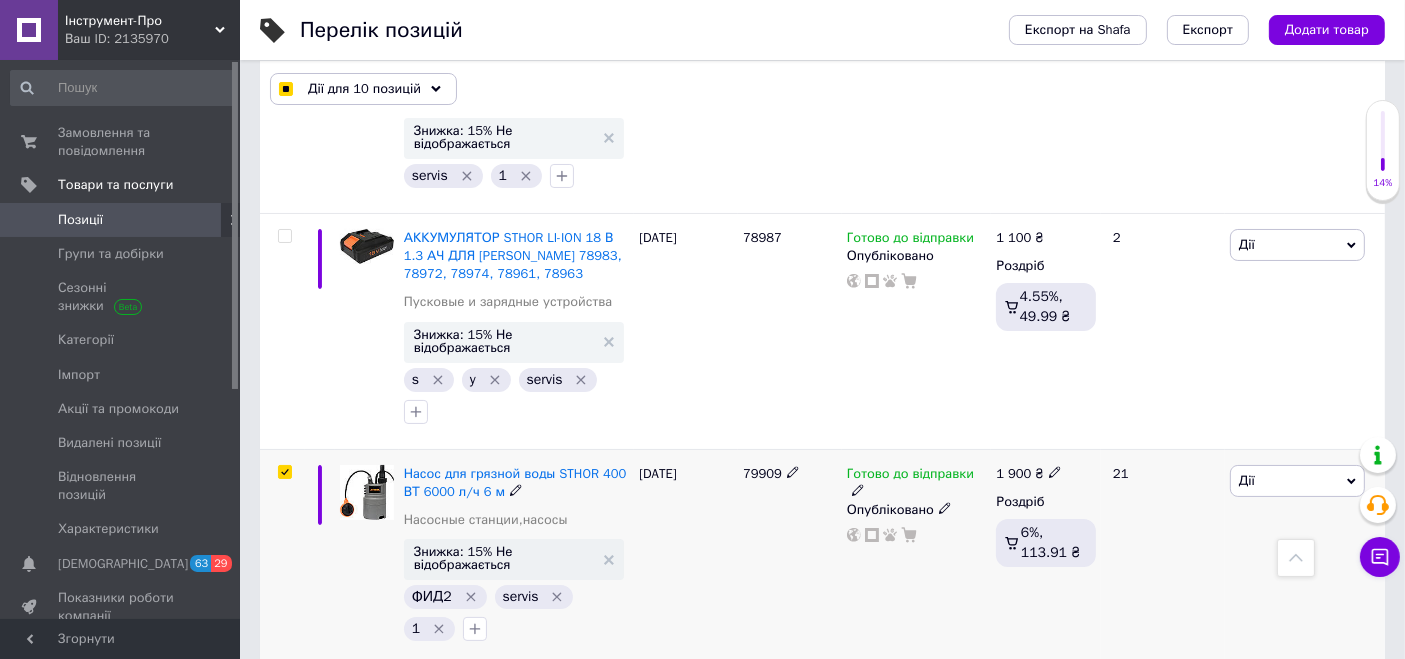 checkbox on "true" 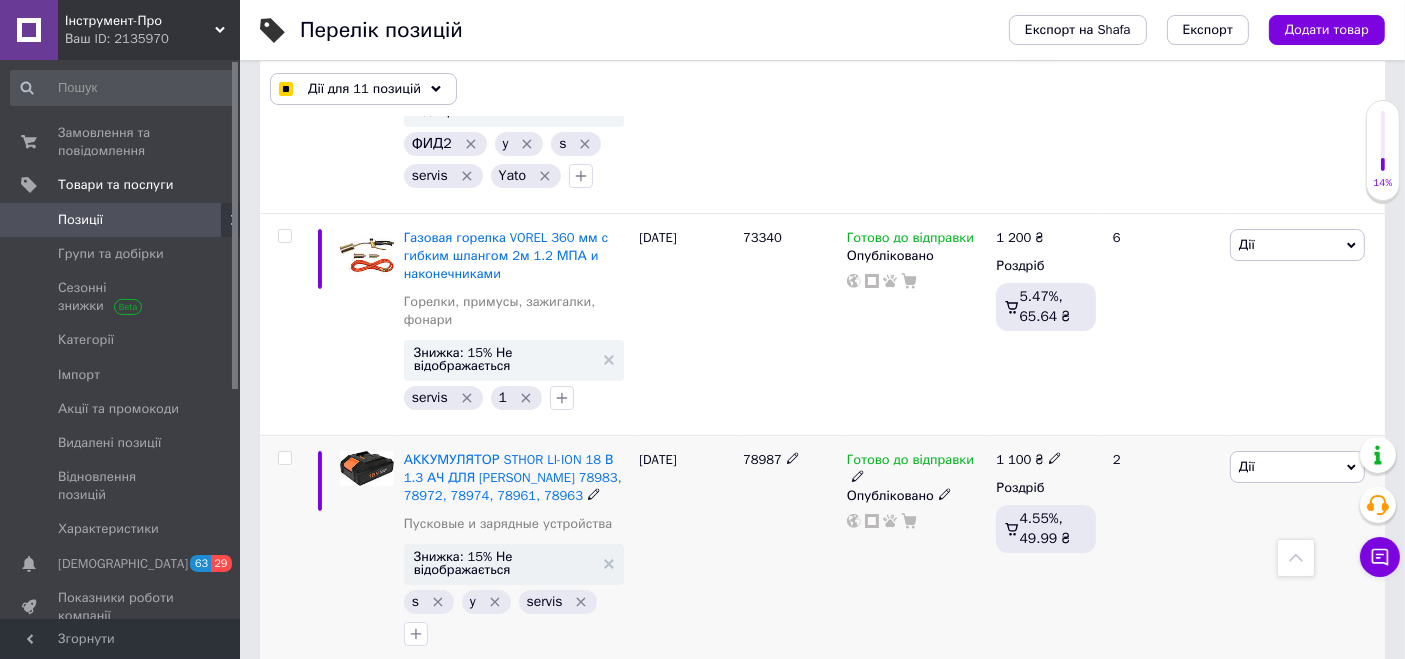 click at bounding box center (284, 458) 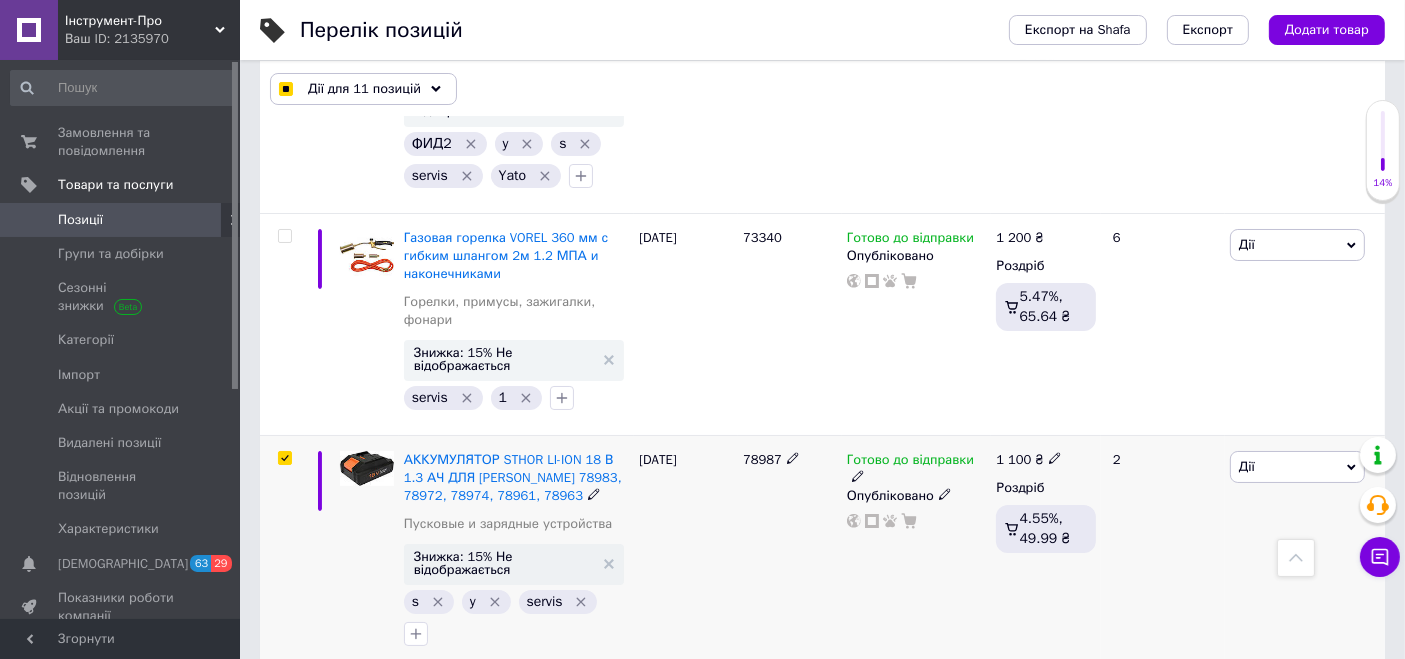 checkbox on "true" 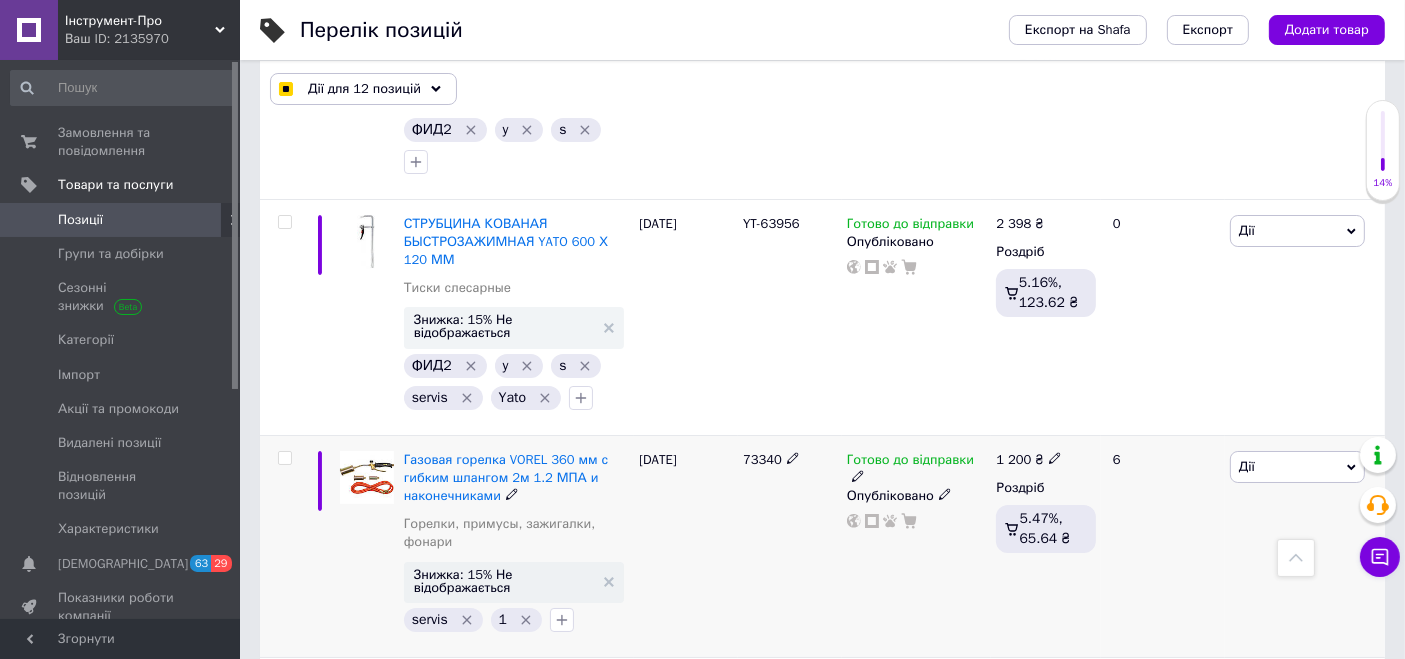 click at bounding box center [284, 458] 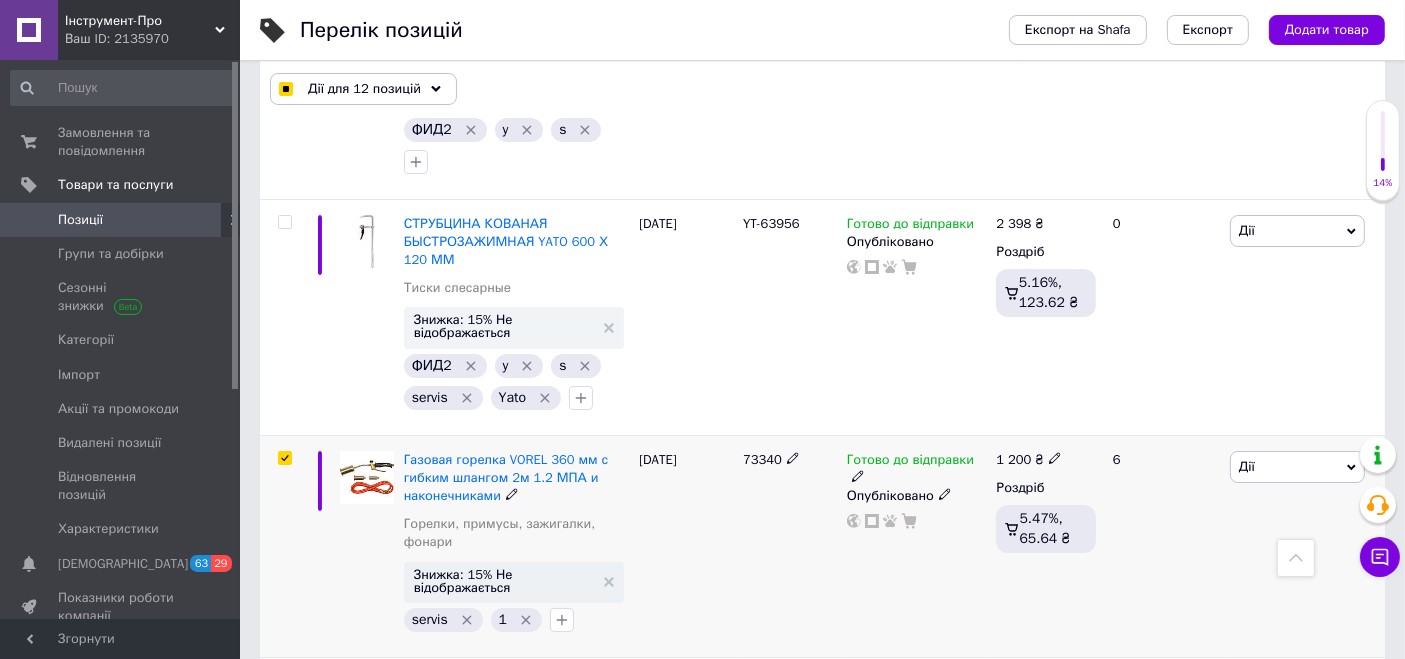 checkbox on "true" 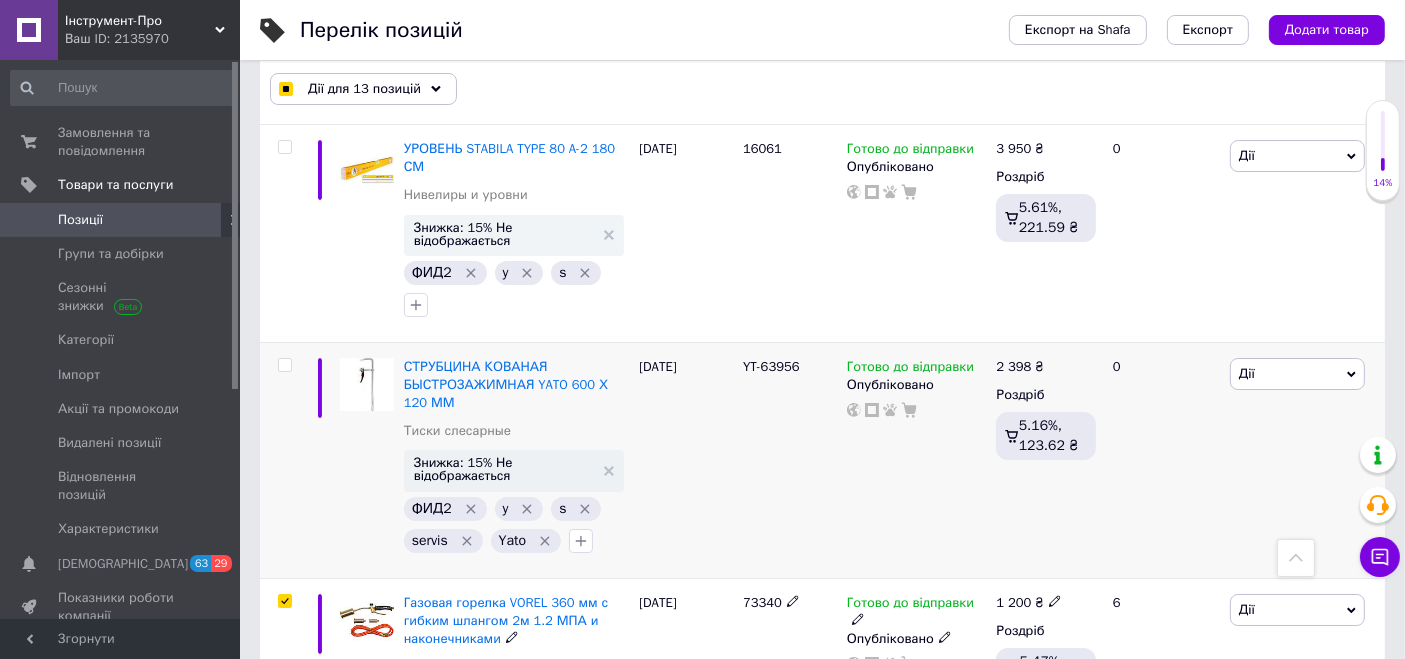 scroll, scrollTop: 14620, scrollLeft: 0, axis: vertical 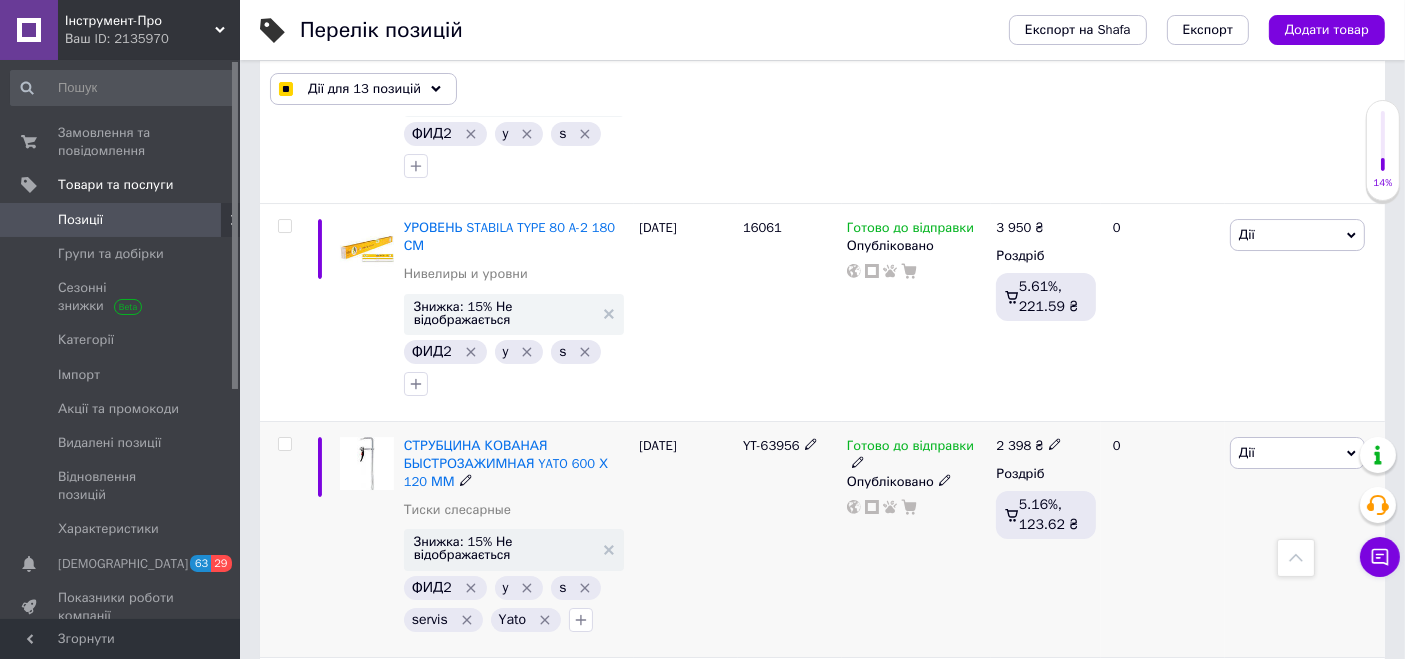 click at bounding box center [284, 444] 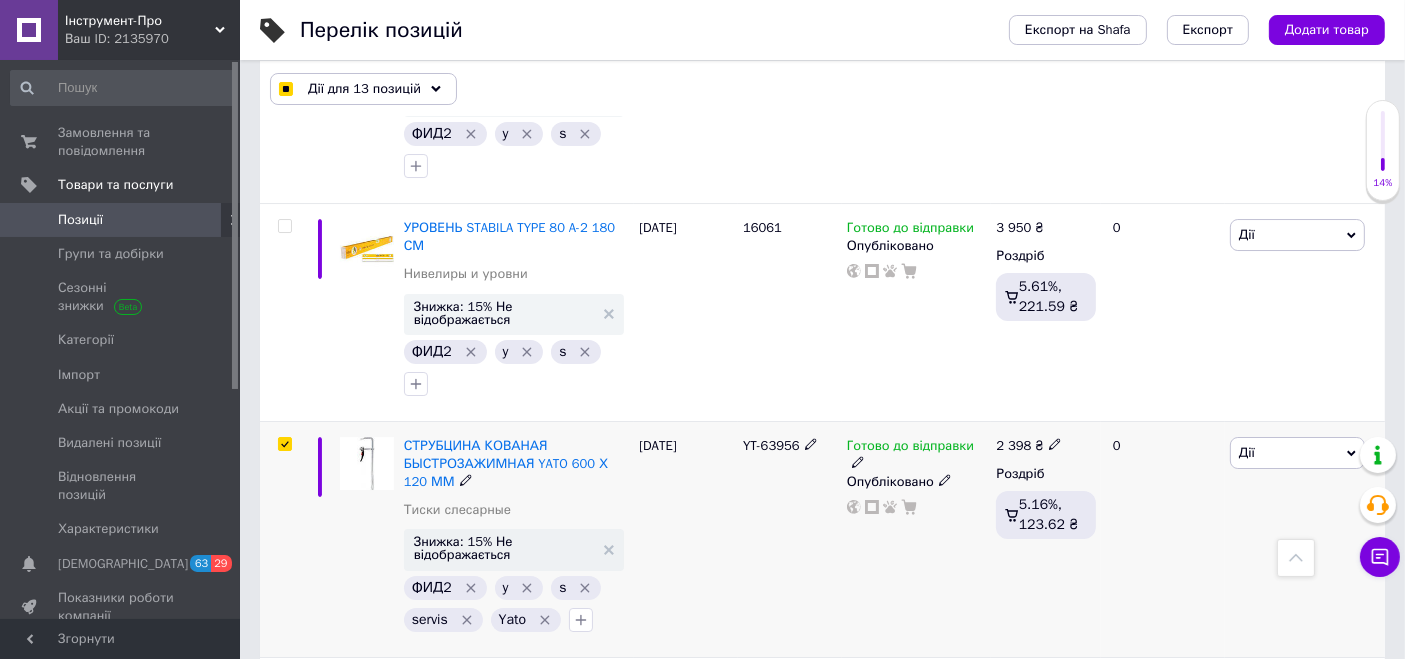 checkbox on "true" 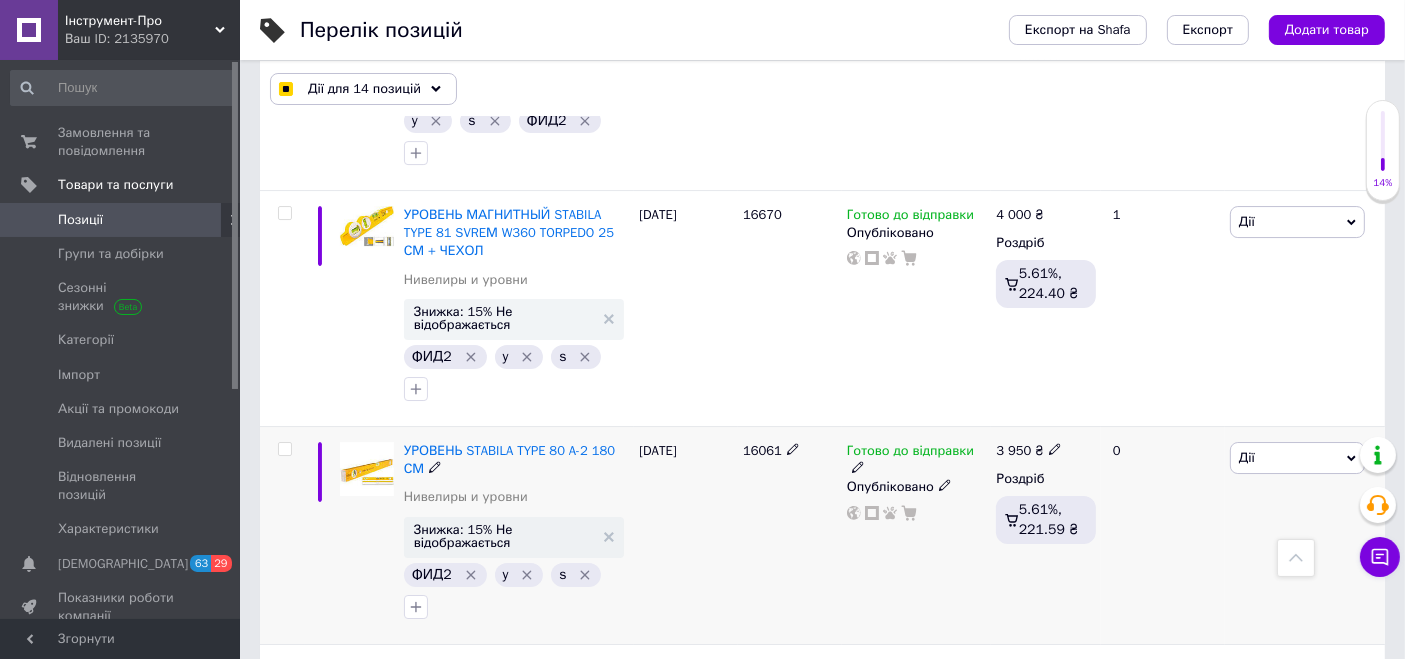 click at bounding box center (284, 449) 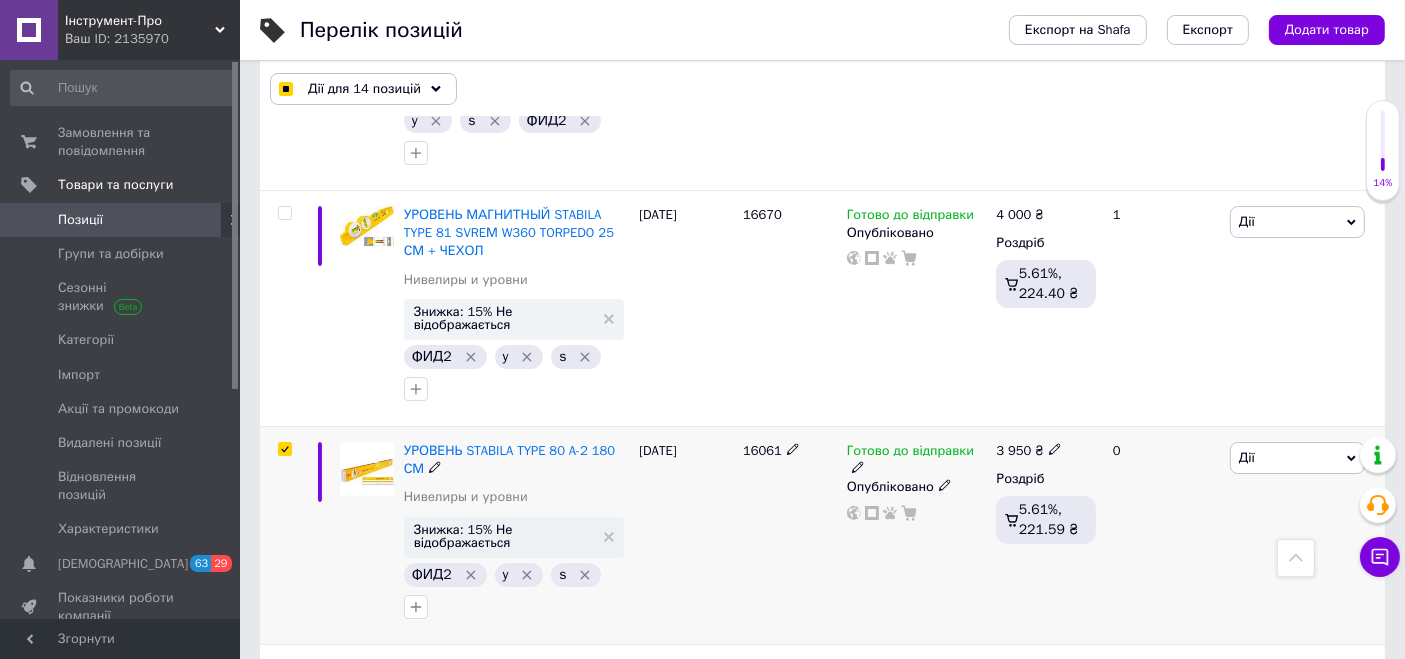 checkbox on "true" 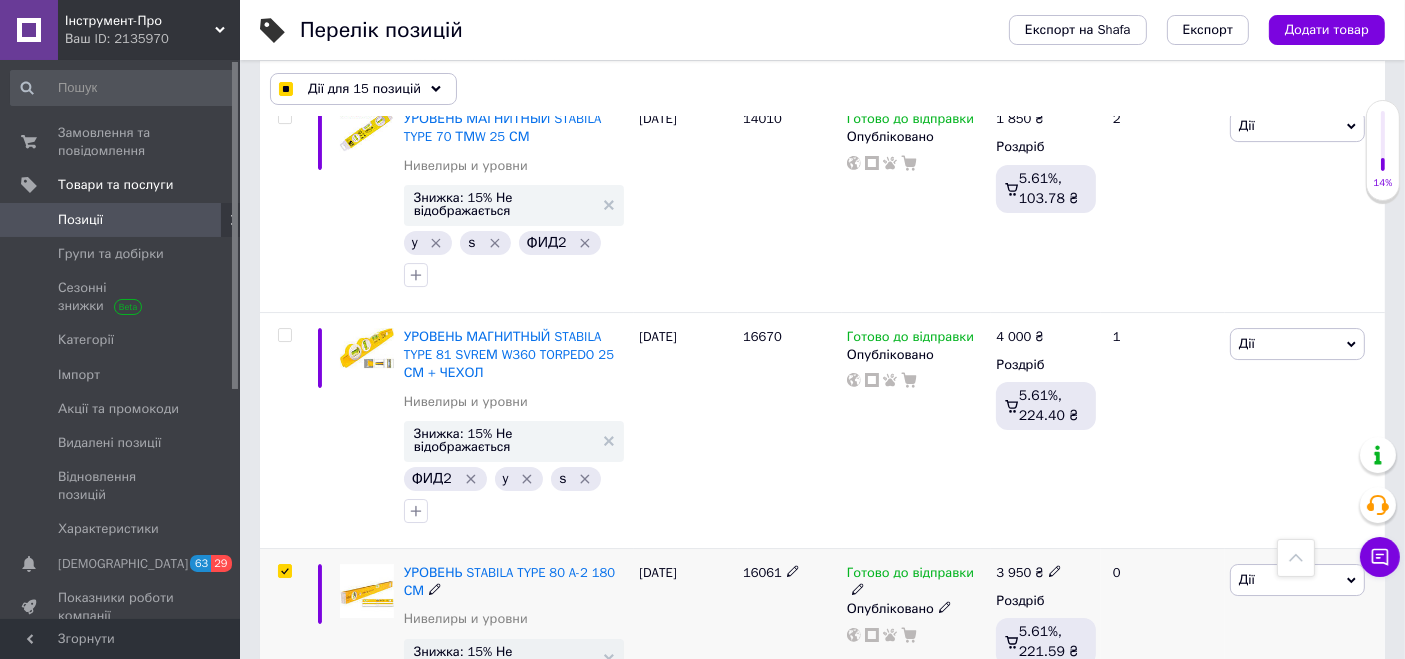 scroll, scrollTop: 14175, scrollLeft: 0, axis: vertical 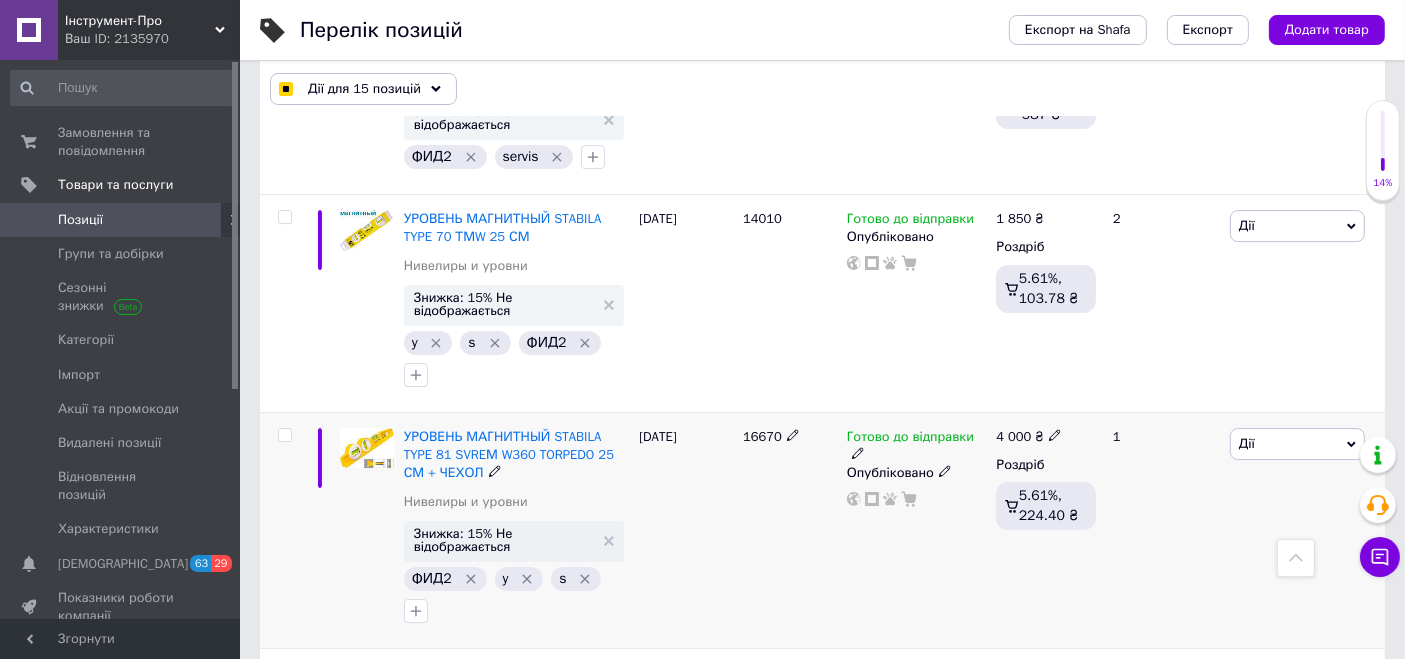click at bounding box center [284, 435] 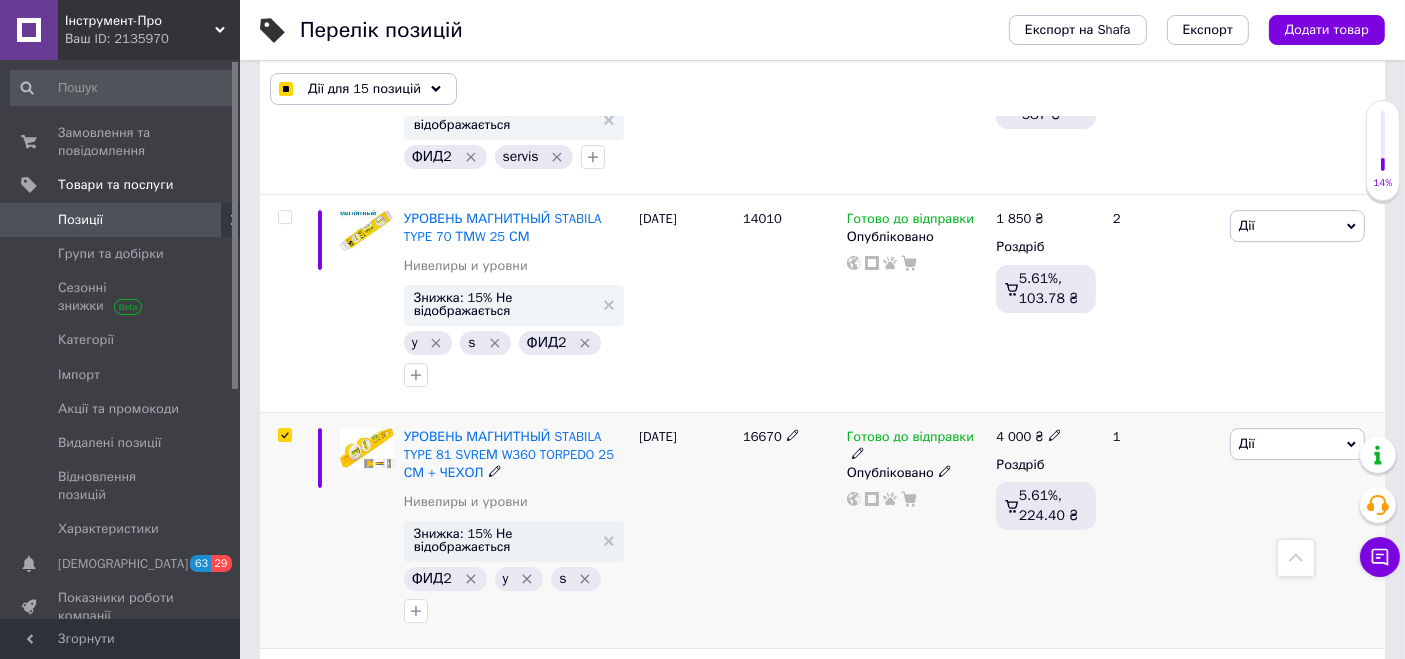 checkbox on "true" 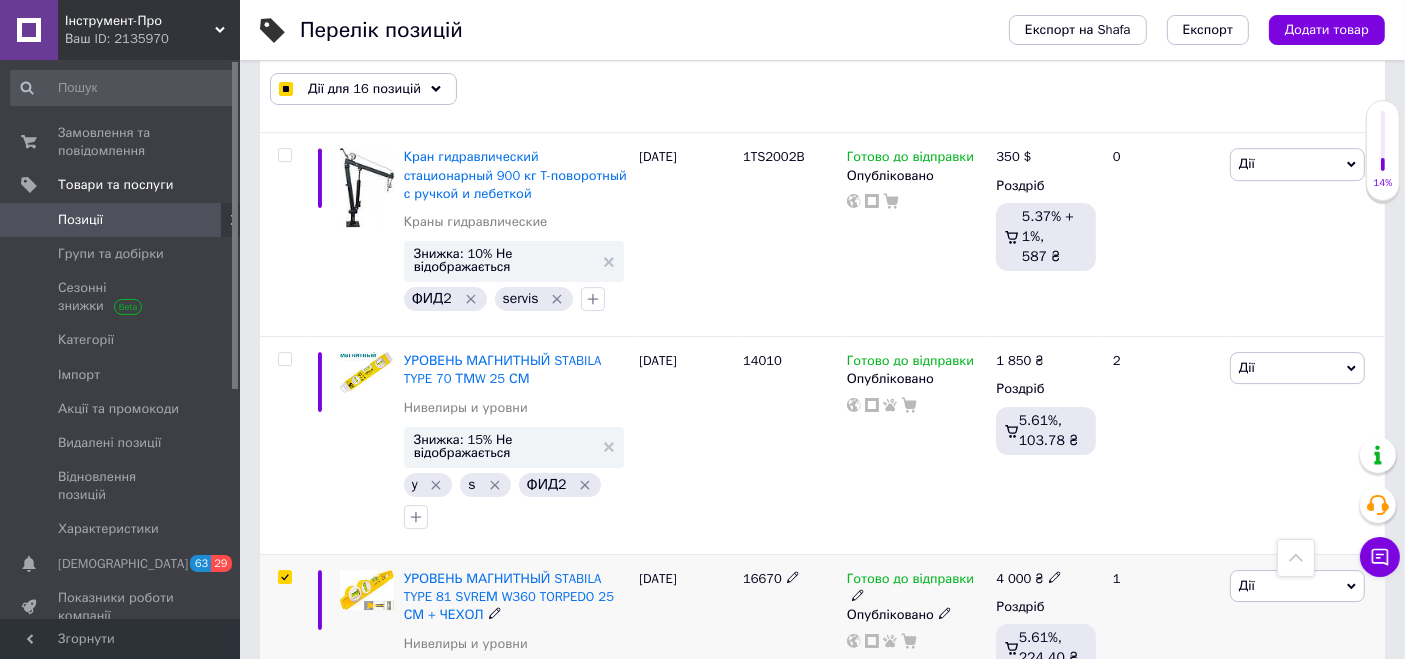 scroll, scrollTop: 13953, scrollLeft: 0, axis: vertical 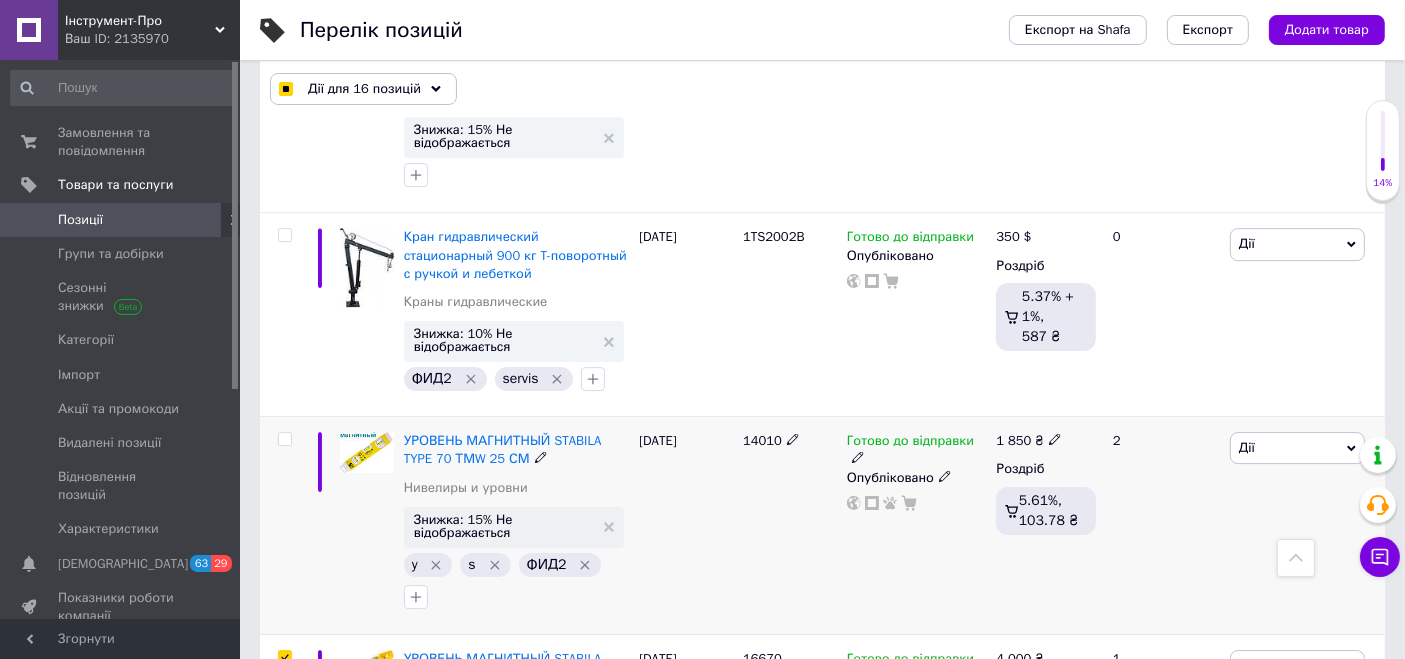 click at bounding box center [284, 439] 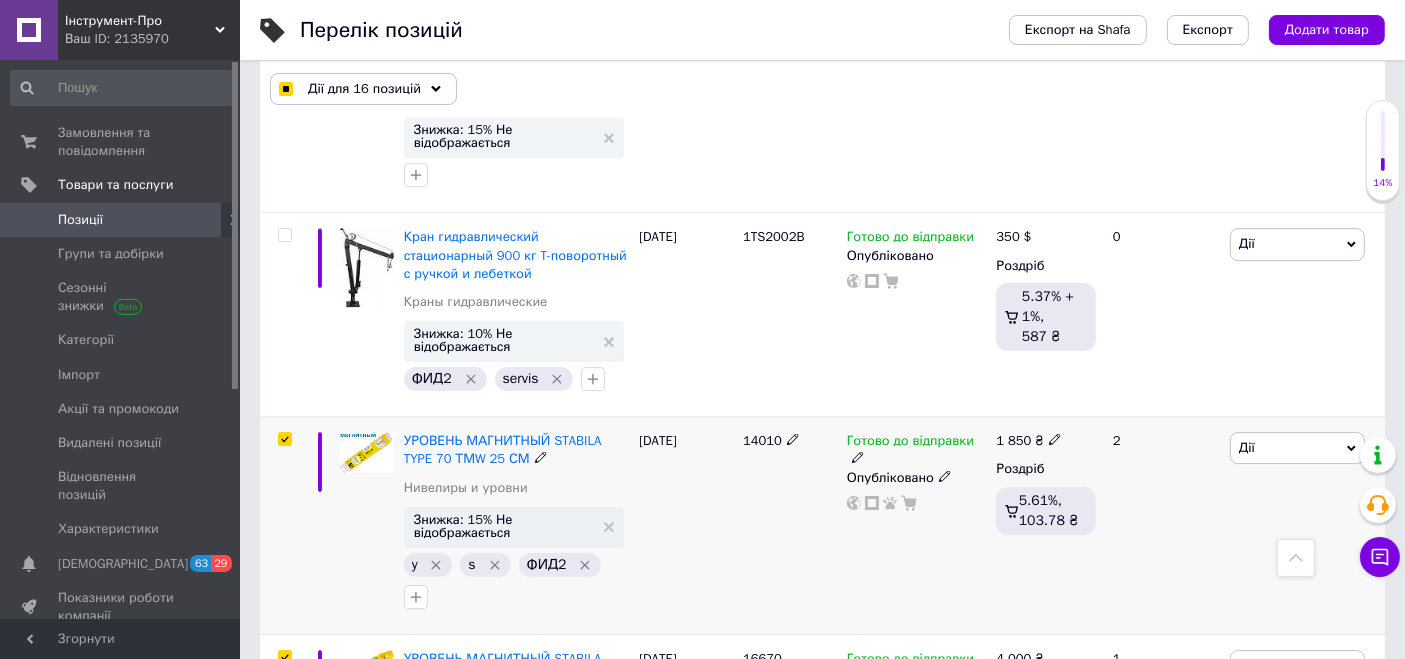 checkbox on "true" 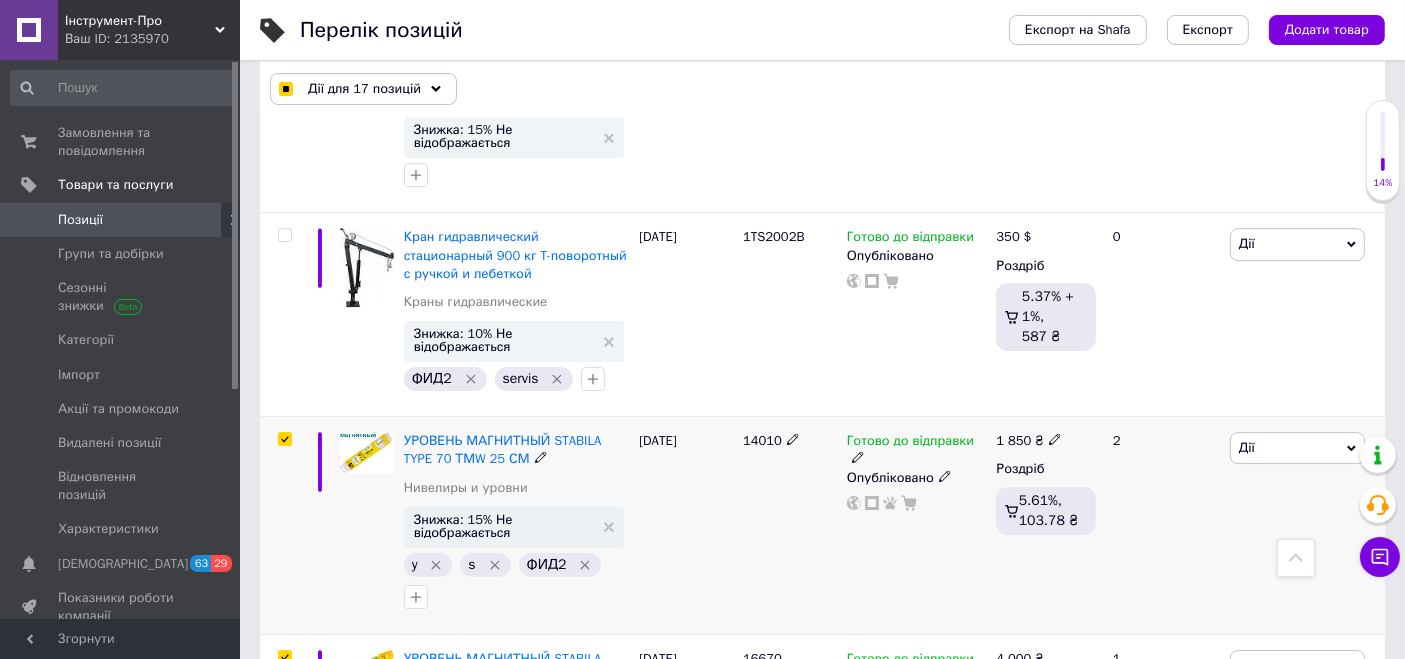scroll, scrollTop: 13620, scrollLeft: 0, axis: vertical 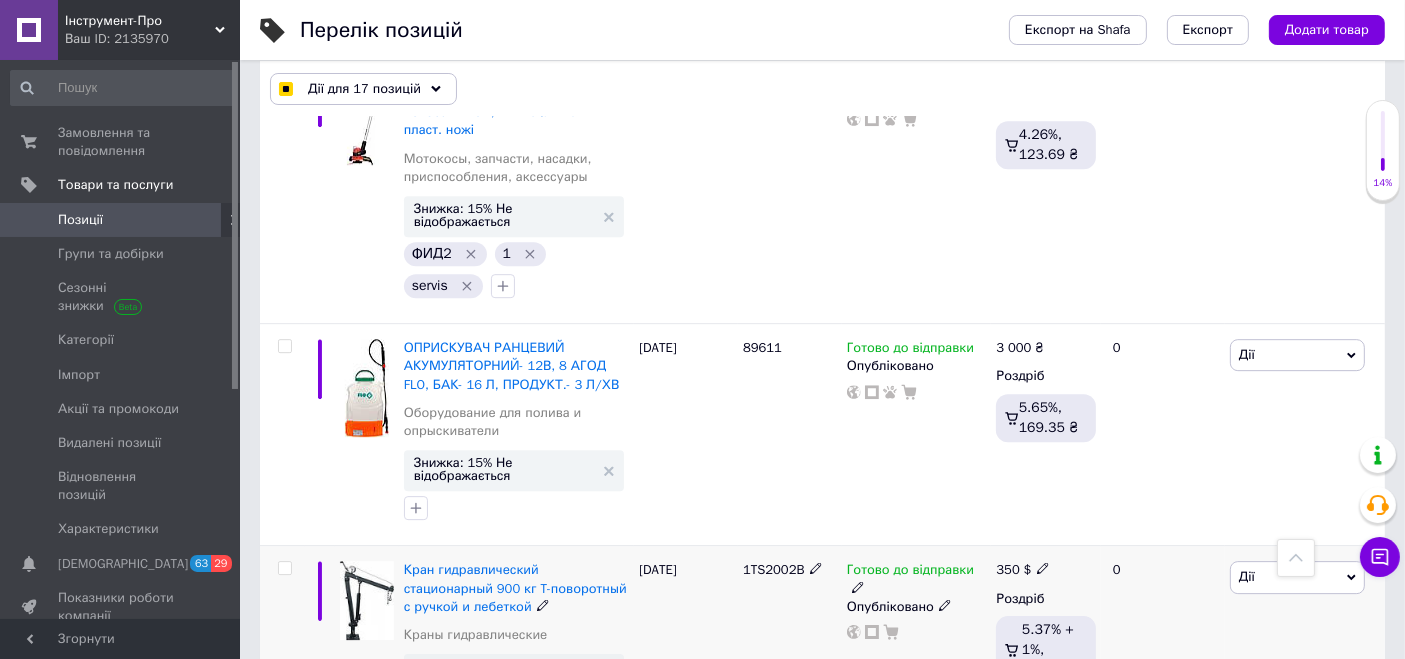 click at bounding box center (284, 568) 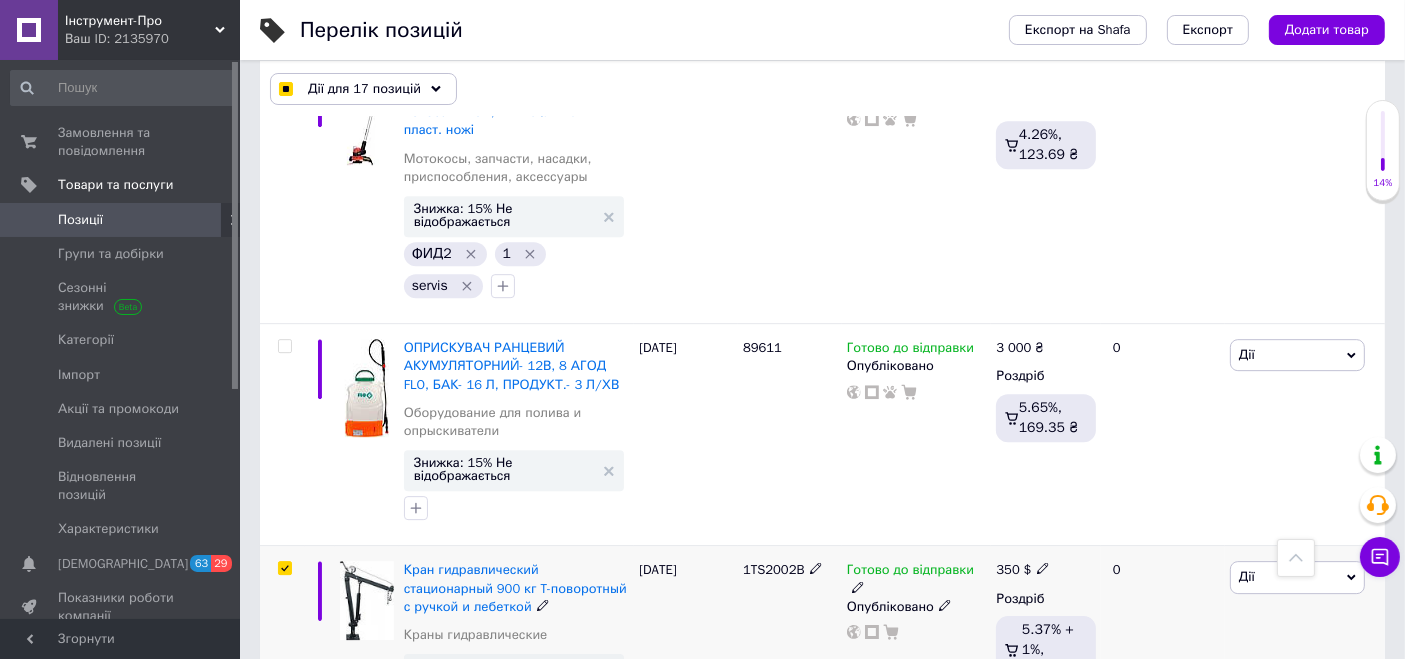 checkbox on "true" 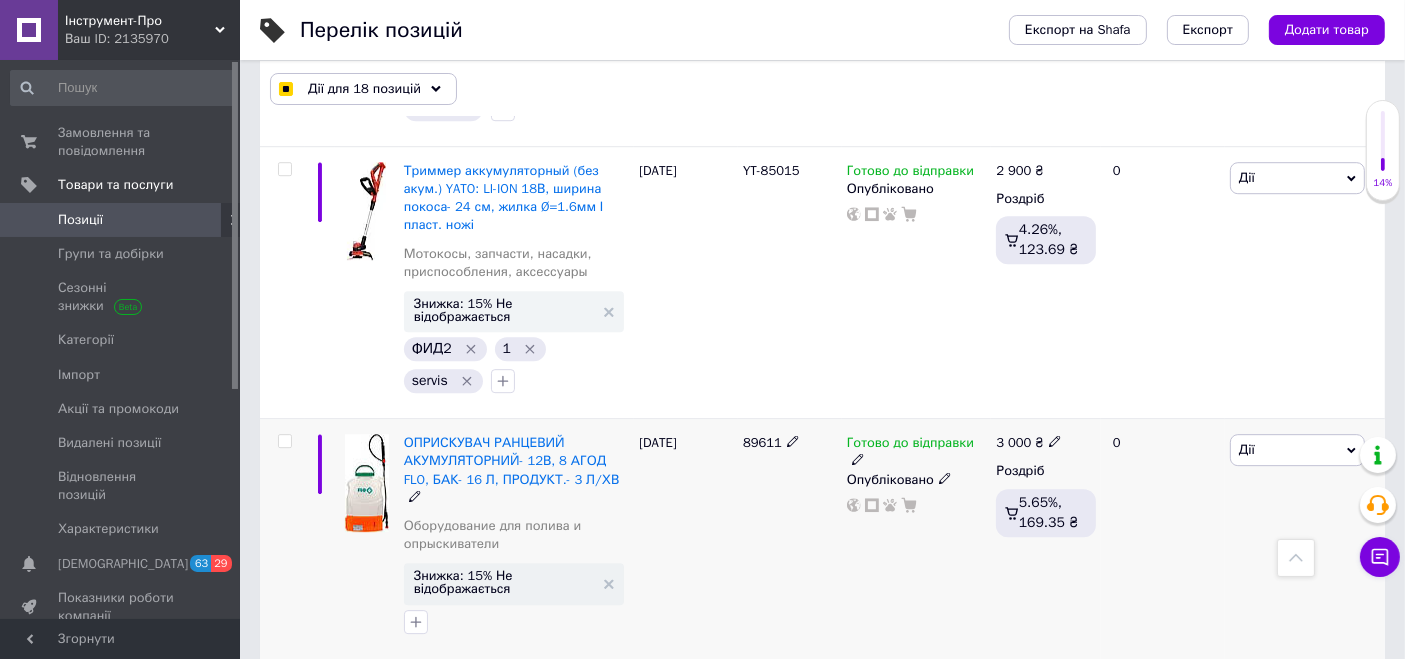 scroll, scrollTop: 13508, scrollLeft: 0, axis: vertical 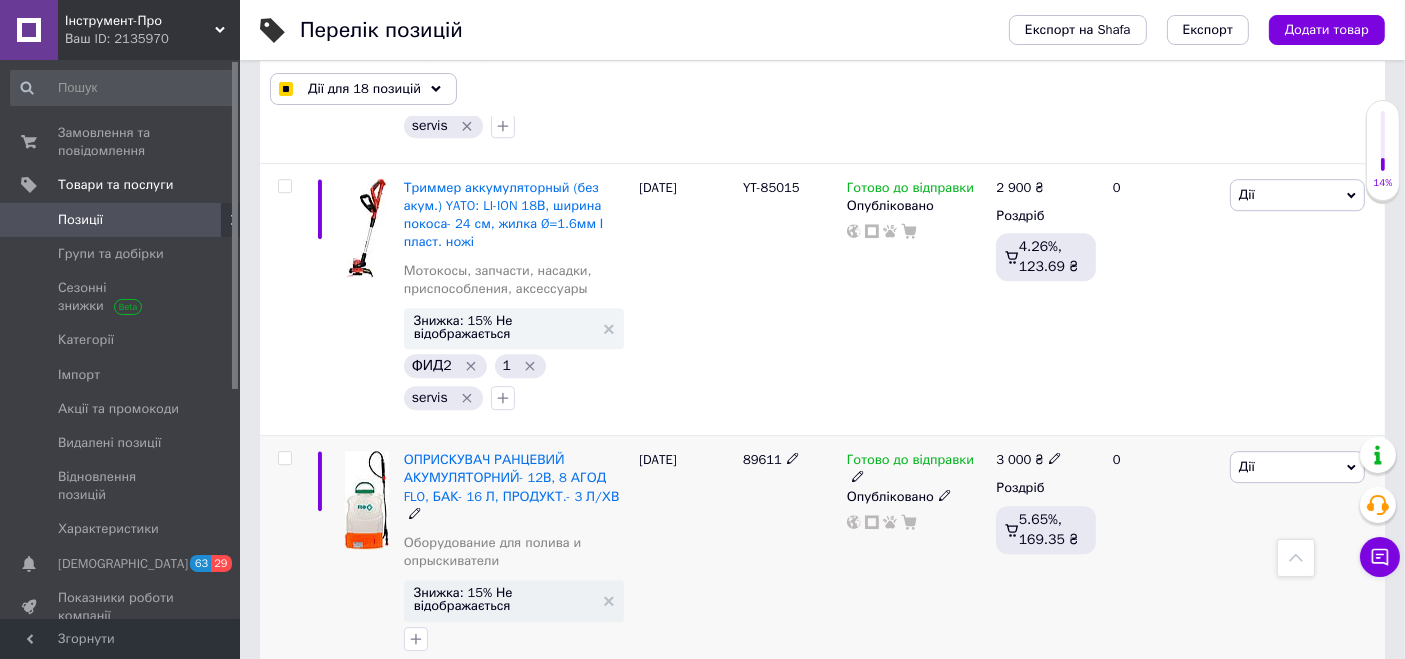 click at bounding box center [284, 458] 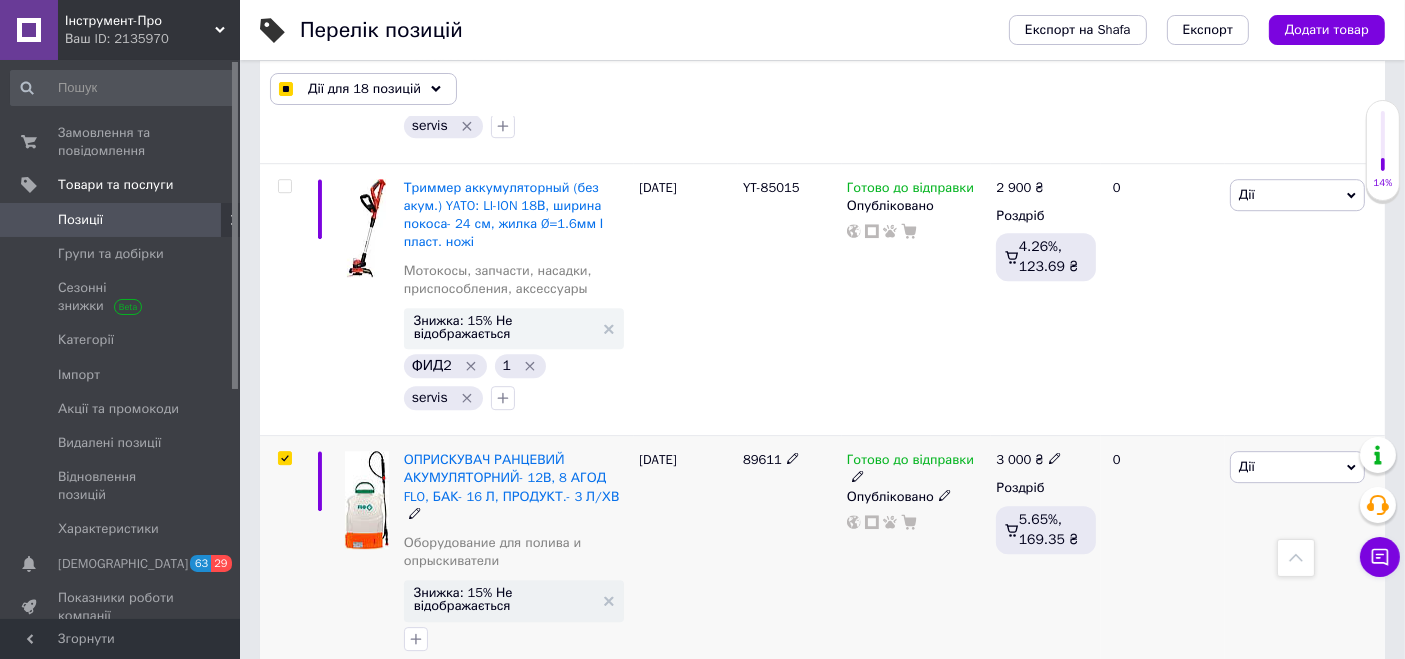 checkbox on "true" 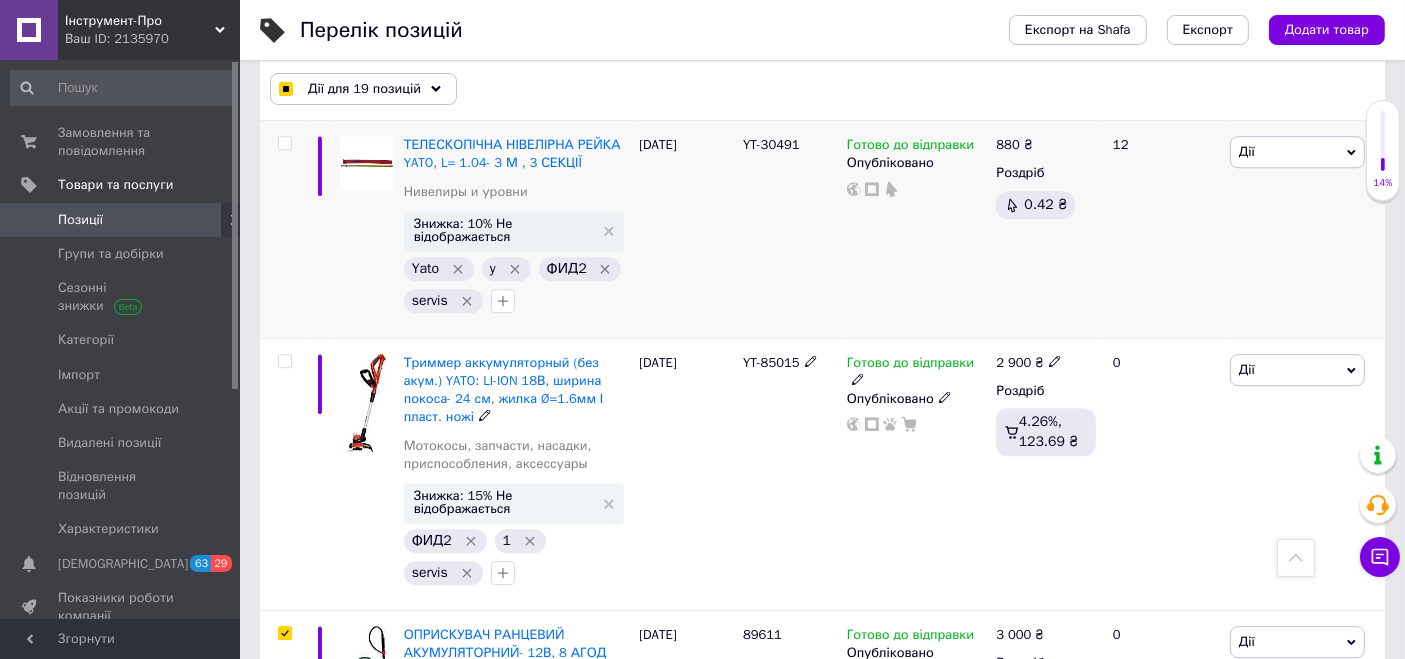 scroll, scrollTop: 13175, scrollLeft: 0, axis: vertical 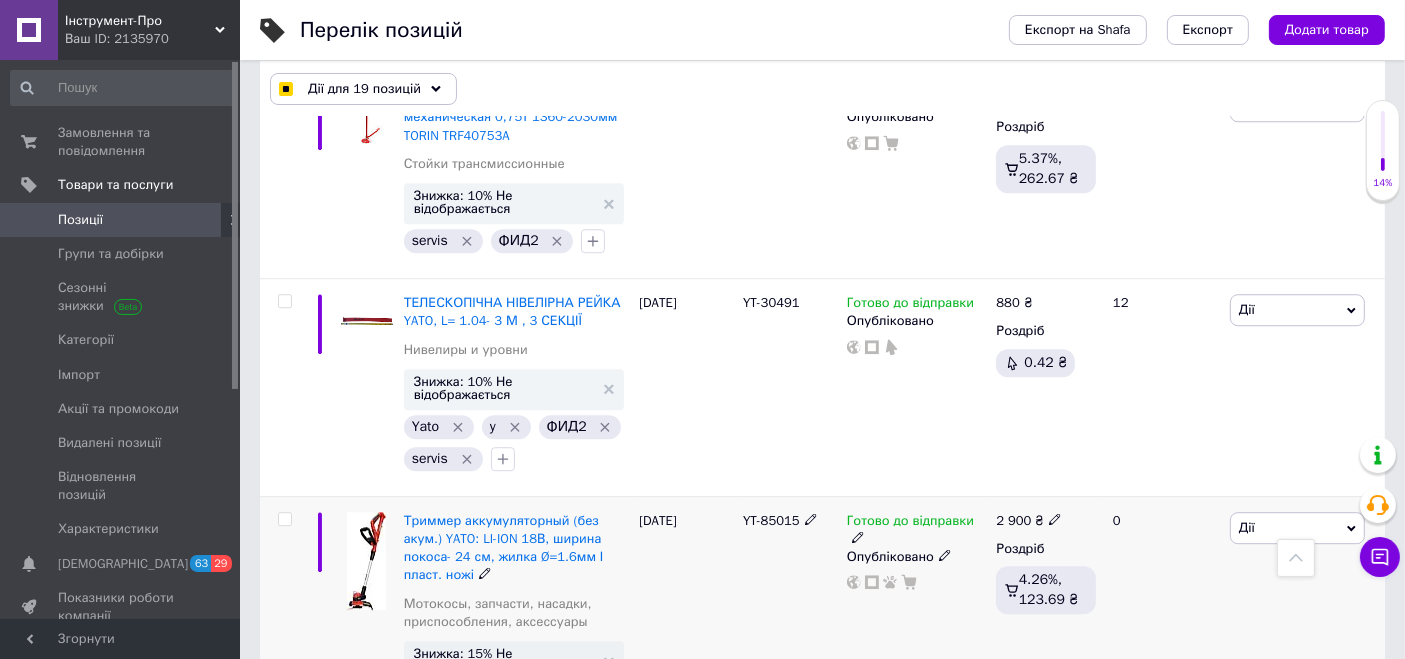 click at bounding box center (284, 519) 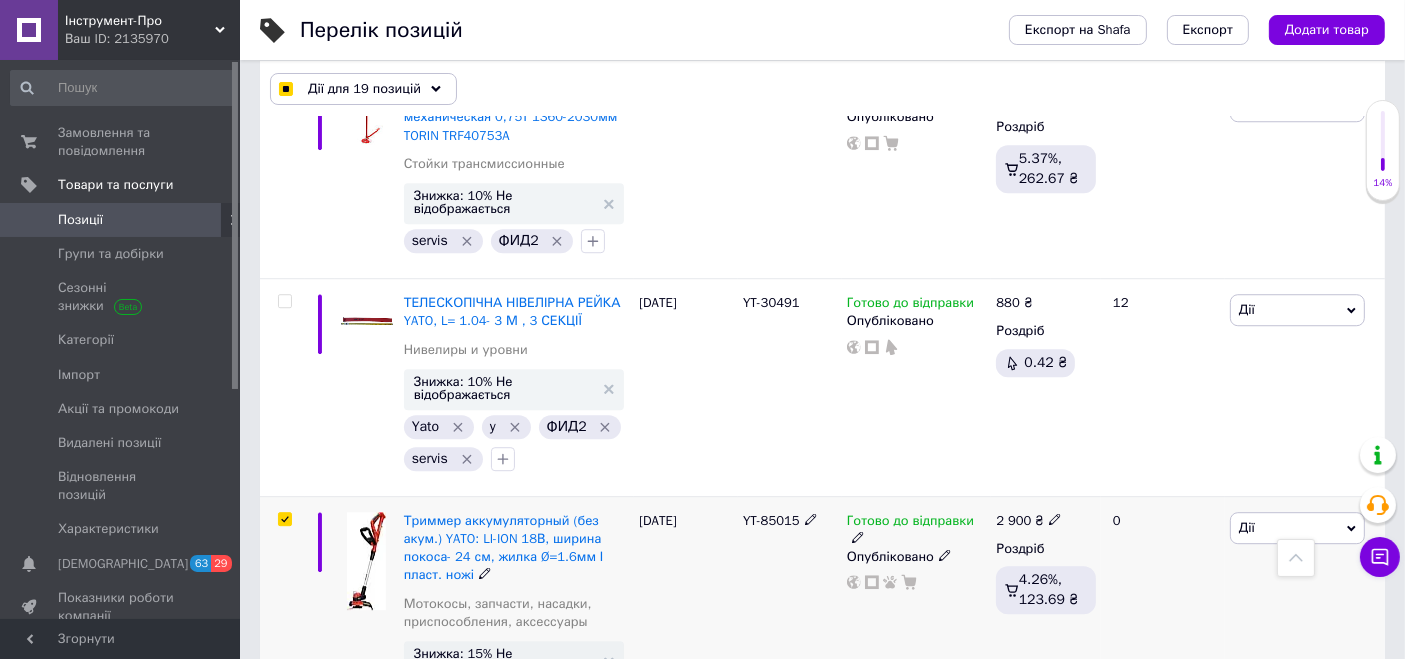 checkbox on "true" 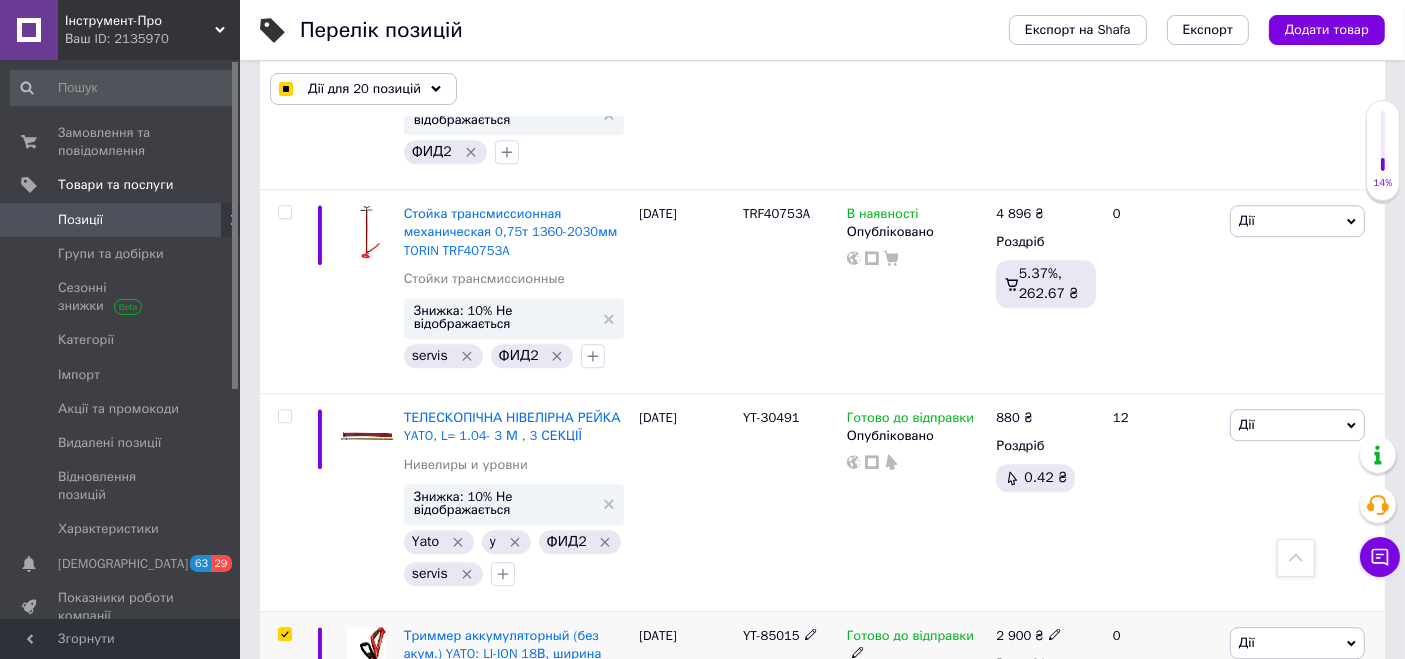 scroll, scrollTop: 12953, scrollLeft: 0, axis: vertical 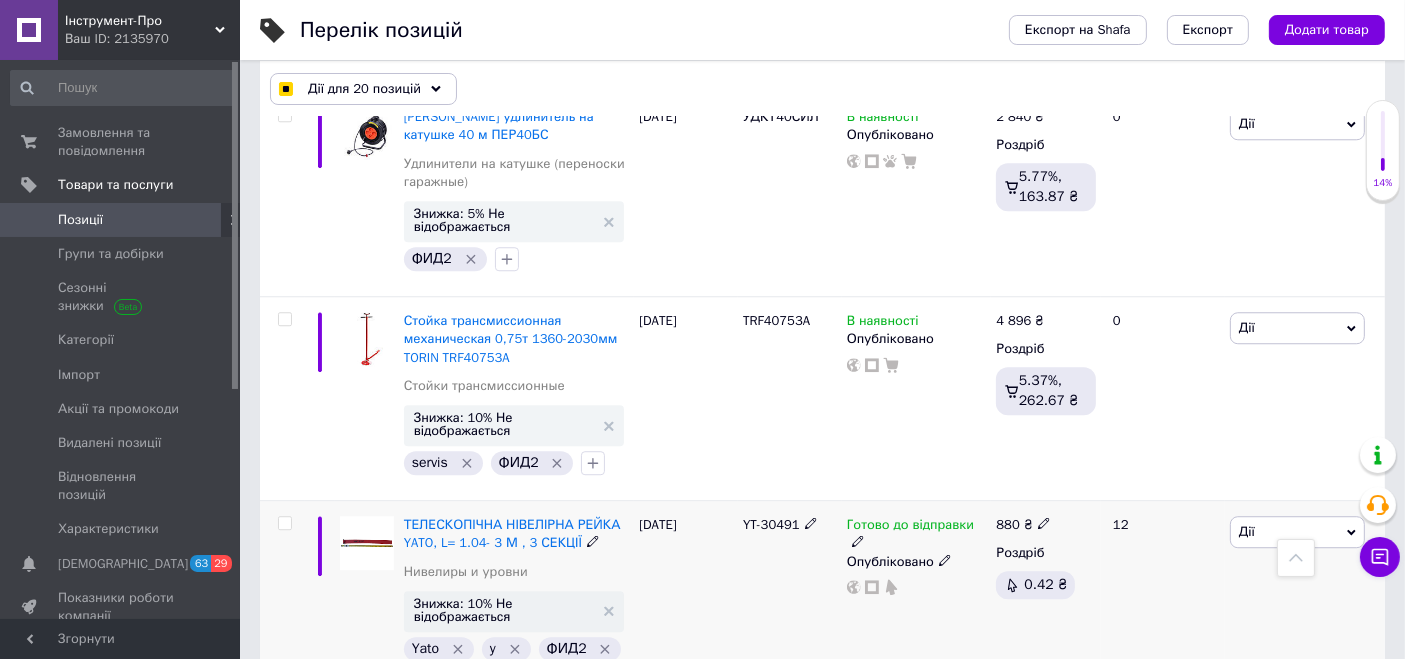 click at bounding box center [284, 523] 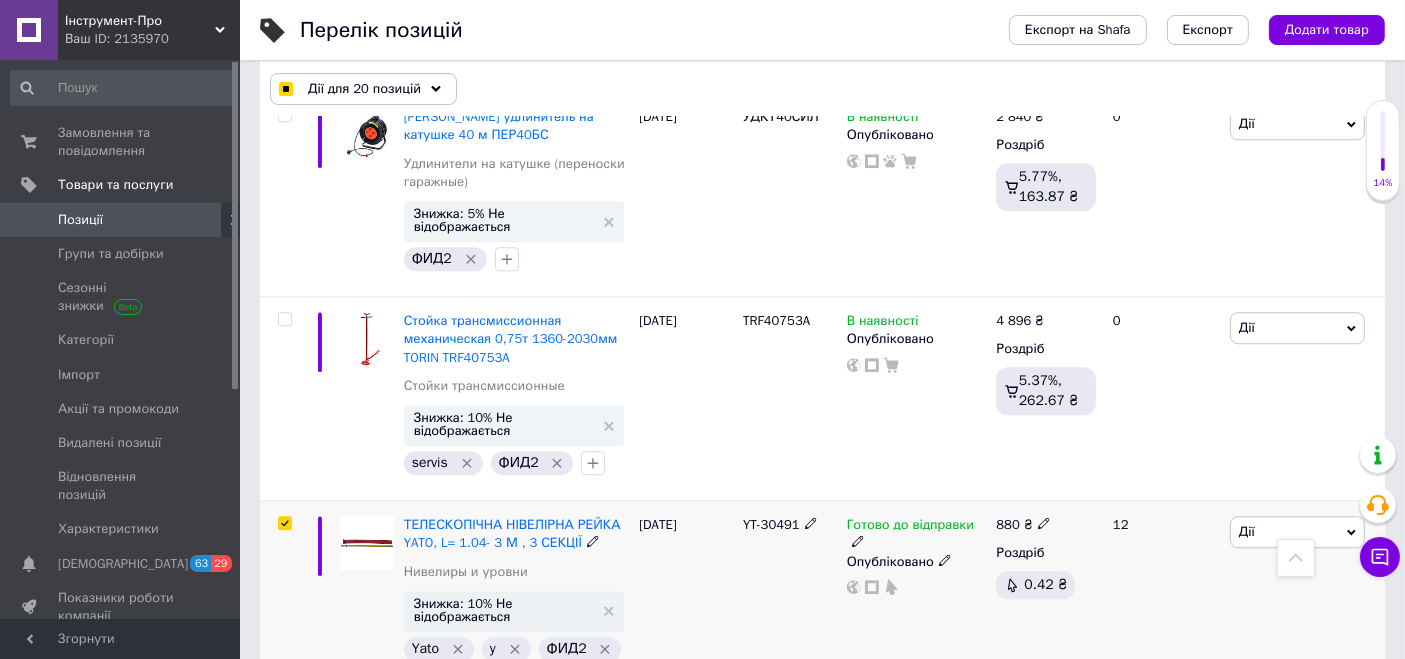 checkbox on "true" 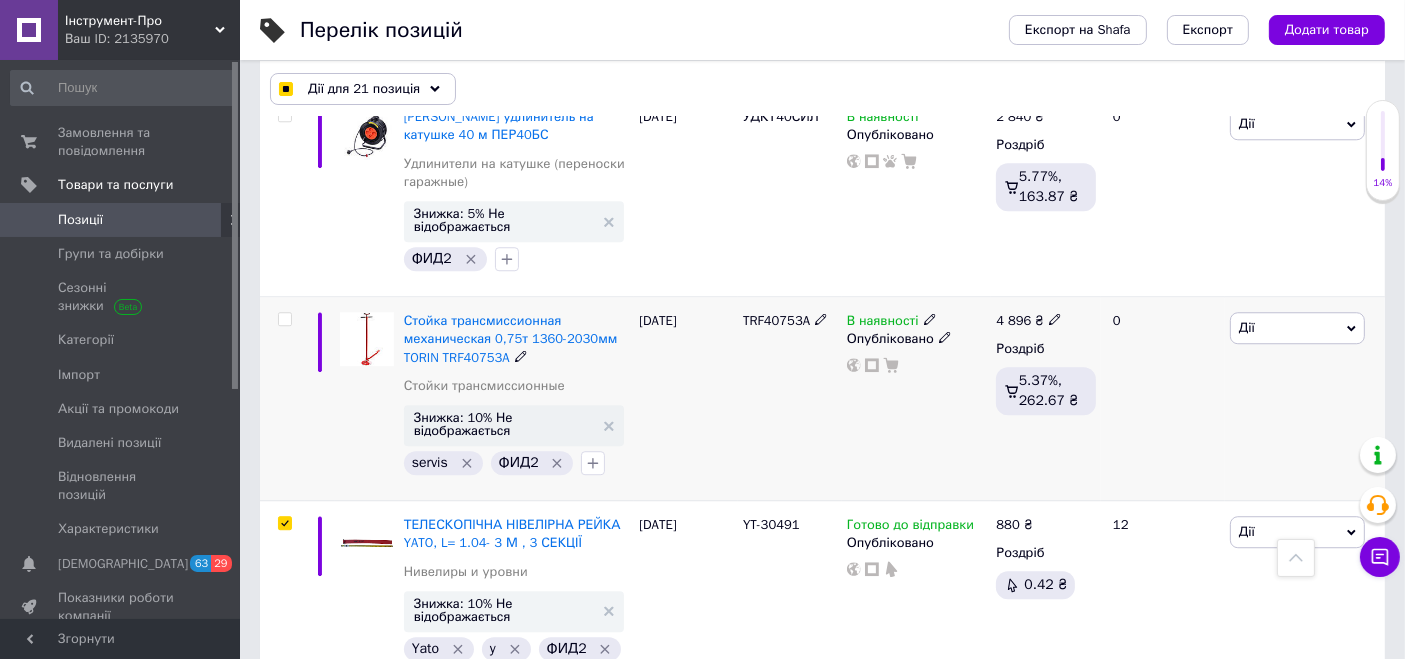 click at bounding box center (284, 319) 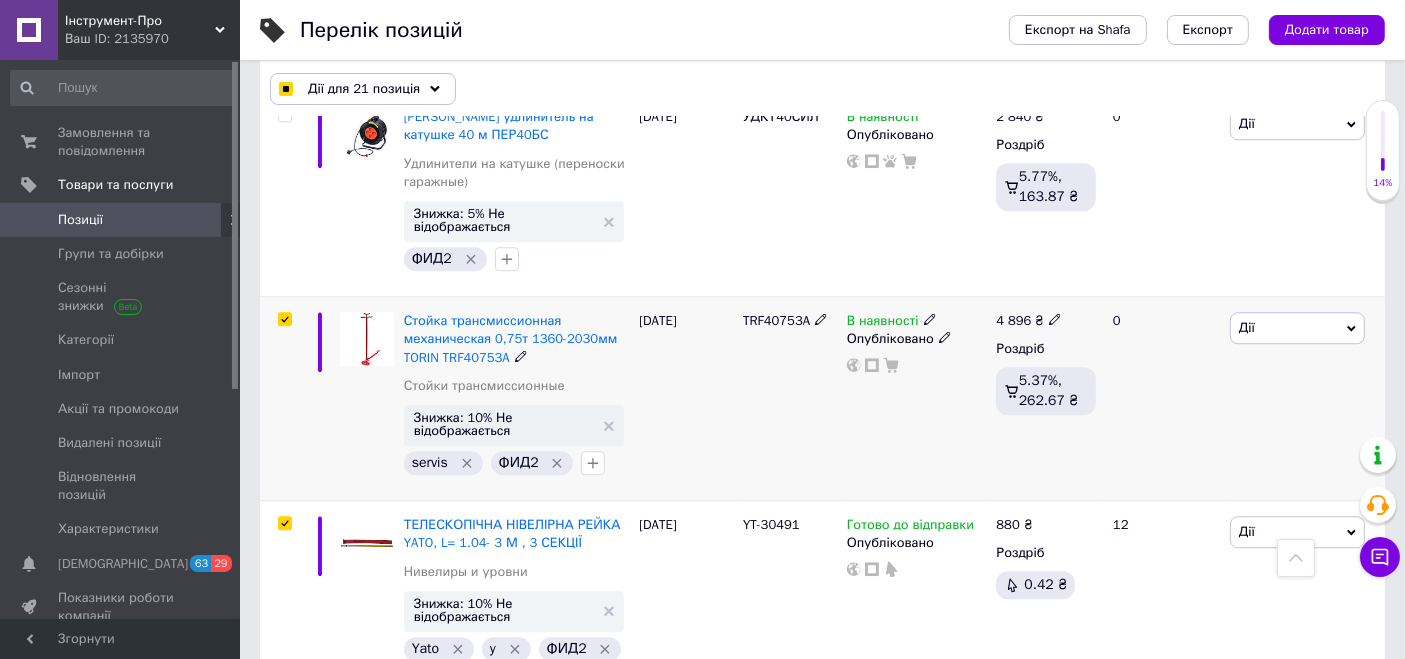 checkbox on "true" 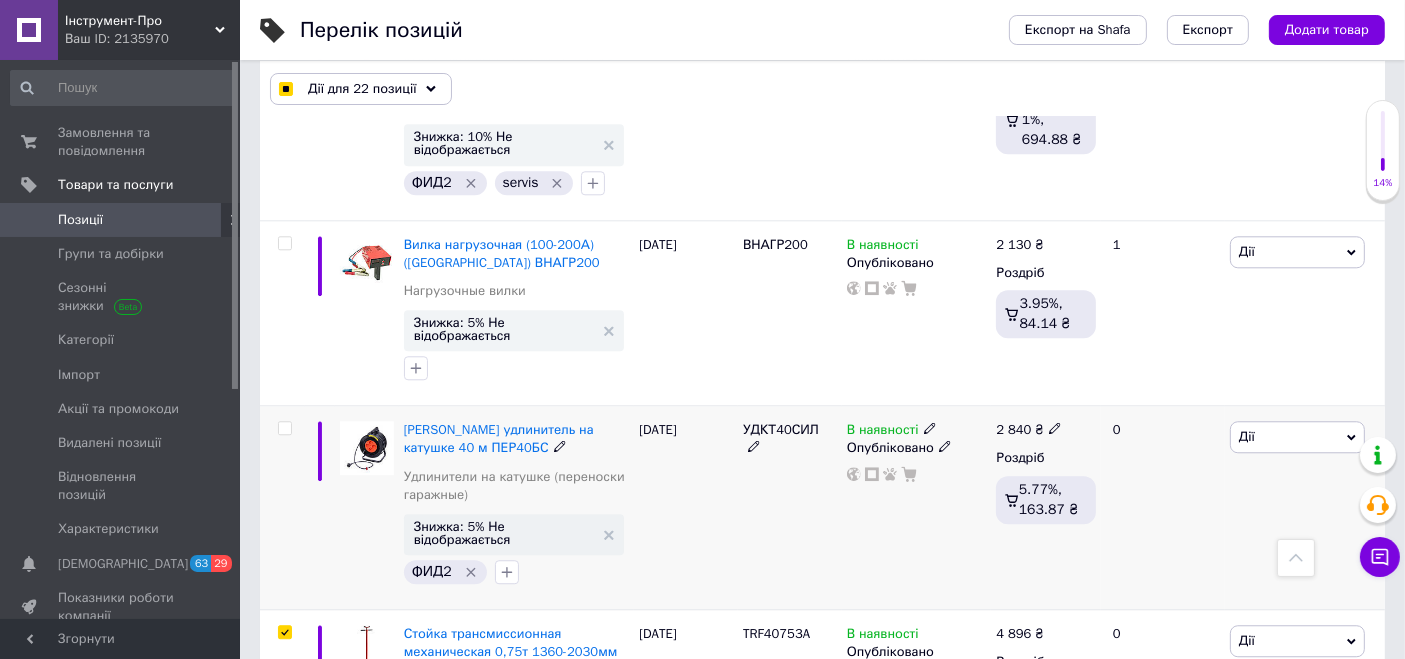 scroll, scrollTop: 12620, scrollLeft: 0, axis: vertical 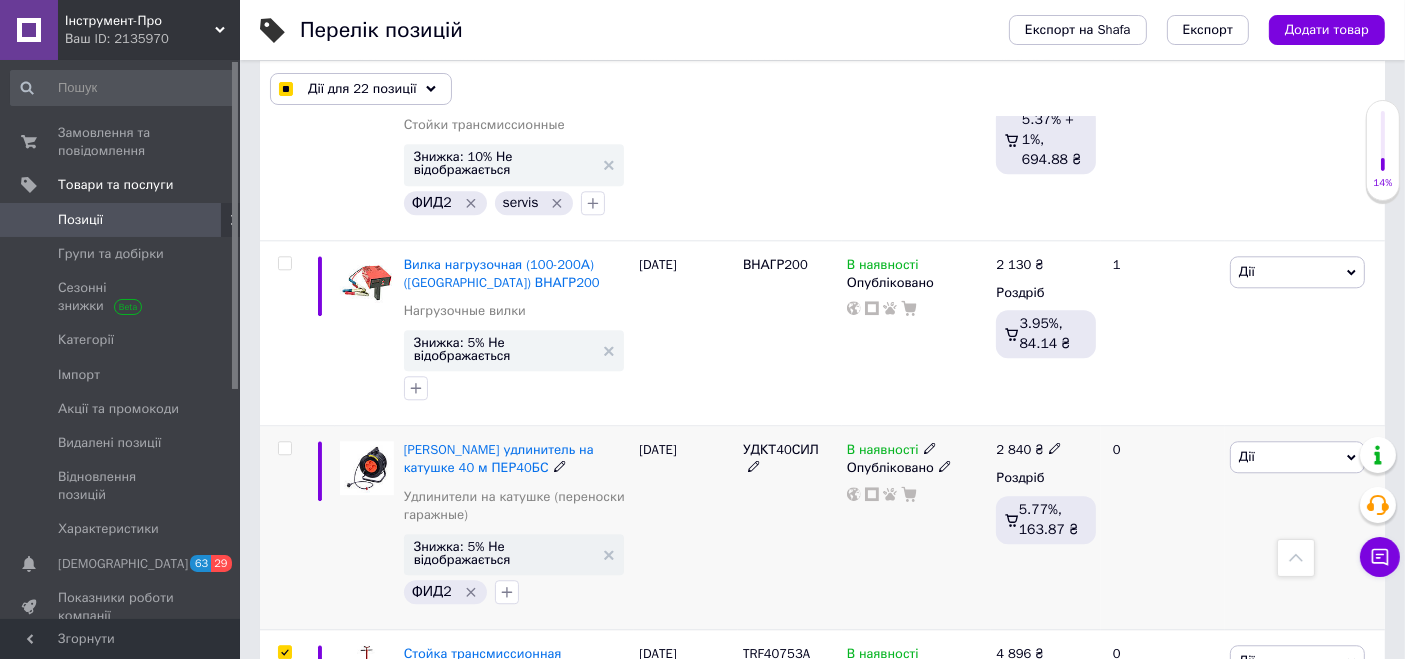 click at bounding box center (285, 448) 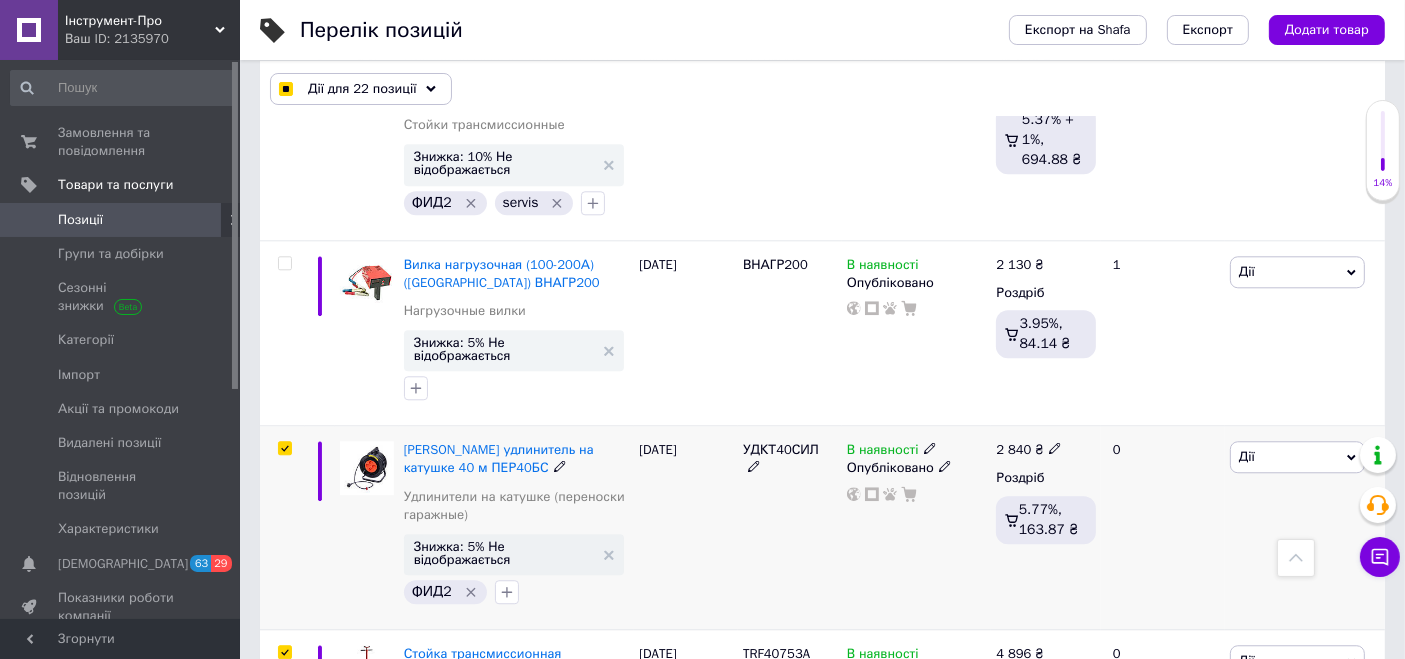 checkbox on "true" 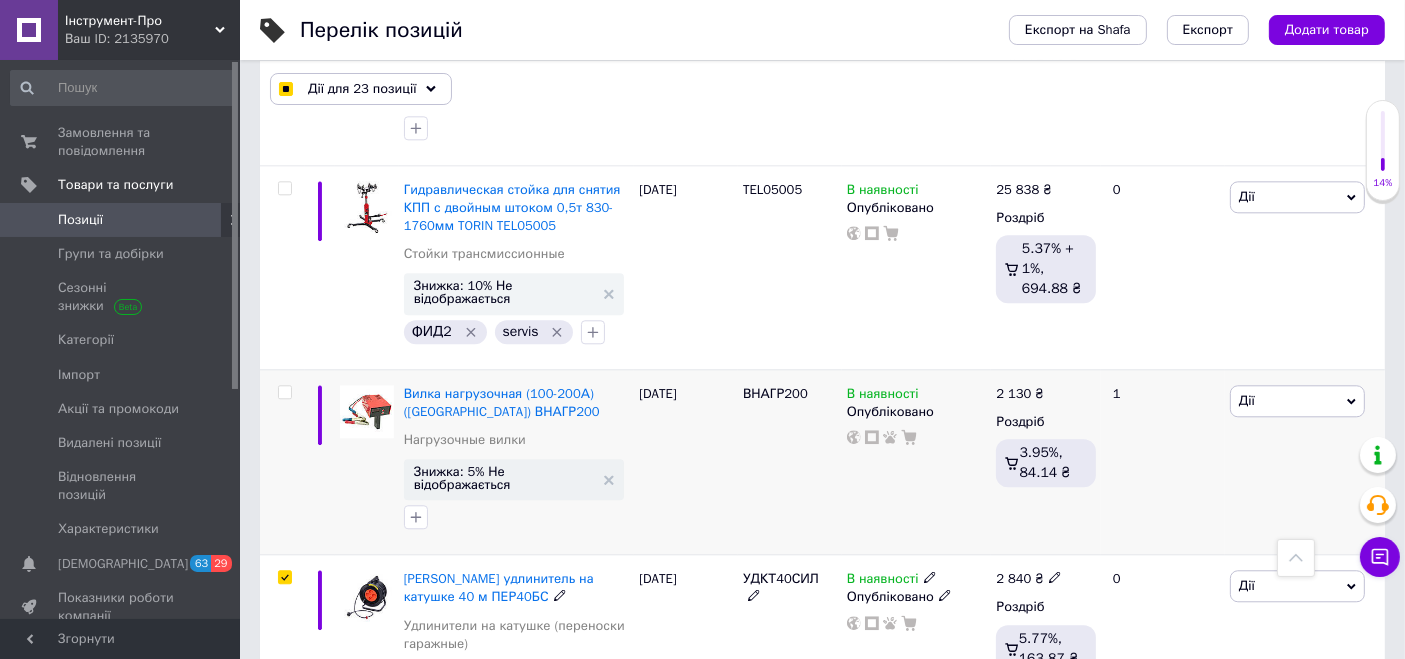 scroll, scrollTop: 12397, scrollLeft: 0, axis: vertical 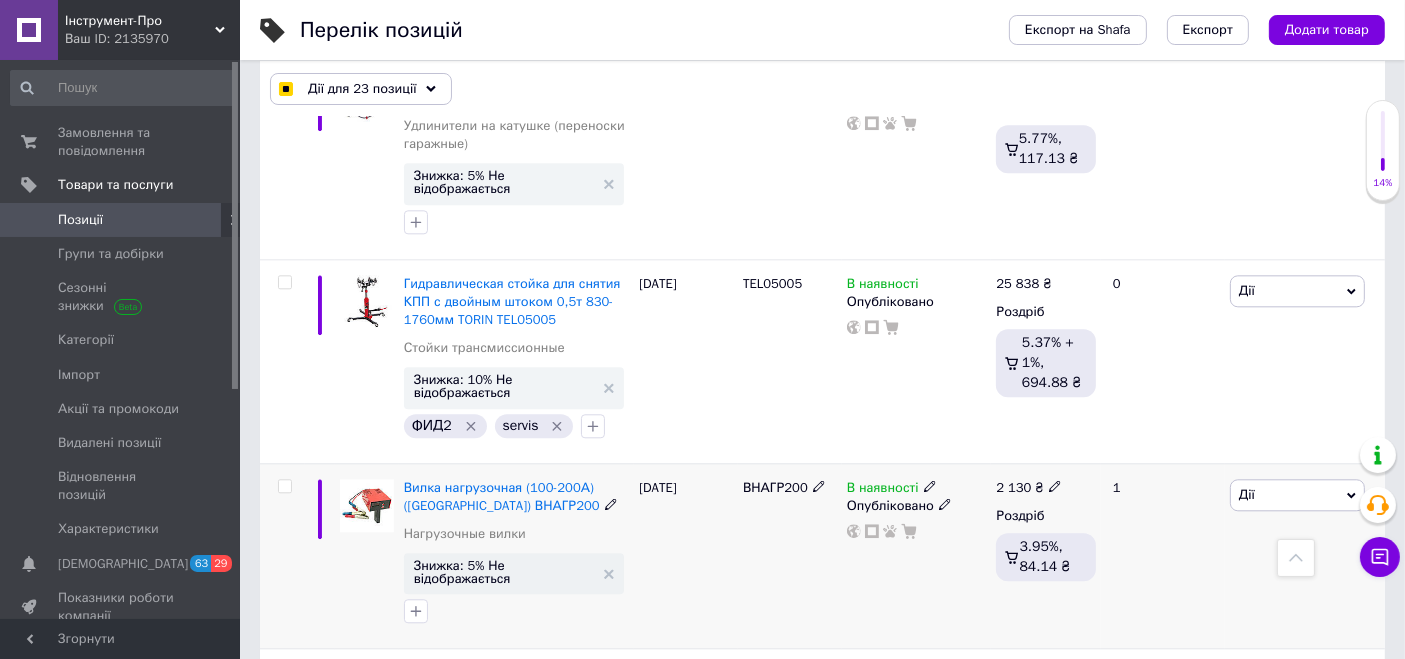 click at bounding box center [284, 486] 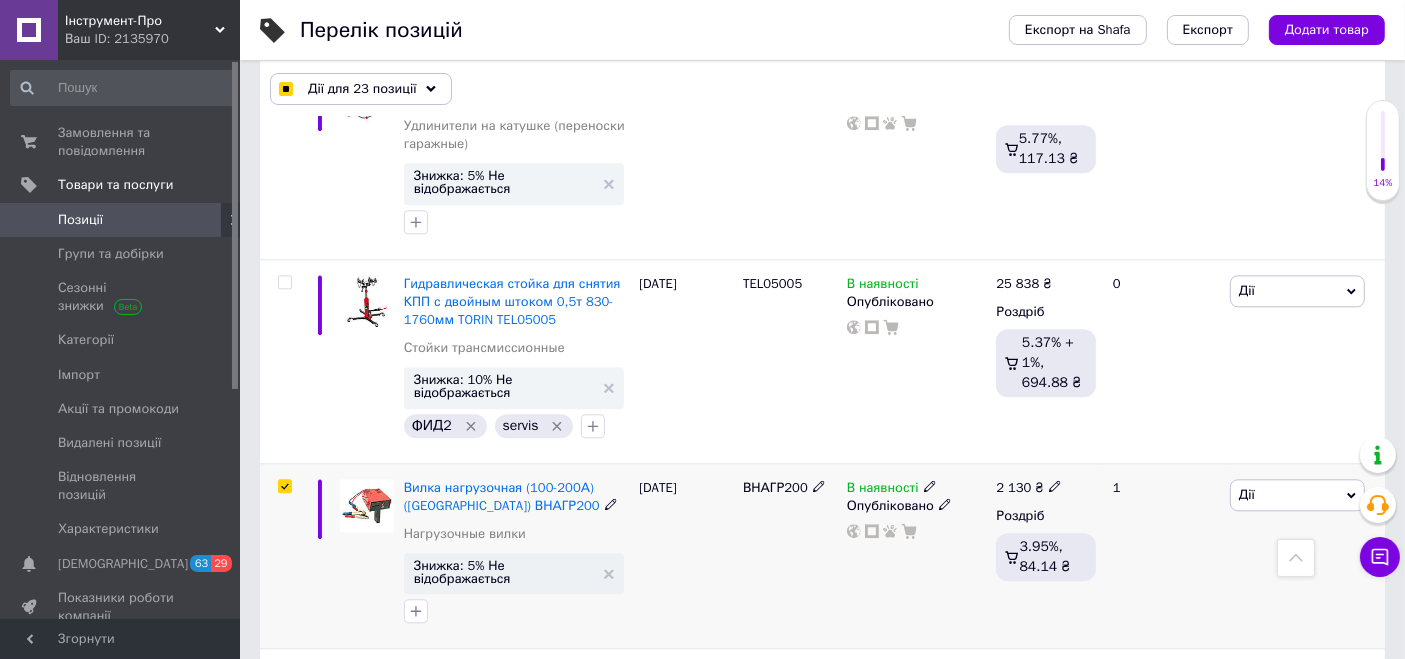 checkbox on "true" 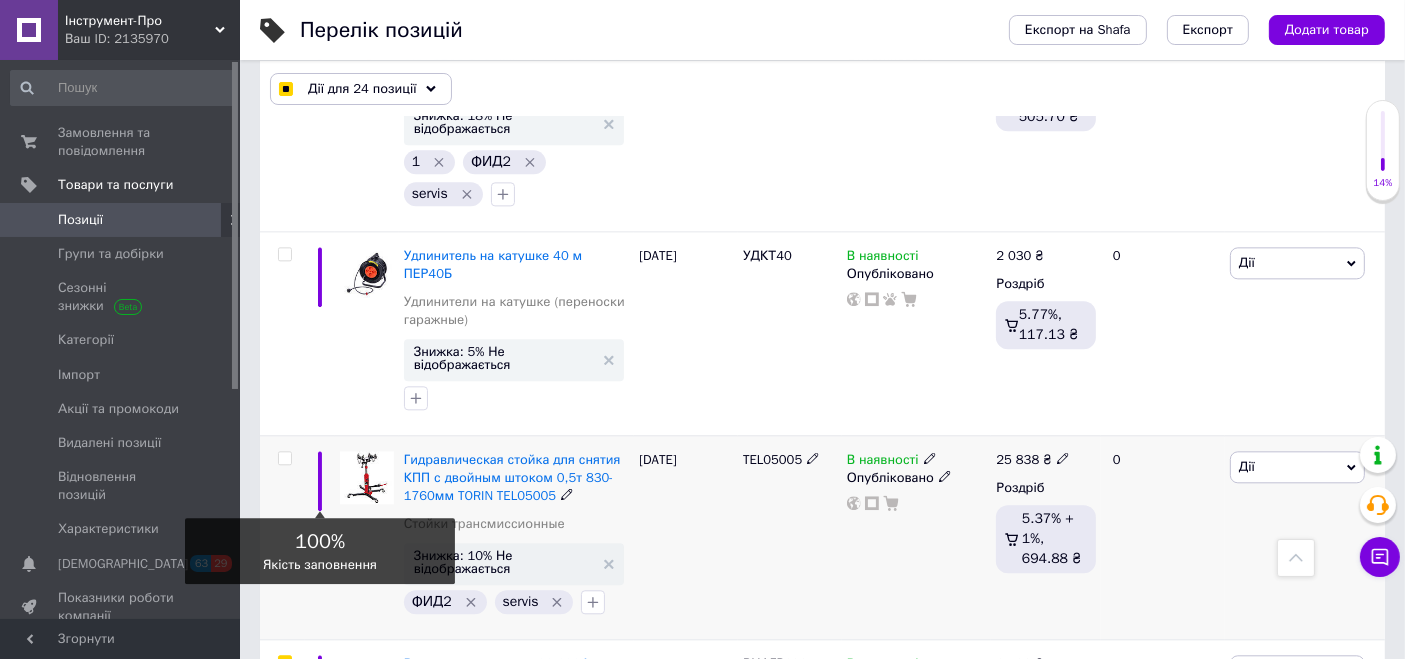 scroll, scrollTop: 12175, scrollLeft: 0, axis: vertical 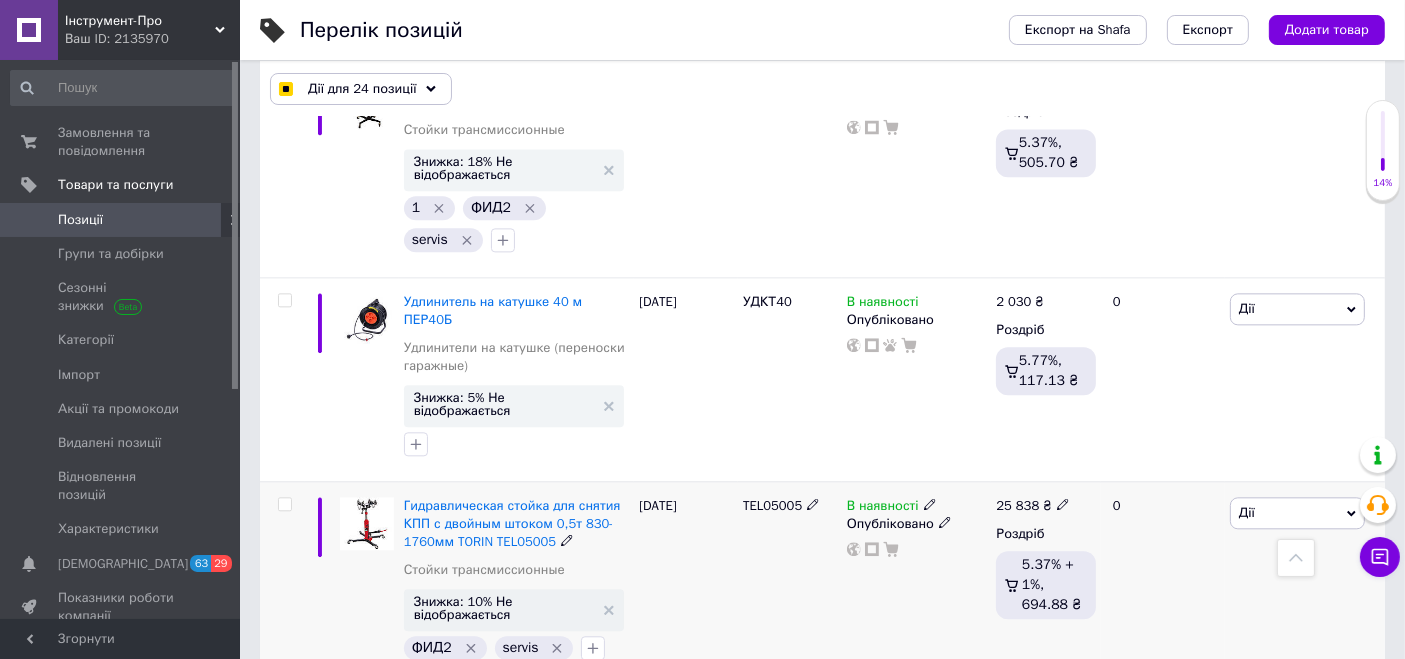 click at bounding box center (282, 583) 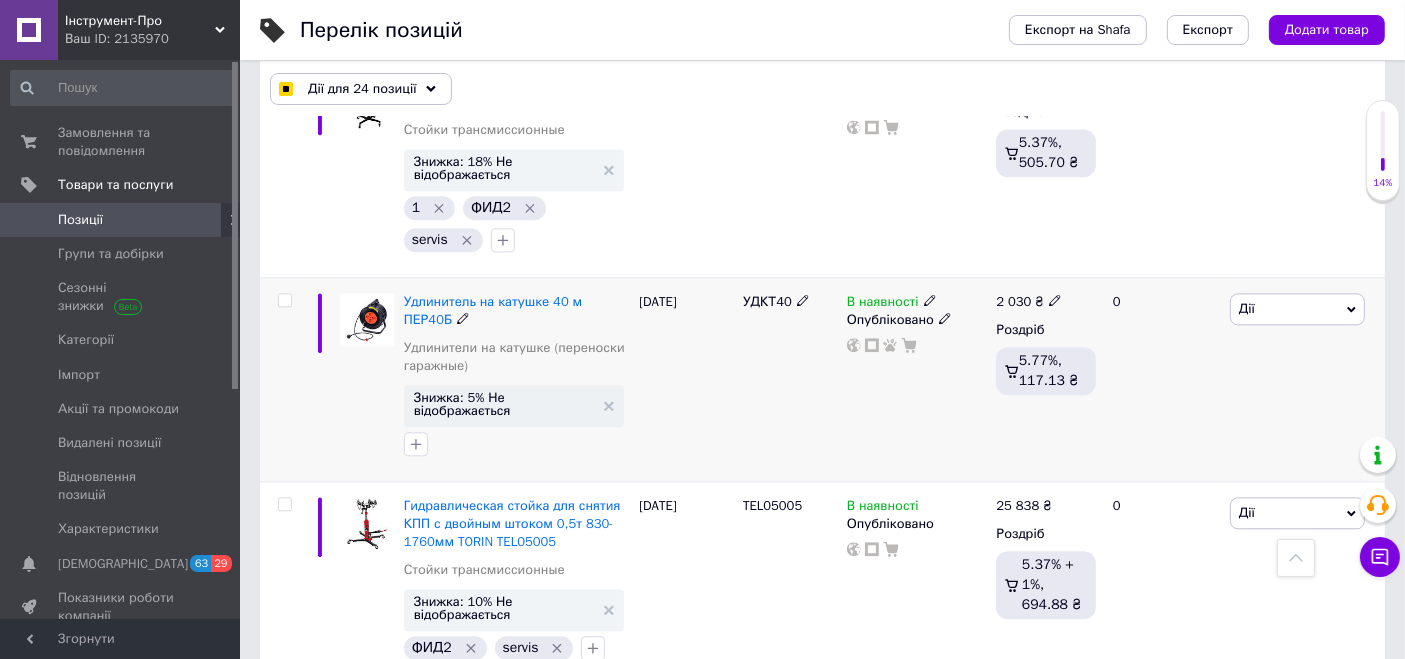 click at bounding box center [284, 300] 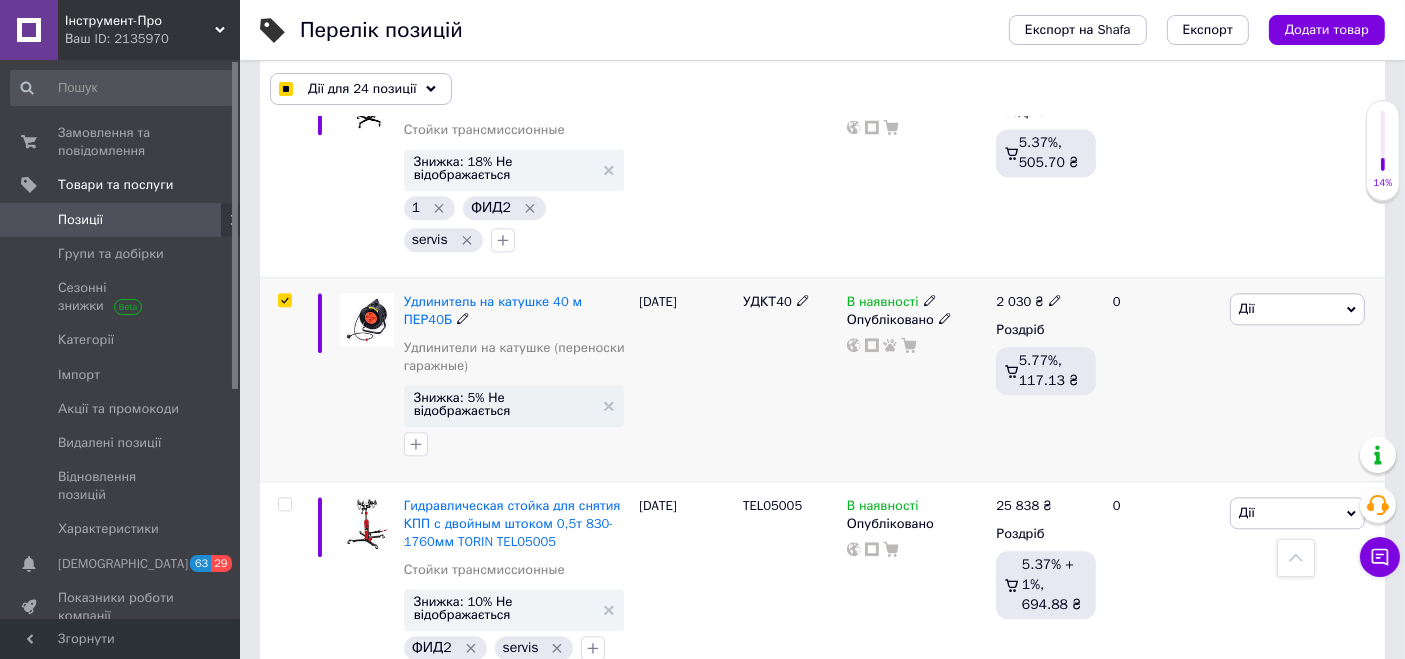 checkbox on "true" 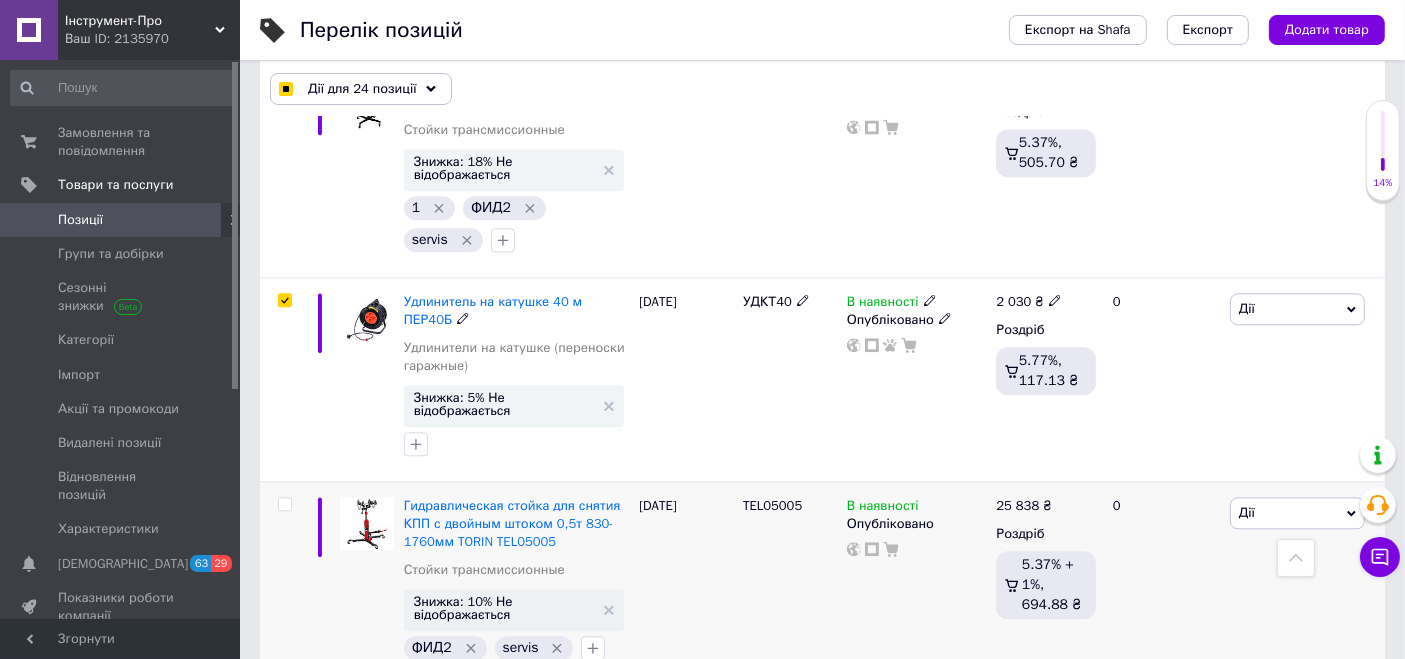 checkbox on "true" 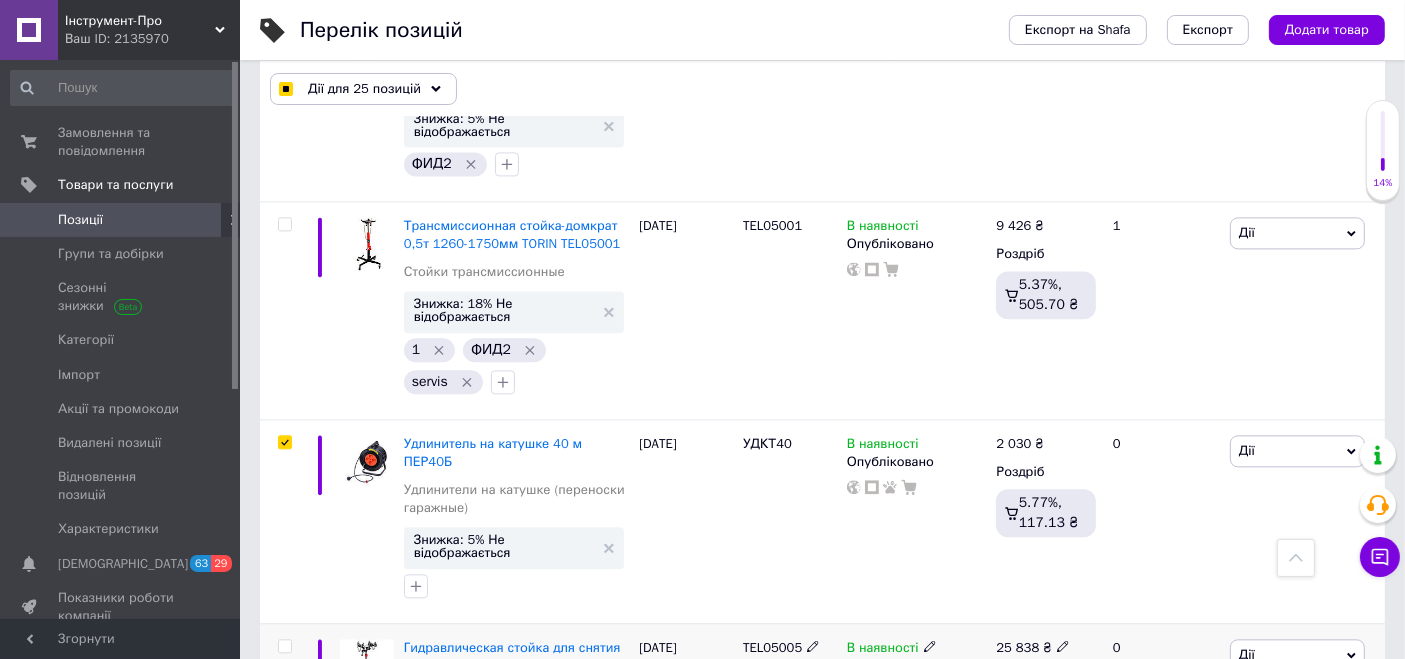 scroll, scrollTop: 11953, scrollLeft: 0, axis: vertical 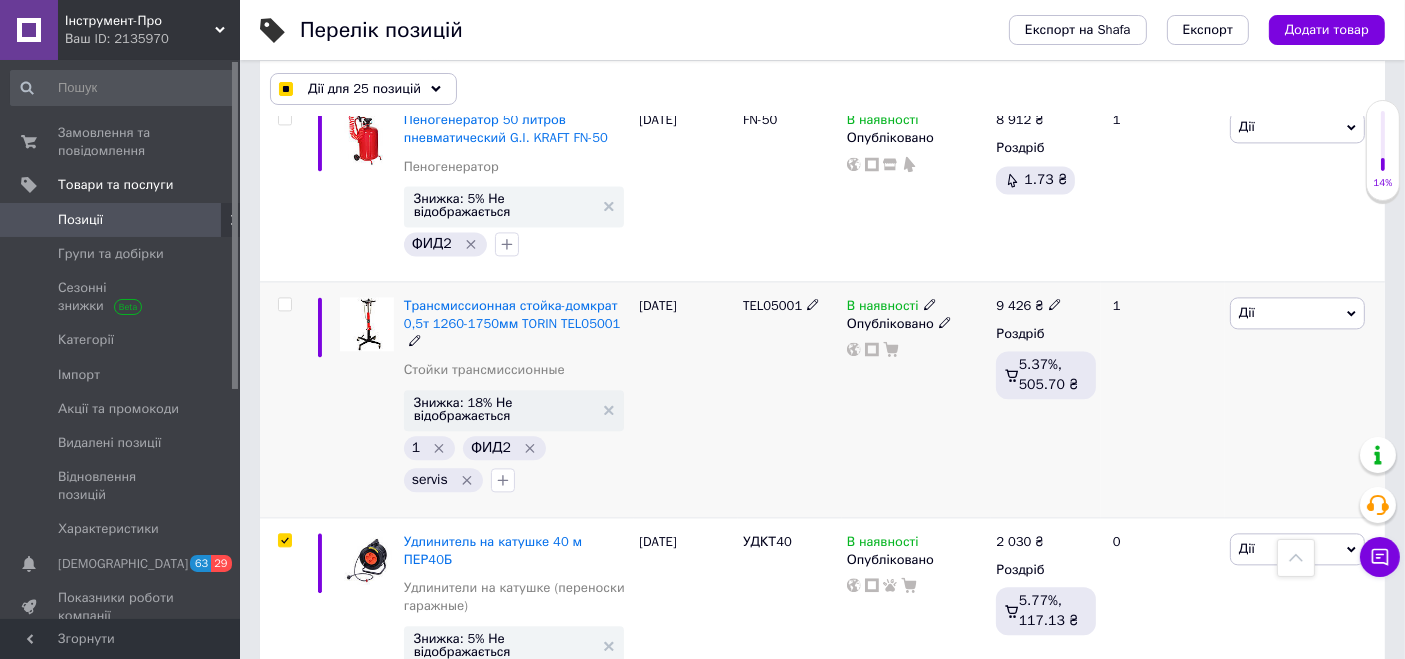 drag, startPoint x: 282, startPoint y: 144, endPoint x: 330, endPoint y: 307, distance: 169.92056 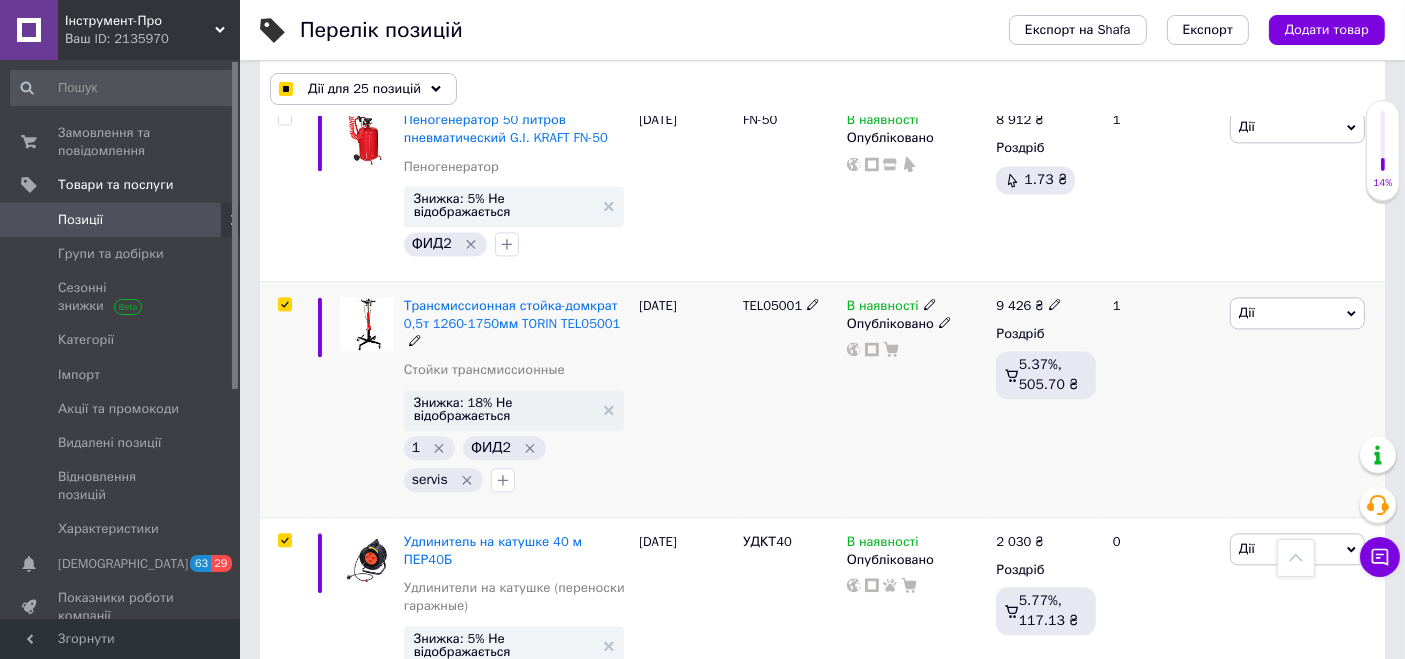 checkbox on "true" 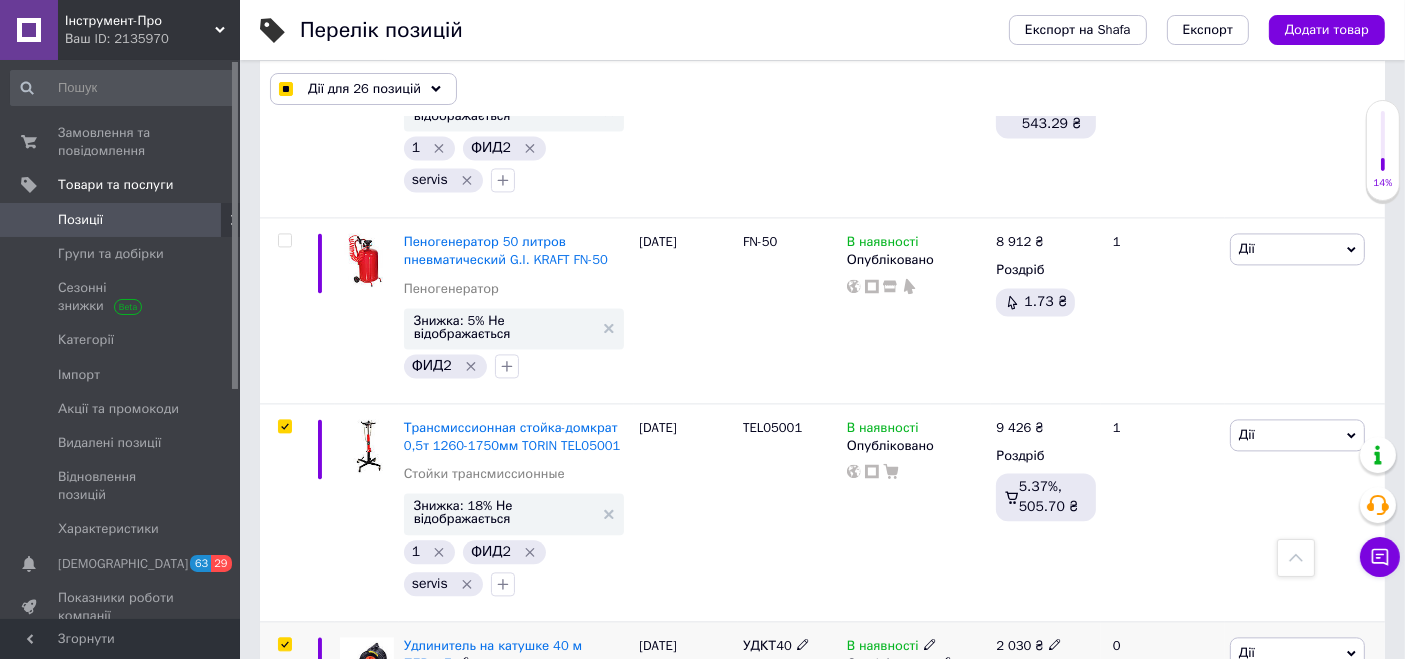 scroll, scrollTop: 11731, scrollLeft: 0, axis: vertical 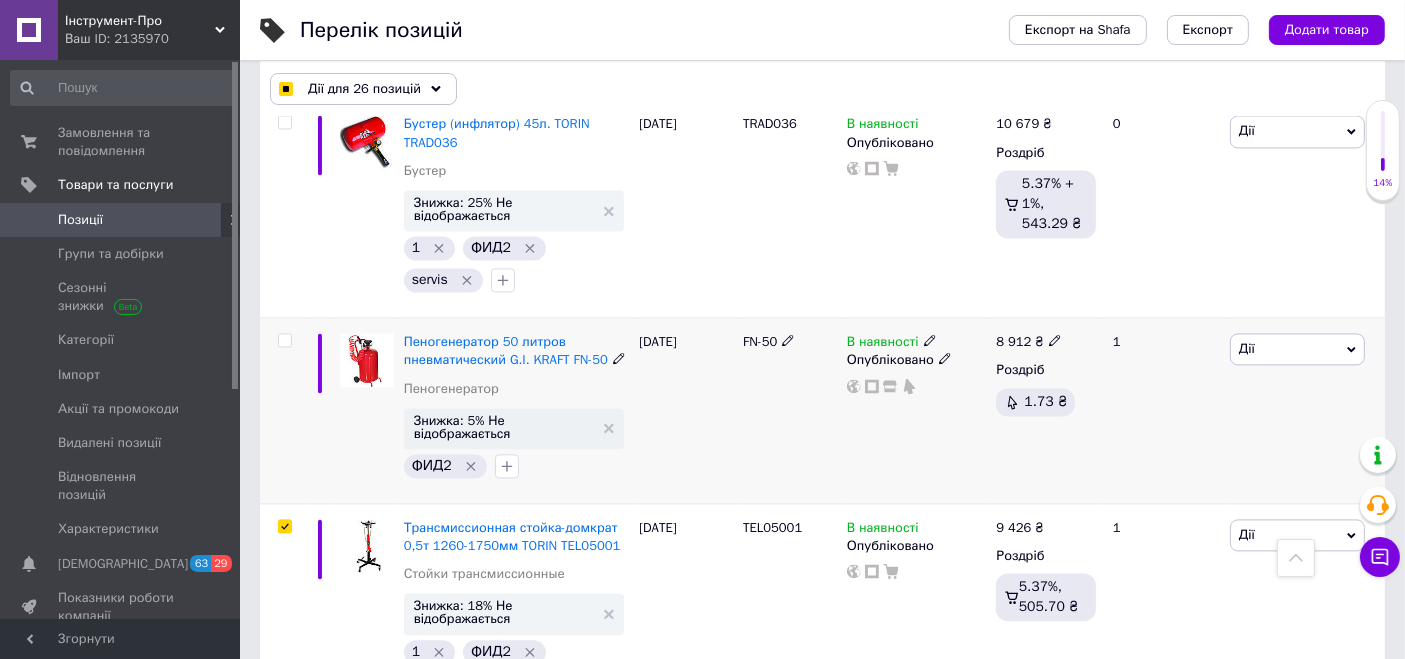 click at bounding box center [284, 340] 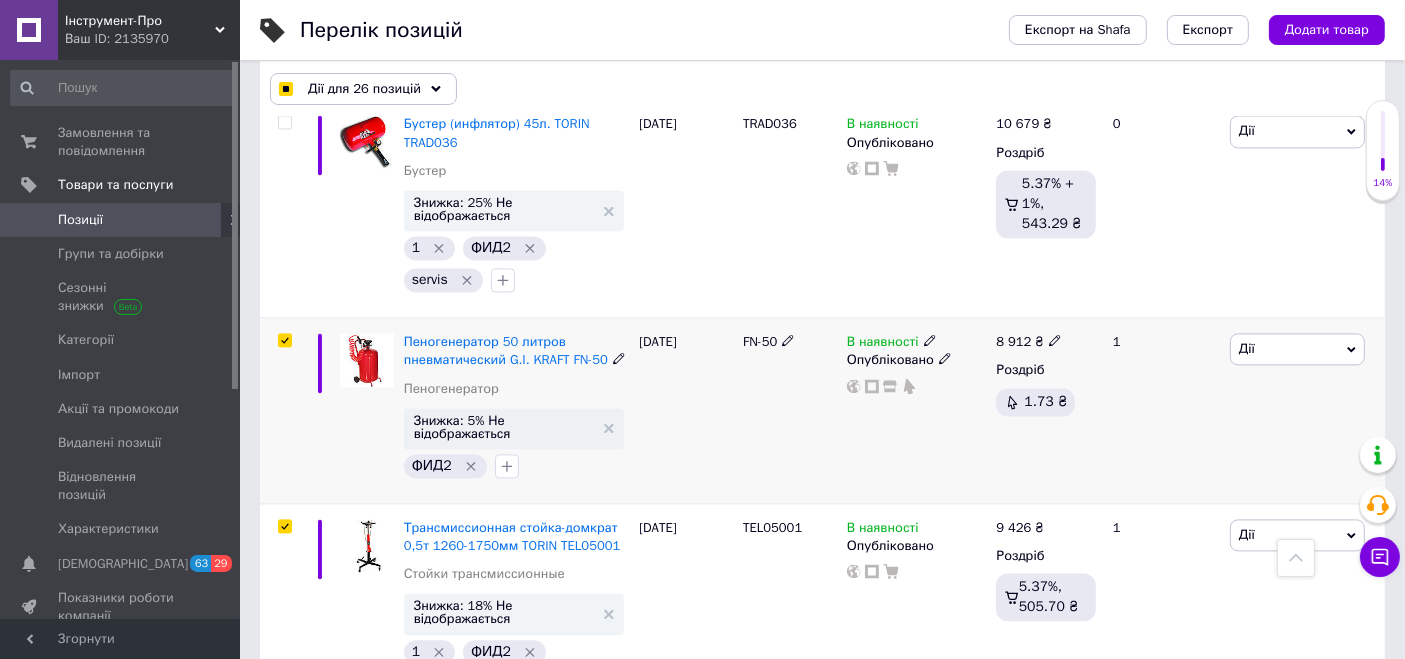 checkbox on "true" 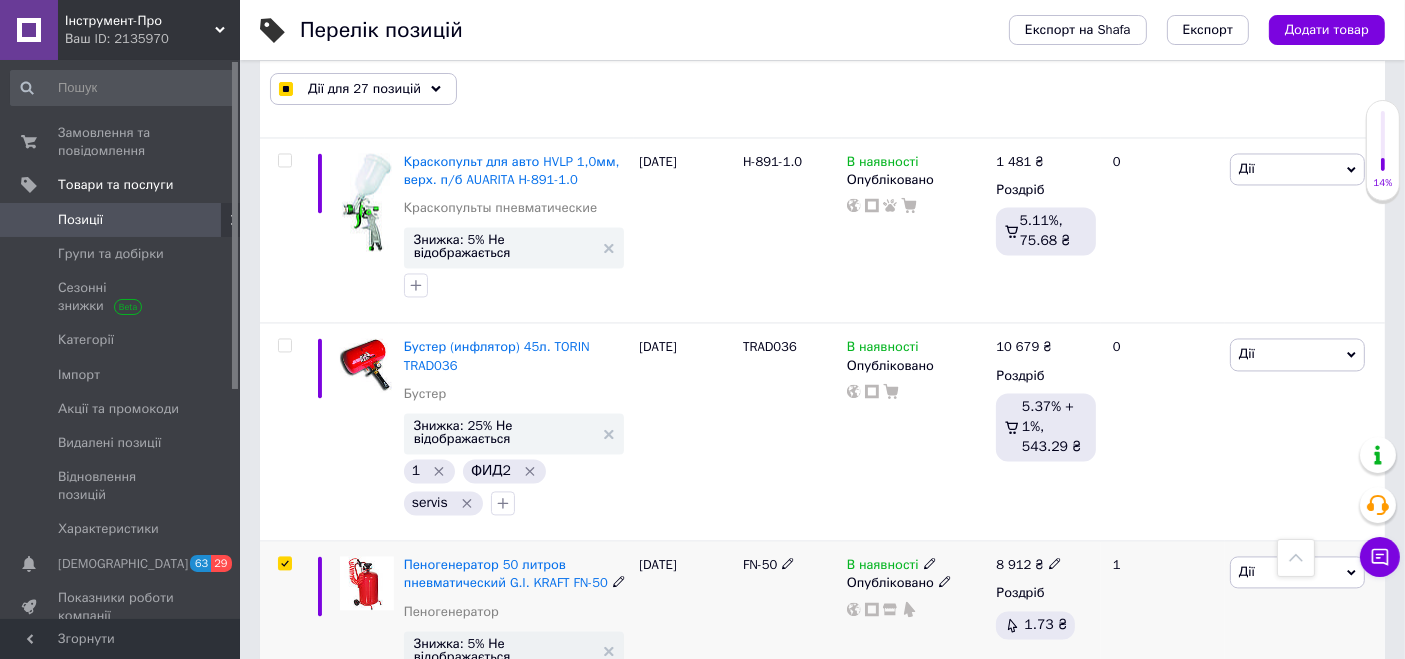 scroll, scrollTop: 11397, scrollLeft: 0, axis: vertical 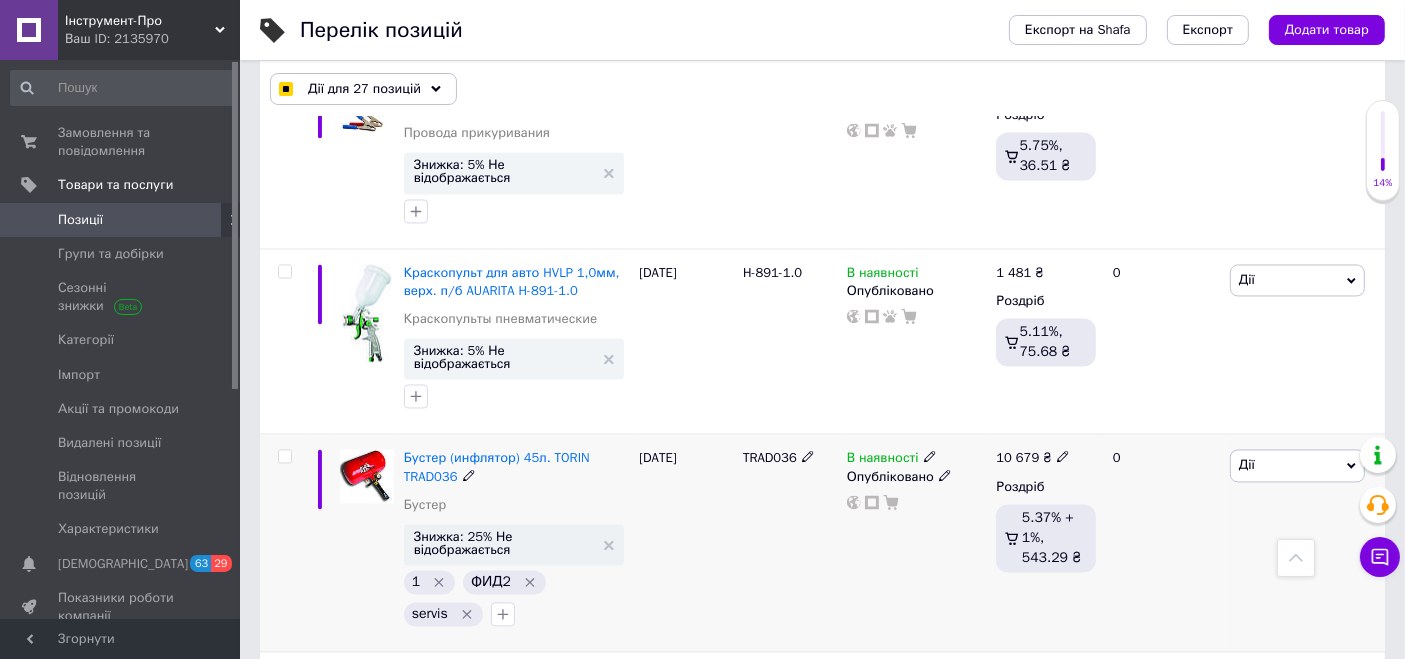 click at bounding box center (284, 456) 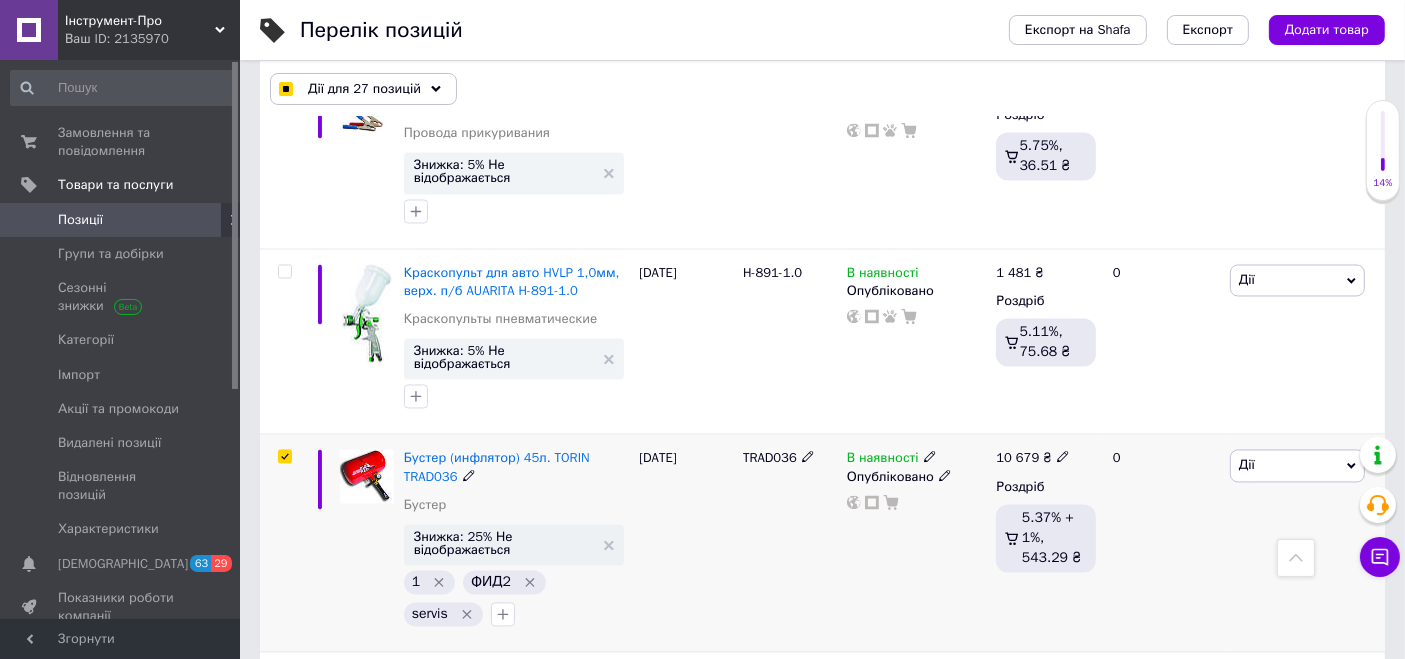 checkbox on "true" 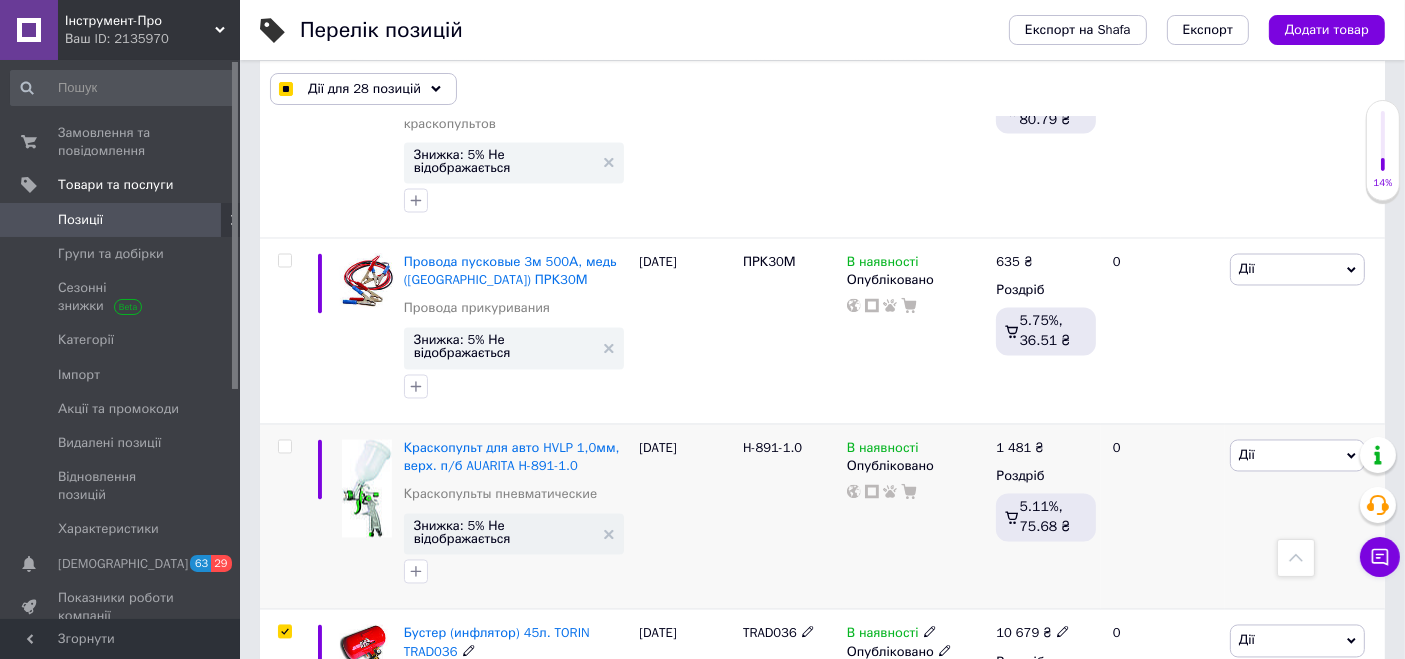 scroll, scrollTop: 11175, scrollLeft: 0, axis: vertical 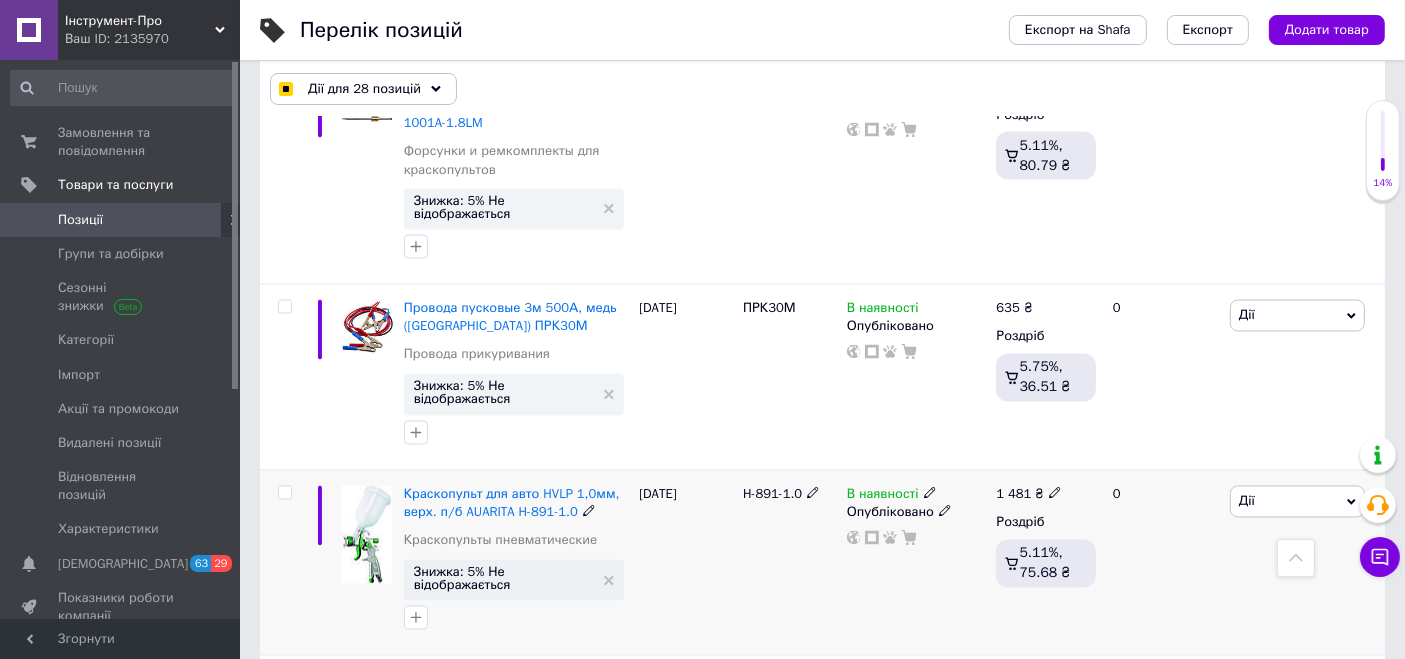 click at bounding box center [284, 493] 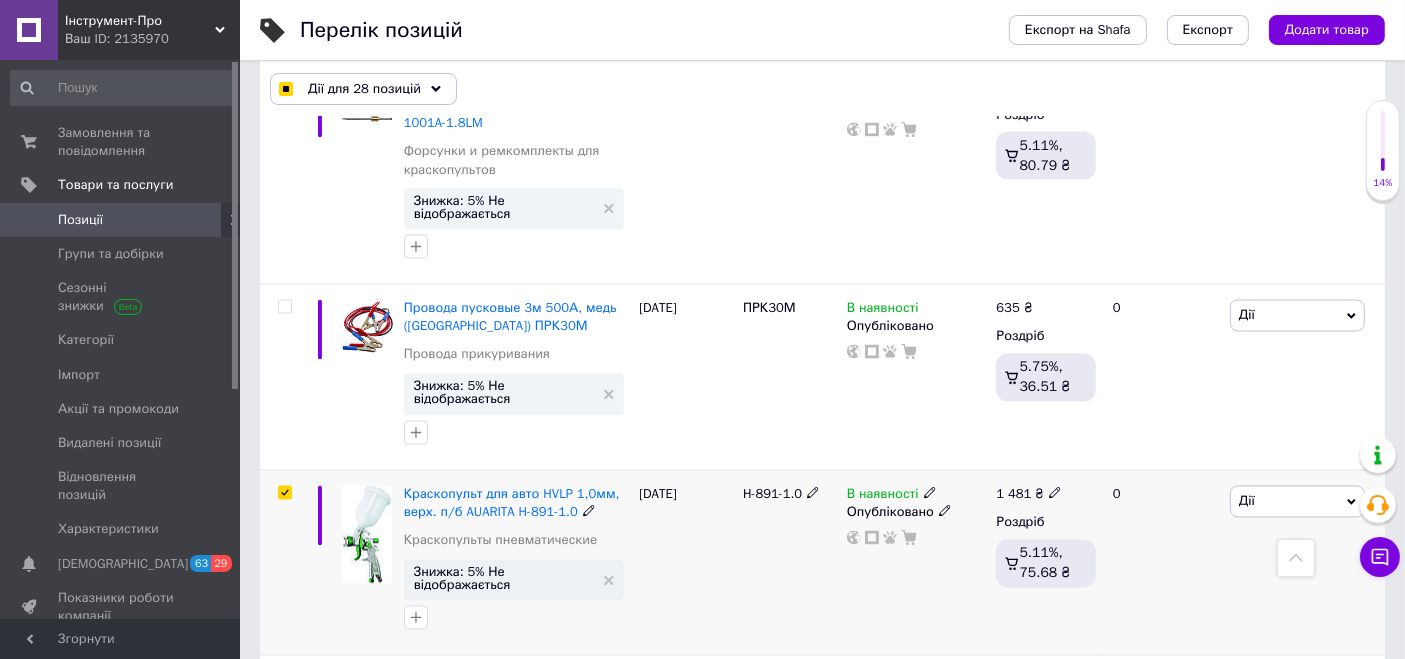 checkbox on "true" 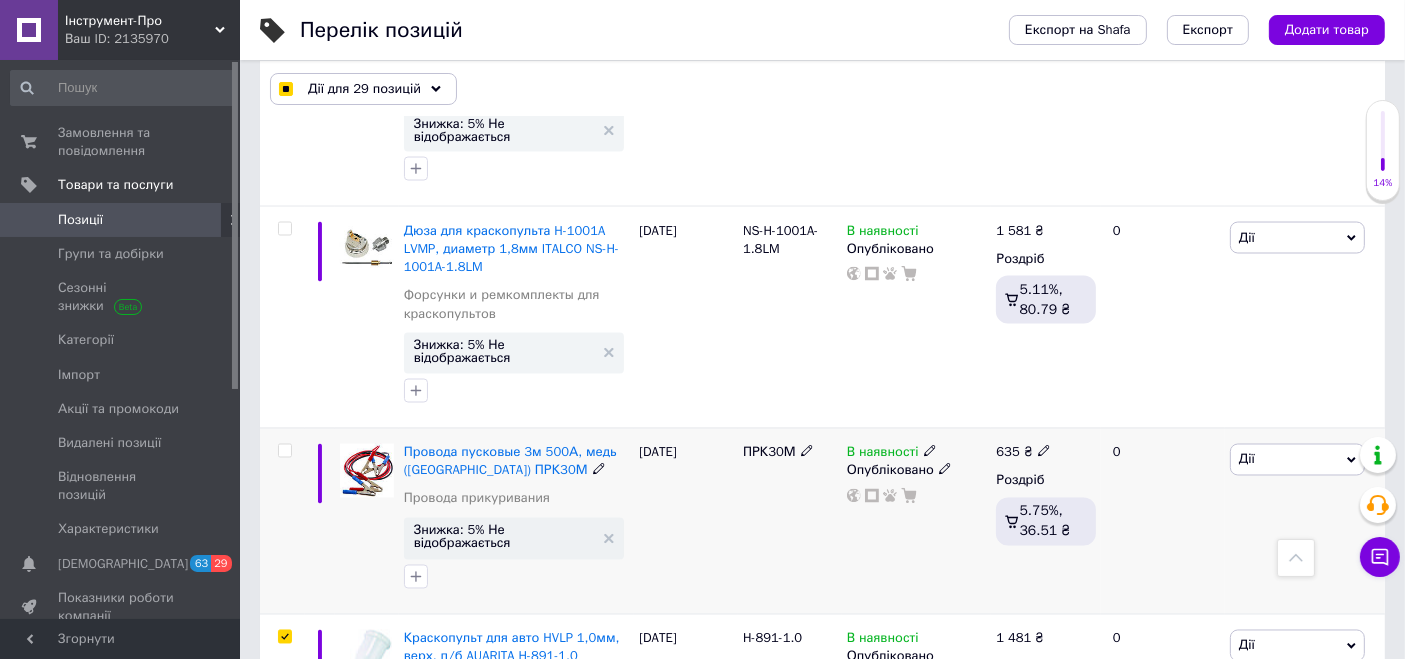 scroll, scrollTop: 10953, scrollLeft: 0, axis: vertical 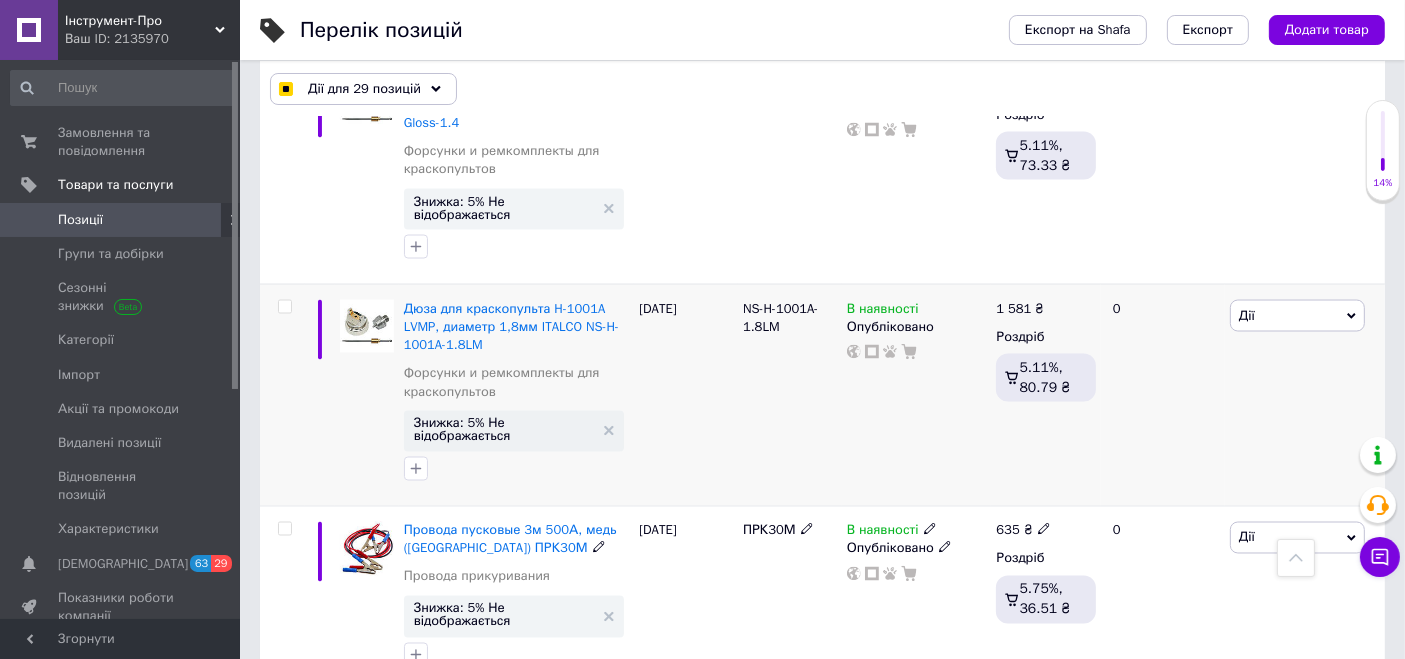 drag, startPoint x: 289, startPoint y: 369, endPoint x: 308, endPoint y: 255, distance: 115.57249 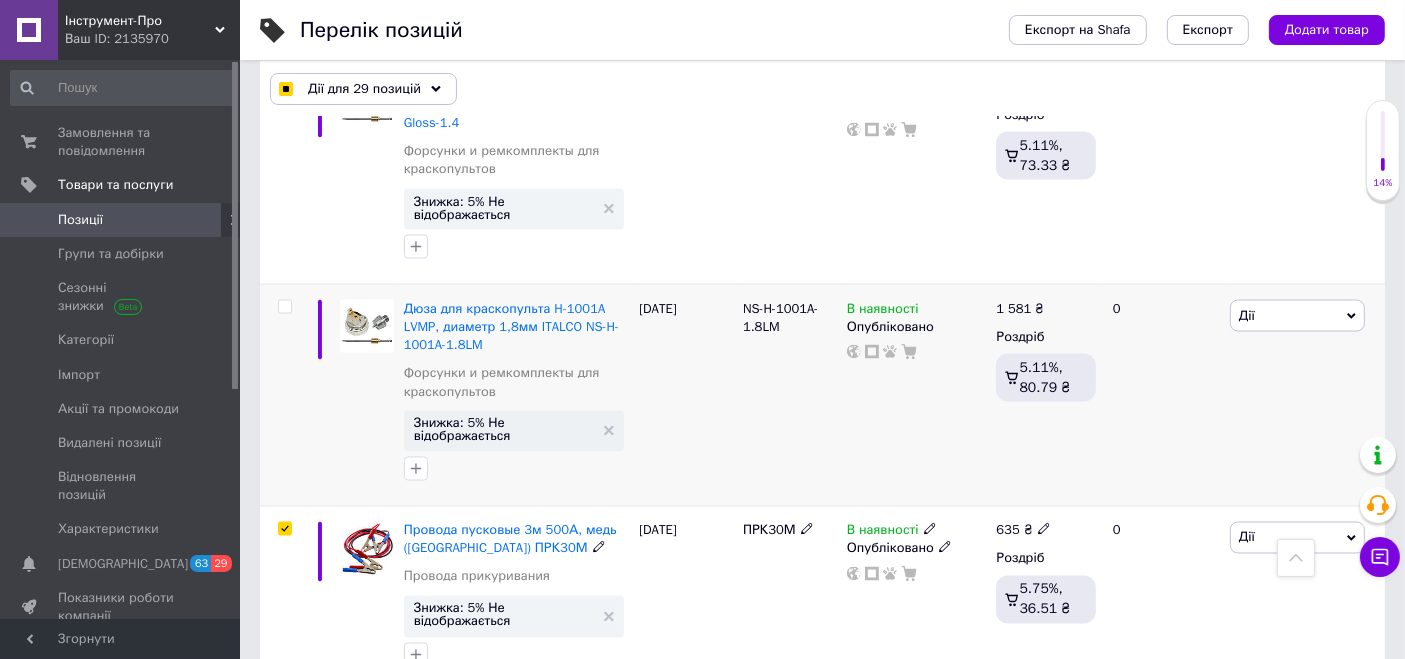 checkbox on "true" 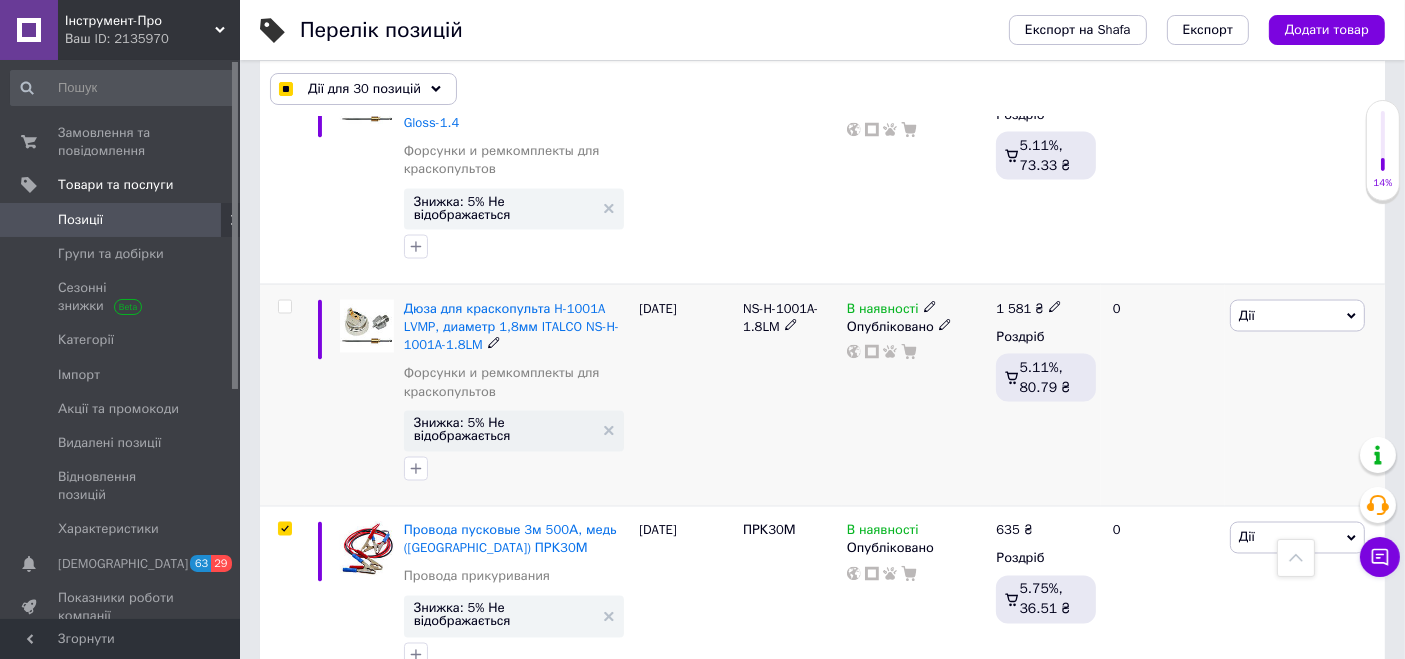 click at bounding box center (284, 307) 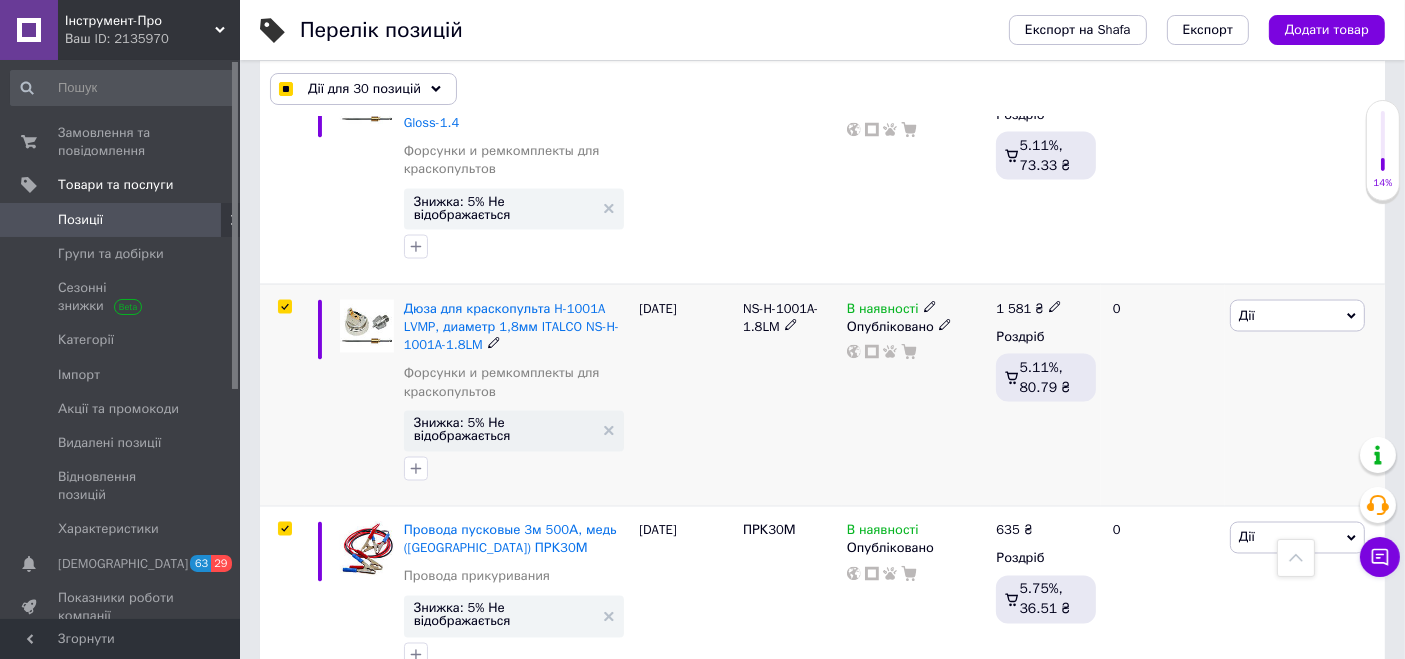 checkbox on "true" 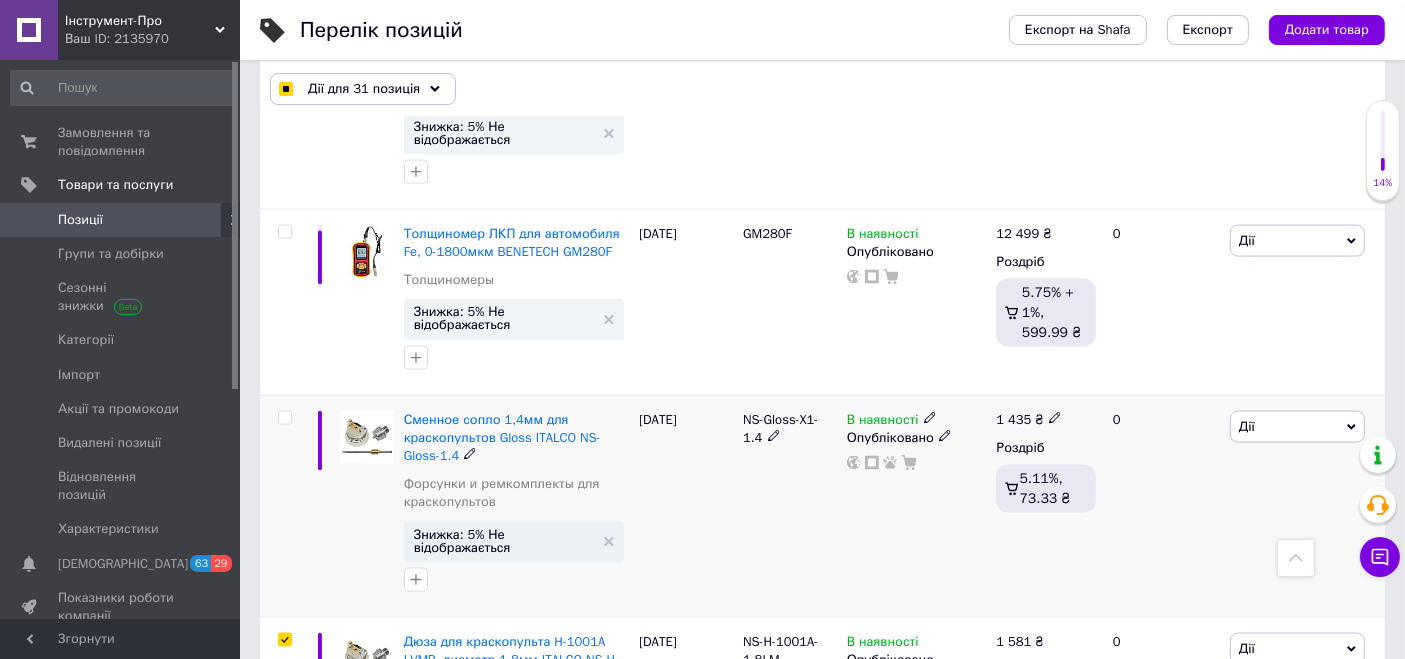 click at bounding box center [284, 418] 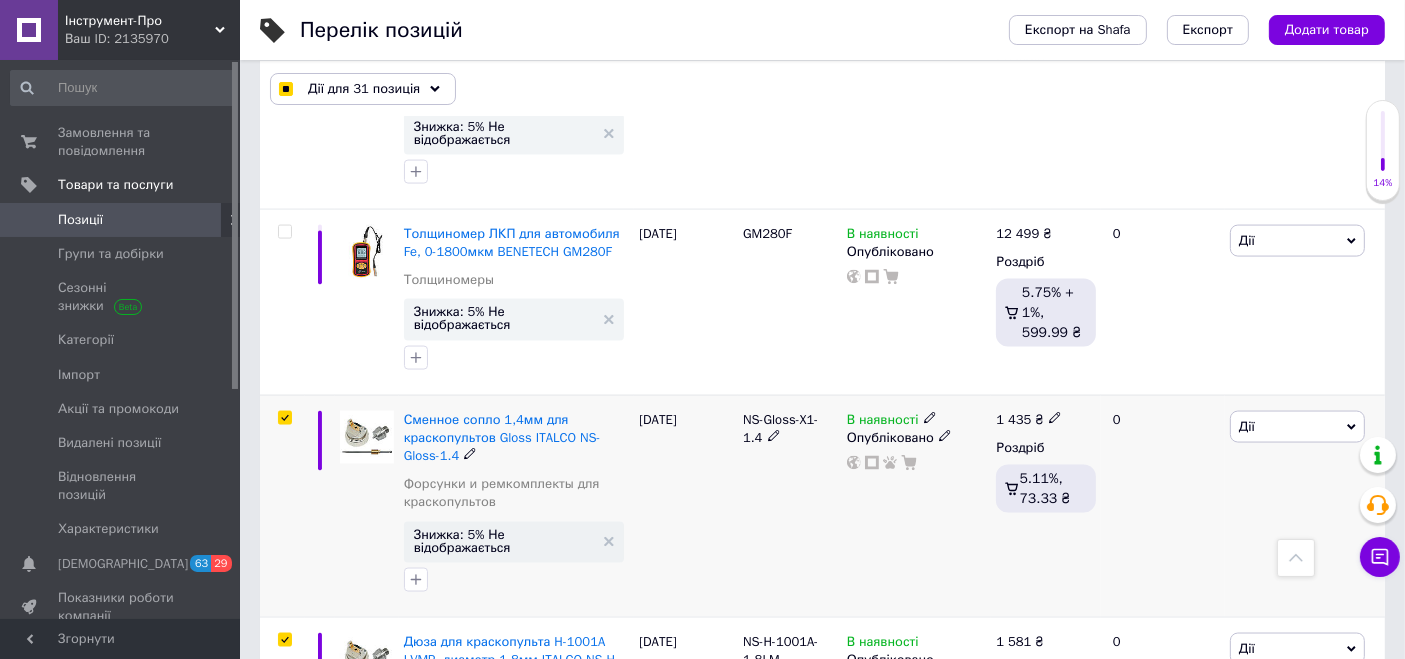 checkbox on "true" 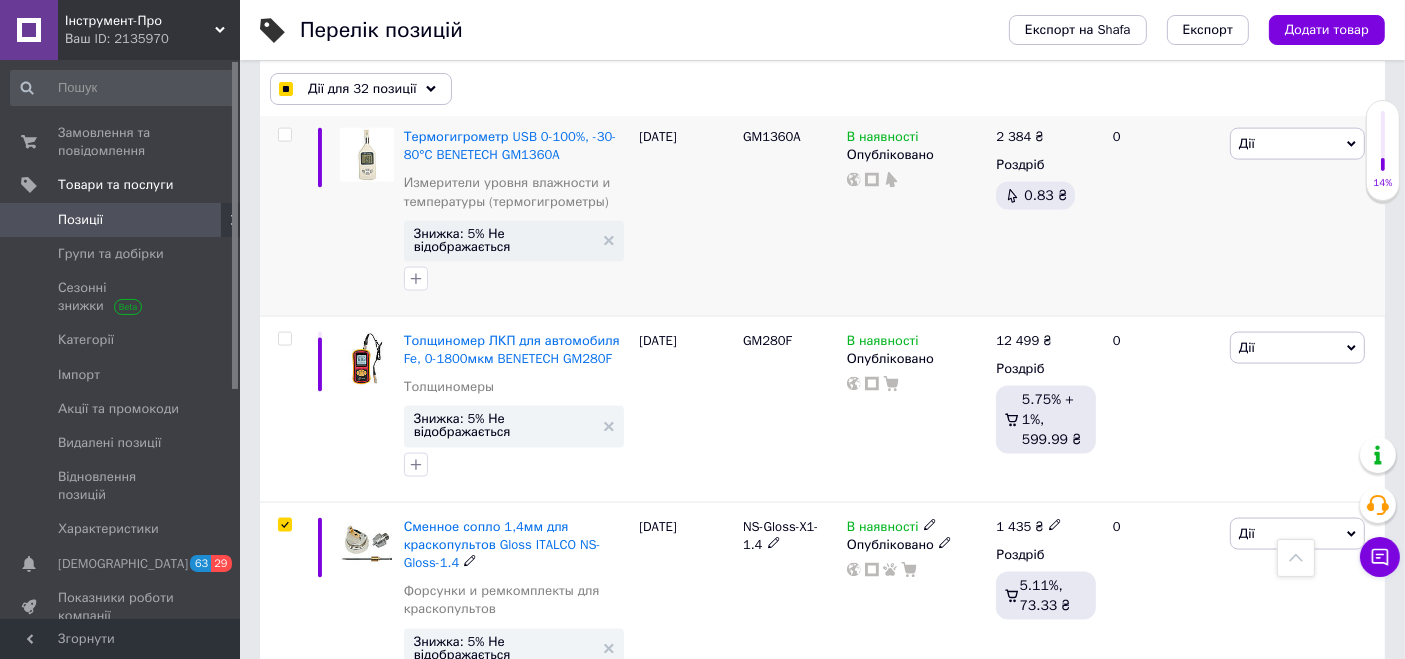 scroll, scrollTop: 10286, scrollLeft: 0, axis: vertical 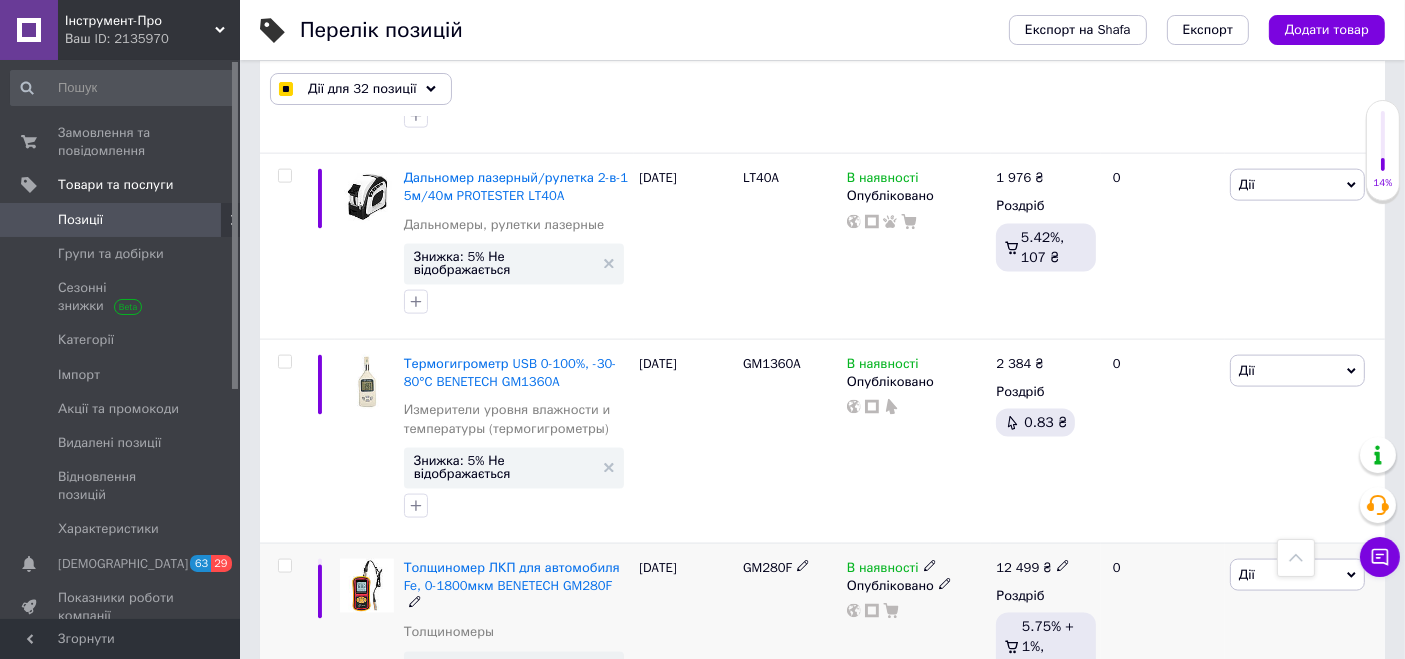 click at bounding box center (284, 566) 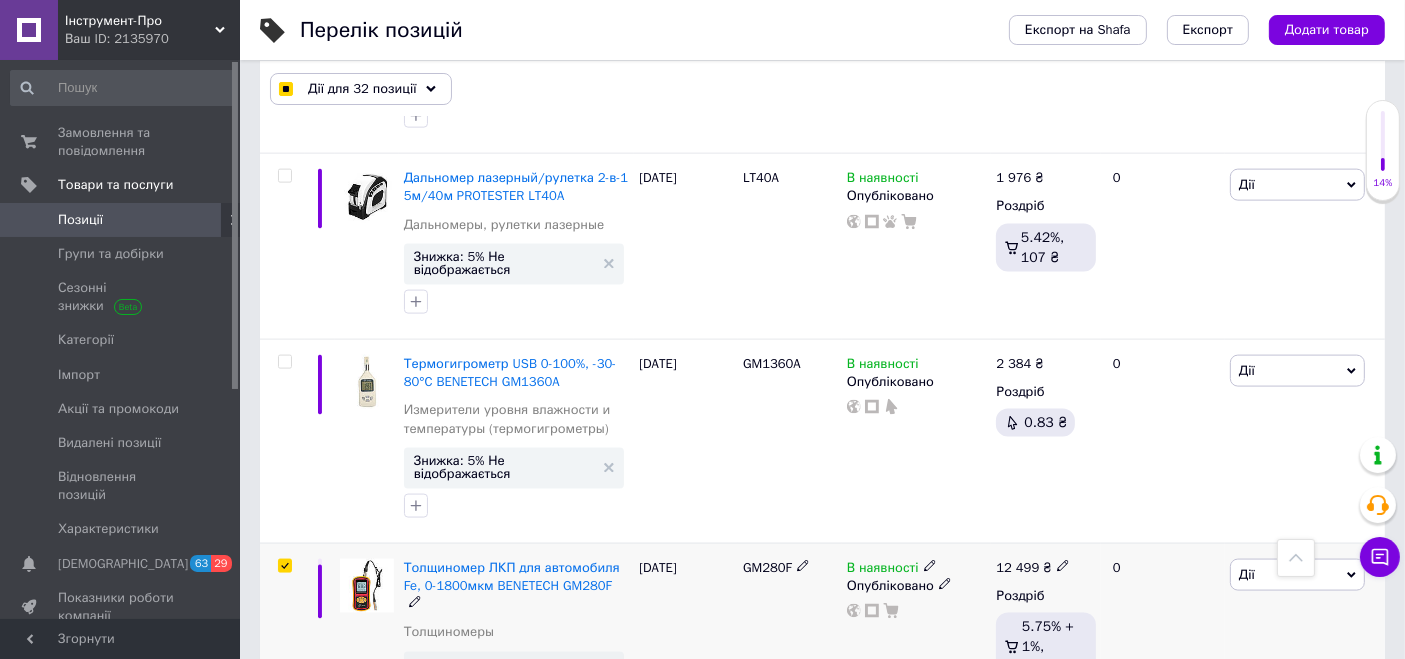 checkbox on "true" 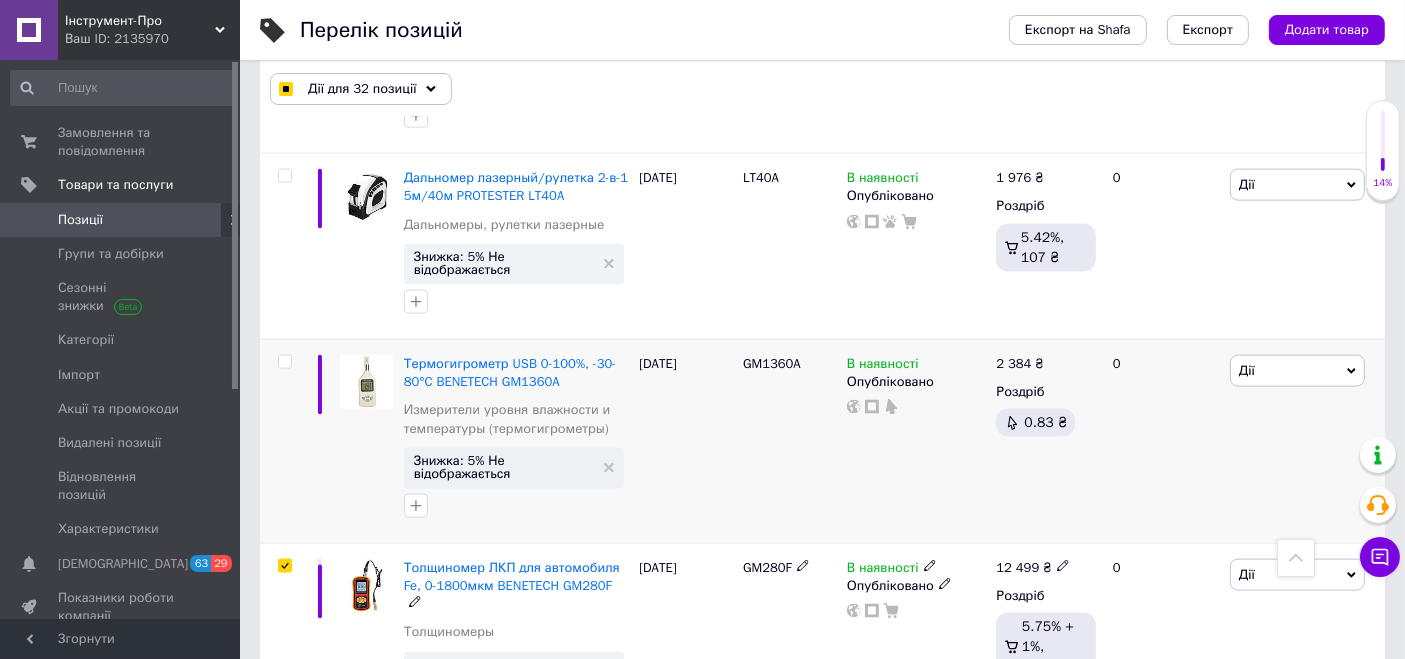 checkbox on "true" 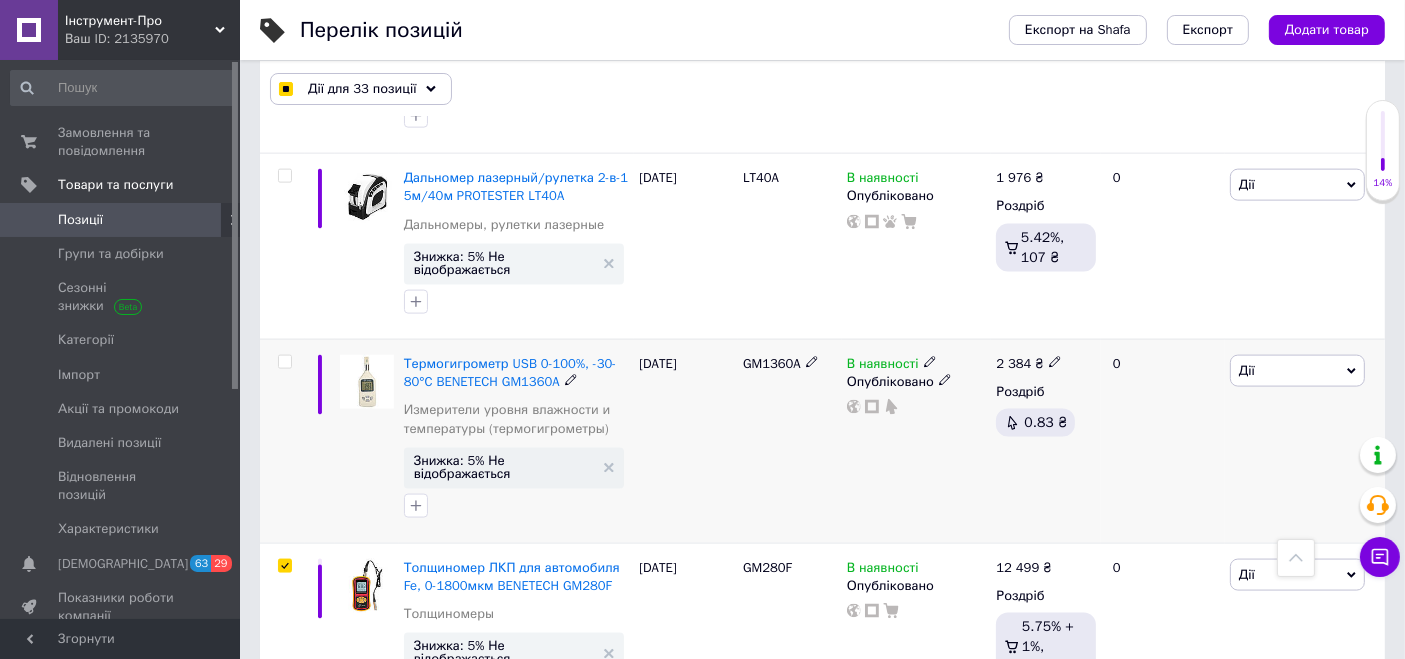 drag, startPoint x: 283, startPoint y: 208, endPoint x: 379, endPoint y: 362, distance: 181.47176 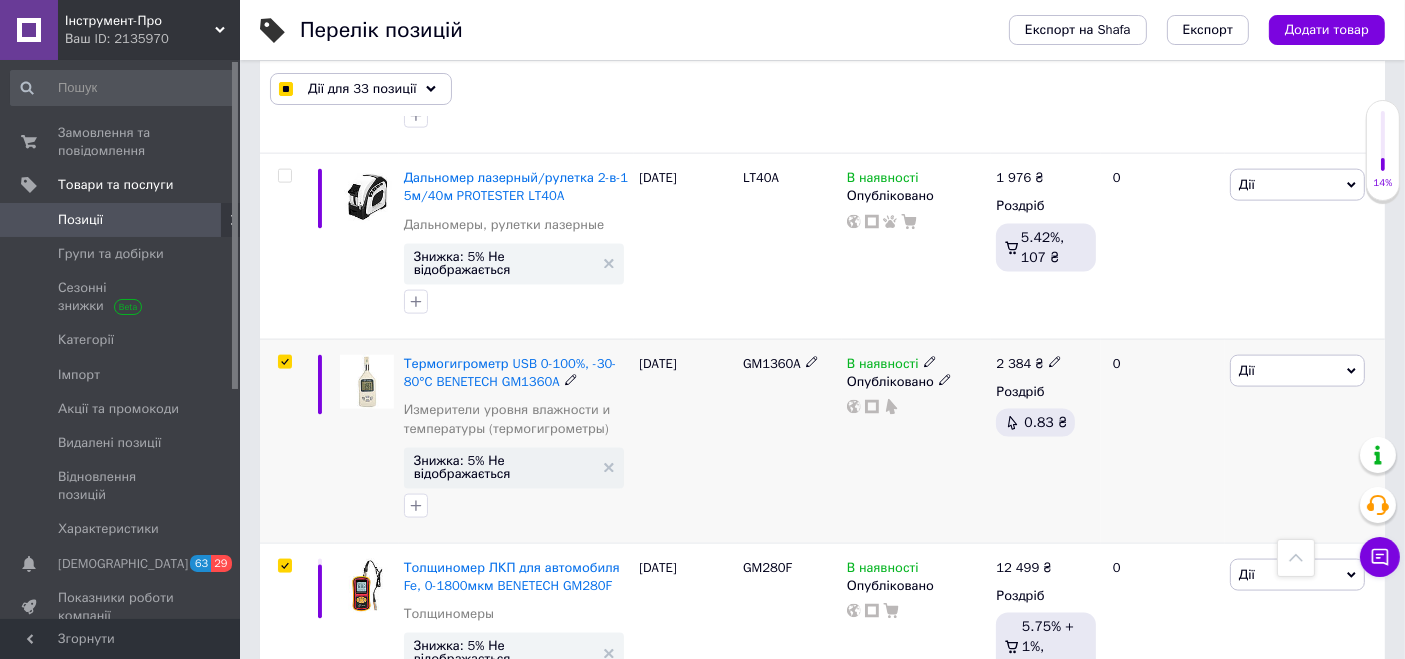 checkbox on "true" 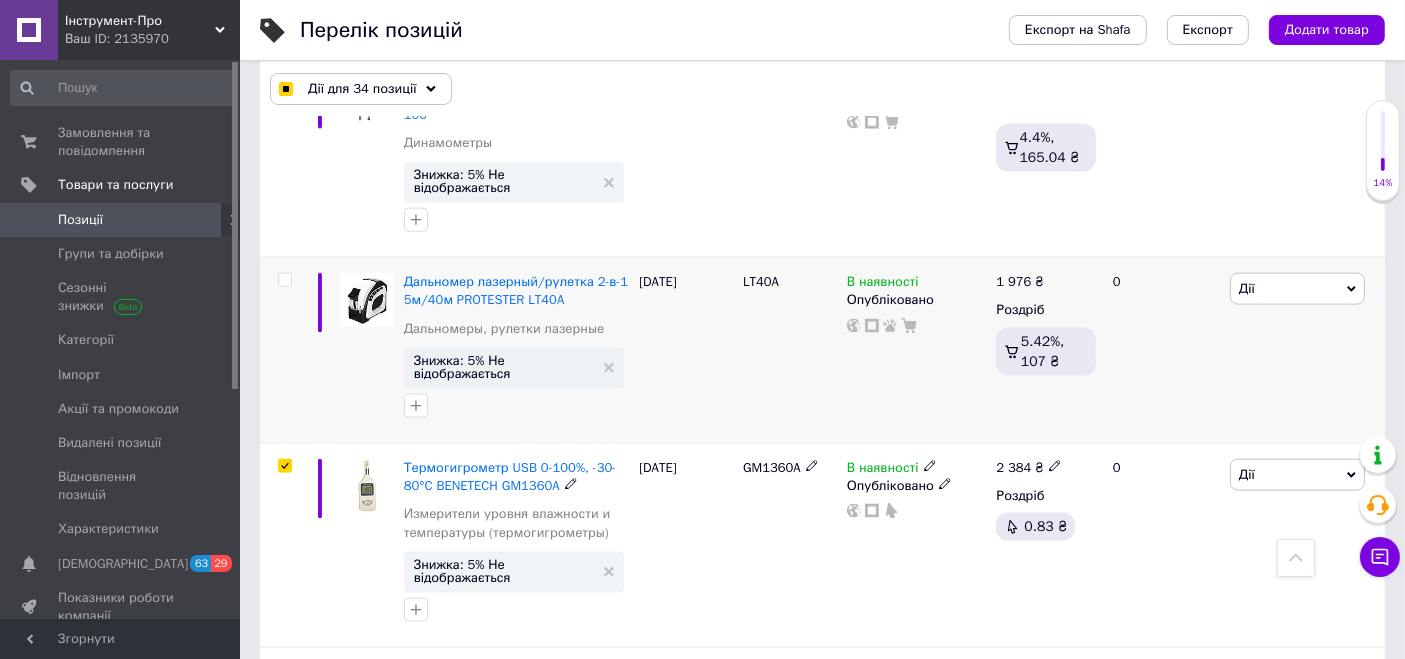 scroll, scrollTop: 10064, scrollLeft: 0, axis: vertical 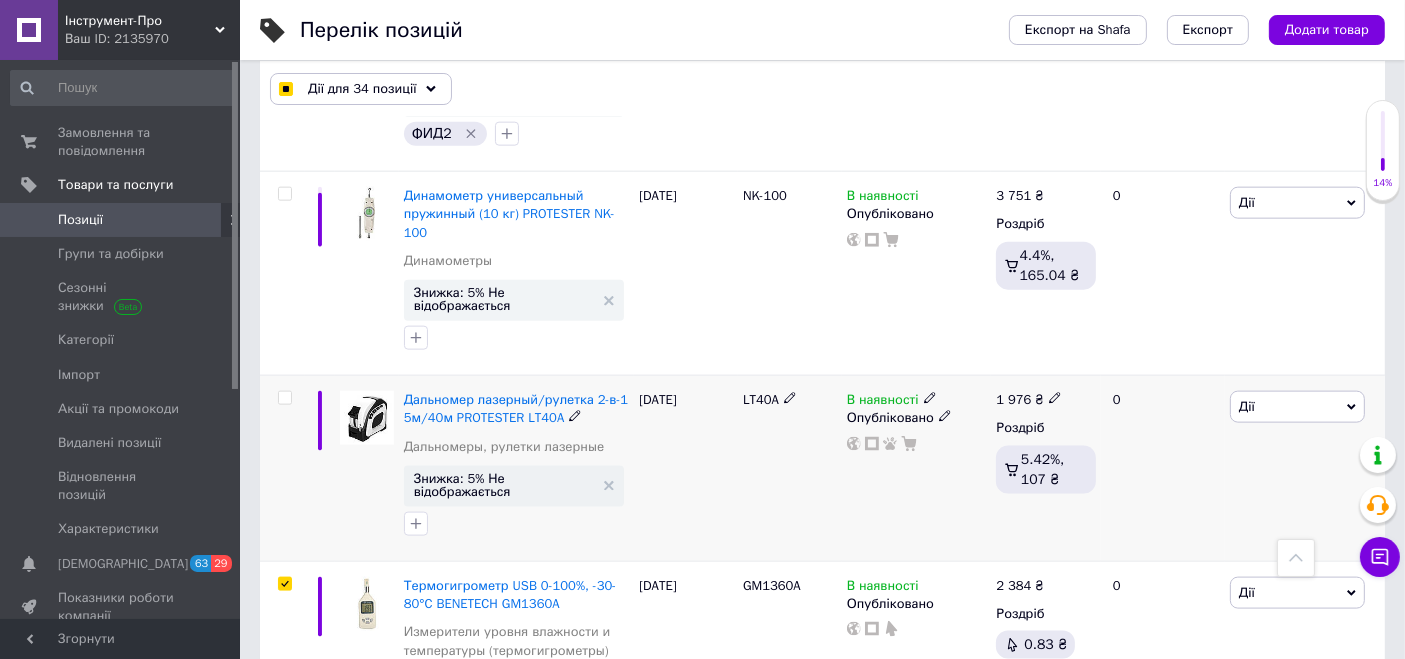 drag, startPoint x: 282, startPoint y: 244, endPoint x: 320, endPoint y: 338, distance: 101.390335 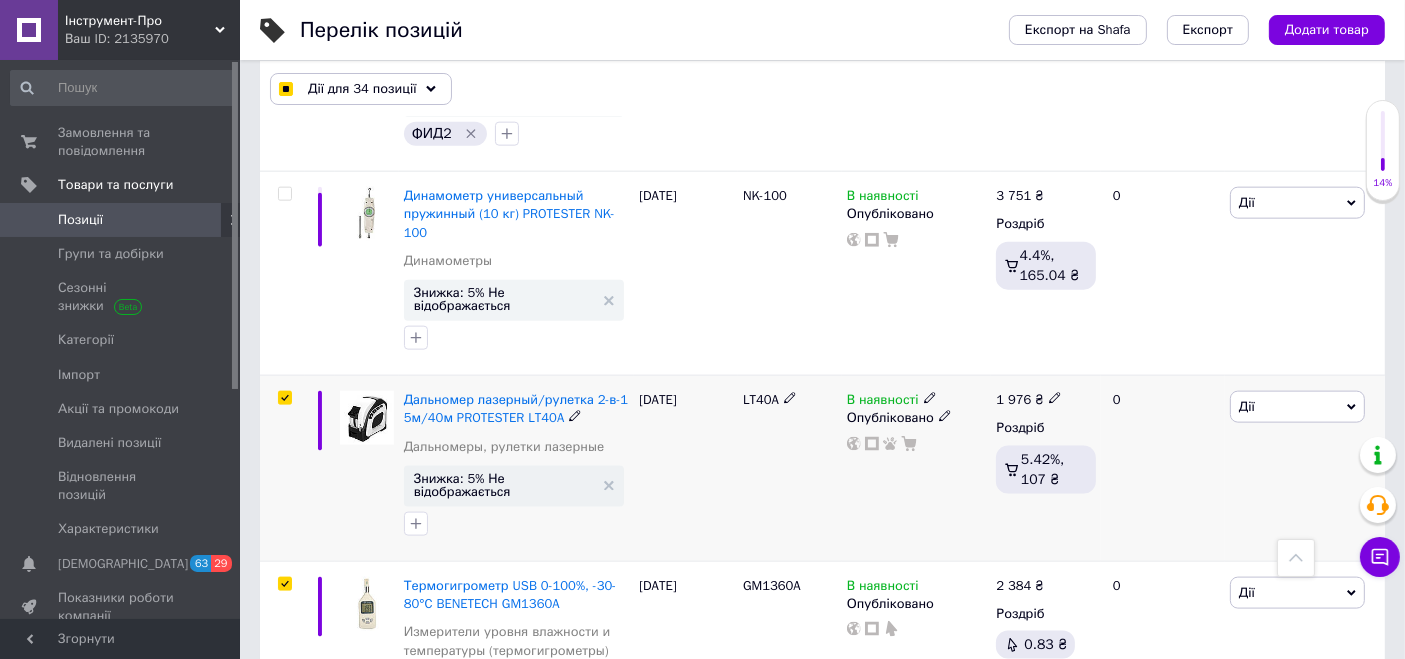 checkbox on "true" 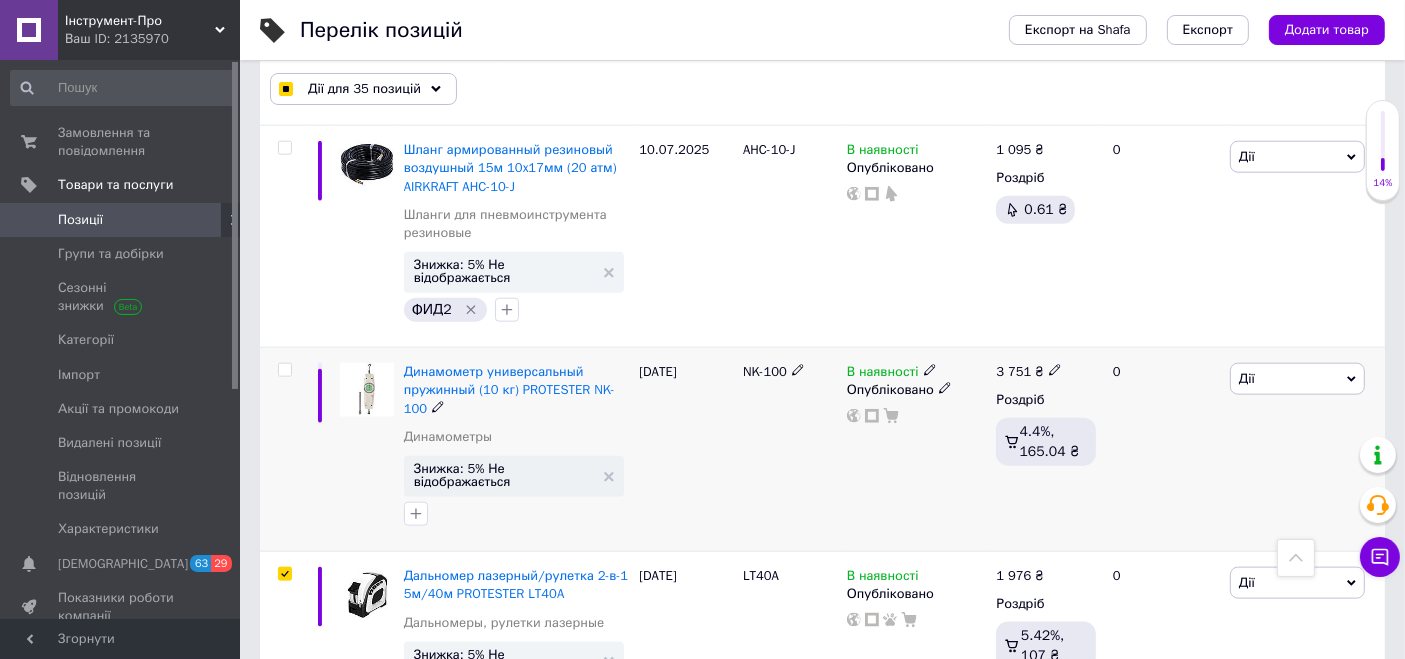 scroll, scrollTop: 9842, scrollLeft: 0, axis: vertical 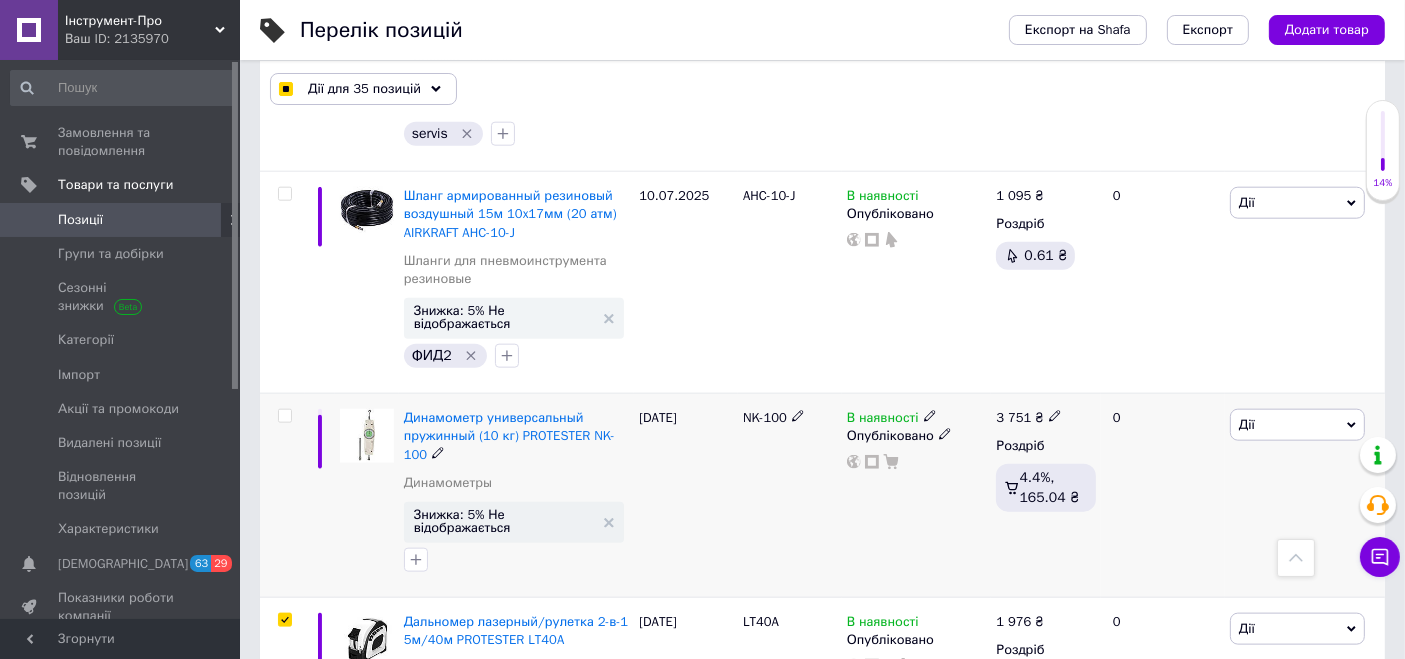 drag, startPoint x: 282, startPoint y: 266, endPoint x: 321, endPoint y: 371, distance: 112.00893 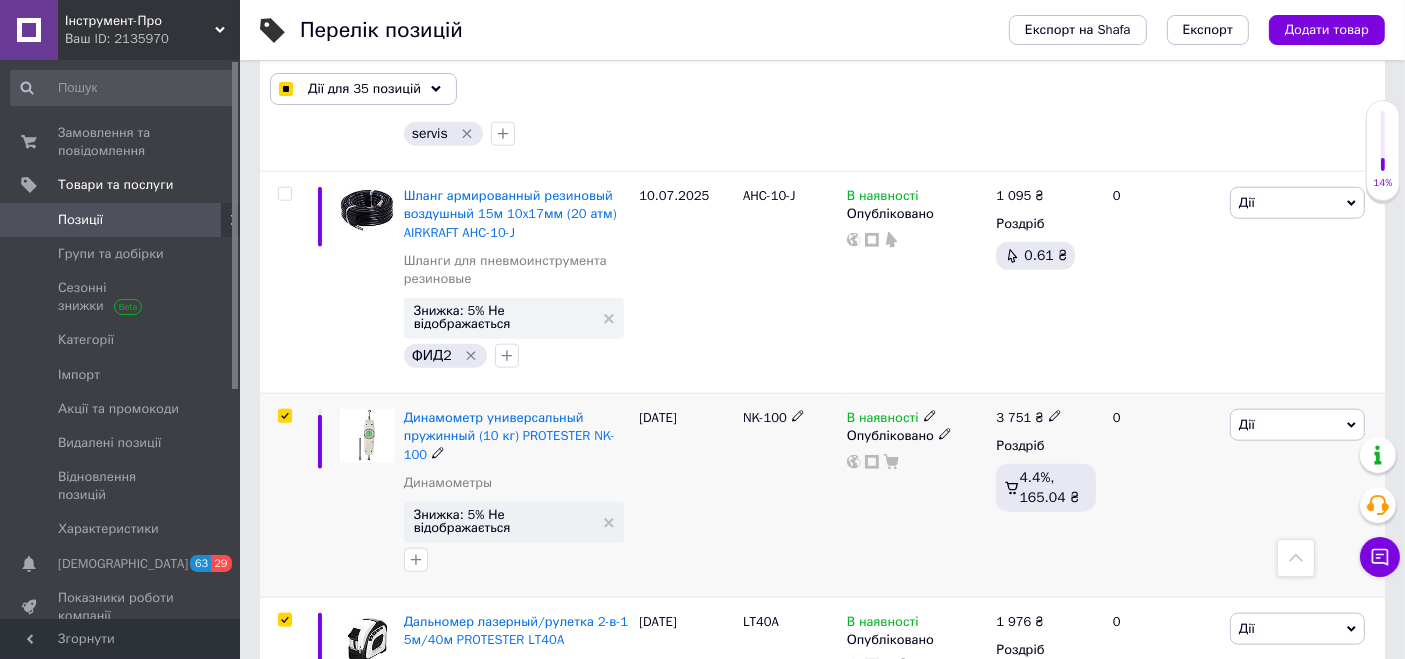 checkbox on "true" 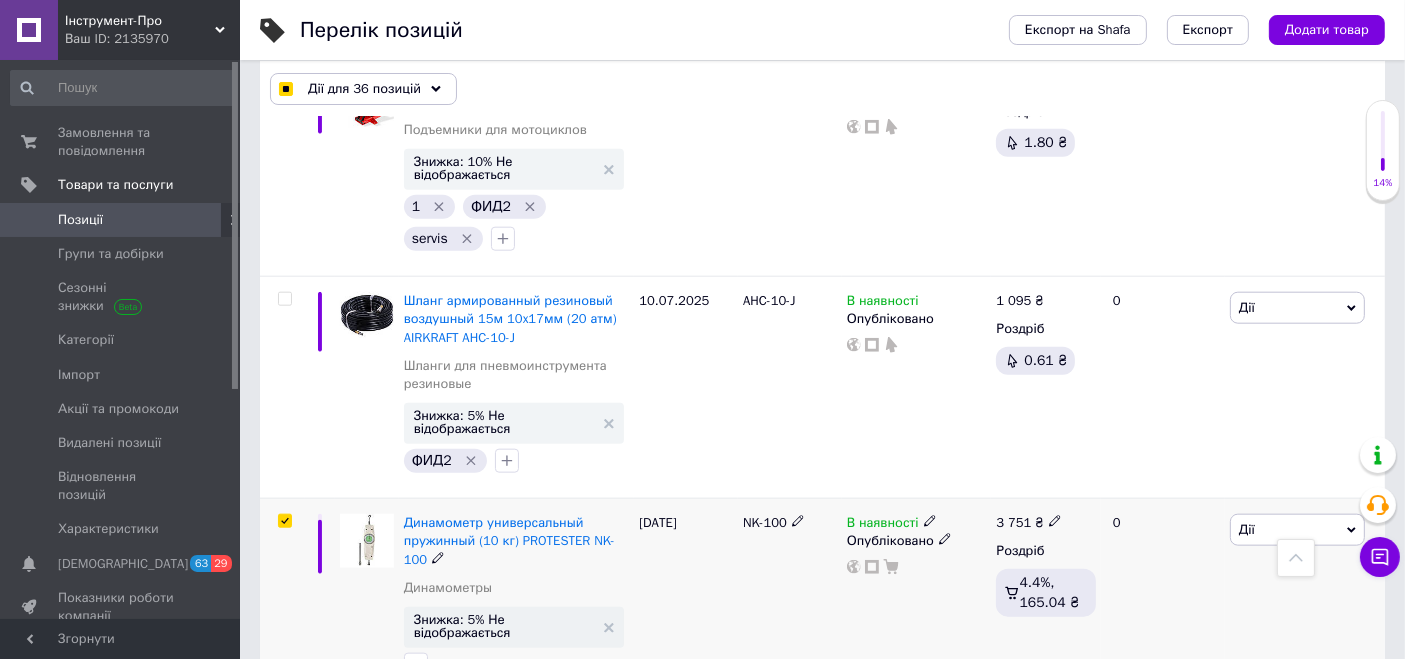scroll, scrollTop: 9620, scrollLeft: 0, axis: vertical 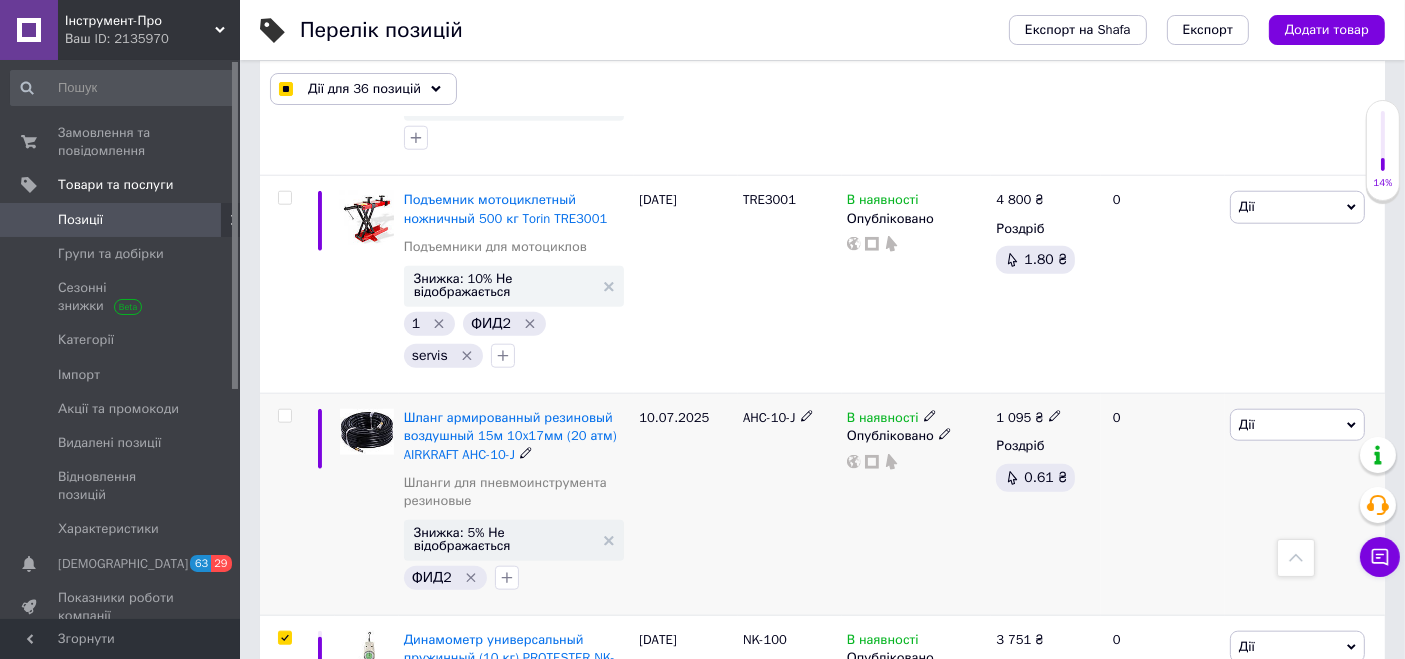 drag, startPoint x: 277, startPoint y: 259, endPoint x: 288, endPoint y: 278, distance: 21.954498 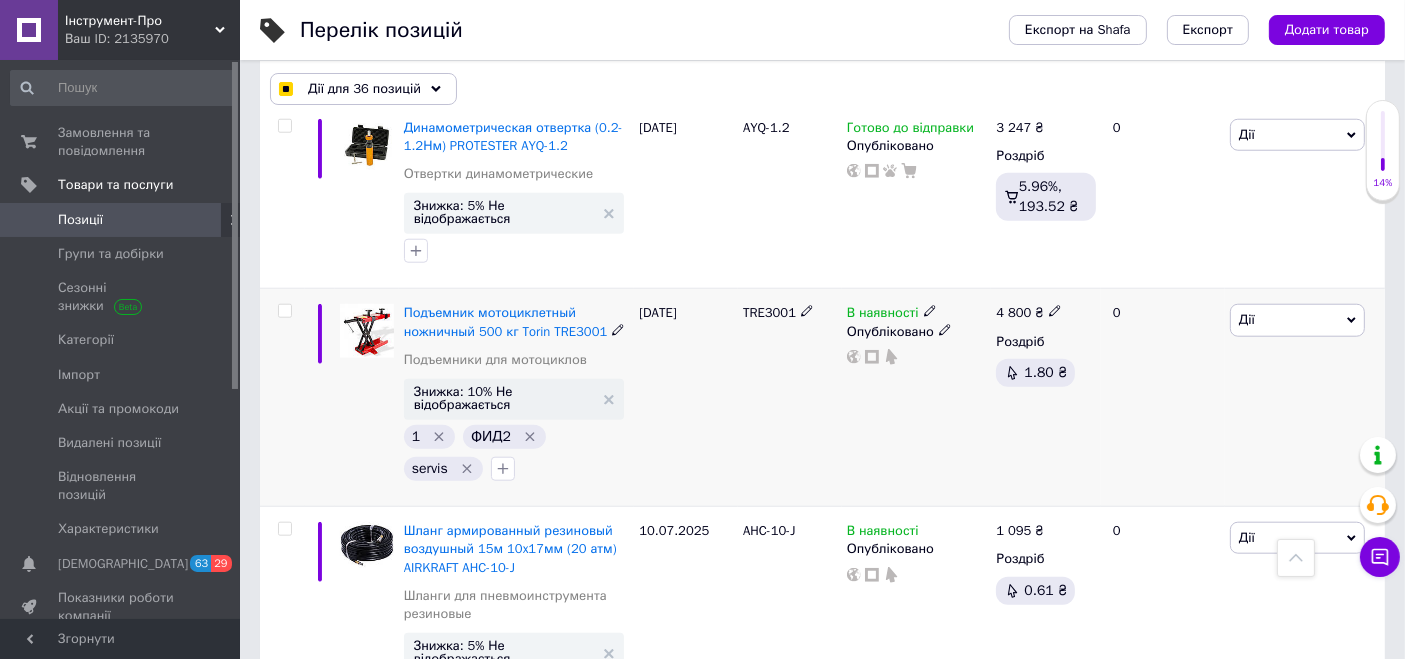 scroll, scrollTop: 9397, scrollLeft: 0, axis: vertical 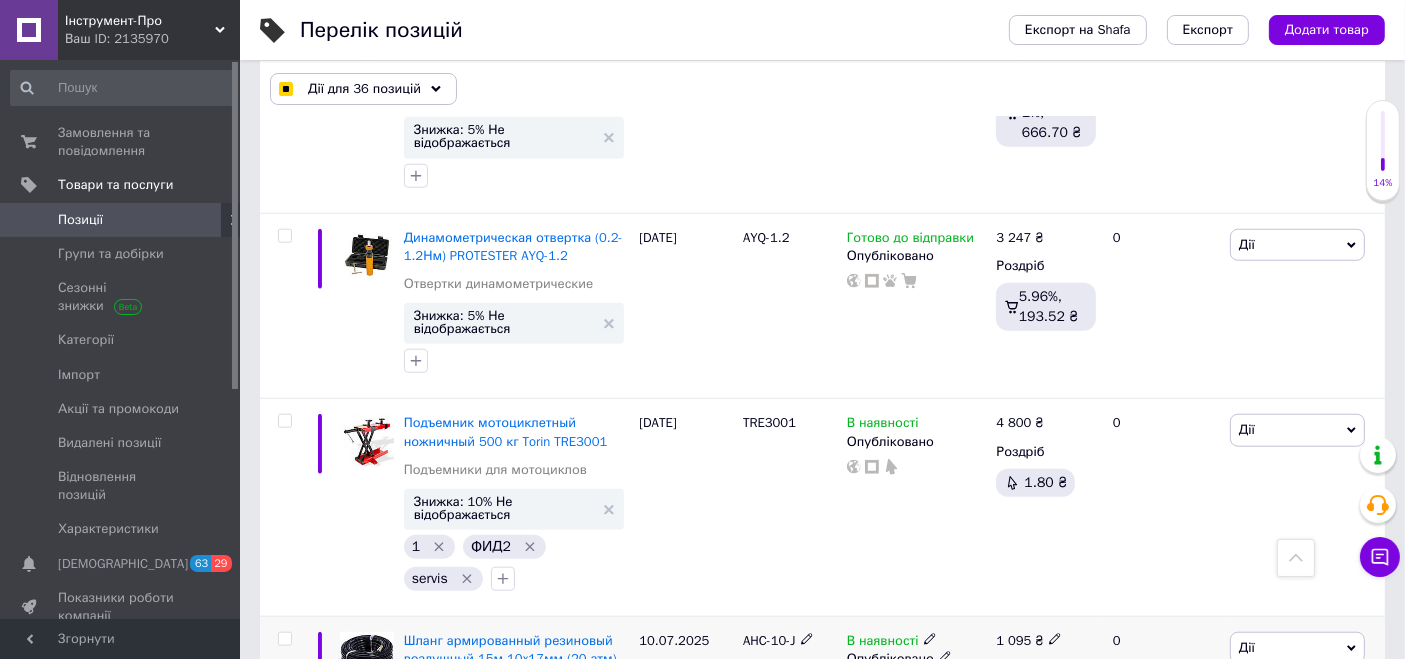 click at bounding box center (284, 639) 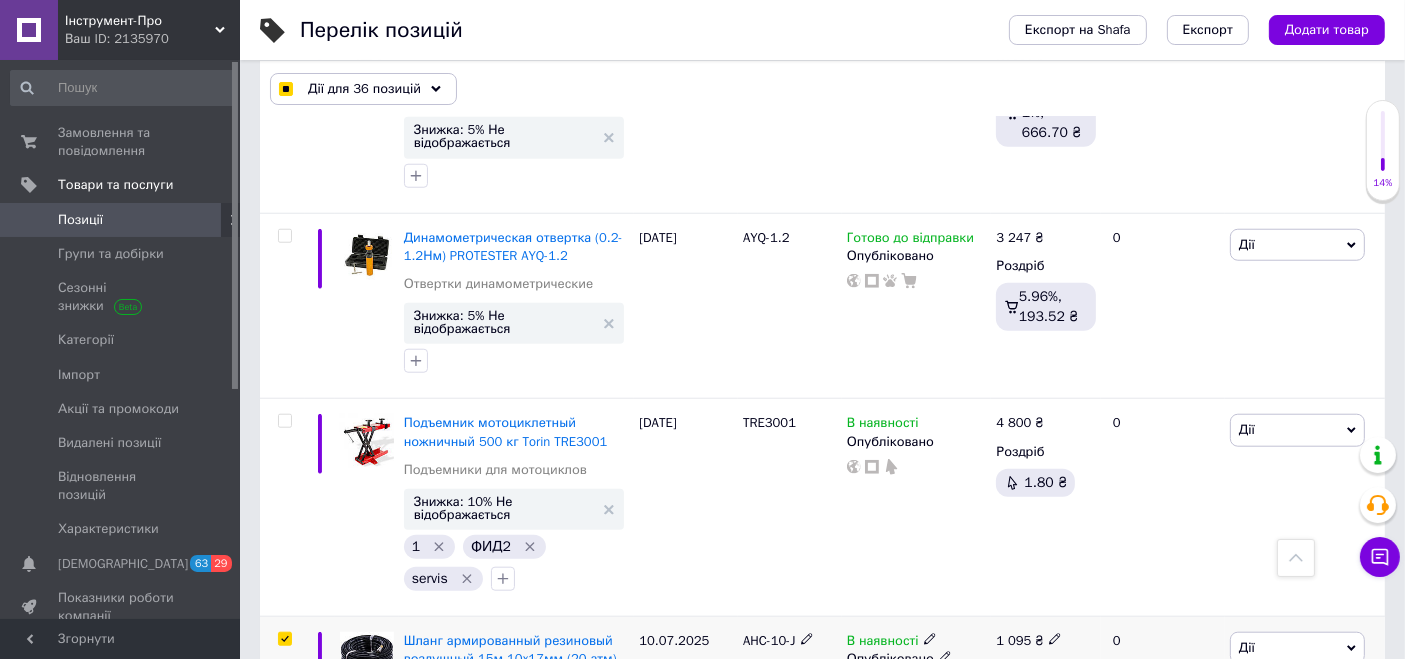checkbox on "true" 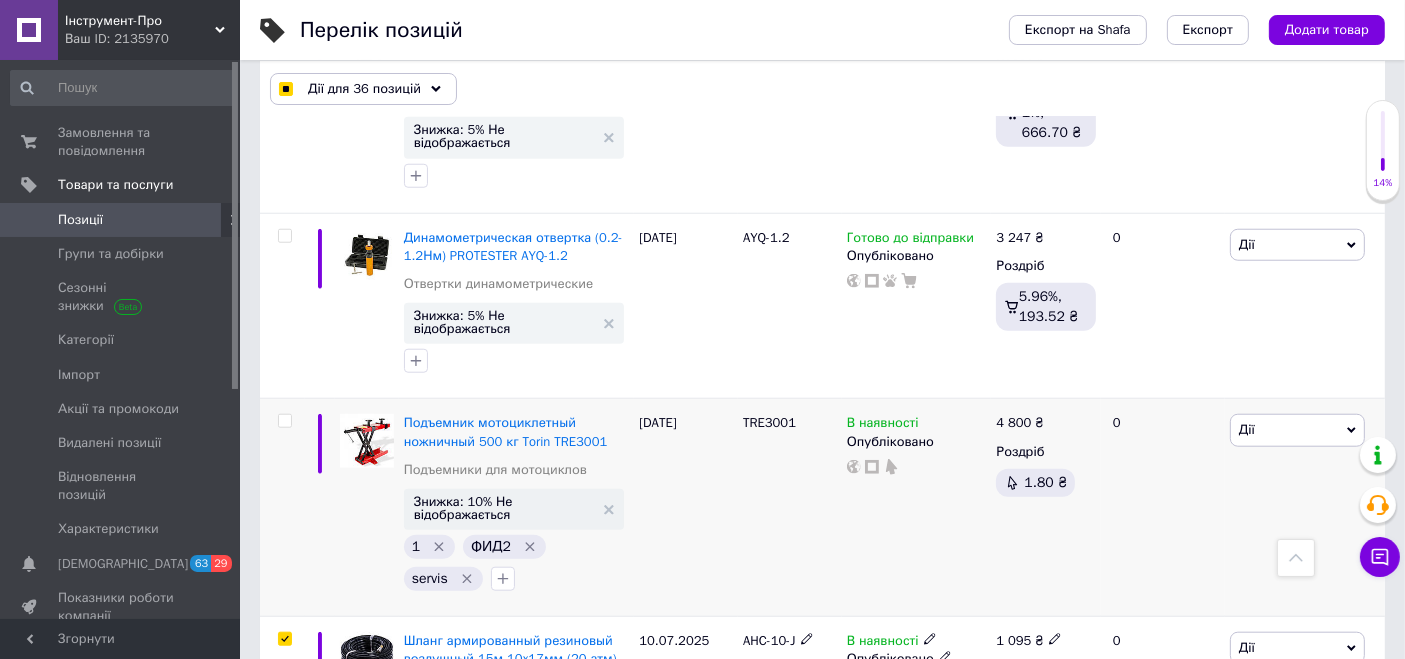 checkbox on "true" 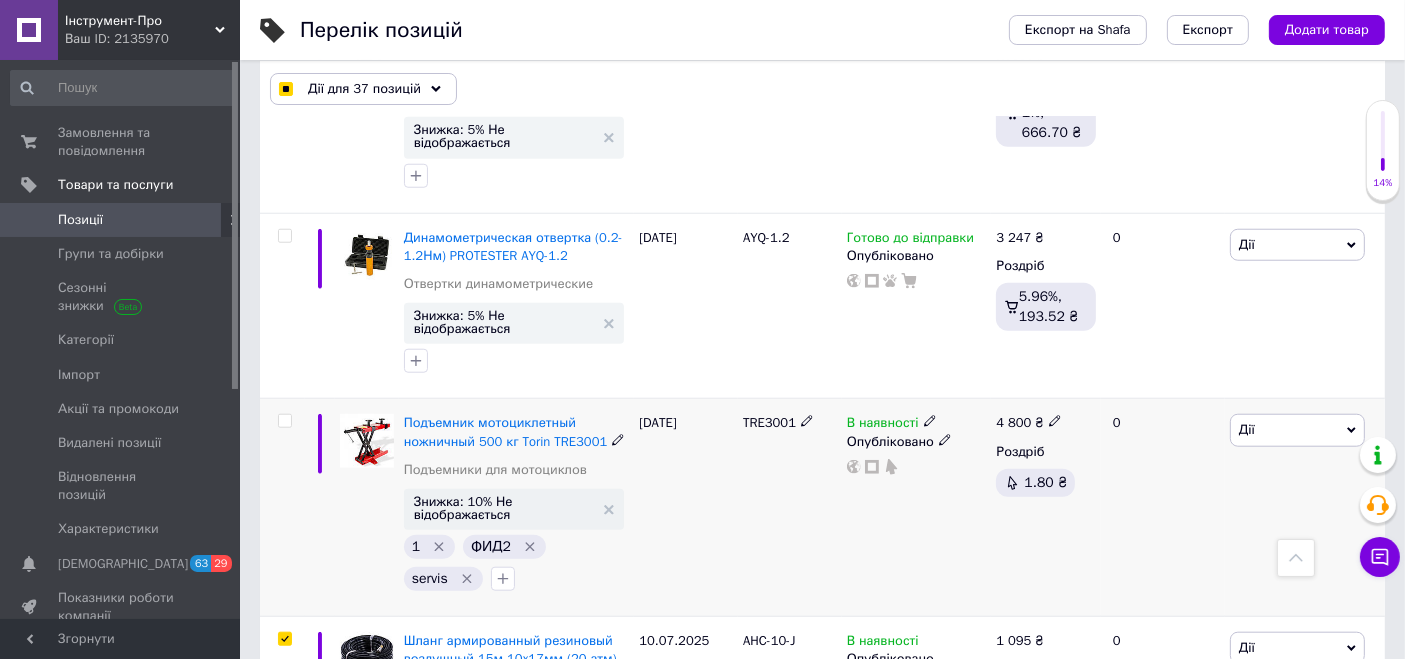 click at bounding box center [284, 421] 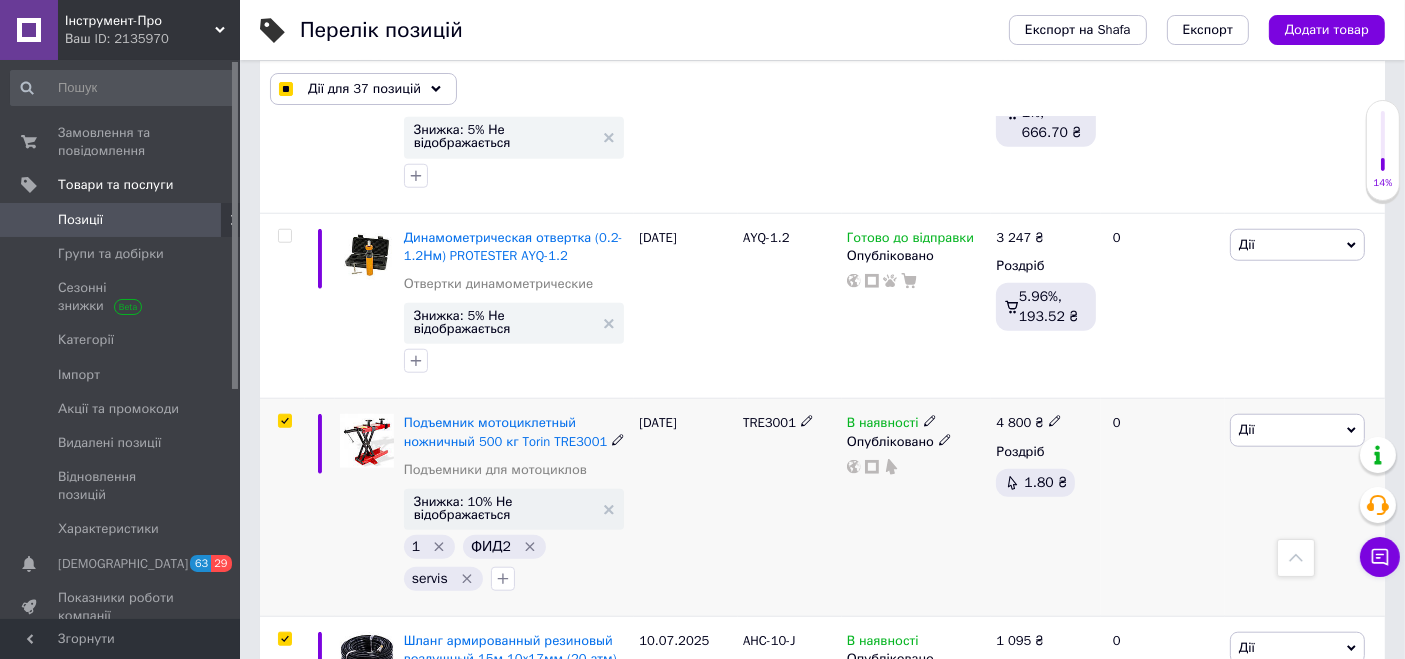 checkbox on "true" 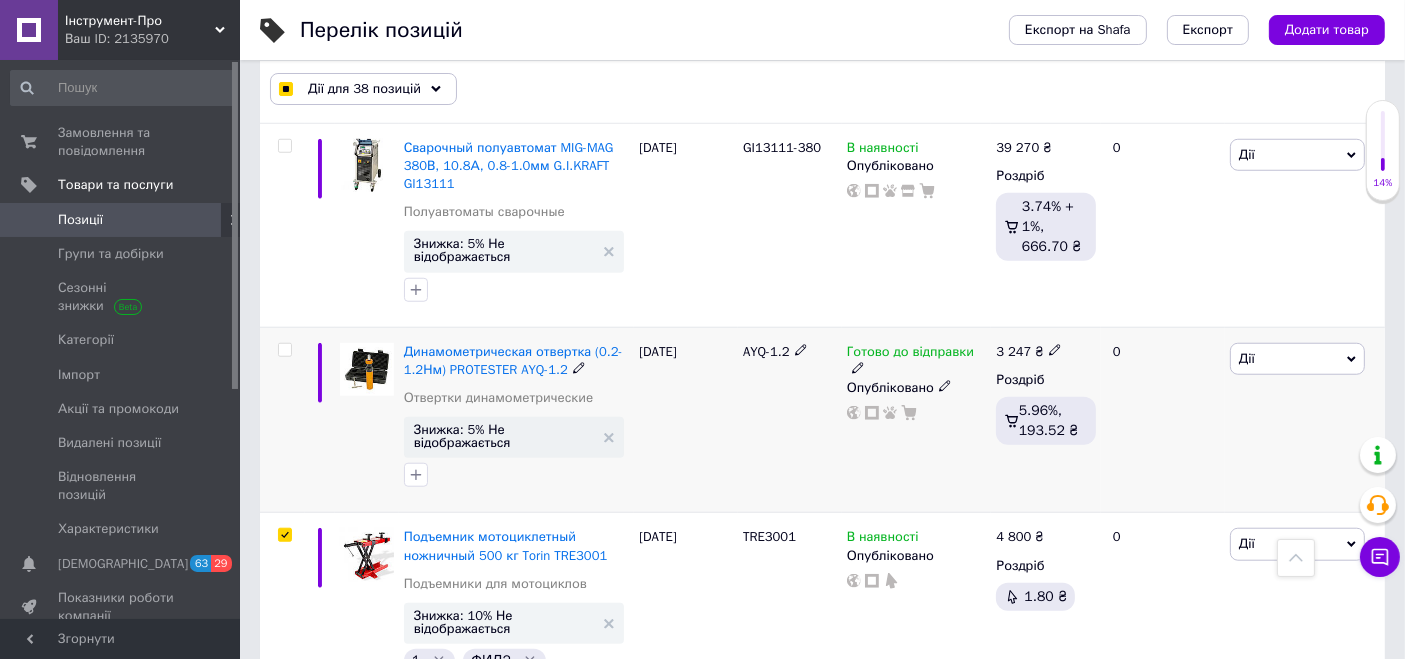 scroll, scrollTop: 9175, scrollLeft: 0, axis: vertical 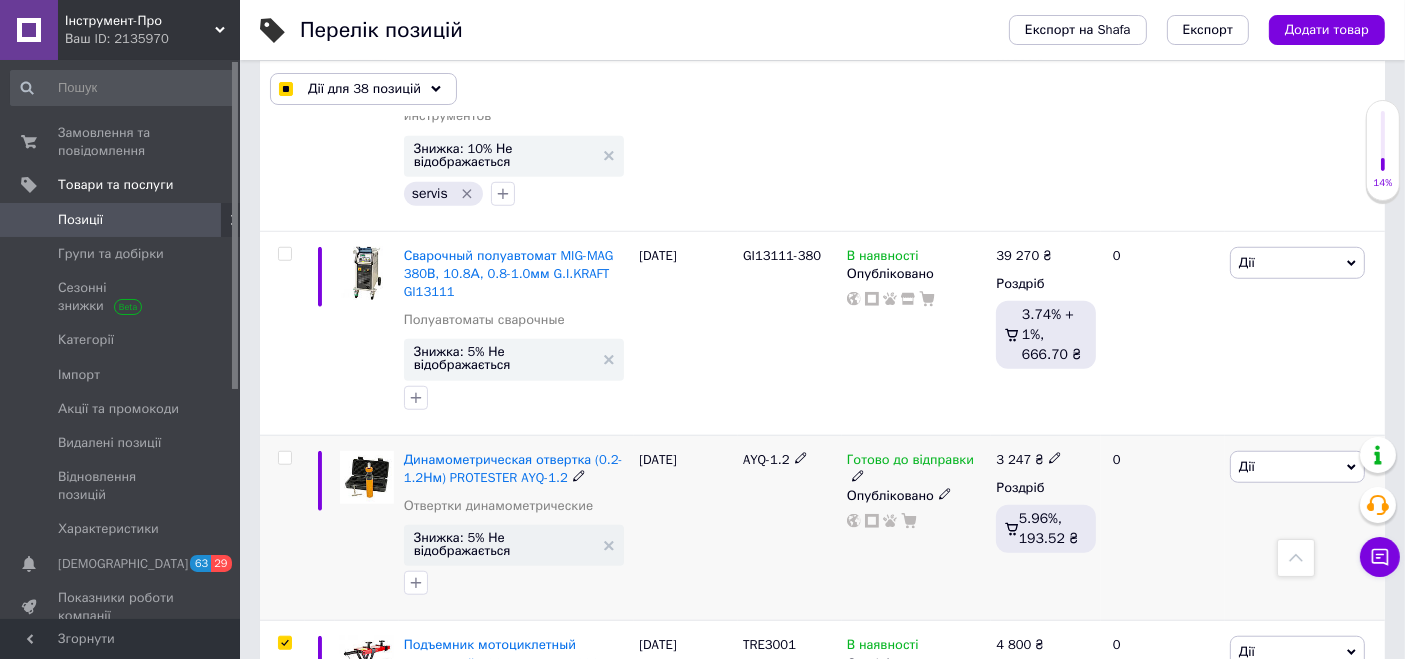 click at bounding box center (284, 458) 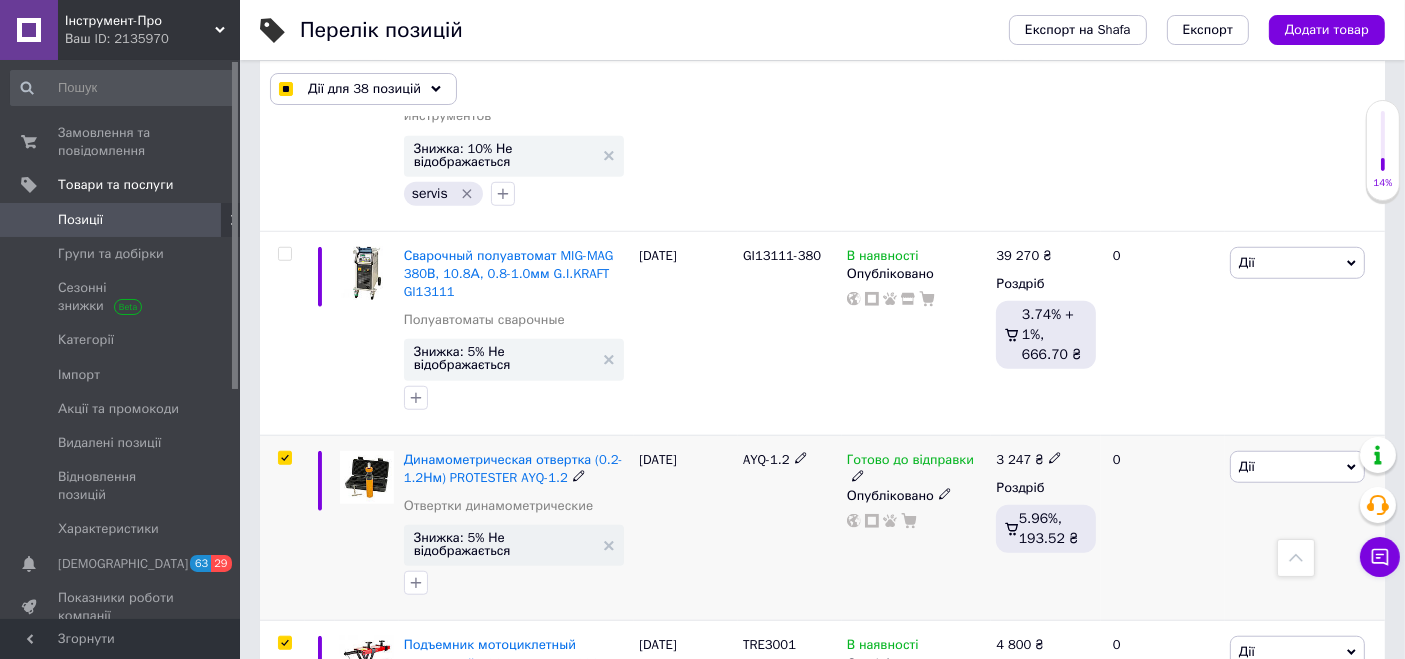 checkbox on "true" 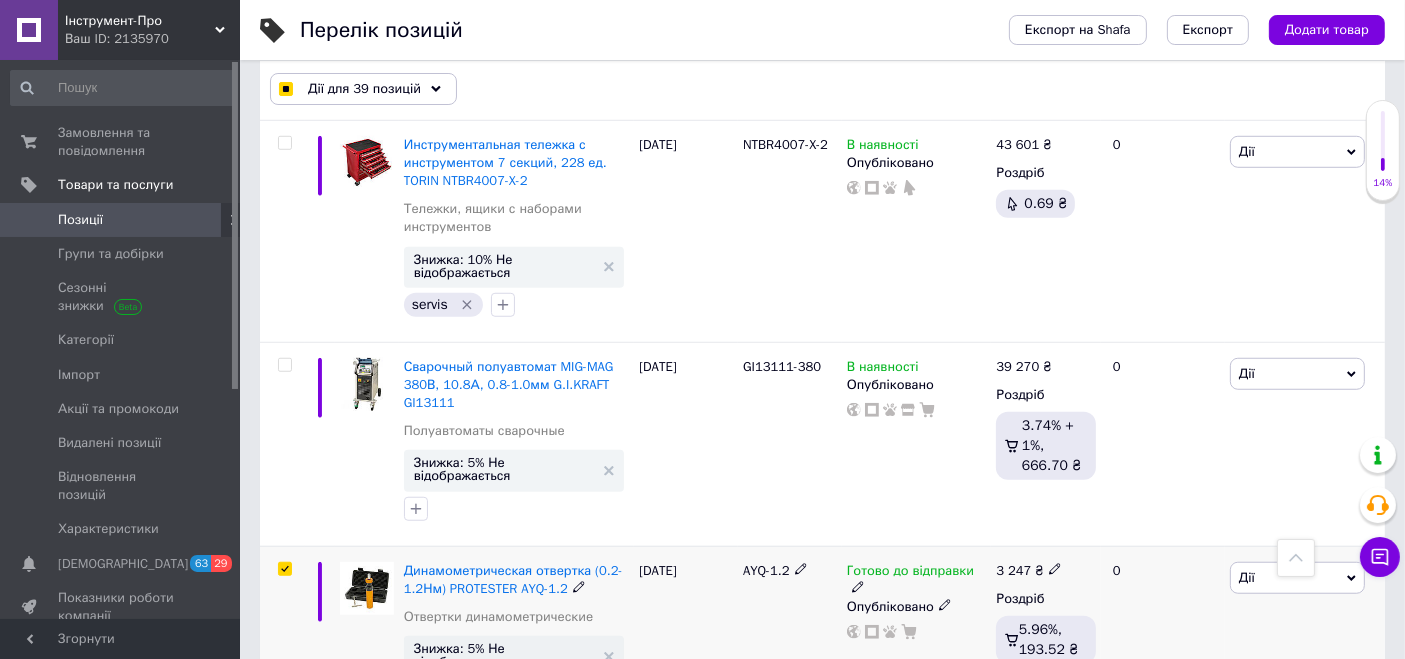 scroll, scrollTop: 8953, scrollLeft: 0, axis: vertical 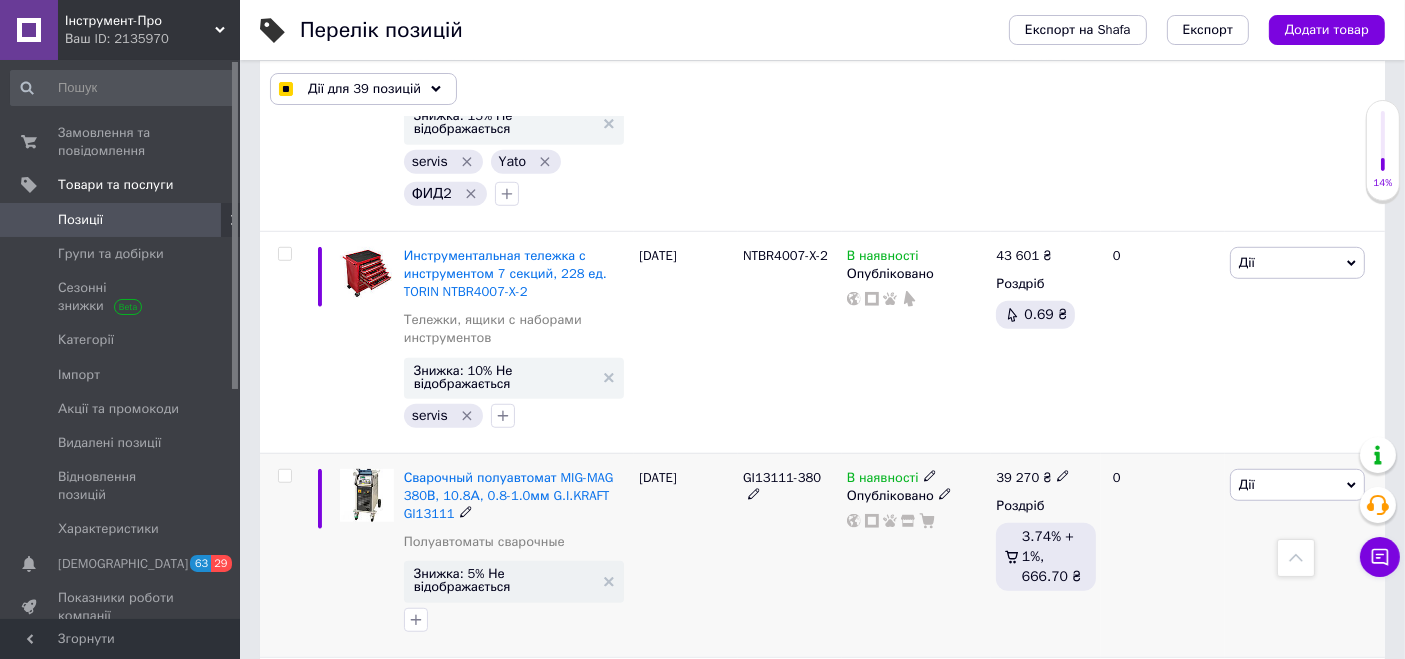 click at bounding box center (284, 476) 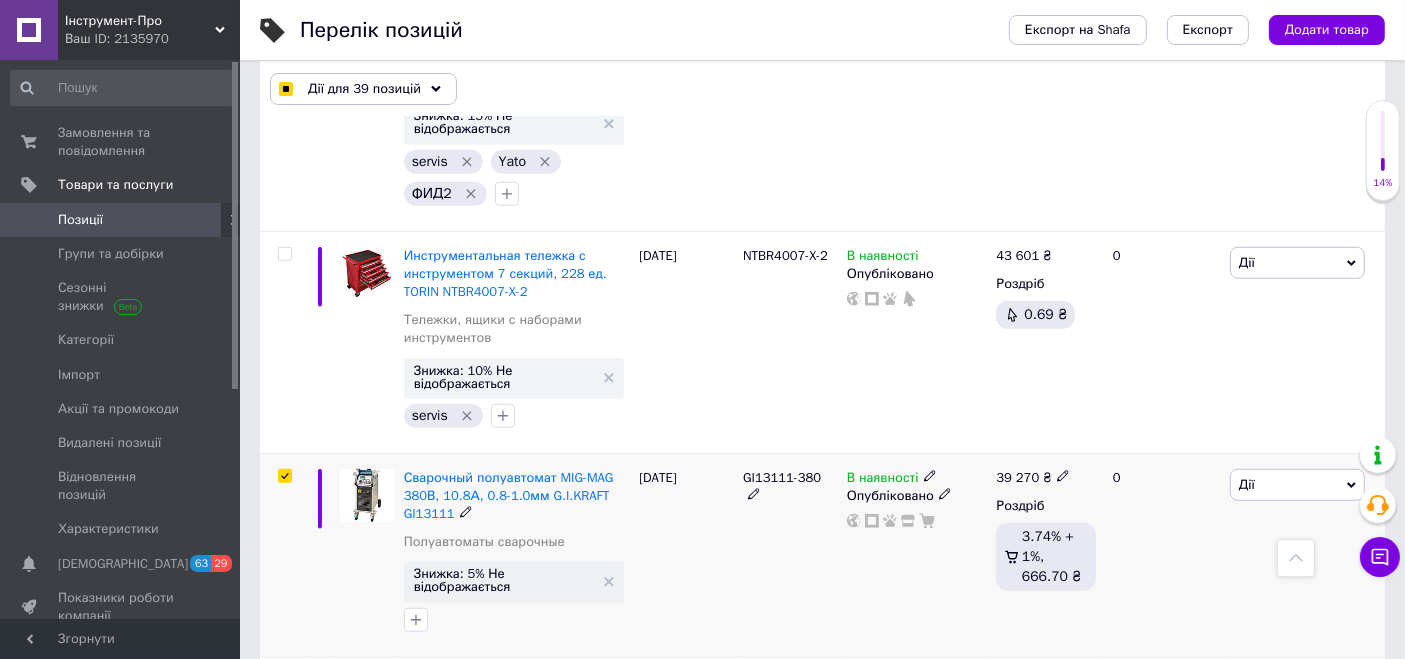 checkbox on "true" 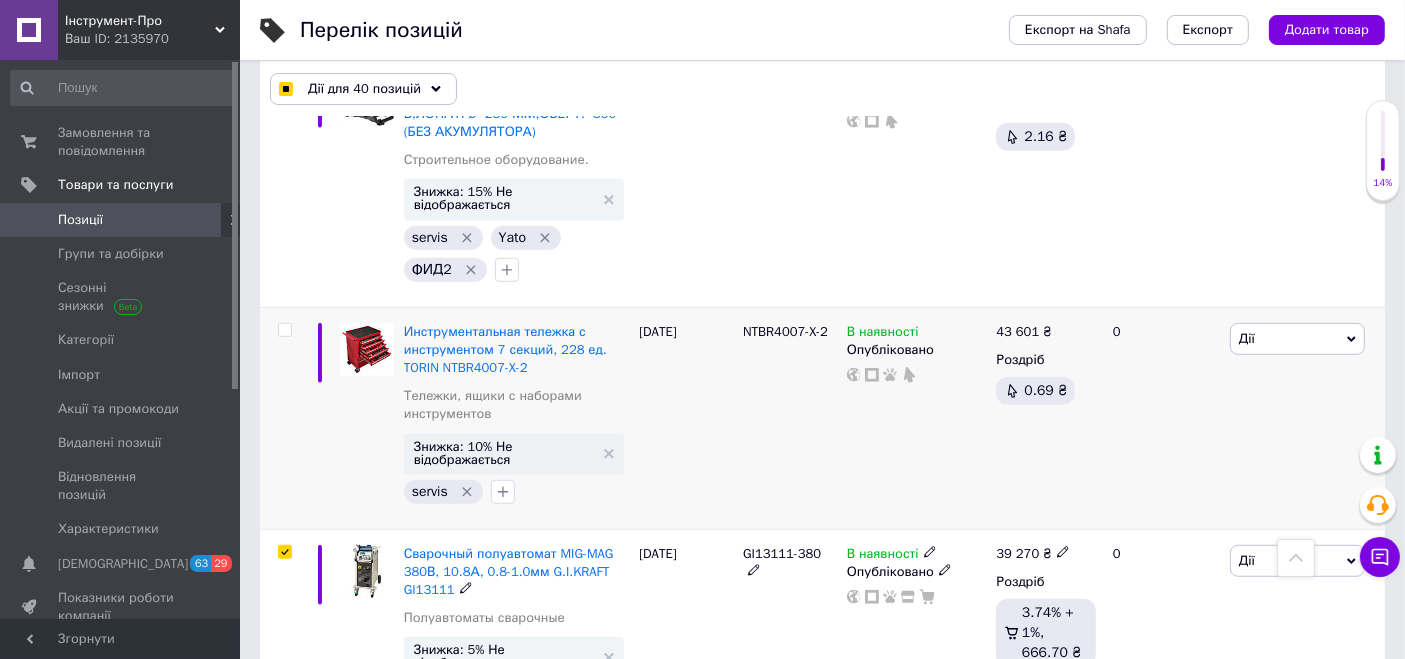 scroll, scrollTop: 8842, scrollLeft: 0, axis: vertical 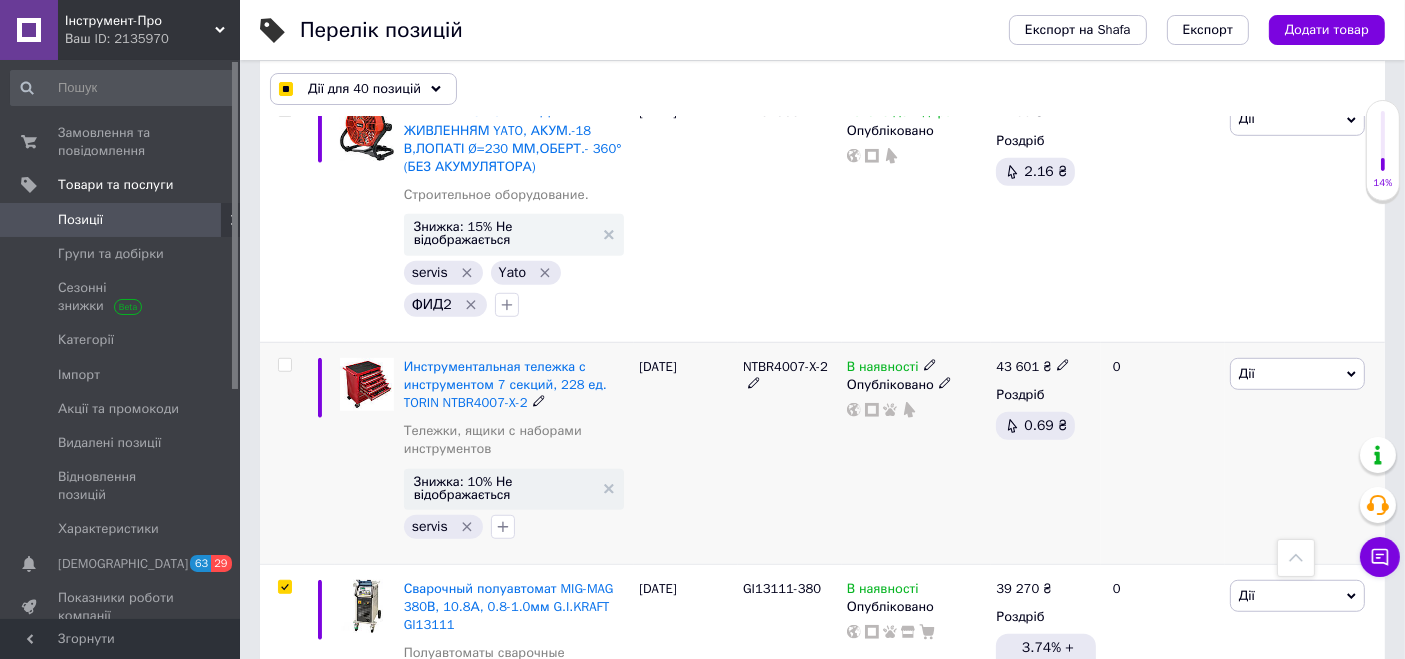 click at bounding box center [284, 365] 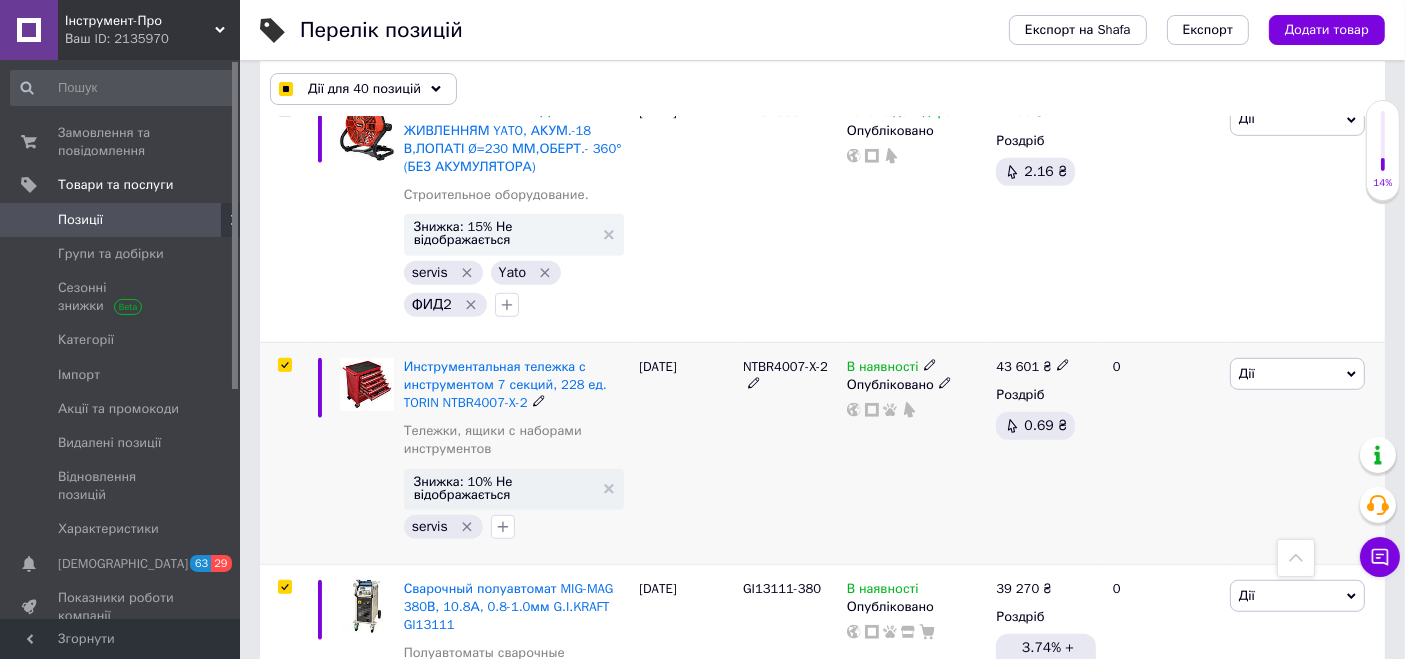 checkbox on "true" 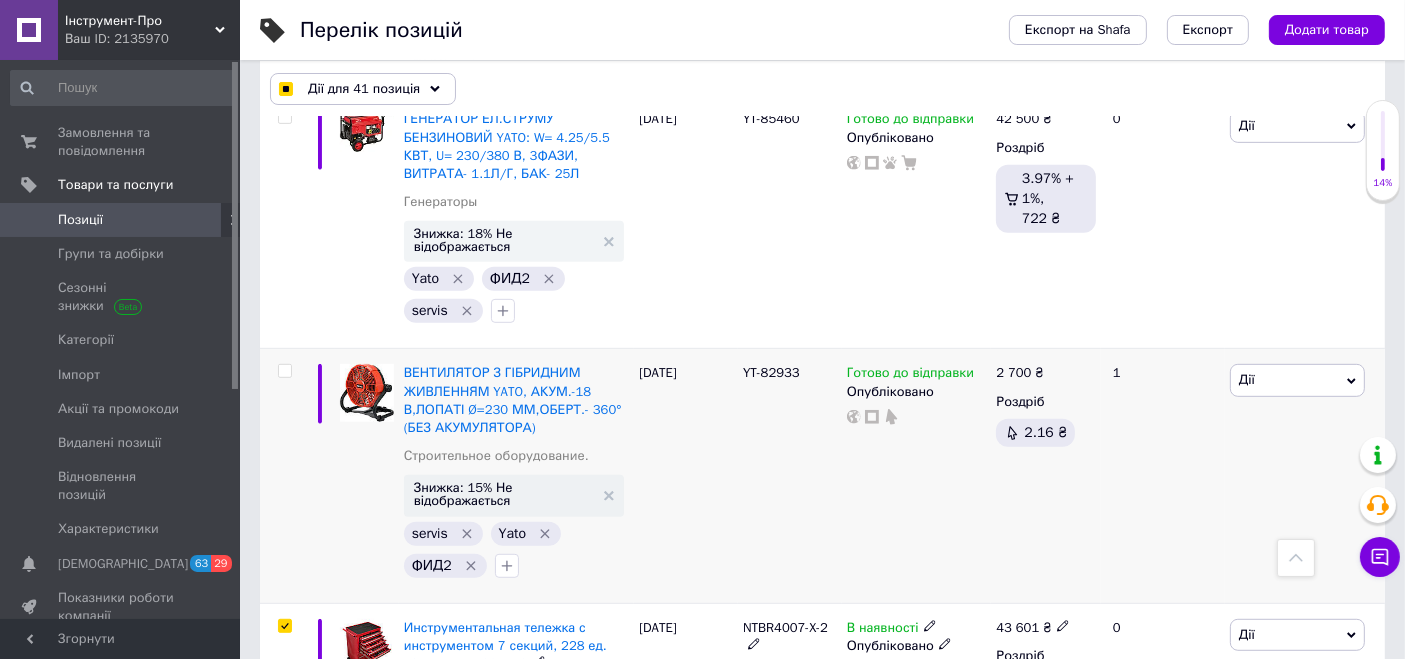 scroll, scrollTop: 8508, scrollLeft: 0, axis: vertical 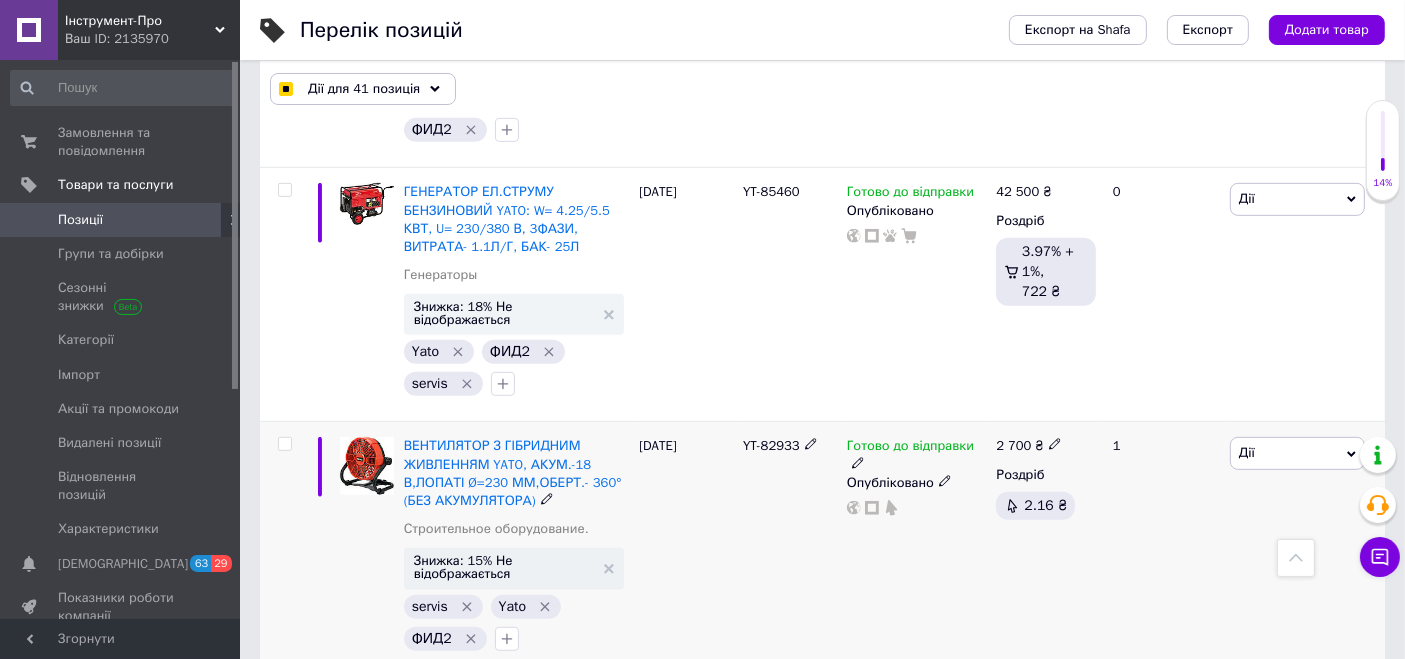 drag, startPoint x: 281, startPoint y: 291, endPoint x: 294, endPoint y: 321, distance: 32.695564 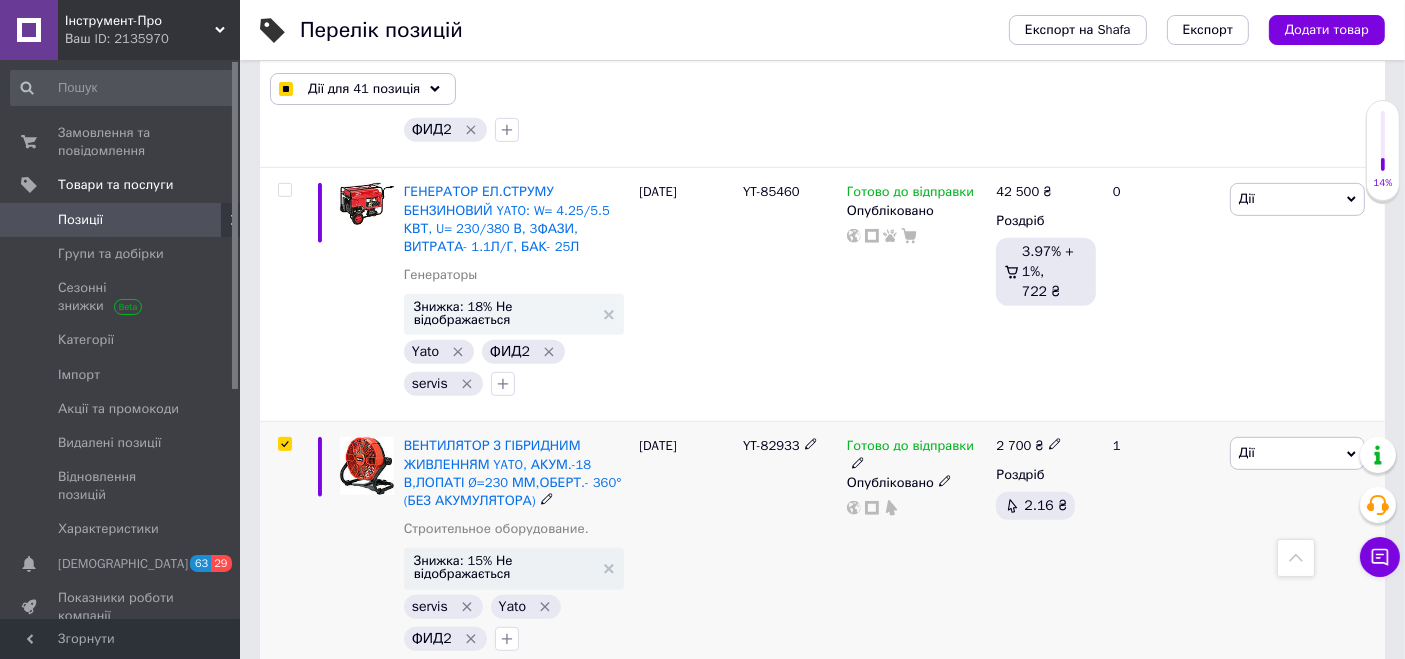 checkbox on "true" 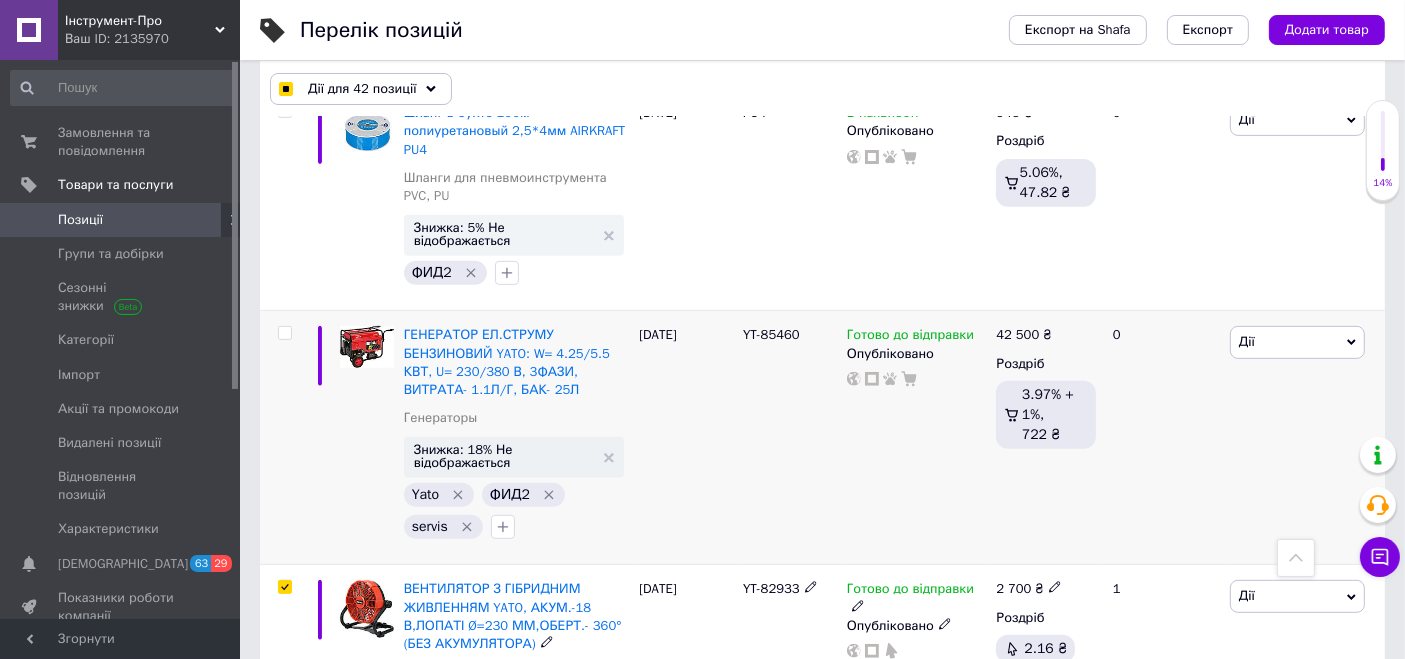 scroll, scrollTop: 8286, scrollLeft: 0, axis: vertical 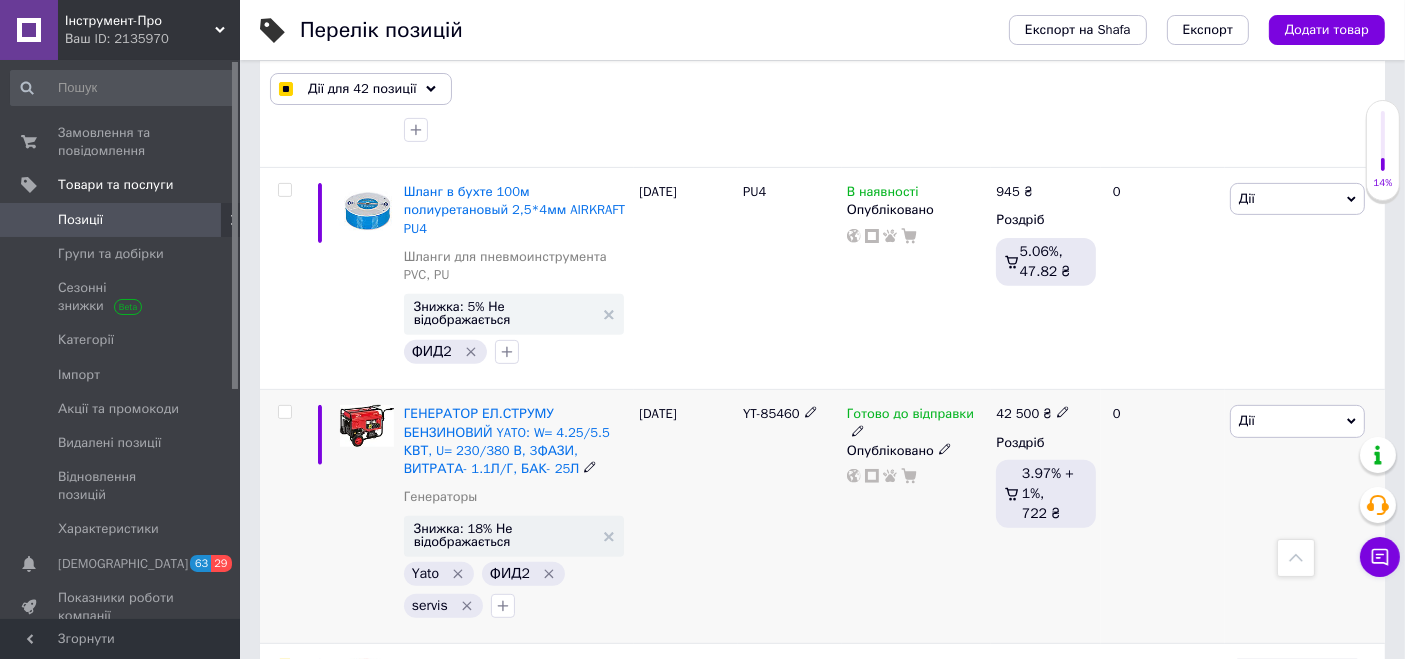click at bounding box center (284, 412) 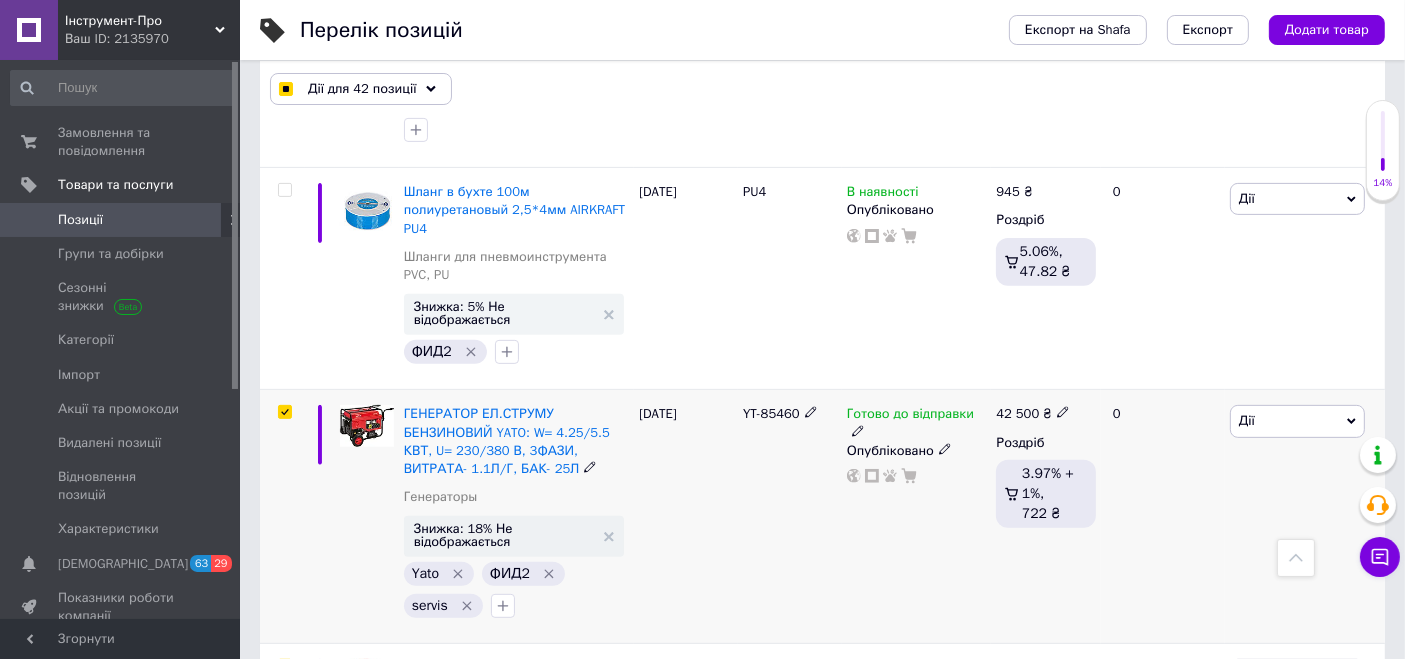 checkbox on "true" 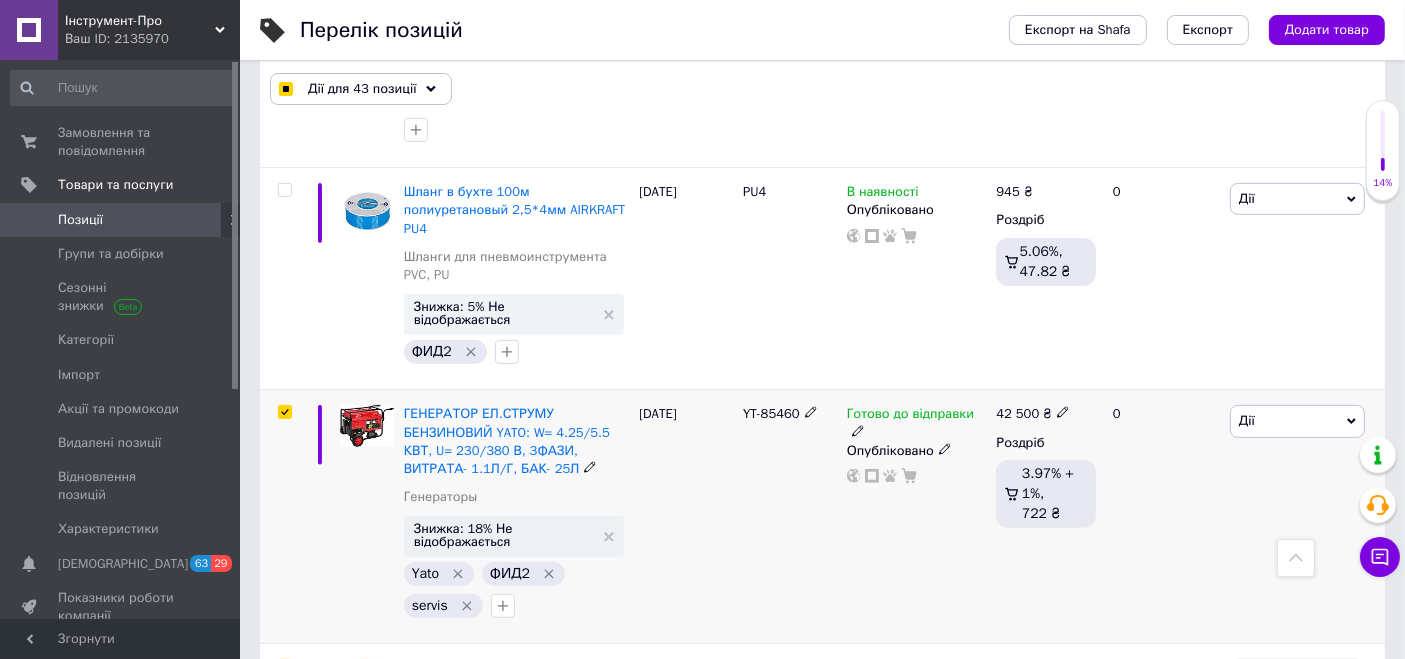 scroll, scrollTop: 7953, scrollLeft: 0, axis: vertical 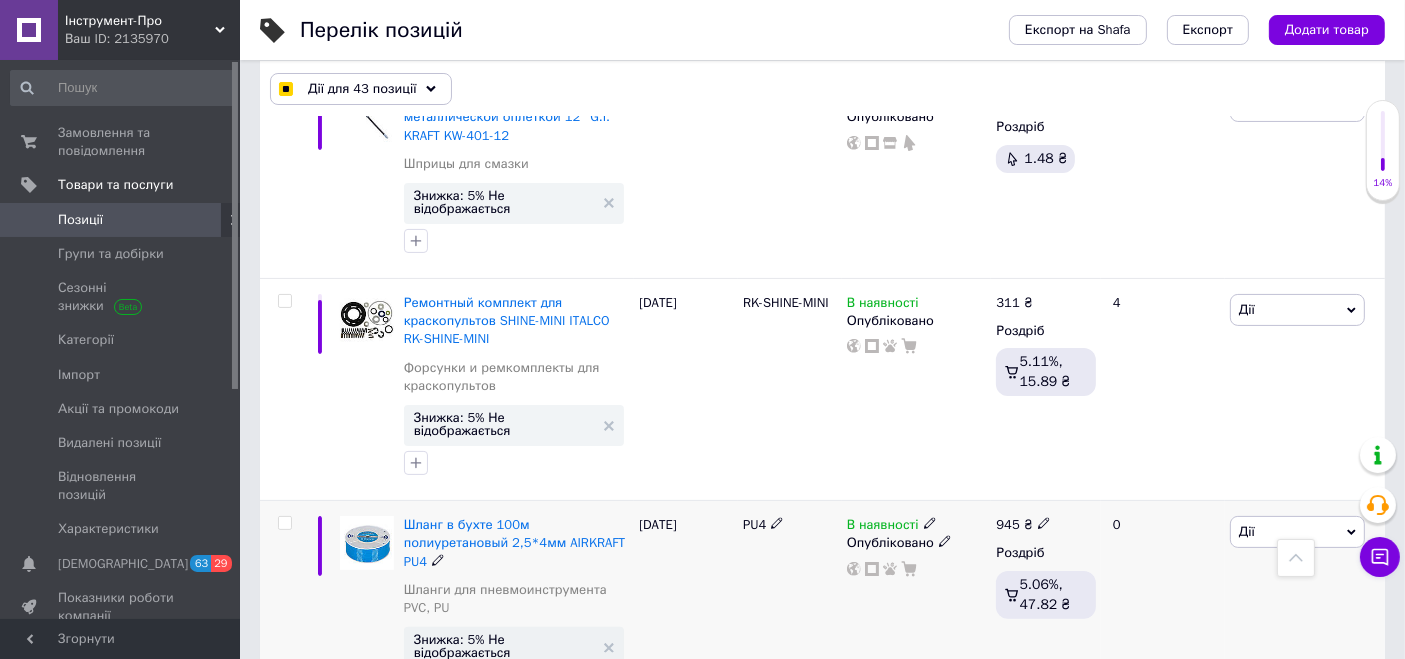 drag, startPoint x: 287, startPoint y: 388, endPoint x: 311, endPoint y: 442, distance: 59.093147 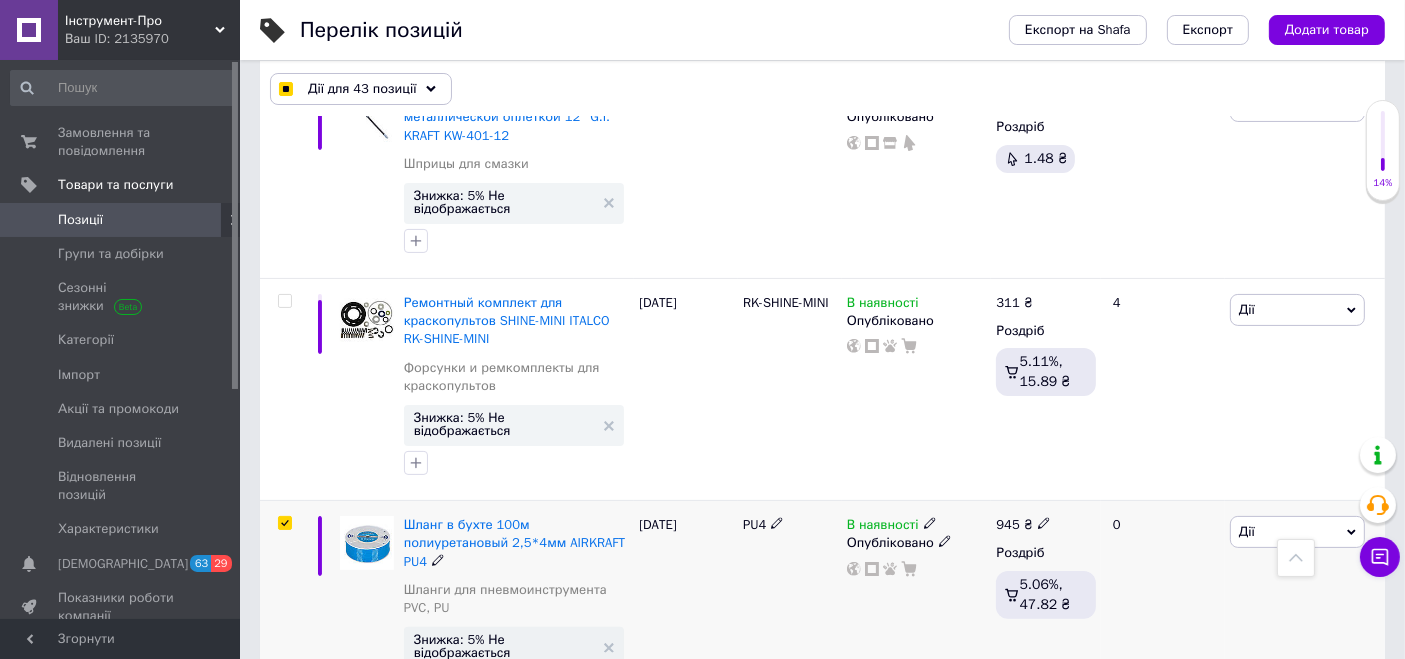 checkbox on "true" 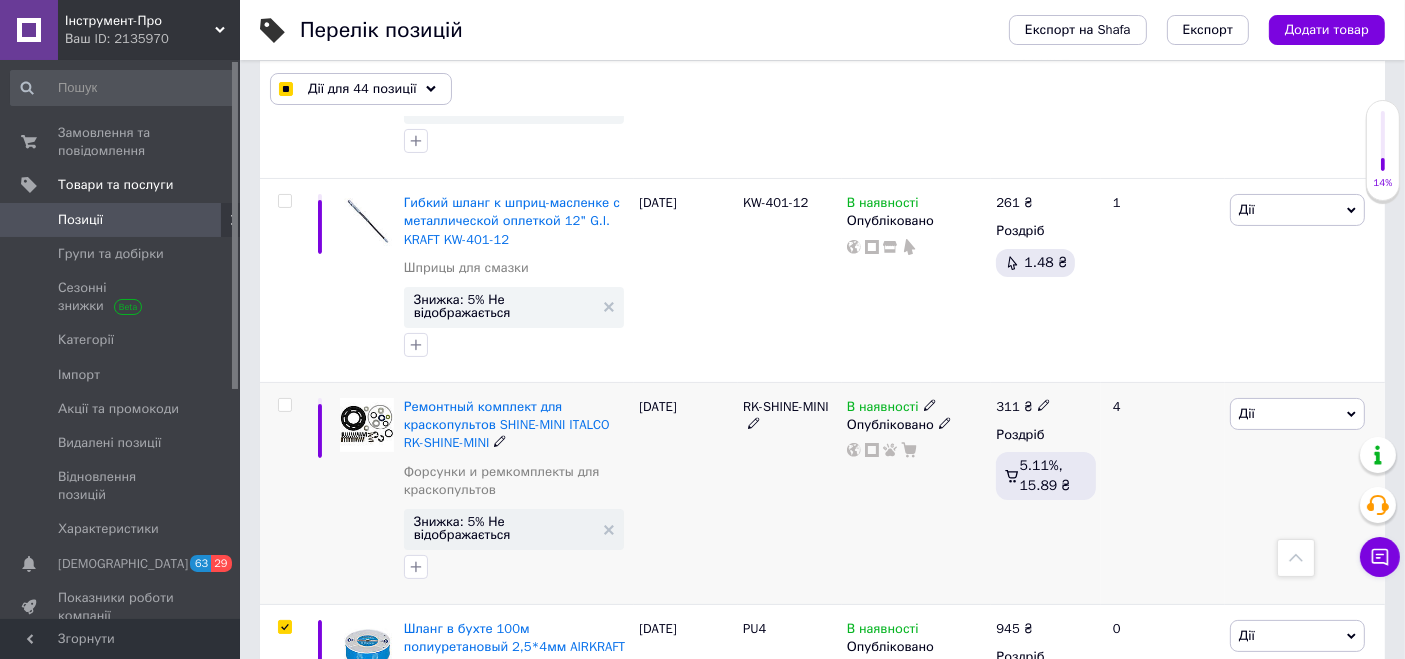 scroll, scrollTop: 7731, scrollLeft: 0, axis: vertical 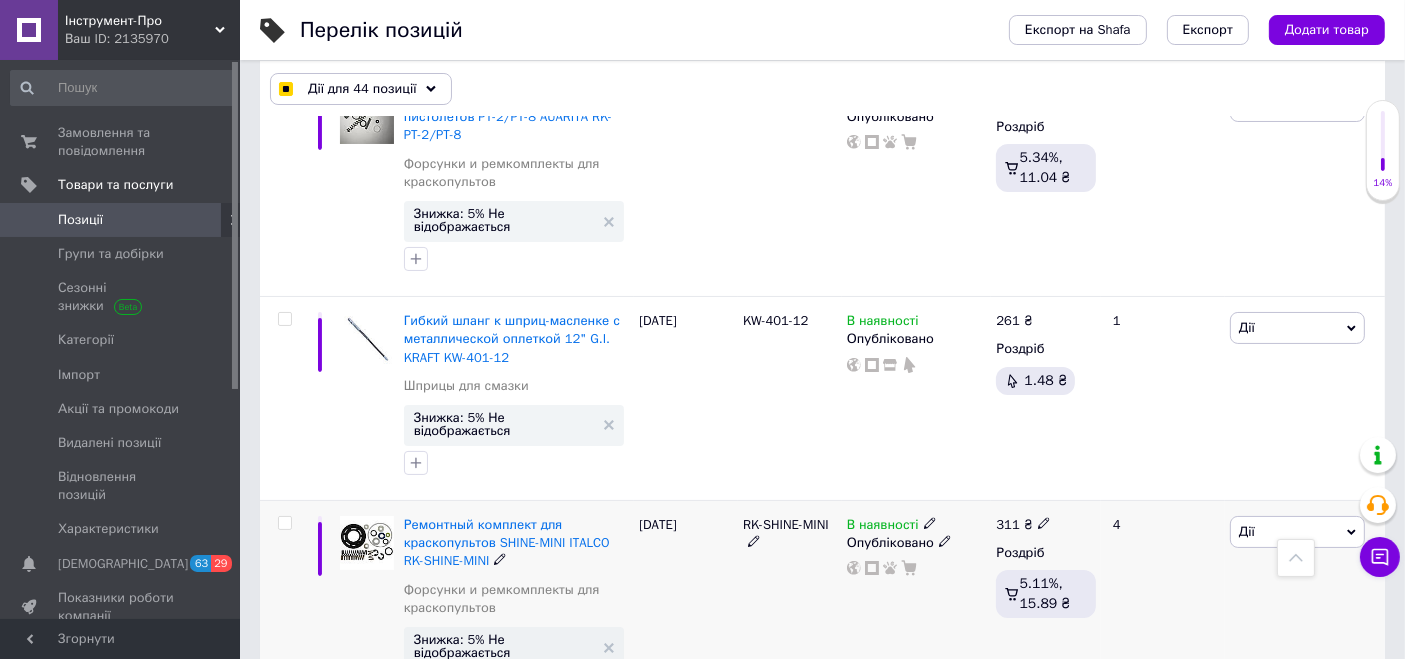 click at bounding box center [285, 523] 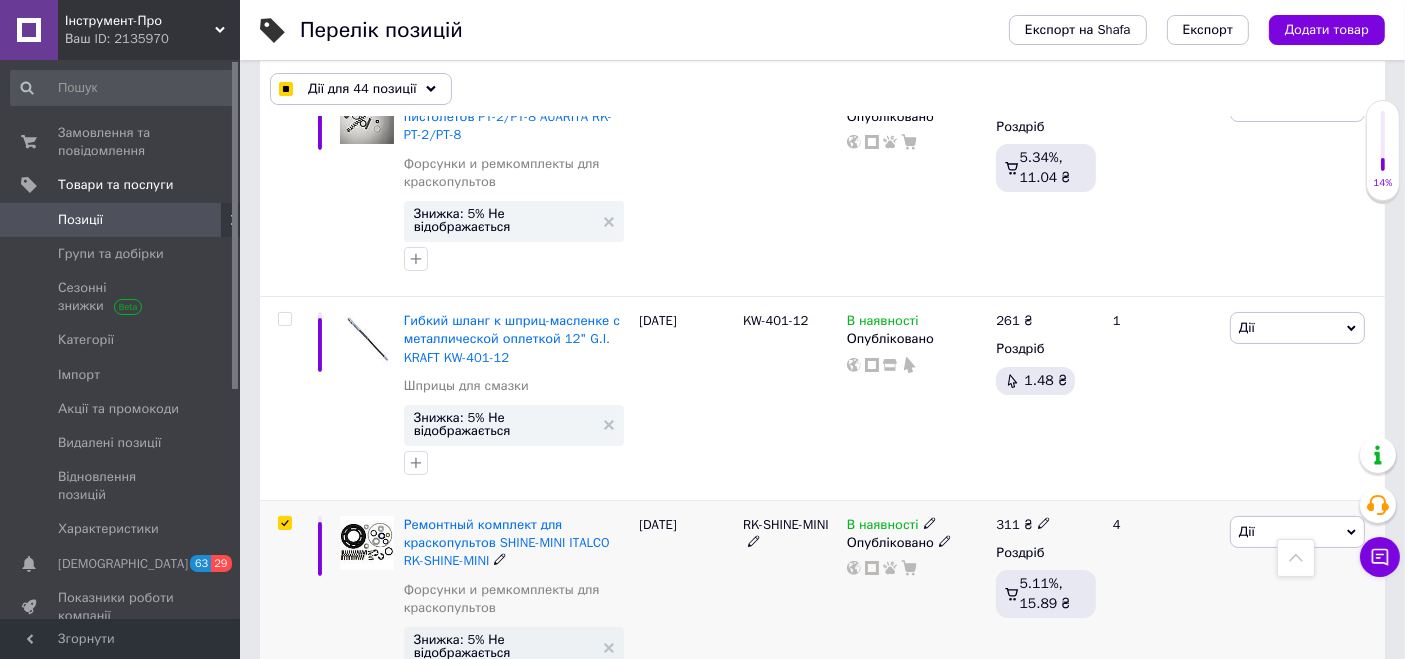 checkbox on "true" 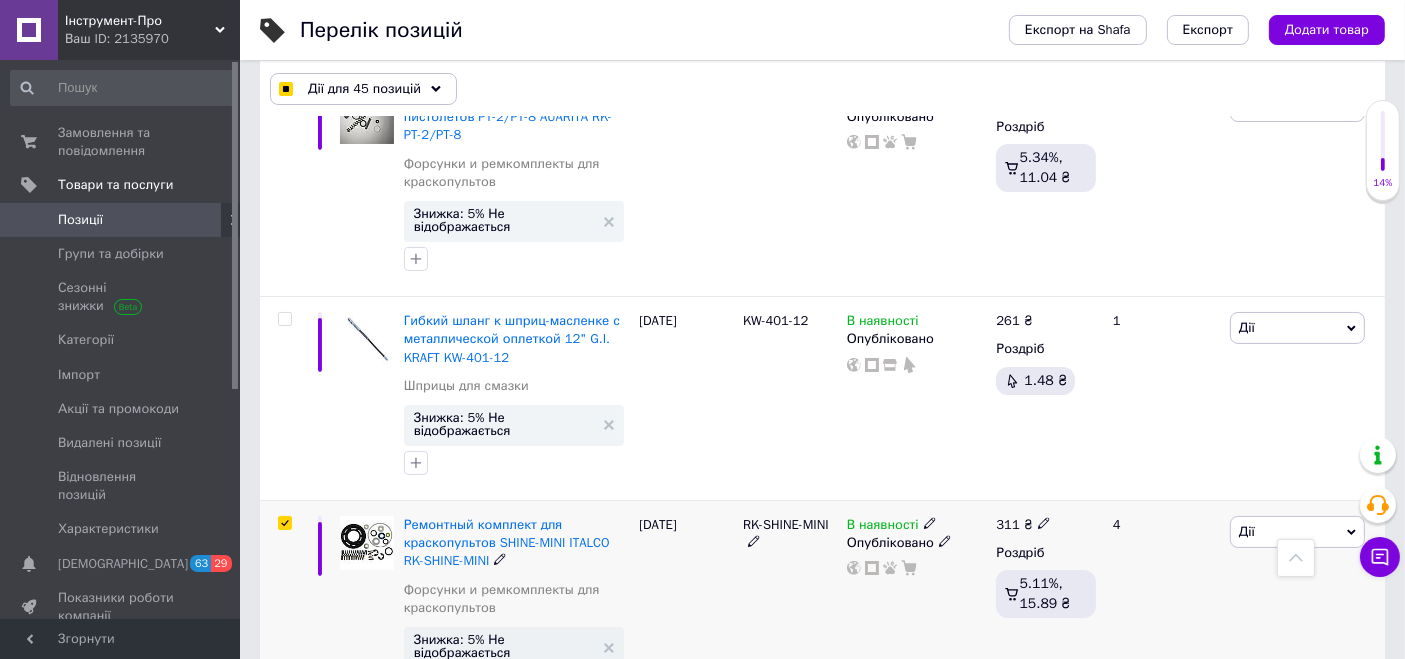 scroll, scrollTop: 7620, scrollLeft: 0, axis: vertical 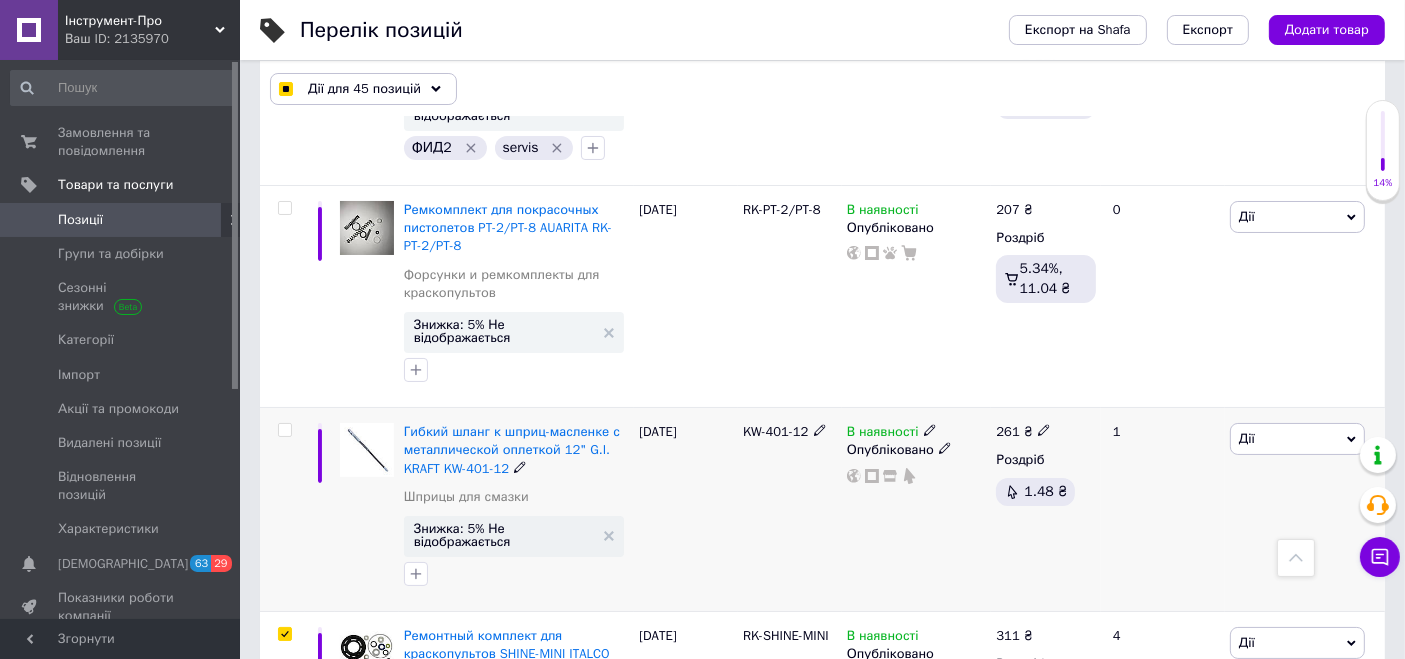 click at bounding box center (284, 430) 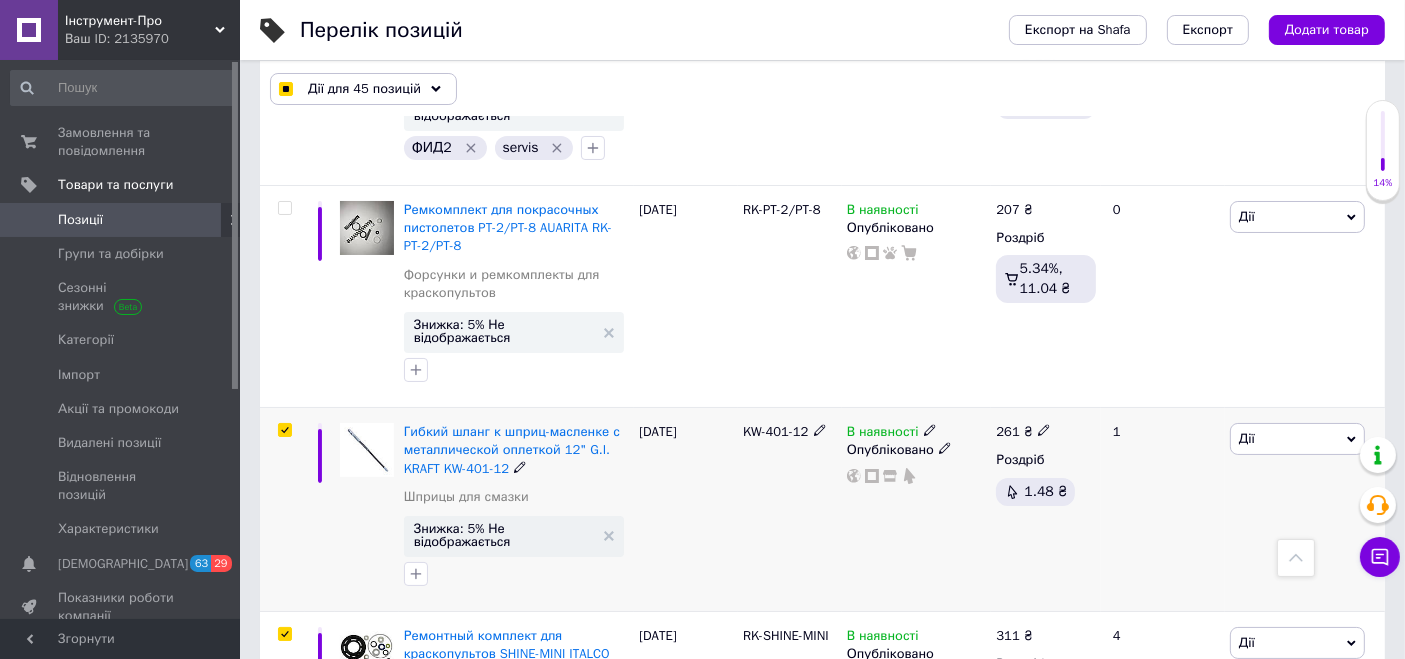 checkbox on "true" 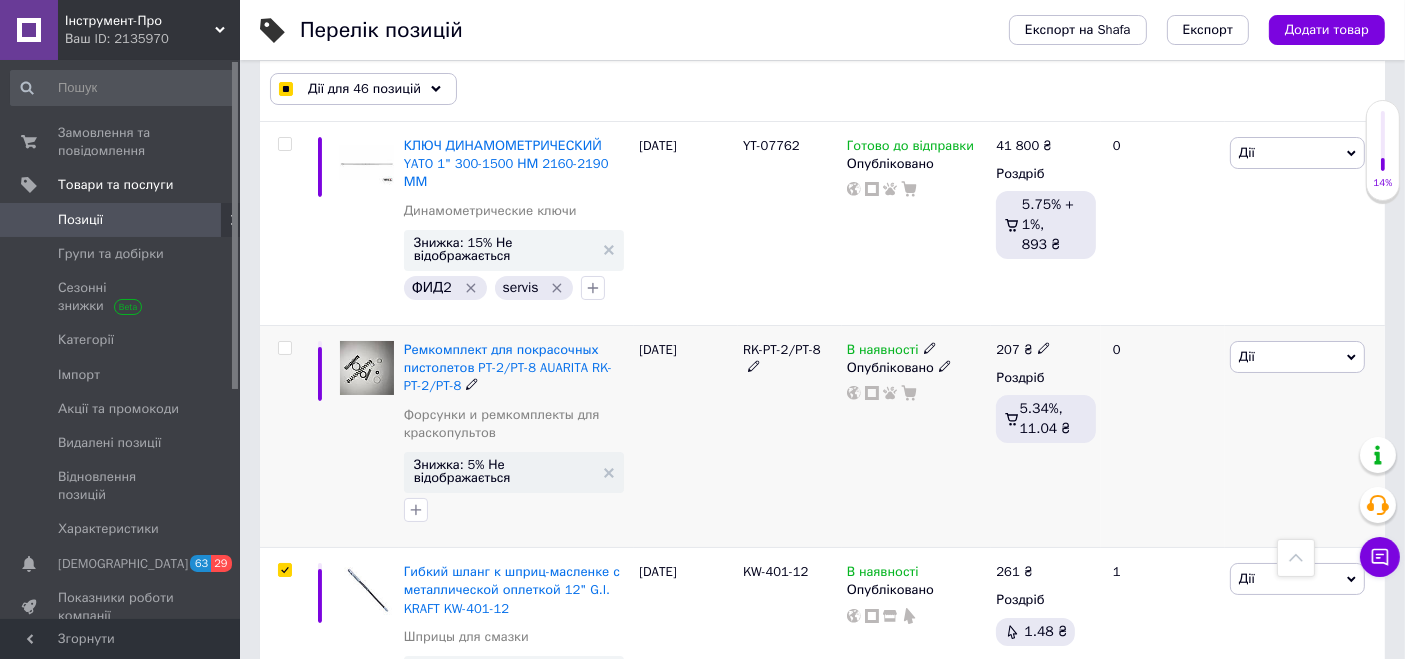 scroll, scrollTop: 7397, scrollLeft: 0, axis: vertical 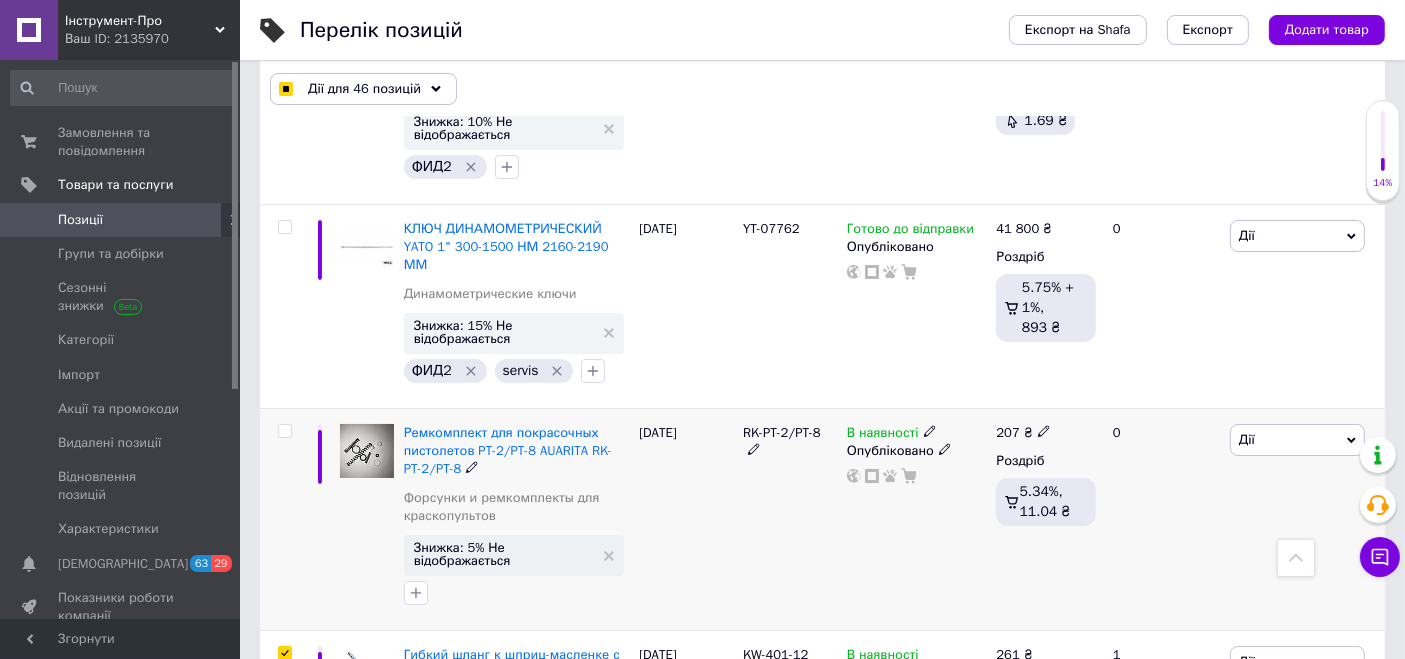 click at bounding box center (282, 520) 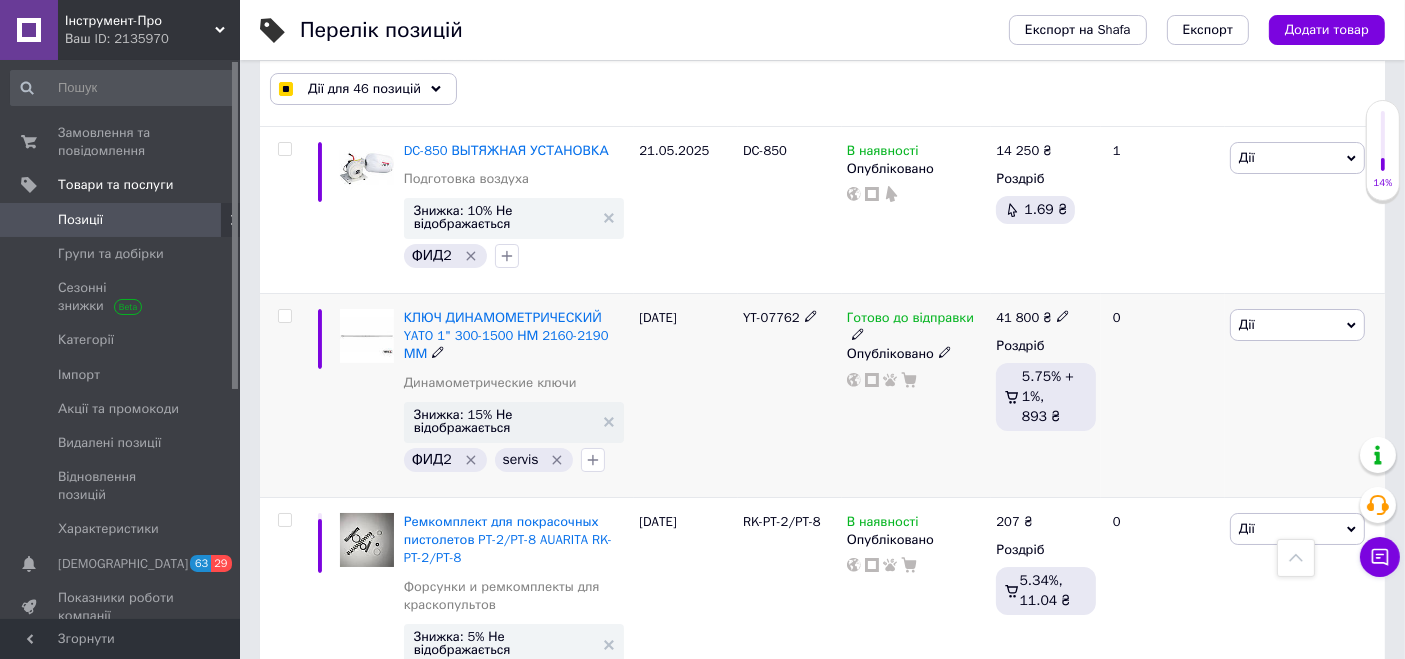 scroll 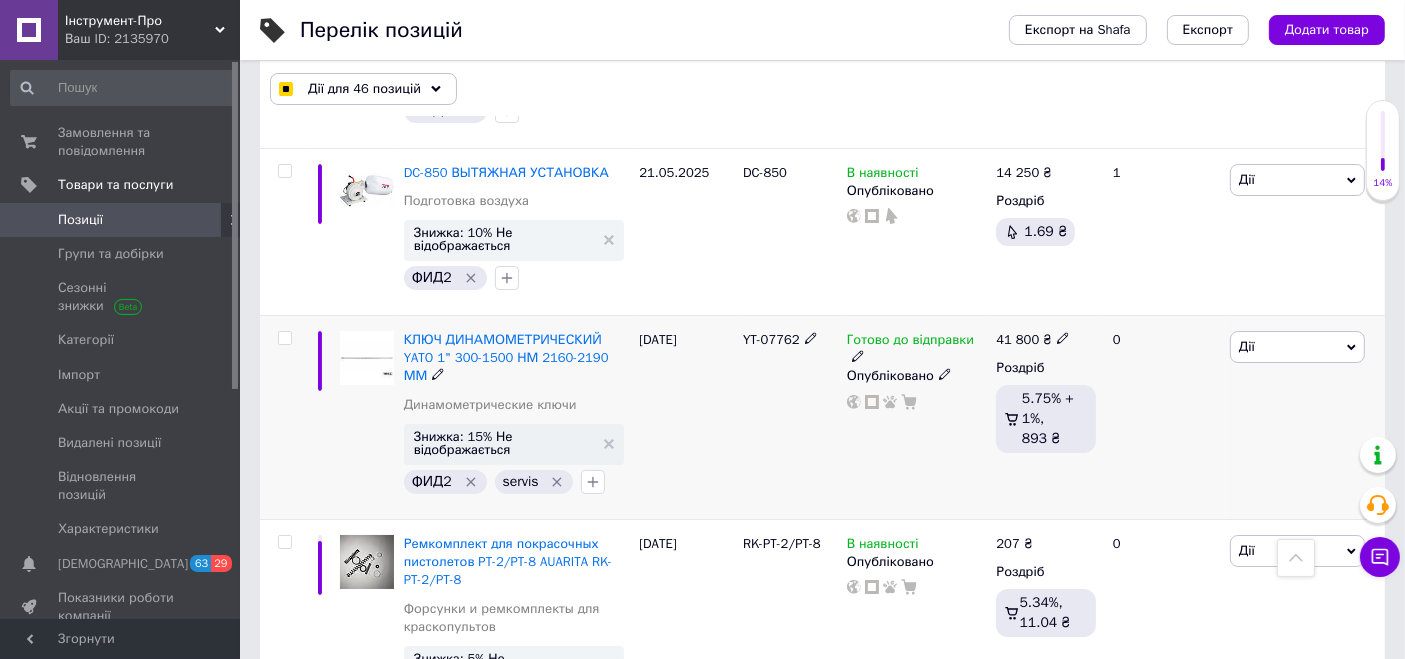 click at bounding box center (284, 338) 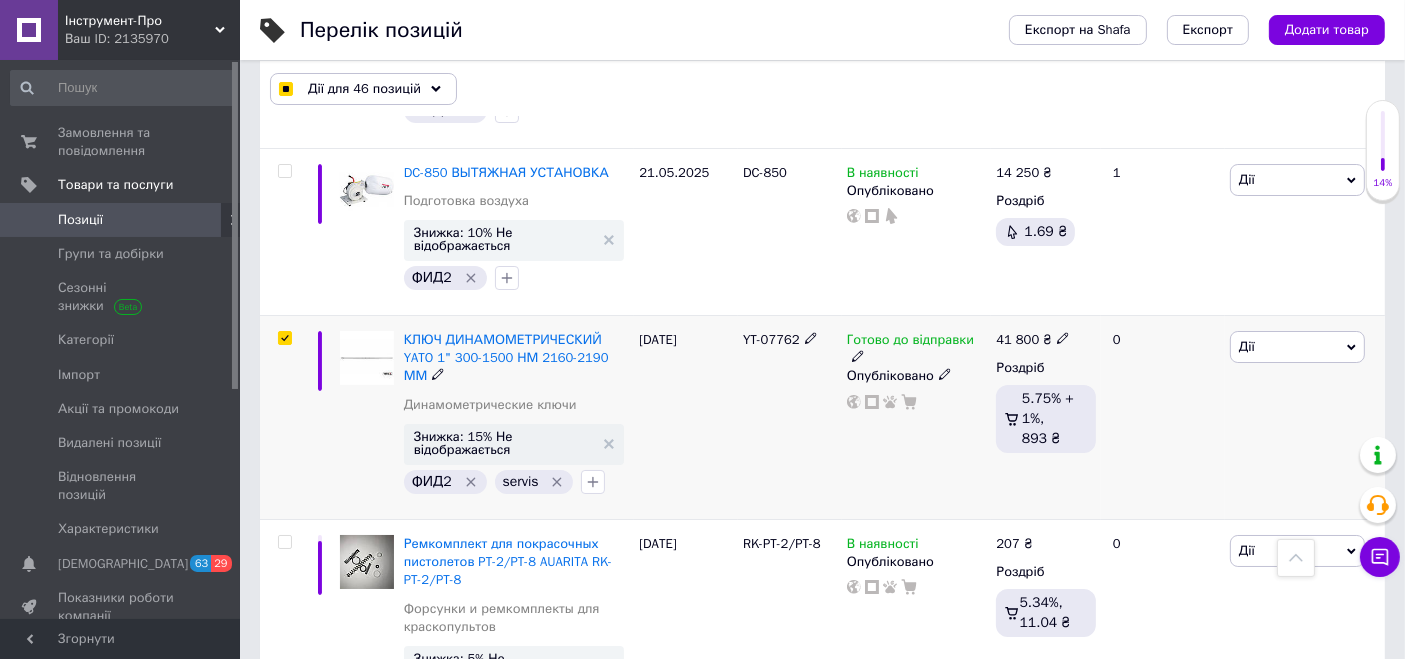 checkbox on "true" 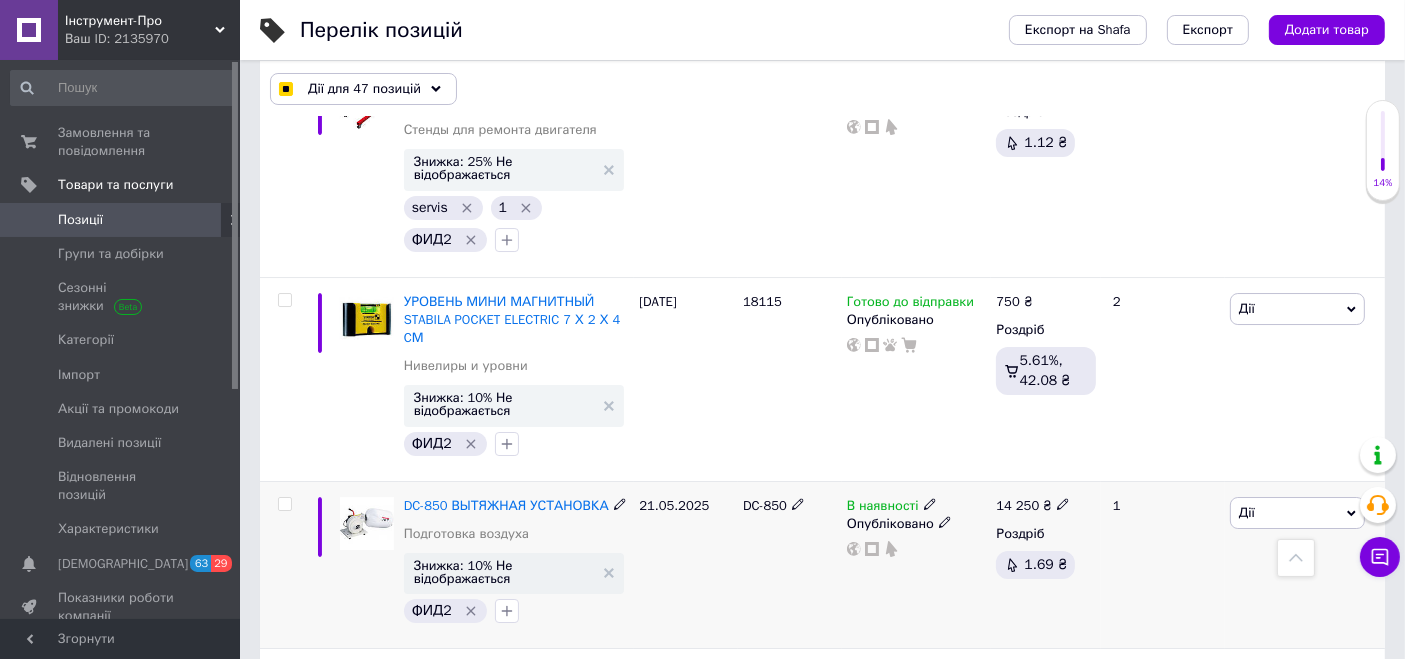 click at bounding box center [285, 504] 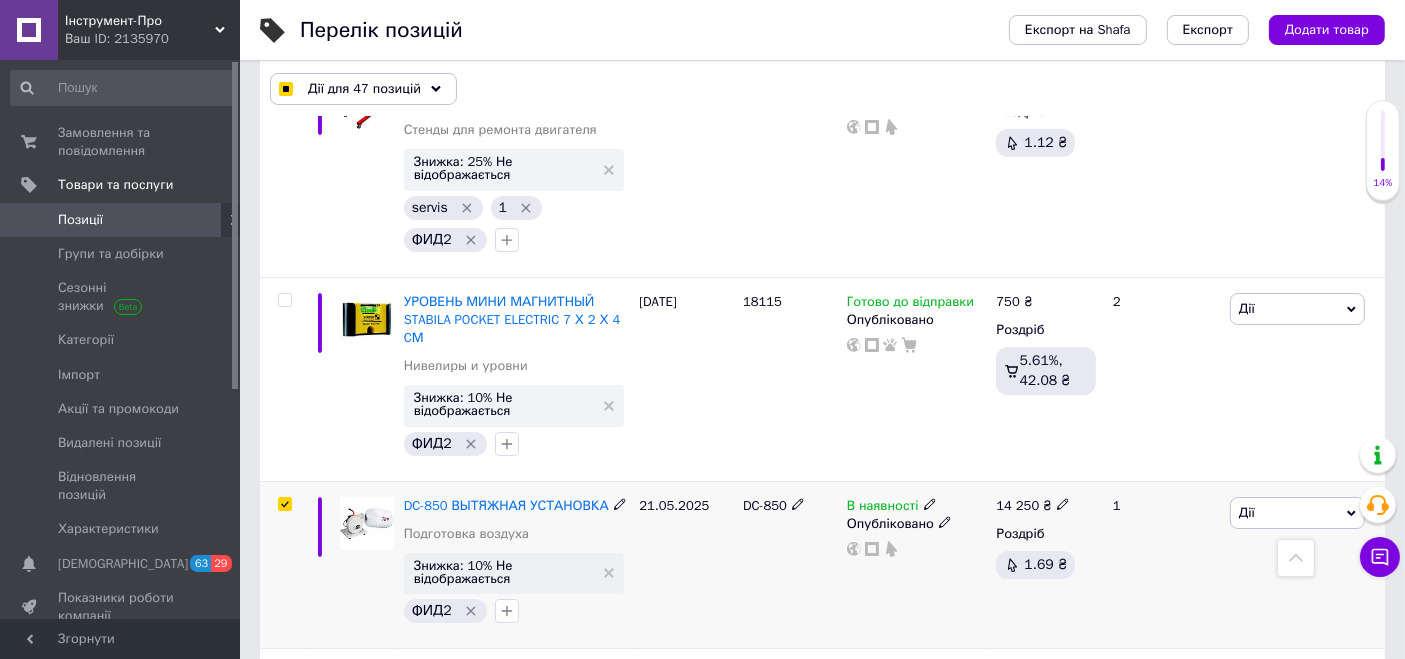 checkbox on "true" 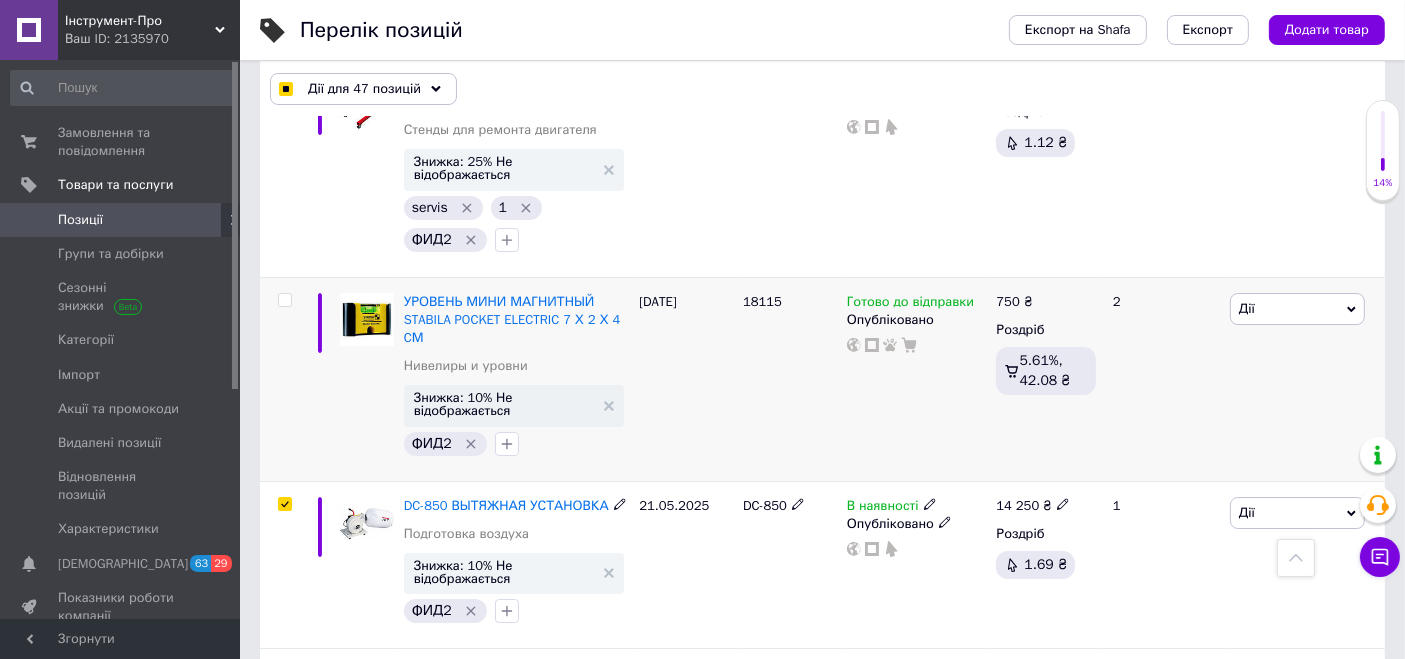 checkbox on "true" 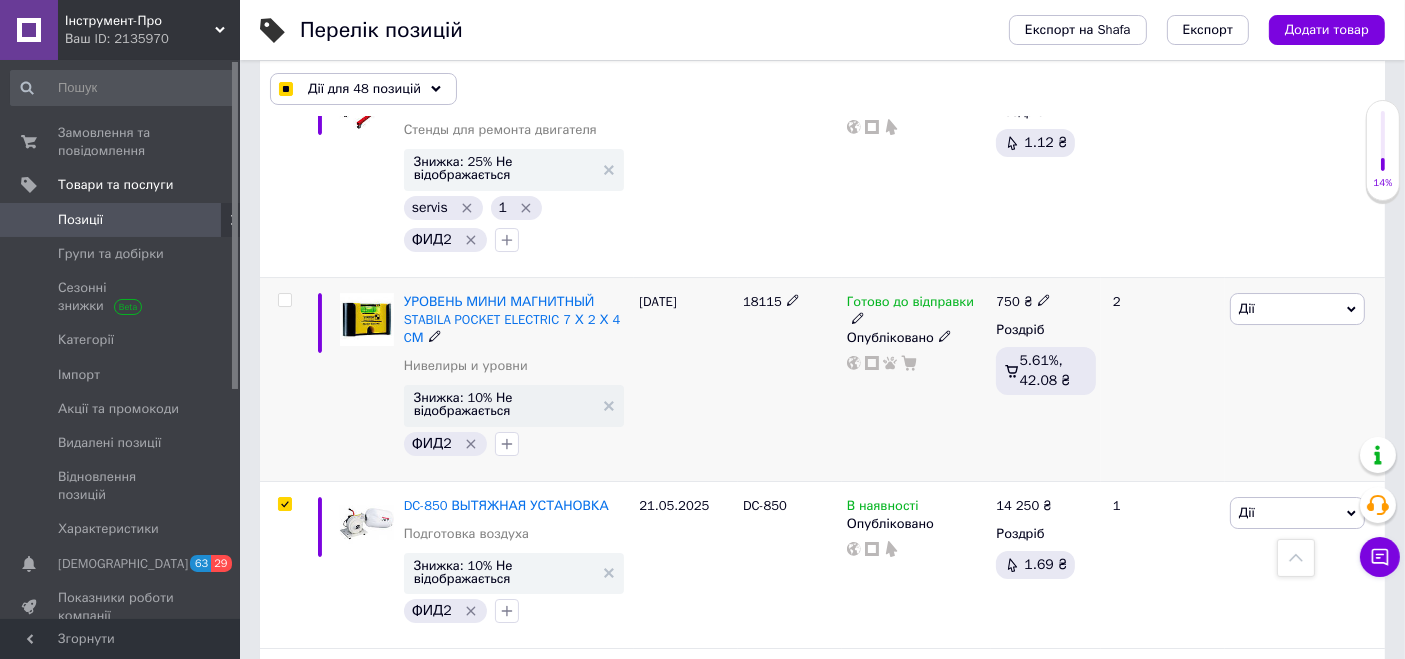click at bounding box center (284, 300) 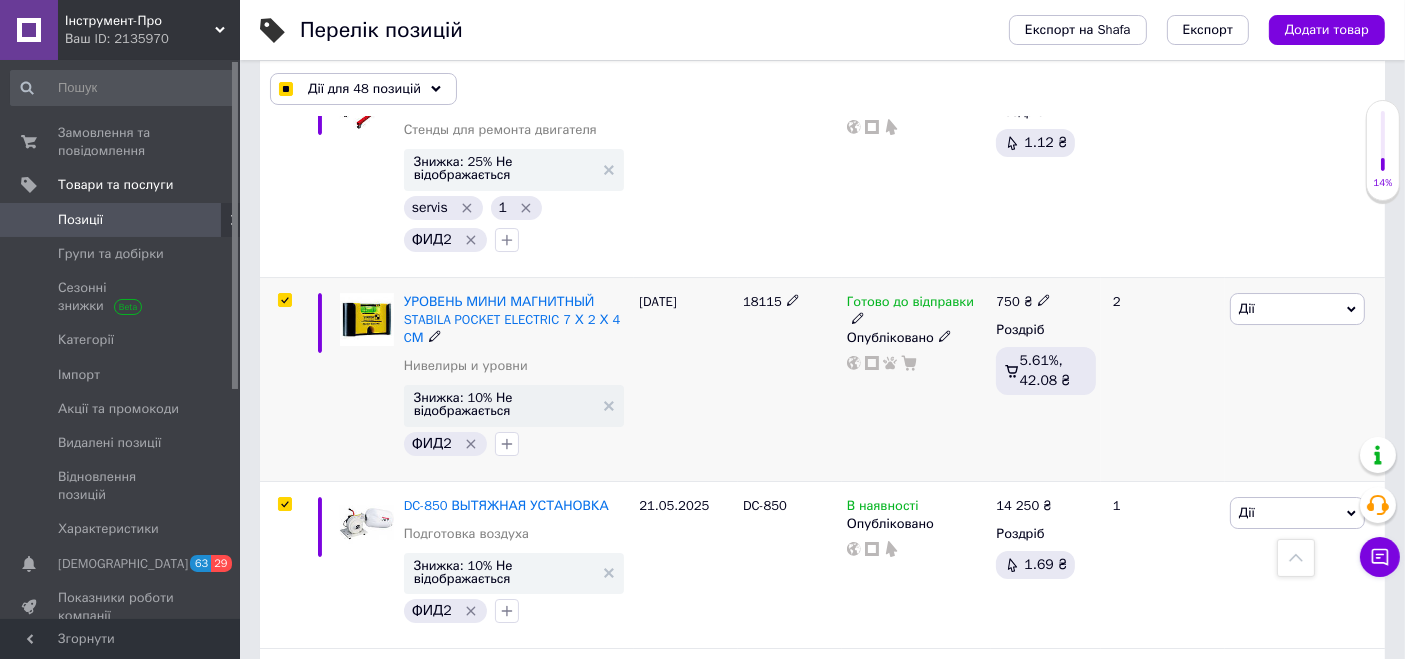 checkbox on "true" 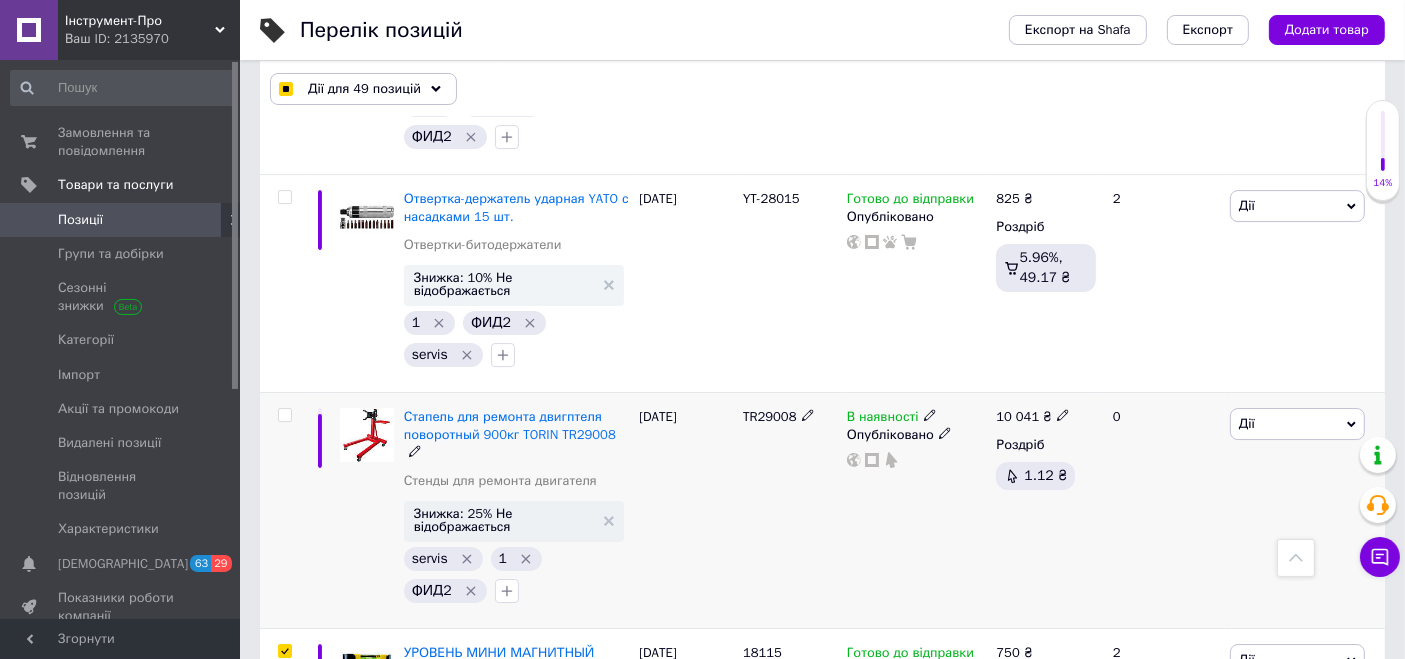 click at bounding box center [284, 415] 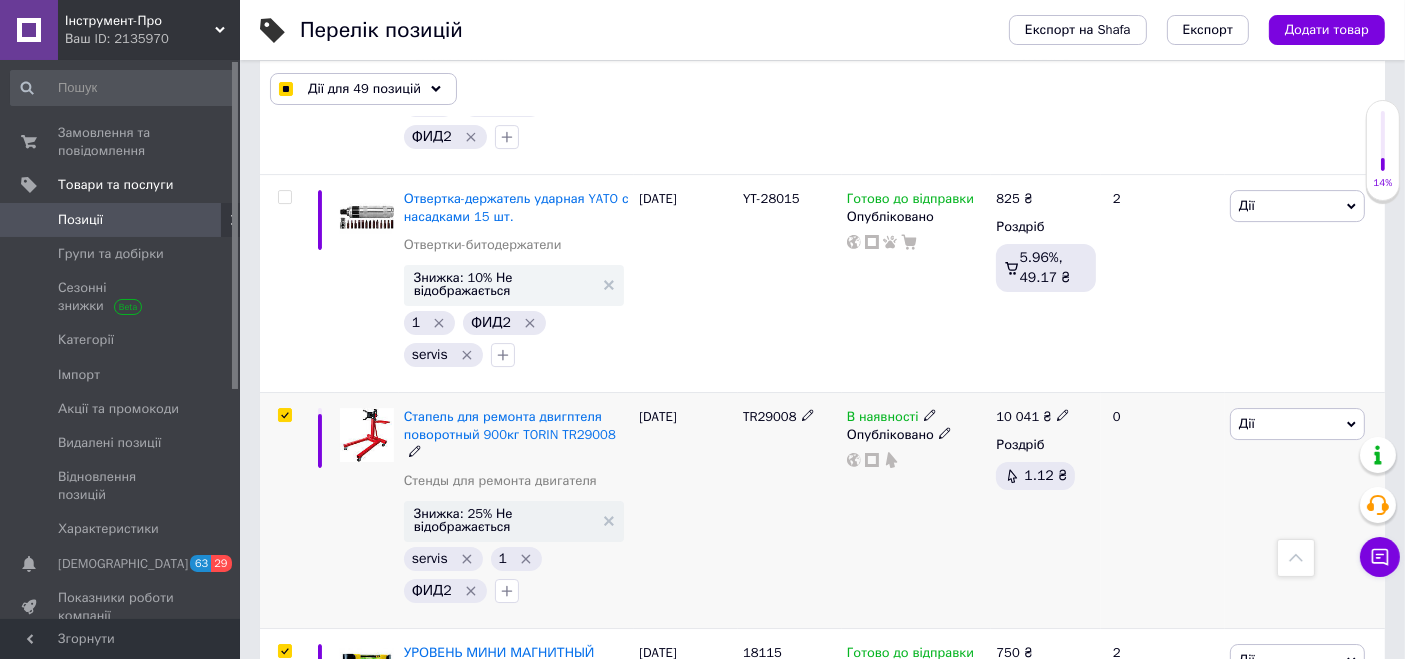 checkbox on "true" 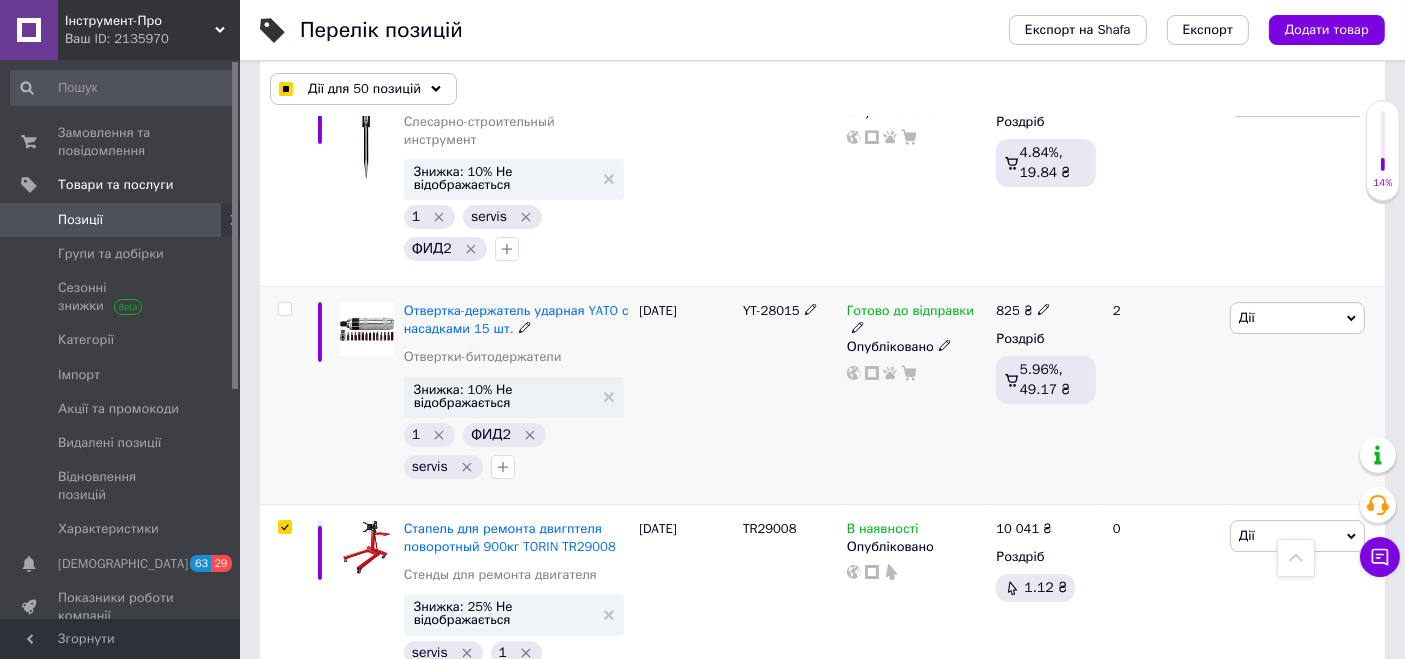 drag, startPoint x: 282, startPoint y: 204, endPoint x: 308, endPoint y: 332, distance: 130.61394 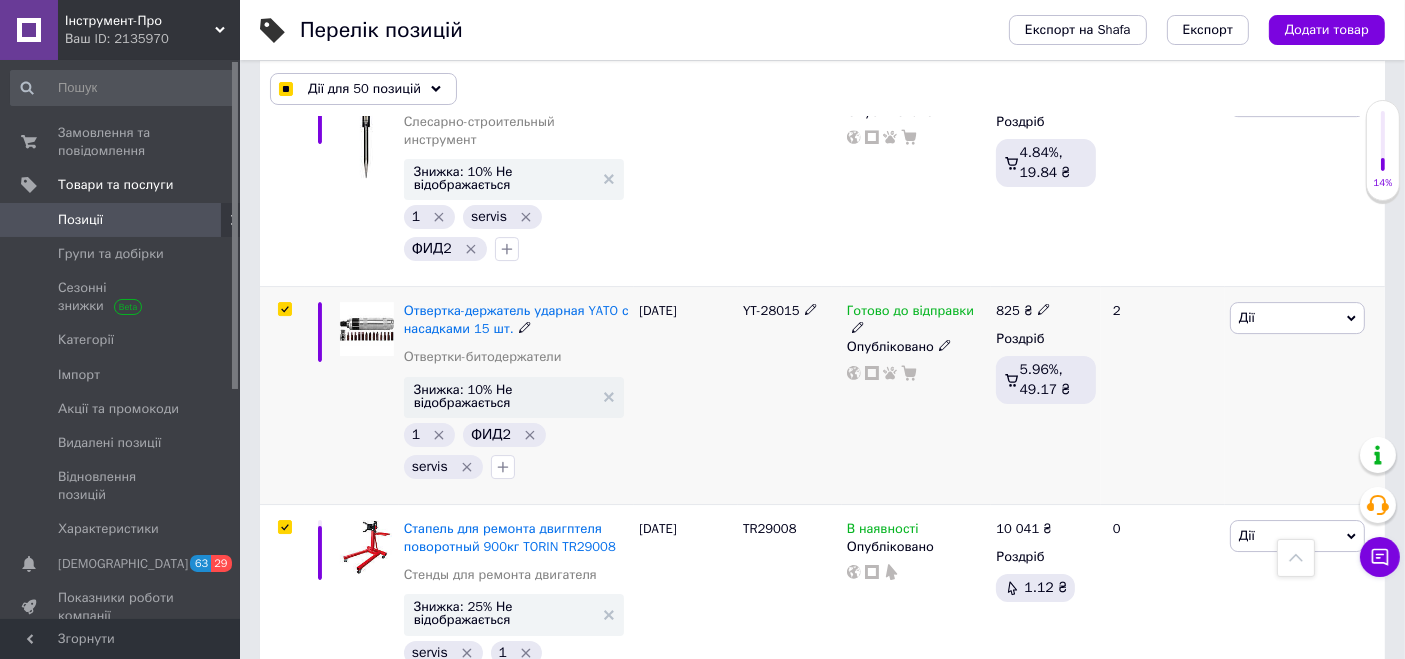 checkbox on "true" 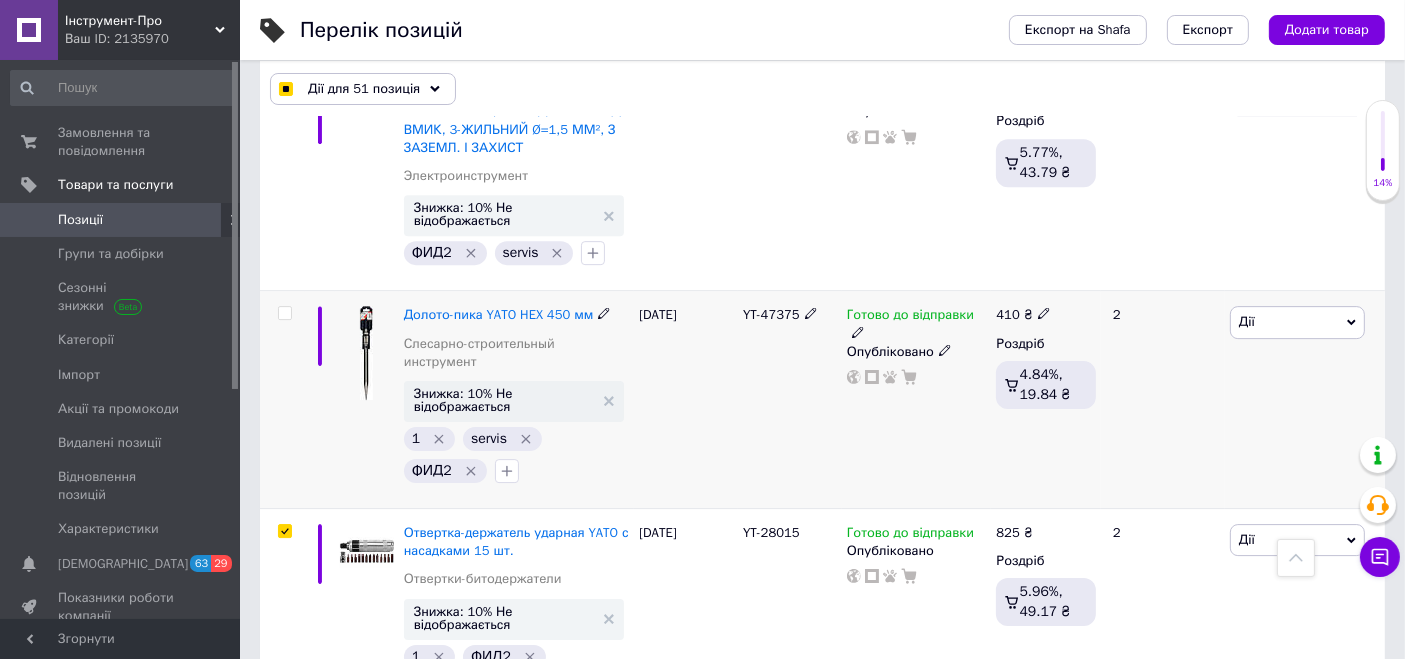 click at bounding box center (284, 313) 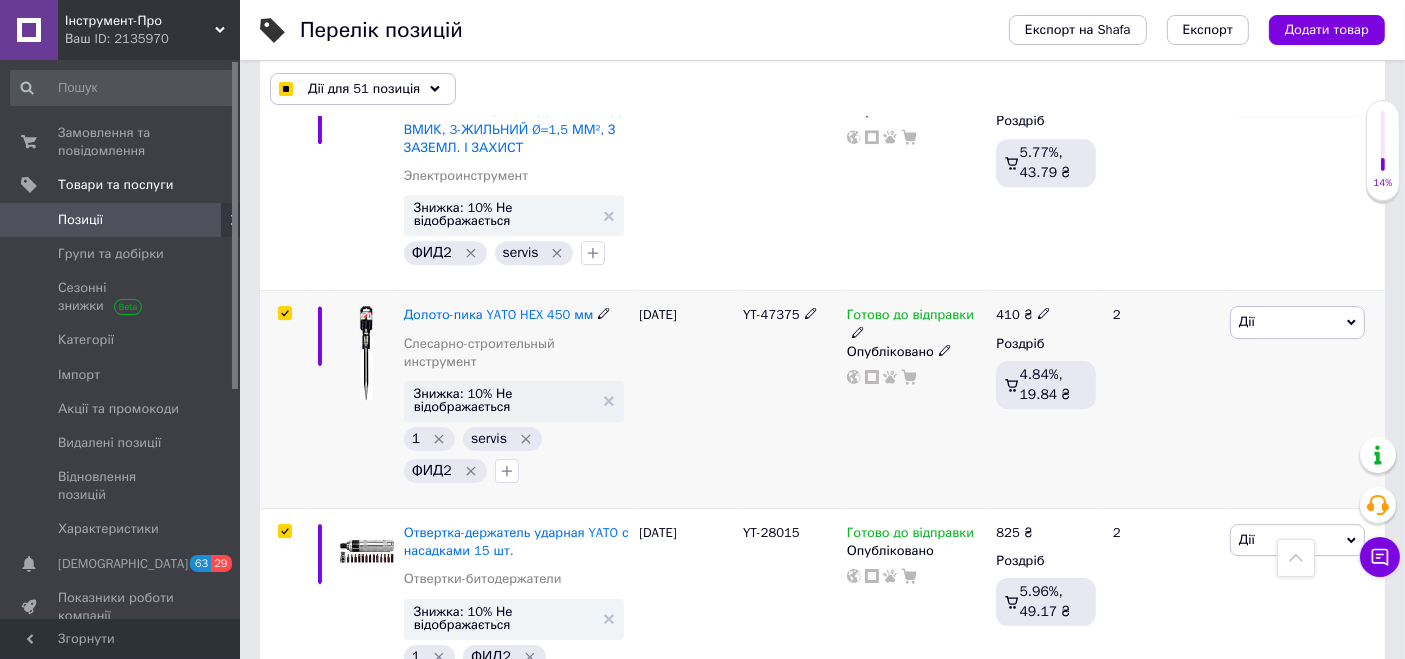 checkbox on "true" 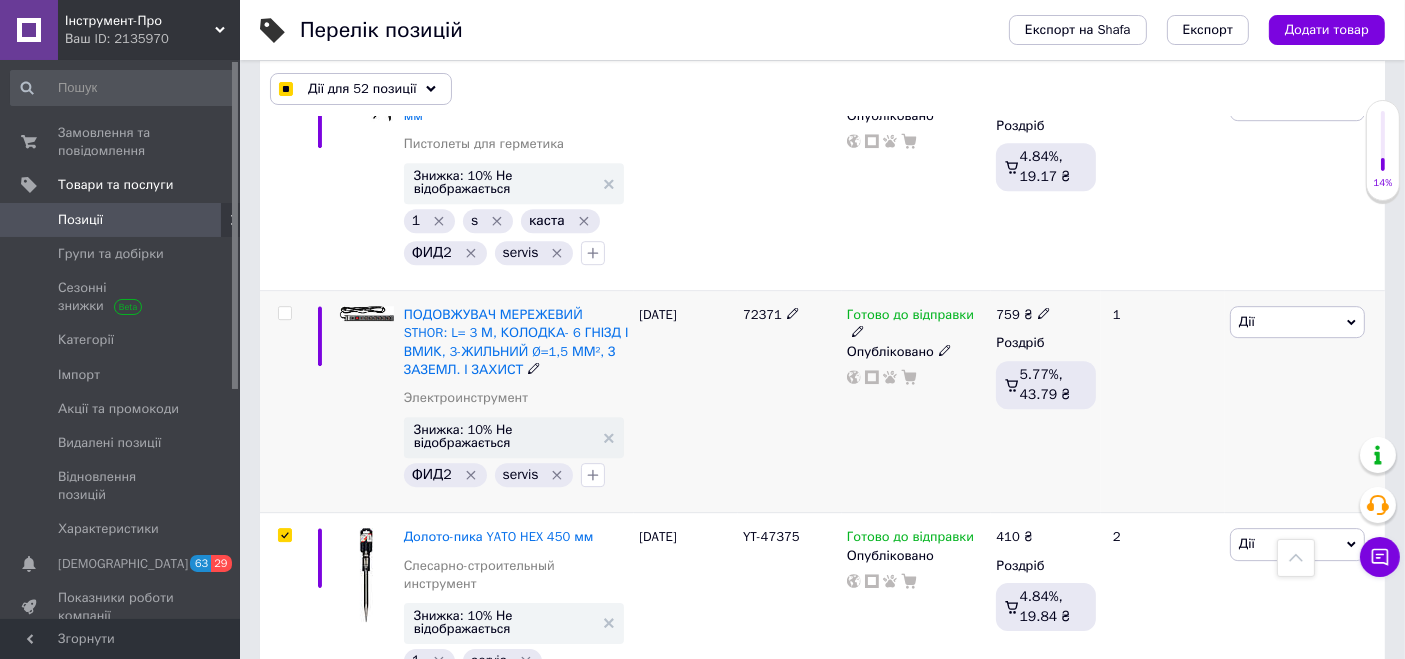 click at bounding box center [284, 313] 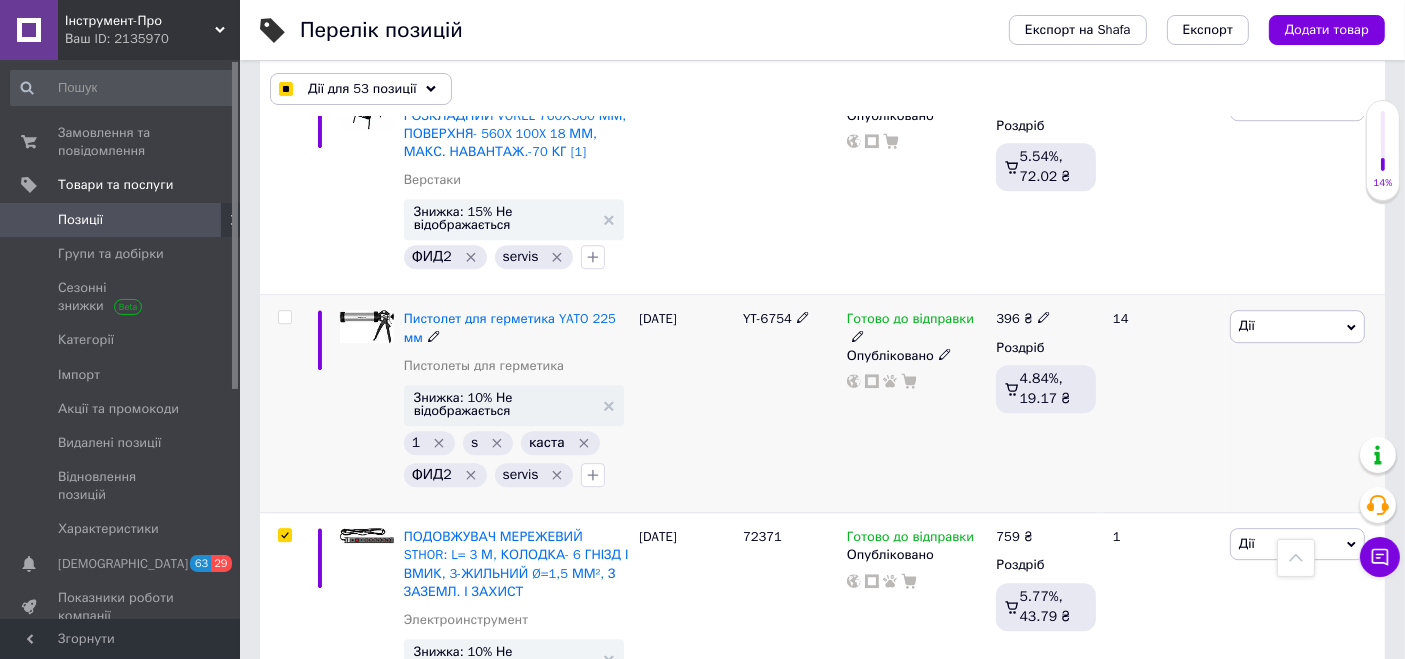 click at bounding box center (284, 317) 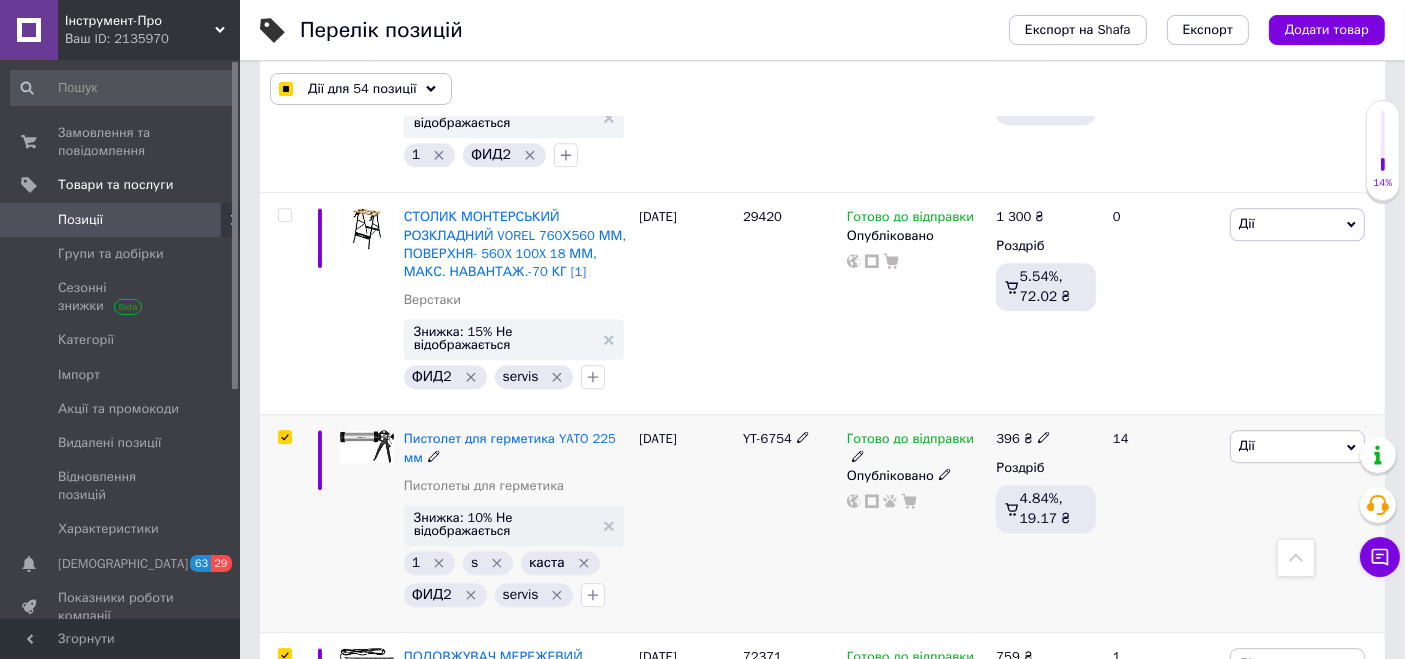 scroll, scrollTop: 5620, scrollLeft: 0, axis: vertical 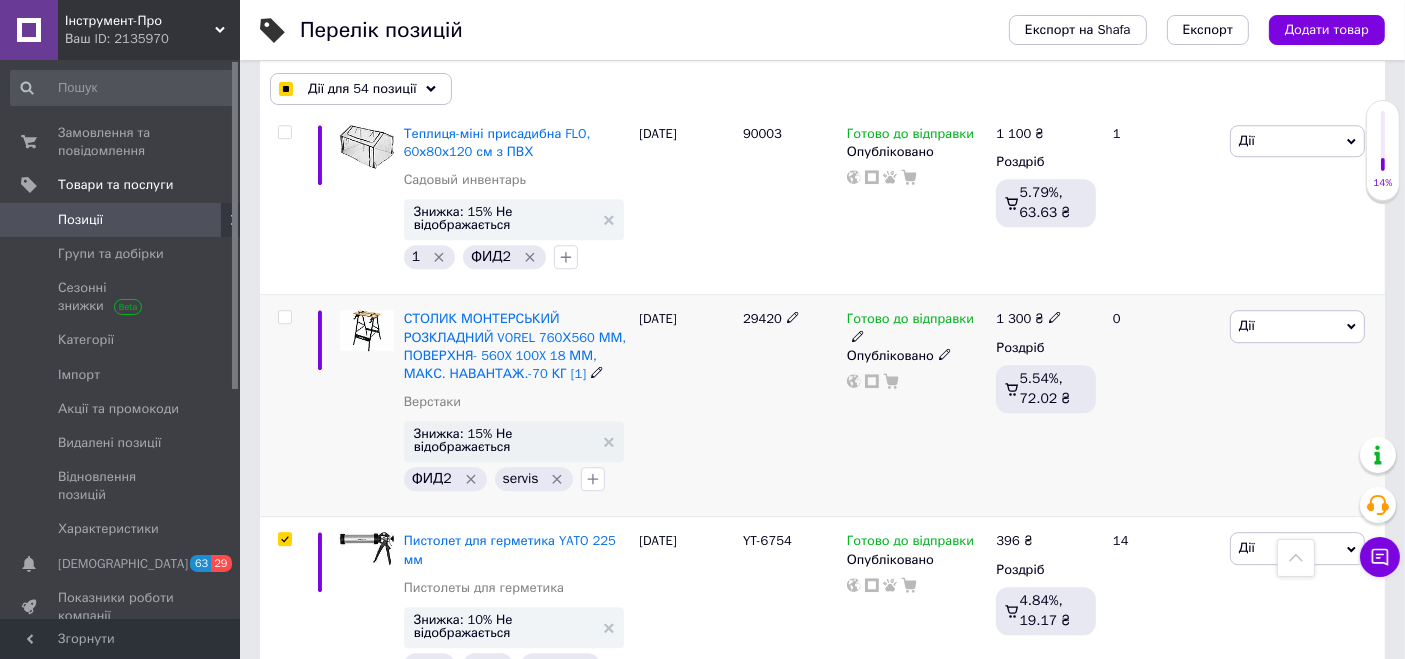 click at bounding box center (285, 317) 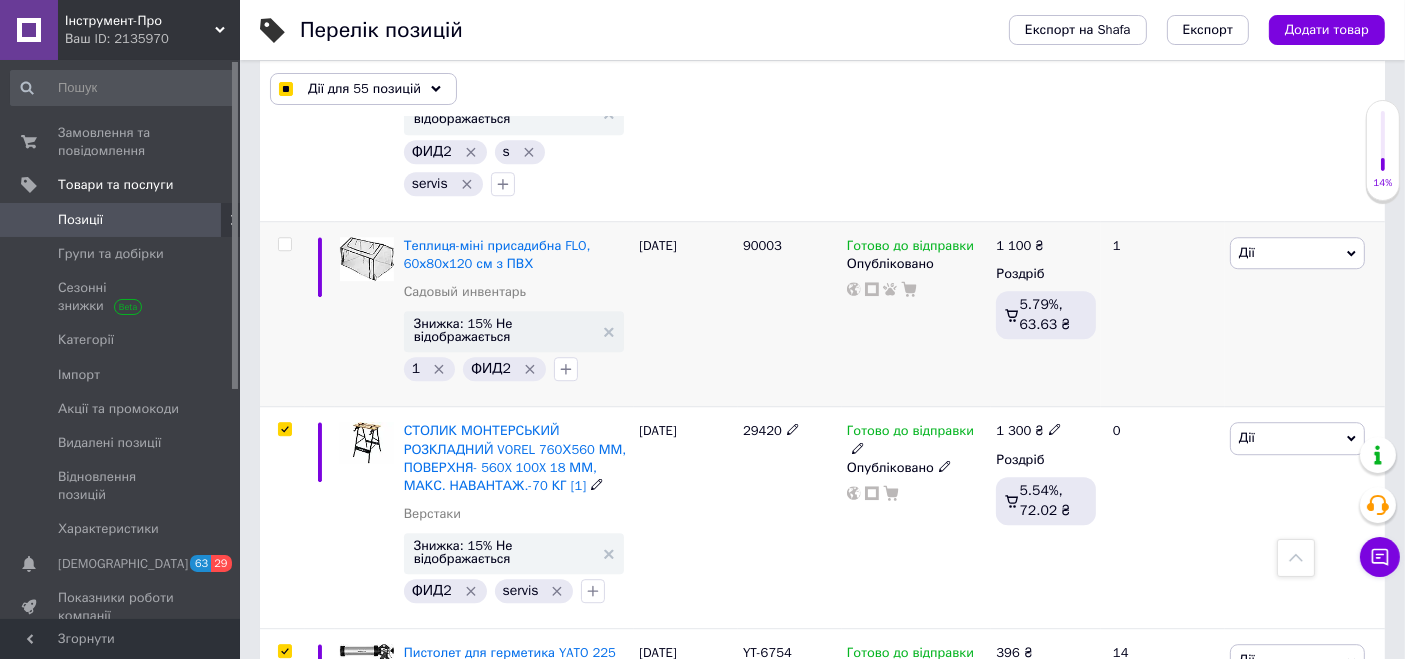 scroll, scrollTop: 5286, scrollLeft: 0, axis: vertical 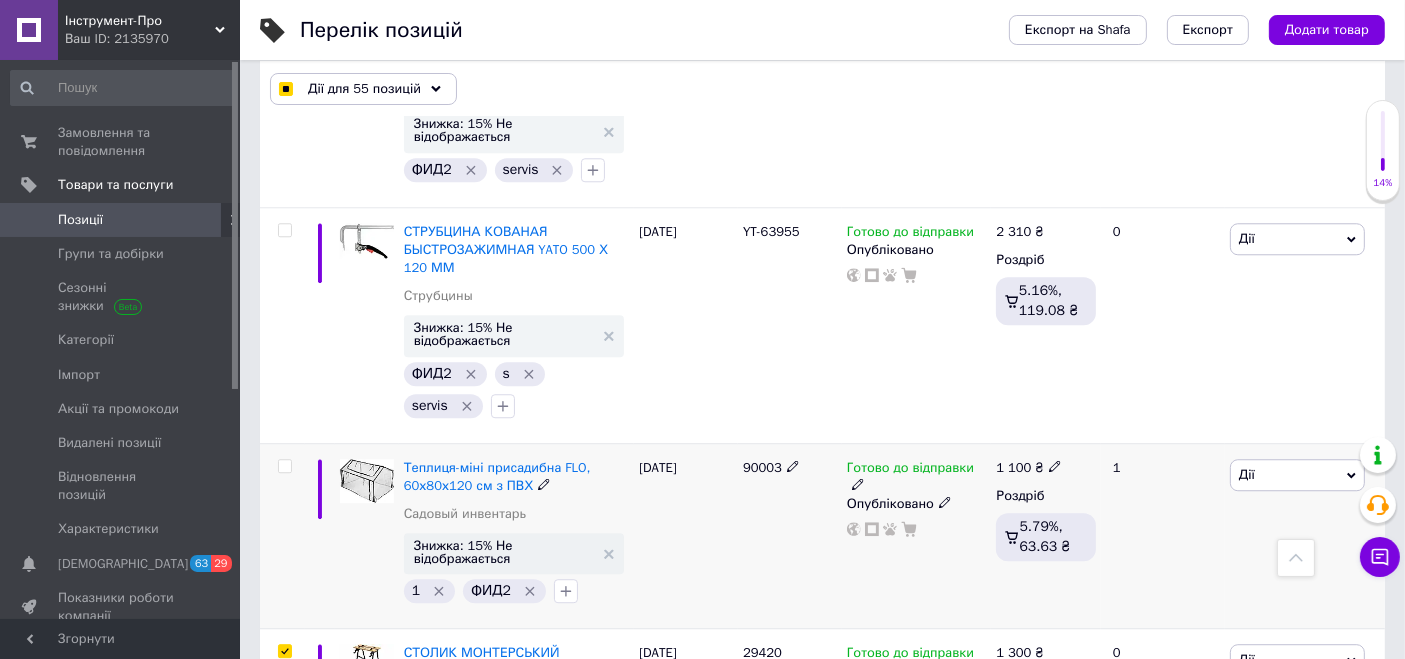 click at bounding box center (285, 466) 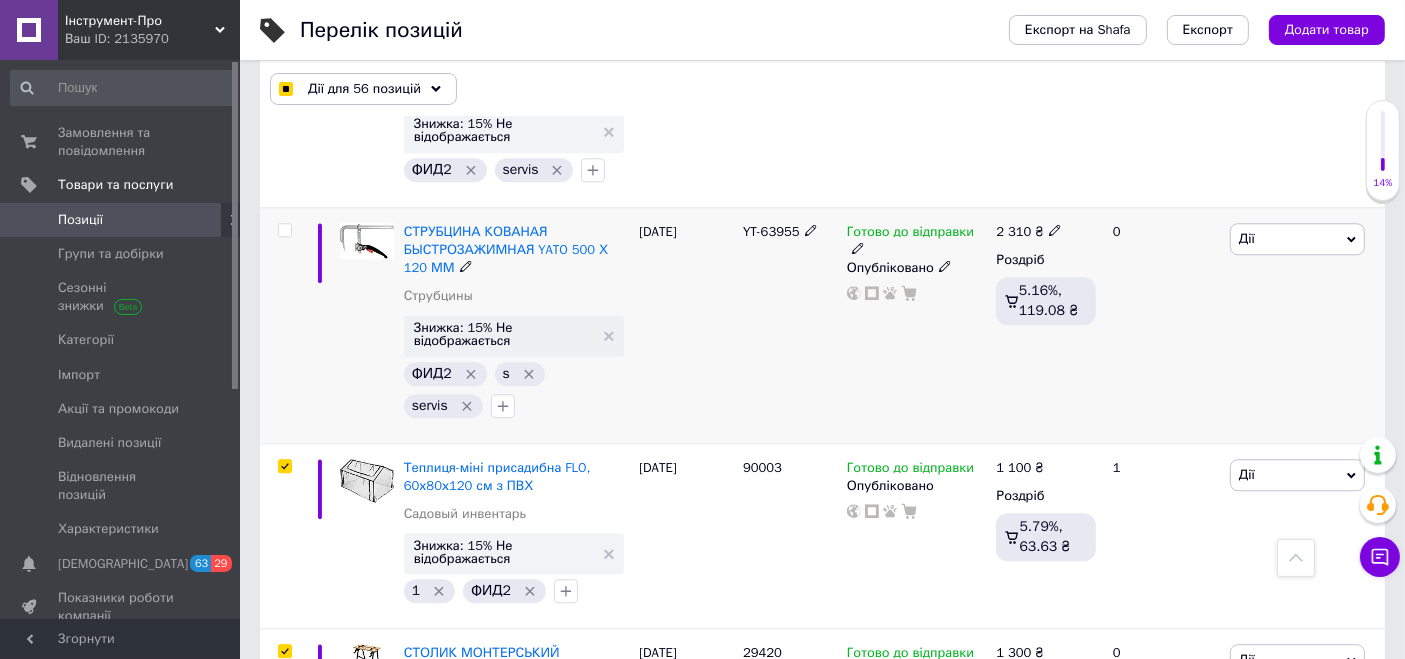 click at bounding box center [282, 325] 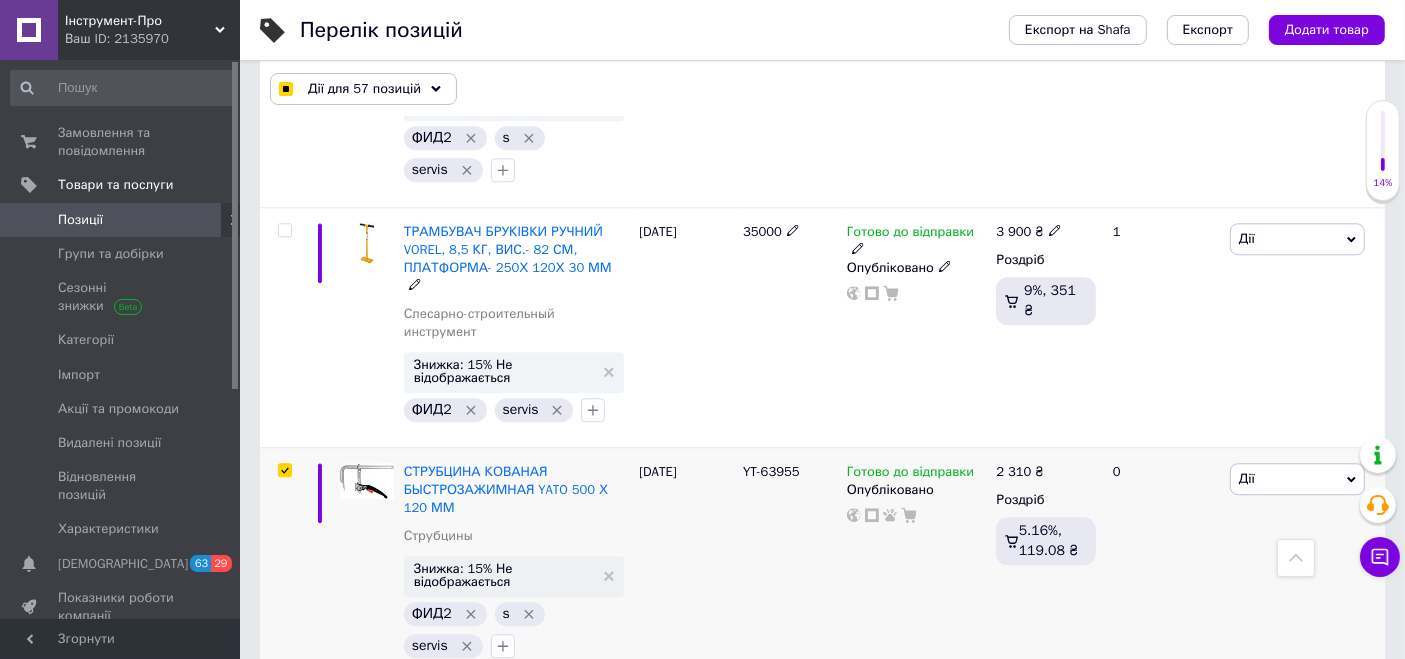 drag, startPoint x: 288, startPoint y: 172, endPoint x: 363, endPoint y: 393, distance: 233.37952 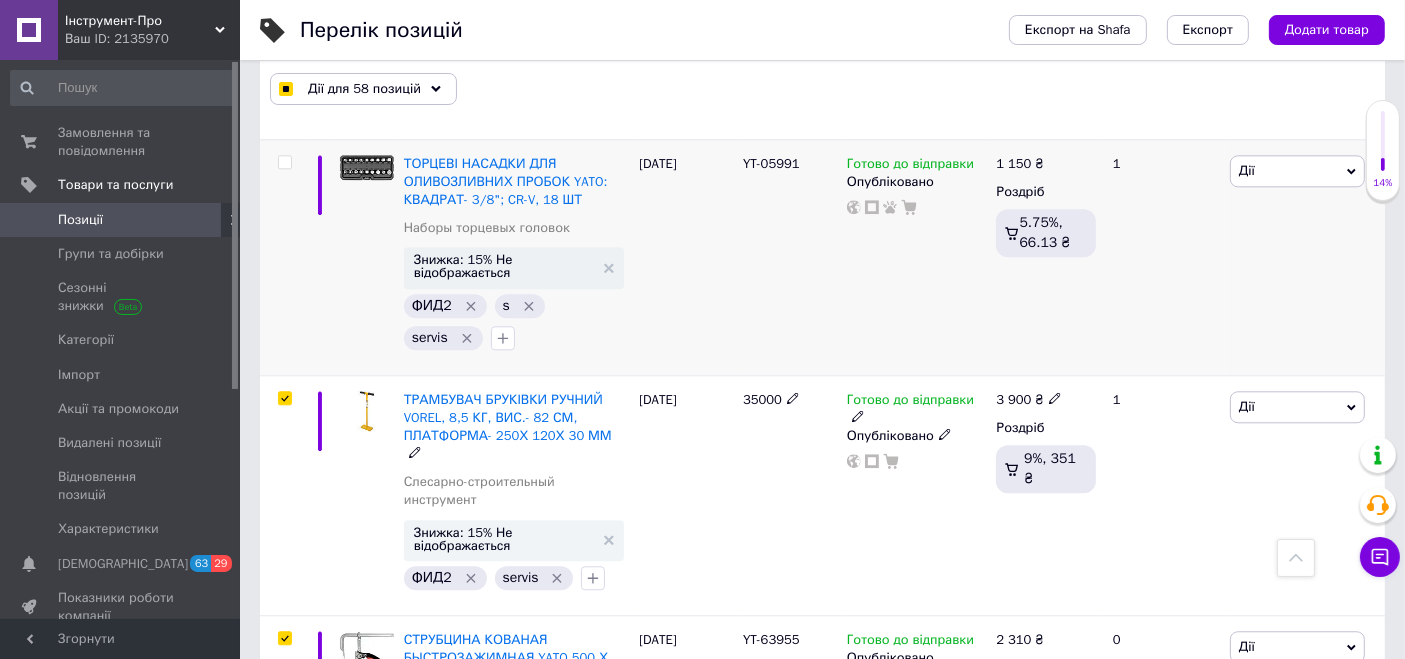 scroll, scrollTop: 4842, scrollLeft: 0, axis: vertical 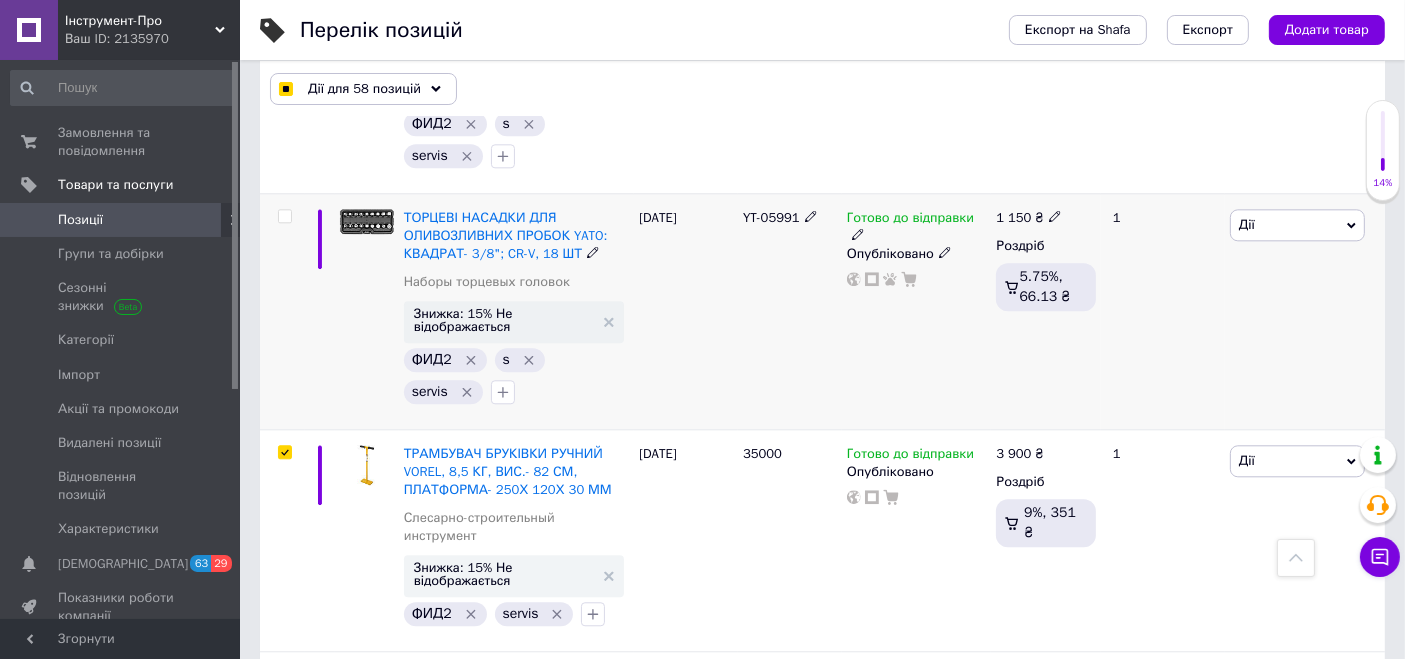 drag, startPoint x: 283, startPoint y: 166, endPoint x: 322, endPoint y: 307, distance: 146.29422 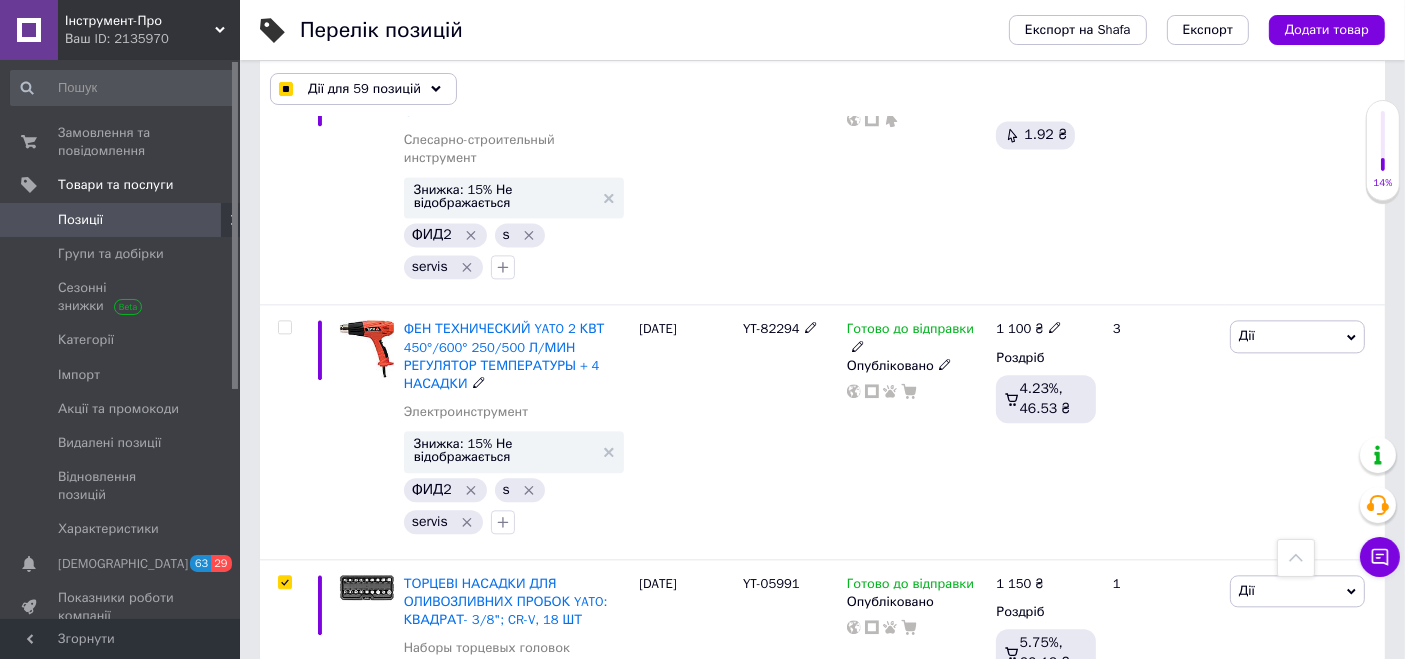 scroll, scrollTop: 4397, scrollLeft: 0, axis: vertical 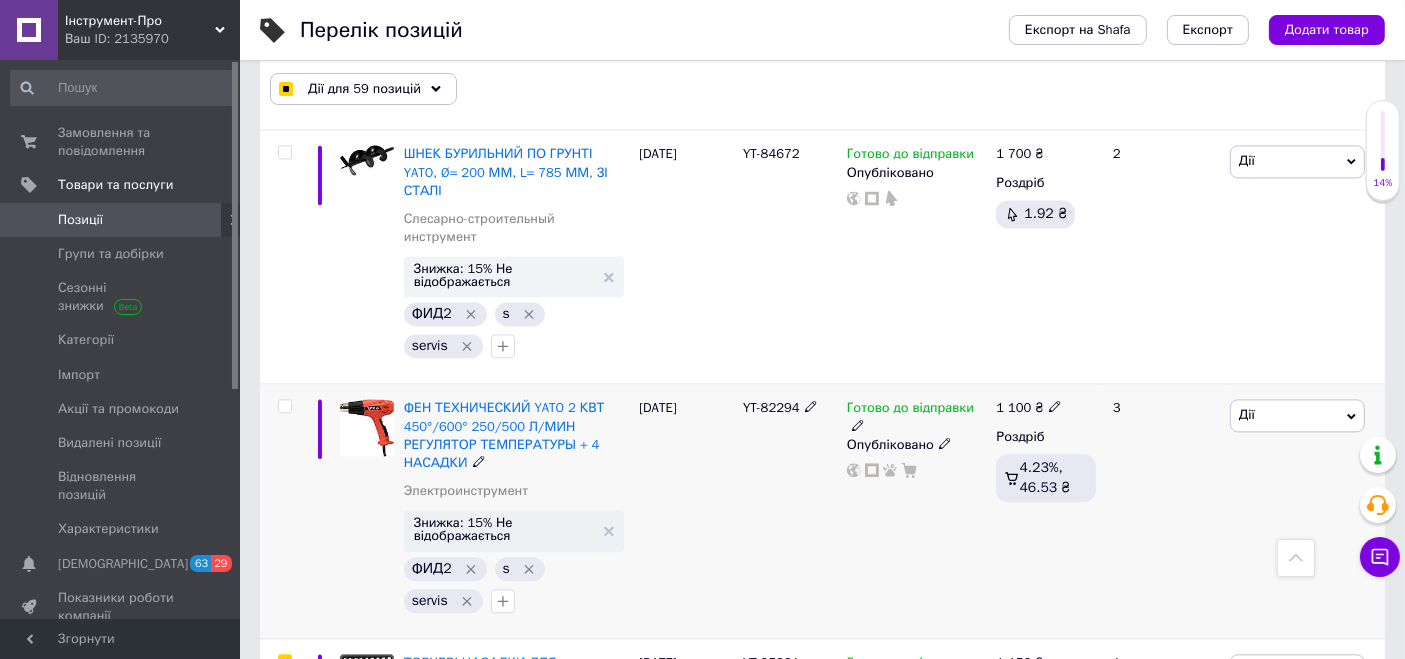 click at bounding box center (284, 406) 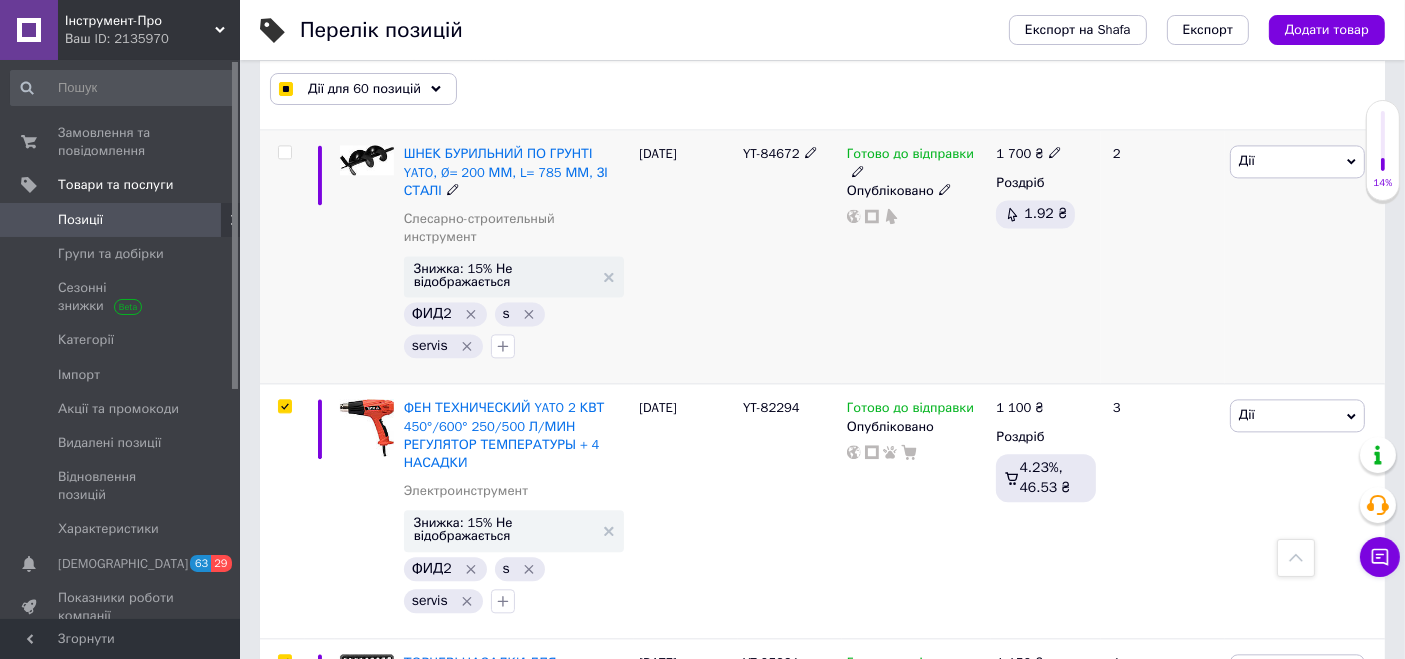 click at bounding box center (284, 152) 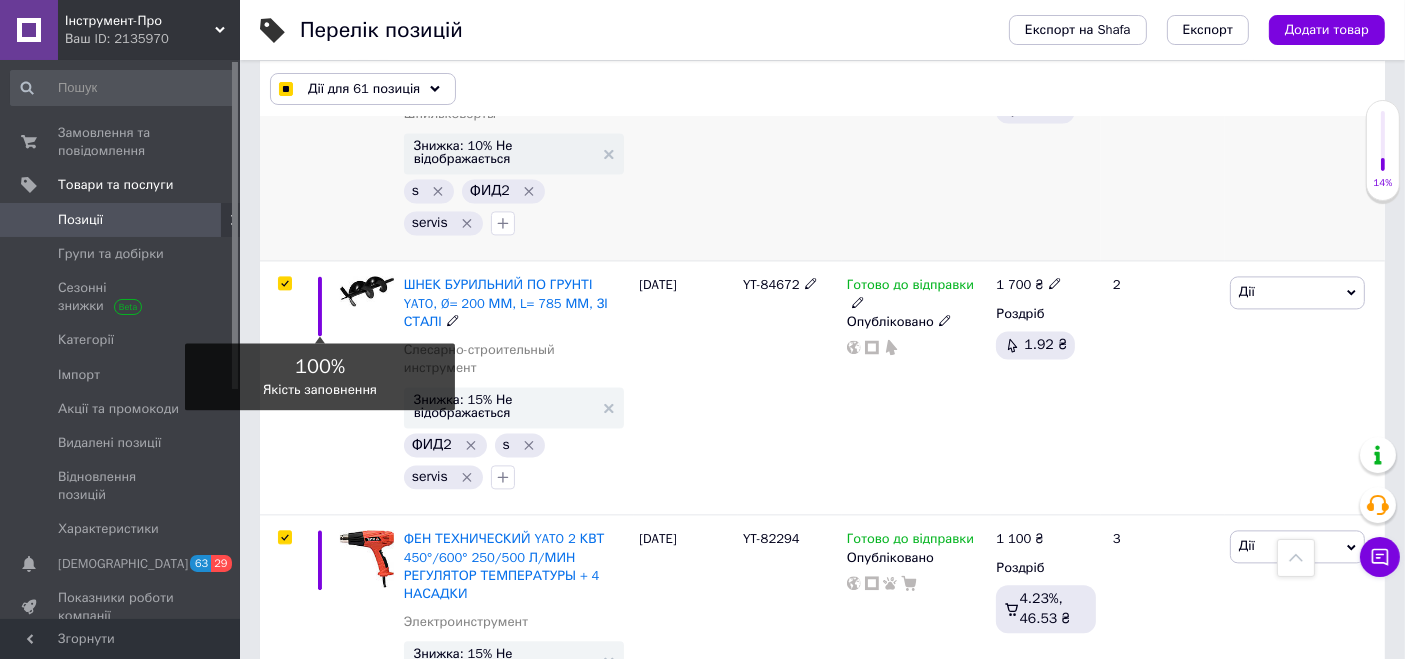 scroll, scrollTop: 4175, scrollLeft: 0, axis: vertical 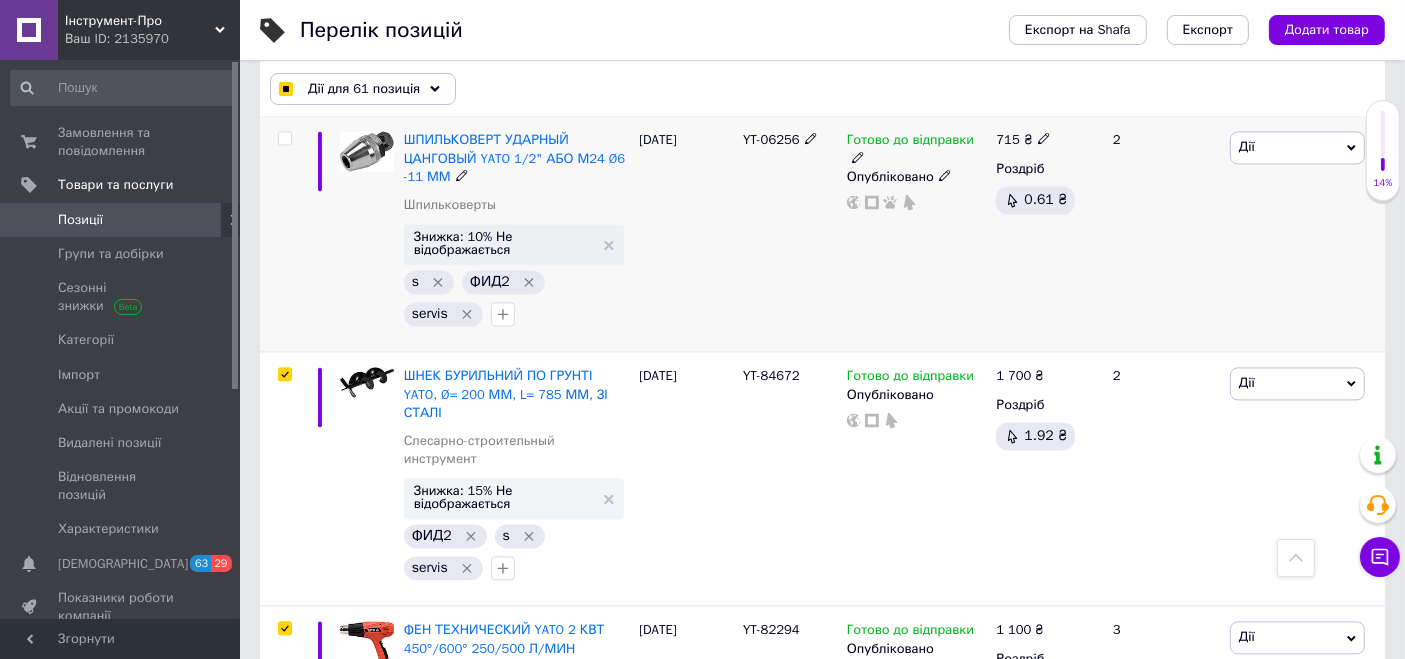 drag, startPoint x: 282, startPoint y: 126, endPoint x: 310, endPoint y: 252, distance: 129.07362 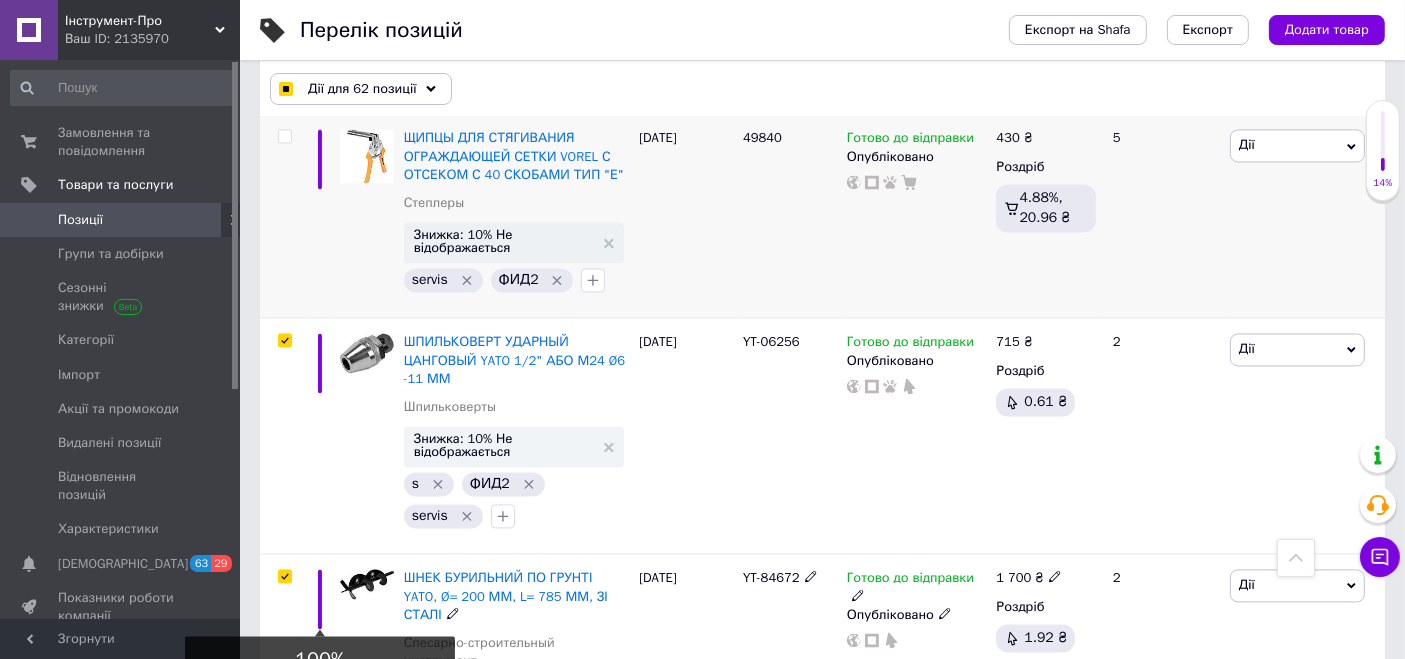 scroll, scrollTop: 3953, scrollLeft: 0, axis: vertical 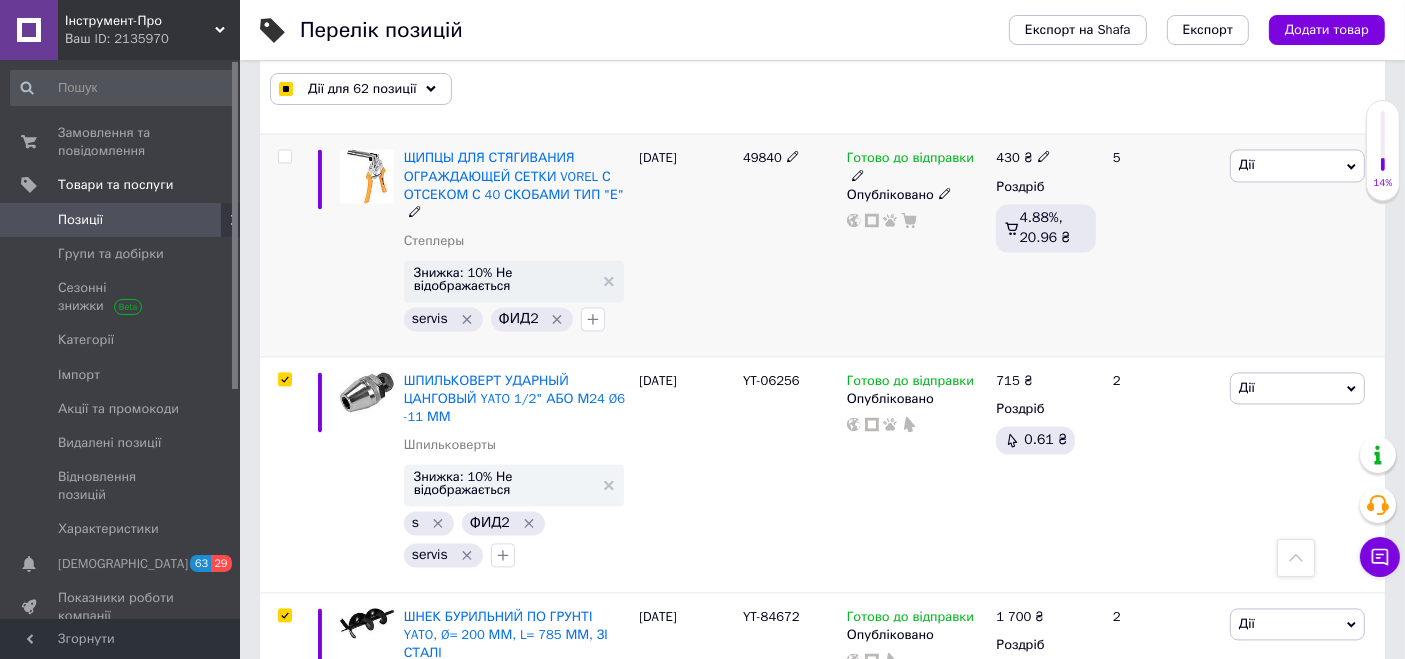 click at bounding box center [285, 156] 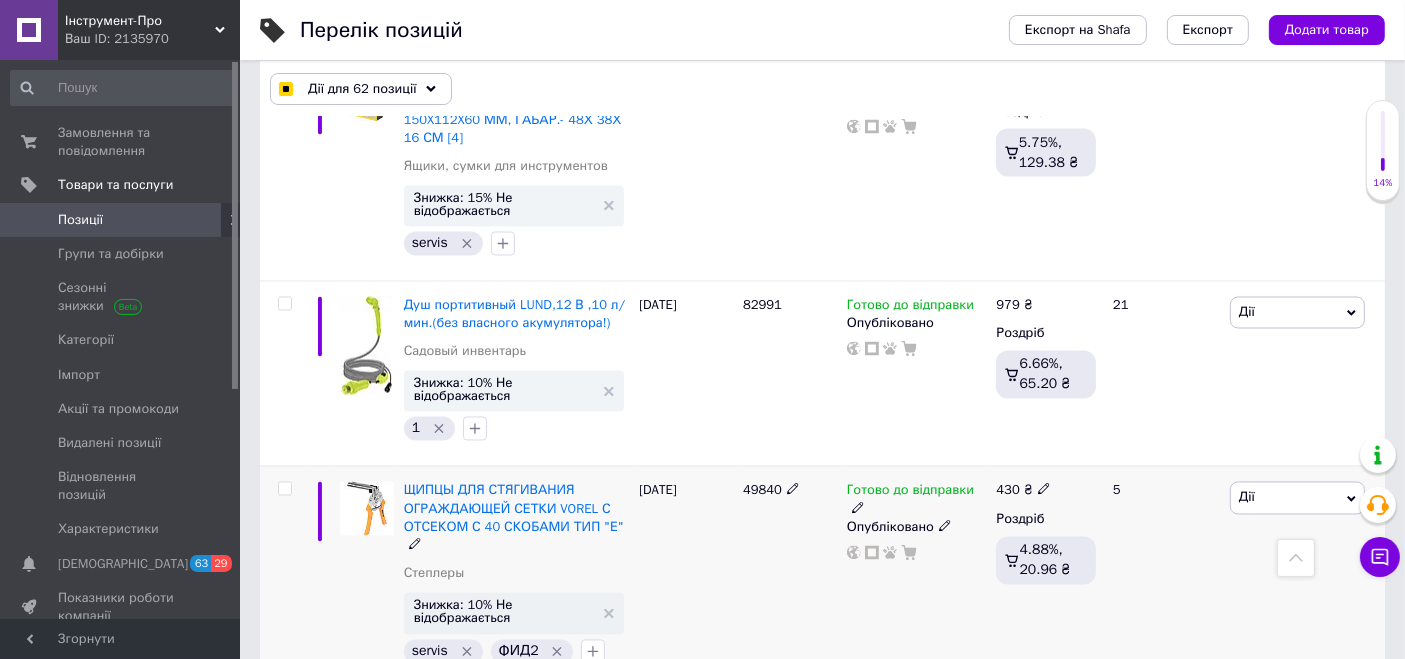 click at bounding box center (284, 489) 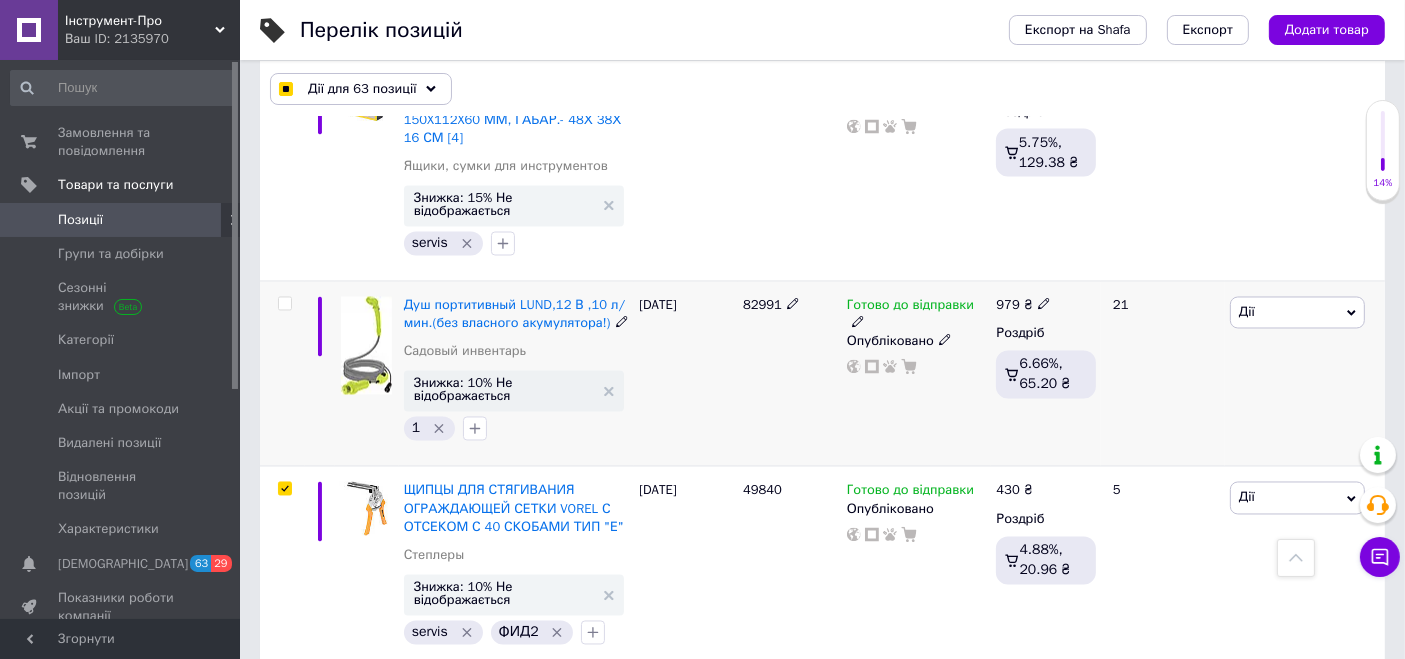 click at bounding box center [284, 304] 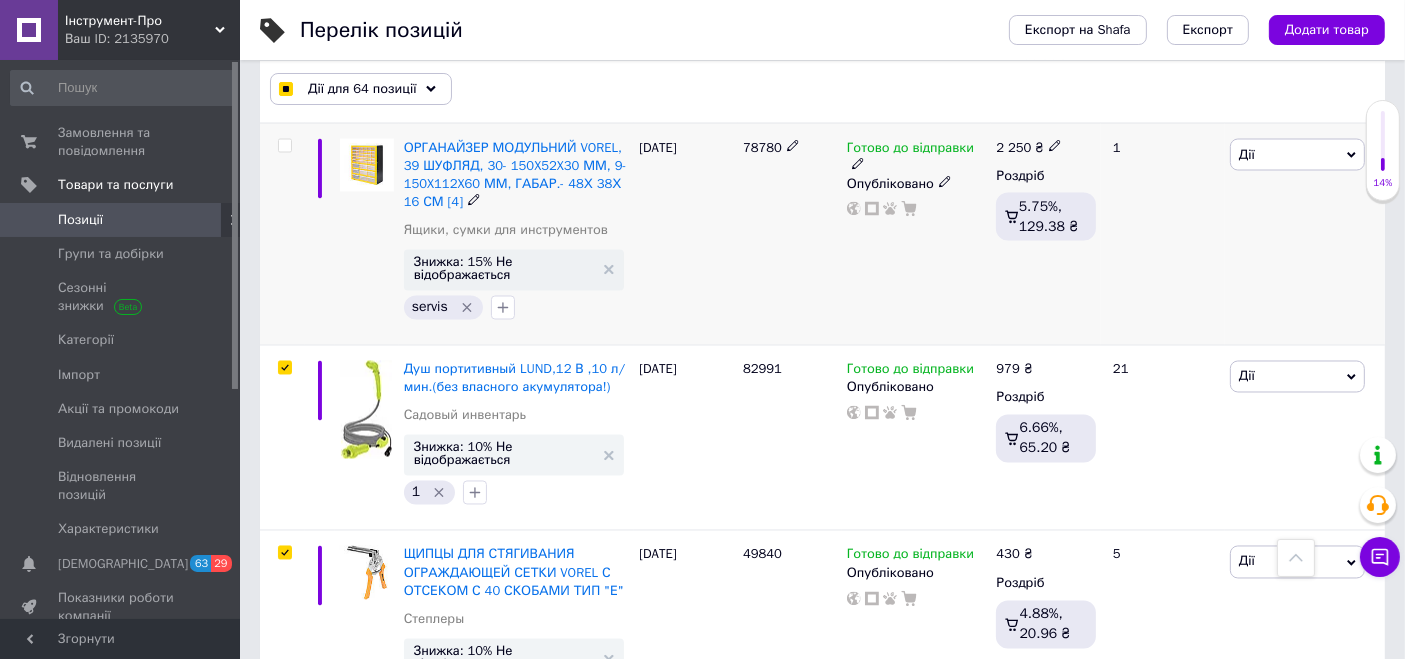 scroll, scrollTop: 3508, scrollLeft: 0, axis: vertical 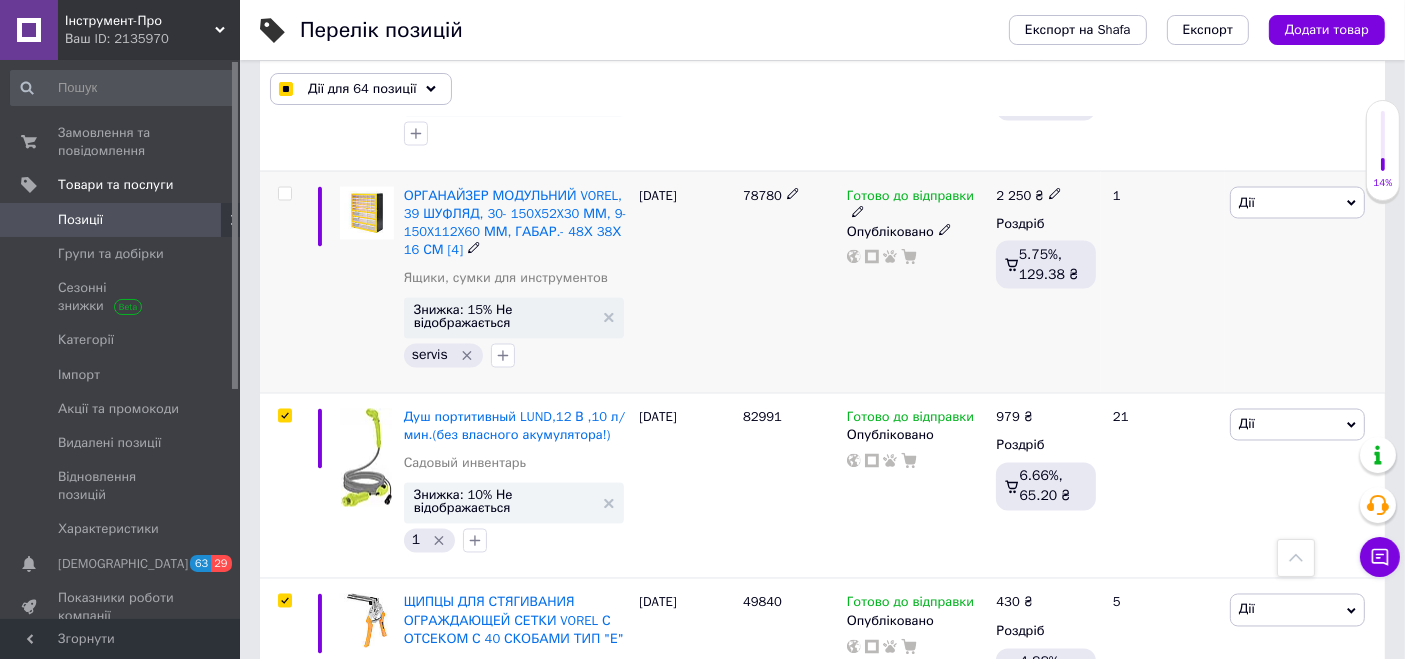 drag, startPoint x: 280, startPoint y: 181, endPoint x: 291, endPoint y: 202, distance: 23.70654 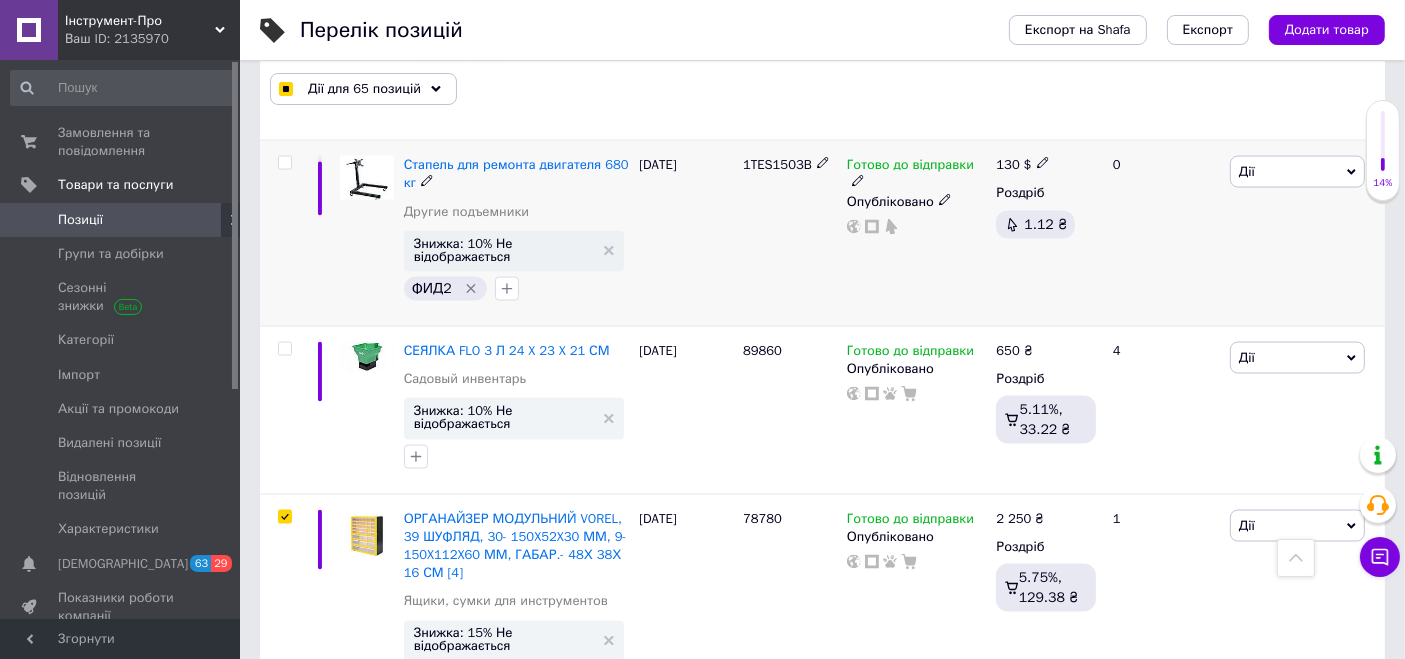 scroll, scrollTop: 3064, scrollLeft: 0, axis: vertical 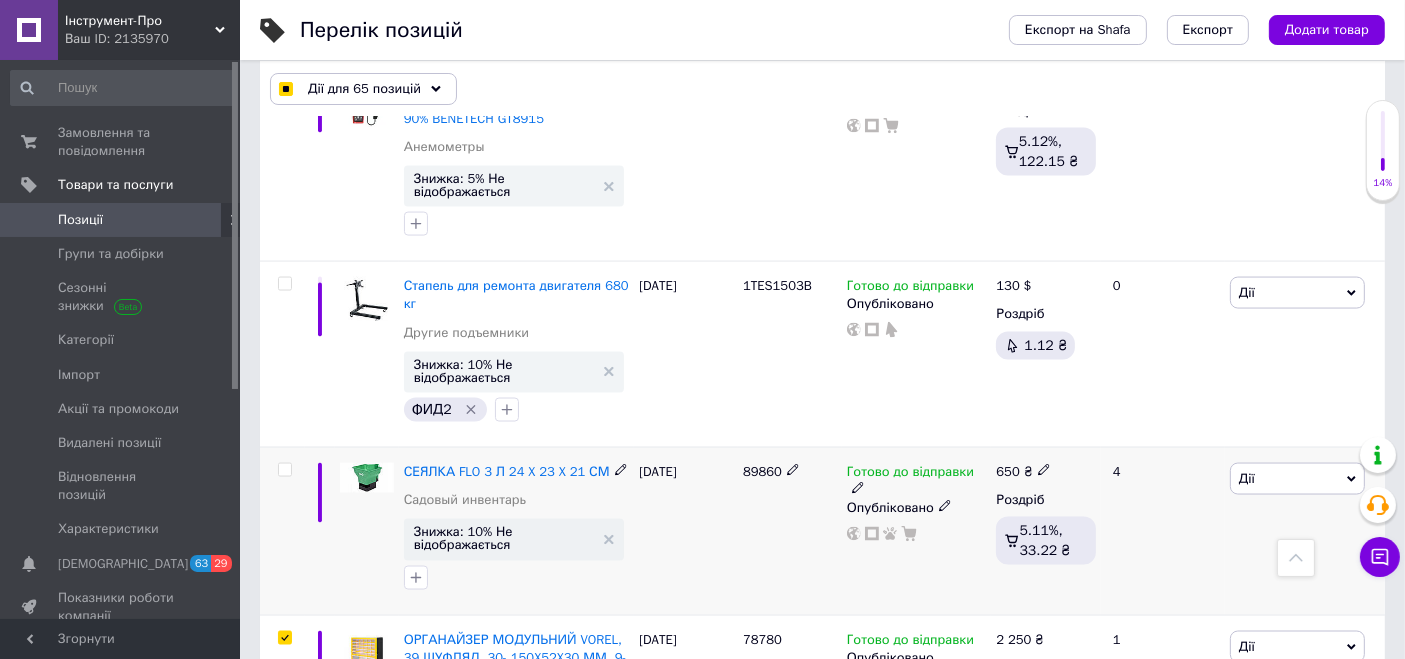 click at bounding box center (284, 470) 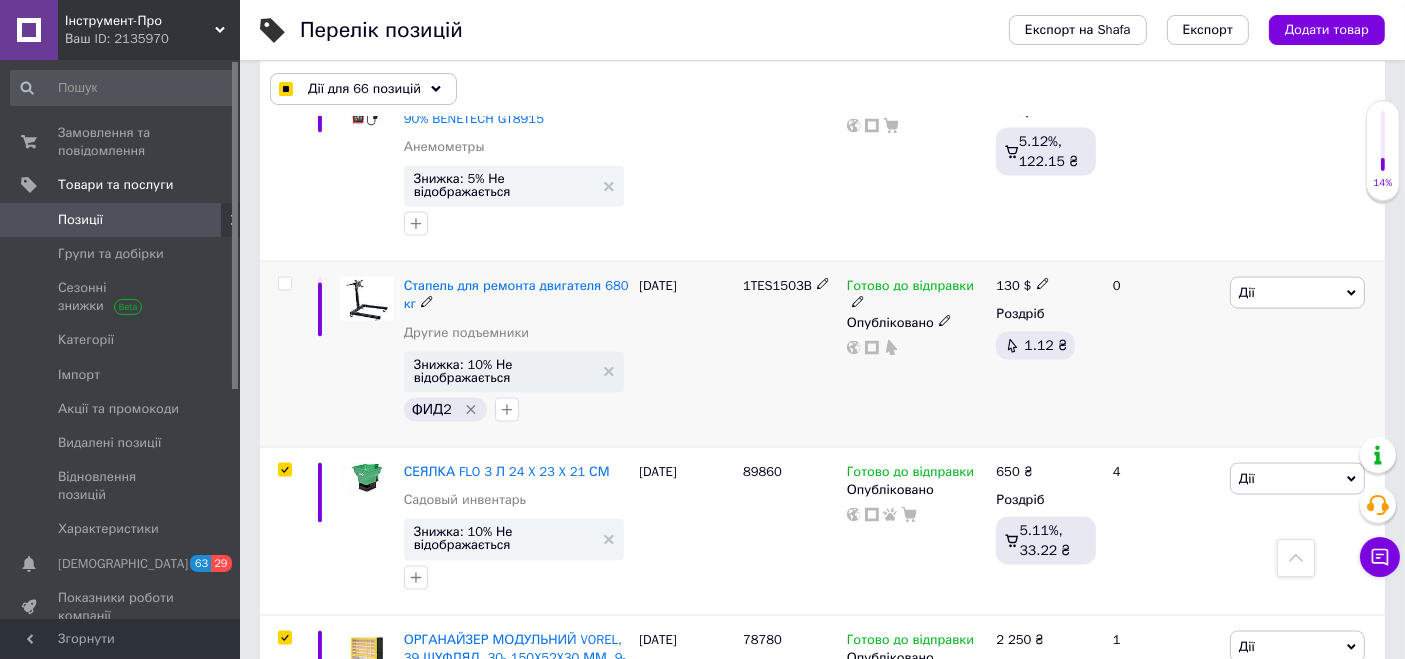 click at bounding box center (284, 284) 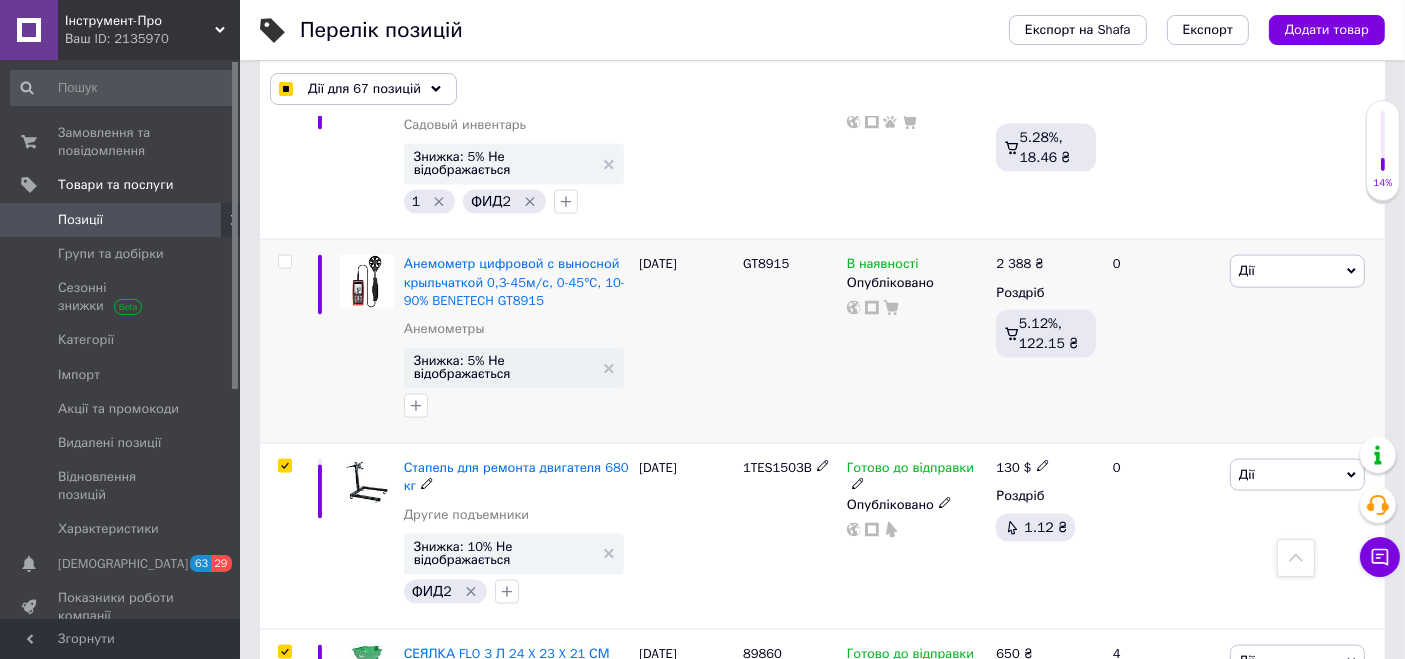 scroll, scrollTop: 2842, scrollLeft: 0, axis: vertical 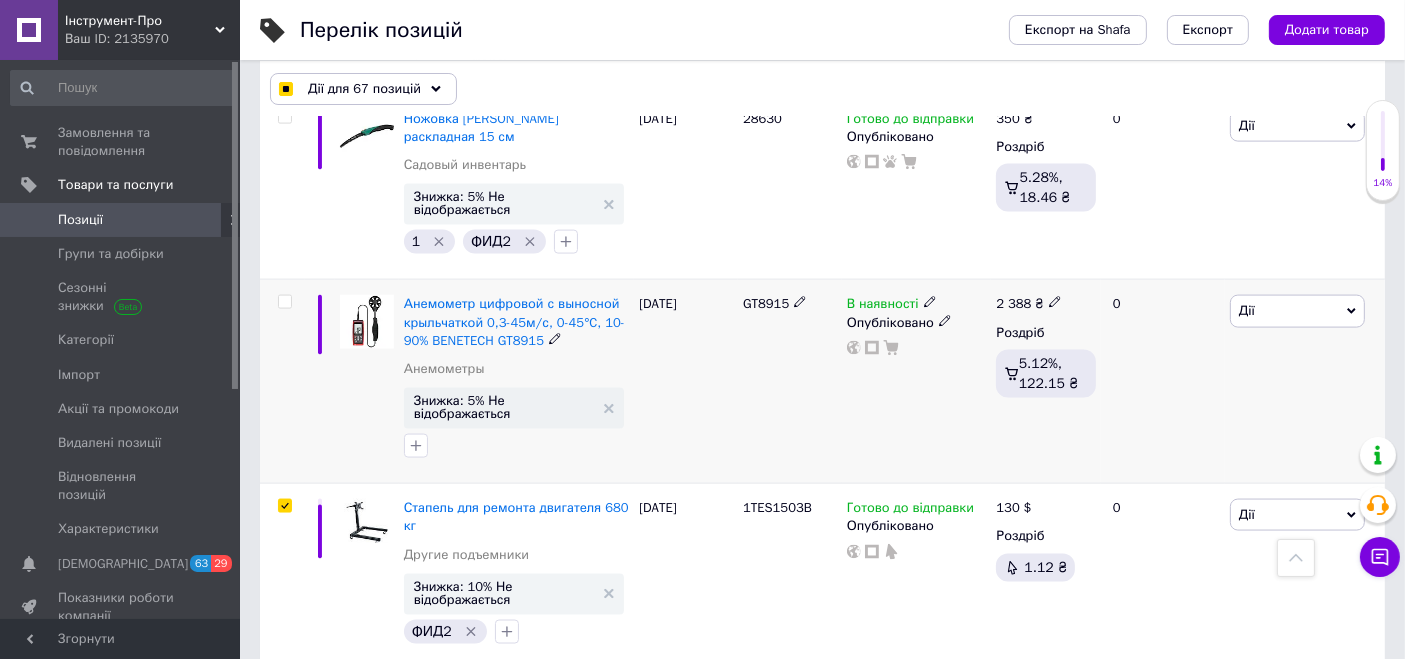 click at bounding box center [284, 302] 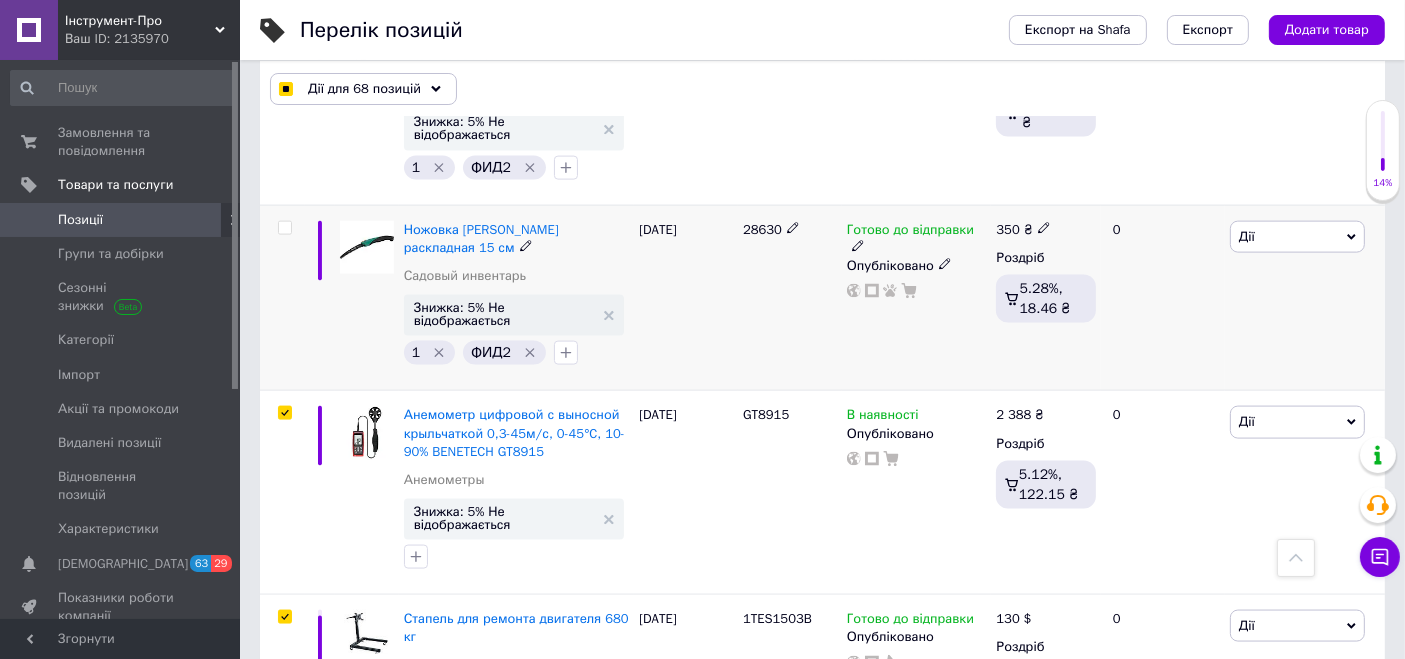 drag, startPoint x: 282, startPoint y: 219, endPoint x: 319, endPoint y: 300, distance: 89.050545 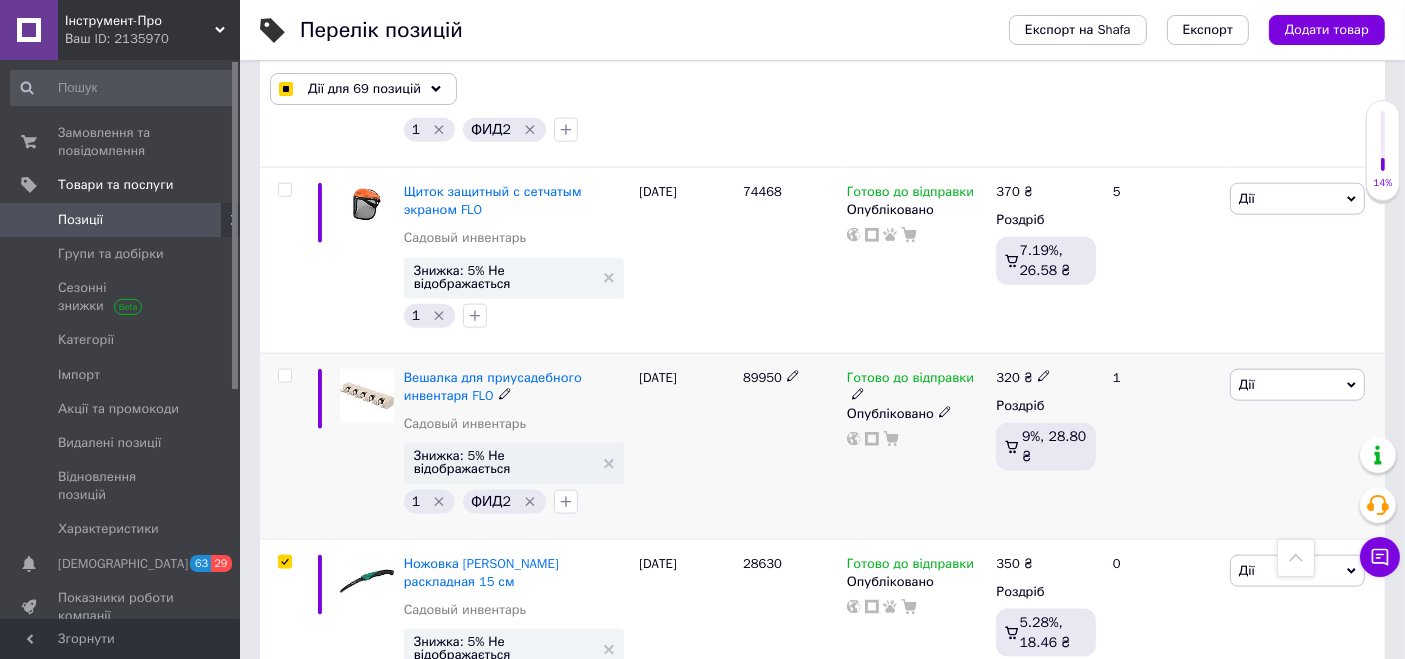 click at bounding box center (284, 376) 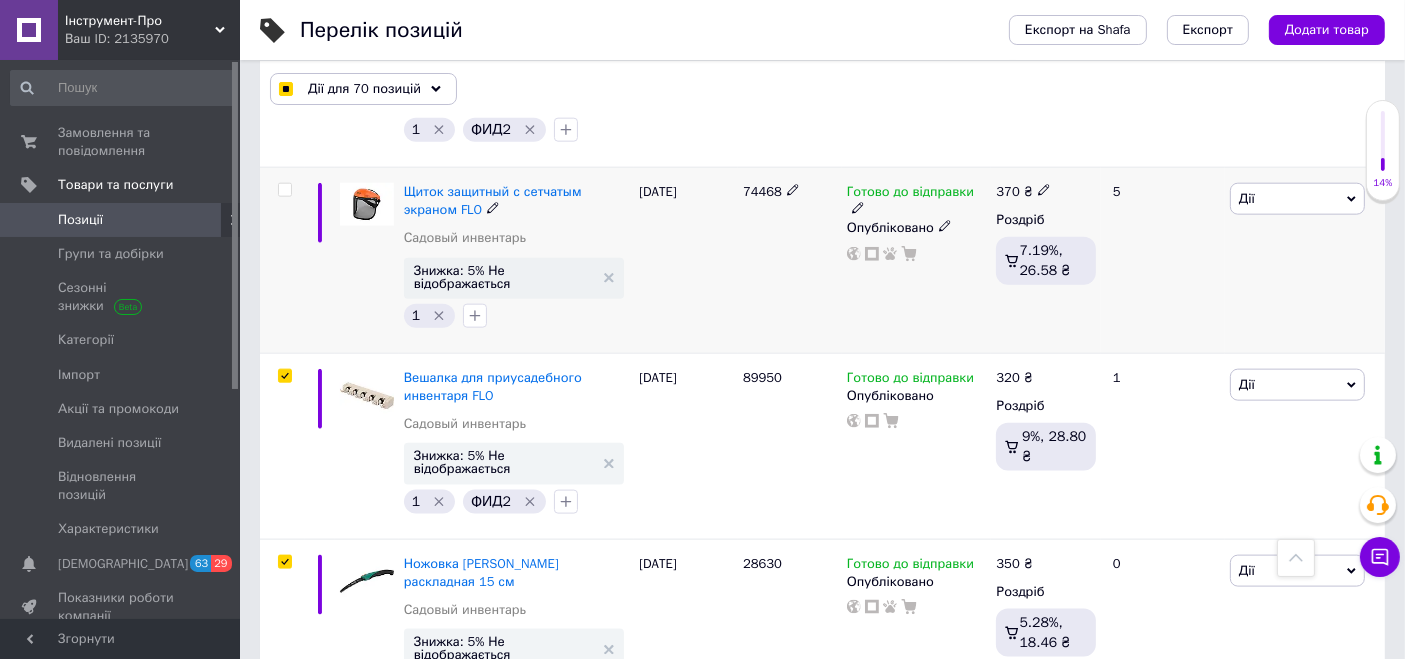 click at bounding box center [284, 190] 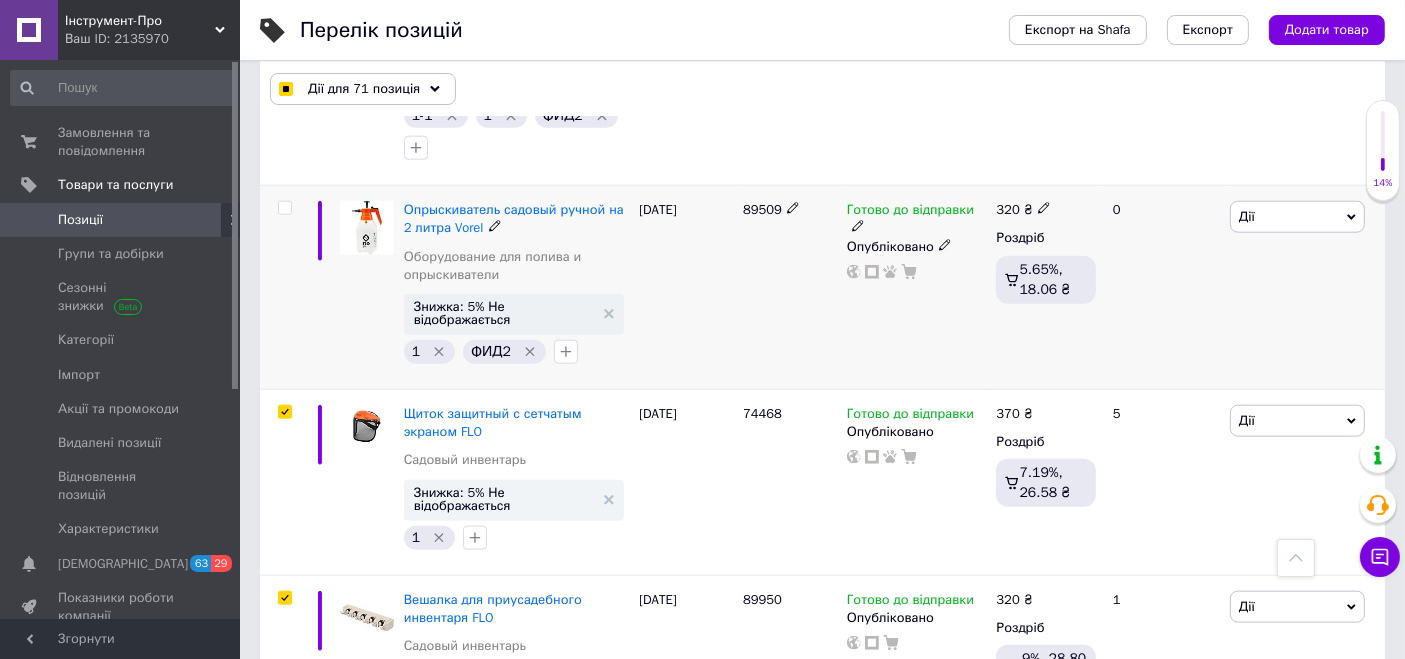 click at bounding box center [284, 208] 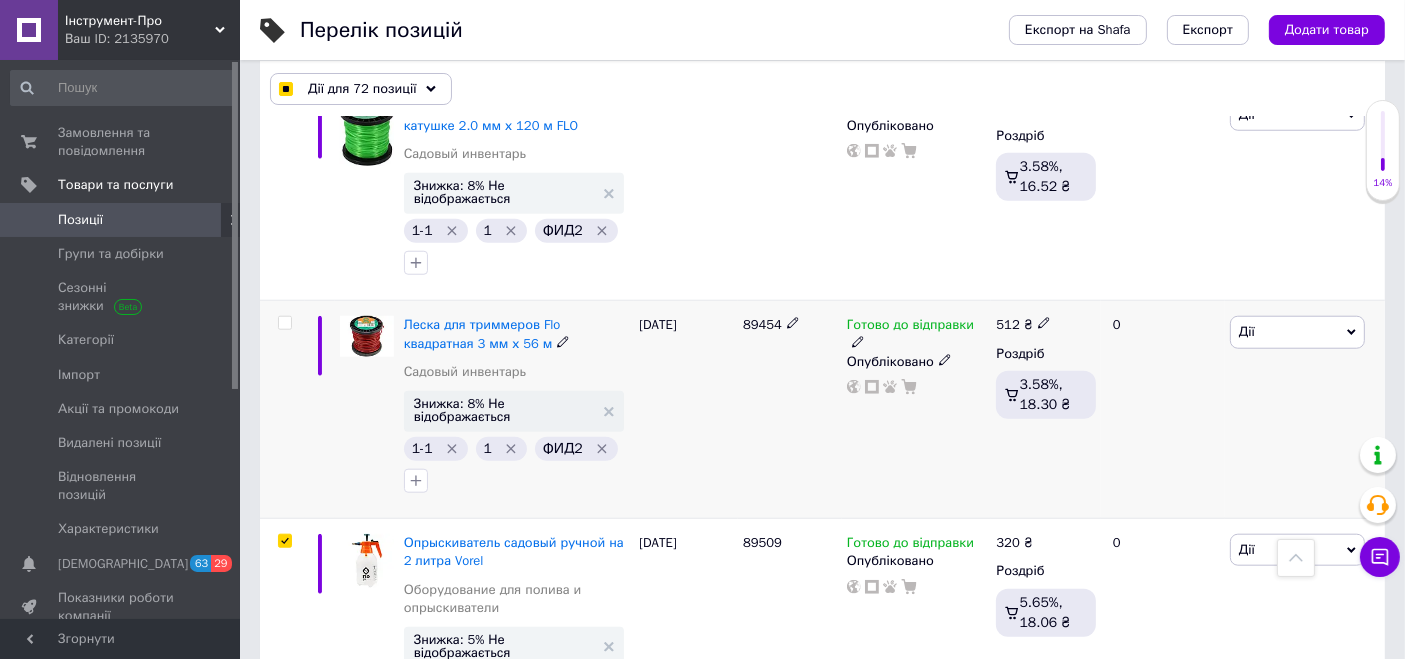 click at bounding box center [284, 323] 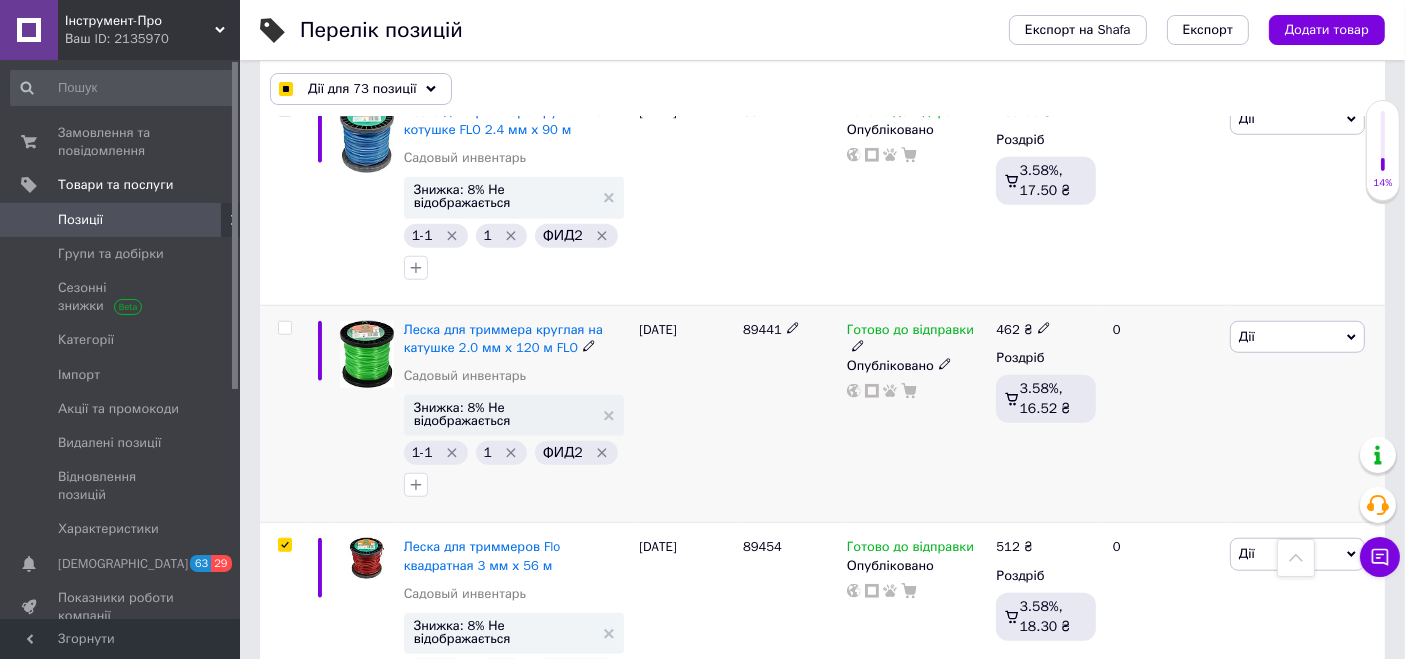 click at bounding box center (284, 328) 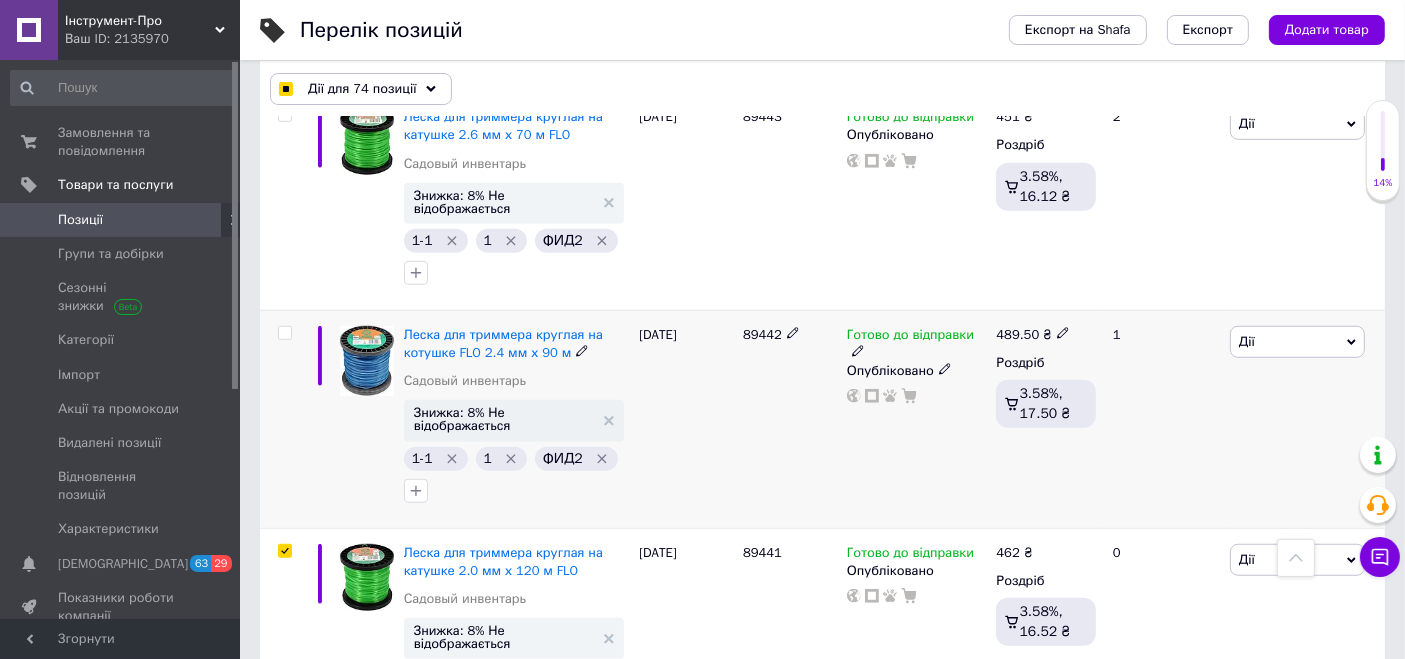 drag, startPoint x: 279, startPoint y: 326, endPoint x: 302, endPoint y: 381, distance: 59.615433 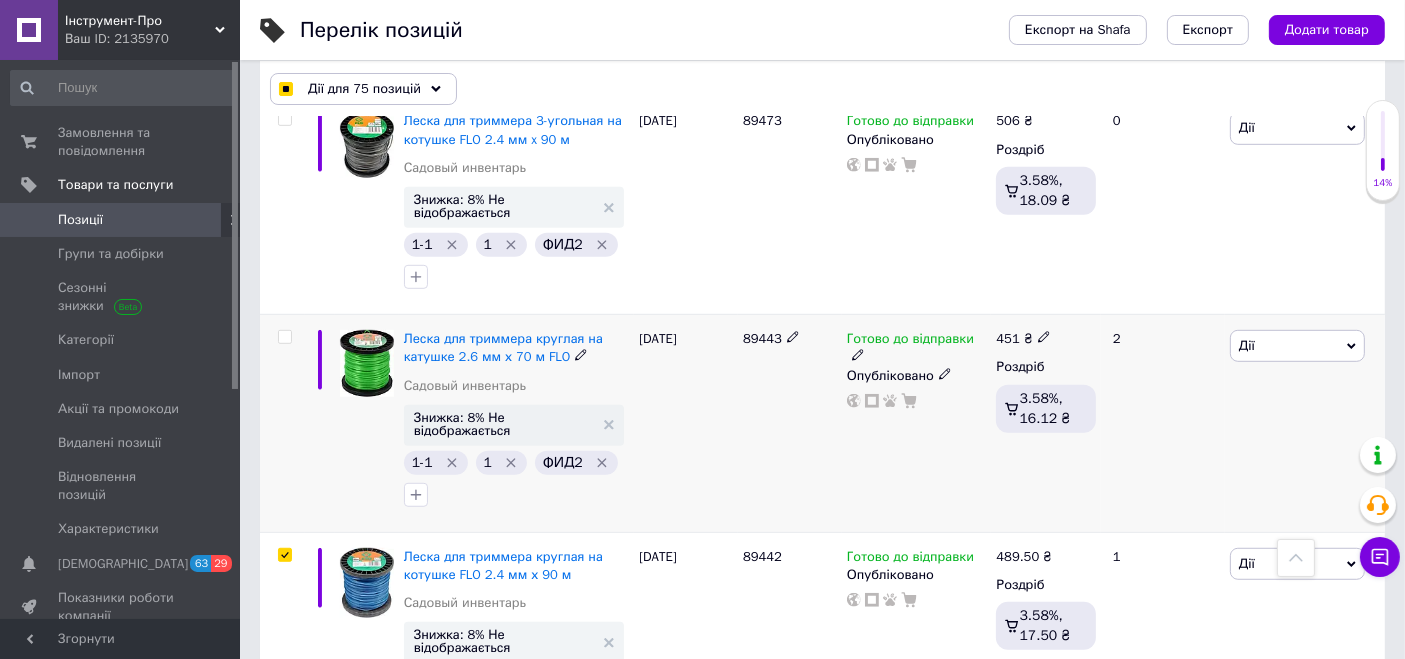 drag, startPoint x: 287, startPoint y: 325, endPoint x: 309, endPoint y: 381, distance: 60.166435 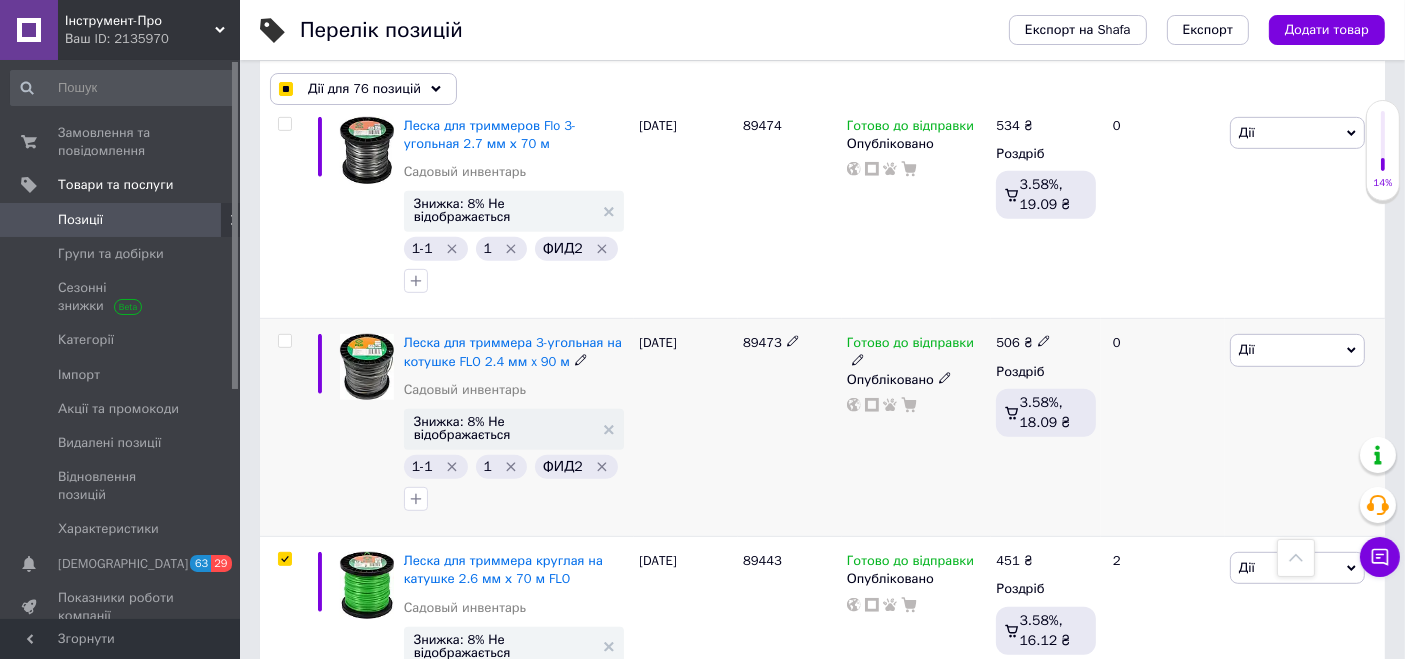 click at bounding box center [284, 341] 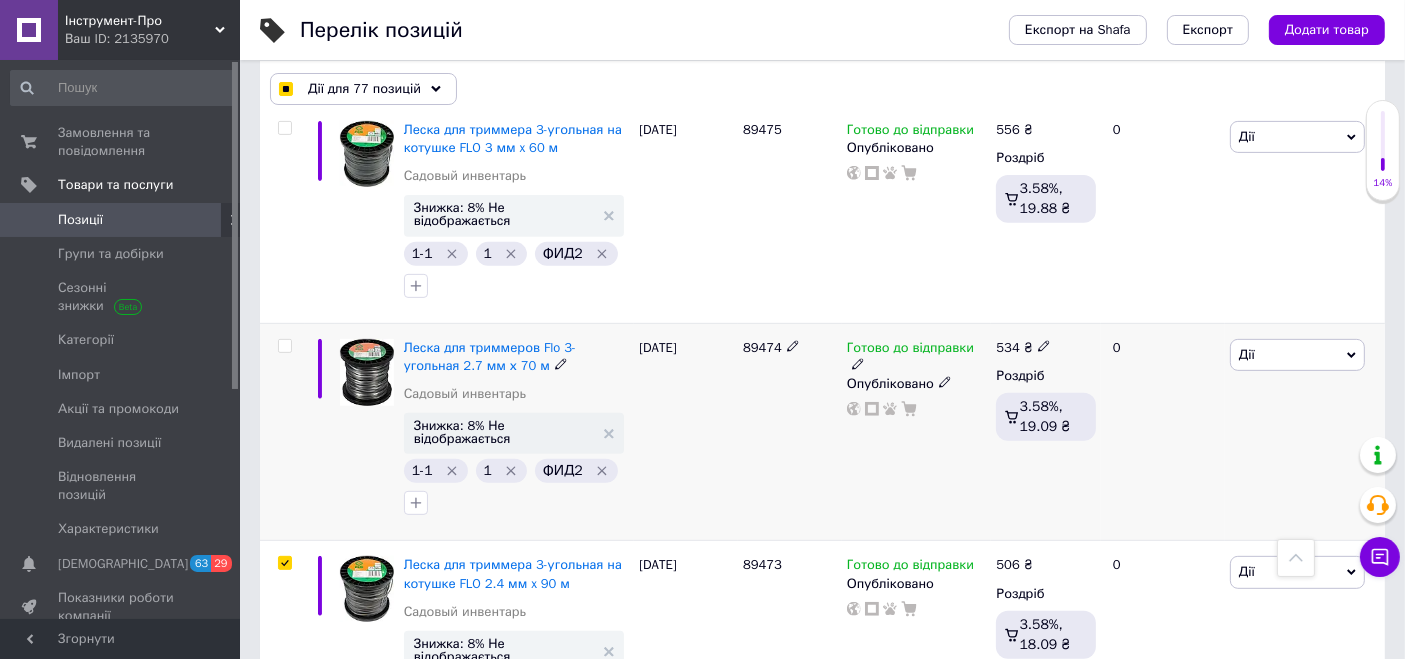 click at bounding box center (285, 346) 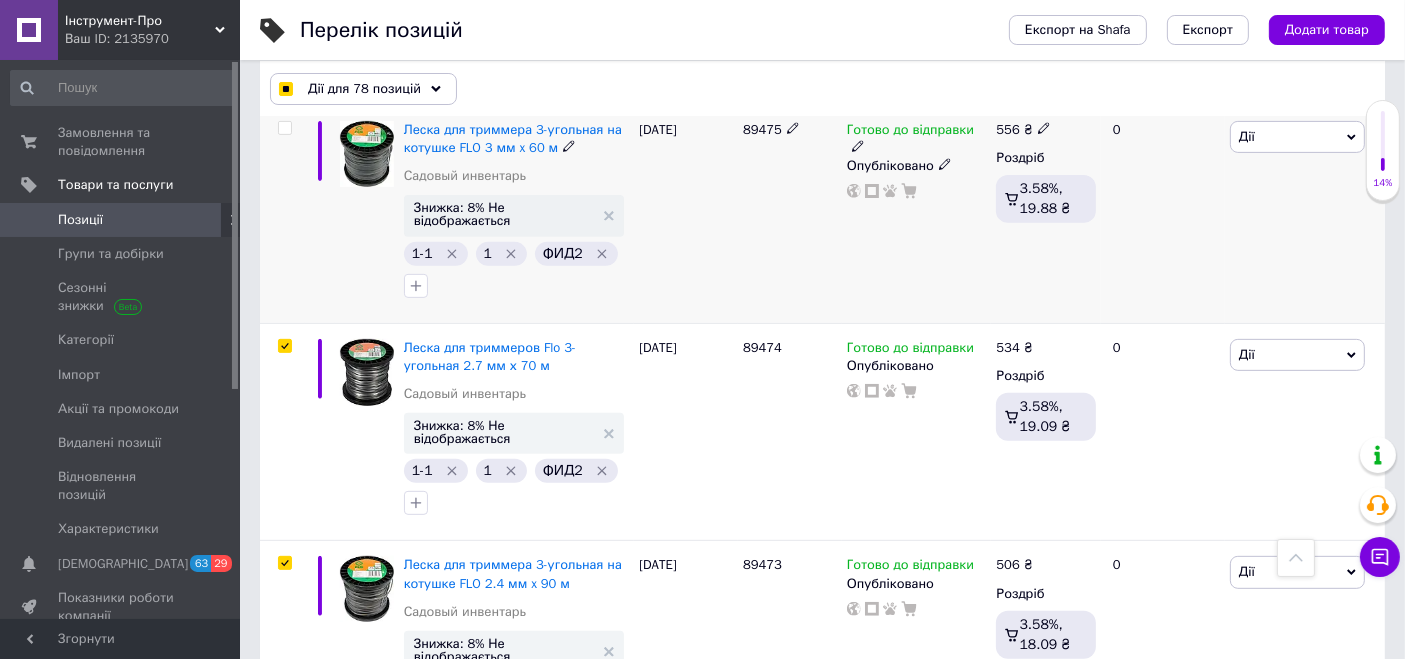 drag, startPoint x: 283, startPoint y: 129, endPoint x: 317, endPoint y: 260, distance: 135.34032 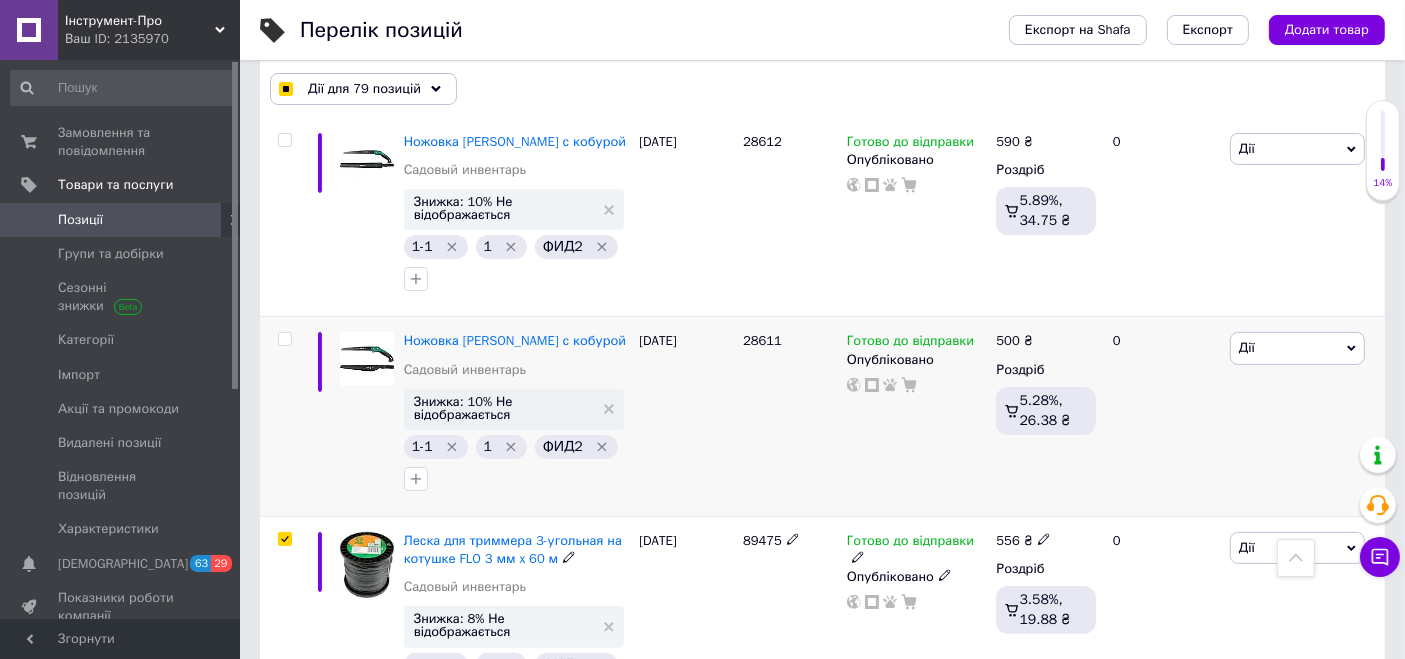 scroll, scrollTop: 286, scrollLeft: 0, axis: vertical 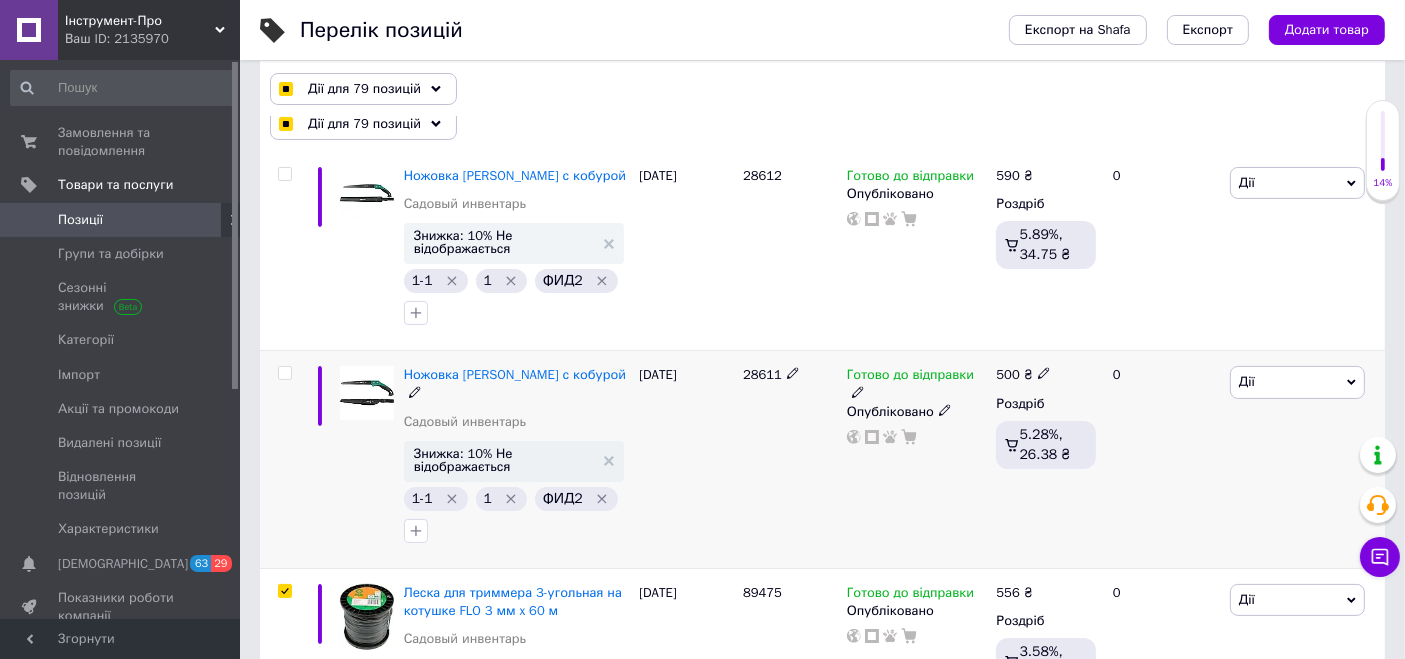 click at bounding box center [285, 373] 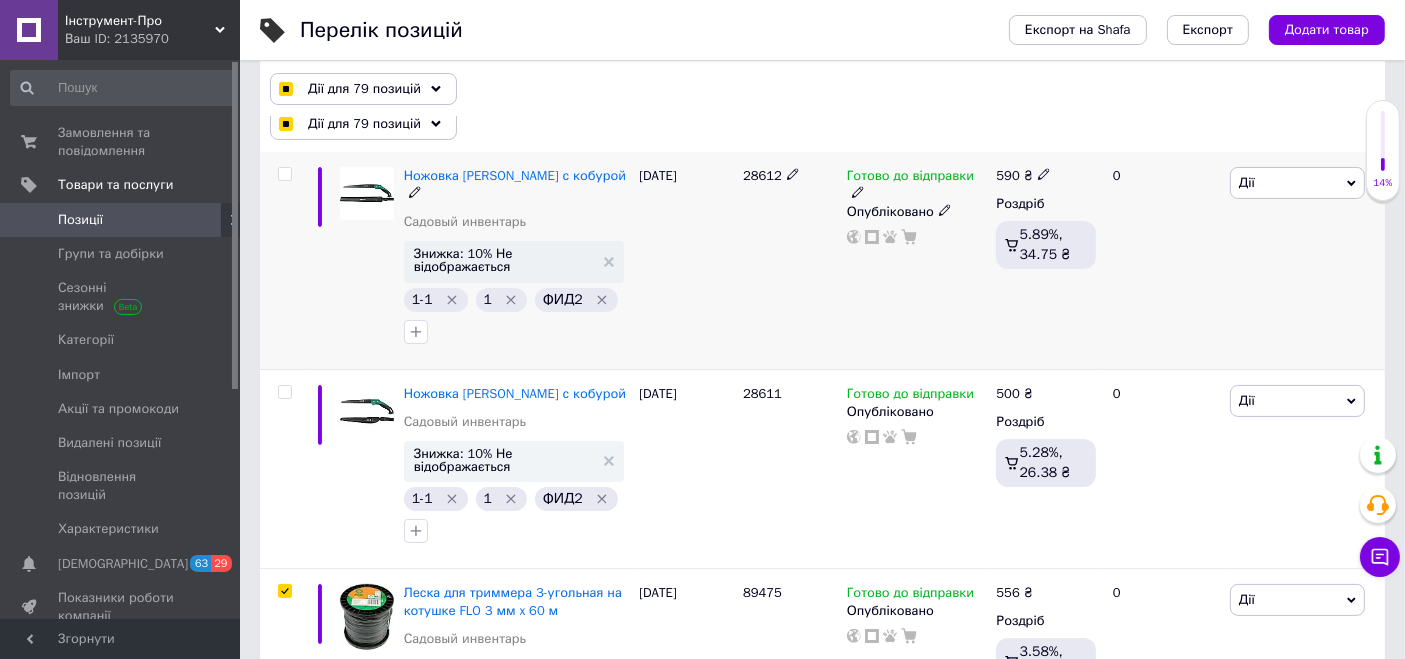 drag, startPoint x: 283, startPoint y: 170, endPoint x: 266, endPoint y: 300, distance: 131.10683 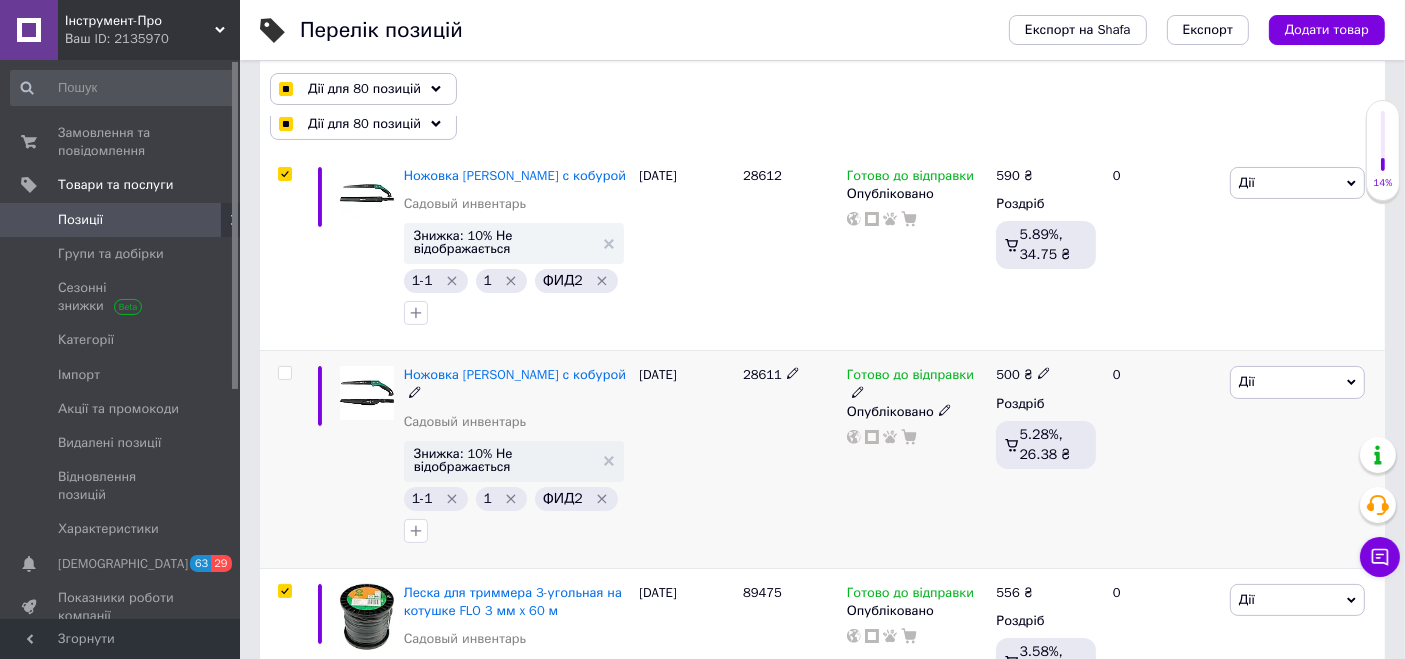 click at bounding box center [284, 373] 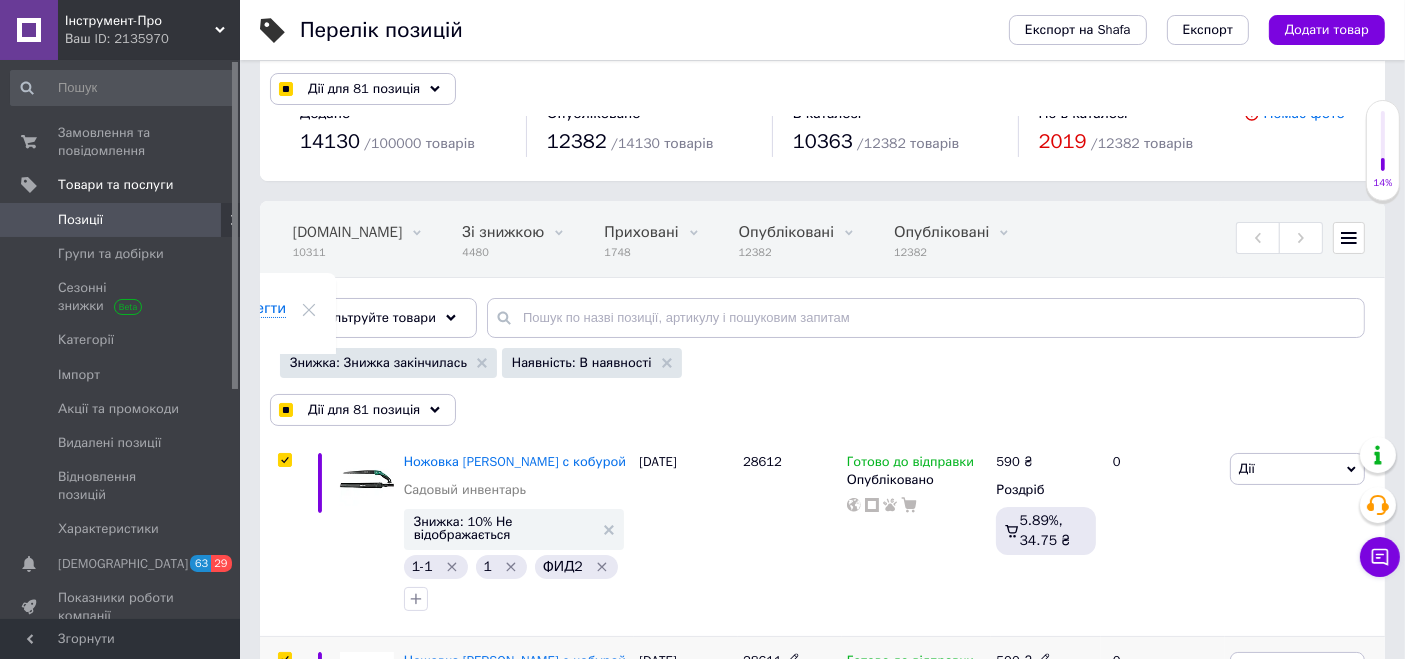 scroll, scrollTop: 0, scrollLeft: 0, axis: both 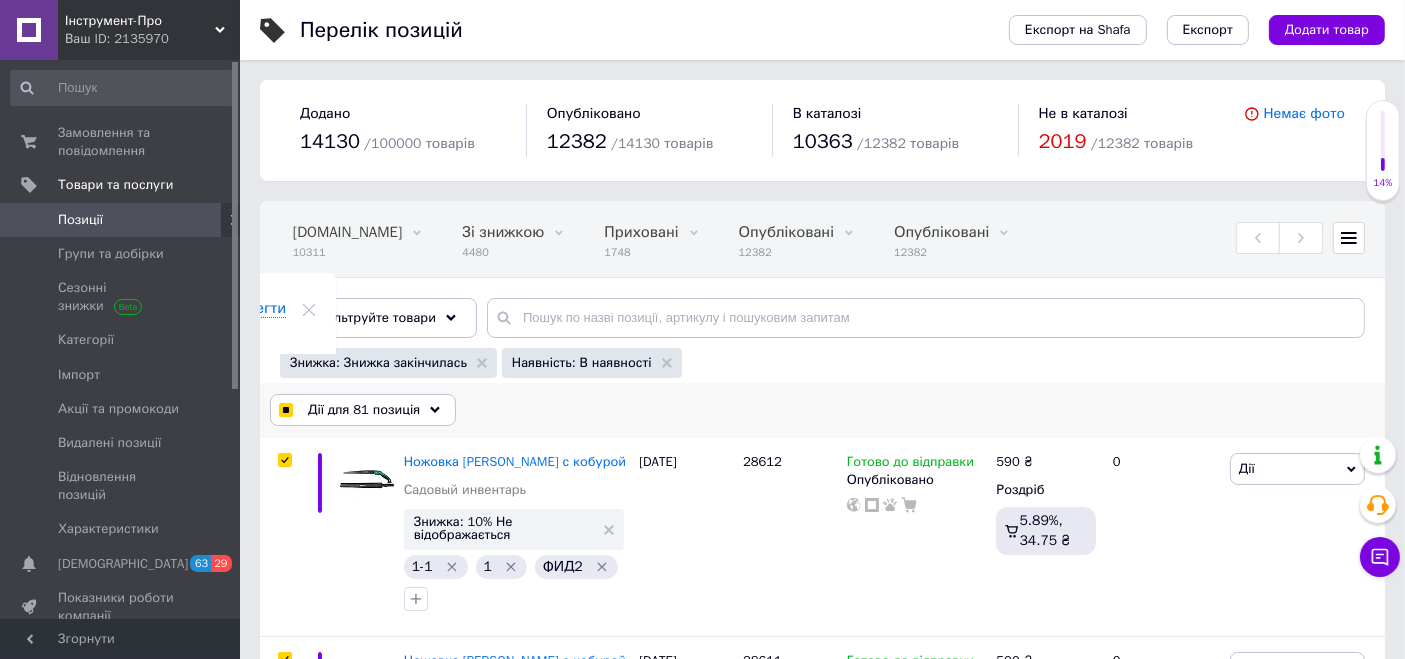click on "Дії для 81 позиція" at bounding box center (364, 410) 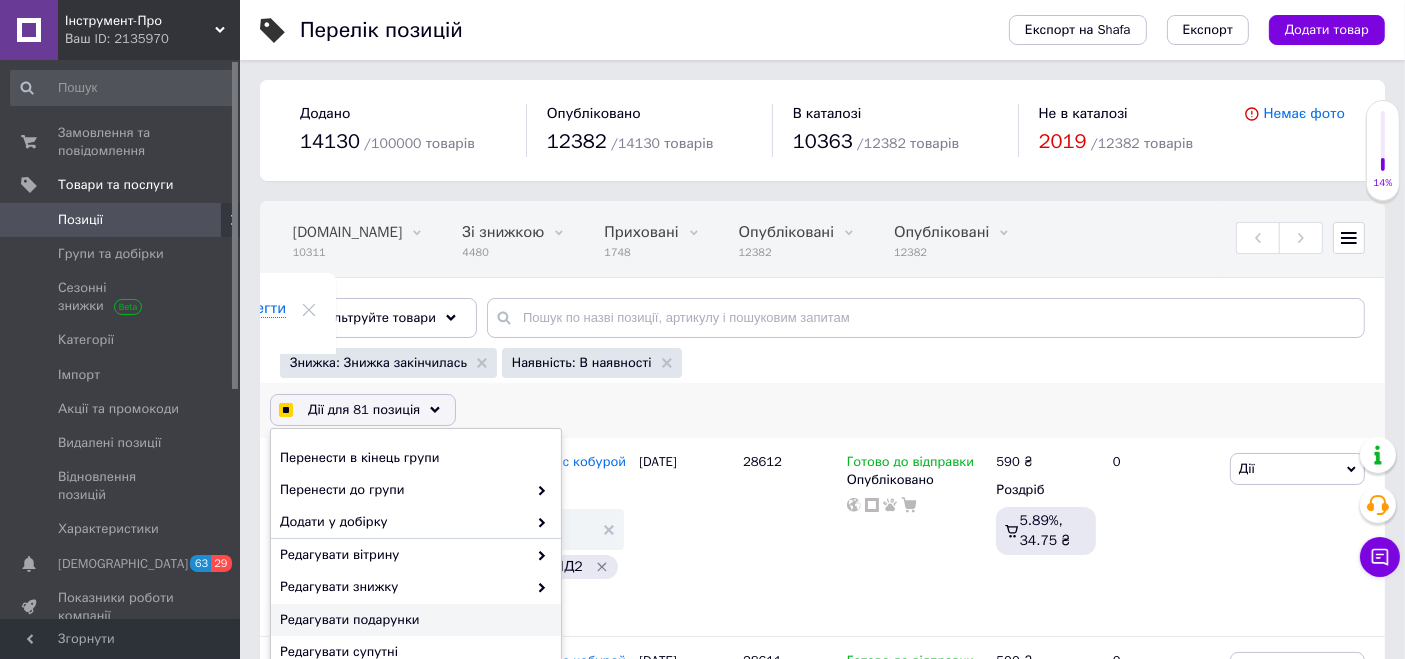 scroll, scrollTop: 111, scrollLeft: 0, axis: vertical 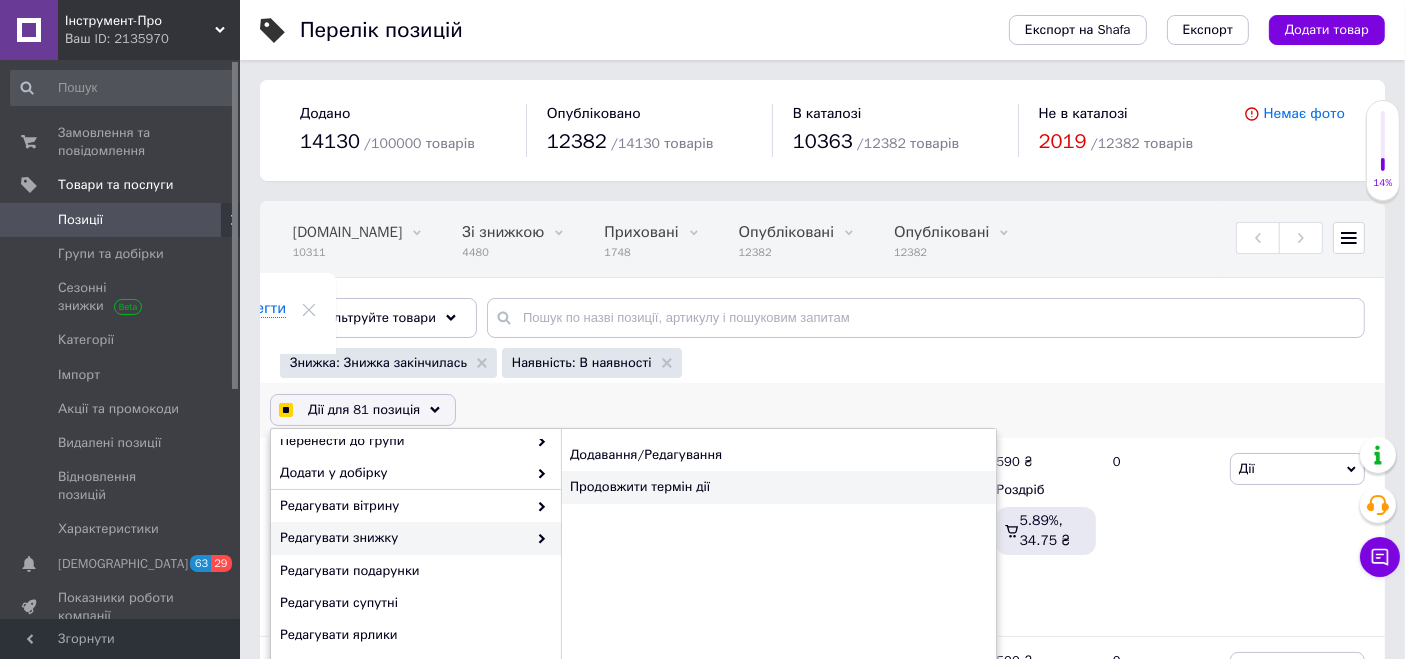click on "Продовжити термін дії" at bounding box center [778, 487] 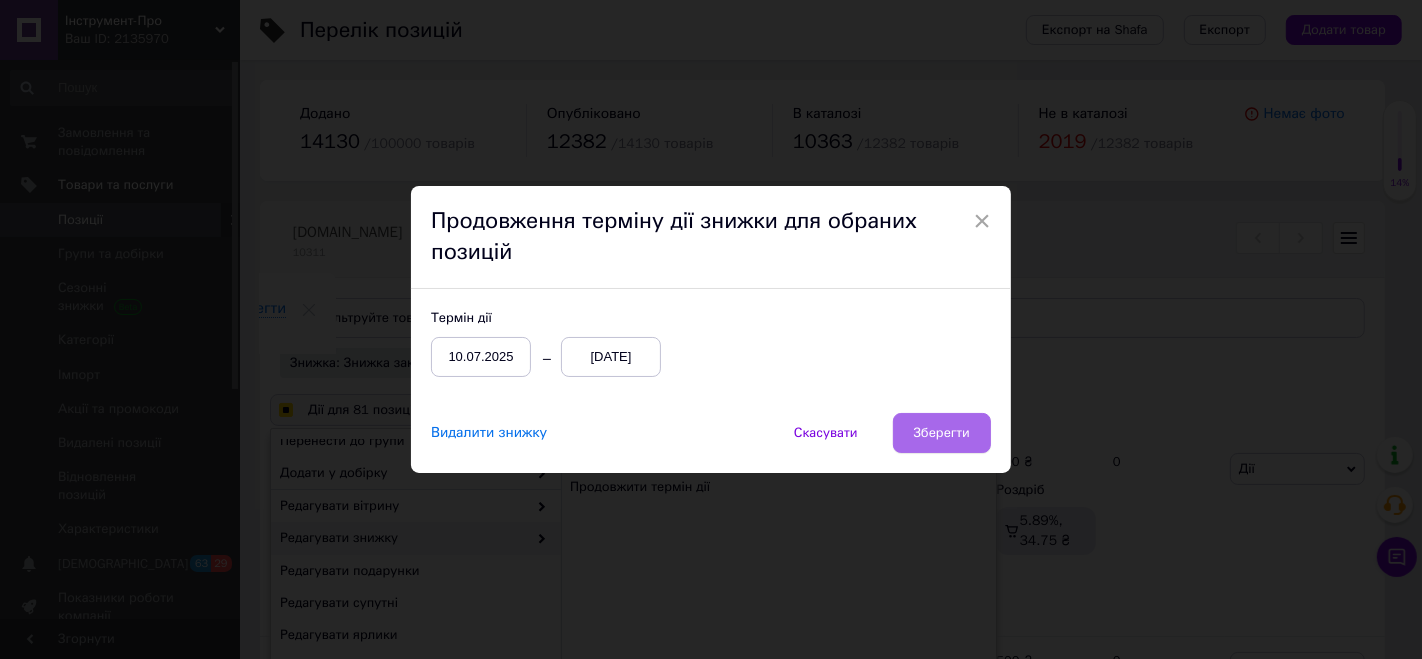 click on "Зберегти" at bounding box center [942, 433] 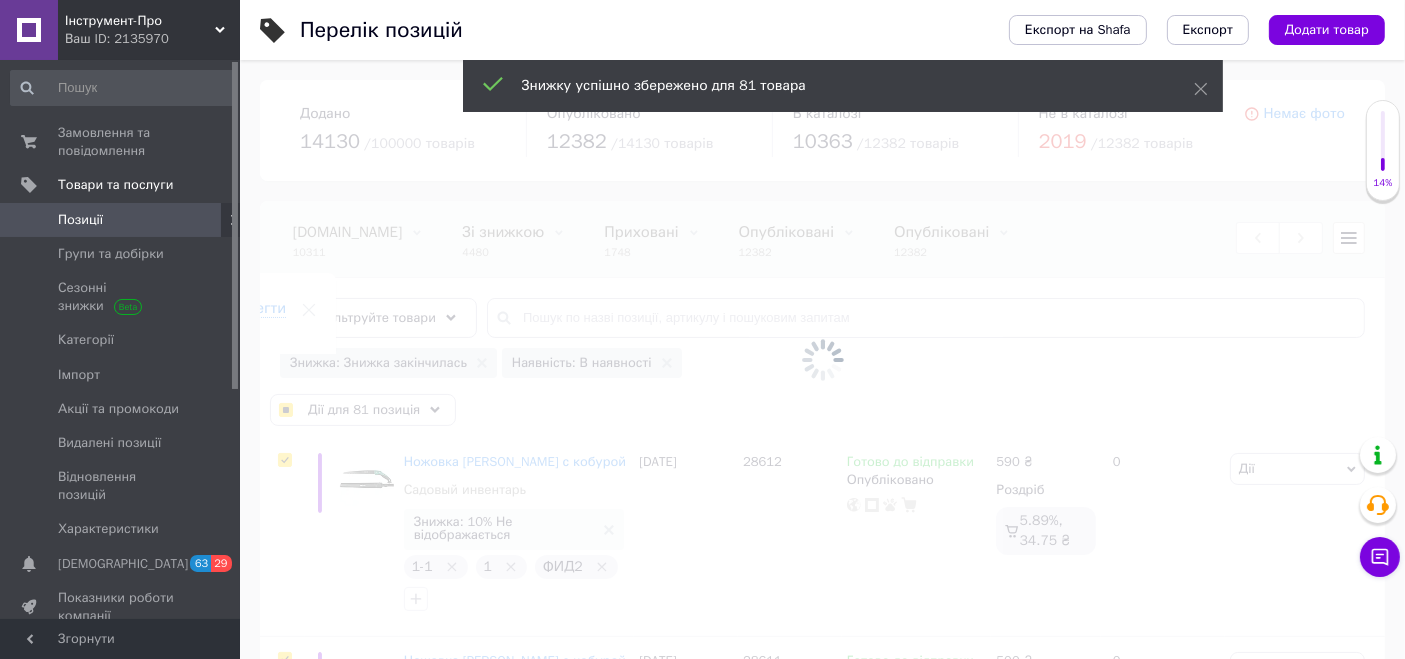 scroll, scrollTop: 0, scrollLeft: 195, axis: horizontal 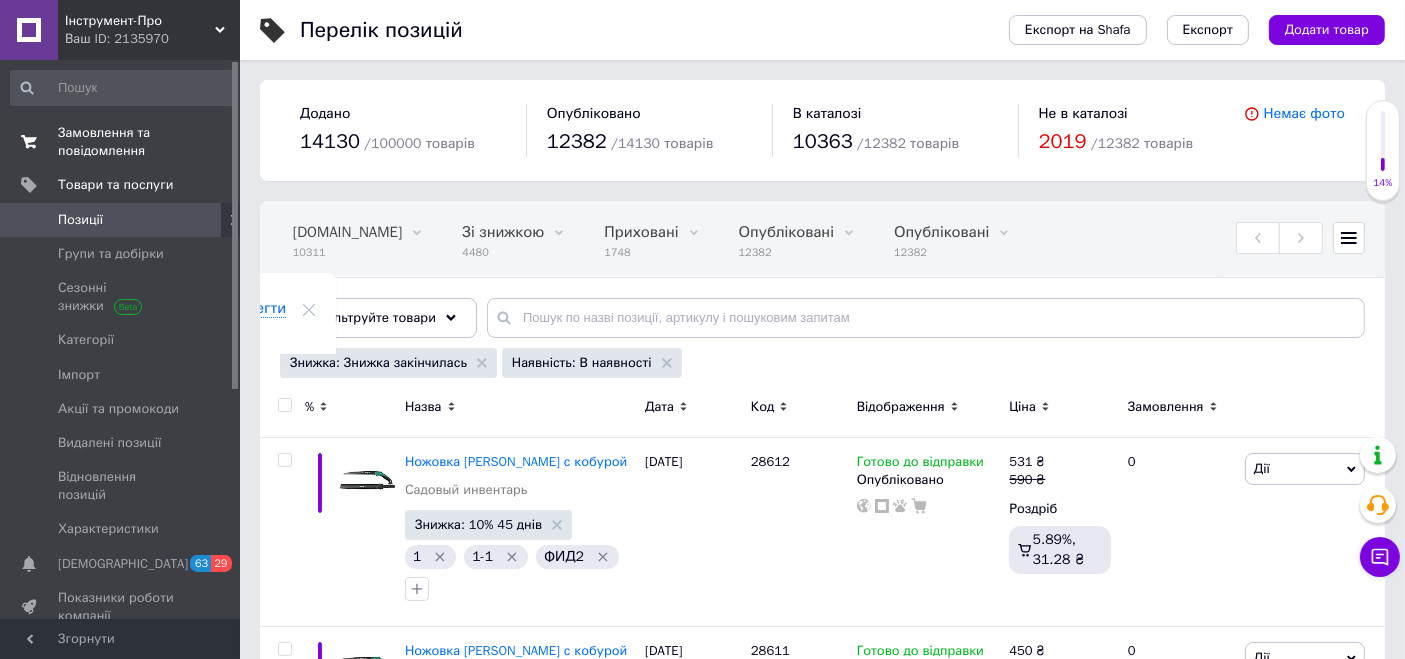 click on "Замовлення та повідомлення" at bounding box center (121, 142) 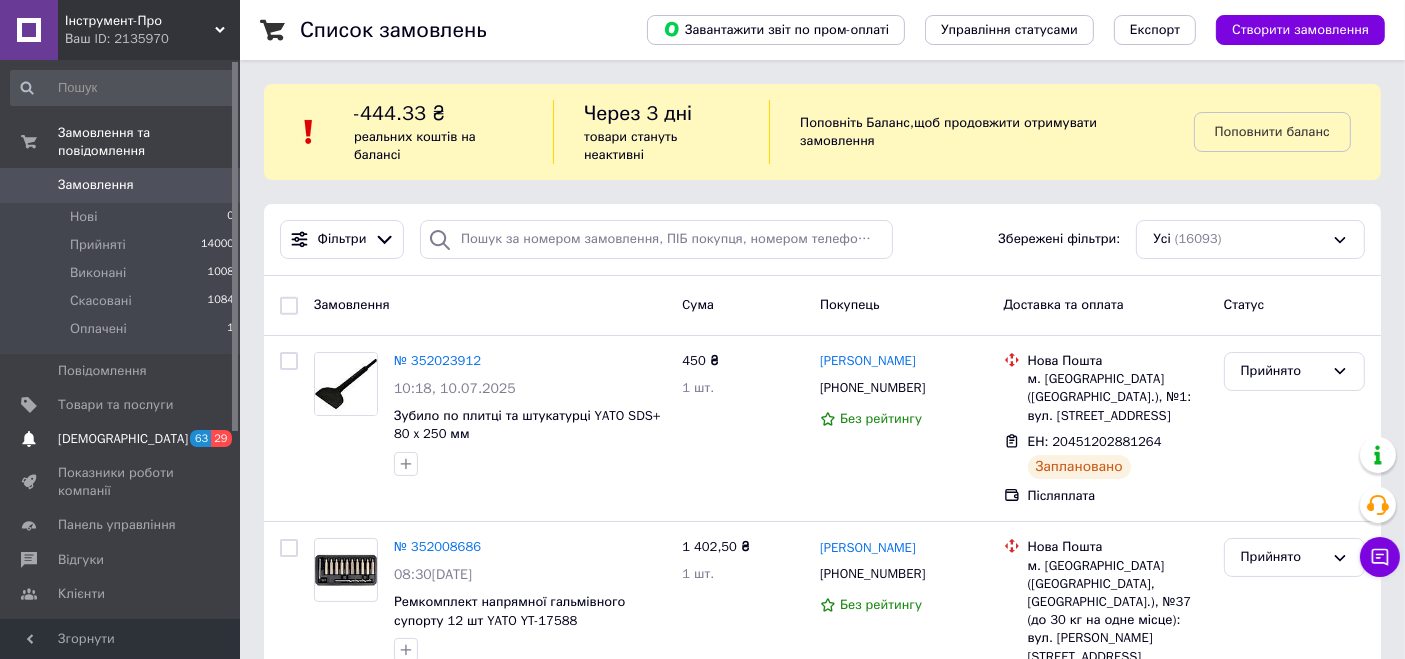 click on "[DEMOGRAPHIC_DATA]" at bounding box center (121, 439) 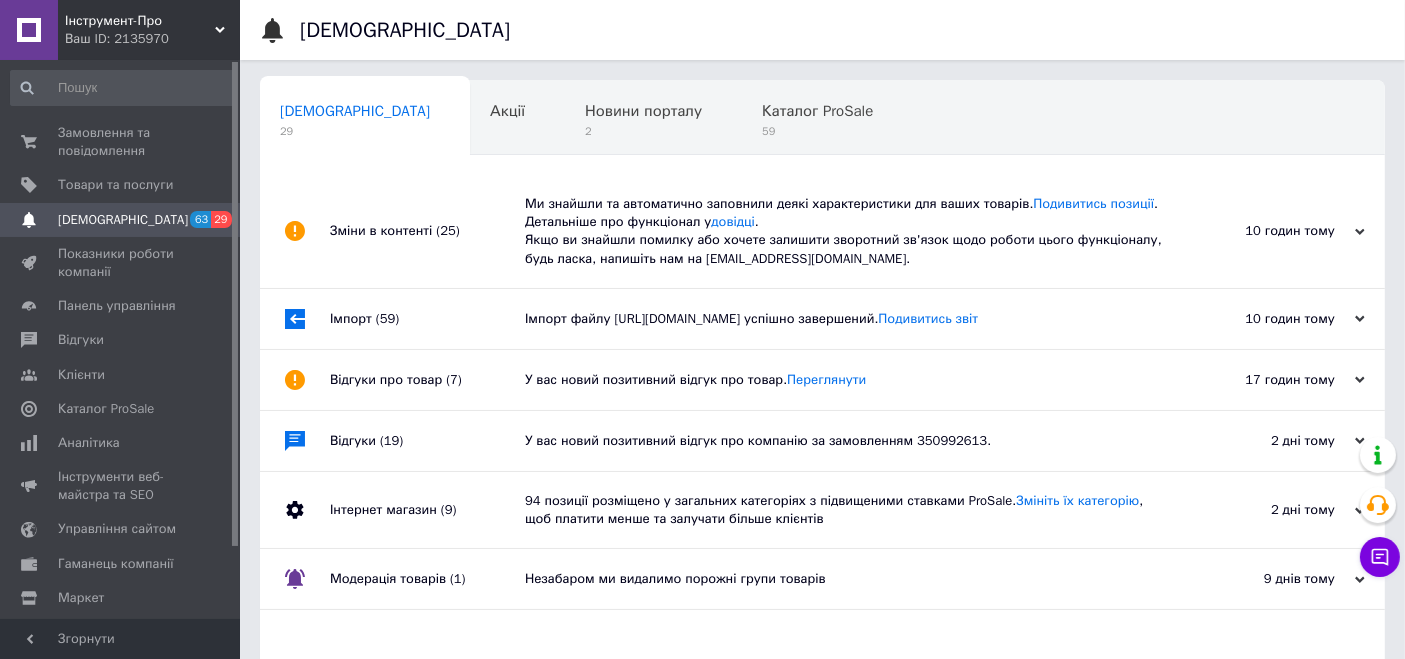 drag, startPoint x: 159, startPoint y: 27, endPoint x: 142, endPoint y: 80, distance: 55.65968 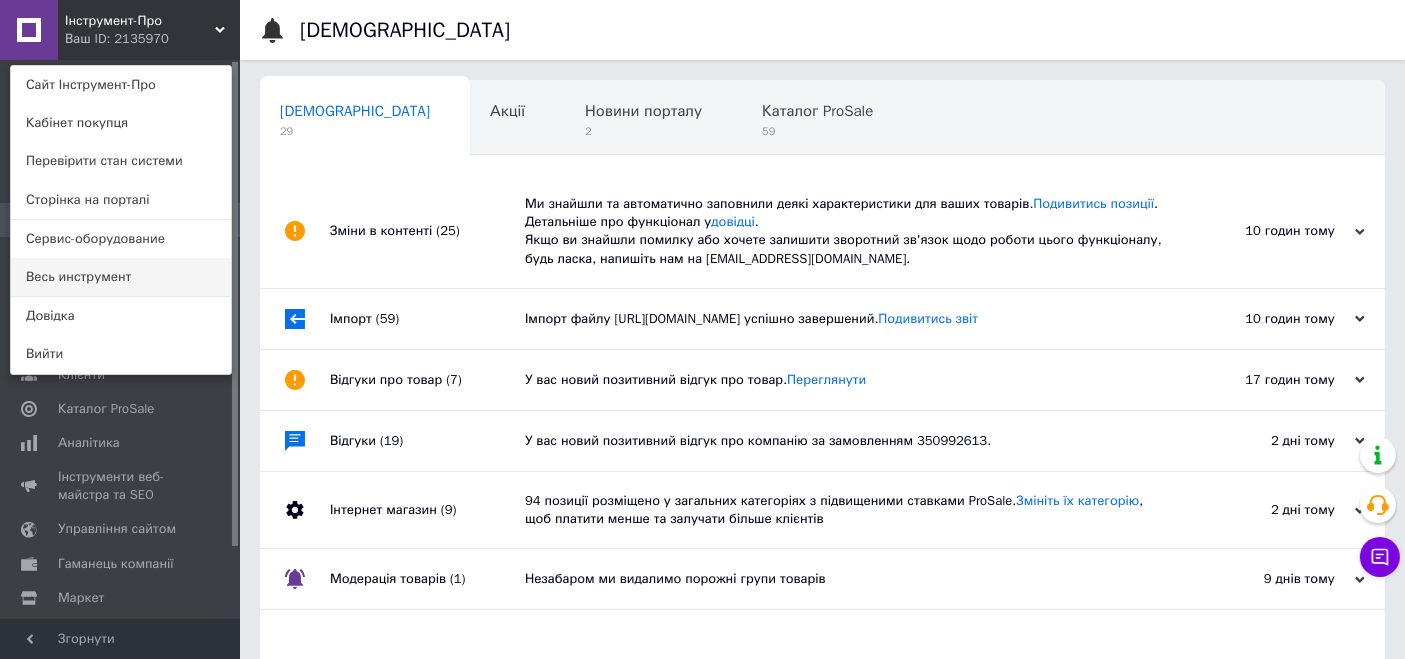 click on "Весь инструмент" at bounding box center [121, 277] 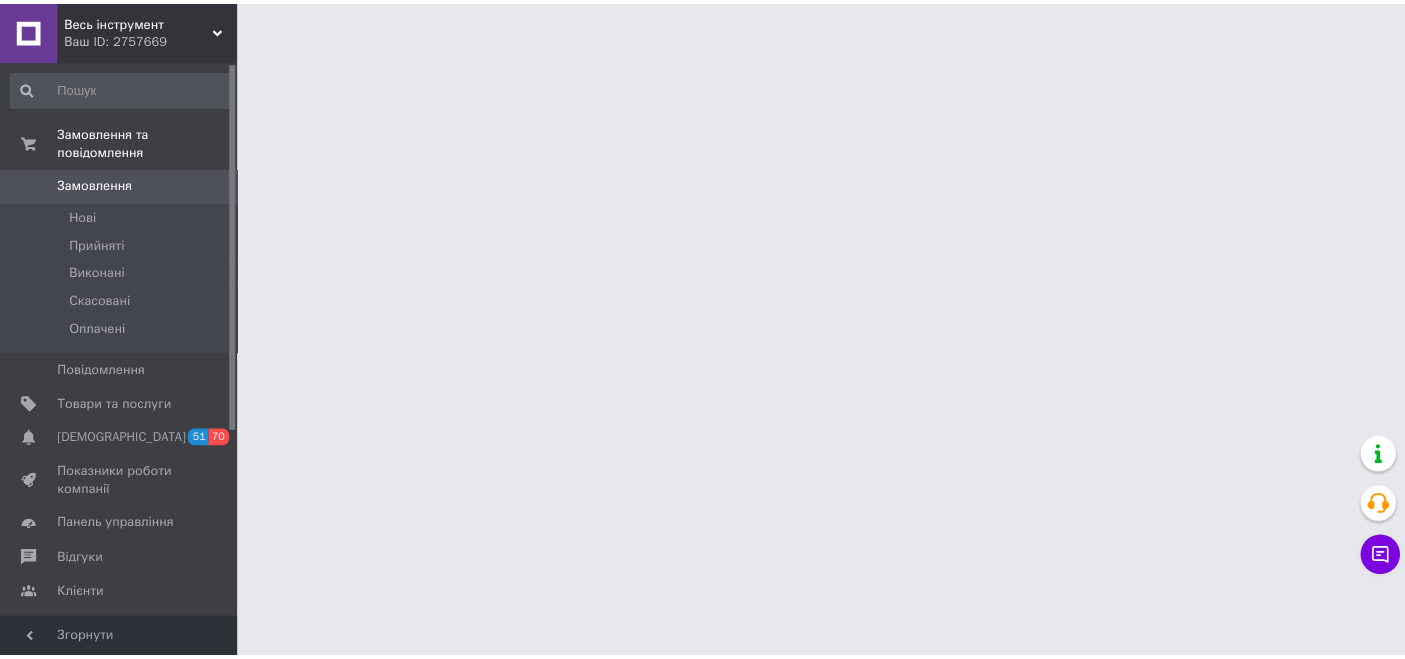 scroll, scrollTop: 0, scrollLeft: 0, axis: both 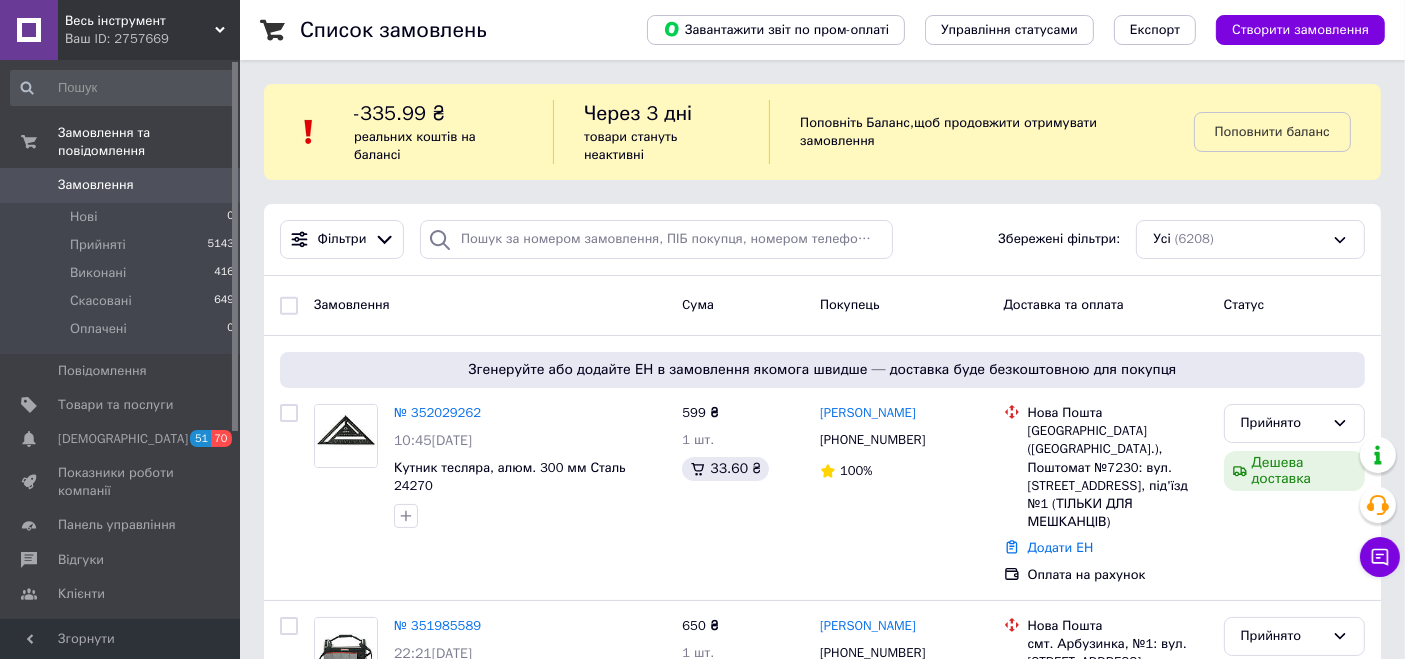 click on "Ваш ID: 2757669" at bounding box center (152, 39) 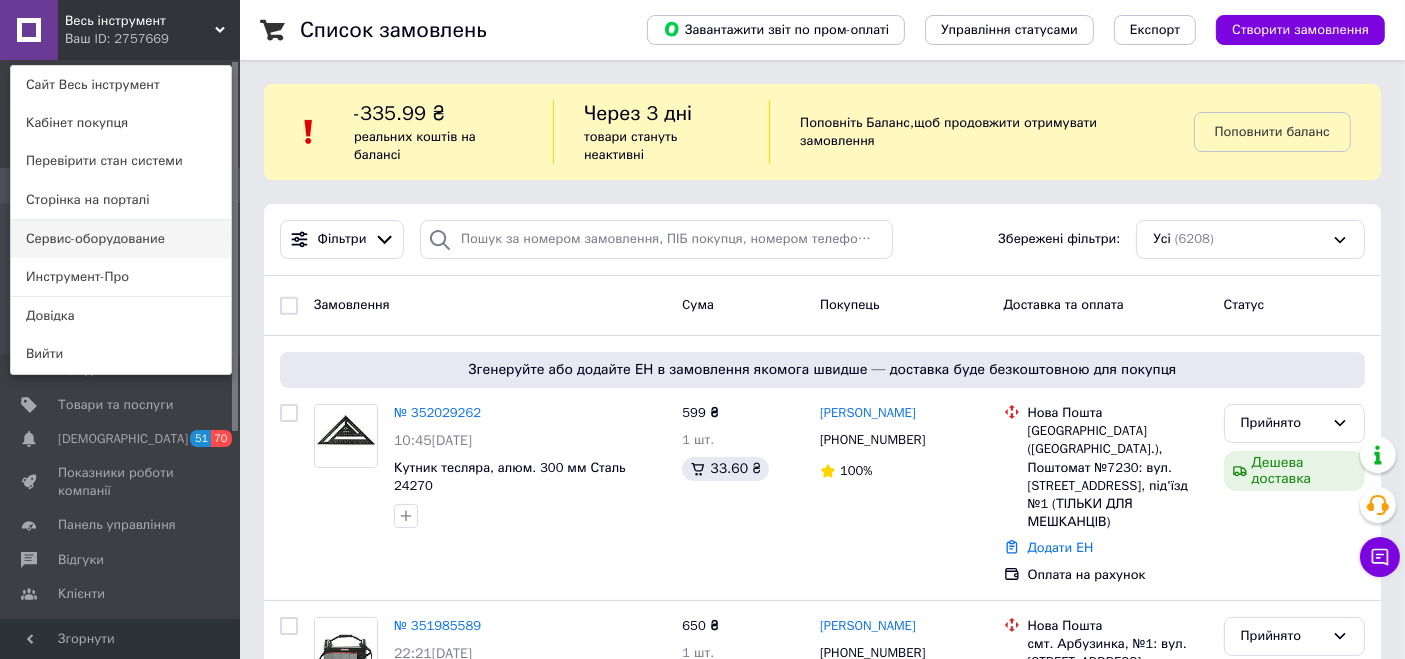 click on "Сервис-оборудование" at bounding box center (121, 239) 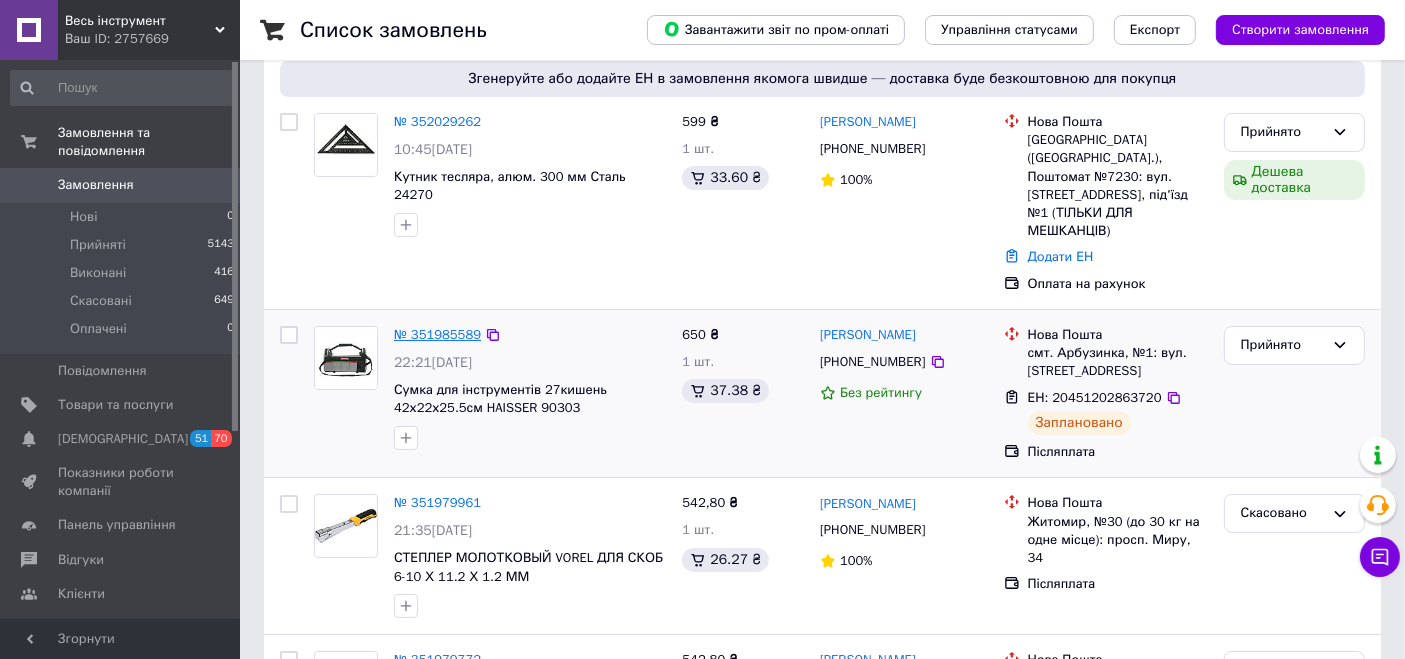 scroll, scrollTop: 444, scrollLeft: 0, axis: vertical 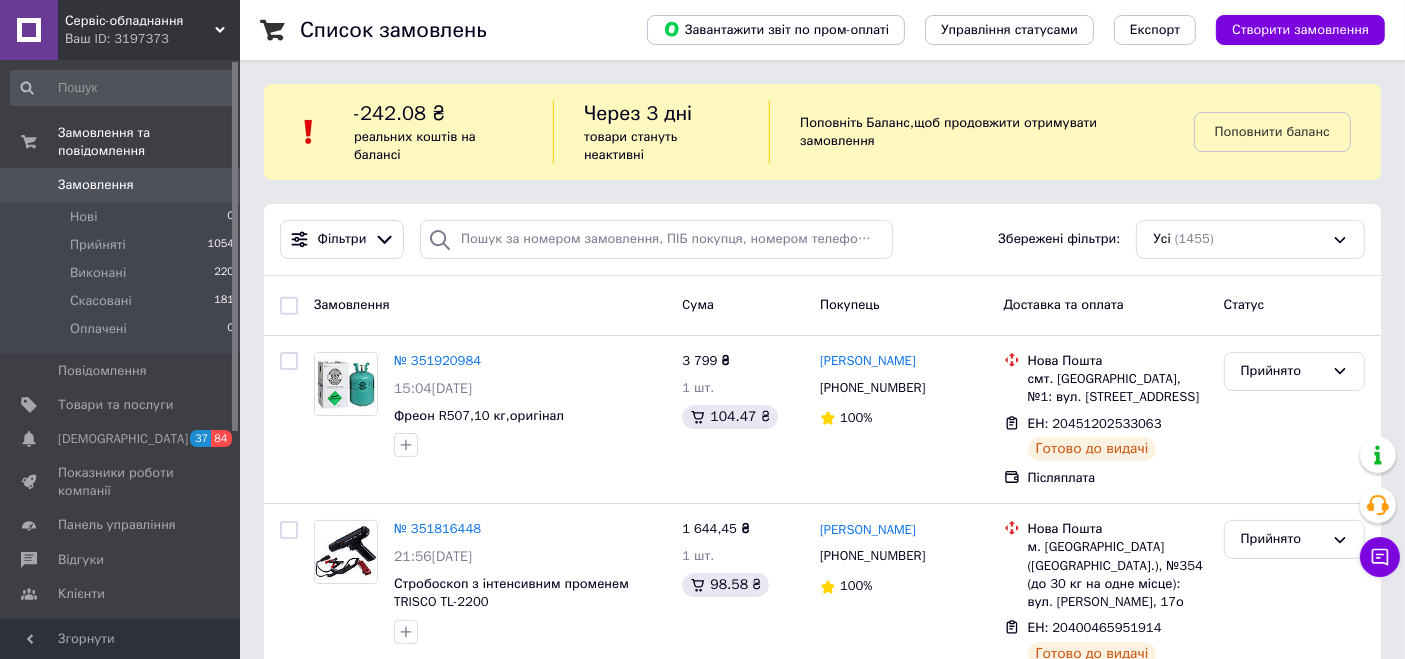 click on "Сервіс-обладнання Ваш ID: 3197373" at bounding box center [149, 30] 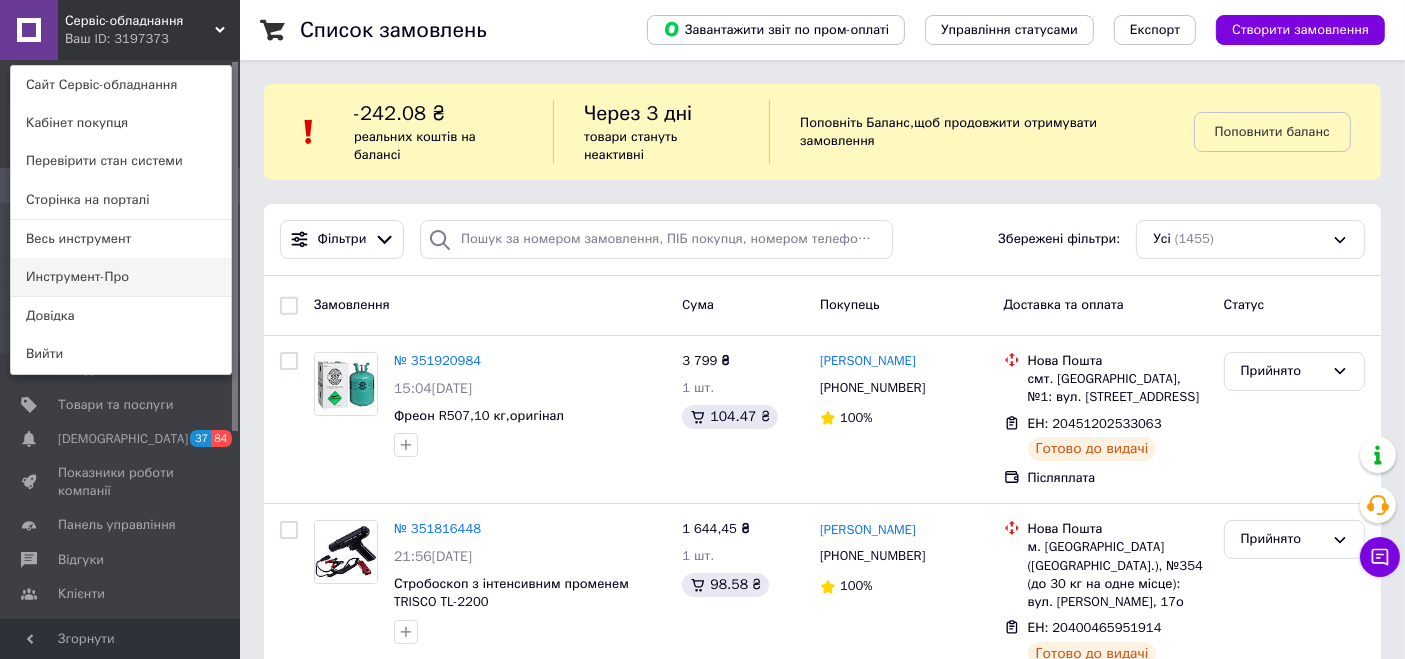 click on "Инструмент-Про" at bounding box center (121, 277) 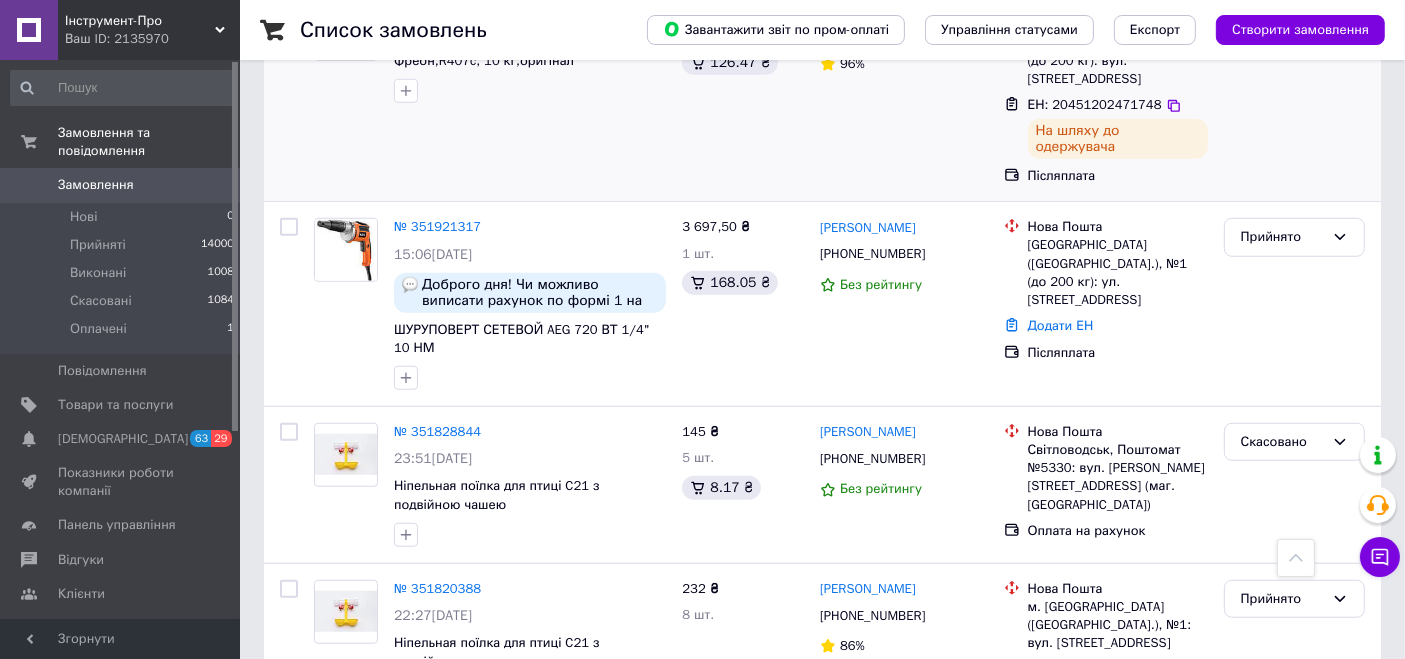 scroll, scrollTop: 1444, scrollLeft: 0, axis: vertical 